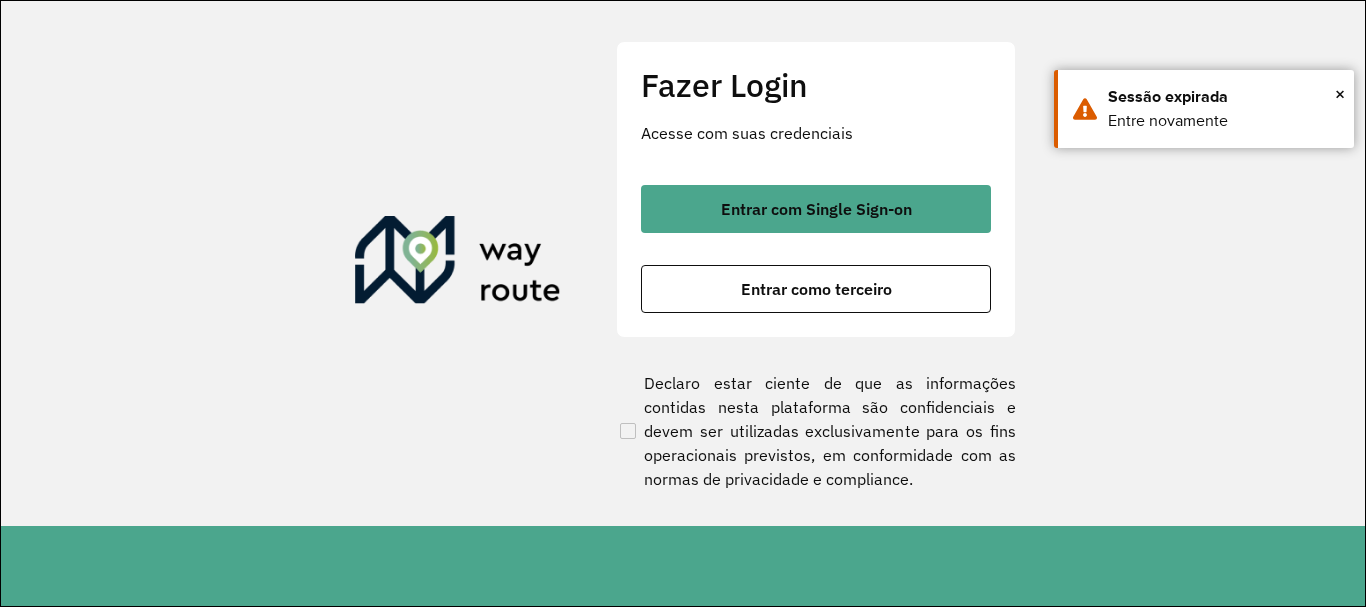 scroll, scrollTop: 0, scrollLeft: 0, axis: both 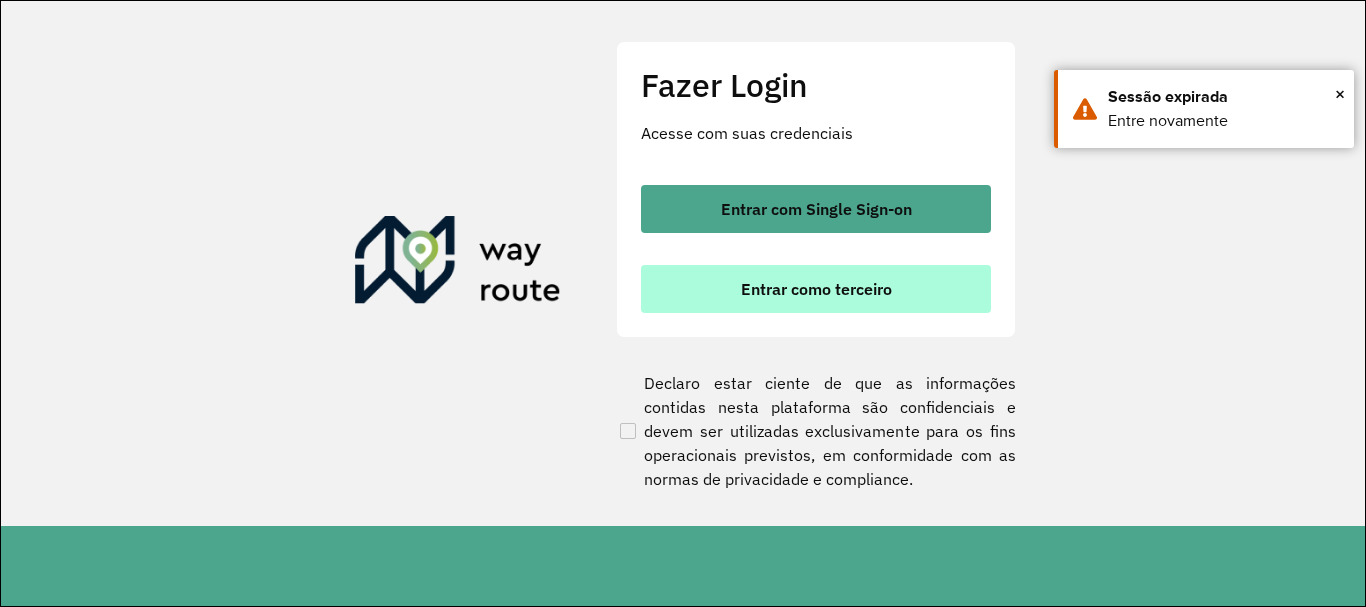 click on "Entrar como terceiro" at bounding box center [816, 289] 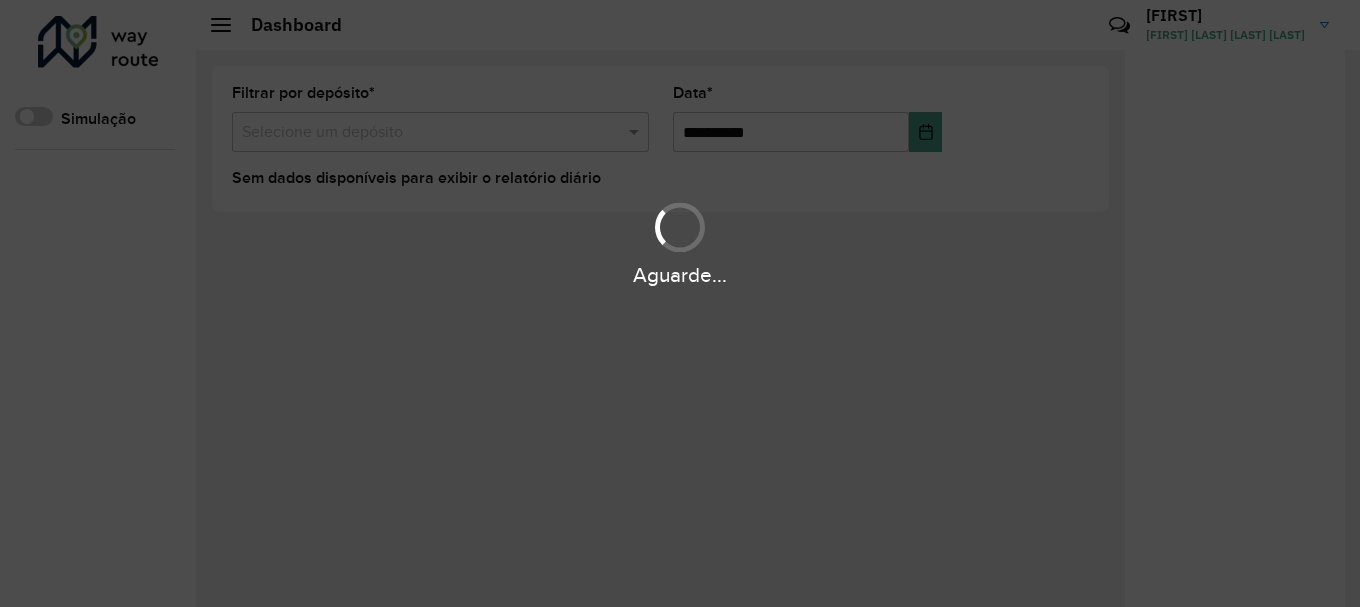 scroll, scrollTop: 0, scrollLeft: 0, axis: both 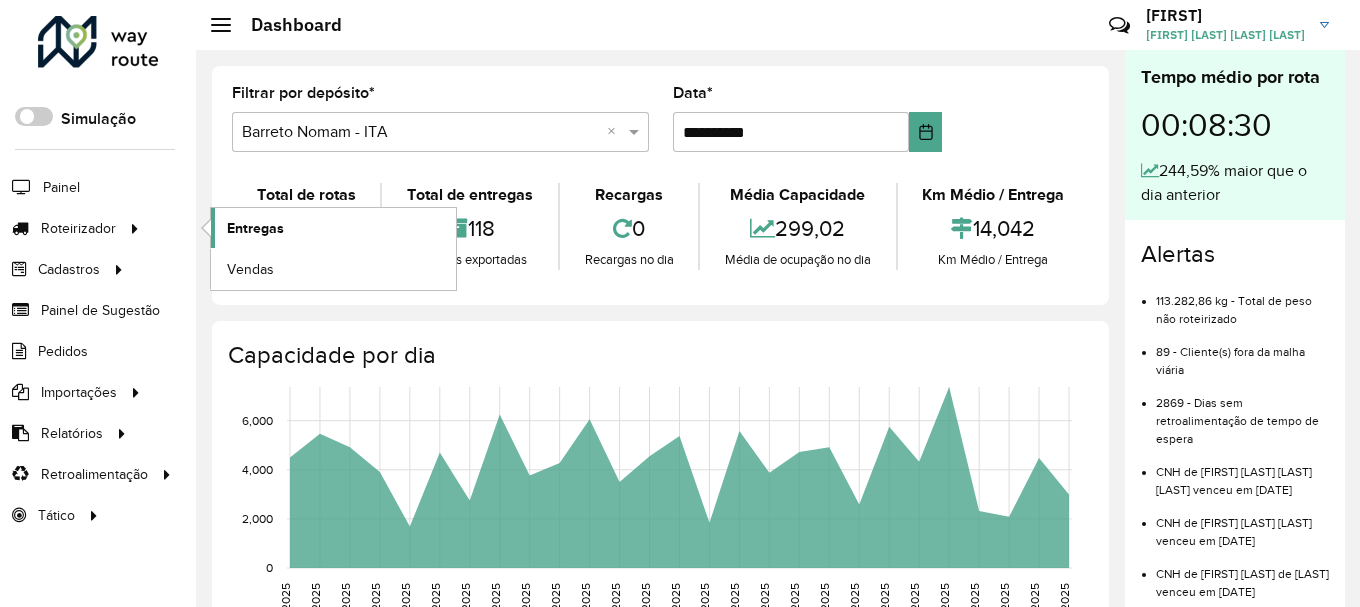 click on "Entregas" 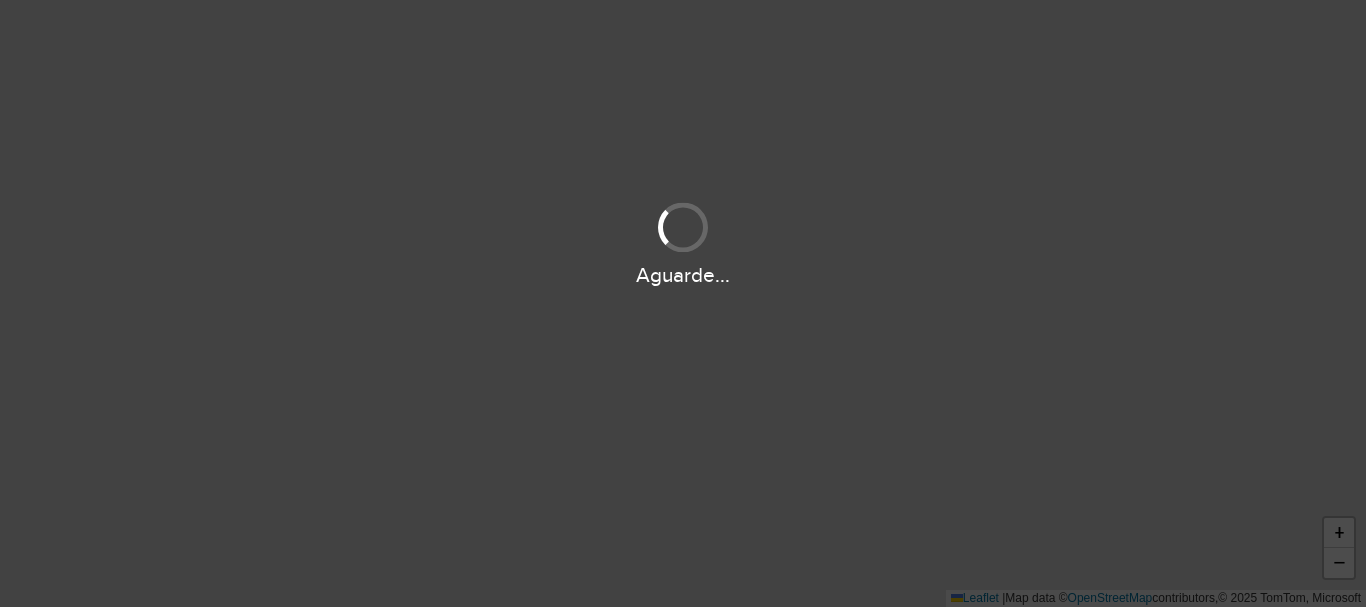 scroll, scrollTop: 0, scrollLeft: 0, axis: both 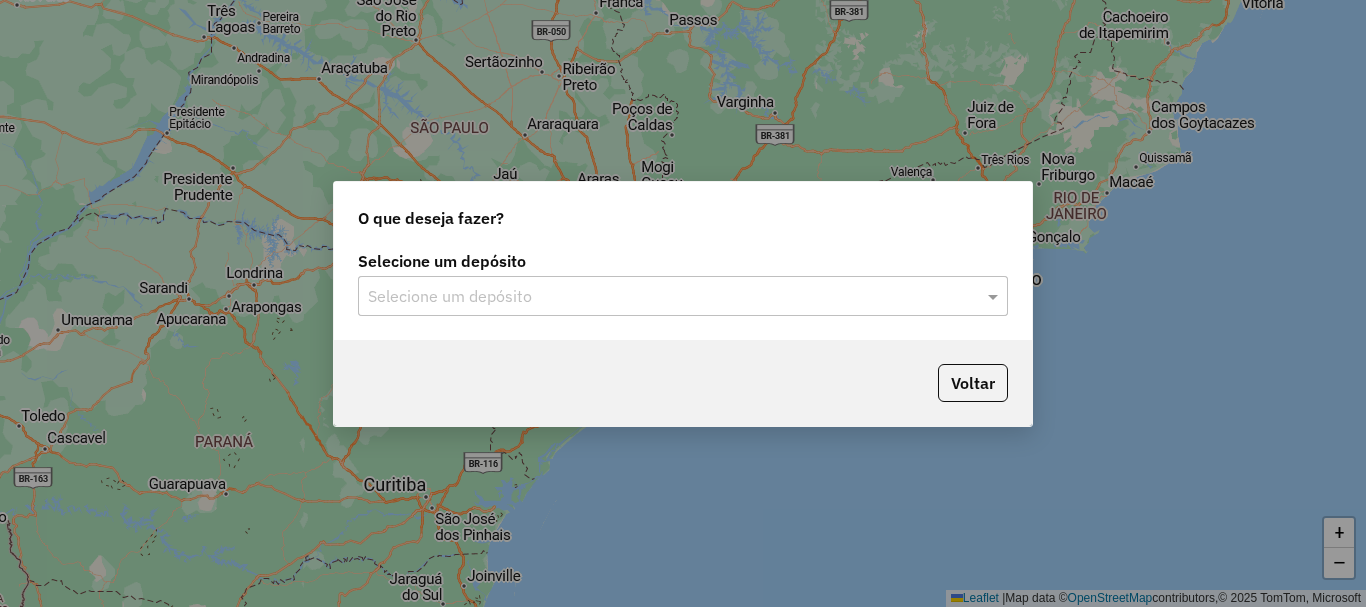 click 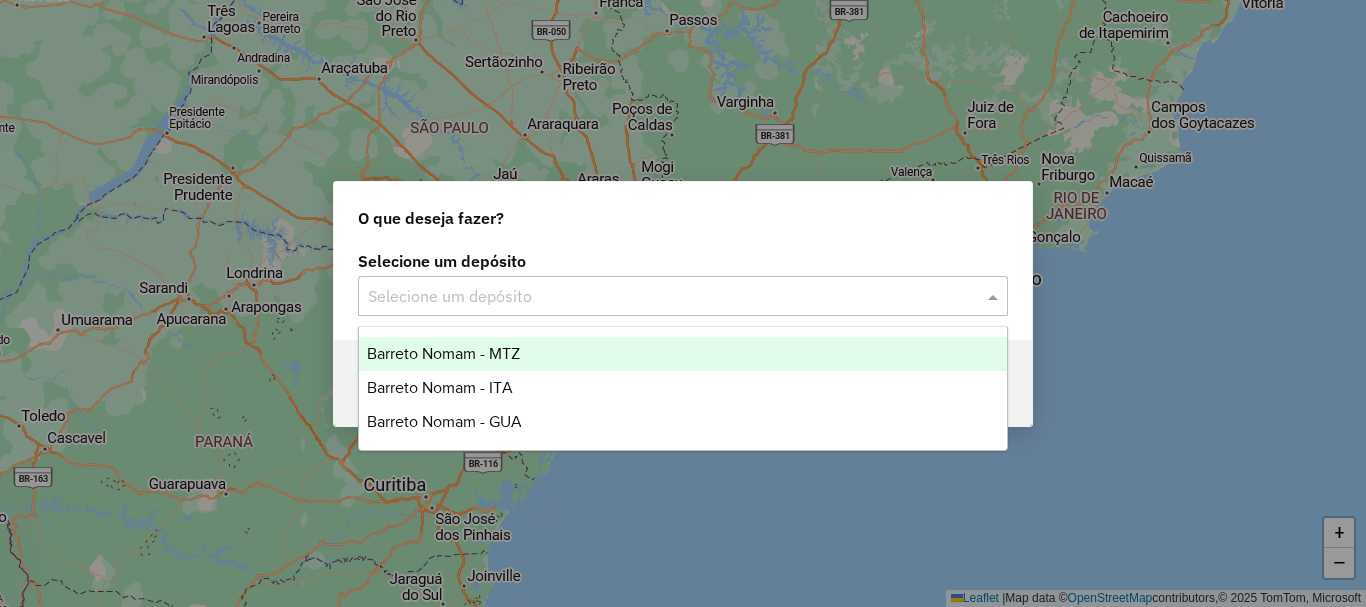 click on "Barreto Nomam  -  MTZ" at bounding box center (683, 354) 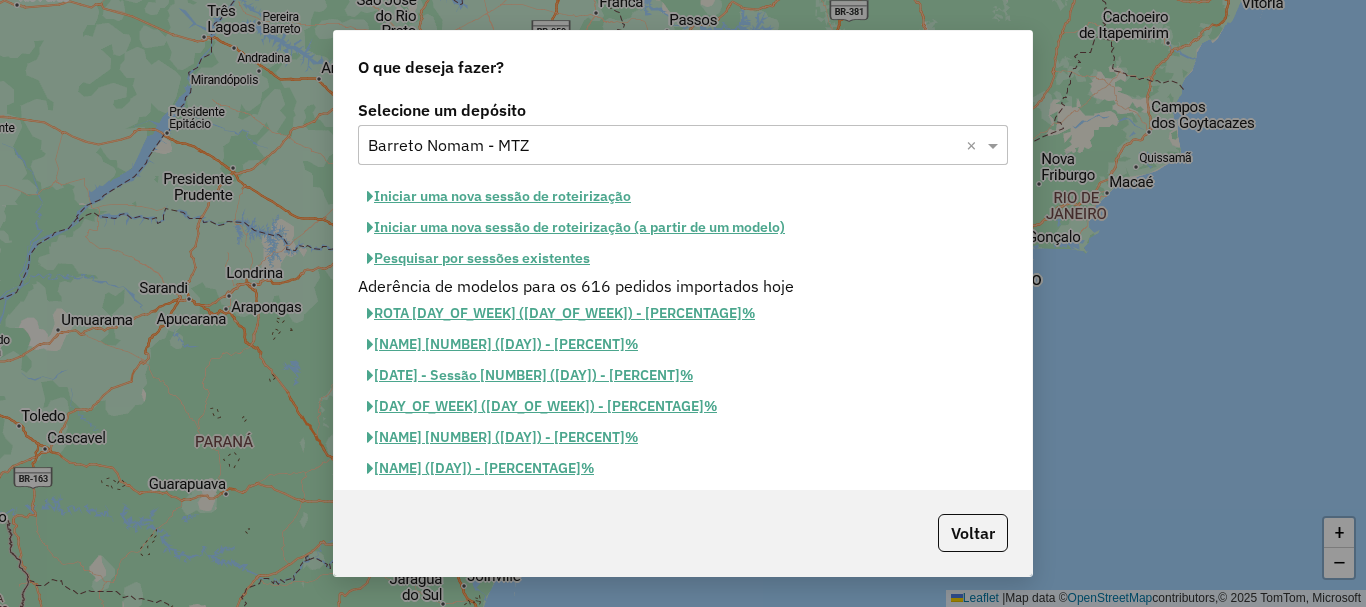 click on "Iniciar uma nova sessão de roteirização" 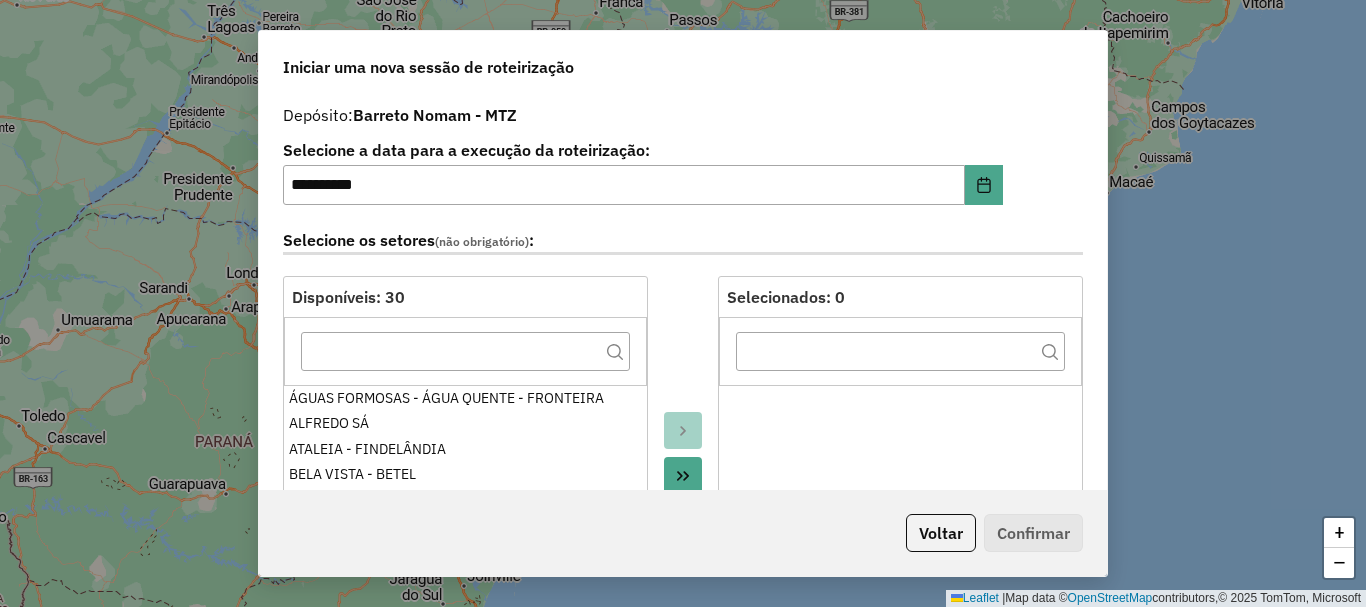 click 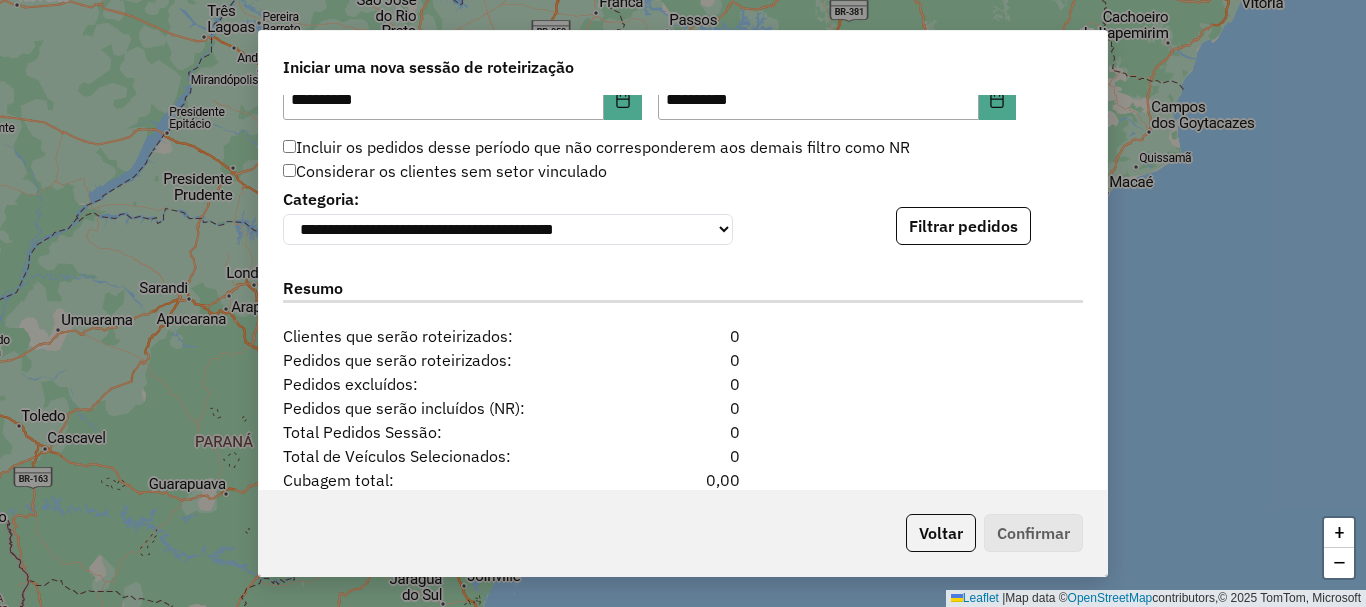 scroll, scrollTop: 2000, scrollLeft: 0, axis: vertical 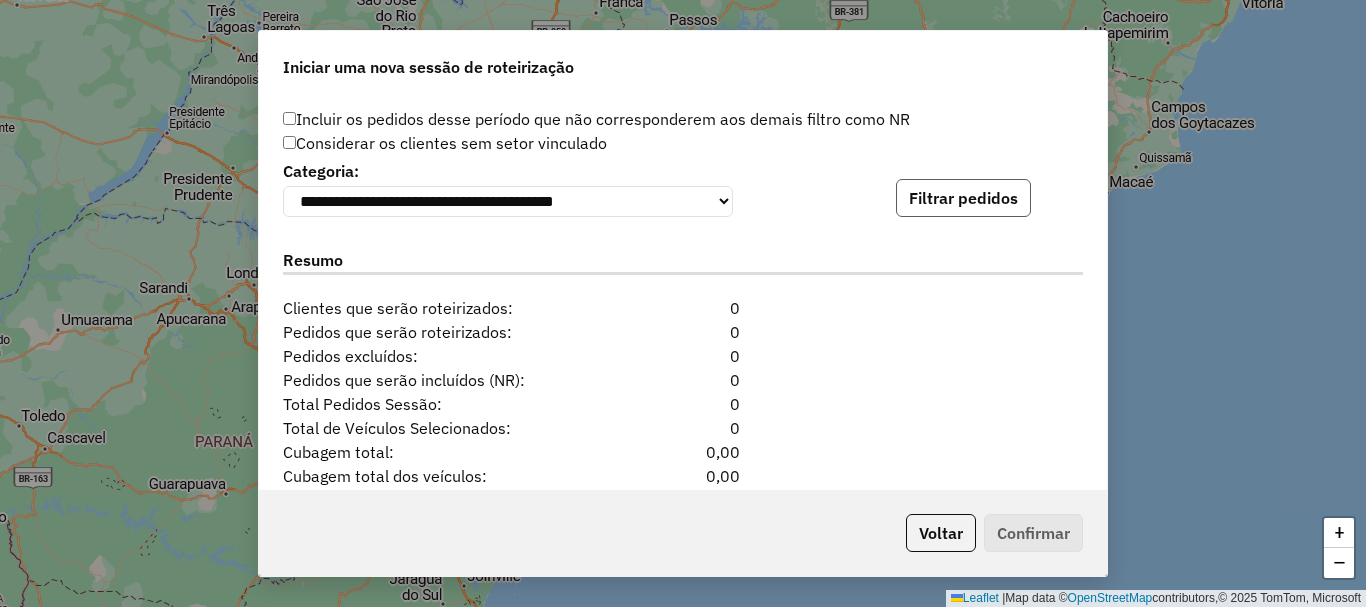 click on "Filtrar pedidos" 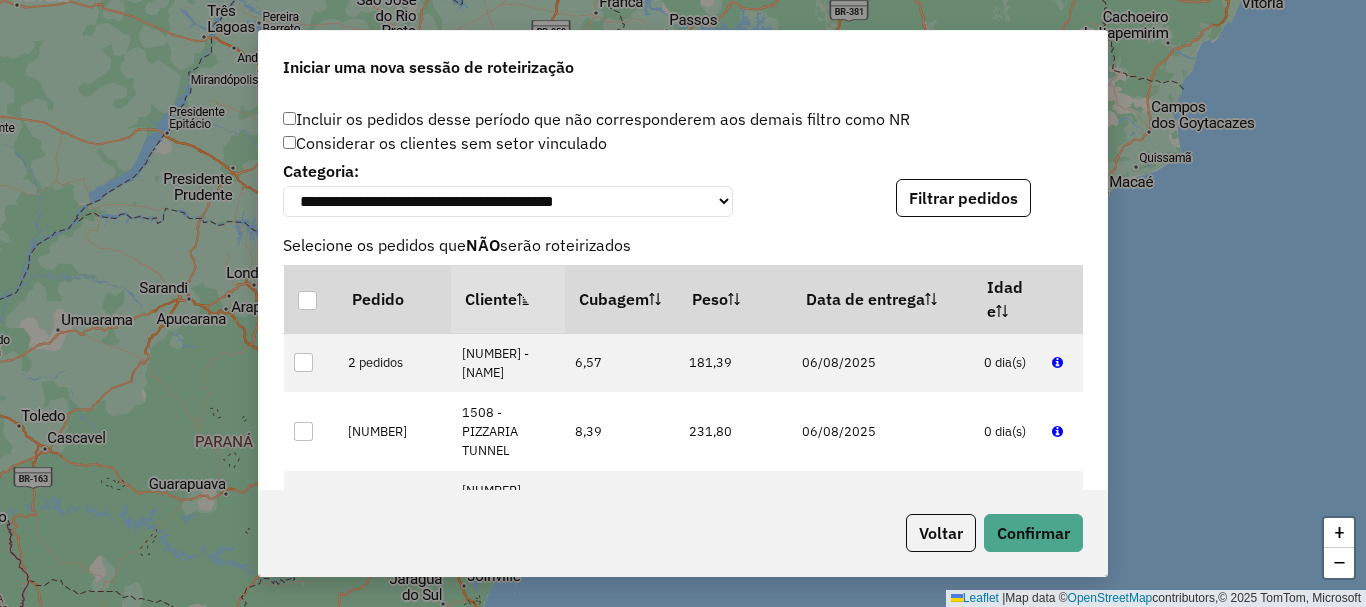 scroll, scrollTop: 2554, scrollLeft: 0, axis: vertical 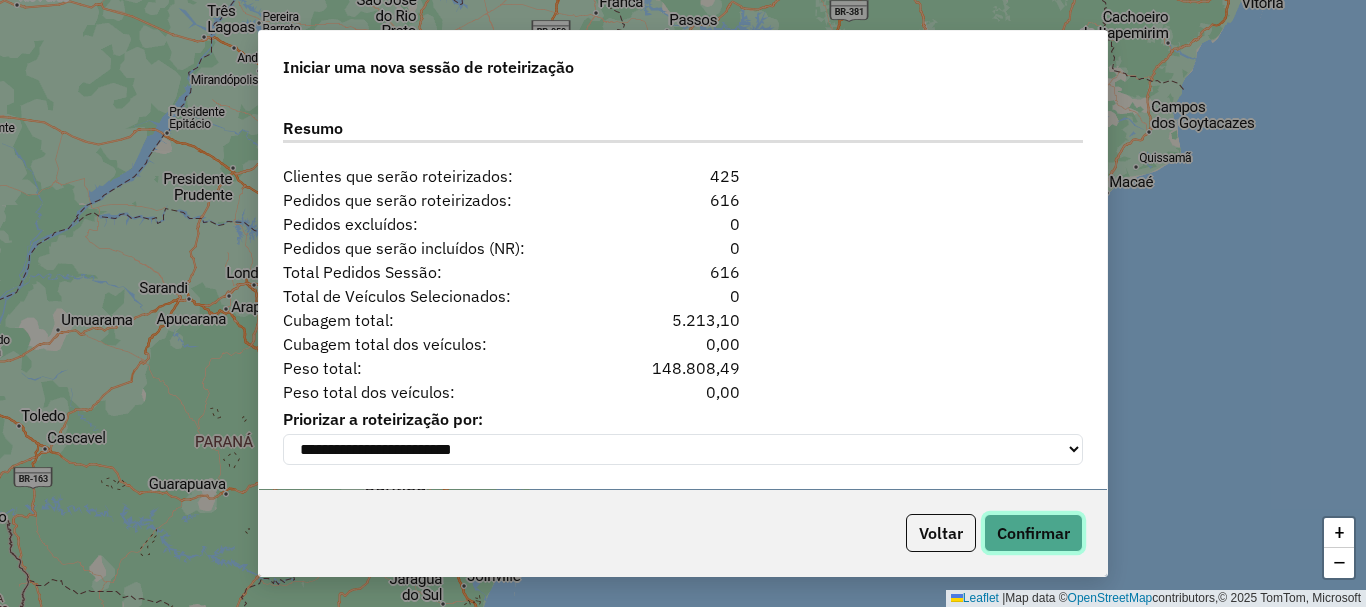 click on "Confirmar" 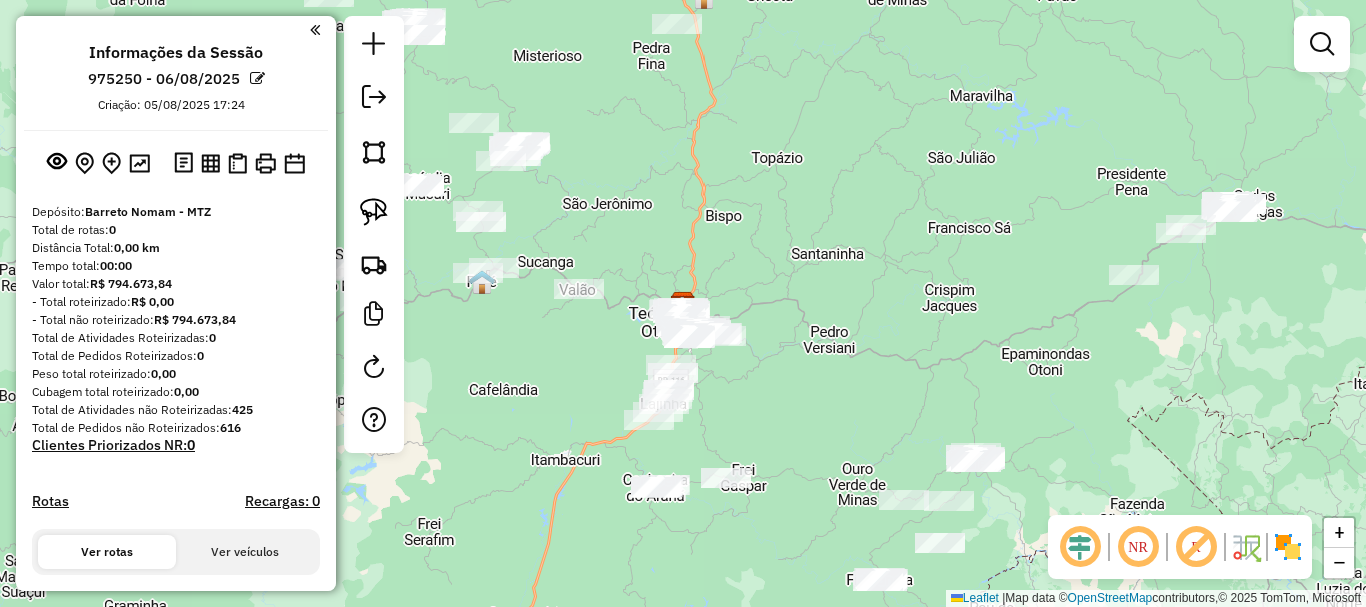 click on "Janela de atendimento Grade de atendimento Capacidade Transportadoras Veículos Cliente Pedidos  Rotas Selecione os dias de semana para filtrar as janelas de atendimento  Seg   Ter   Qua   Qui   Sex   Sáb   Dom  Informe o período da janela de atendimento: De: Até:  Filtrar exatamente a janela do cliente  Considerar janela de atendimento padrão  Selecione os dias de semana para filtrar as grades de atendimento  Seg   Ter   Qua   Qui   Sex   Sáb   Dom   Considerar clientes sem dia de atendimento cadastrado  Clientes fora do dia de atendimento selecionado Filtrar as atividades entre os valores definidos abaixo:  Peso mínimo:   Peso máximo:   Cubagem mínima:   Cubagem máxima:   De:   Até:  Filtrar as atividades entre o tempo de atendimento definido abaixo:  De:   Até:   Considerar capacidade total dos clientes não roteirizados Transportadora: Selecione um ou mais itens Tipo de veículo: Selecione um ou mais itens Veículo: Selecione um ou mais itens Motorista: Selecione um ou mais itens Nome: Rótulo:" 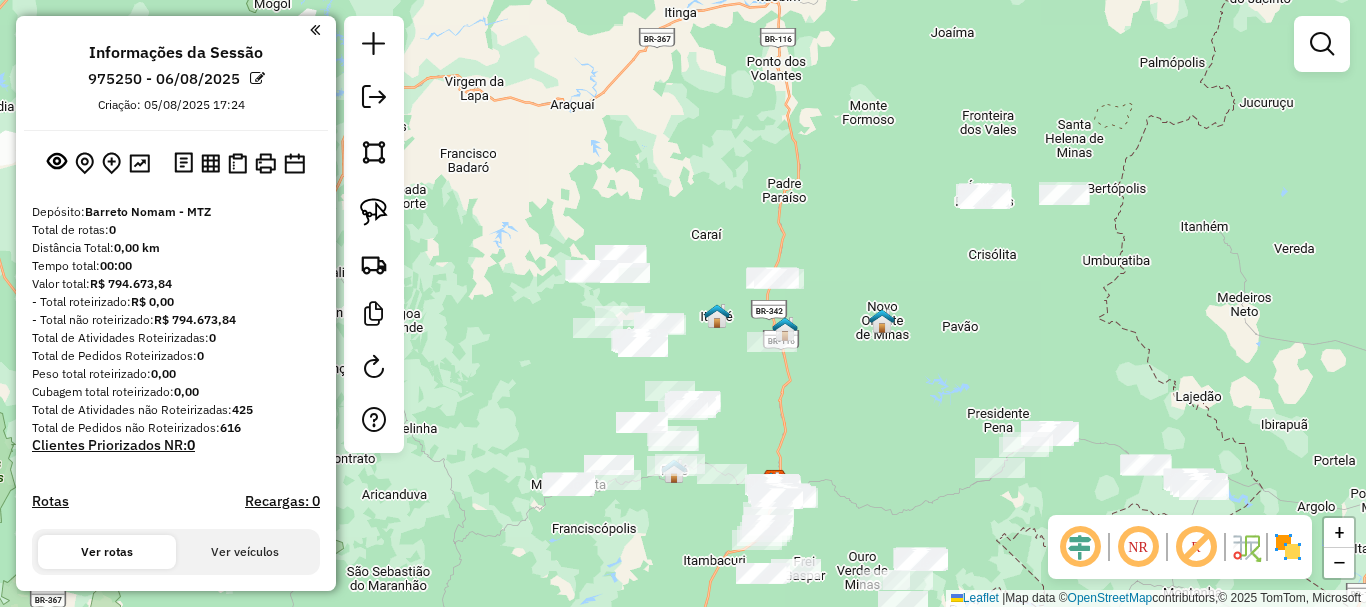 drag, startPoint x: 773, startPoint y: 143, endPoint x: 783, endPoint y: 382, distance: 239.2091 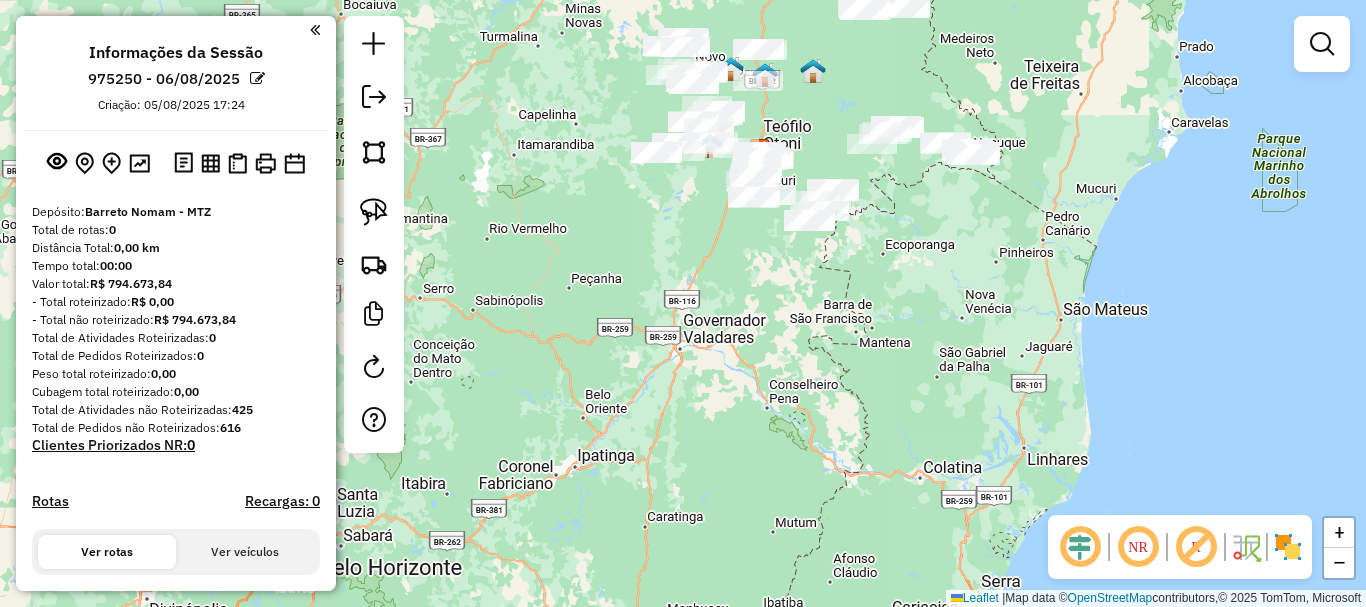 drag, startPoint x: 834, startPoint y: 278, endPoint x: 758, endPoint y: 450, distance: 188.04254 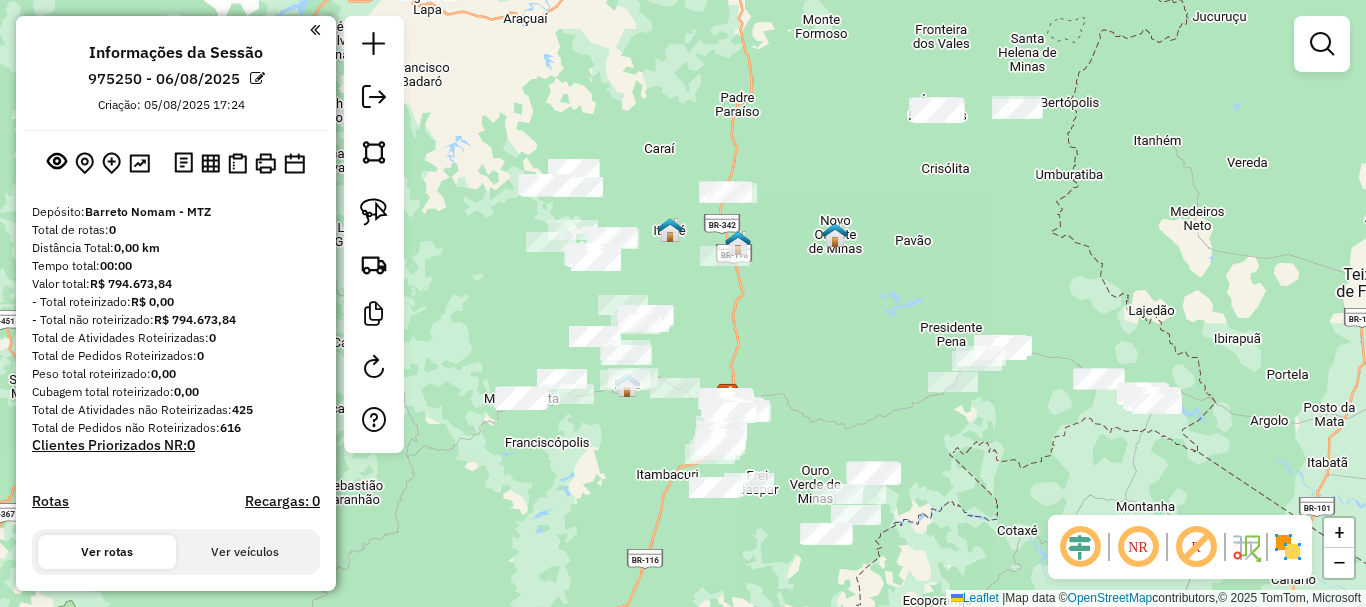 drag, startPoint x: 718, startPoint y: 267, endPoint x: 791, endPoint y: 336, distance: 100.44899 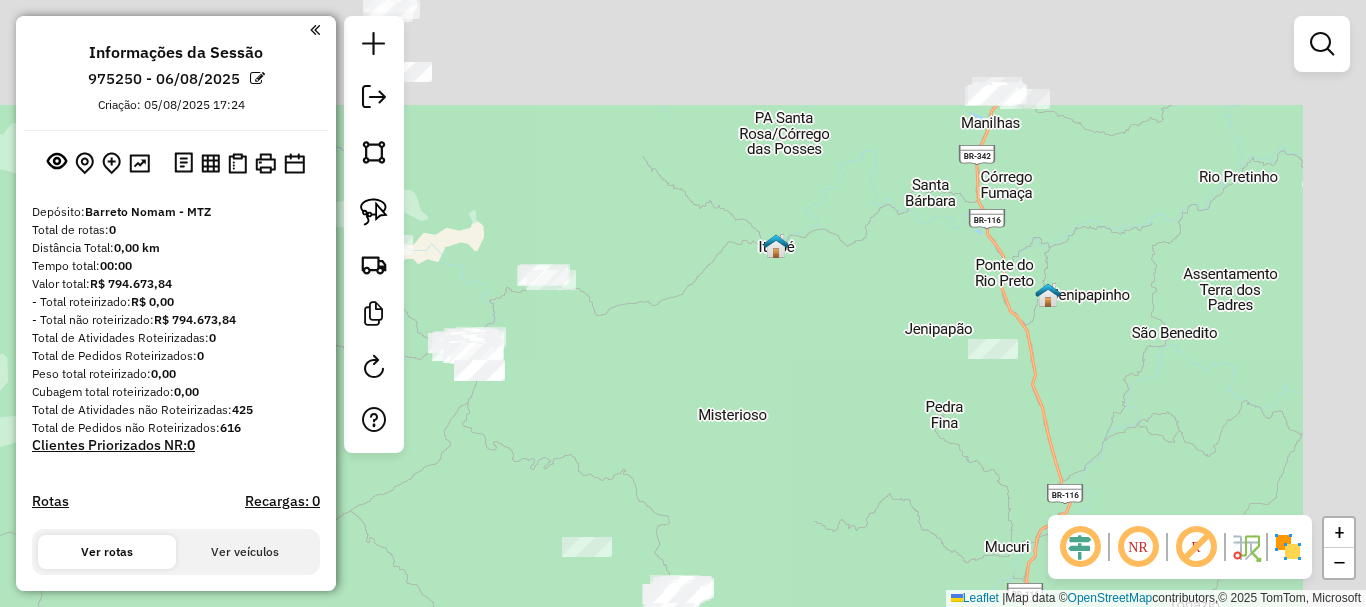 drag, startPoint x: 855, startPoint y: 299, endPoint x: 639, endPoint y: 423, distance: 249.06224 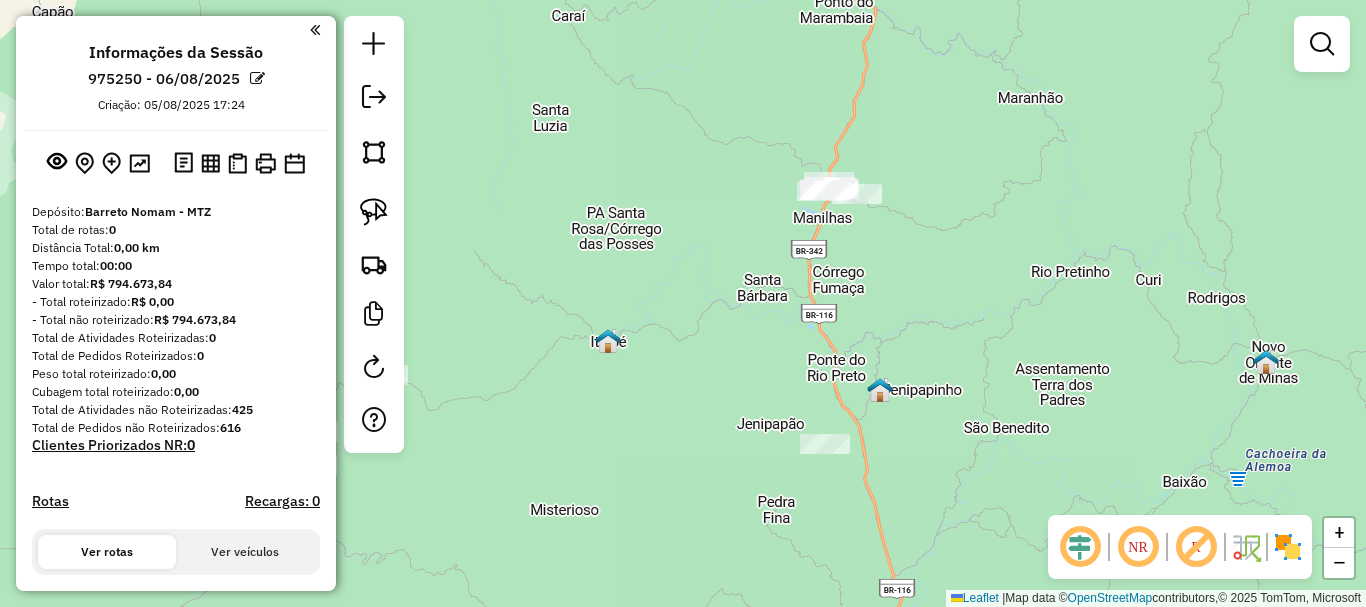 drag, startPoint x: 851, startPoint y: 349, endPoint x: 837, endPoint y: 187, distance: 162.6038 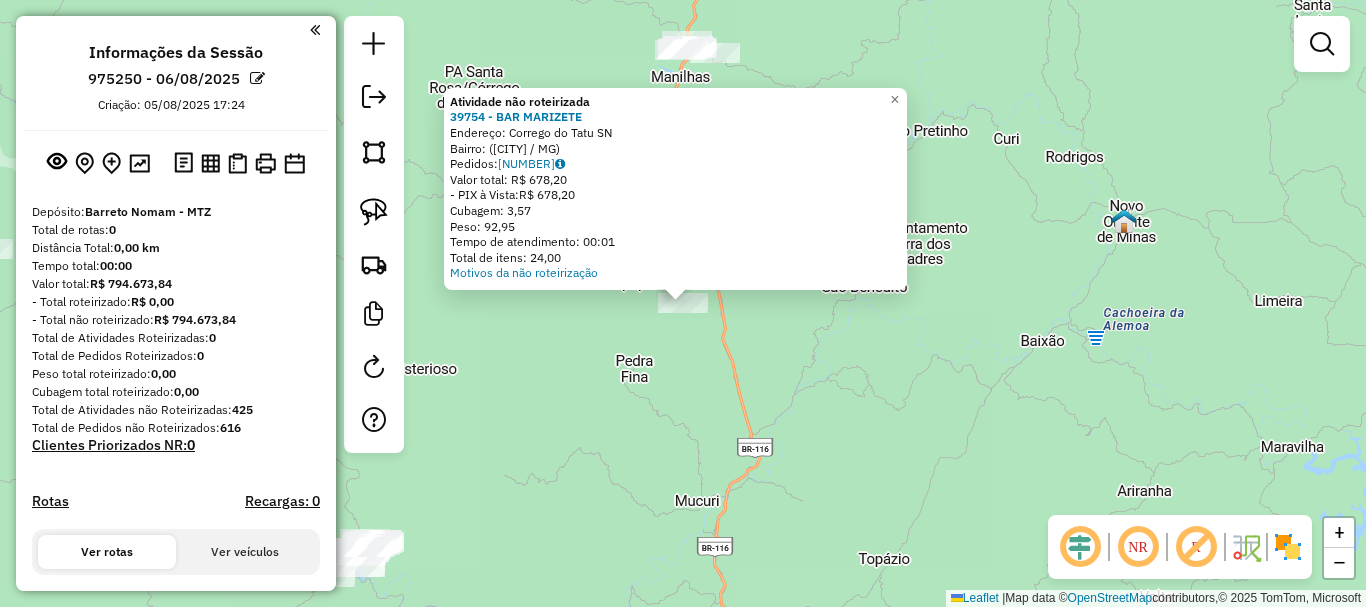 click on "Atividade não roteirizada [NUMBER] - [NAME]  Endereço:  [NAME] [NUMBER]   Bairro:  ([CITY] / [STATE])   Pedidos:  05394945   Valor total: R$ 678,20   - PIX à Vista:  R$ 678,20   Cubagem: 3,57   Peso: 92,95   Tempo de atendimento: 00:01   Total de itens: 24,00  Motivos da não roteirização × Janela de atendimento Grade de atendimento Capacidade Transportadoras Veículos Cliente Pedidos  Rotas Selecione os dias de semana para filtrar as janelas de atendimento  Seg   Ter   Qua   Qui   Sex   Sáb   Dom  Informe o período da janela de atendimento: De: Até:  Filtrar exatamente a janela do cliente  Considerar janela de atendimento padrão  Selecione os dias de semana para filtrar as grades de atendimento  Seg   Ter   Qua   Qui   Sex   Sáb   Dom   Considerar clientes sem dia de atendimento cadastrado  Clientes fora do dia de atendimento selecionado Filtrar as atividades entre os valores definidos abaixo:  Peso mínimo:   Peso máximo:   Cubagem mínima:   Cubagem máxima:   De:   Até:   De:   Até:  Nome:" 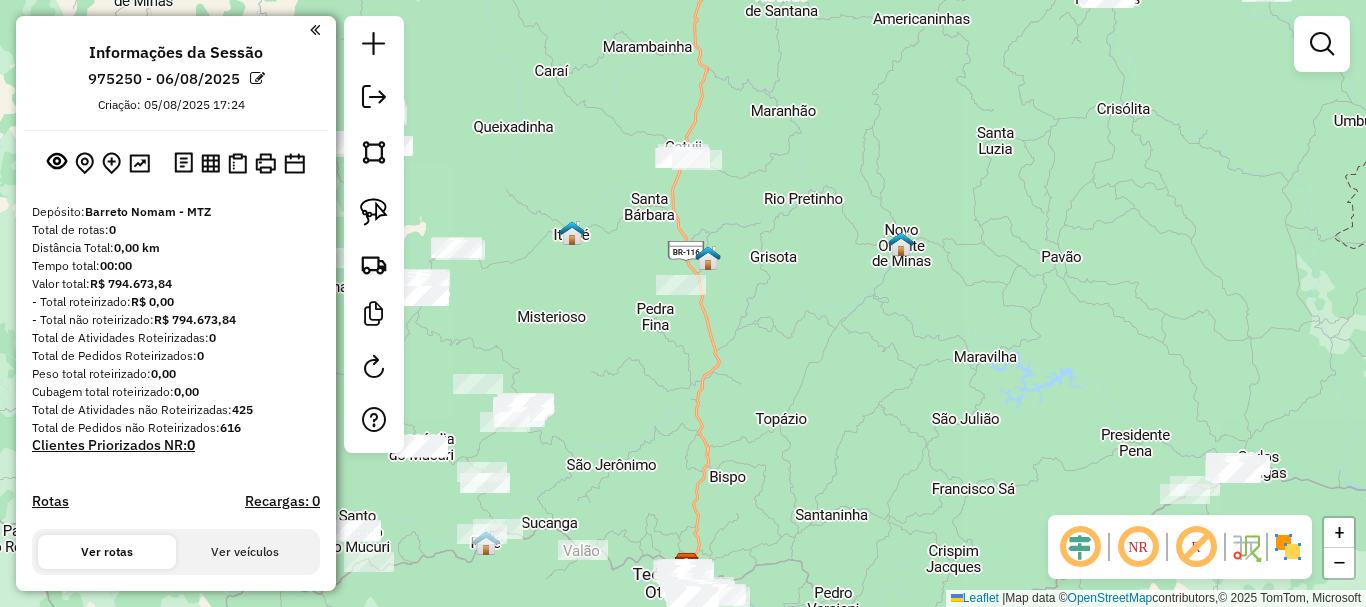 drag, startPoint x: 729, startPoint y: 450, endPoint x: 859, endPoint y: 290, distance: 206.15529 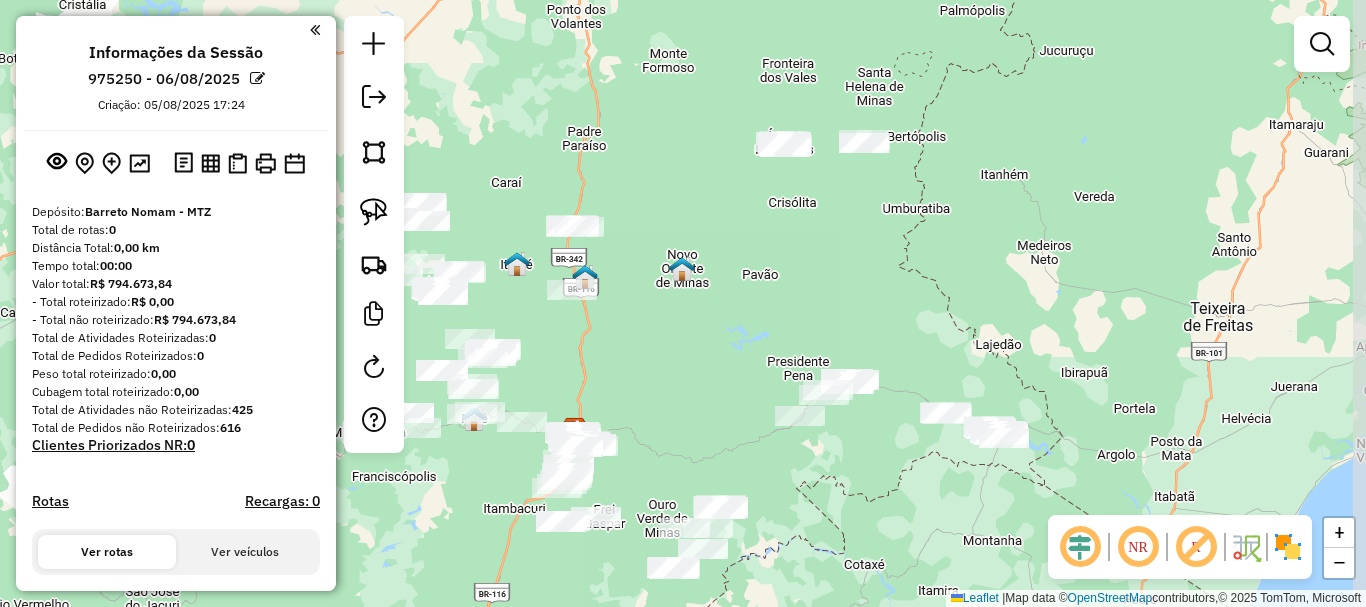 drag, startPoint x: 976, startPoint y: 259, endPoint x: 693, endPoint y: 352, distance: 297.88925 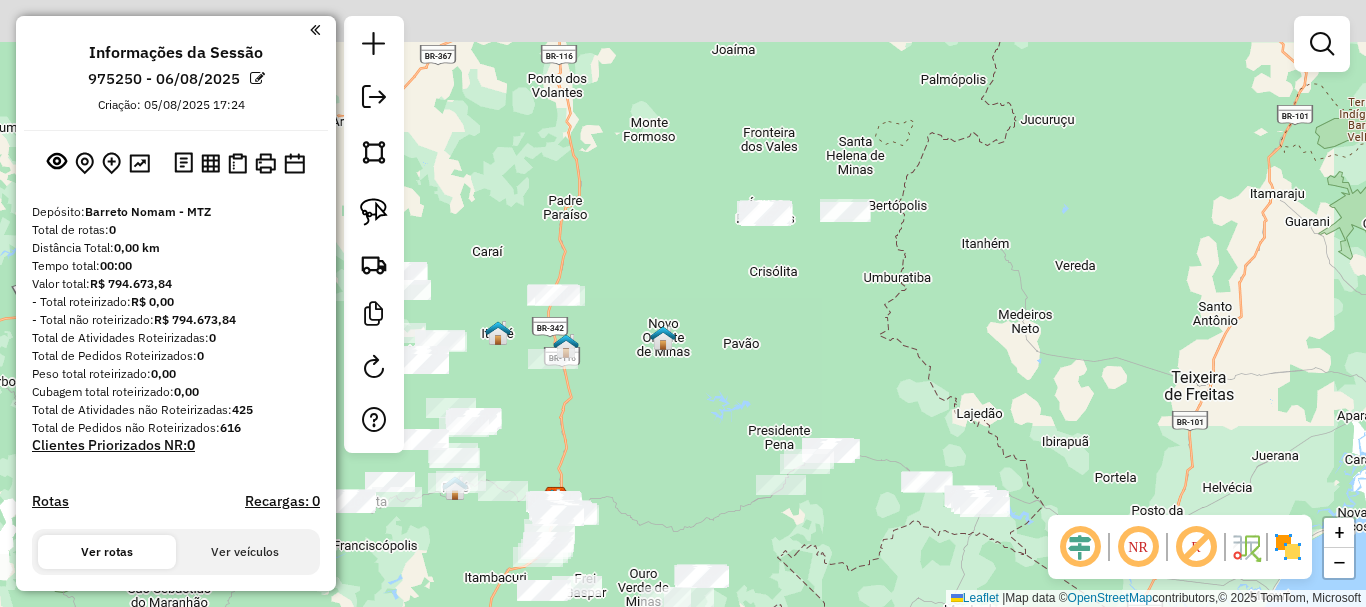 drag, startPoint x: 831, startPoint y: 241, endPoint x: 807, endPoint y: 327, distance: 89.28606 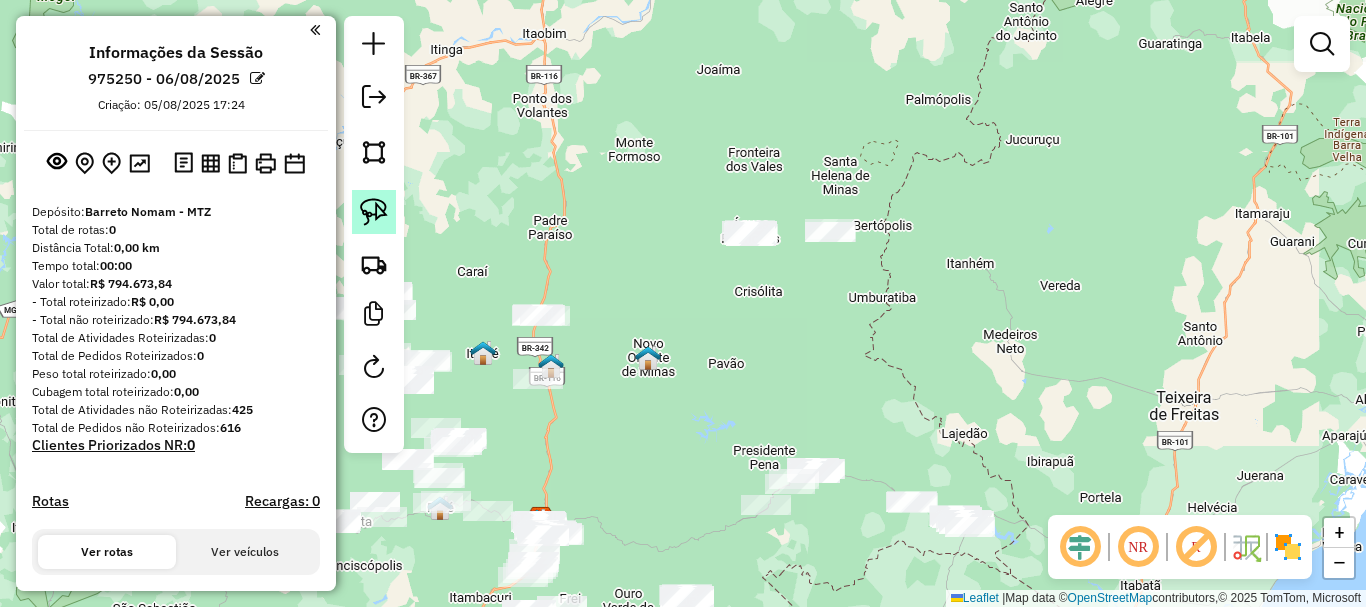 click 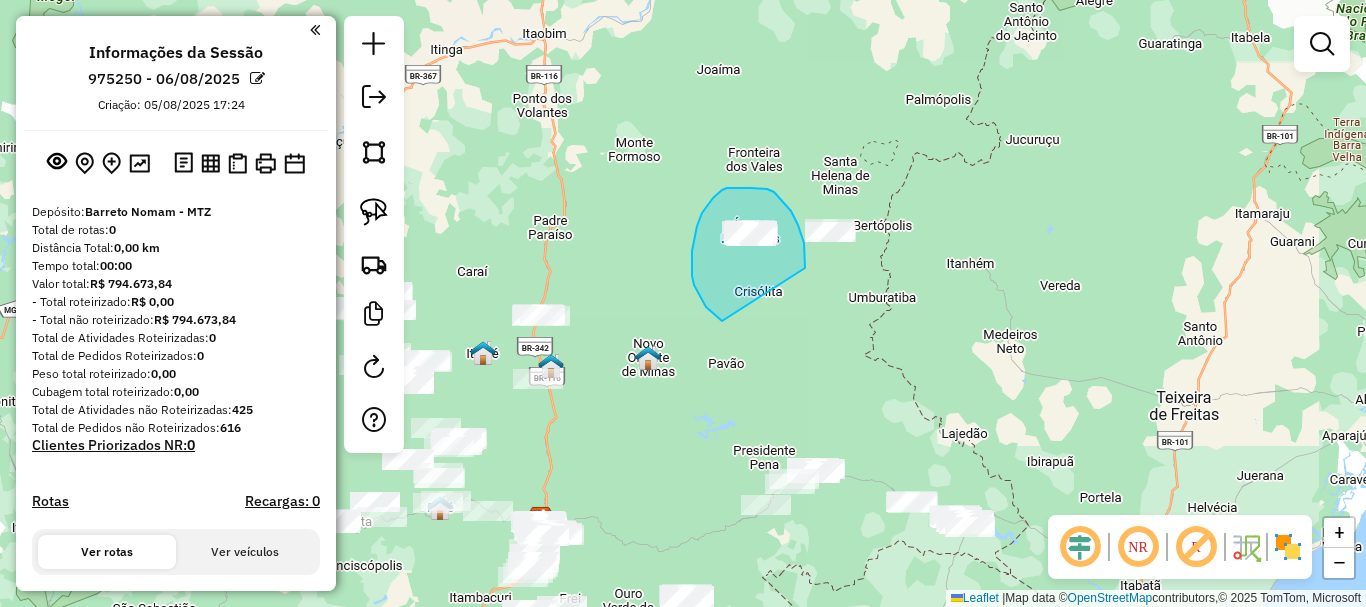 drag, startPoint x: 805, startPoint y: 268, endPoint x: 723, endPoint y: 321, distance: 97.637085 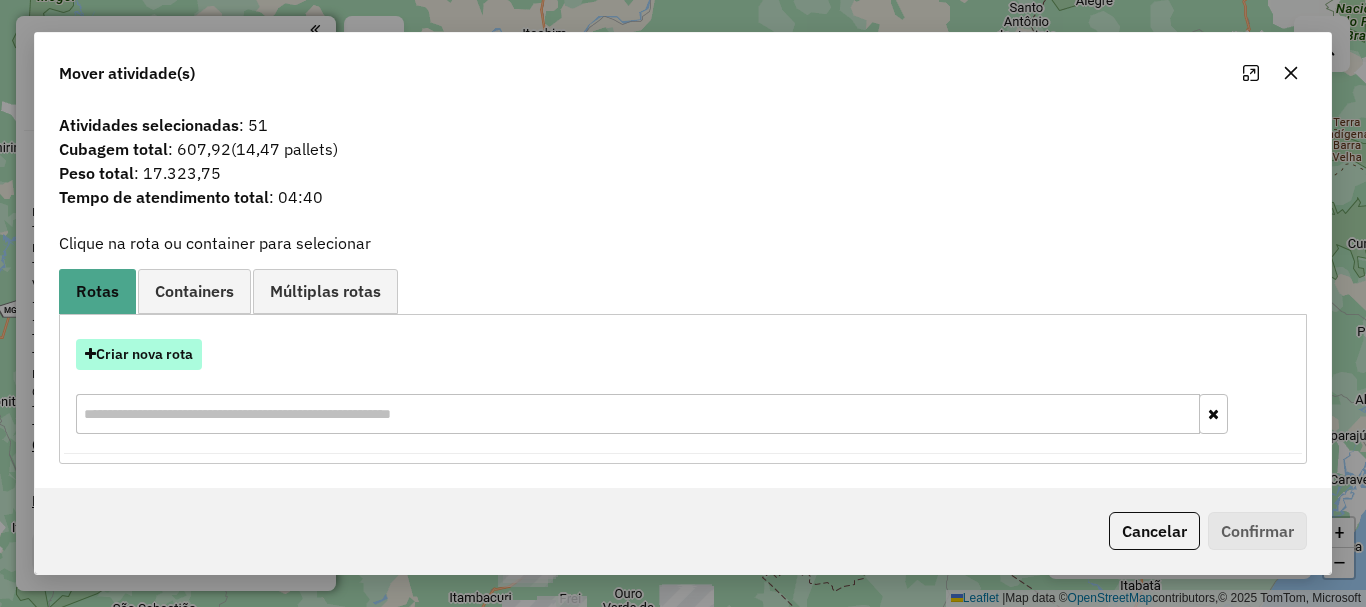 click on "Criar nova rota" at bounding box center (139, 354) 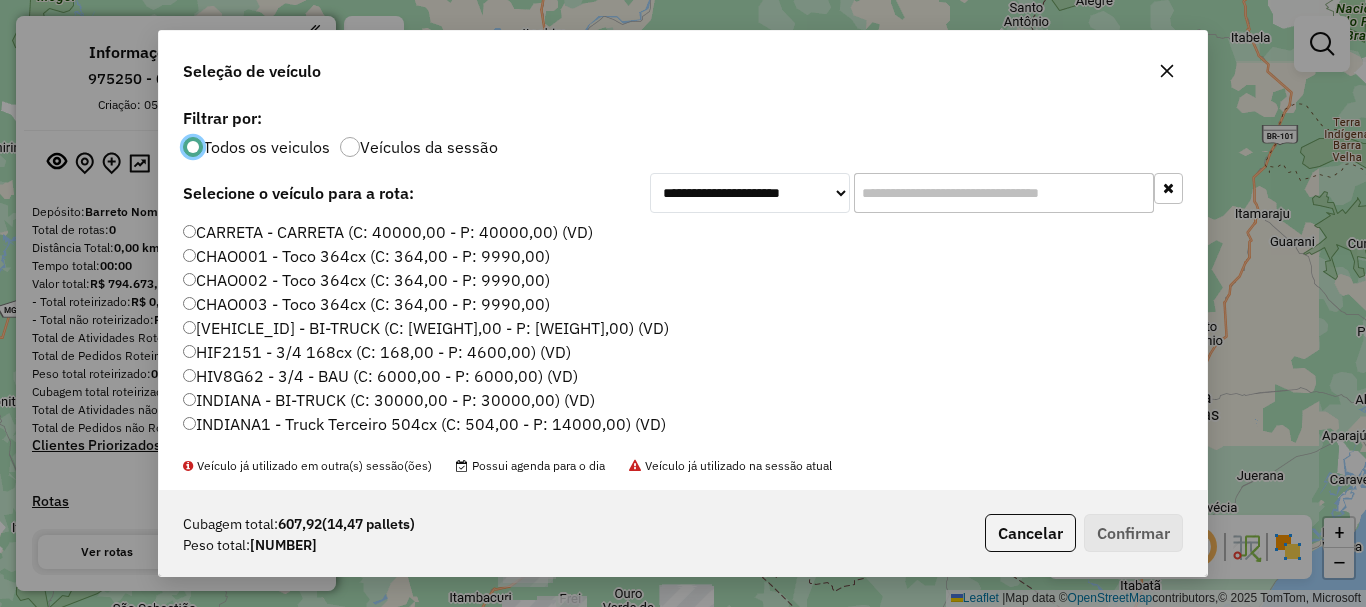 scroll, scrollTop: 11, scrollLeft: 6, axis: both 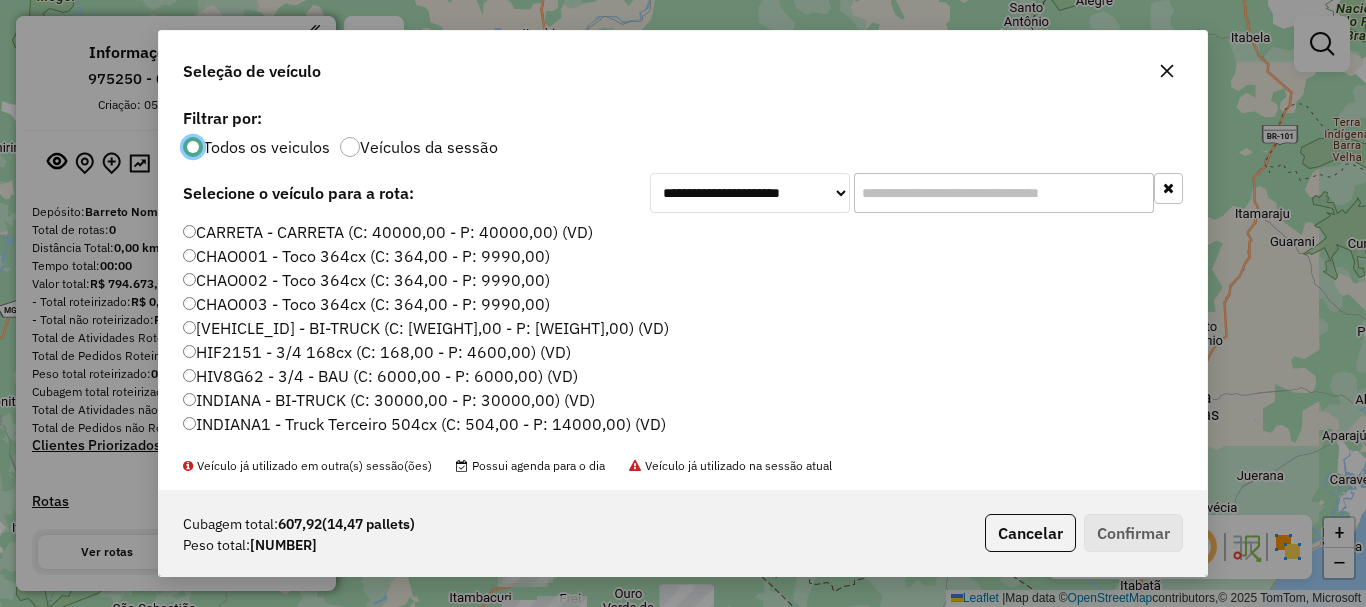 click 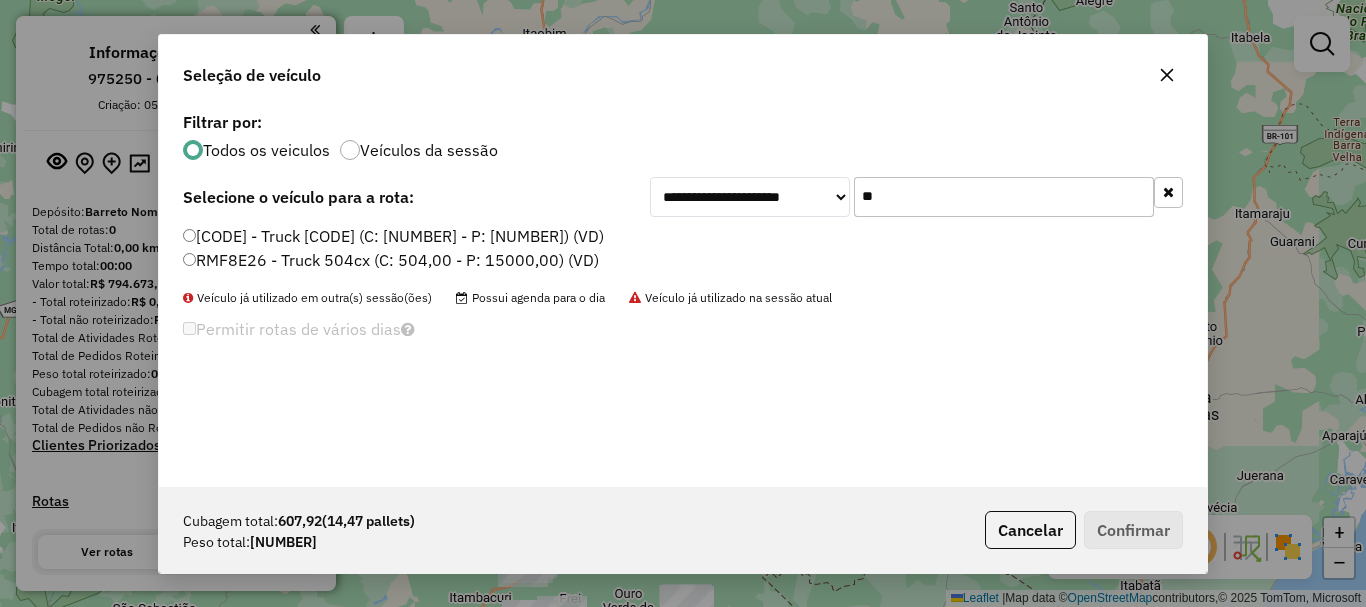 type on "**" 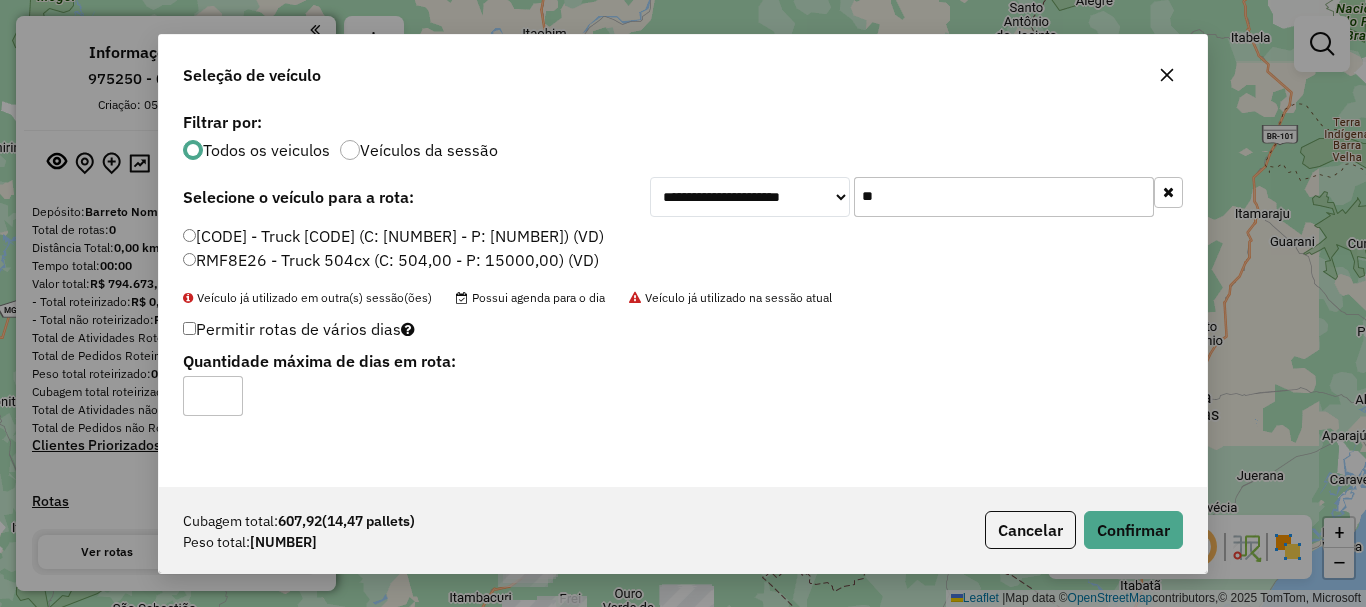 click on "*" 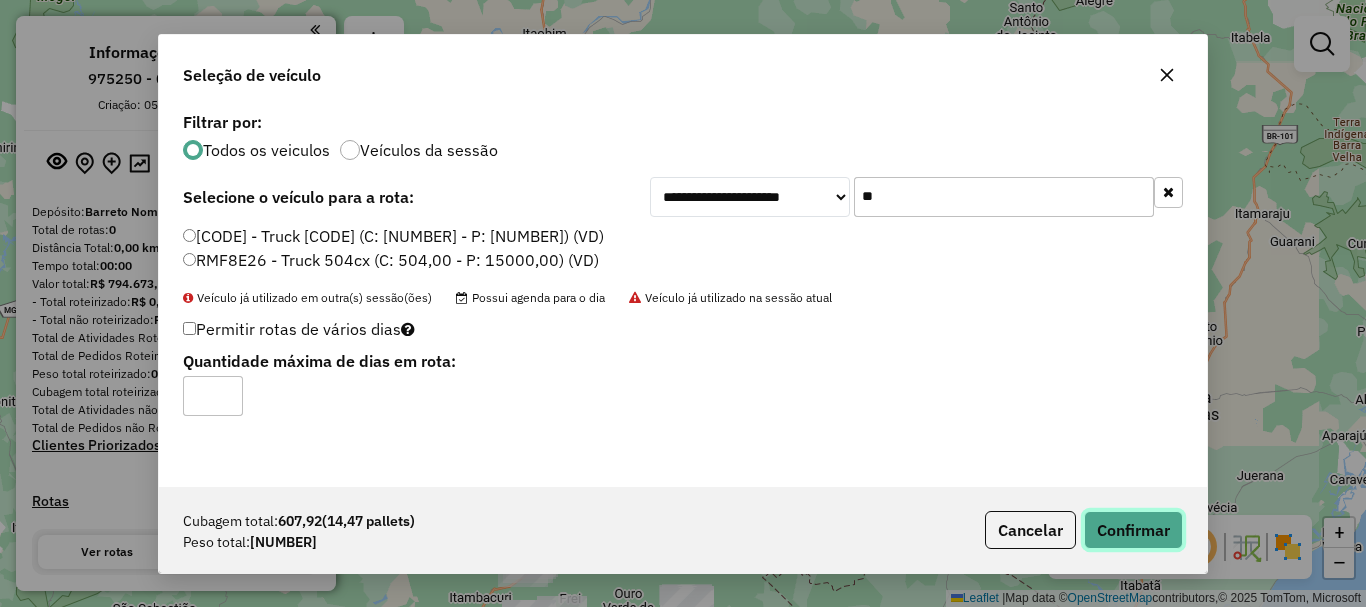 click on "Confirmar" 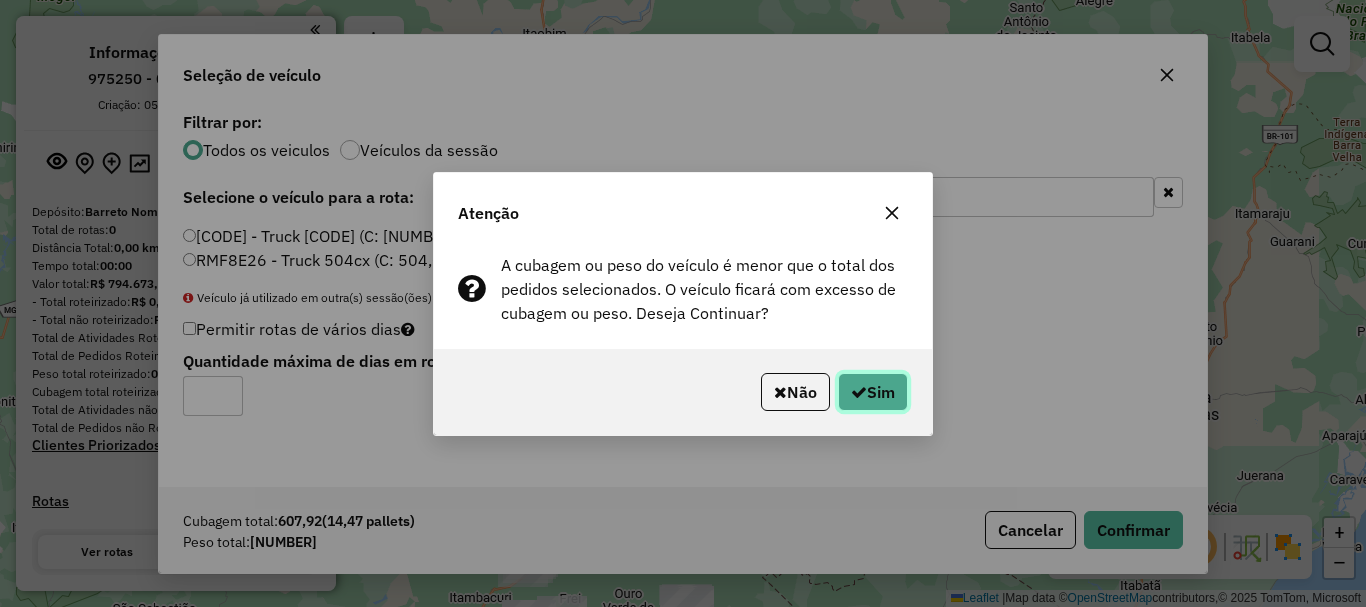 click on "Sim" 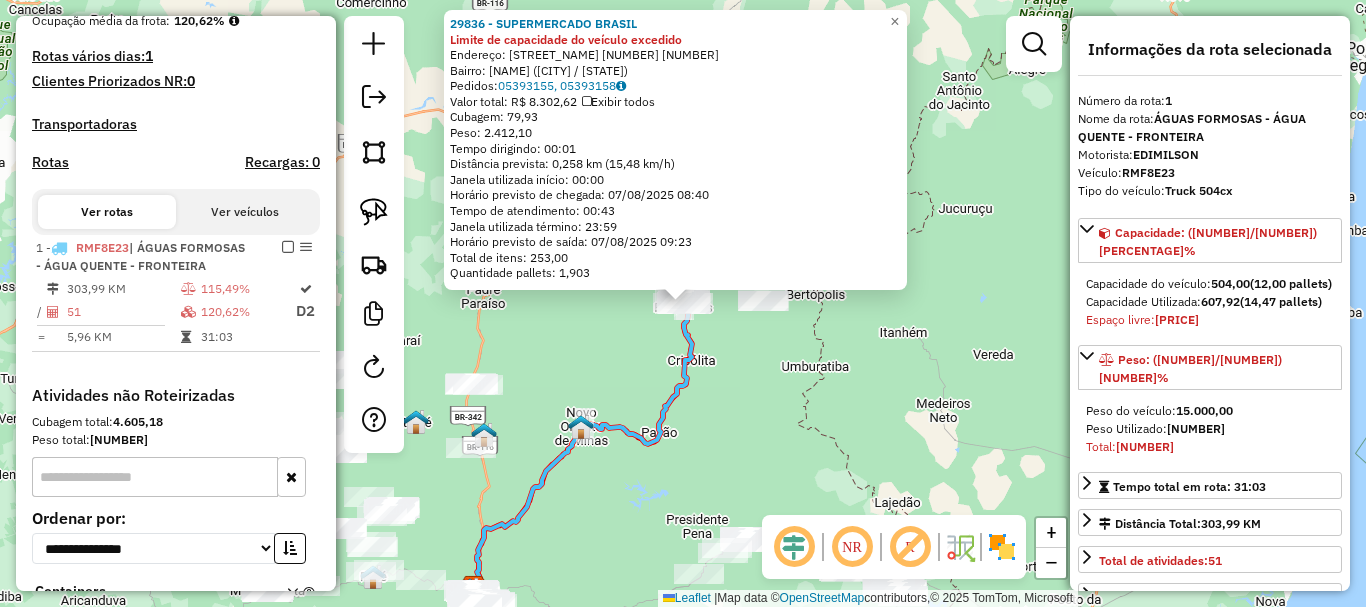 scroll, scrollTop: 688, scrollLeft: 0, axis: vertical 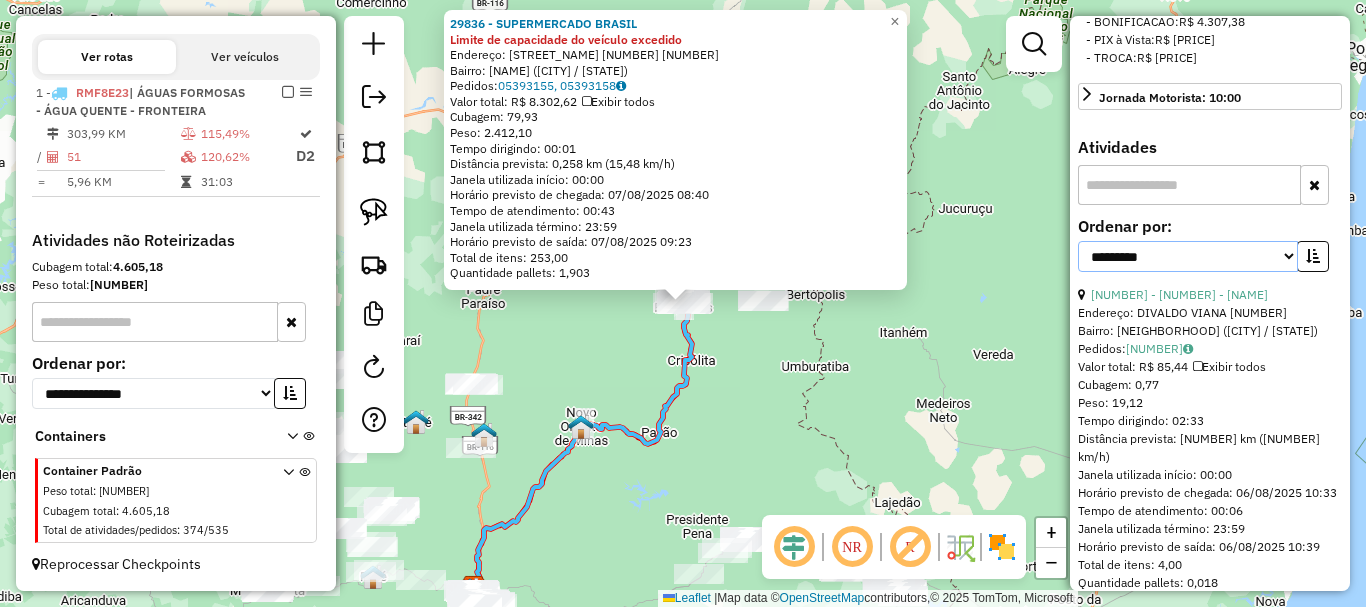 click on "**********" at bounding box center (1188, 256) 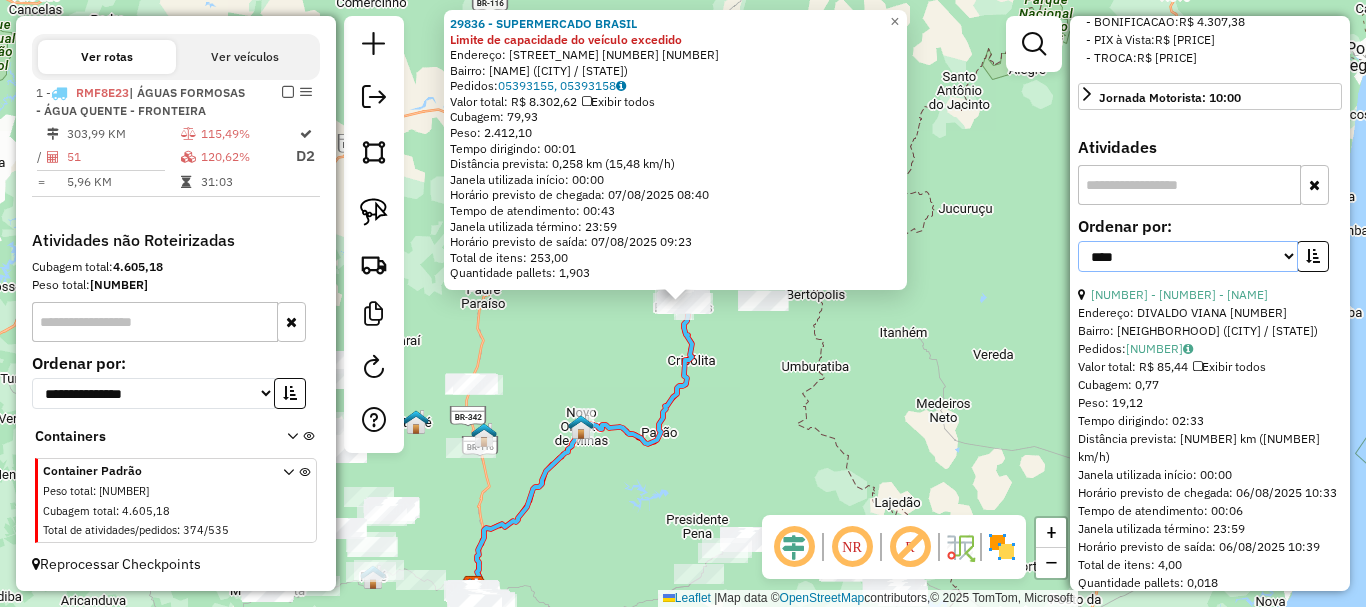 click on "**********" at bounding box center (1188, 256) 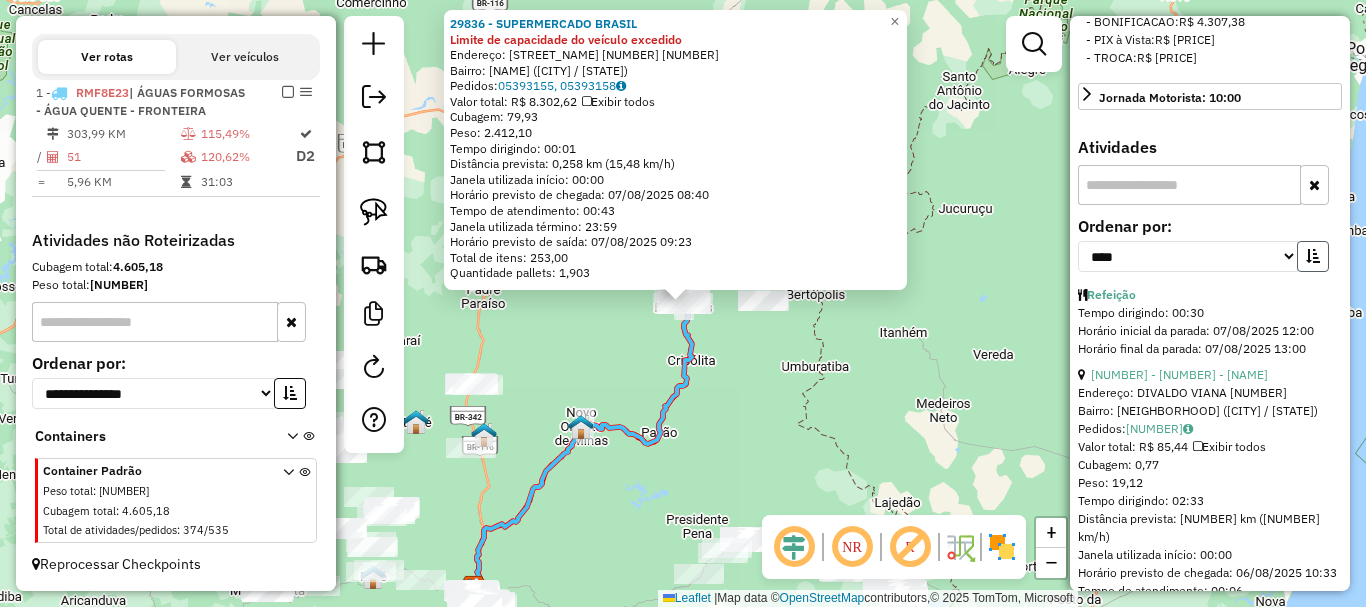 click at bounding box center [1313, 256] 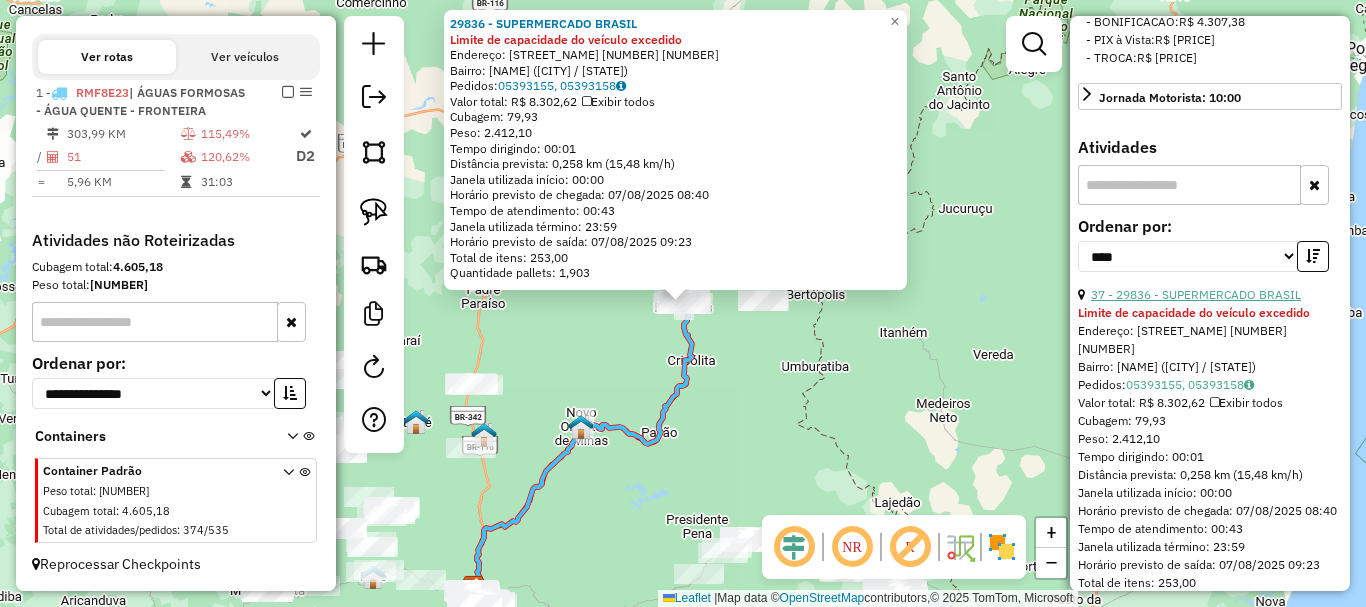 click on "37 - 29836 - SUPERMERCADO BRASIL" at bounding box center [1196, 294] 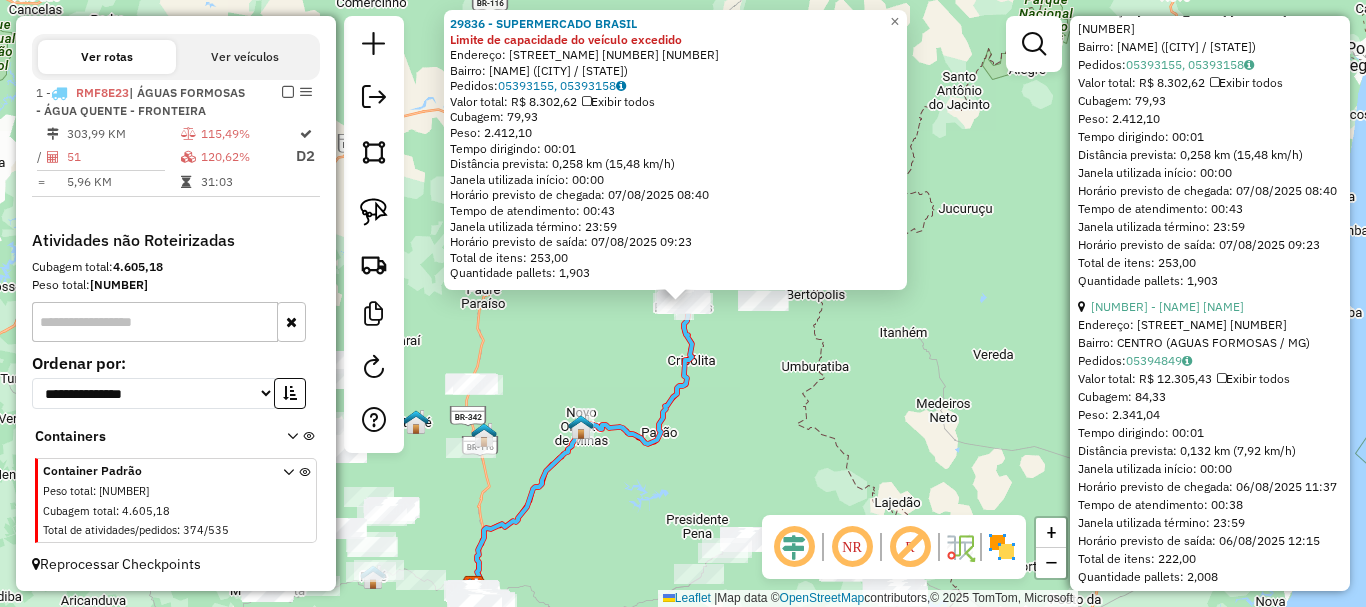 scroll, scrollTop: 1100, scrollLeft: 0, axis: vertical 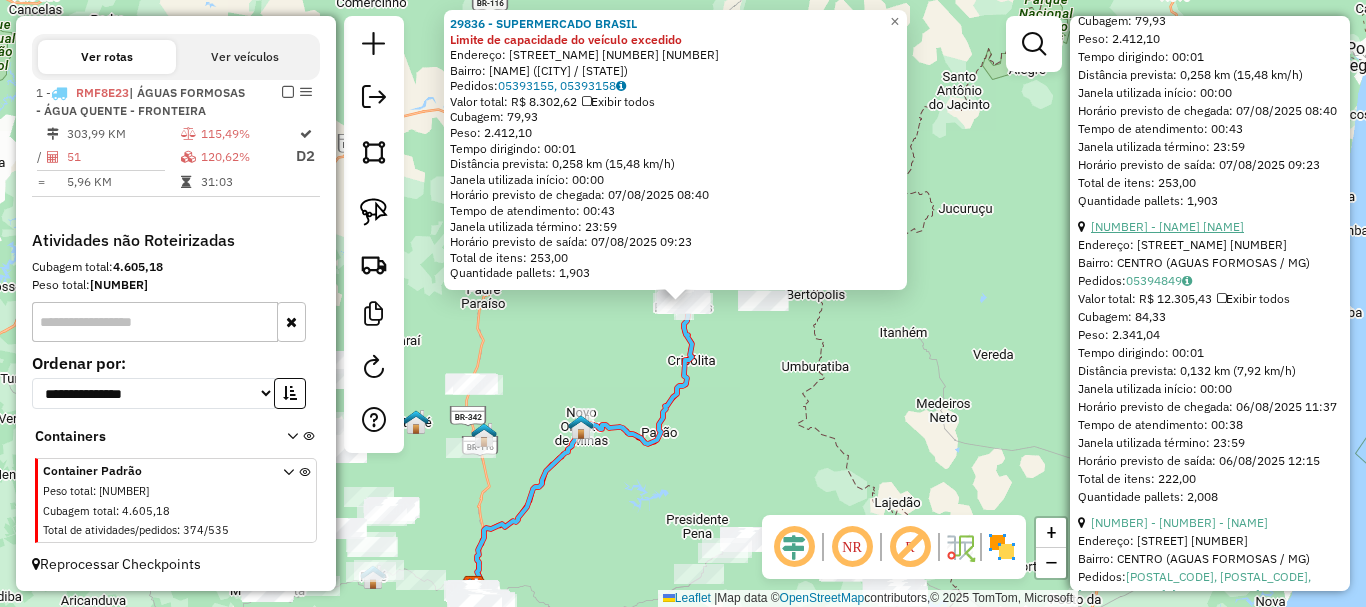 click on "[NUMBER] - [NAME]  [NAME]" at bounding box center [1167, 226] 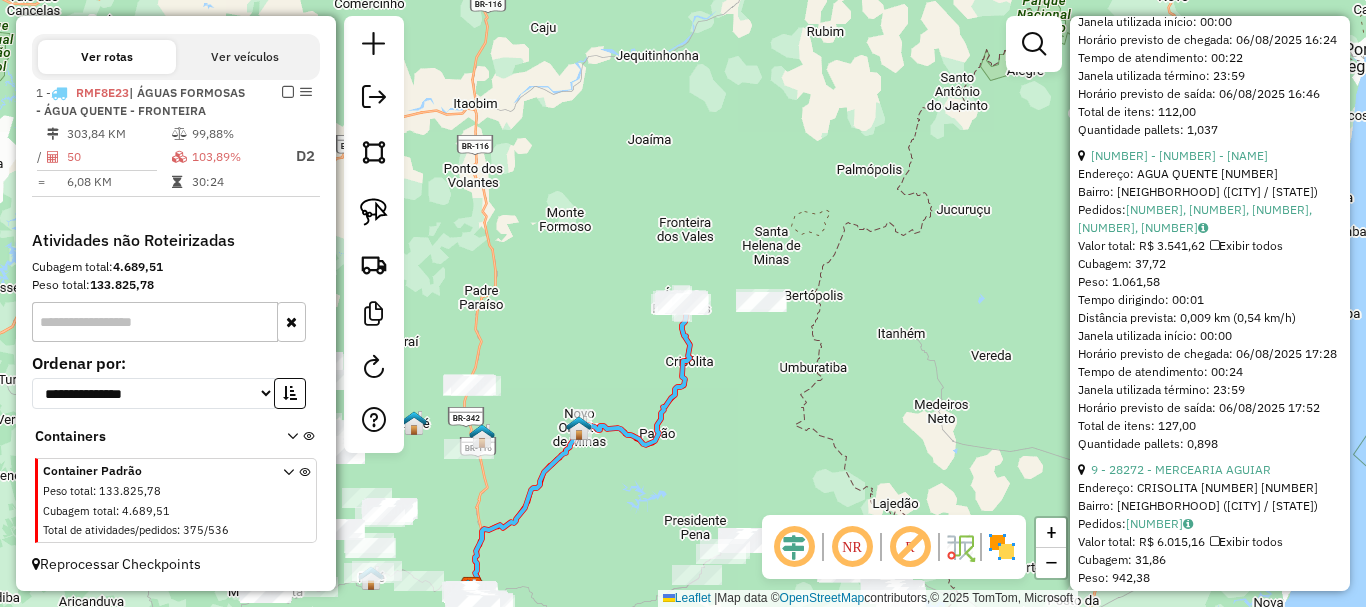 scroll, scrollTop: 2250, scrollLeft: 0, axis: vertical 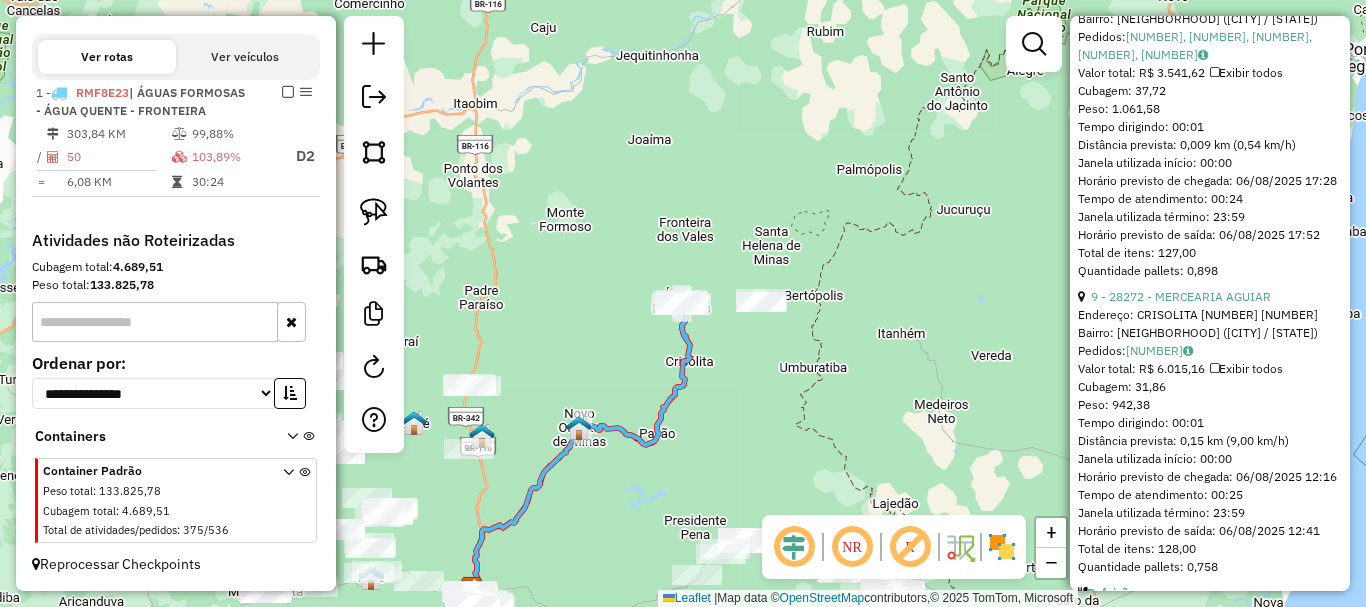 click on "9 - 28272 - MERCEARIA AGUIAR" at bounding box center (1181, 296) 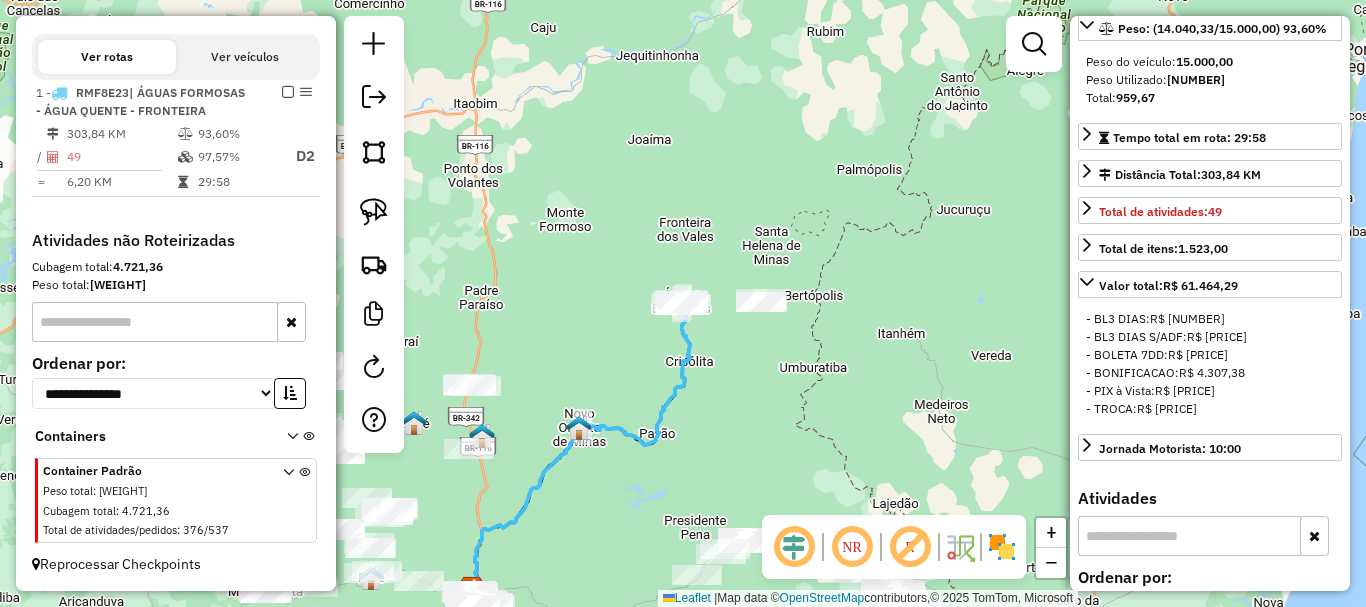 scroll, scrollTop: 0, scrollLeft: 0, axis: both 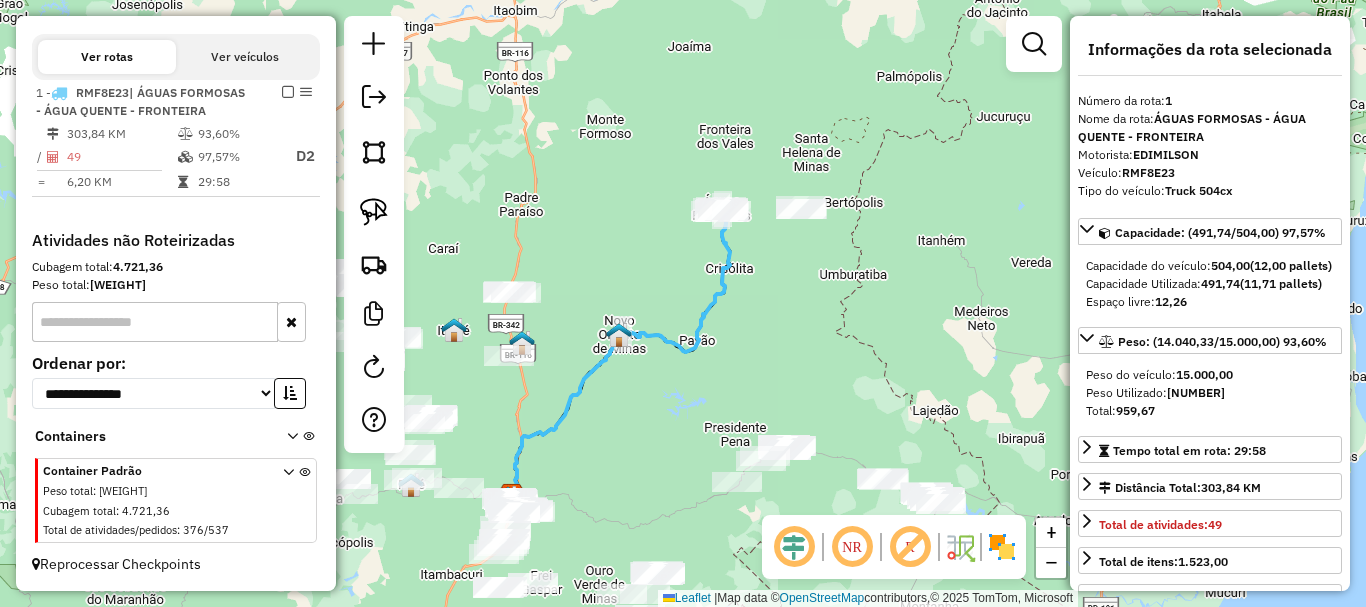 drag, startPoint x: 754, startPoint y: 410, endPoint x: 798, endPoint y: 306, distance: 112.92475 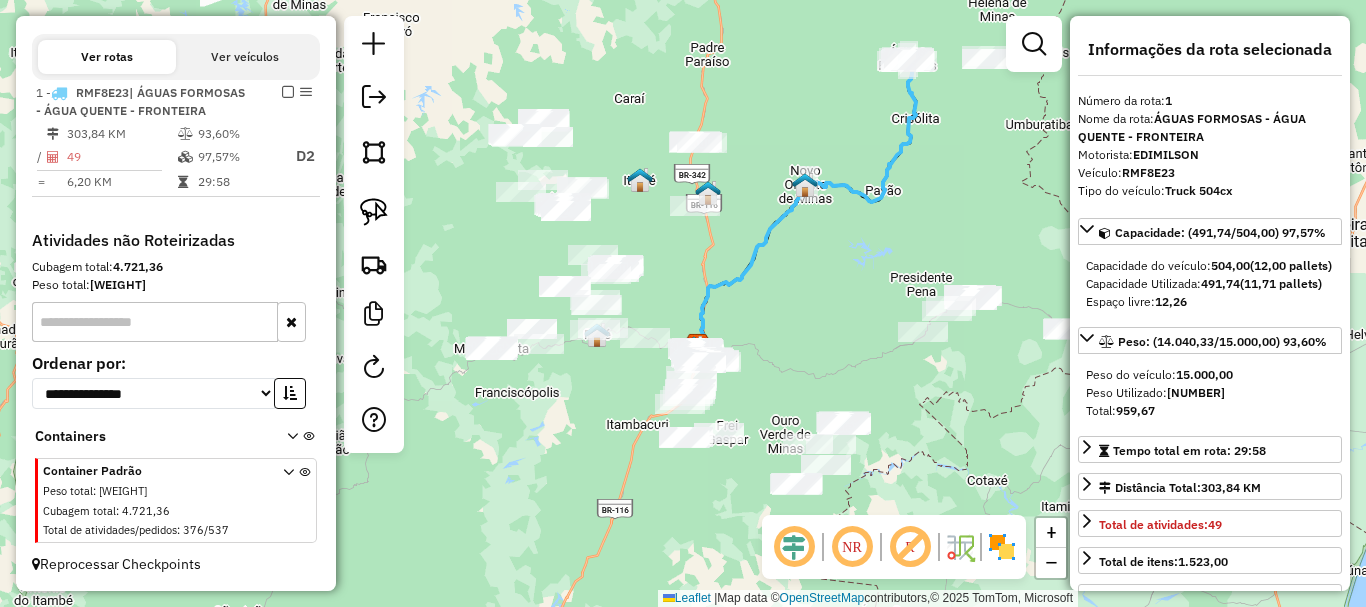 drag, startPoint x: 700, startPoint y: 383, endPoint x: 882, endPoint y: 244, distance: 229.00873 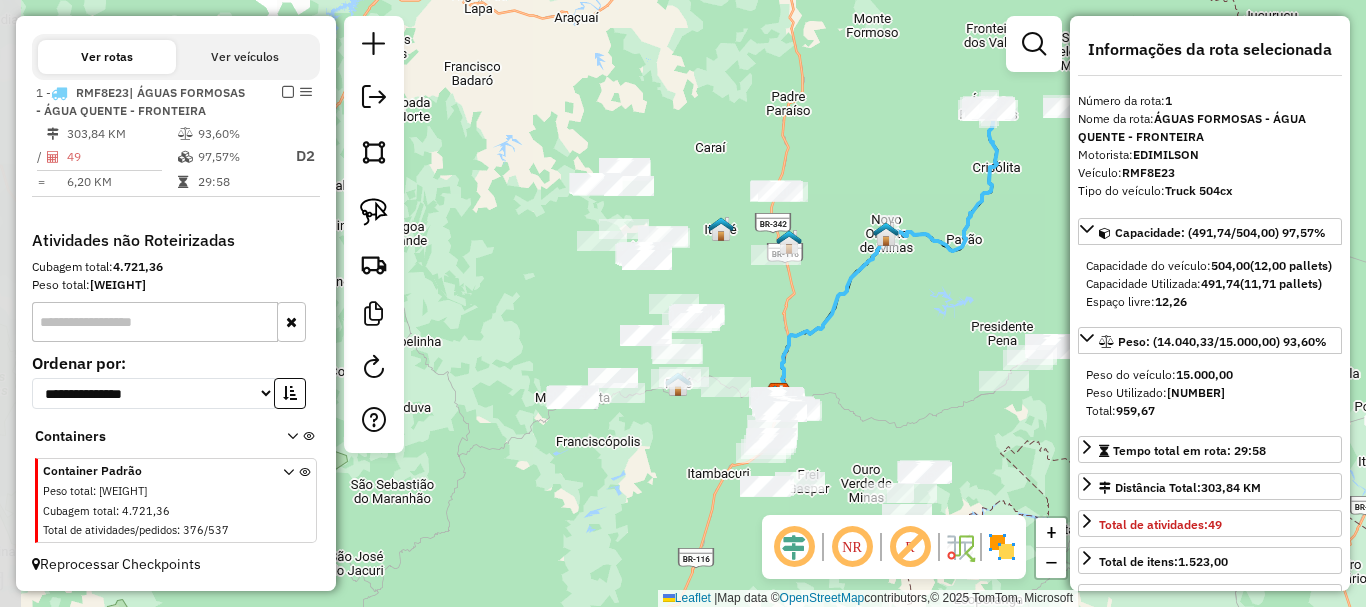 drag, startPoint x: 677, startPoint y: 255, endPoint x: 758, endPoint y: 304, distance: 94.66784 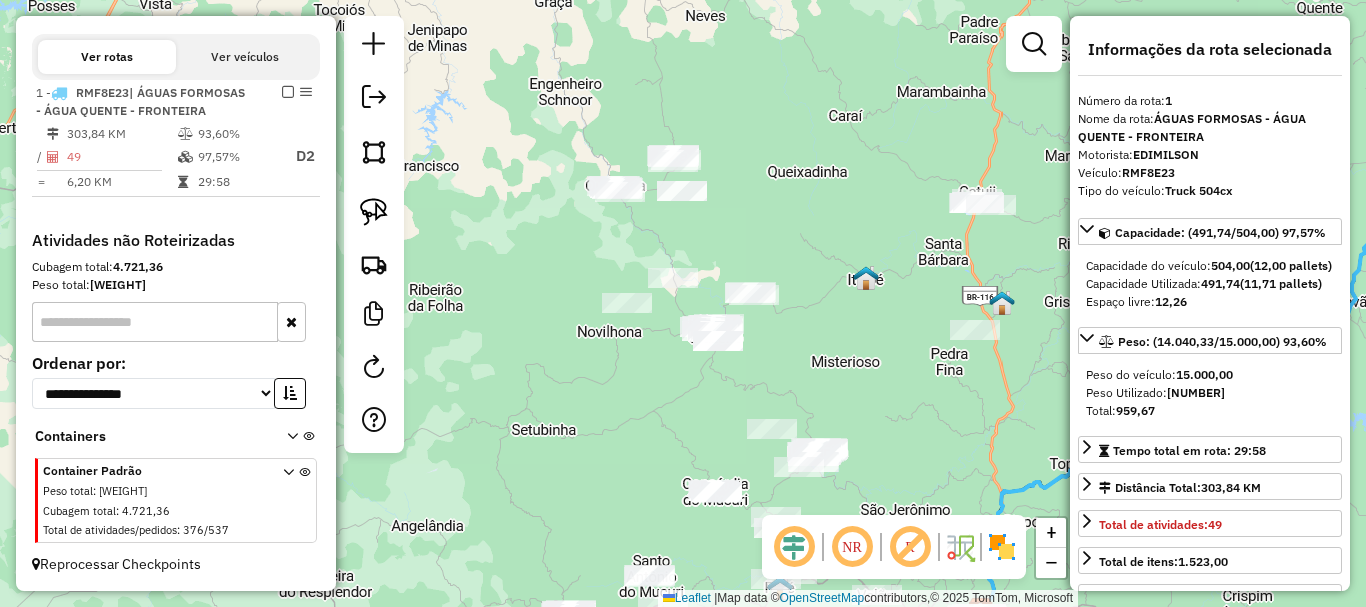 drag, startPoint x: 684, startPoint y: 219, endPoint x: 822, endPoint y: 299, distance: 159.51175 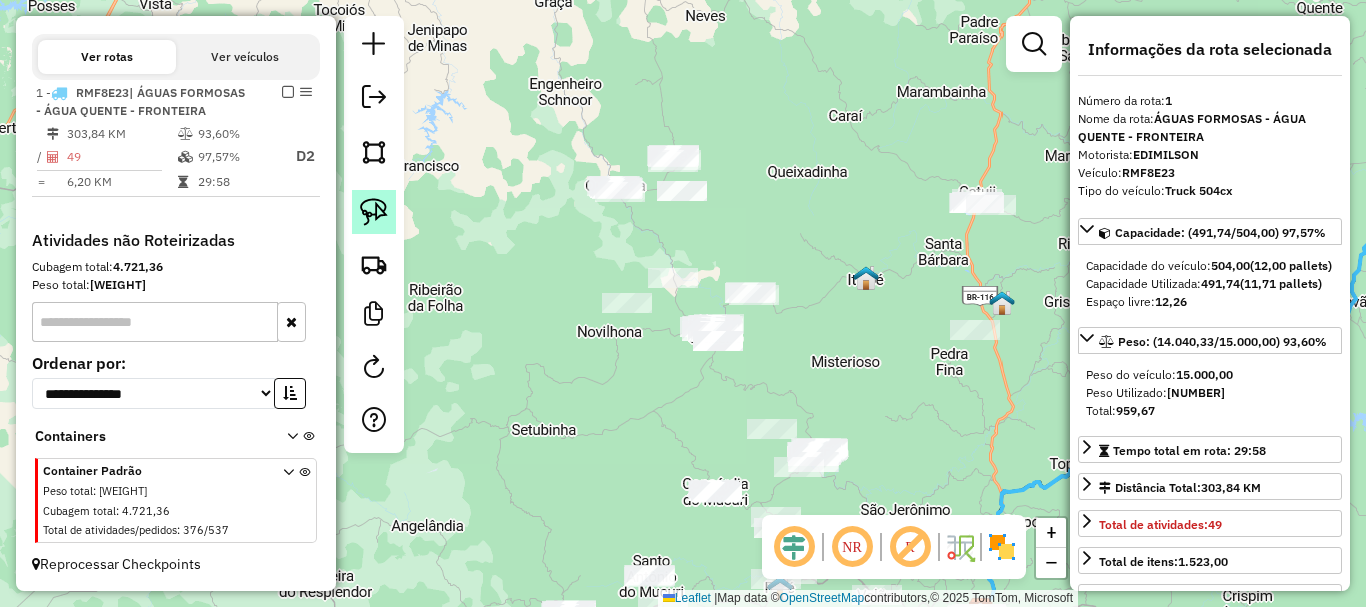 click 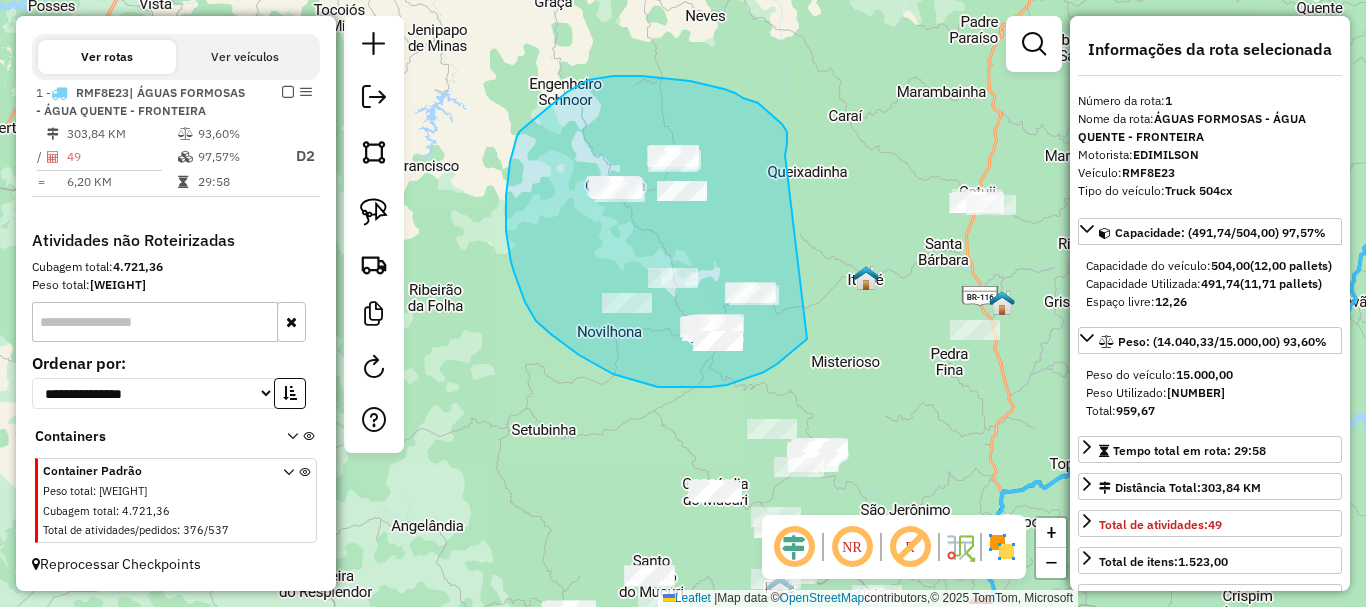 drag, startPoint x: 787, startPoint y: 144, endPoint x: 807, endPoint y: 339, distance: 196.02296 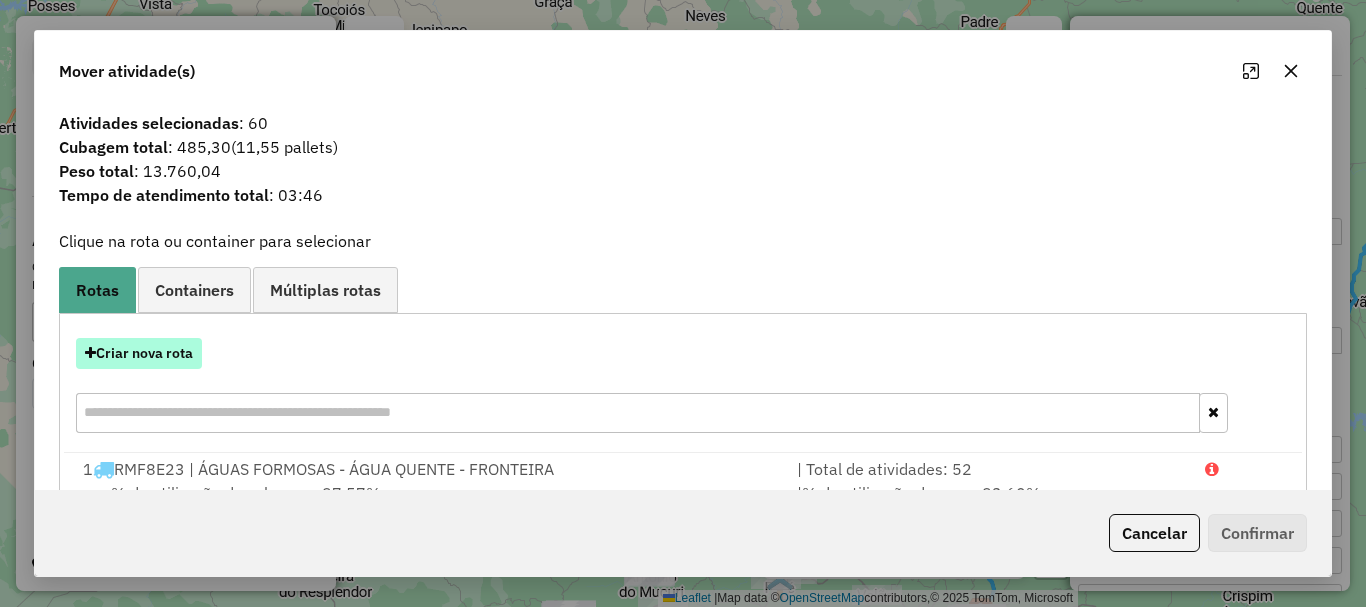 click on "Criar nova rota" at bounding box center (139, 353) 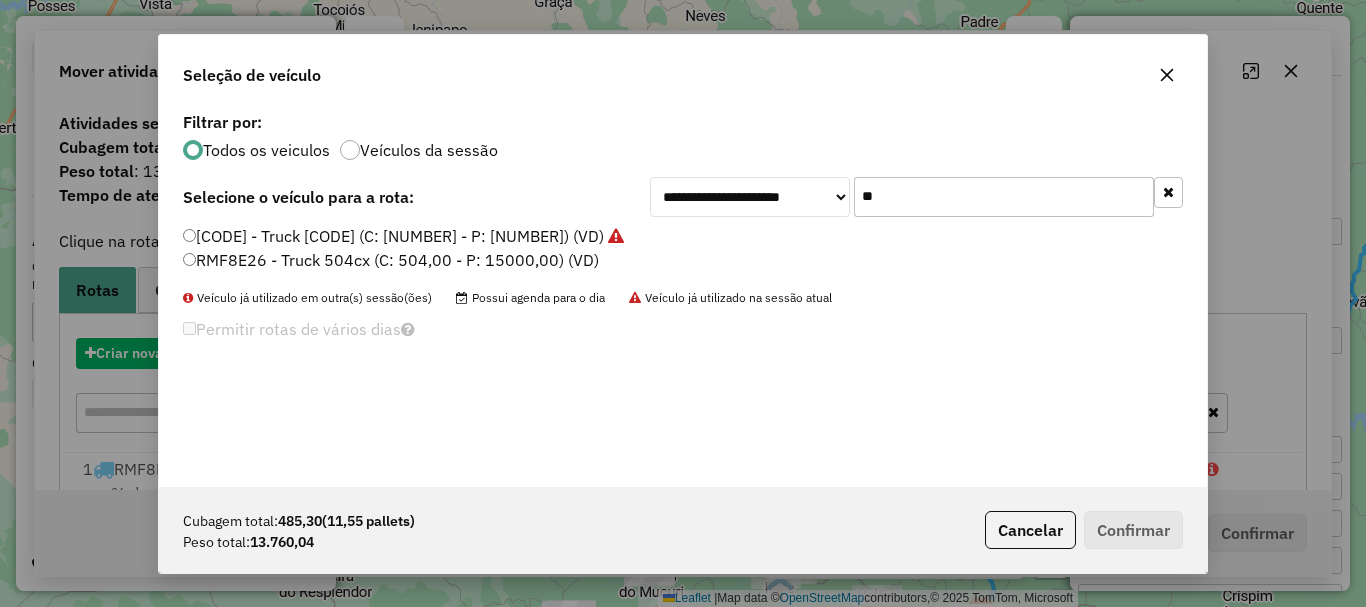 scroll, scrollTop: 11, scrollLeft: 6, axis: both 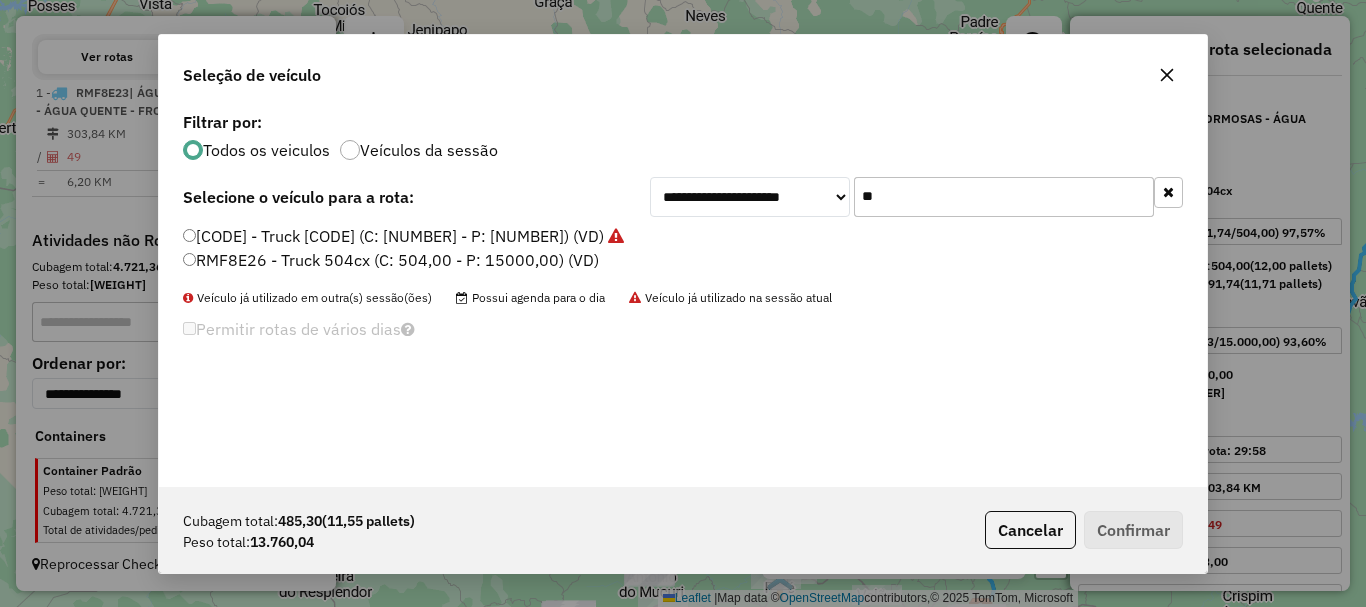 drag, startPoint x: 946, startPoint y: 206, endPoint x: 752, endPoint y: 207, distance: 194.00258 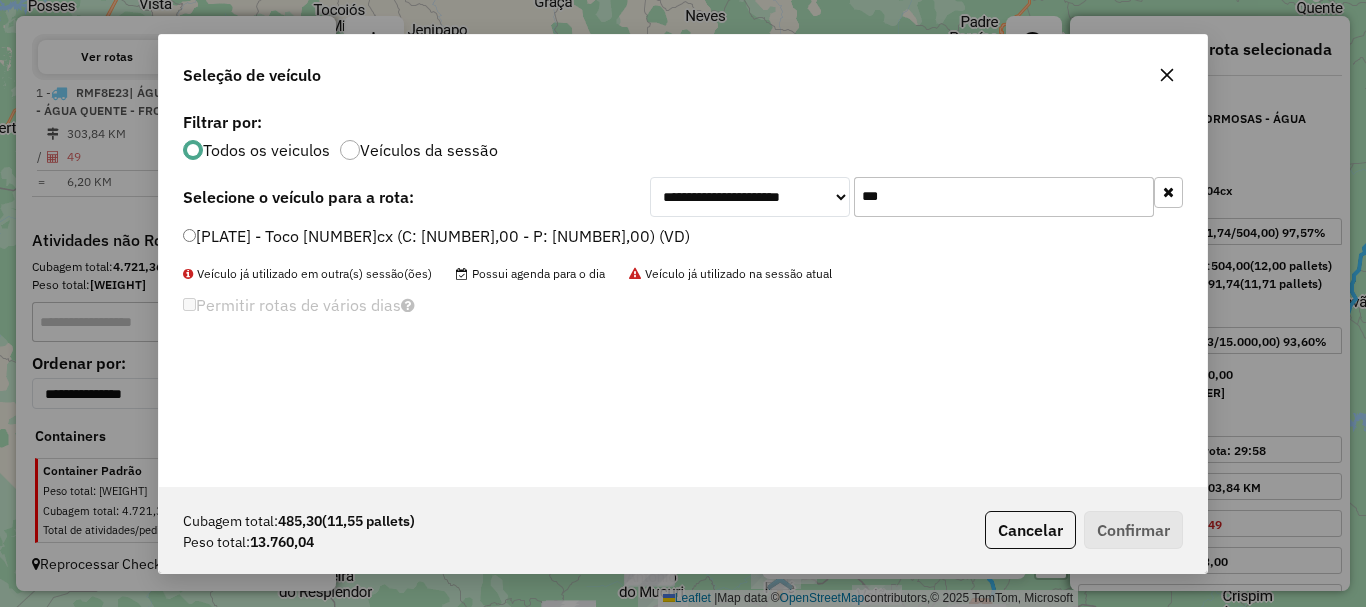 type on "***" 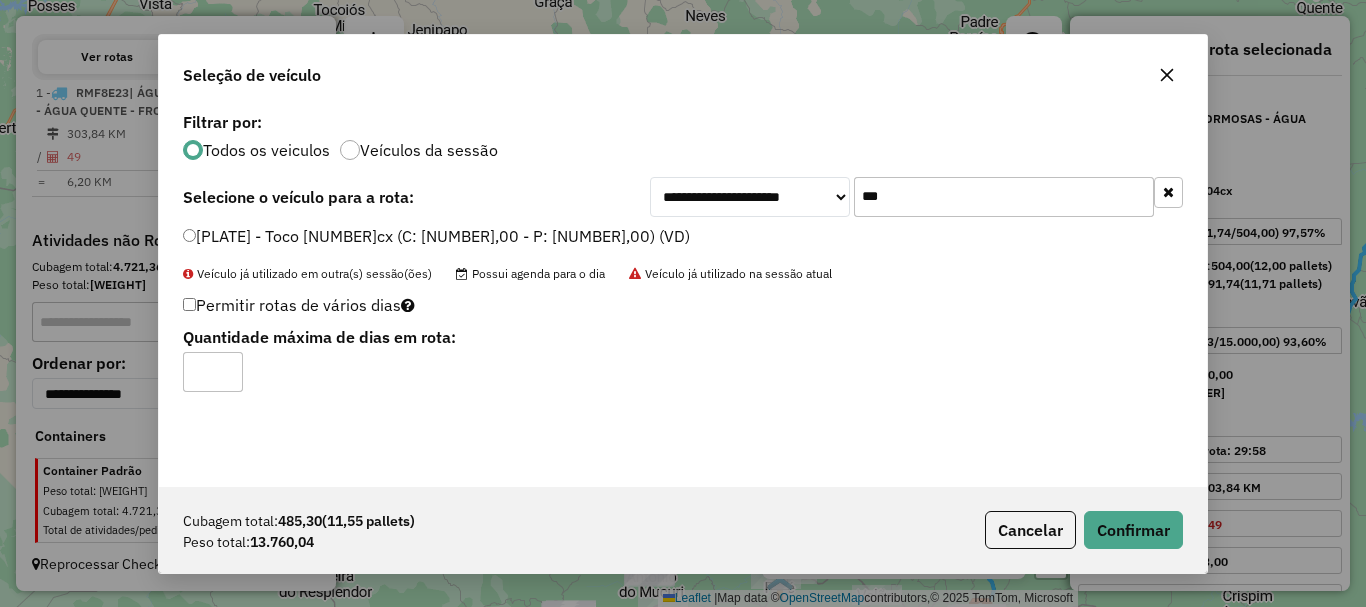 click on "*" 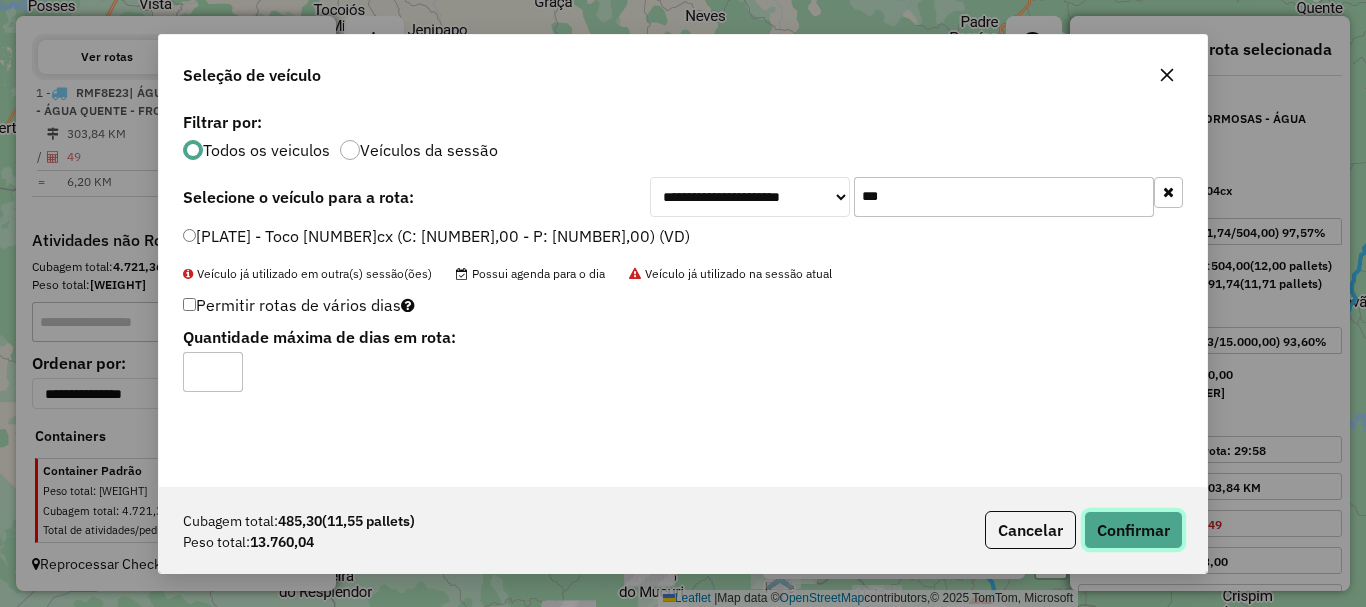click on "Confirmar" 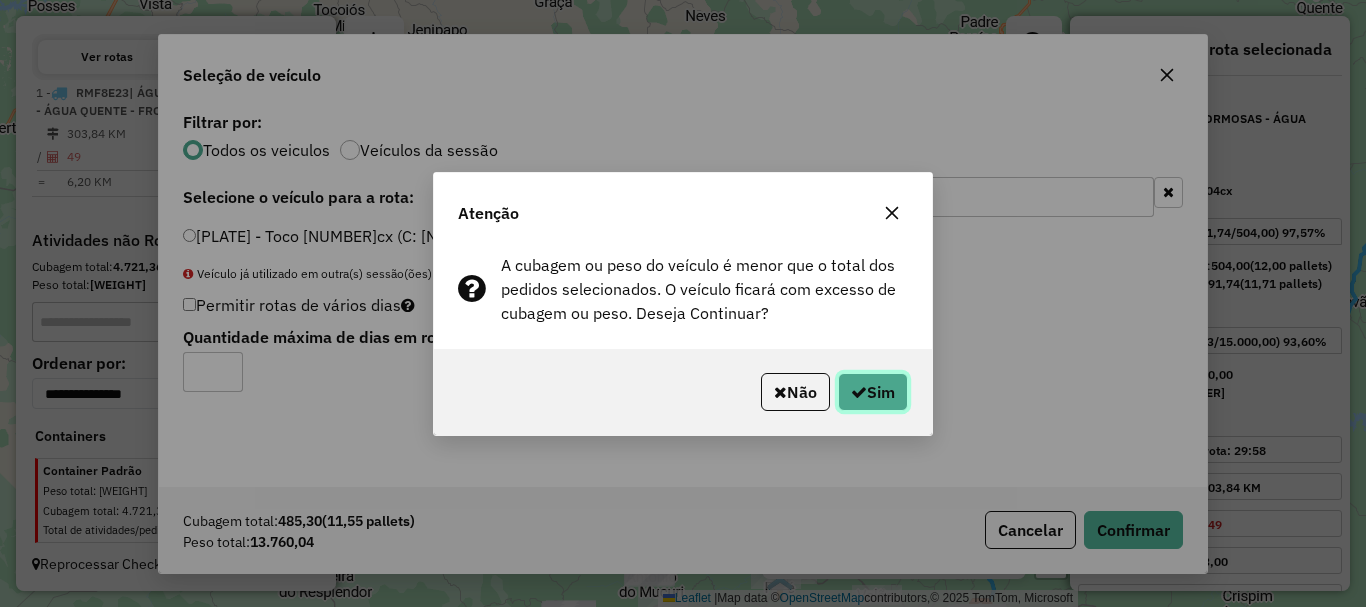 click on "Sim" 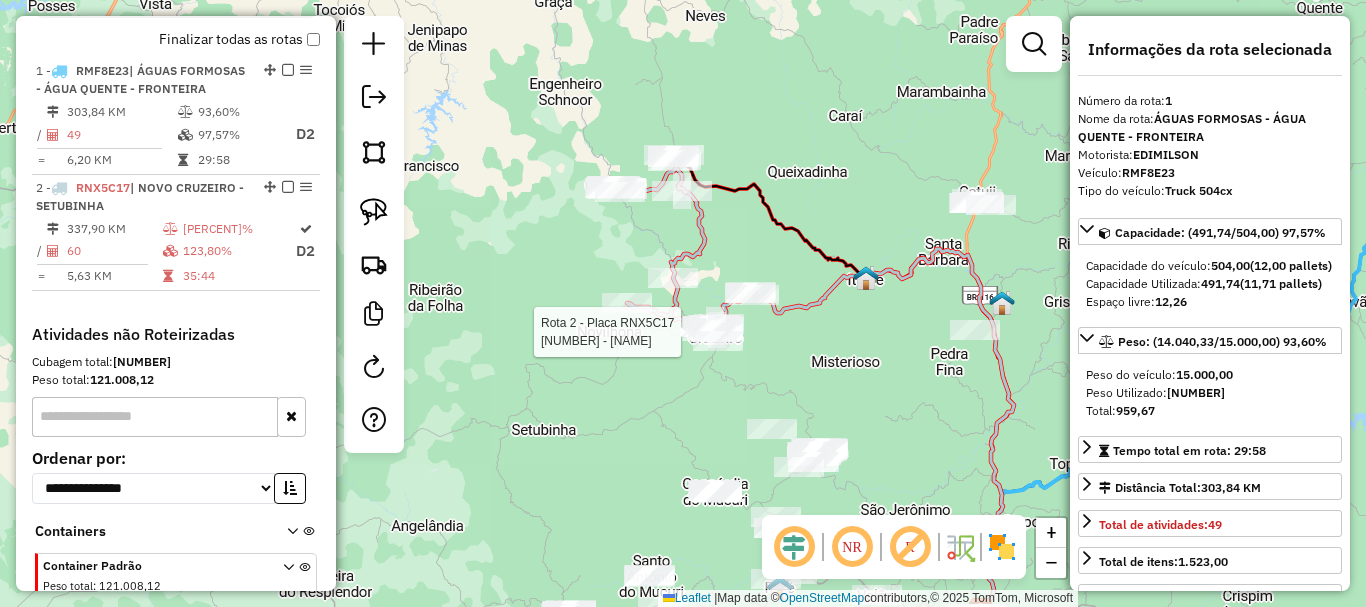 scroll, scrollTop: 734, scrollLeft: 0, axis: vertical 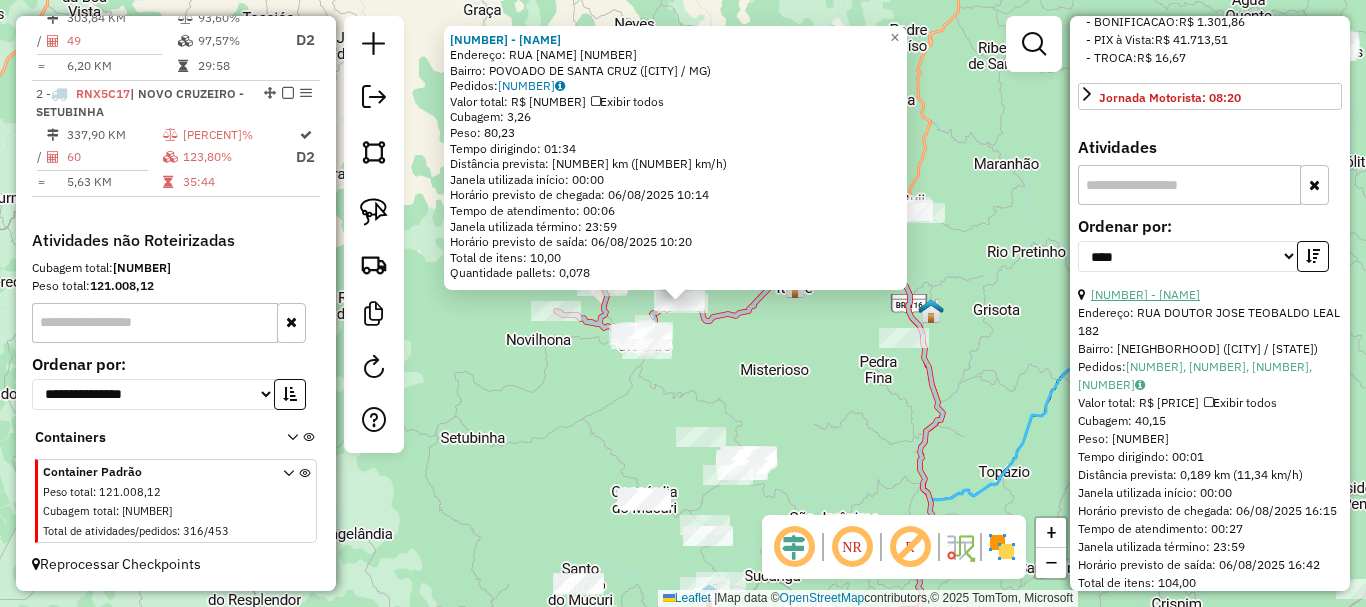 click on "[NUMBER] - [NAME]" at bounding box center (1145, 294) 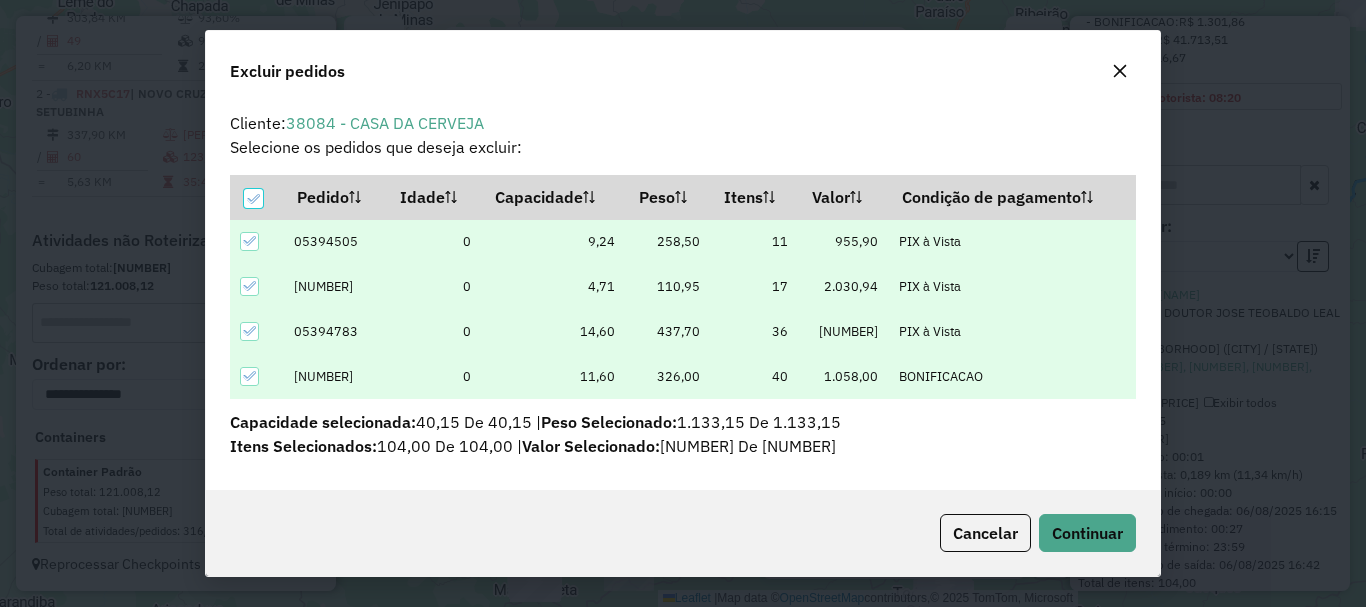 scroll, scrollTop: 12, scrollLeft: 6, axis: both 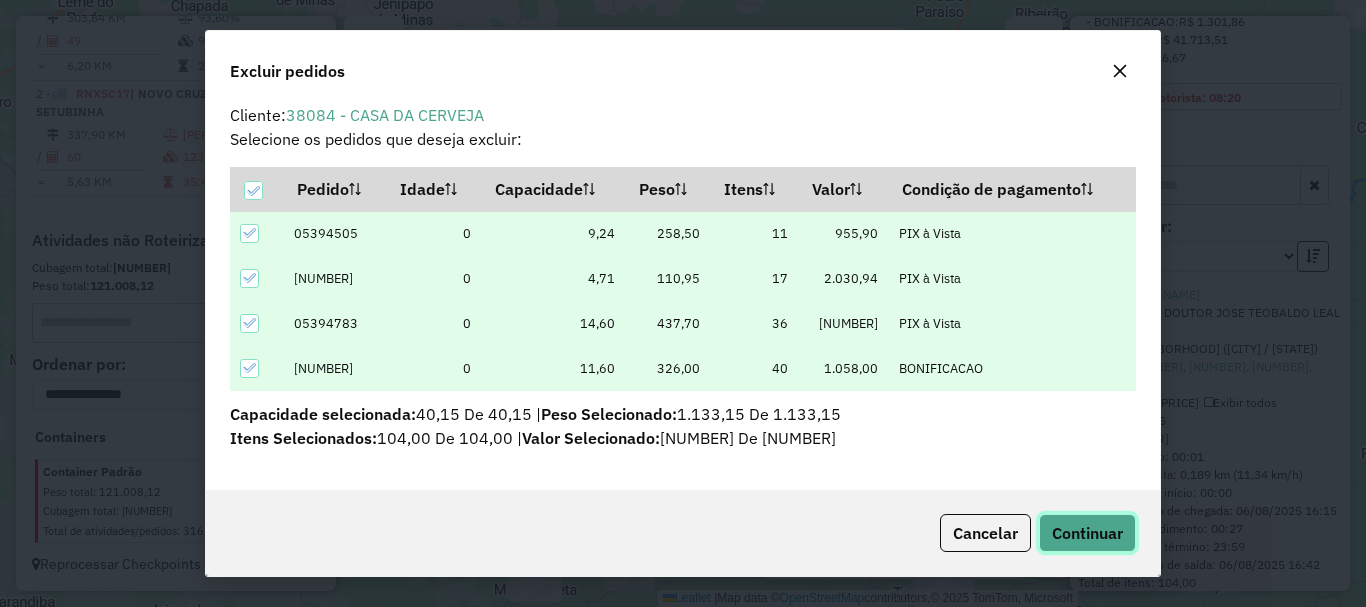 click on "Continuar" 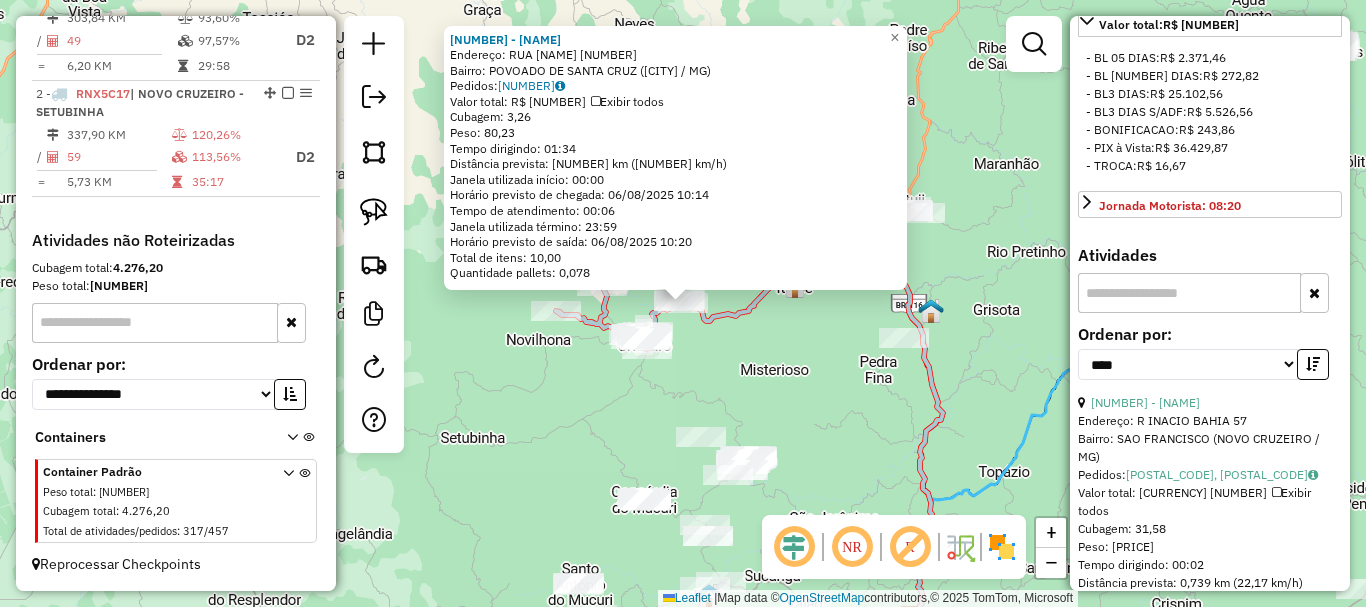 scroll, scrollTop: 600, scrollLeft: 0, axis: vertical 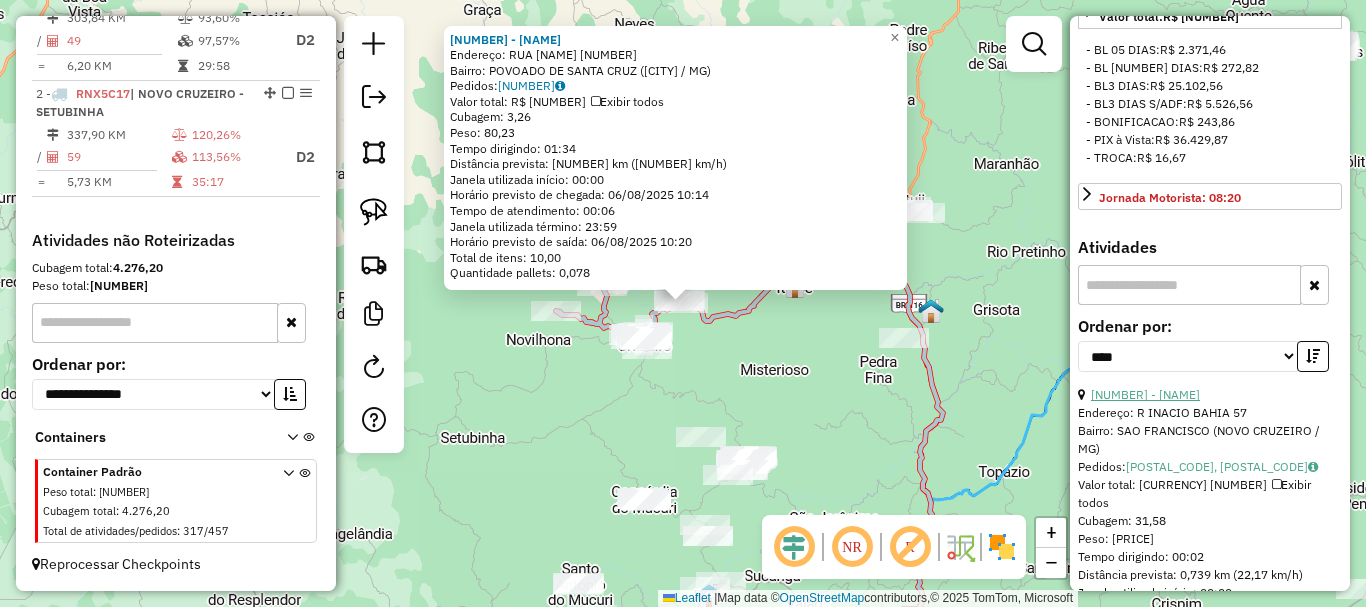 click on "[NUMBER] - [NAME]" at bounding box center [1145, 394] 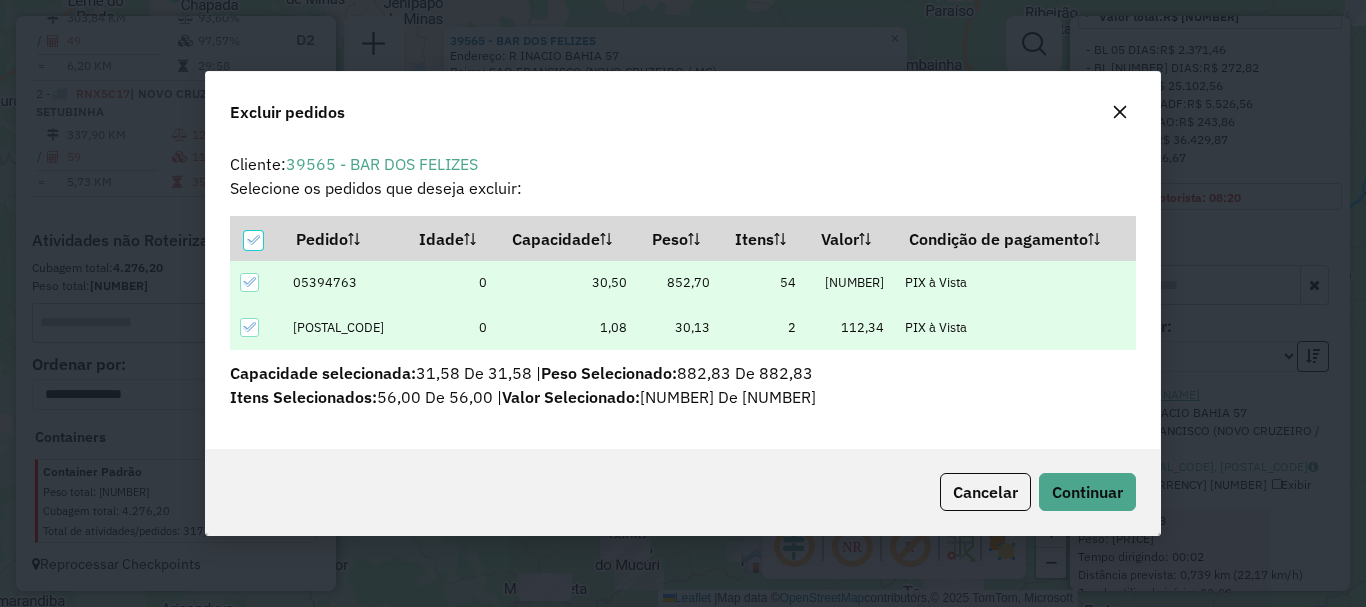 scroll, scrollTop: 82, scrollLeft: 0, axis: vertical 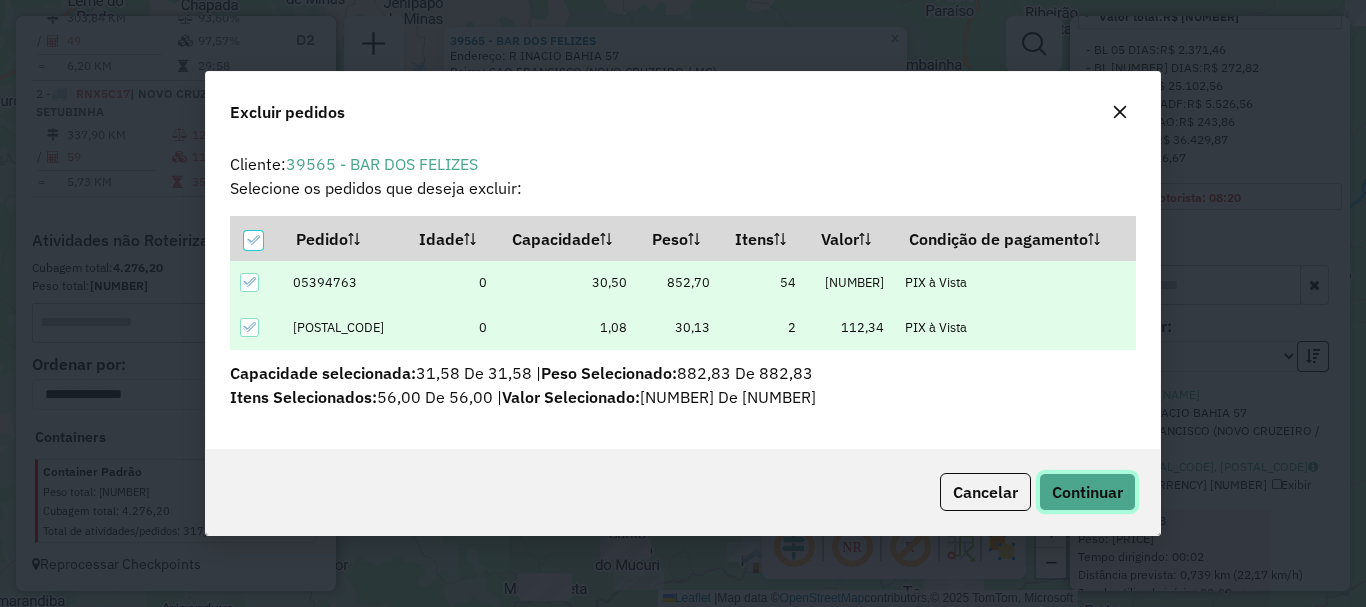 click on "Continuar" 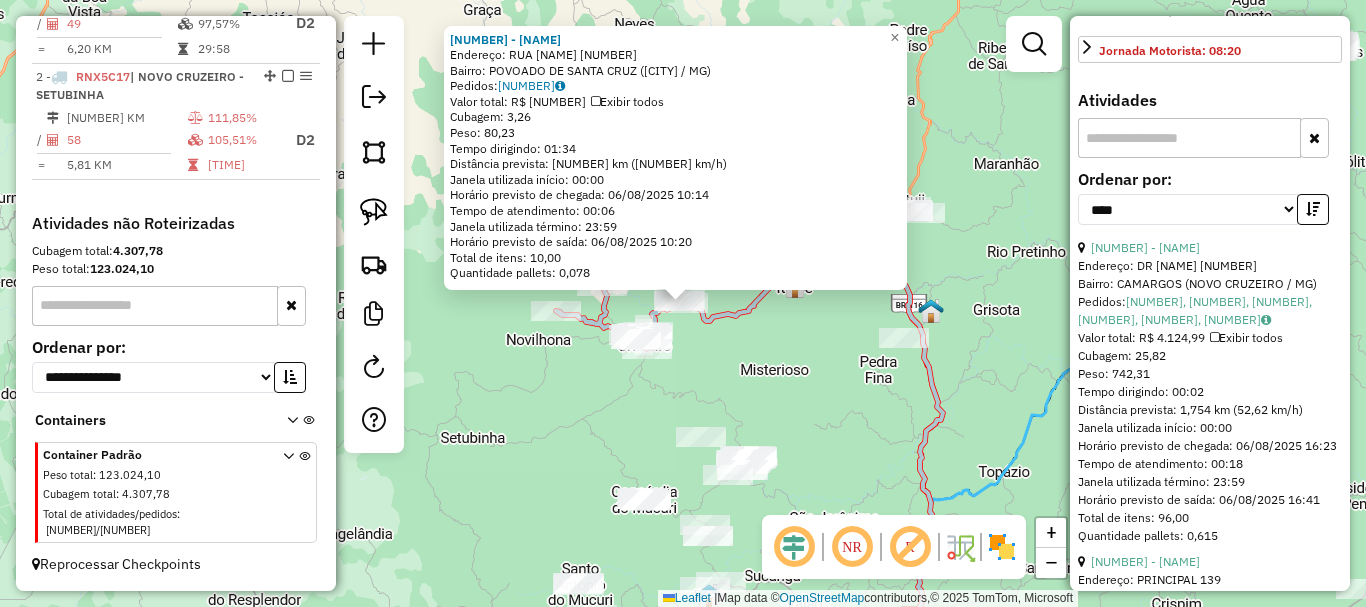 scroll, scrollTop: 900, scrollLeft: 0, axis: vertical 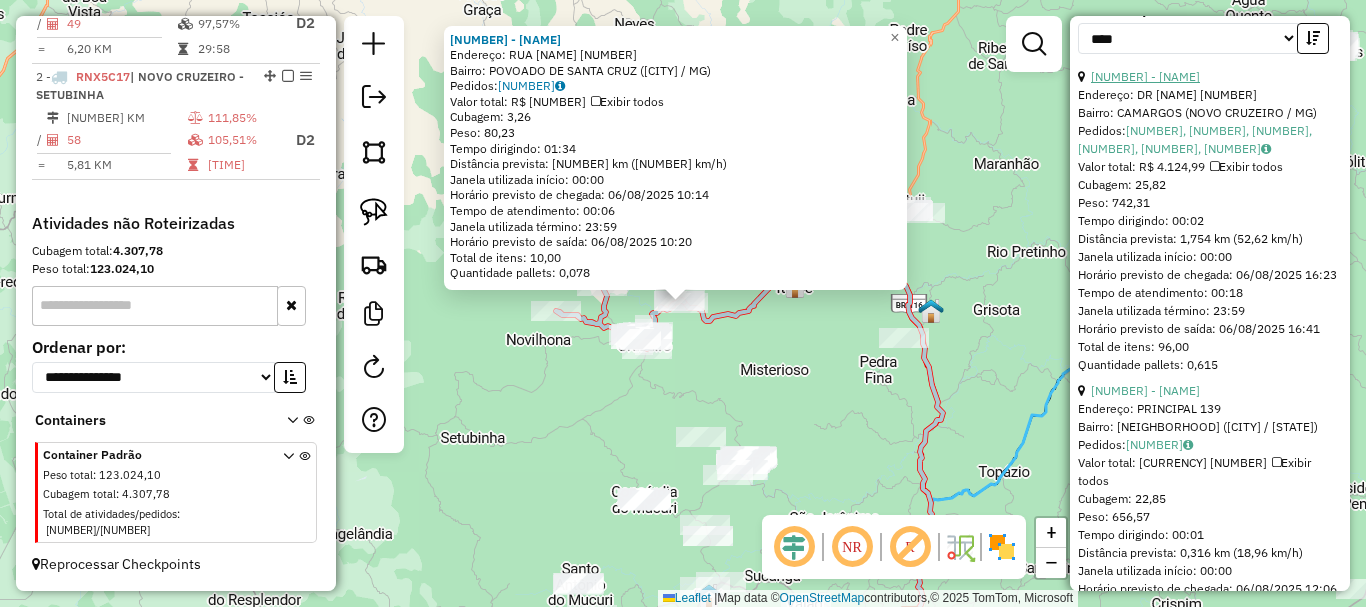 click on "[NUMBER] - [NAME]" at bounding box center (1145, 76) 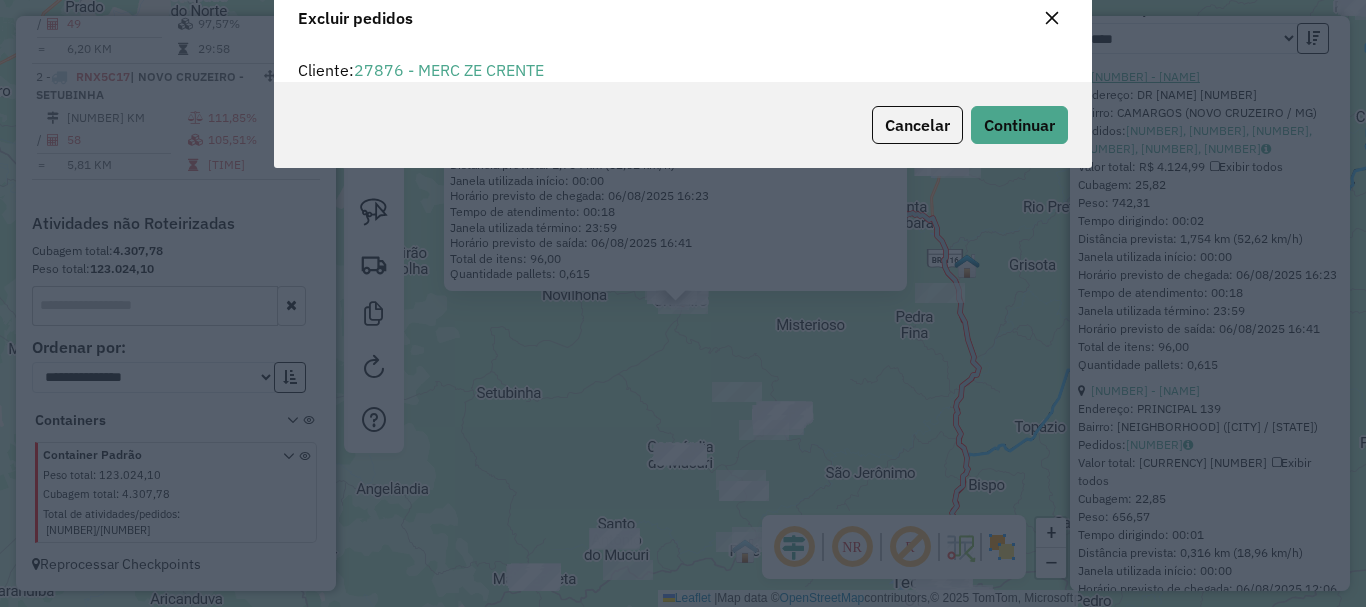 scroll, scrollTop: 11, scrollLeft: 6, axis: both 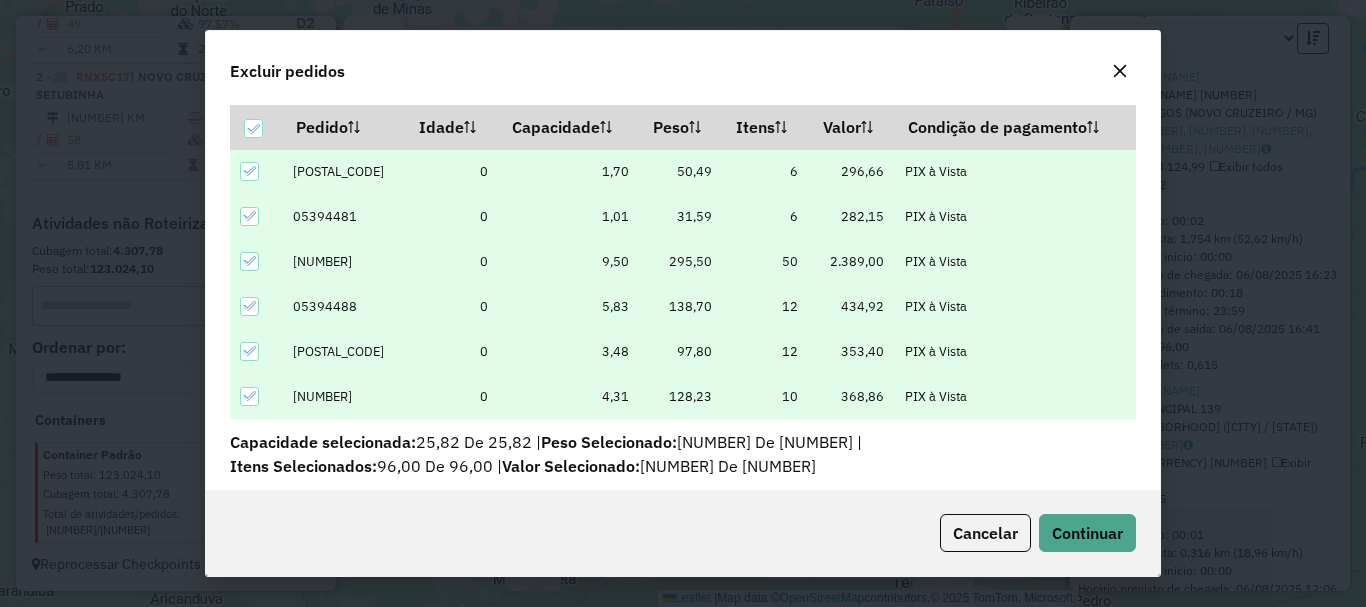 click on "Cancelar  Continuar" 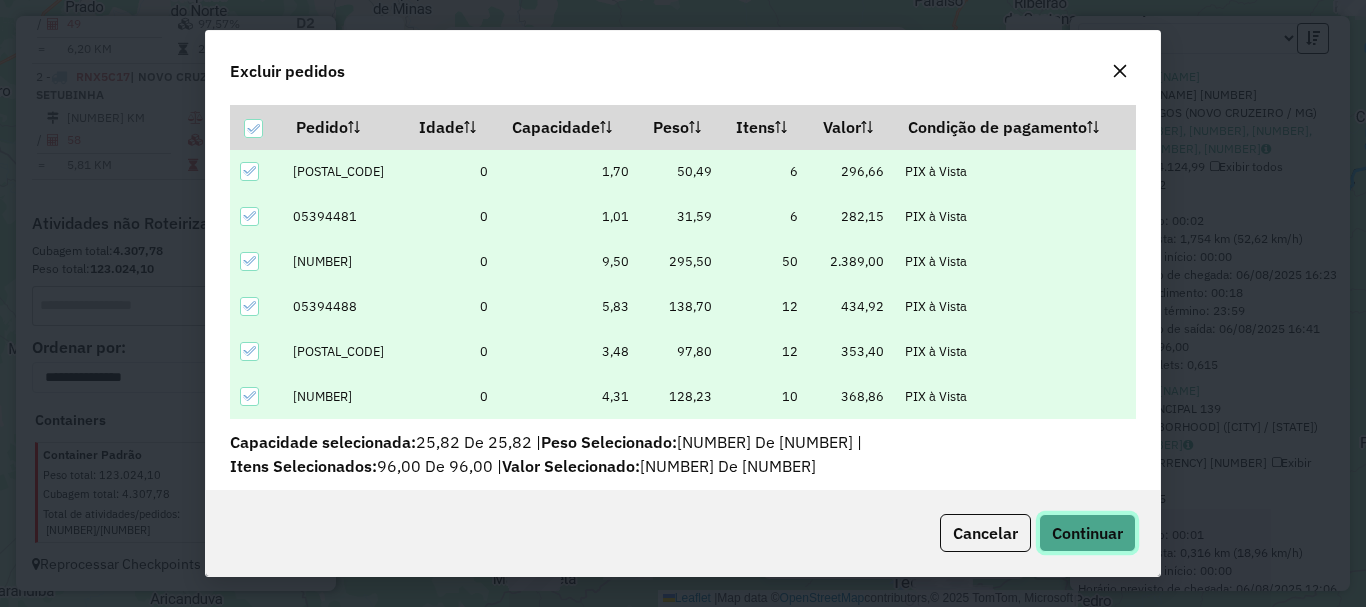 click on "Continuar" 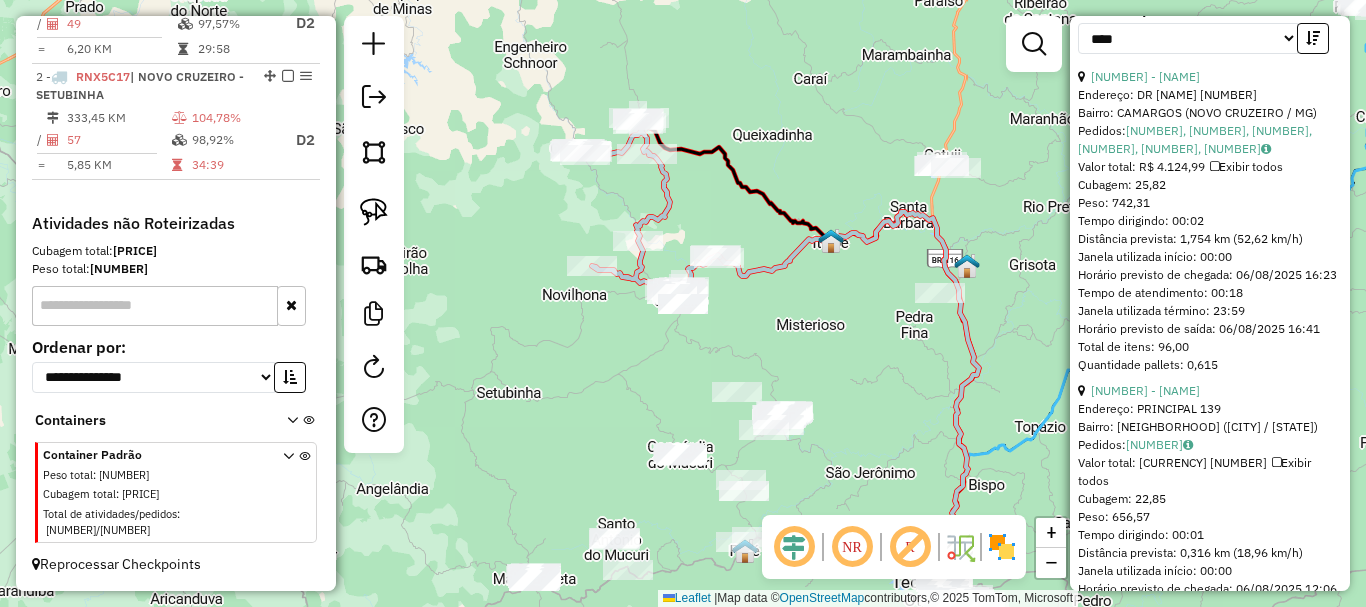 scroll, scrollTop: 882, scrollLeft: 0, axis: vertical 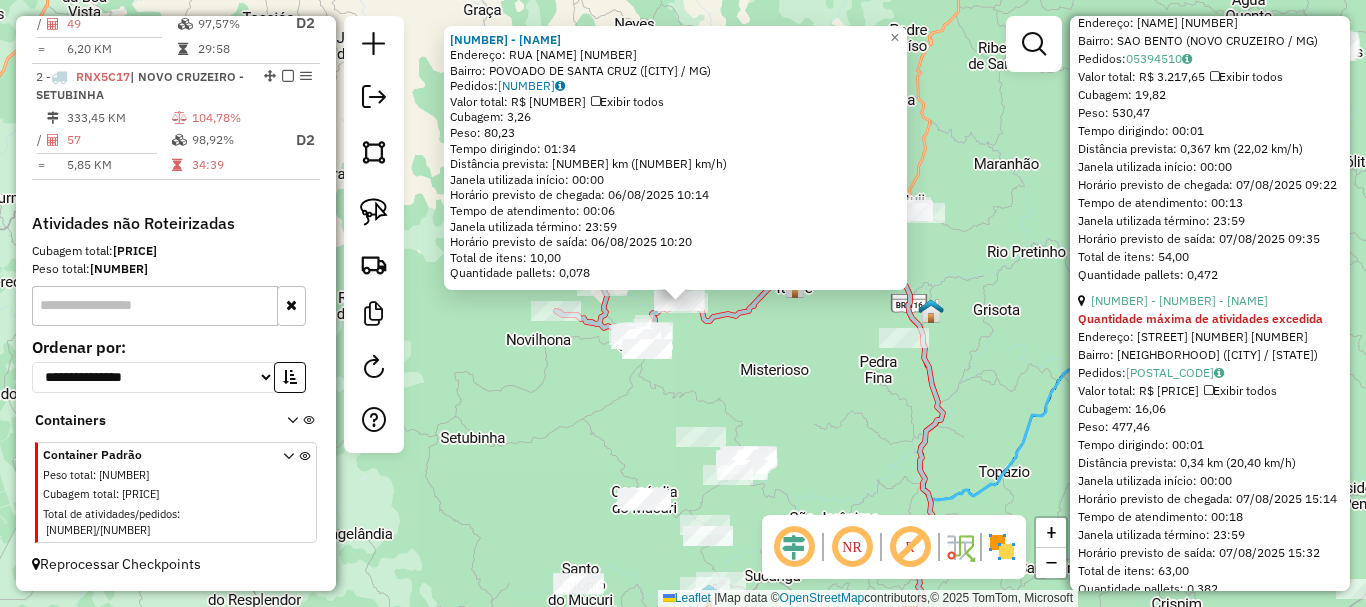 click on "32 - 34334 - [BUSINESS_NAME]" at bounding box center (1179, 4) 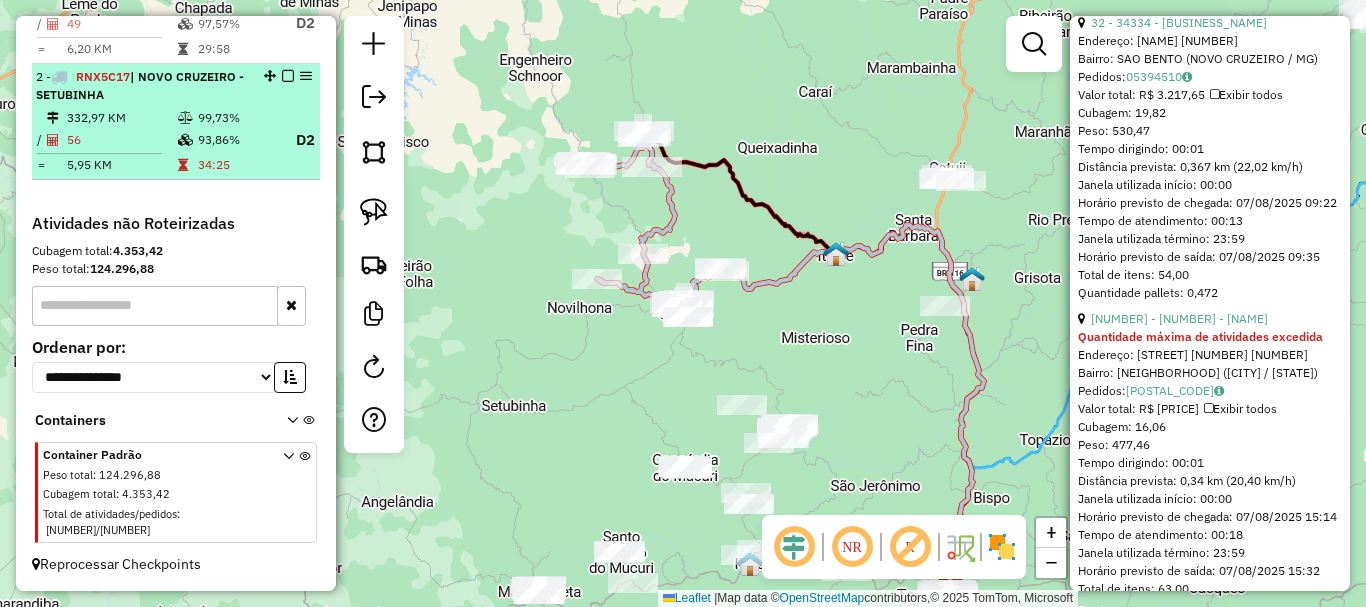 scroll, scrollTop: 918, scrollLeft: 0, axis: vertical 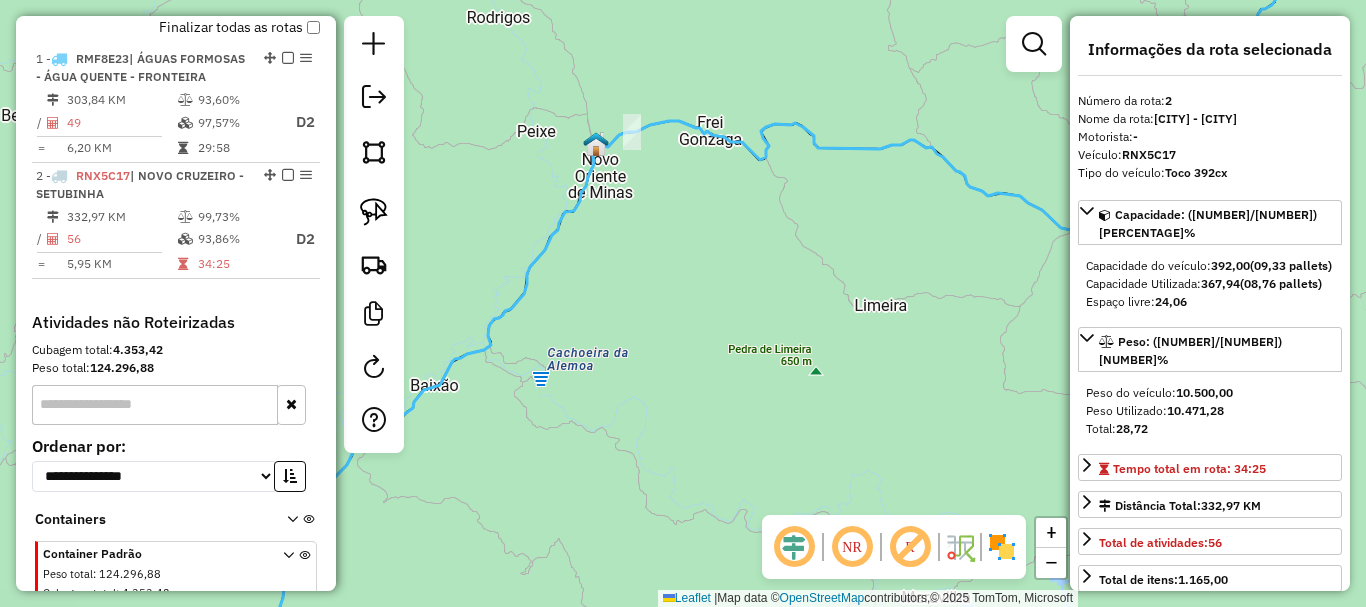 click on "Janela de atendimento Grade de atendimento Capacidade Transportadoras Veículos Cliente Pedidos  Rotas Selecione os dias de semana para filtrar as janelas de atendimento  Seg   Ter   Qua   Qui   Sex   Sáb   Dom  Informe o período da janela de atendimento: De: Até:  Filtrar exatamente a janela do cliente  Considerar janela de atendimento padrão  Selecione os dias de semana para filtrar as grades de atendimento  Seg   Ter   Qua   Qui   Sex   Sáb   Dom   Considerar clientes sem dia de atendimento cadastrado  Clientes fora do dia de atendimento selecionado Filtrar as atividades entre os valores definidos abaixo:  Peso mínimo:   Peso máximo:   Cubagem mínima:   Cubagem máxima:   De:   Até:  Filtrar as atividades entre o tempo de atendimento definido abaixo:  De:   Até:   Considerar capacidade total dos clientes não roteirizados Transportadora: Selecione um ou mais itens Tipo de veículo: Selecione um ou mais itens Veículo: Selecione um ou mais itens Motorista: Selecione um ou mais itens Nome: Rótulo:" 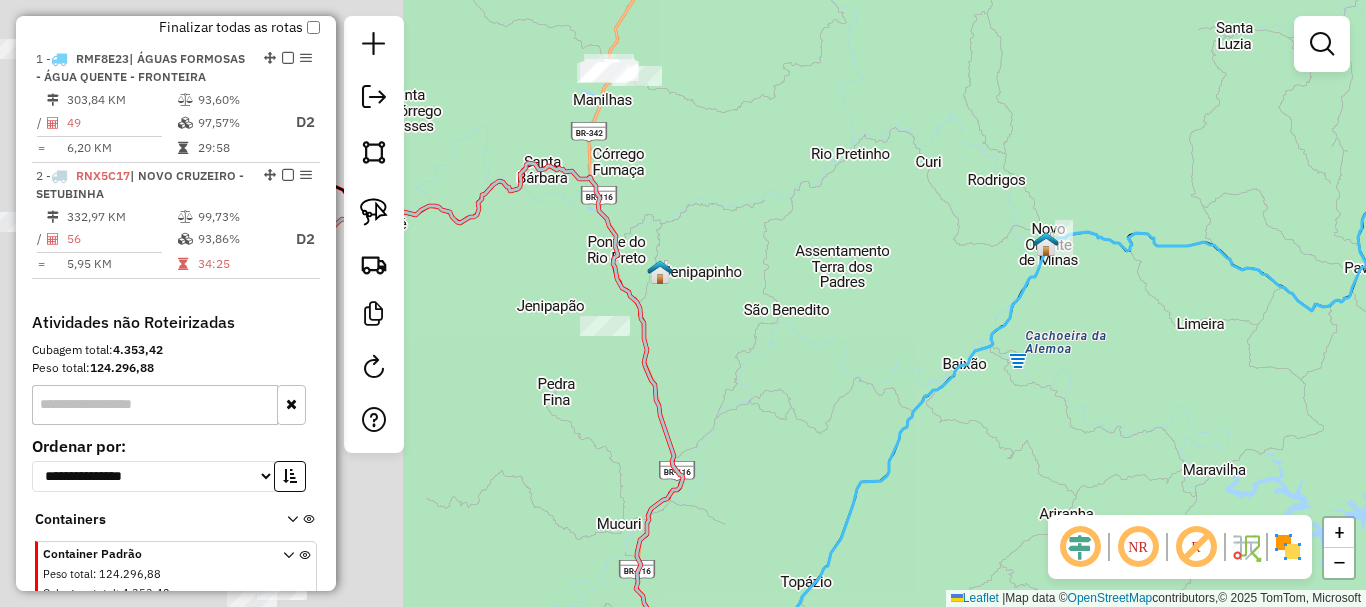 drag, startPoint x: 521, startPoint y: 288, endPoint x: 980, endPoint y: 287, distance: 459.0011 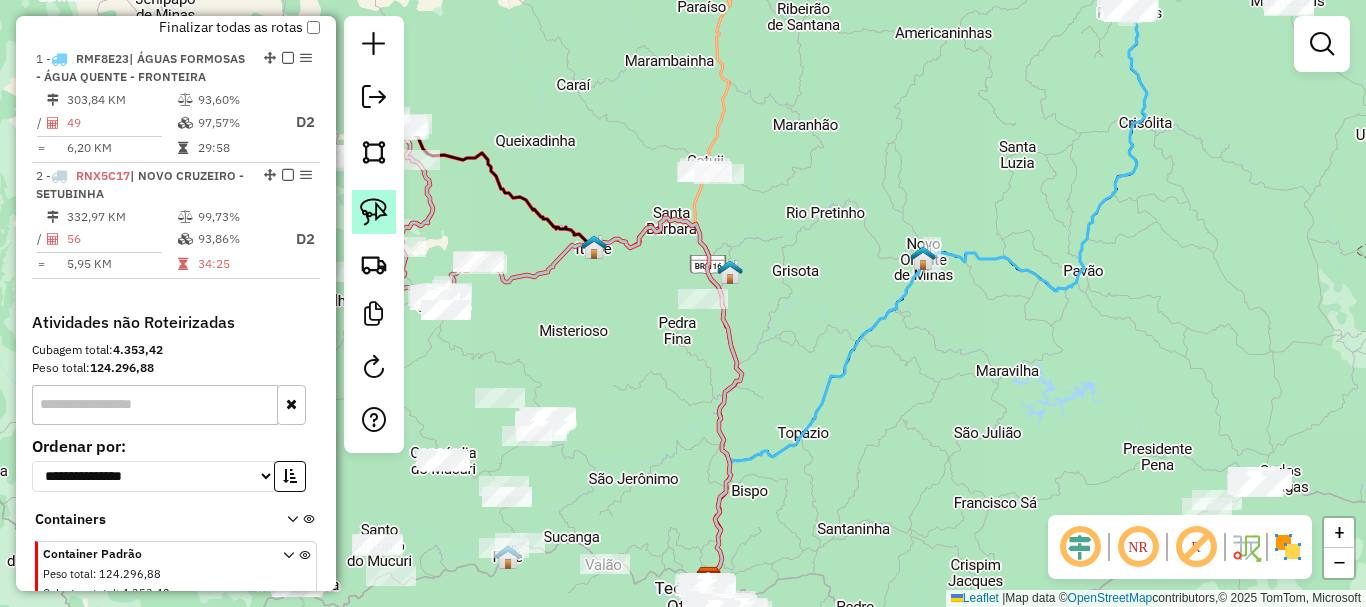 click 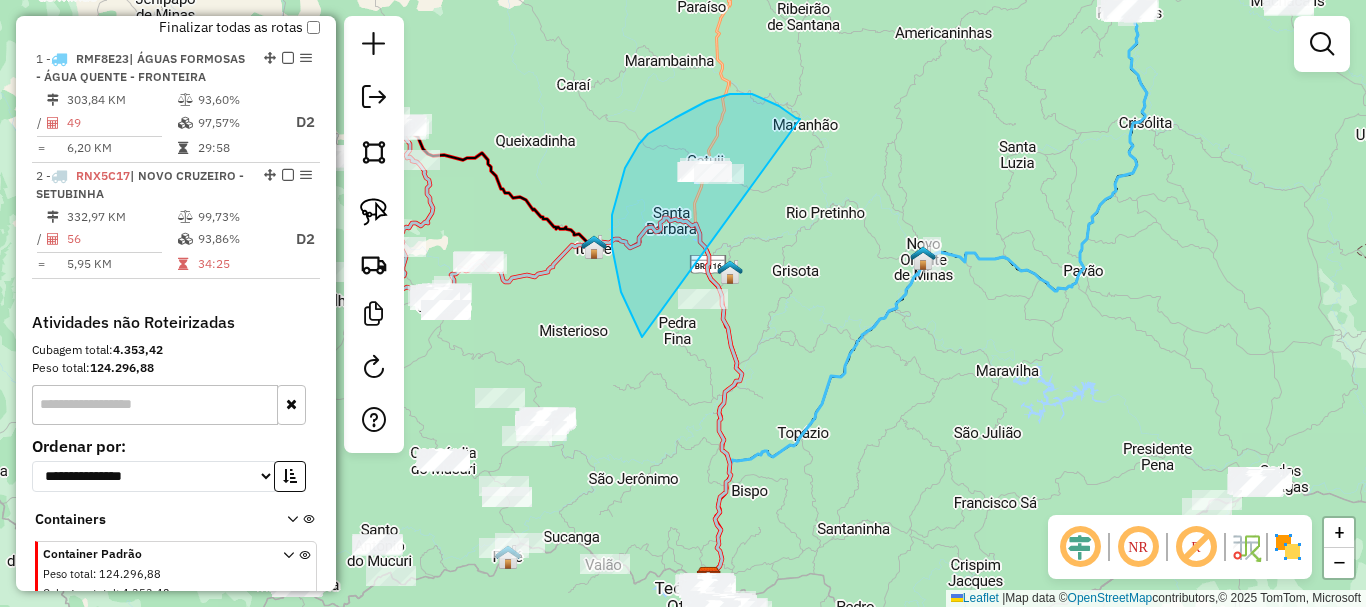 drag, startPoint x: 796, startPoint y: 118, endPoint x: 825, endPoint y: 343, distance: 226.86119 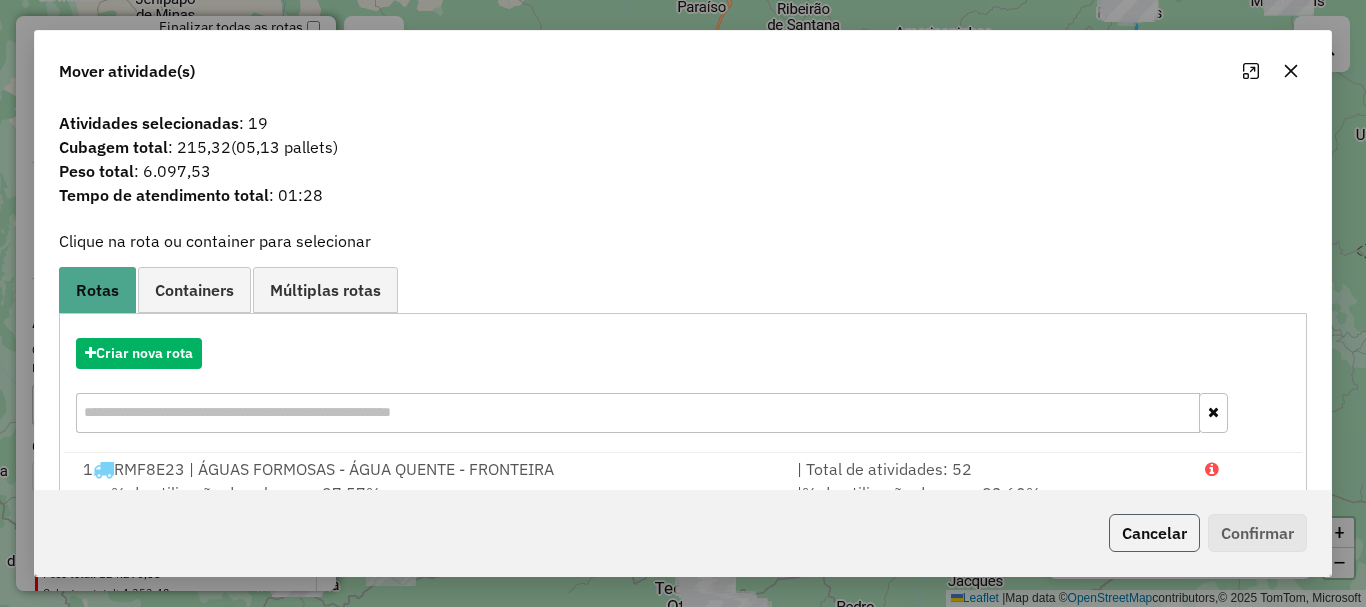 click on "Cancelar" 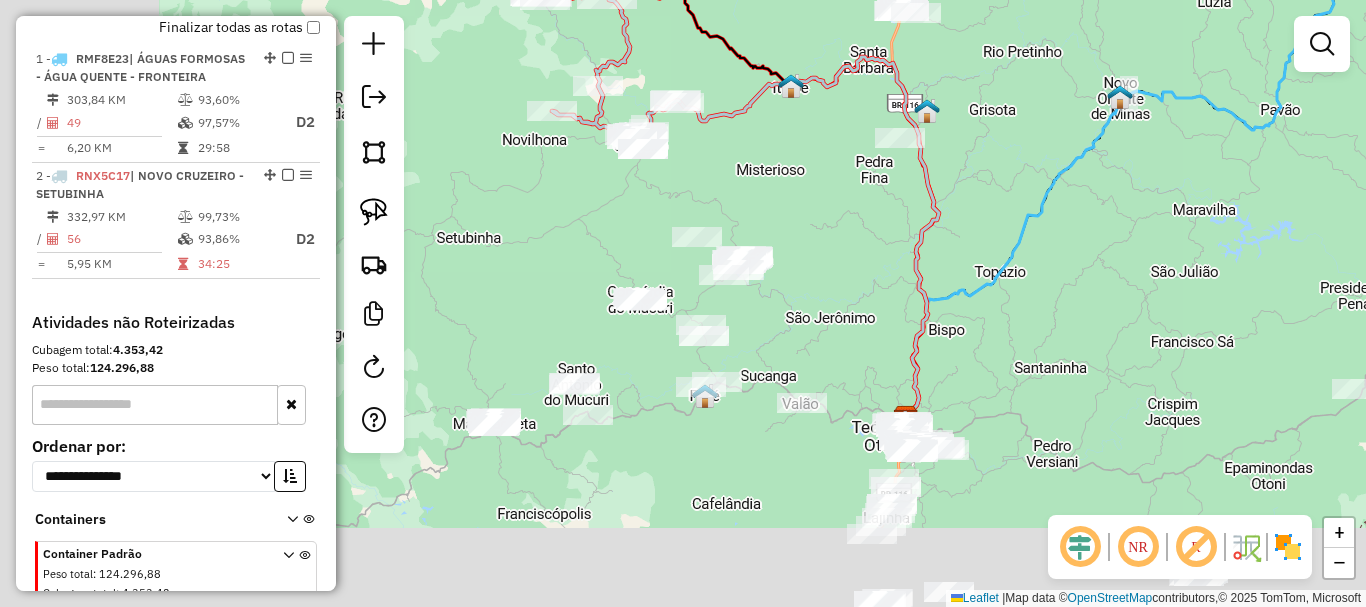 drag, startPoint x: 744, startPoint y: 346, endPoint x: 972, endPoint y: 155, distance: 297.43066 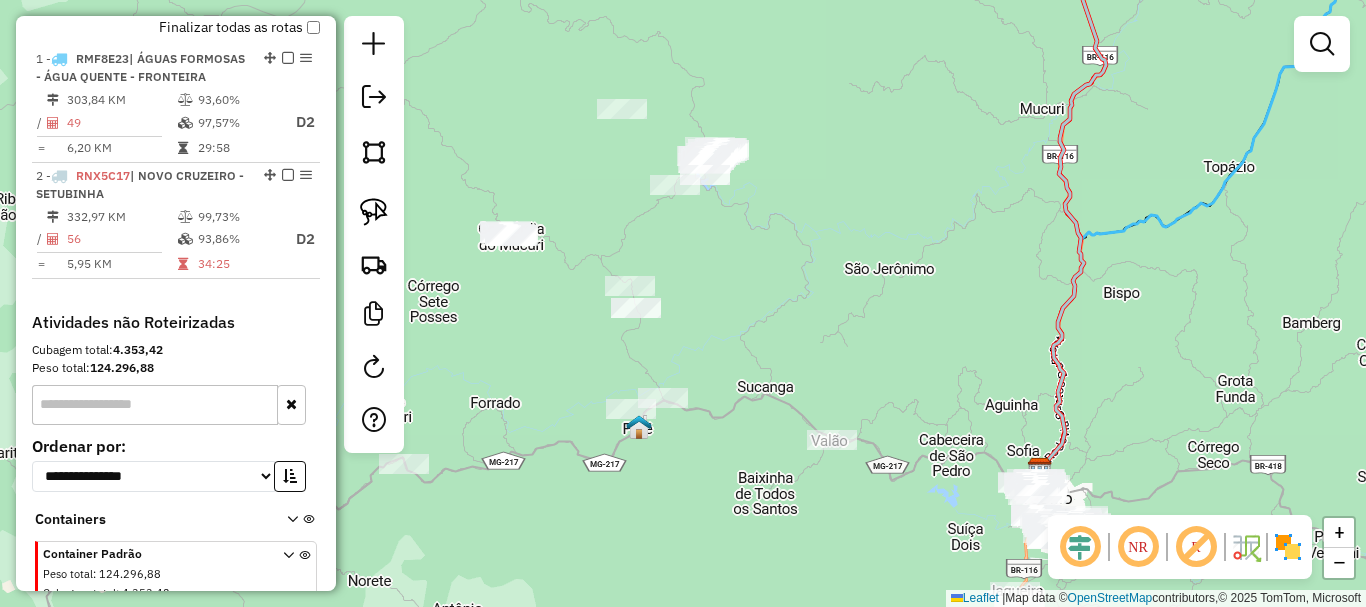 drag, startPoint x: 813, startPoint y: 302, endPoint x: 971, endPoint y: 311, distance: 158.25612 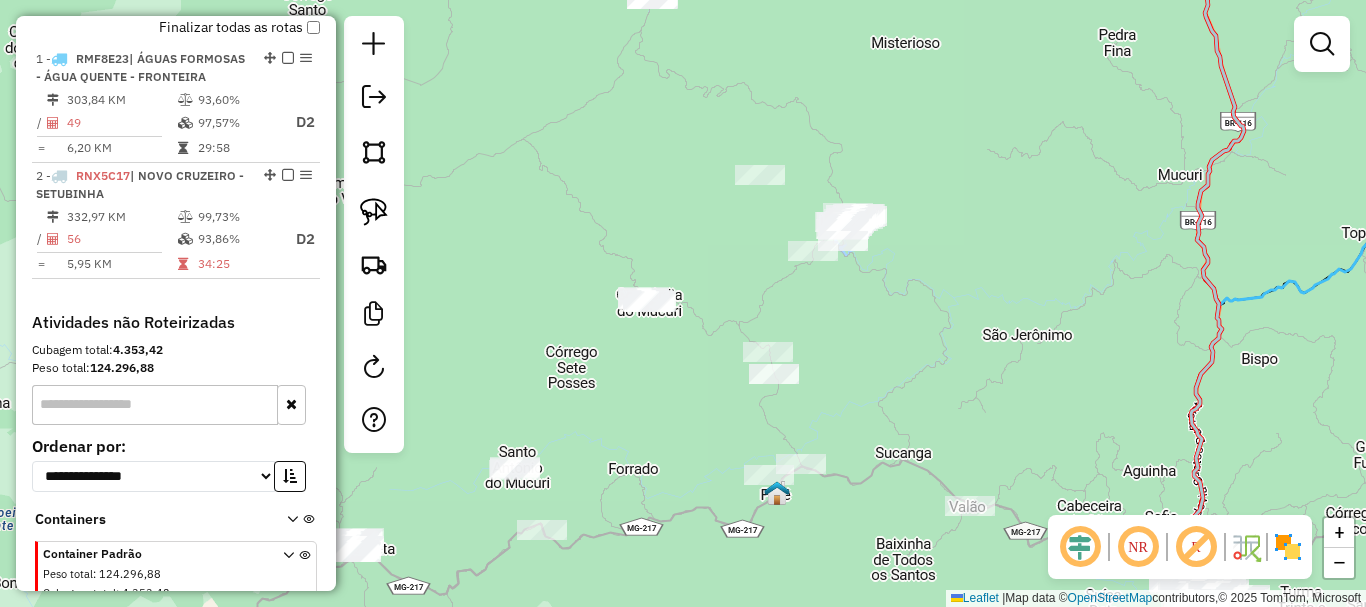 drag, startPoint x: 986, startPoint y: 358, endPoint x: 965, endPoint y: 415, distance: 60.74537 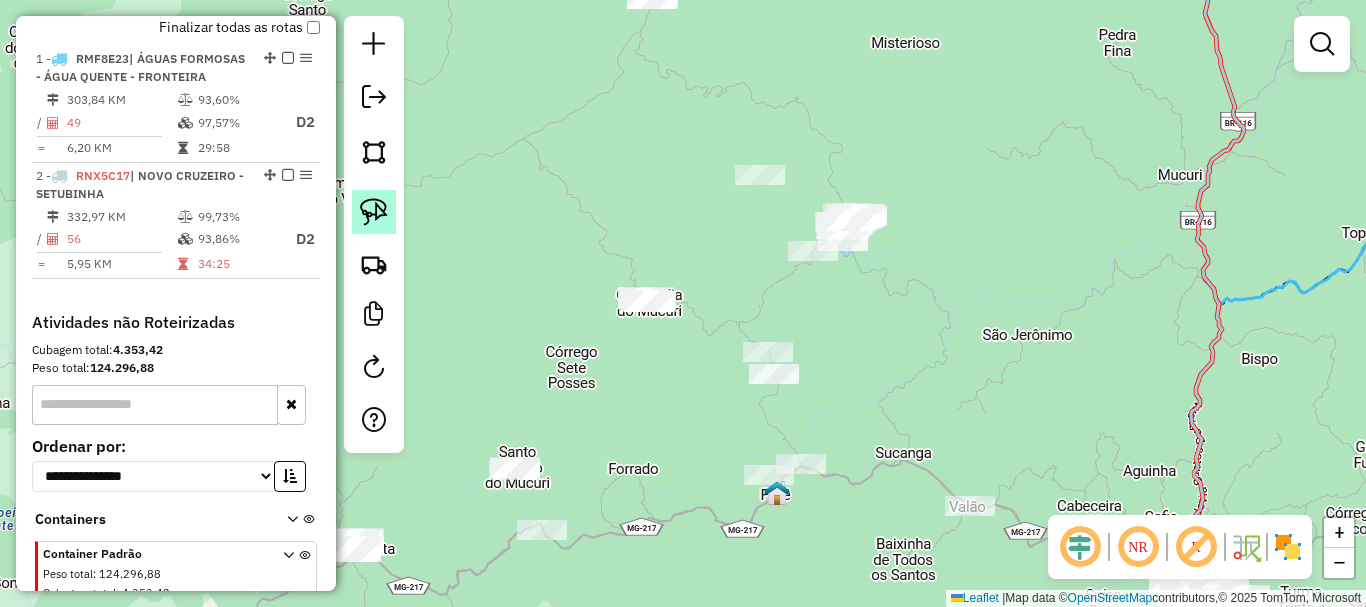 click 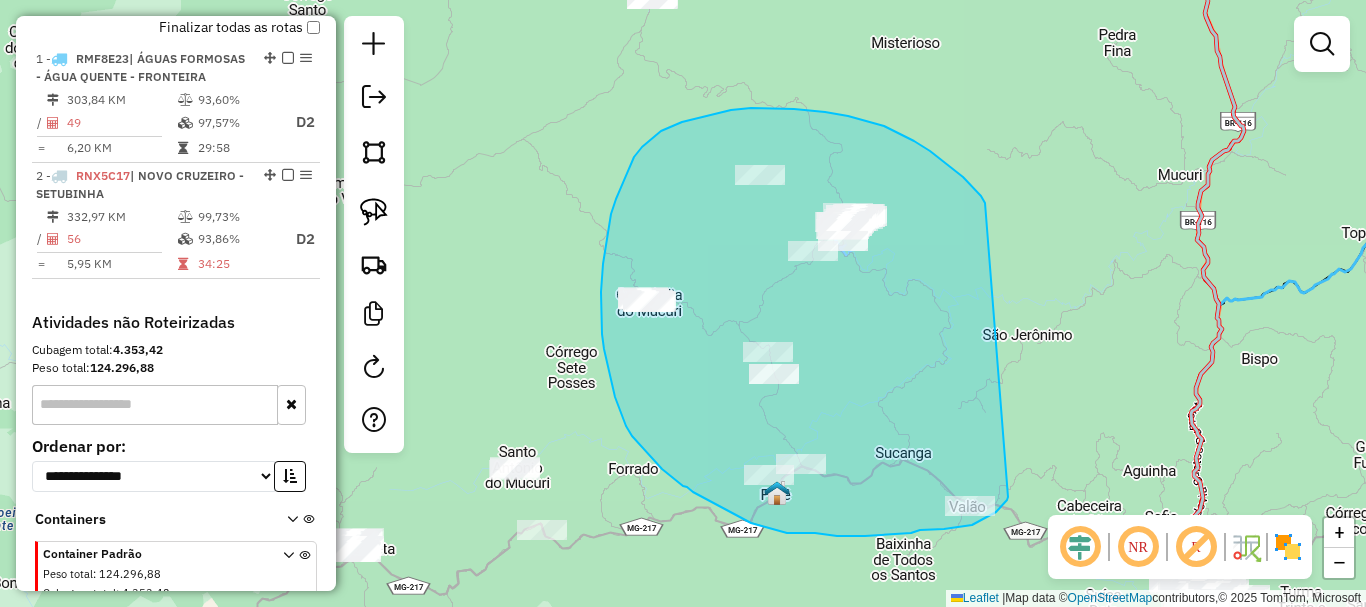 drag, startPoint x: 984, startPoint y: 200, endPoint x: 1008, endPoint y: 497, distance: 297.9681 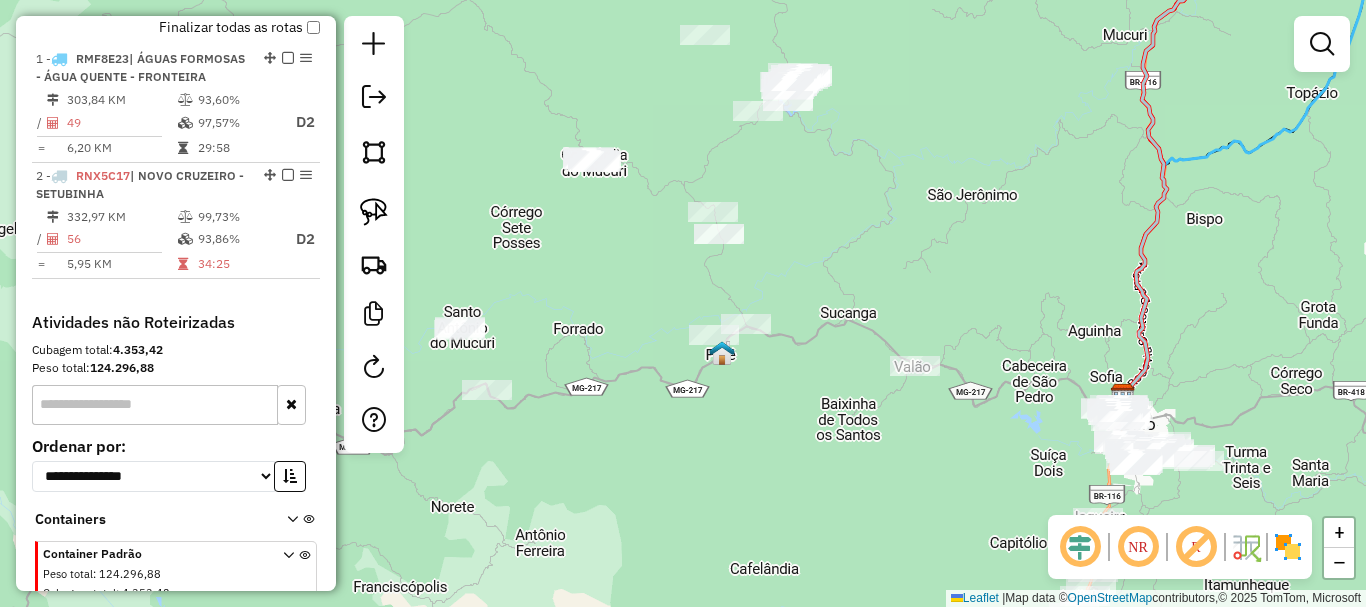 drag, startPoint x: 907, startPoint y: 381, endPoint x: 832, endPoint y: 323, distance: 94.81033 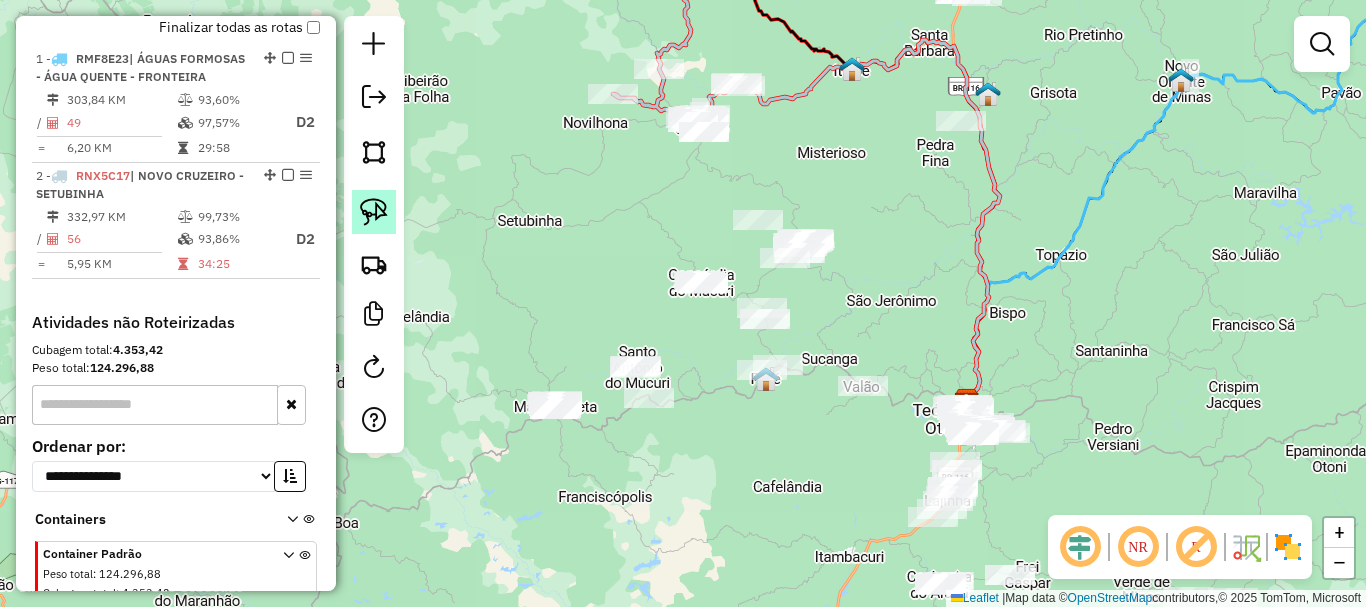 click 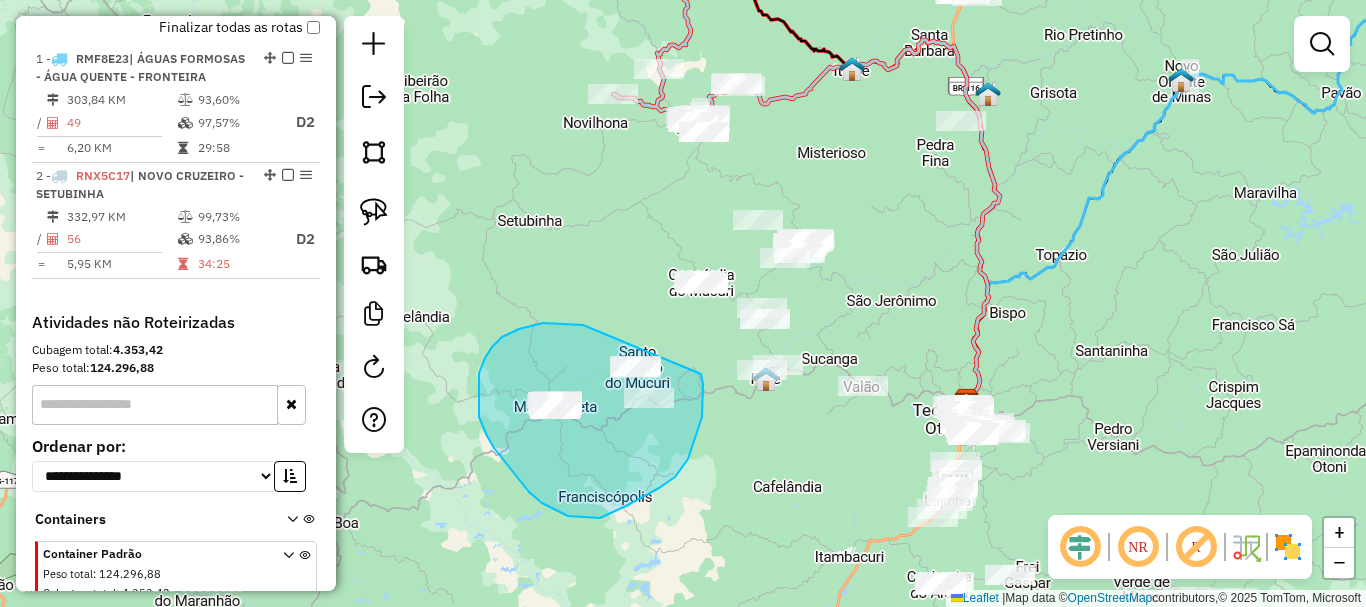 drag, startPoint x: 583, startPoint y: 325, endPoint x: 701, endPoint y: 374, distance: 127.769325 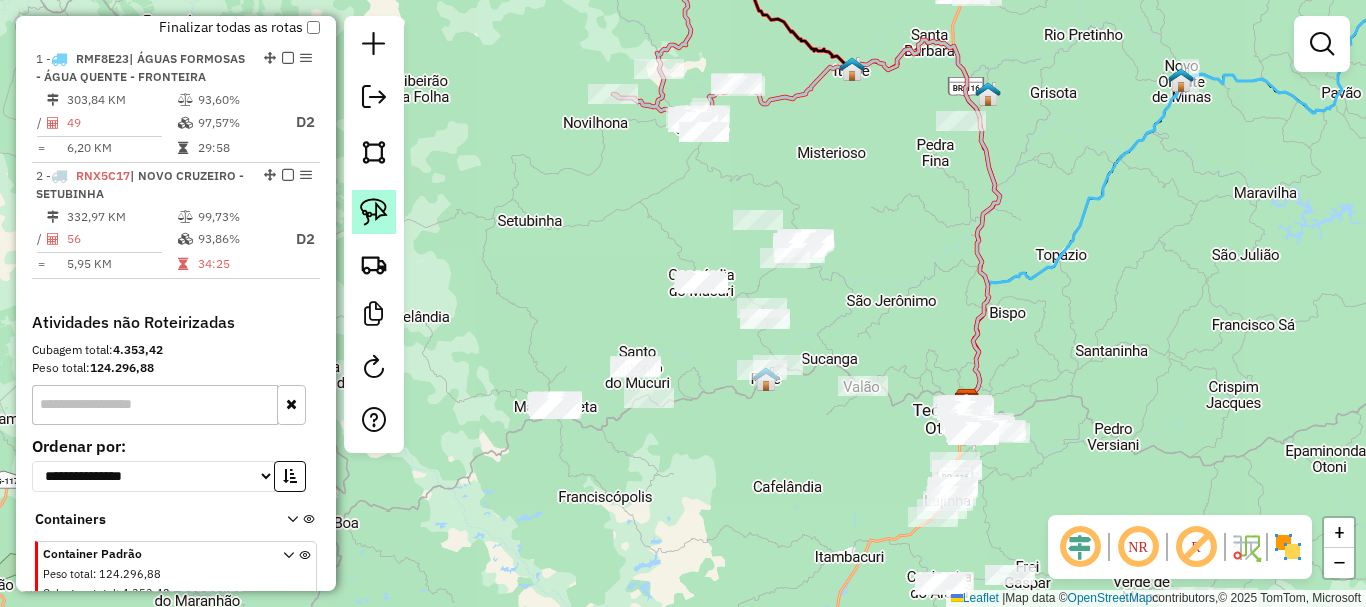 click 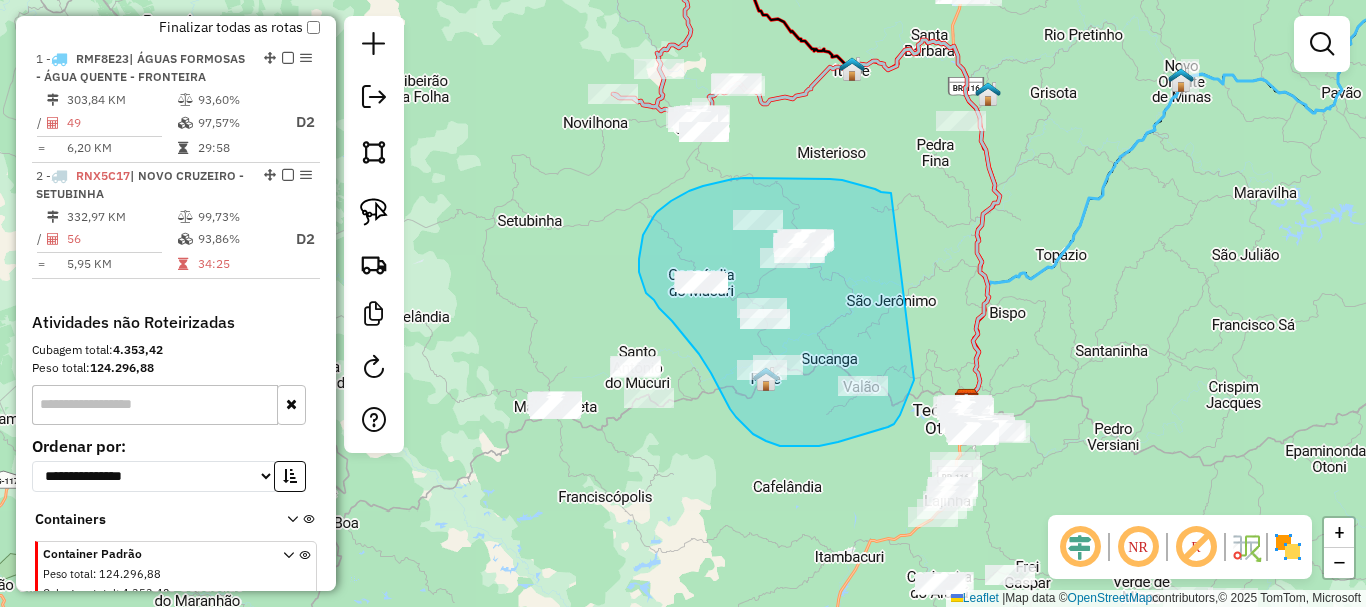 drag, startPoint x: 891, startPoint y: 193, endPoint x: 916, endPoint y: 375, distance: 183.70901 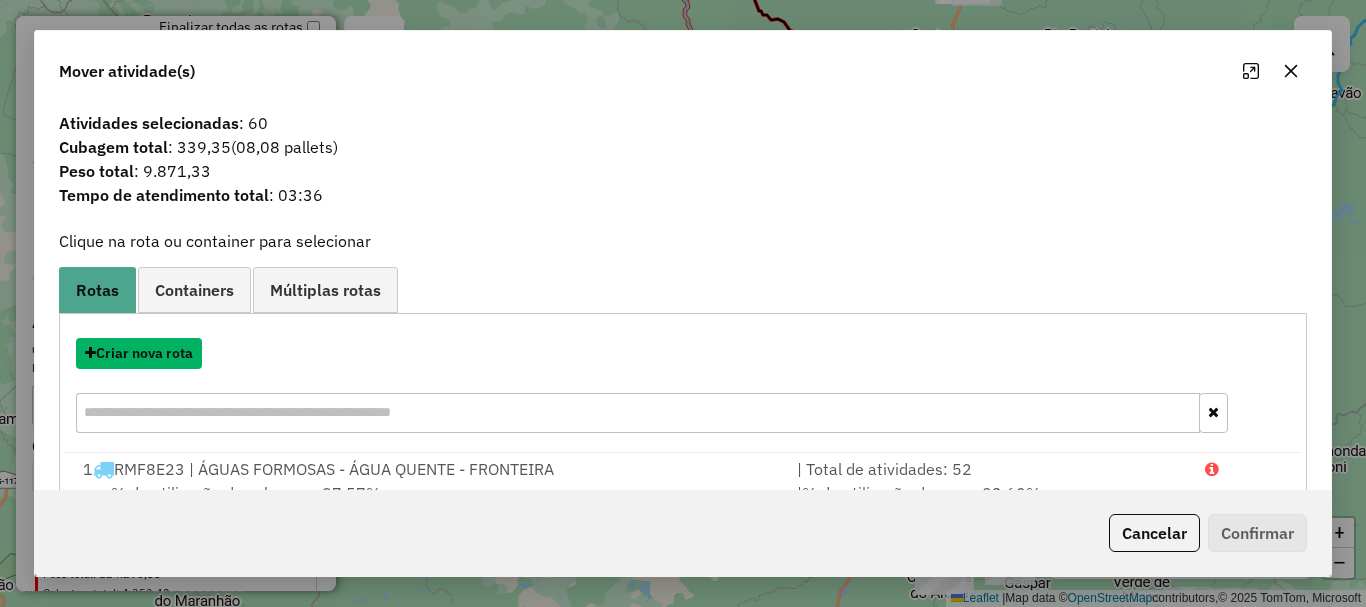 click on "Criar nova rota" at bounding box center [139, 353] 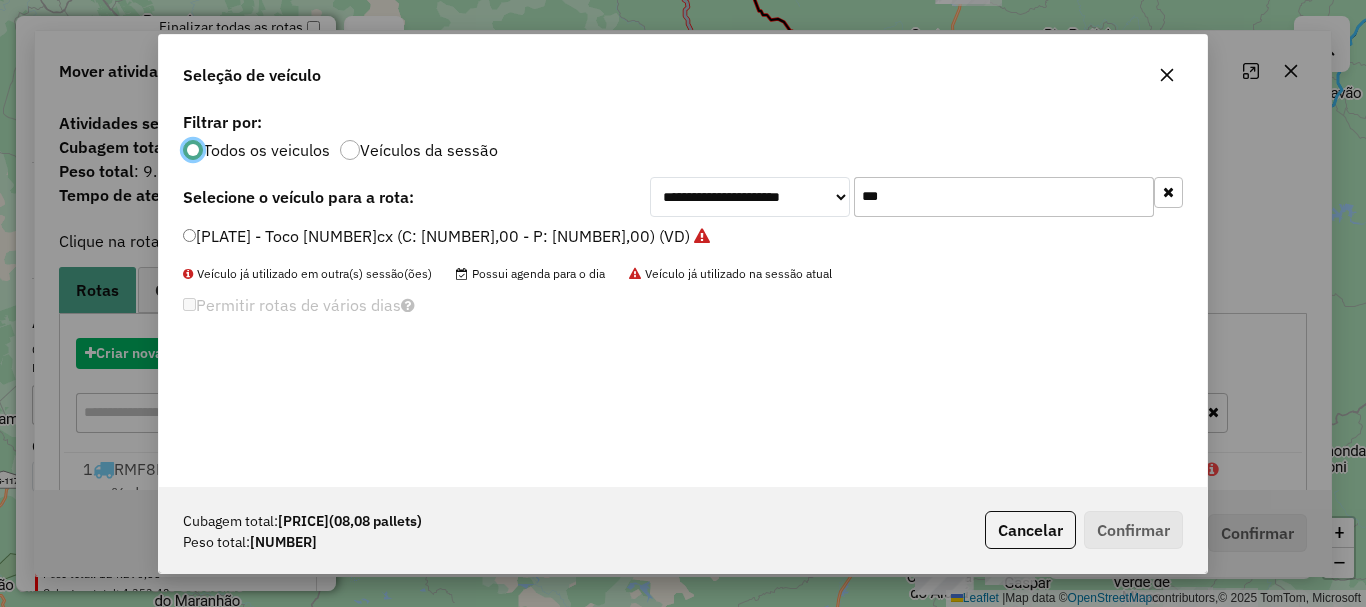 scroll, scrollTop: 11, scrollLeft: 6, axis: both 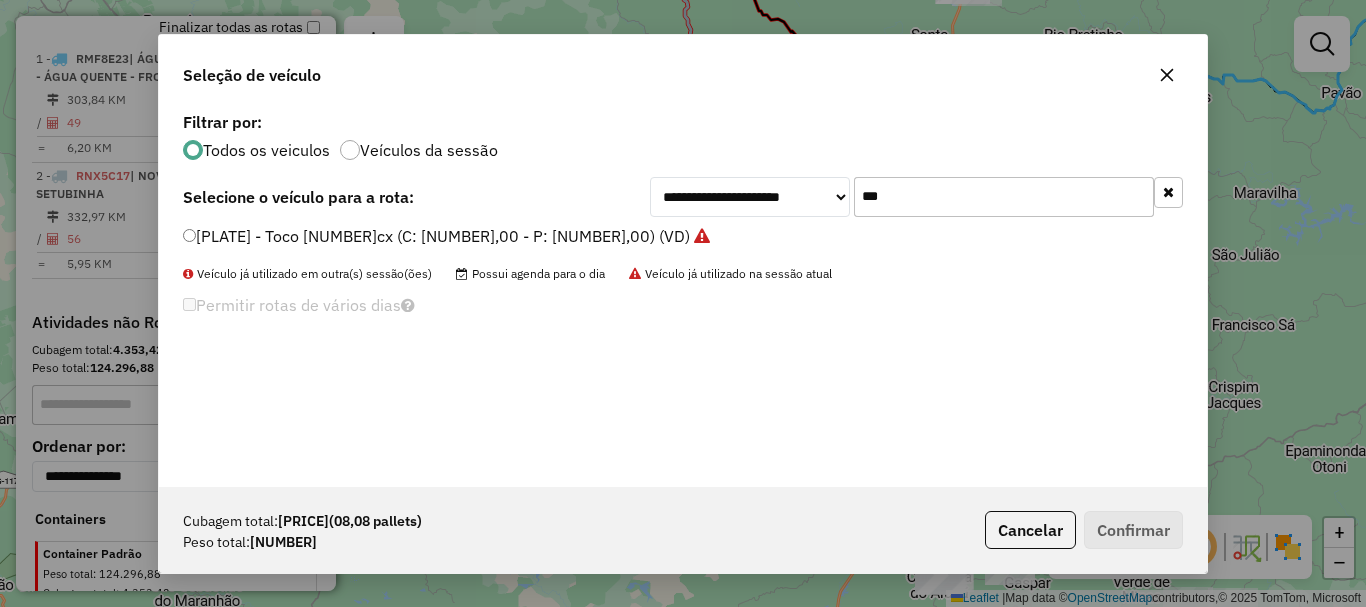 drag, startPoint x: 933, startPoint y: 186, endPoint x: 717, endPoint y: 190, distance: 216.03703 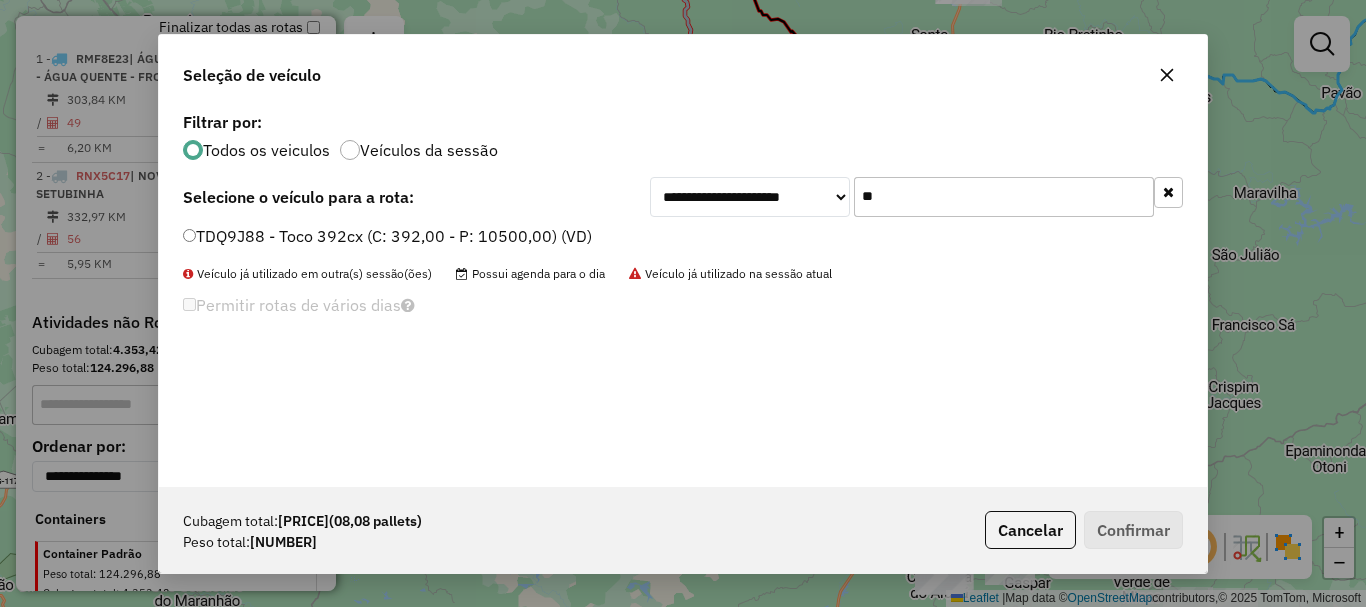 type on "**" 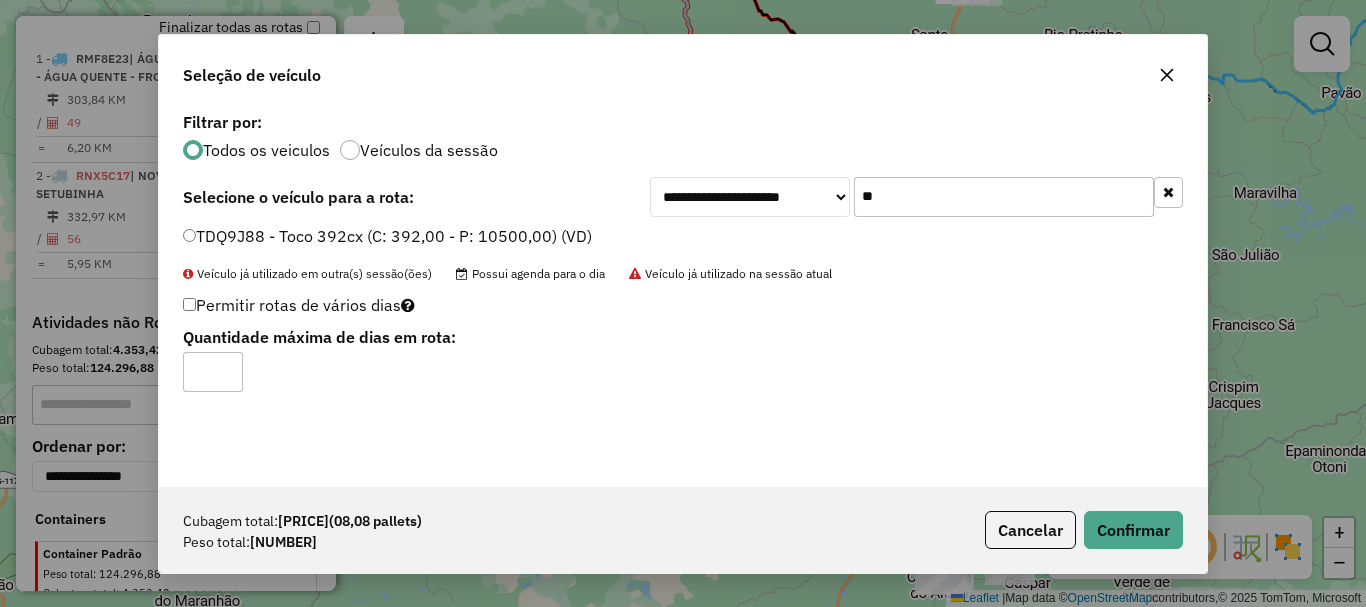 click on "*" 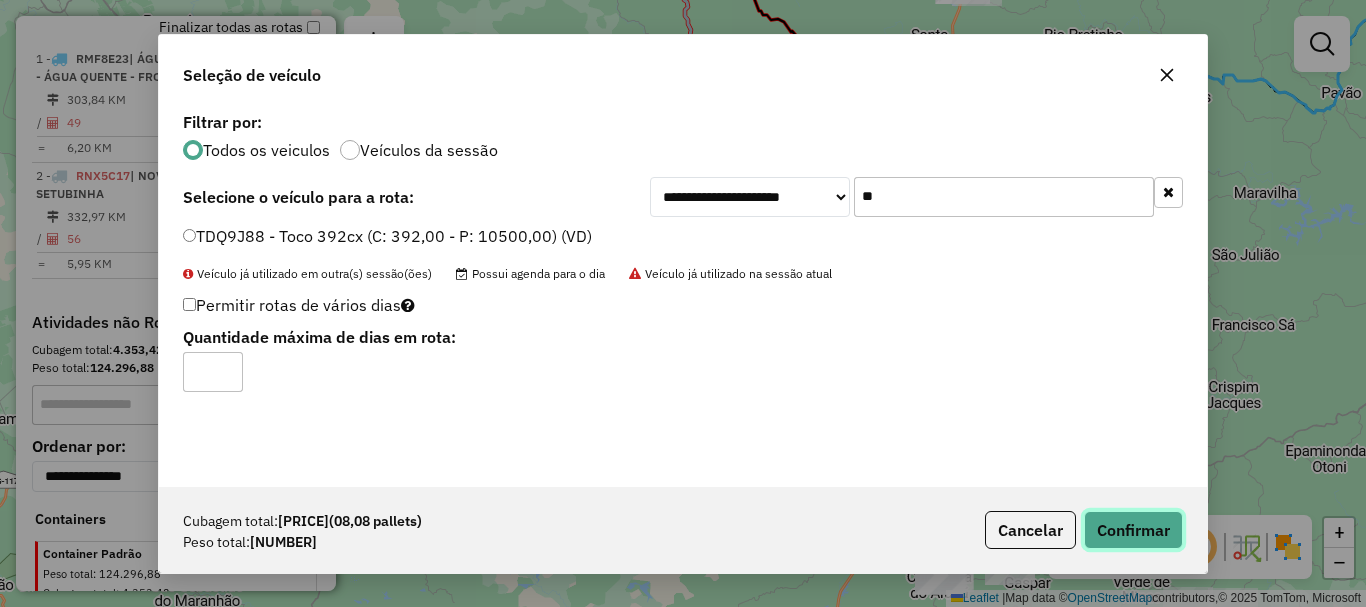click on "Confirmar" 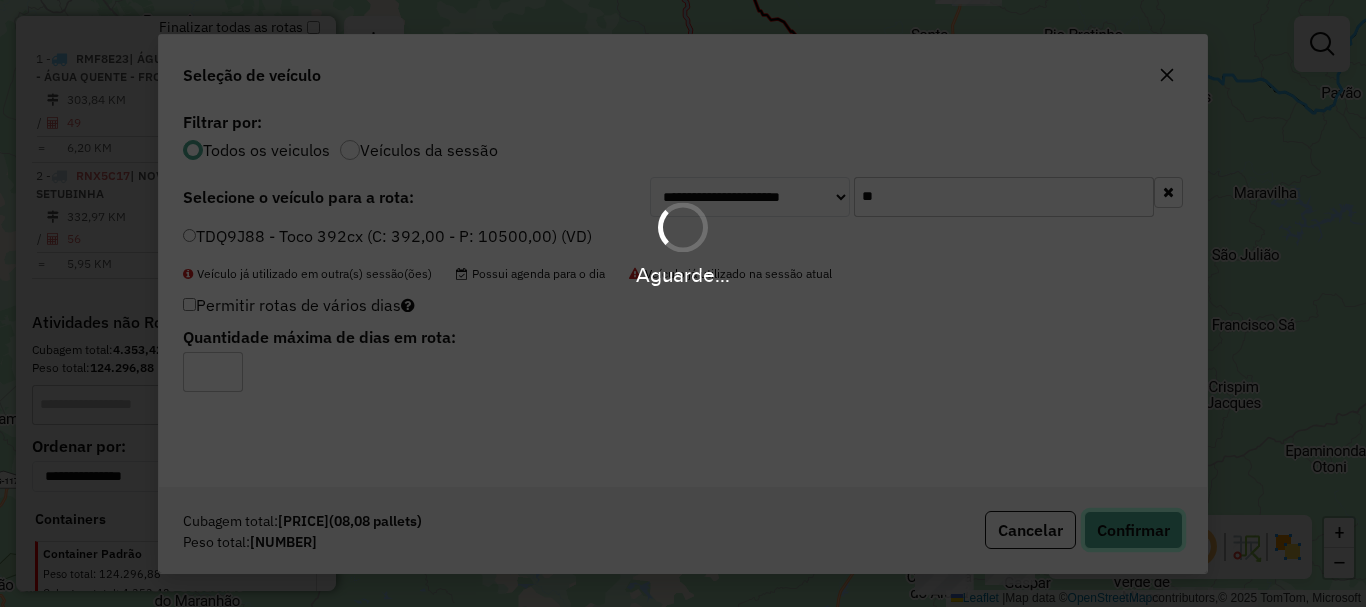 type 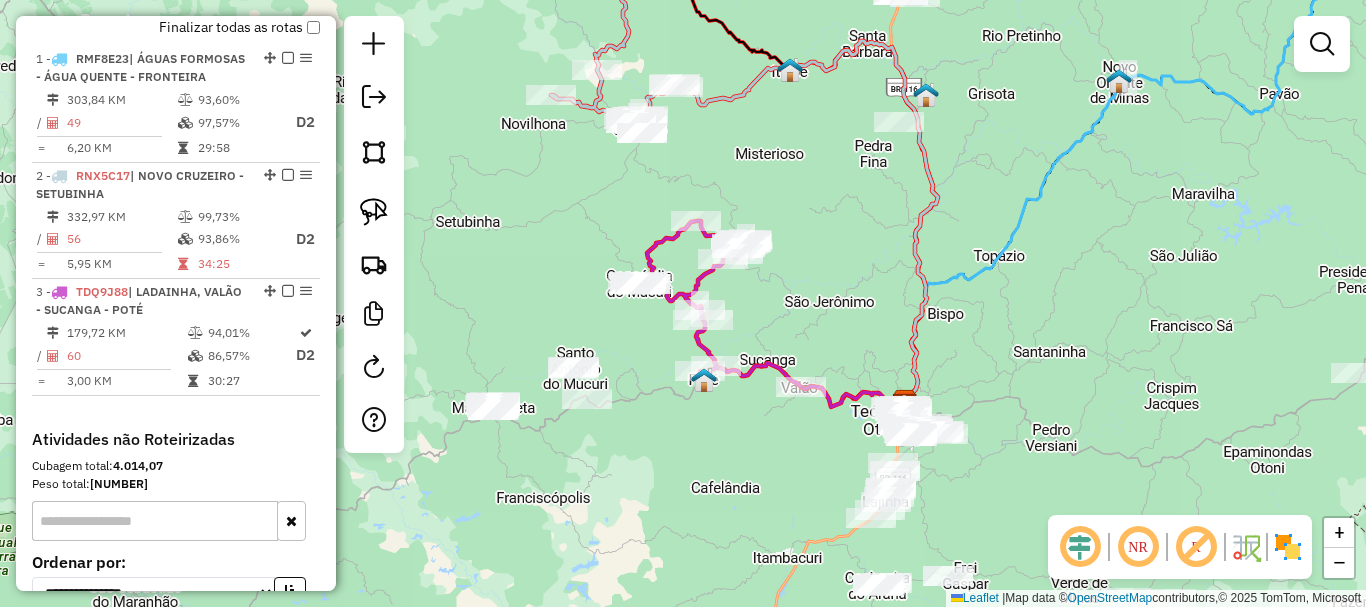 drag, startPoint x: 821, startPoint y: 474, endPoint x: 759, endPoint y: 475, distance: 62.008064 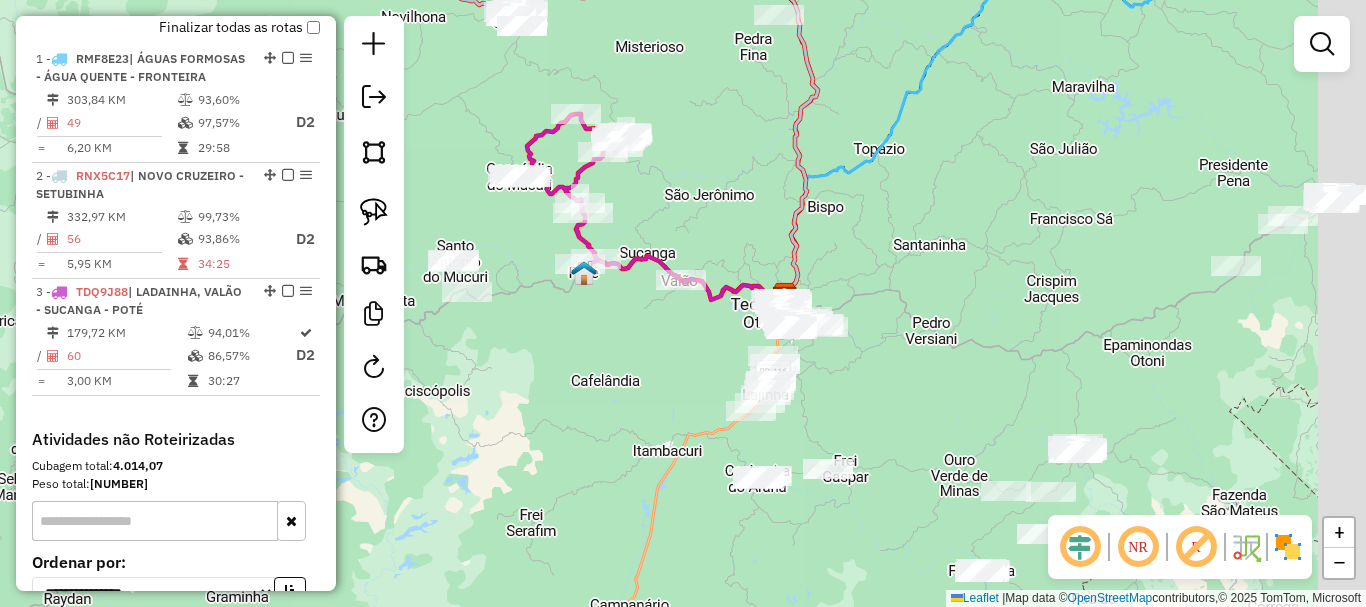 drag, startPoint x: 731, startPoint y: 483, endPoint x: 611, endPoint y: 376, distance: 160.77625 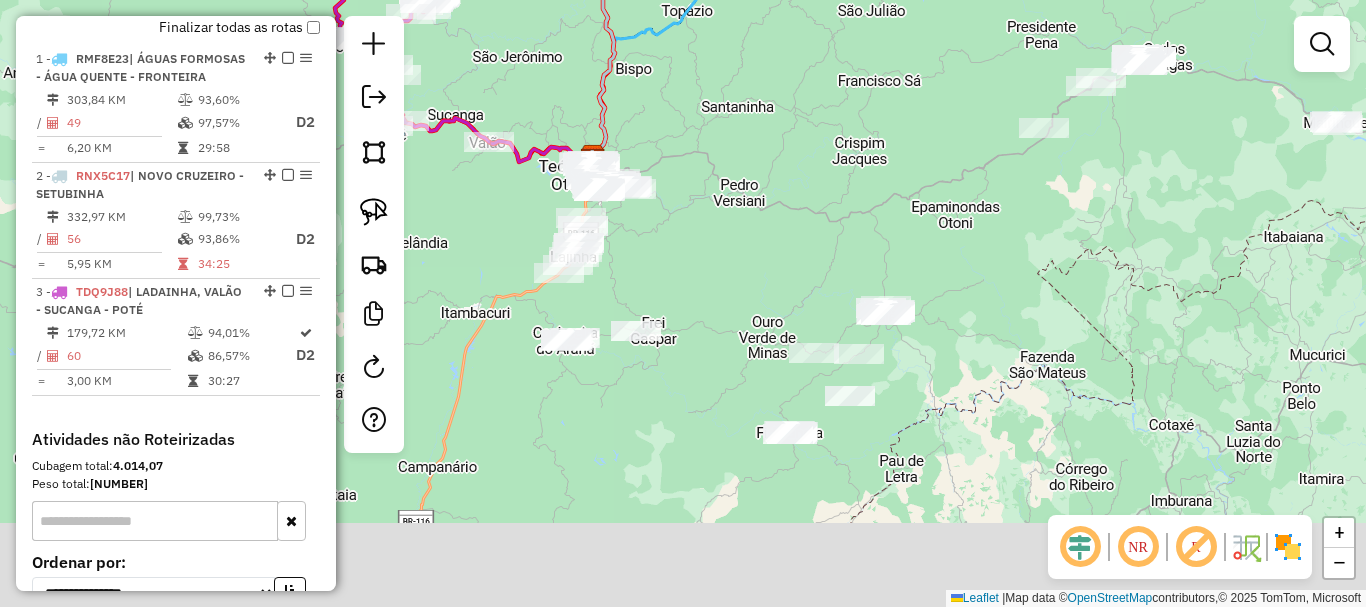 drag, startPoint x: 1097, startPoint y: 338, endPoint x: 888, endPoint y: 181, distance: 261.4001 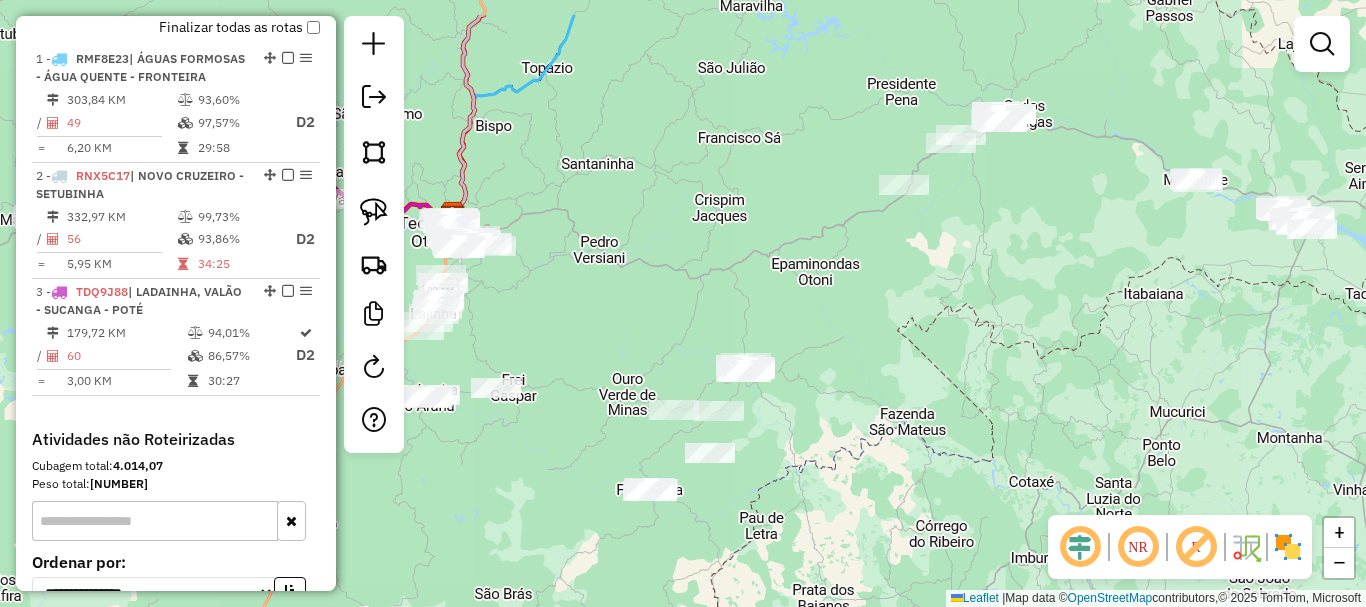 drag, startPoint x: 1032, startPoint y: 239, endPoint x: 913, endPoint y: 307, distance: 137.05838 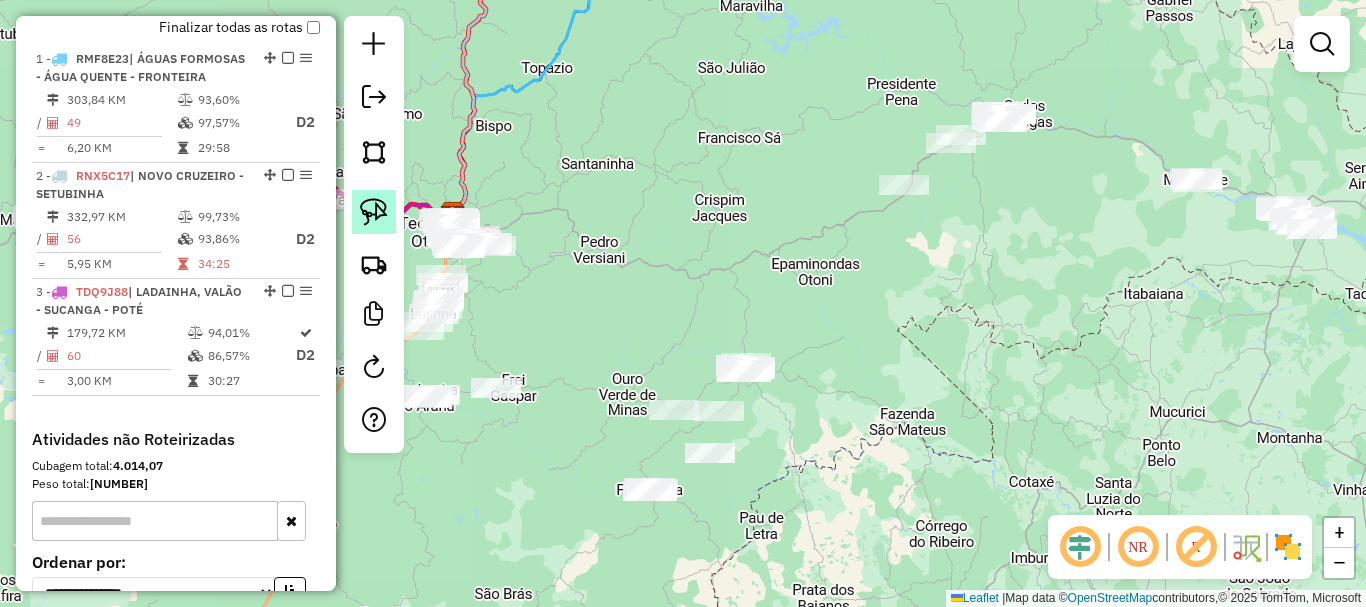 click 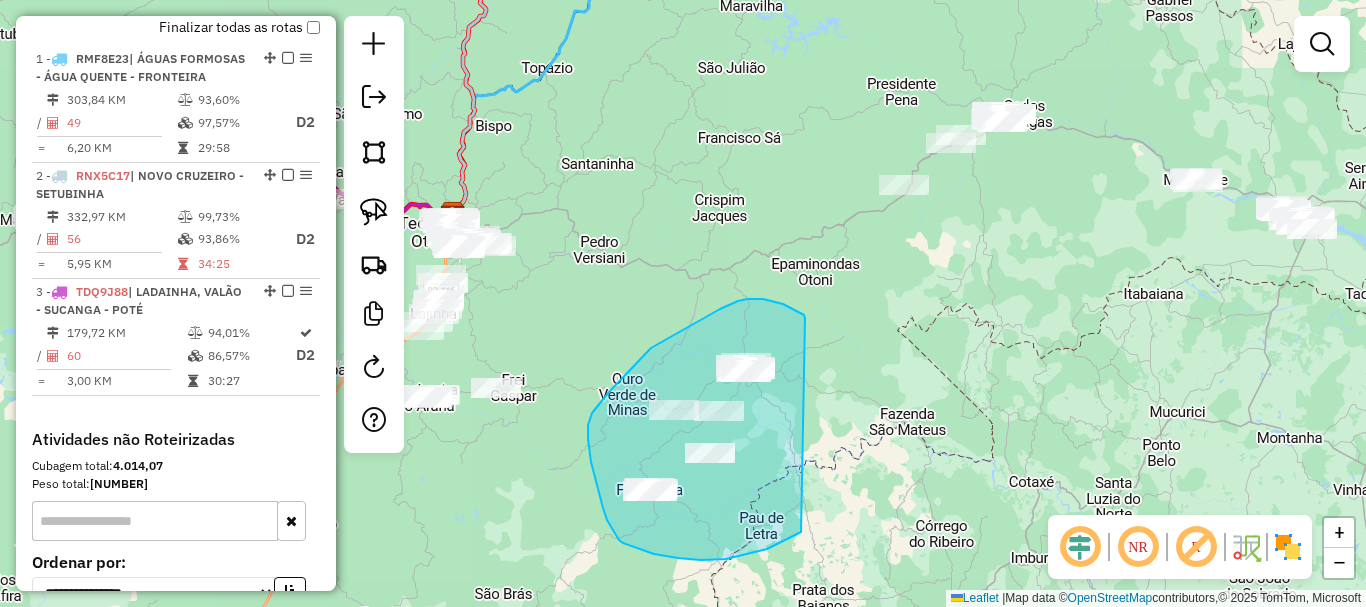 drag, startPoint x: 804, startPoint y: 315, endPoint x: 826, endPoint y: 513, distance: 199.21848 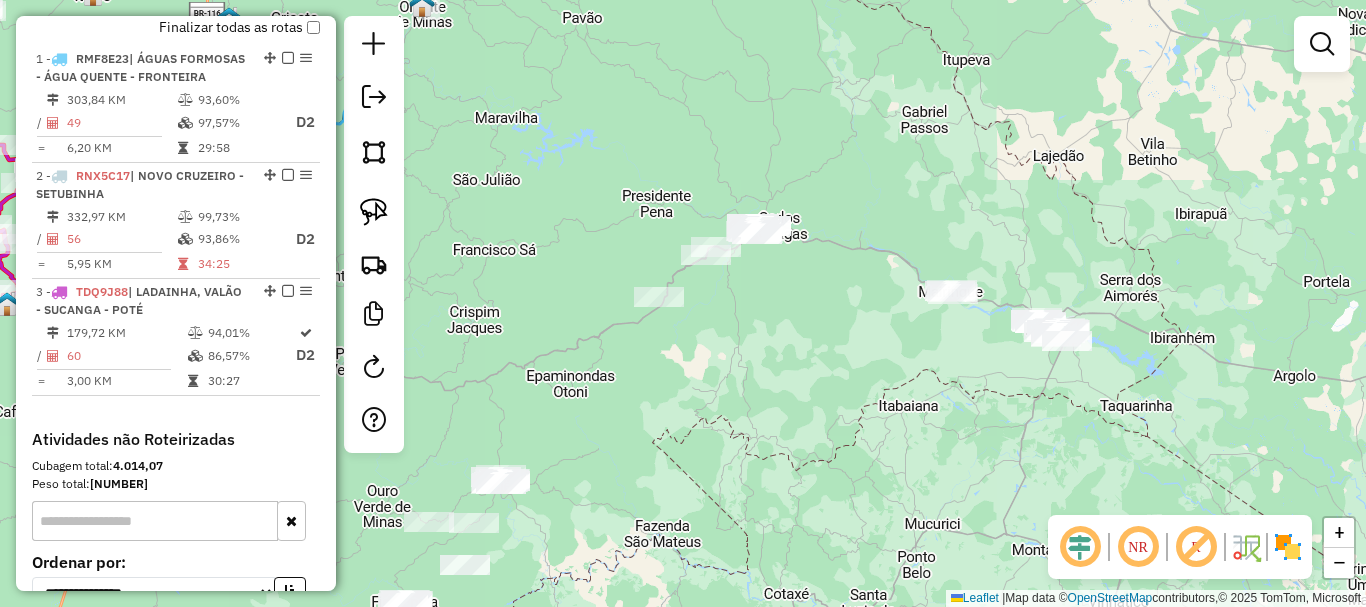 drag, startPoint x: 989, startPoint y: 260, endPoint x: 744, endPoint y: 373, distance: 269.80362 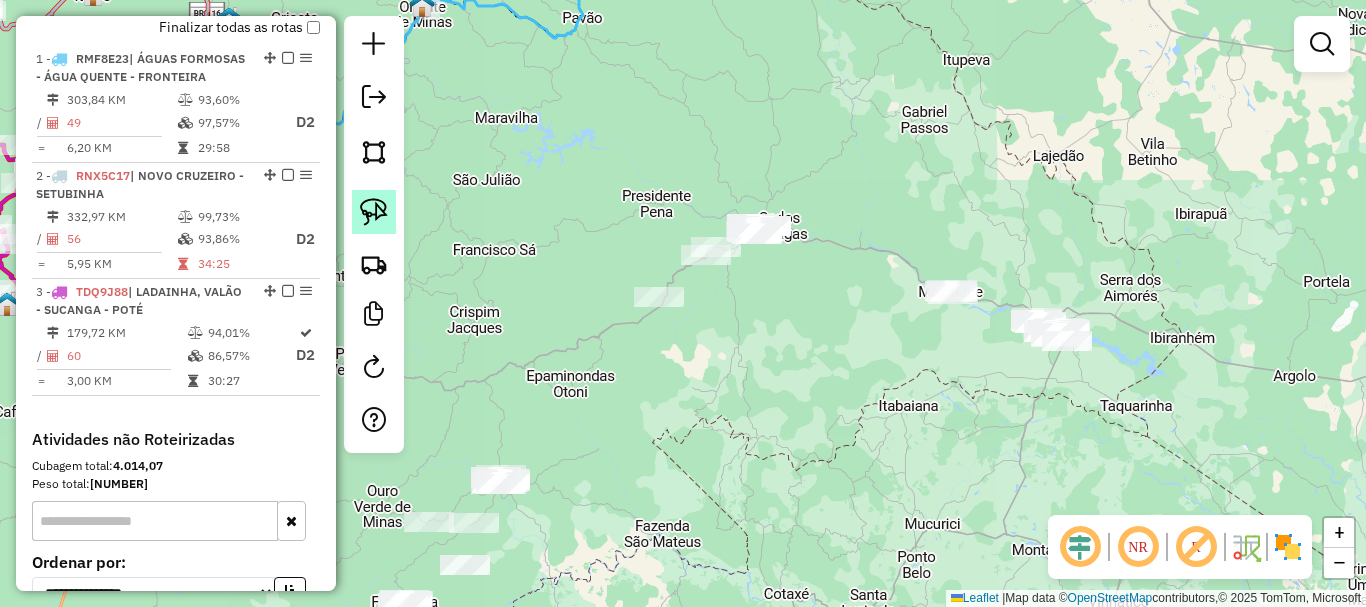 click 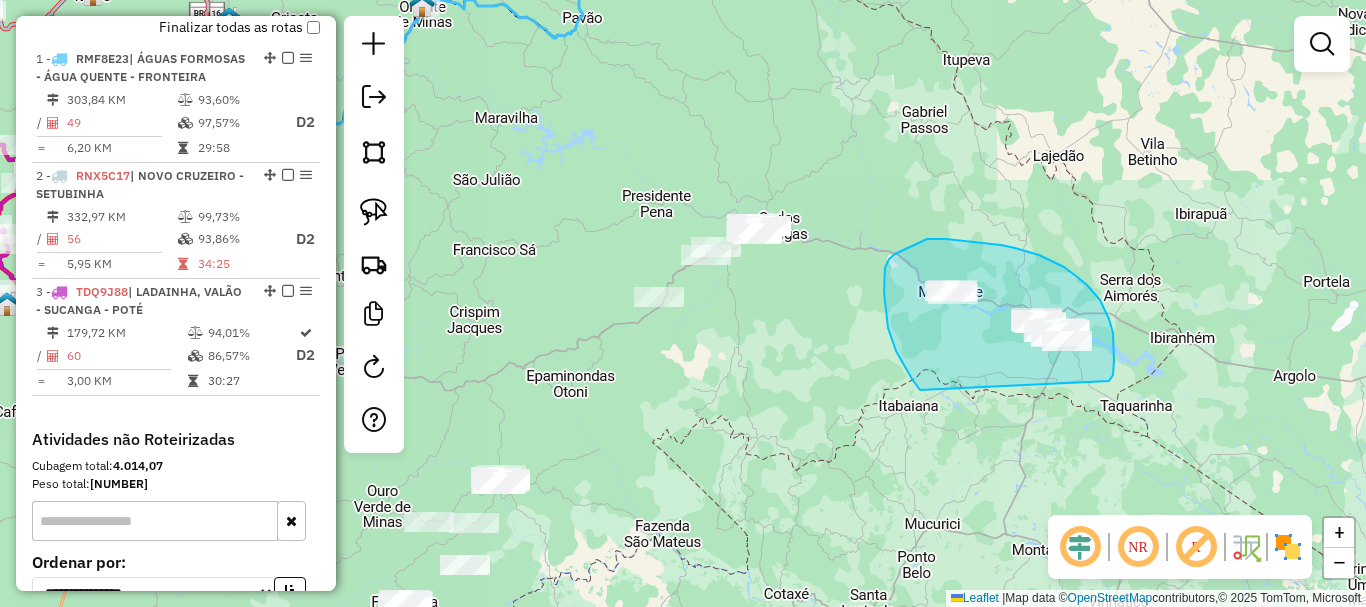 drag, startPoint x: 1114, startPoint y: 361, endPoint x: 920, endPoint y: 390, distance: 196.15555 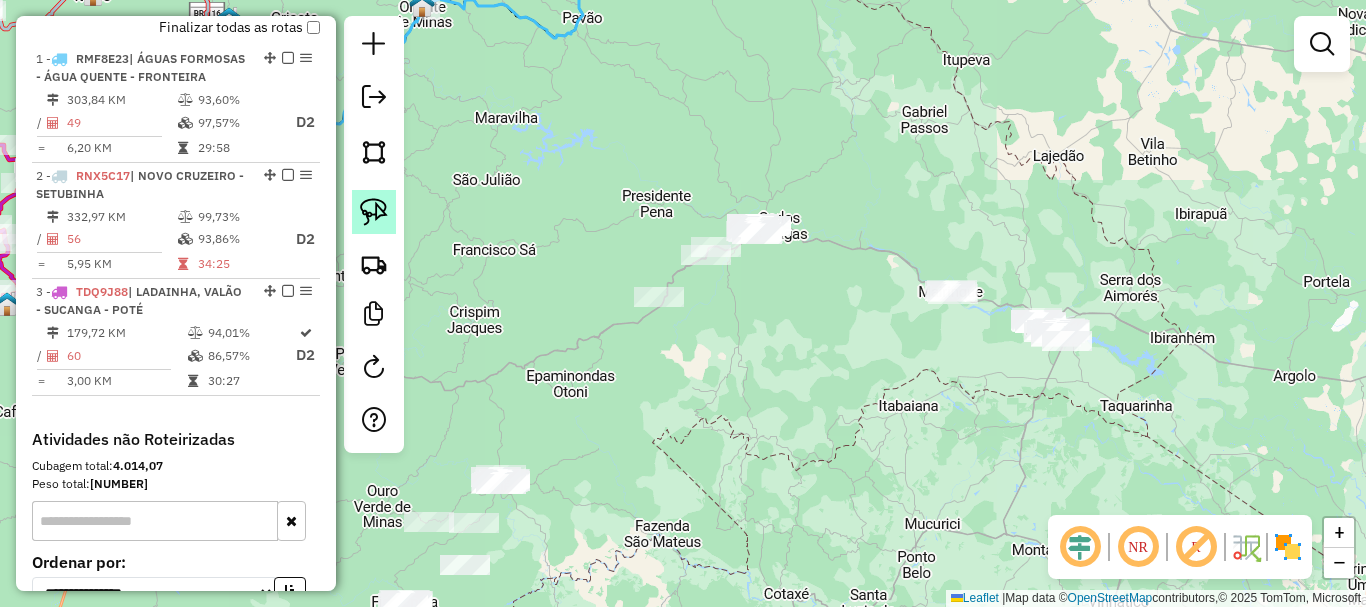 click 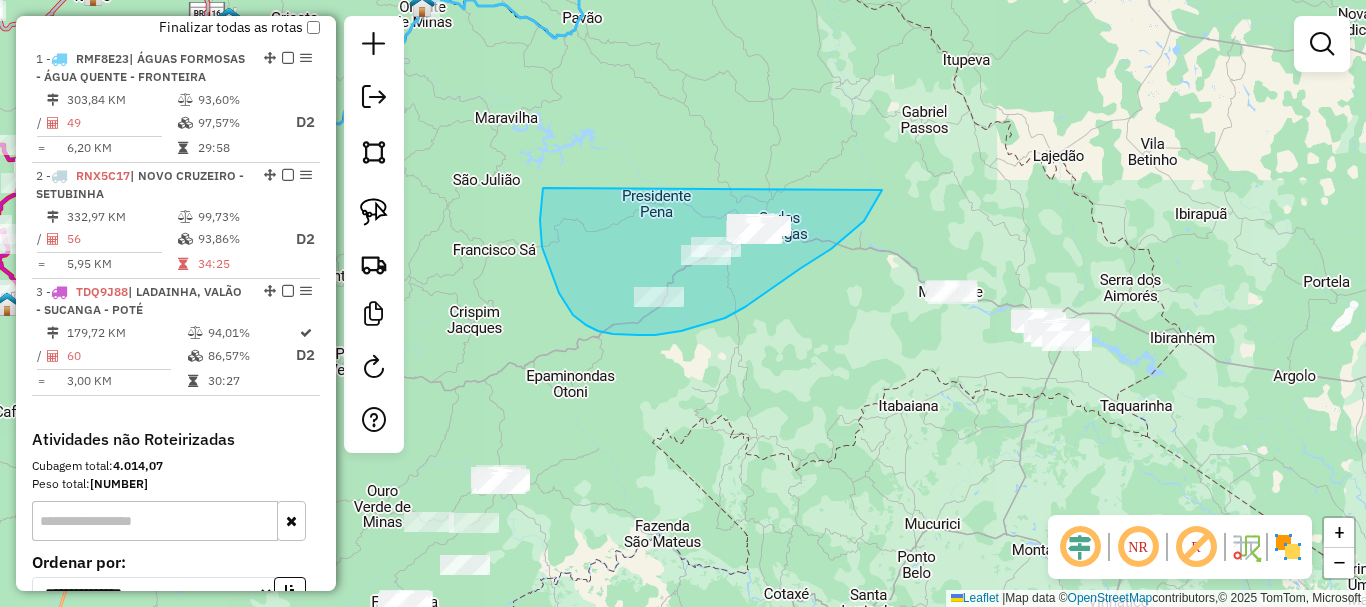 drag, startPoint x: 543, startPoint y: 188, endPoint x: 882, endPoint y: 190, distance: 339.0059 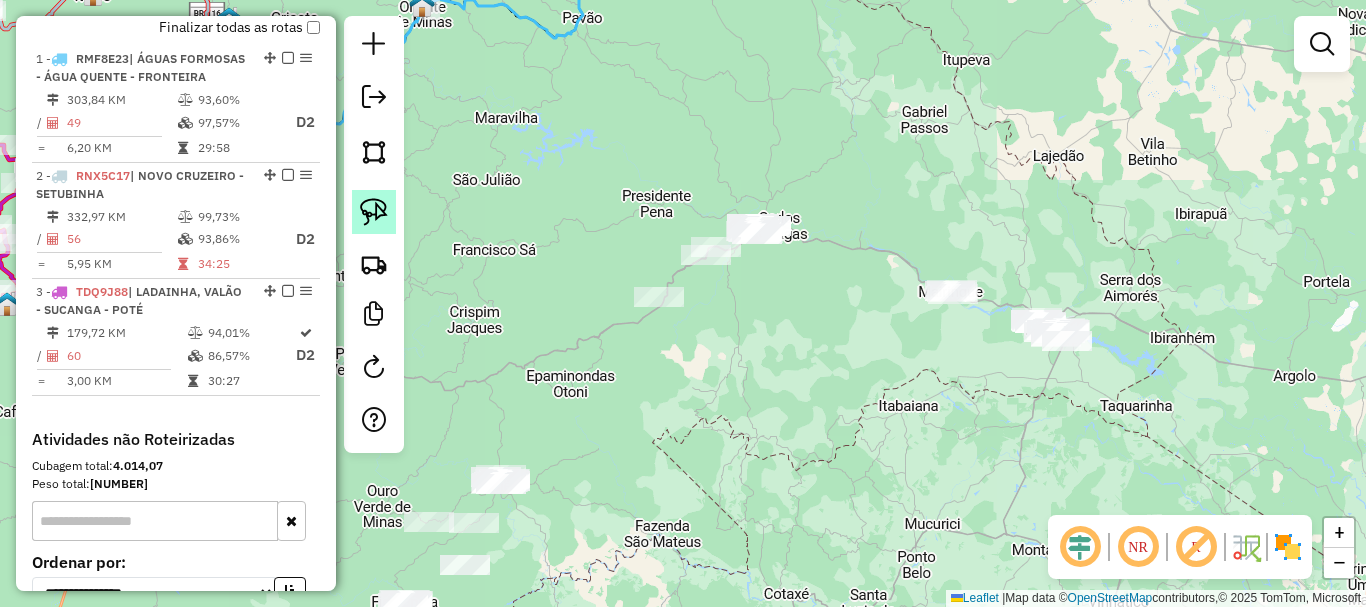 click 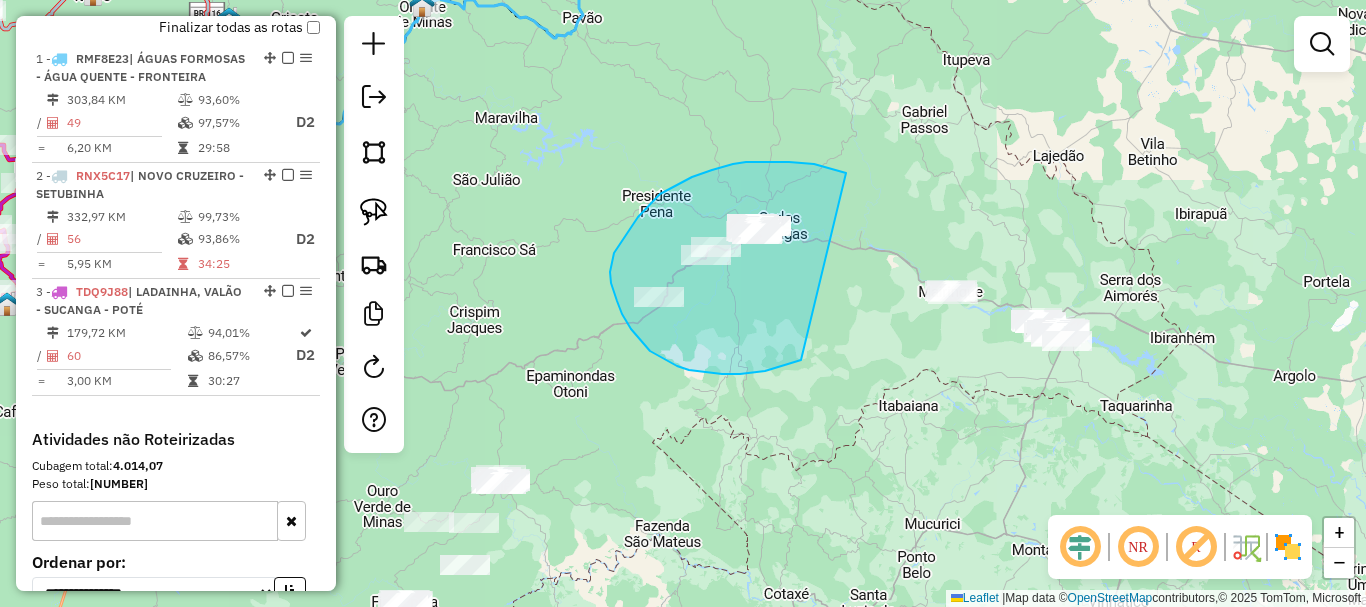drag, startPoint x: 844, startPoint y: 173, endPoint x: 803, endPoint y: 359, distance: 190.46523 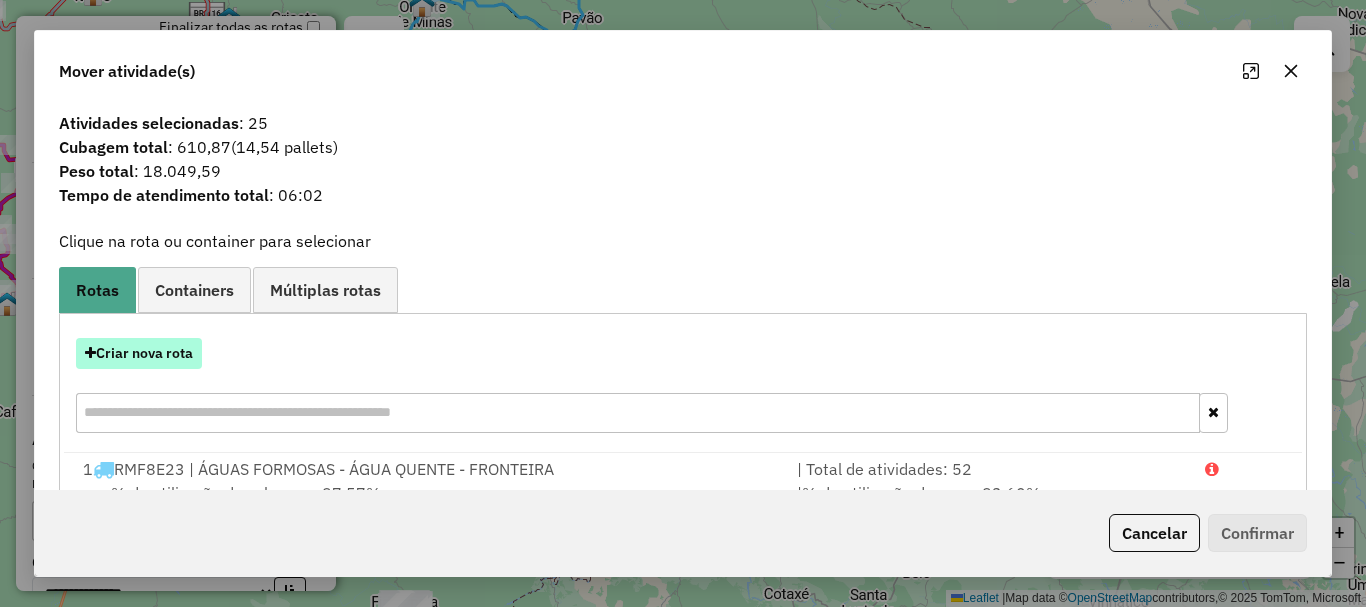 click on "Criar nova rota" at bounding box center [139, 353] 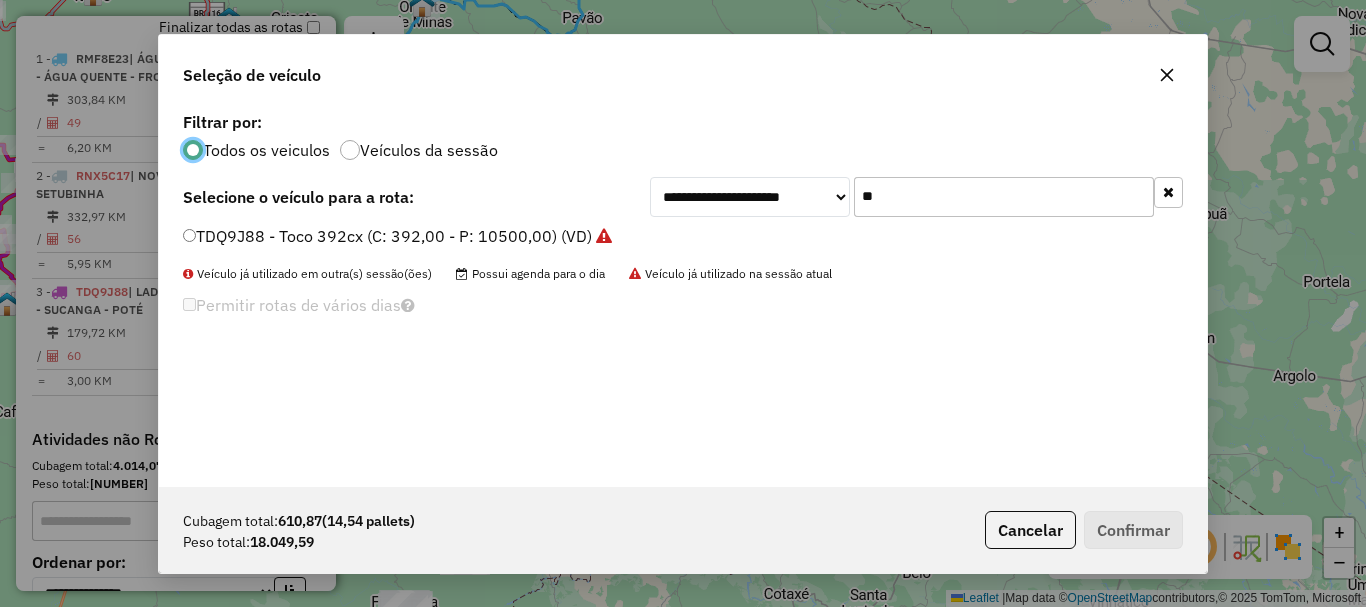 scroll, scrollTop: 11, scrollLeft: 6, axis: both 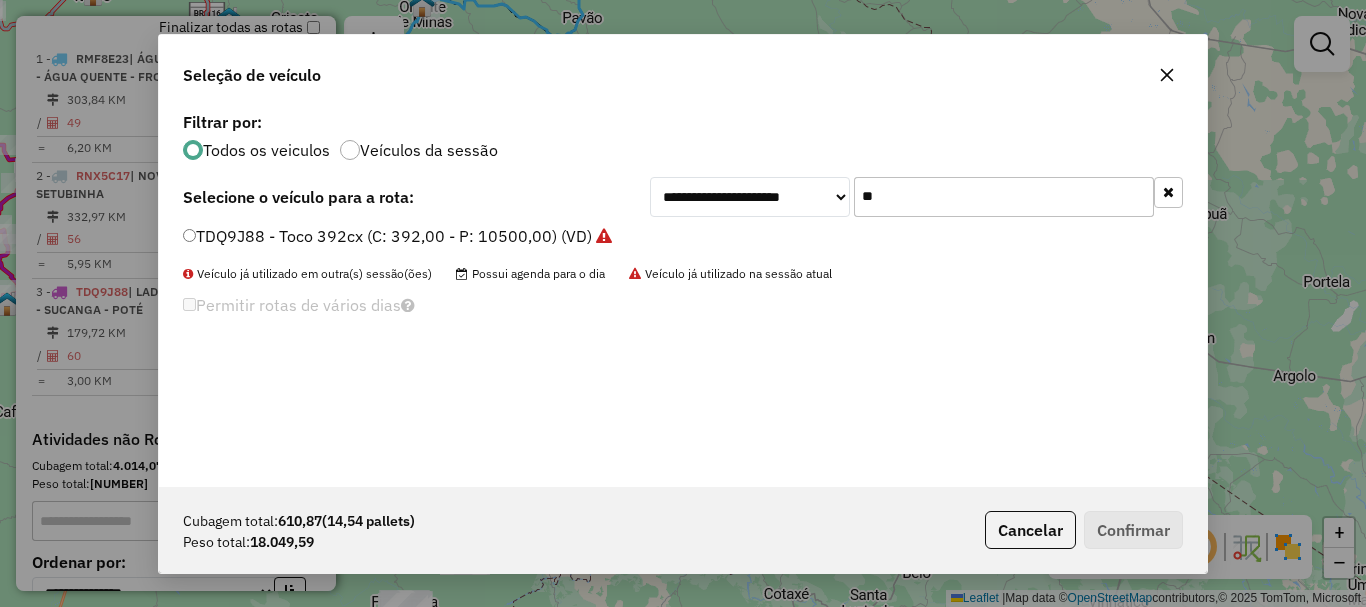 drag, startPoint x: 925, startPoint y: 211, endPoint x: 767, endPoint y: 211, distance: 158 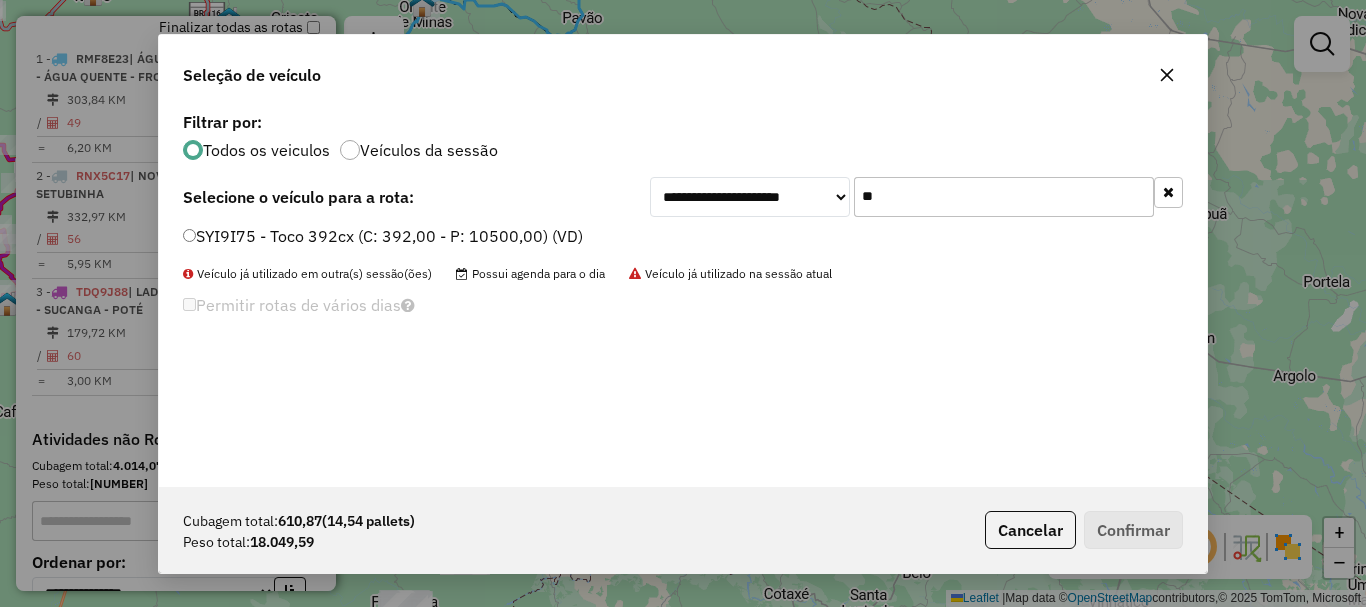 type on "**" 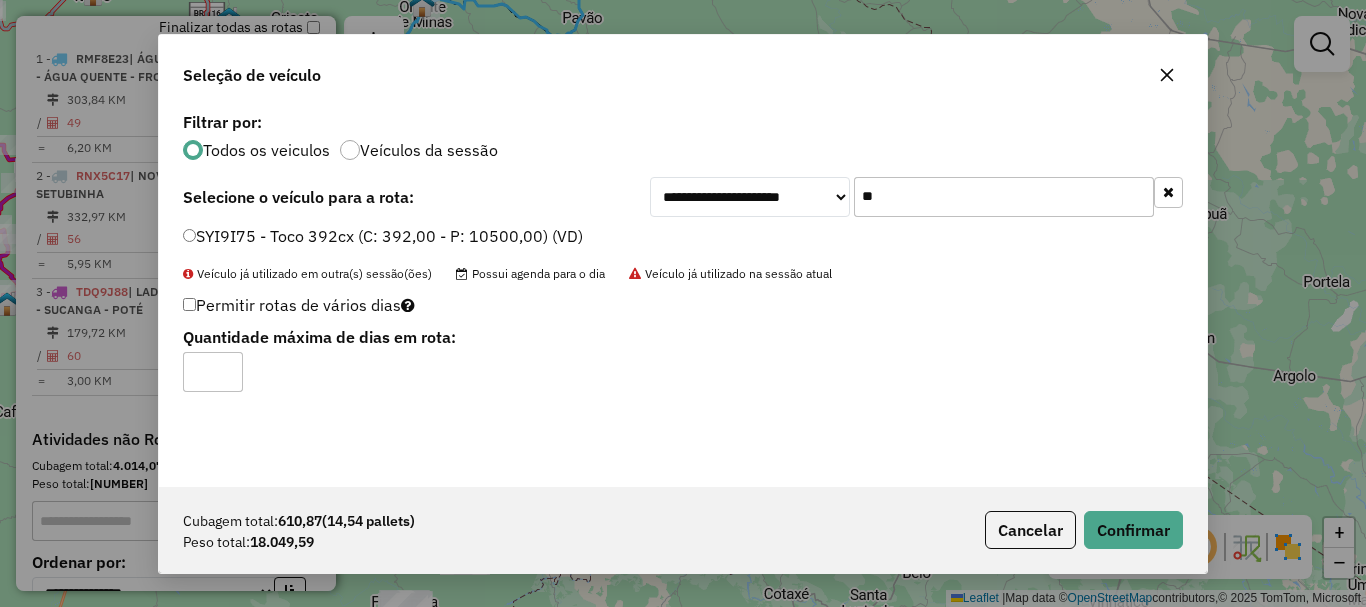 type on "*" 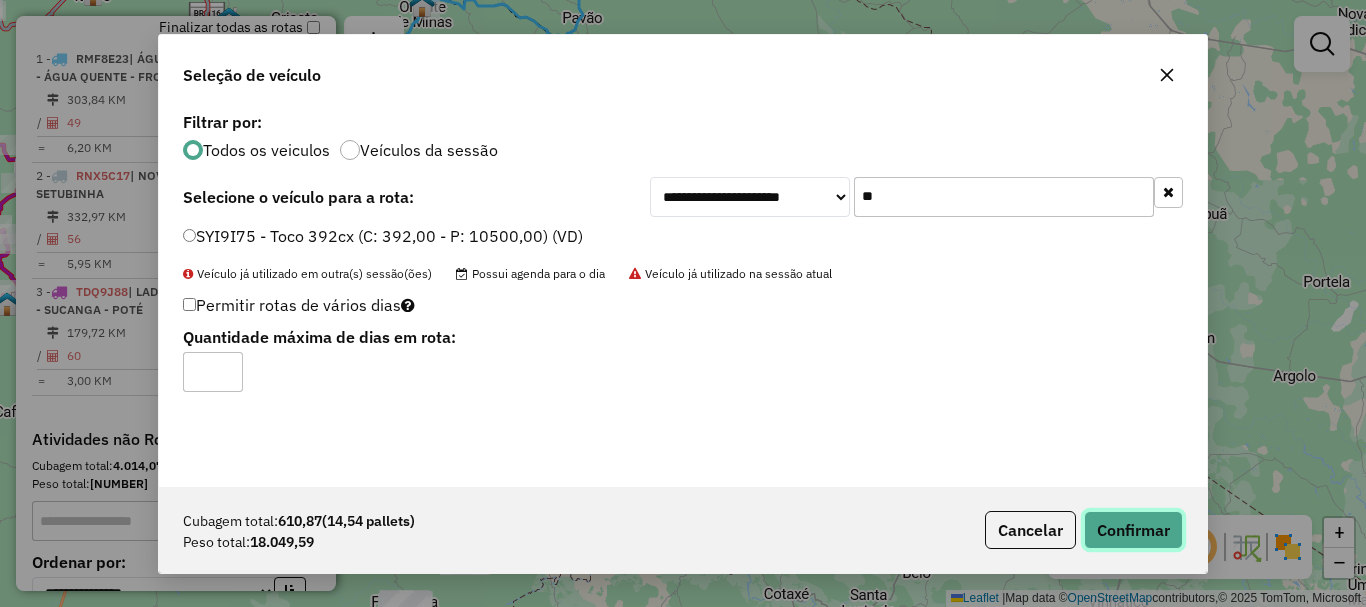 click on "Confirmar" 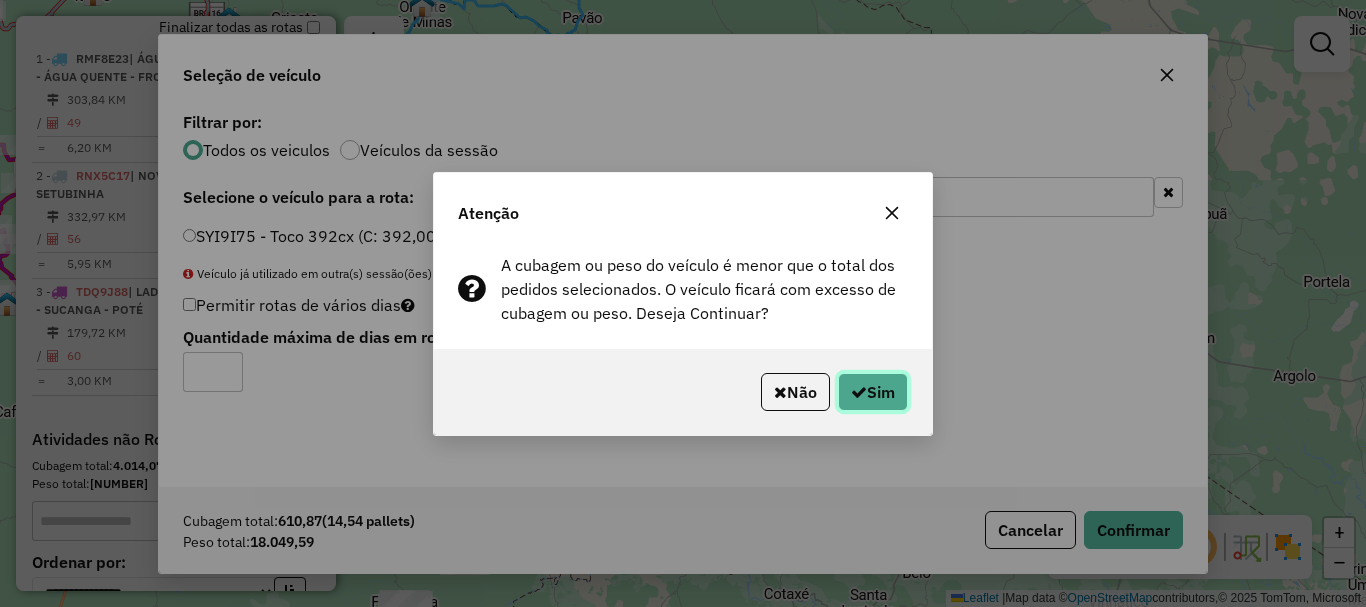 click on "Sim" 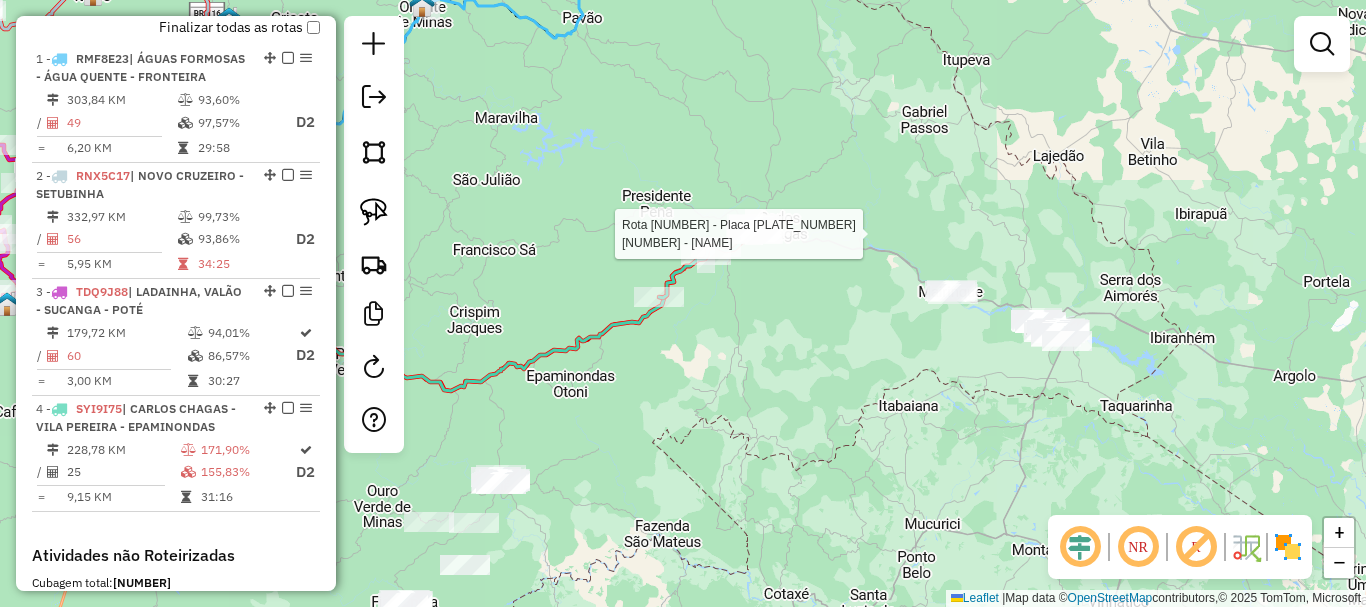 select on "*********" 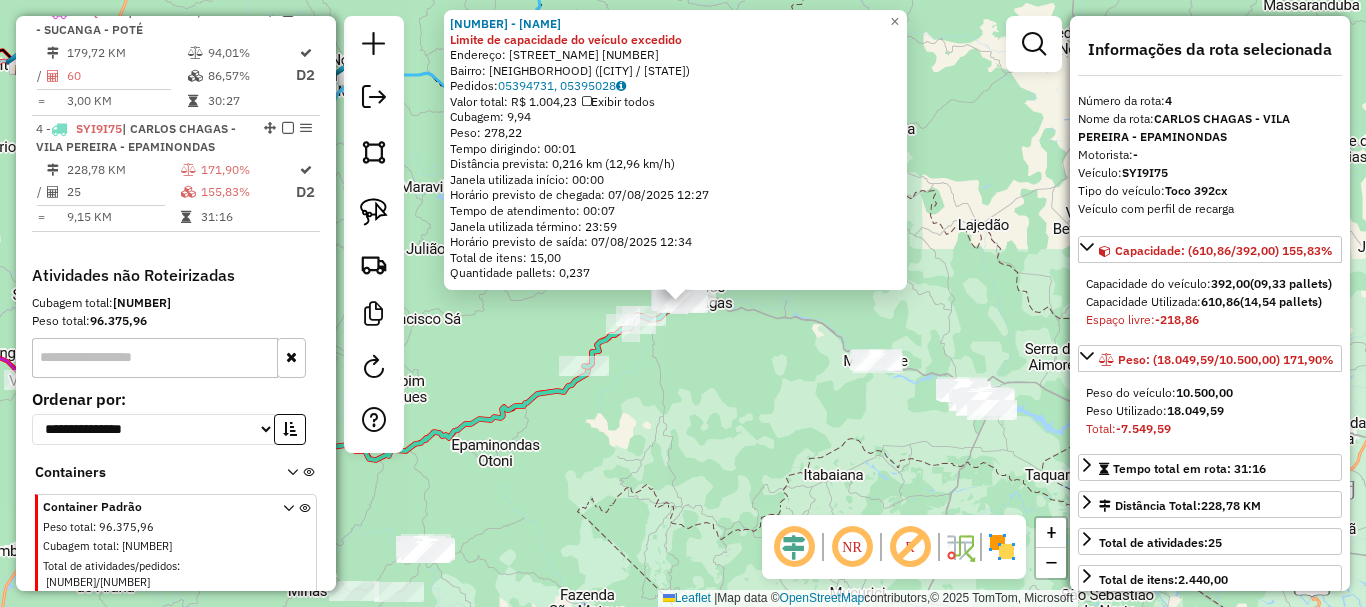 scroll, scrollTop: 1077, scrollLeft: 0, axis: vertical 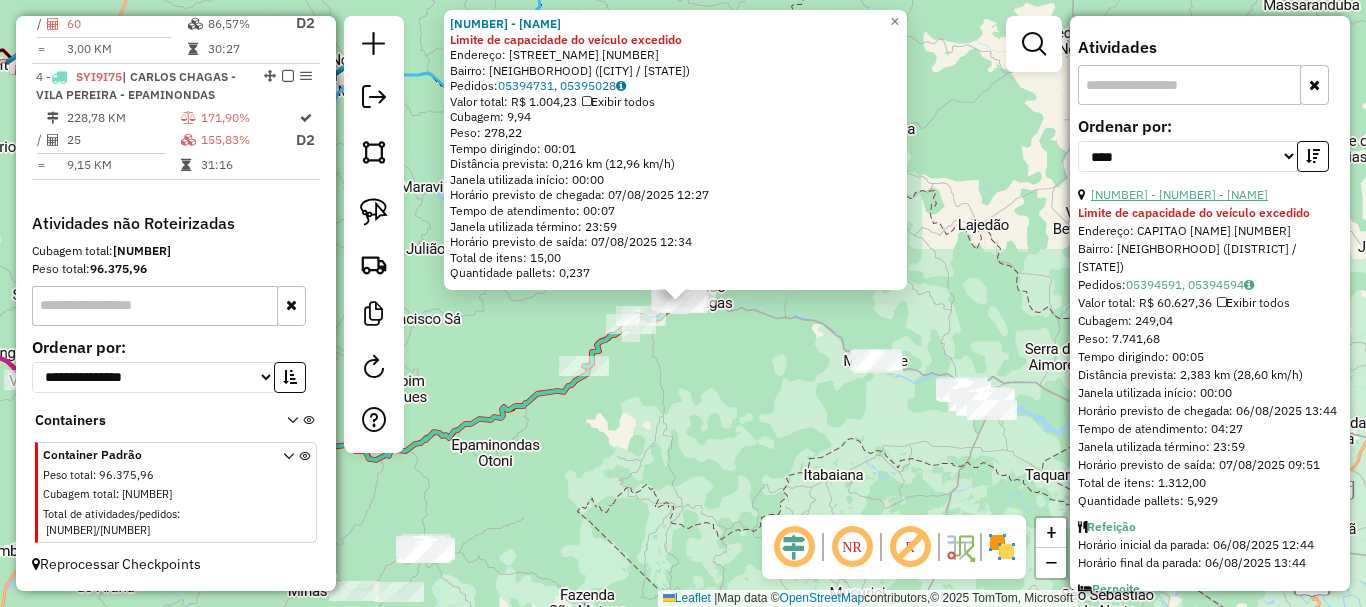 click on "[NUMBER] - [NUMBER] - [NAME]" at bounding box center [1179, 194] 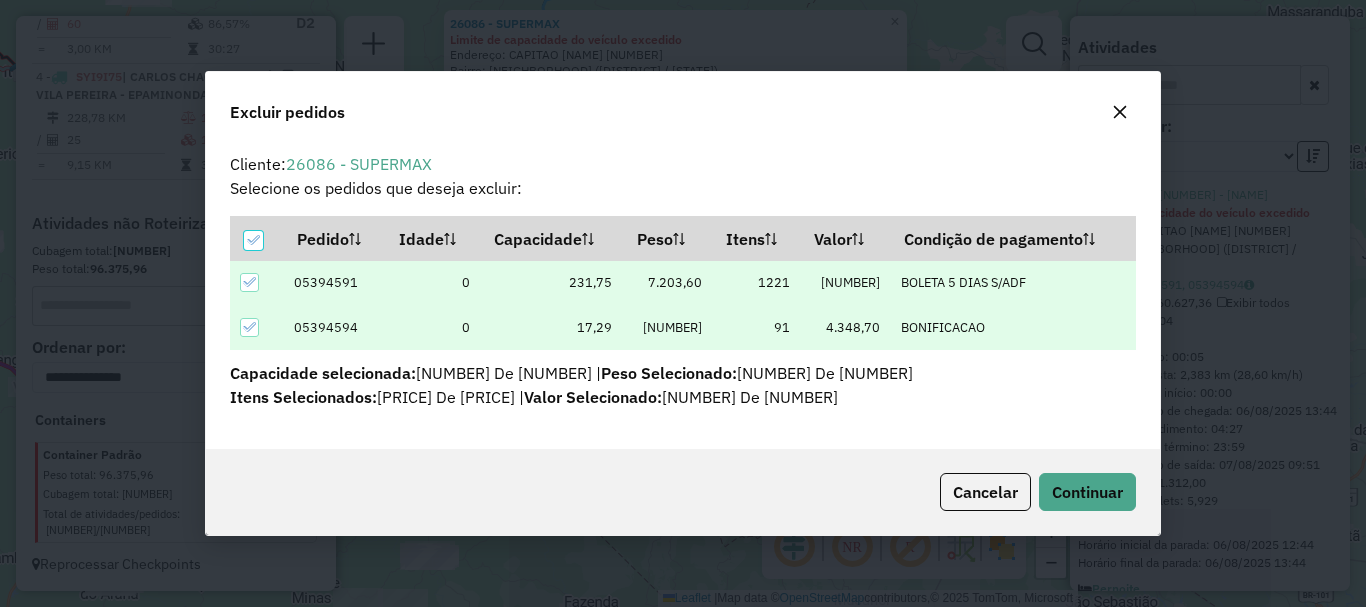 scroll, scrollTop: 0, scrollLeft: 0, axis: both 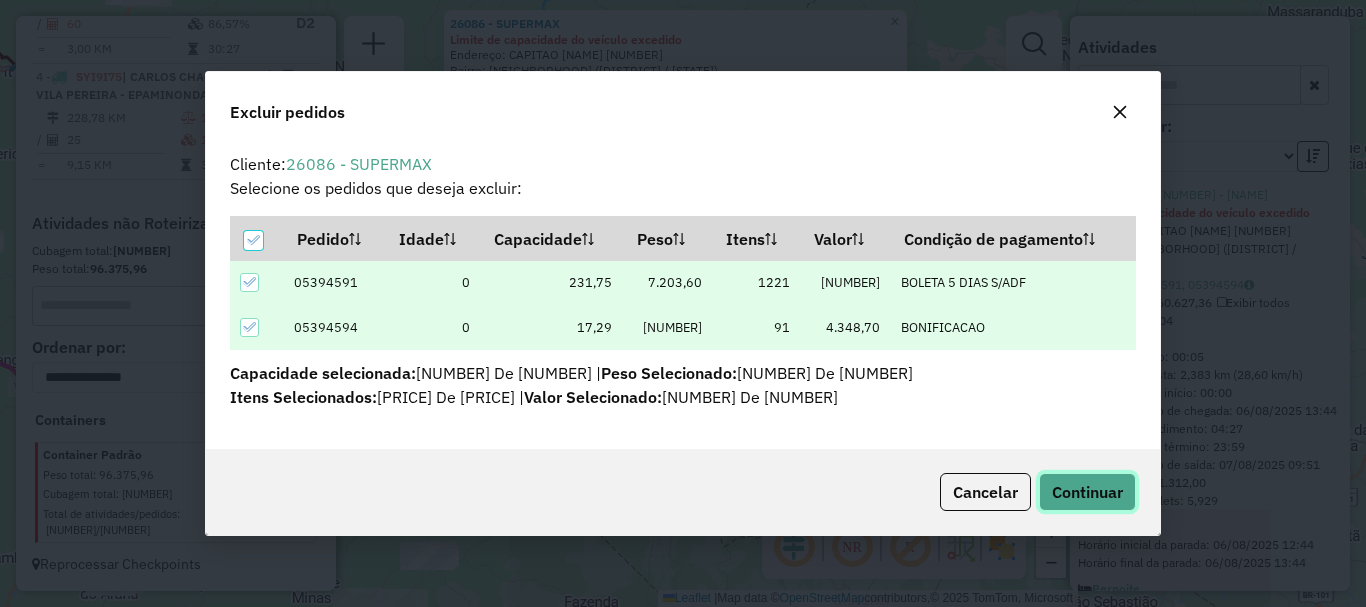 click on "Continuar" 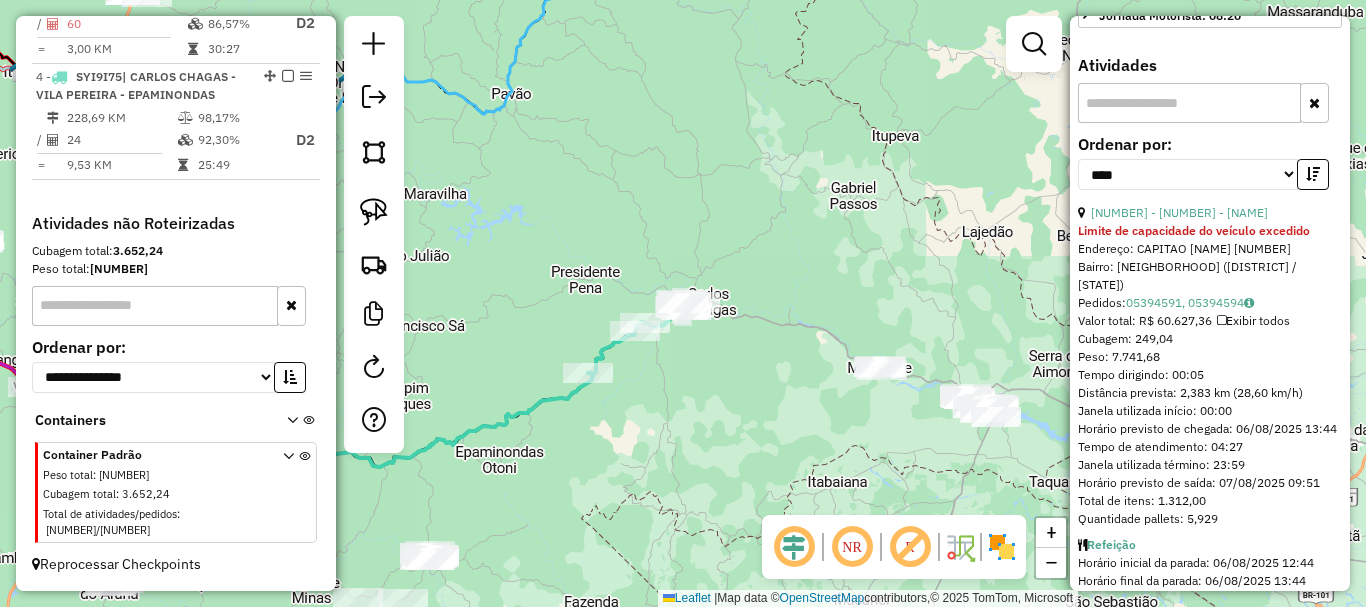 scroll, scrollTop: 764, scrollLeft: 0, axis: vertical 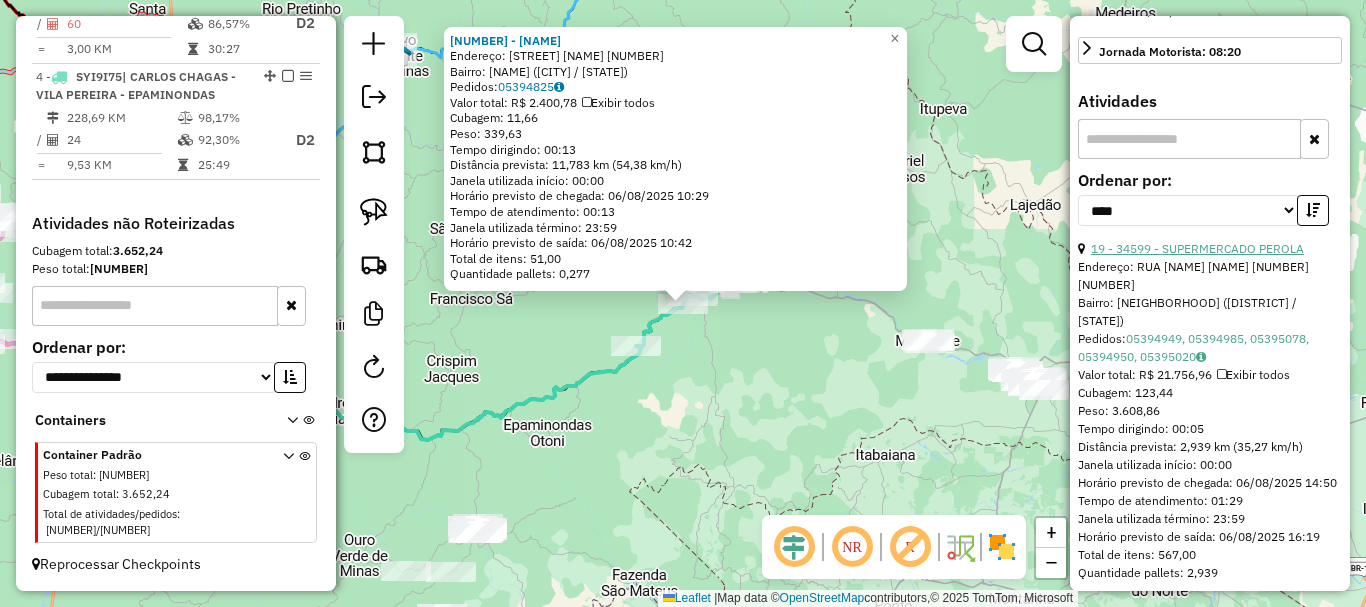 click on "19 - 34599 - SUPERMERCADO PEROLA" at bounding box center [1197, 248] 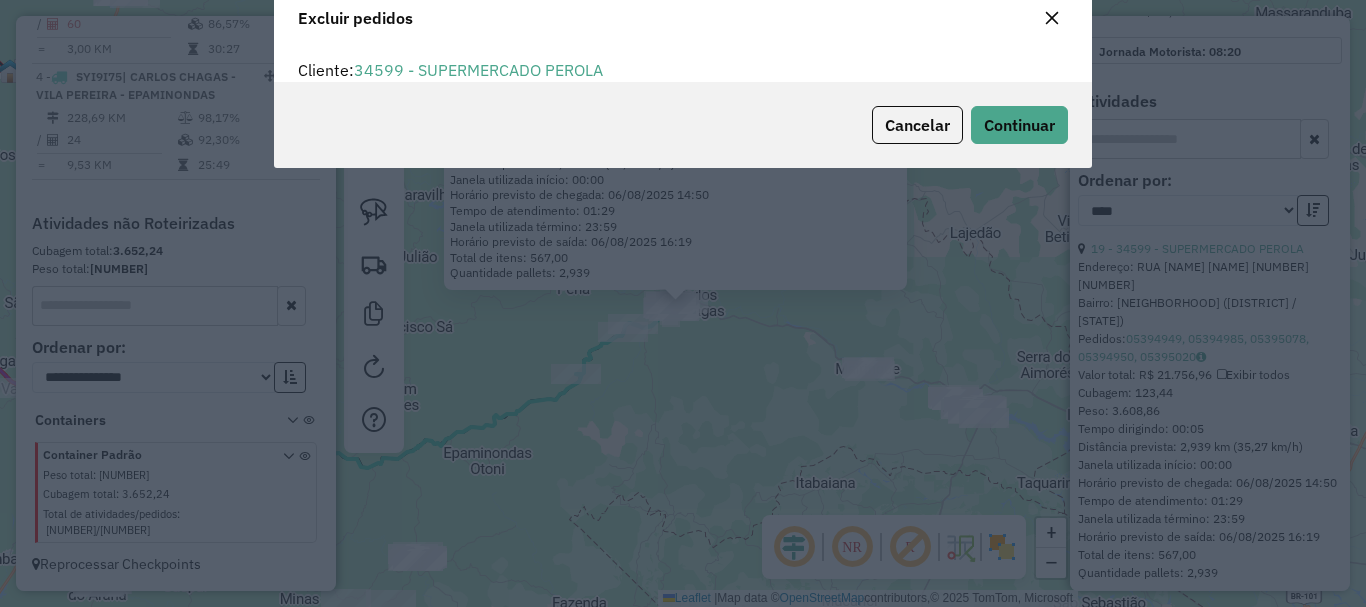 scroll, scrollTop: 12, scrollLeft: 6, axis: both 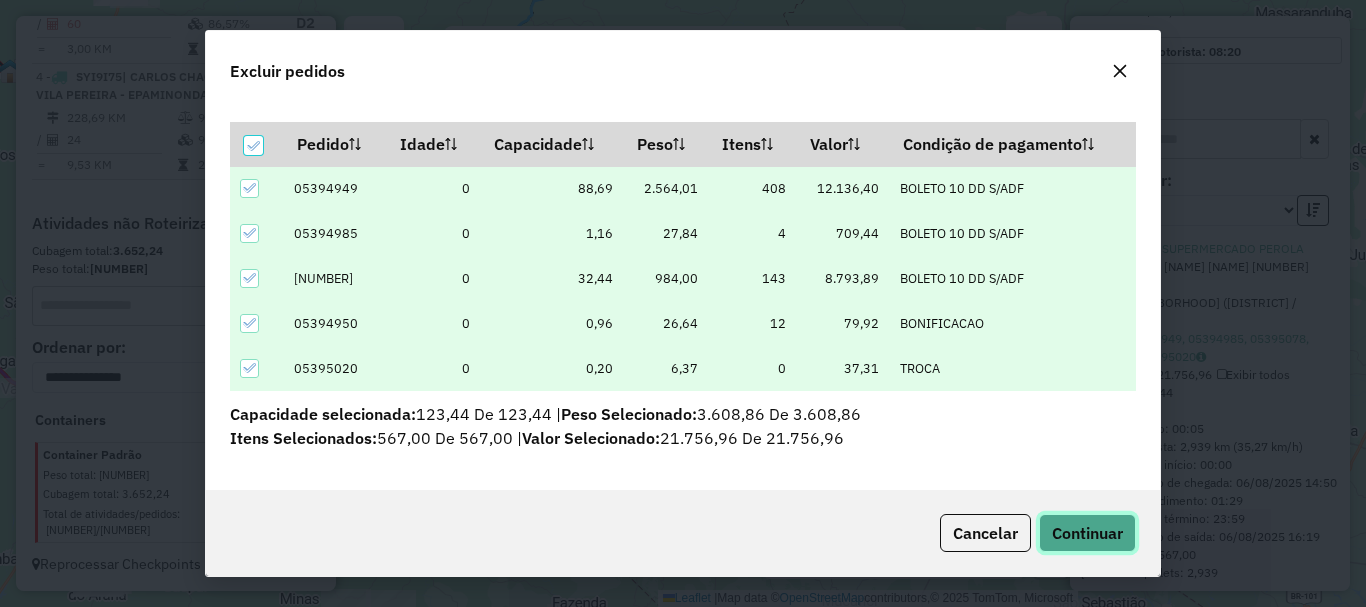 click on "Continuar" 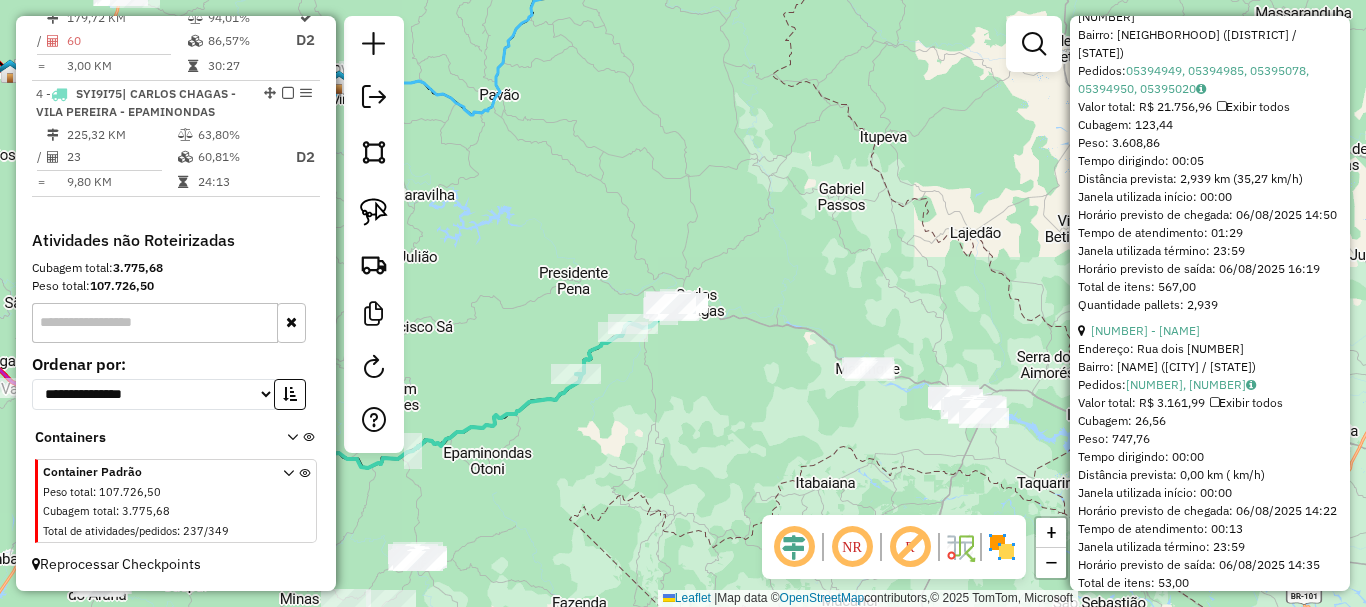 scroll, scrollTop: 846, scrollLeft: 0, axis: vertical 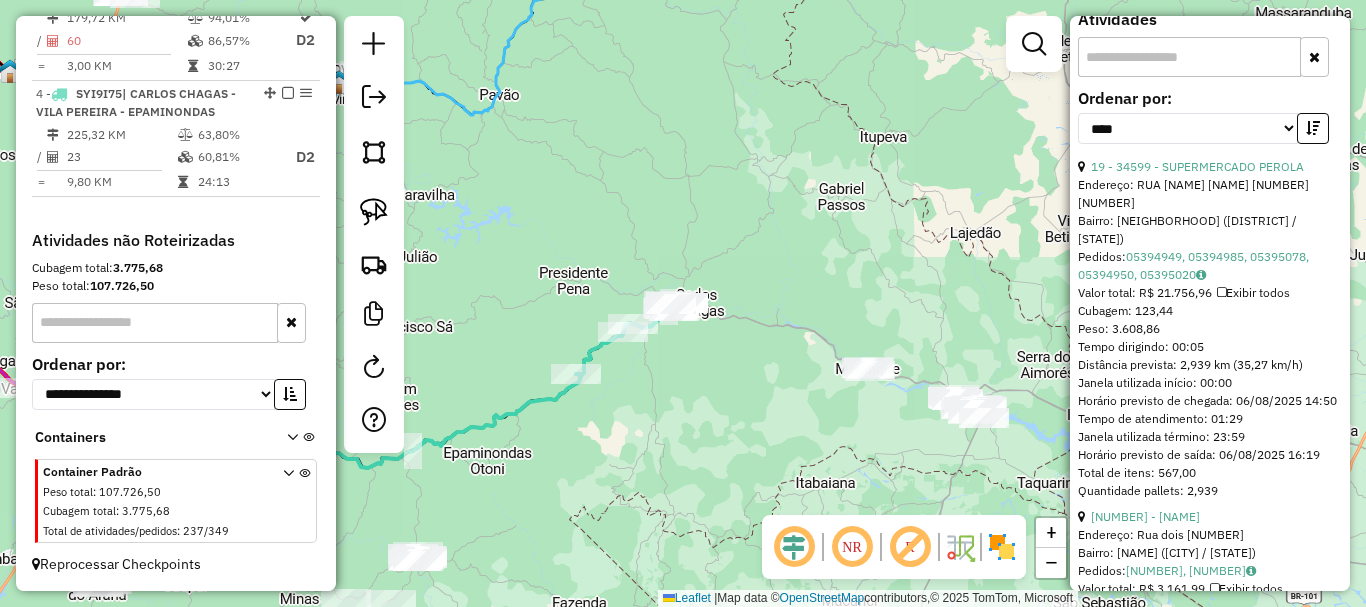 click on "Janela de atendimento Grade de atendimento Capacidade Transportadoras Veículos Cliente Pedidos  Rotas Selecione os dias de semana para filtrar as janelas de atendimento  Seg   Ter   Qua   Qui   Sex   Sáb   Dom  Informe o período da janela de atendimento: De: Até:  Filtrar exatamente a janela do cliente  Considerar janela de atendimento padrão  Selecione os dias de semana para filtrar as grades de atendimento  Seg   Ter   Qua   Qui   Sex   Sáb   Dom   Considerar clientes sem dia de atendimento cadastrado  Clientes fora do dia de atendimento selecionado Filtrar as atividades entre os valores definidos abaixo:  Peso mínimo:   Peso máximo:   Cubagem mínima:   Cubagem máxima:   De:   Até:  Filtrar as atividades entre o tempo de atendimento definido abaixo:  De:   Até:   Considerar capacidade total dos clientes não roteirizados Transportadora: Selecione um ou mais itens Tipo de veículo: Selecione um ou mais itens Veículo: Selecione um ou mais itens Motorista: Selecione um ou mais itens Nome: Rótulo:" 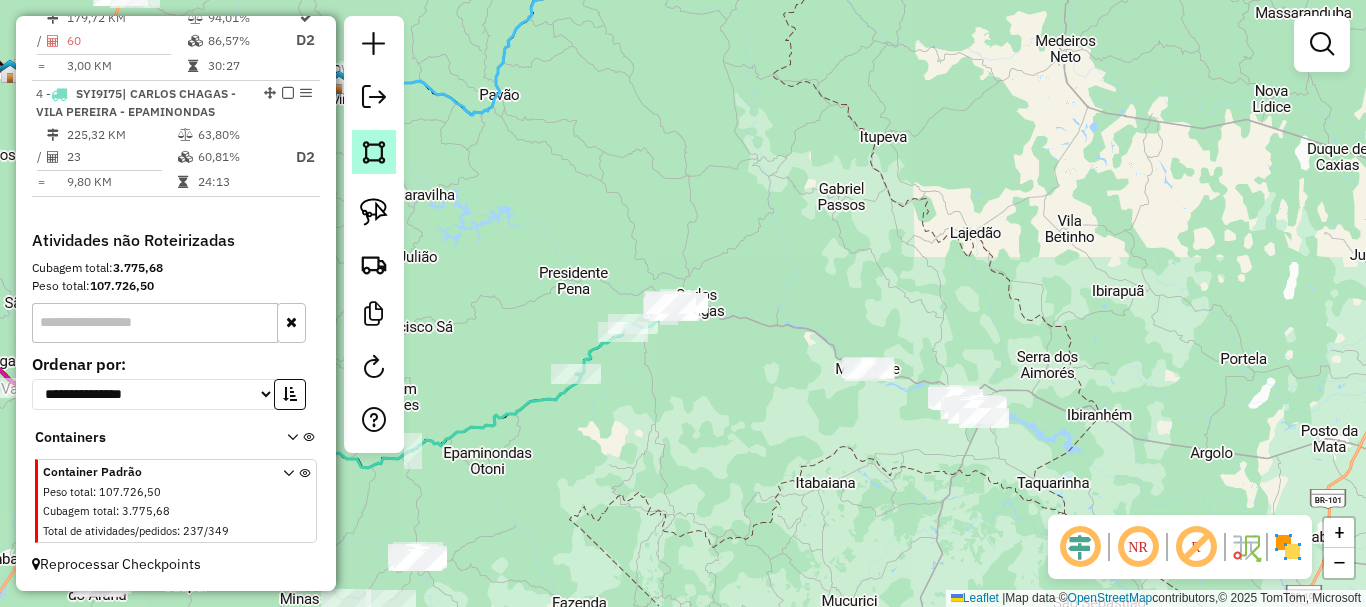 click 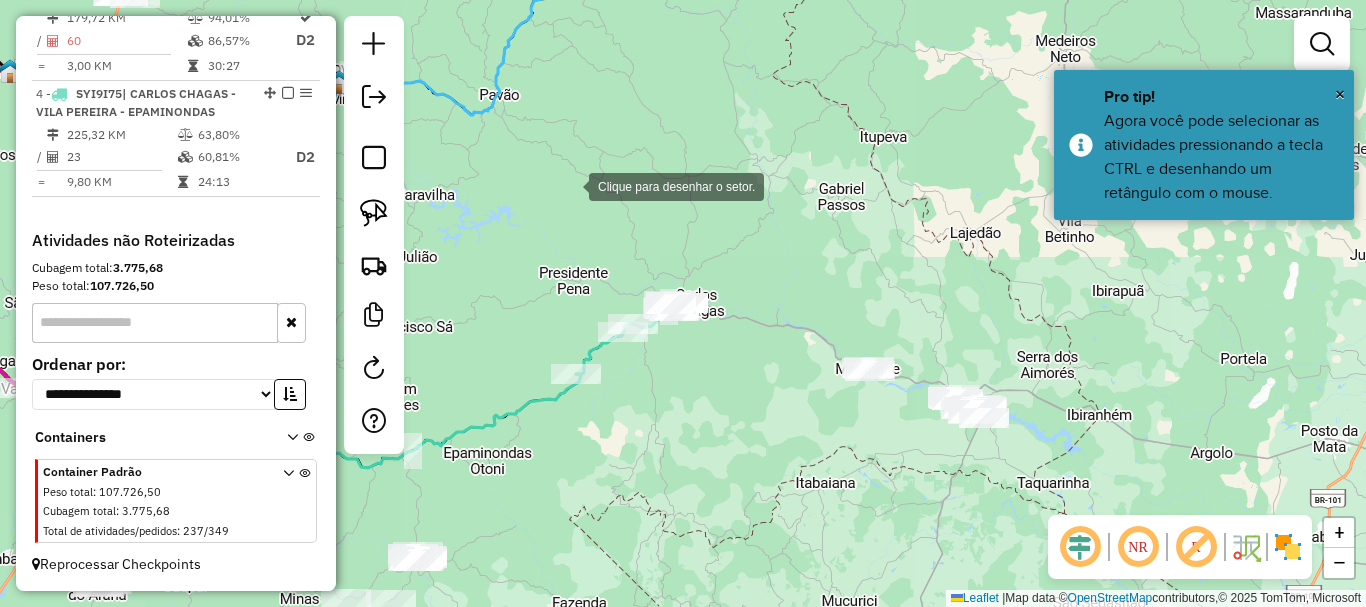click 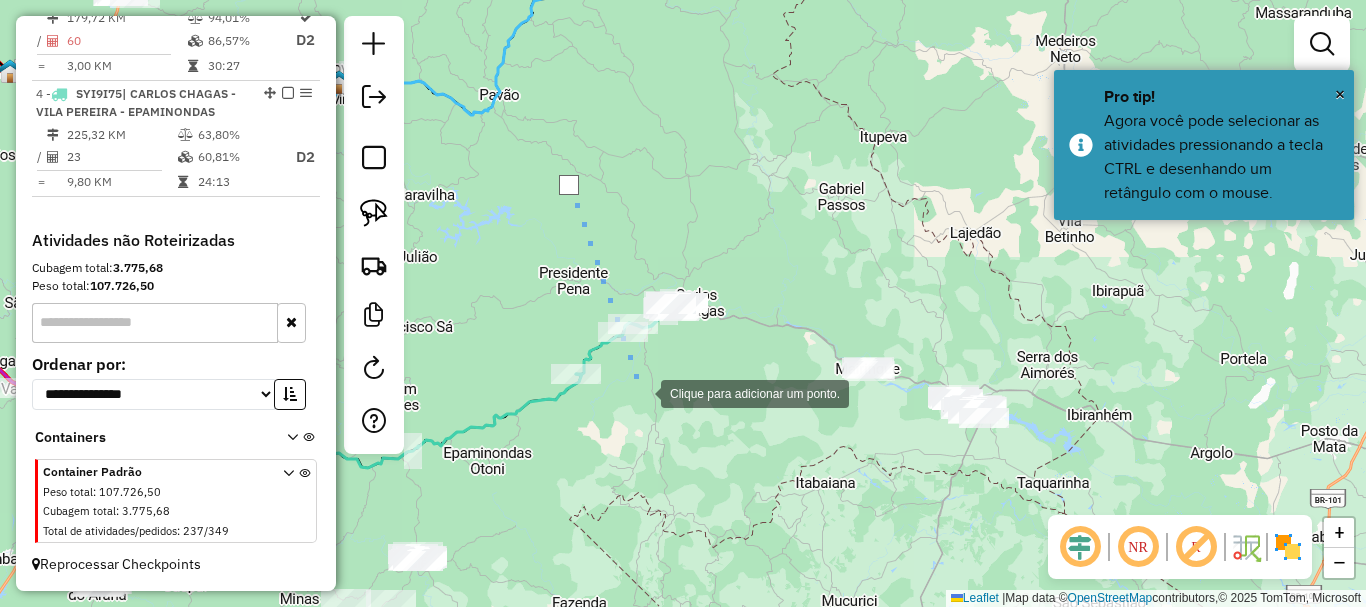 click 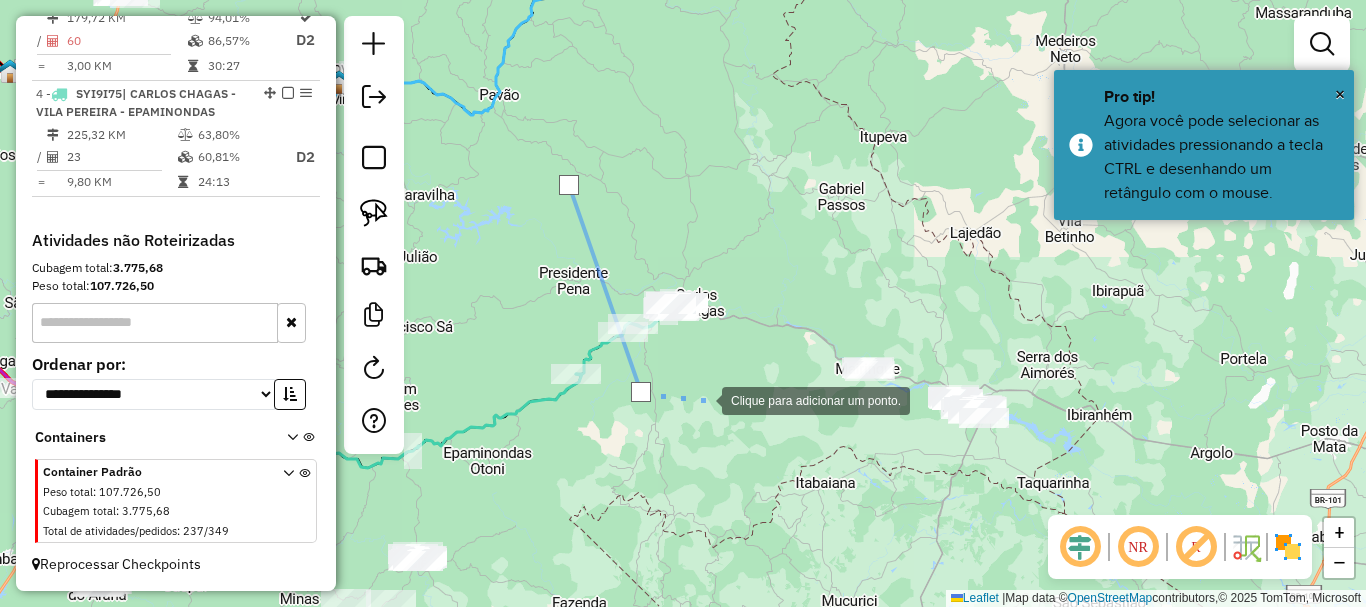 click 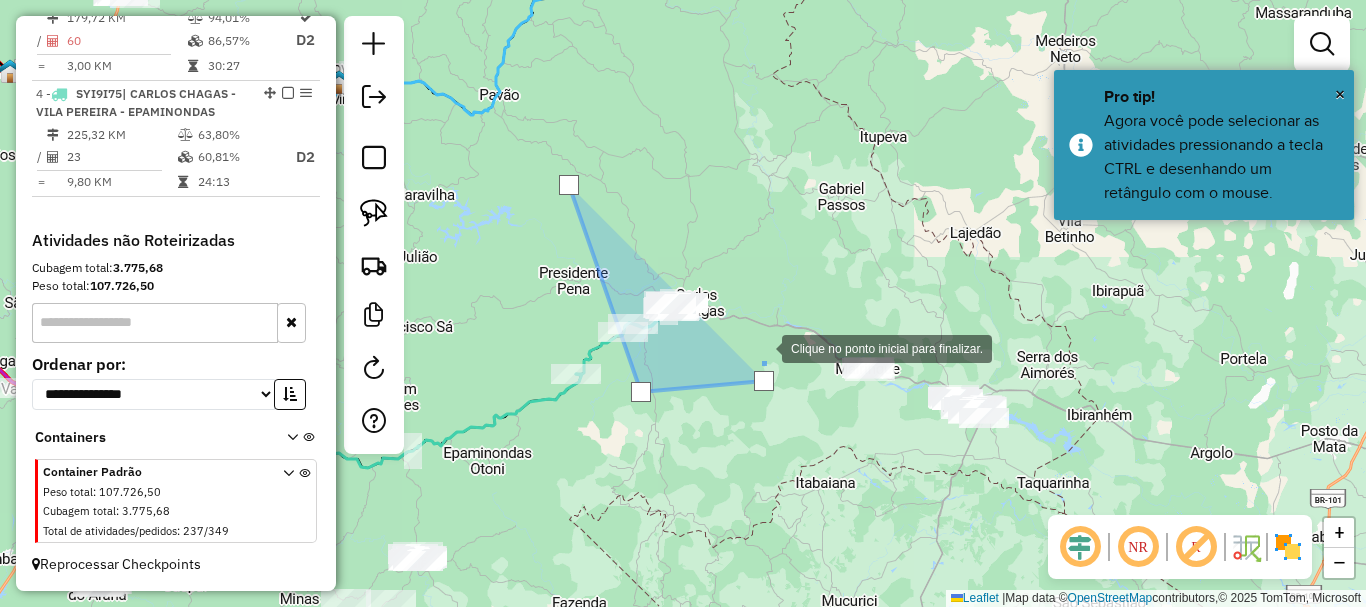 click 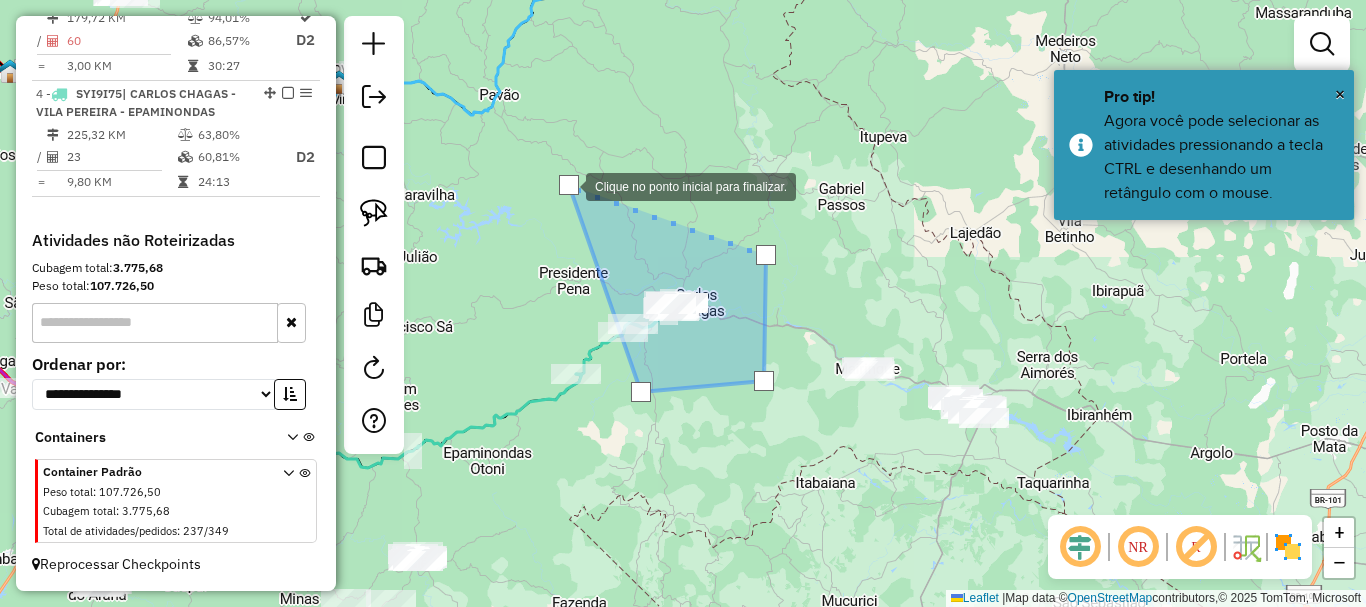 click 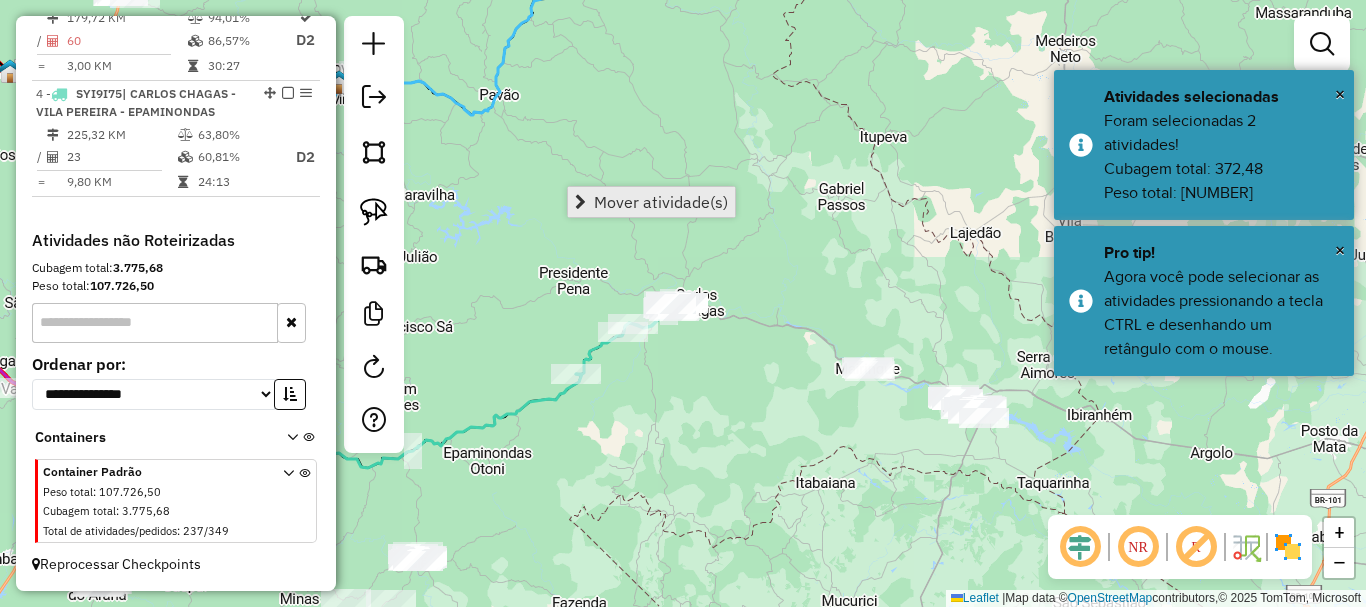 click on "Mover atividade(s)" at bounding box center [661, 202] 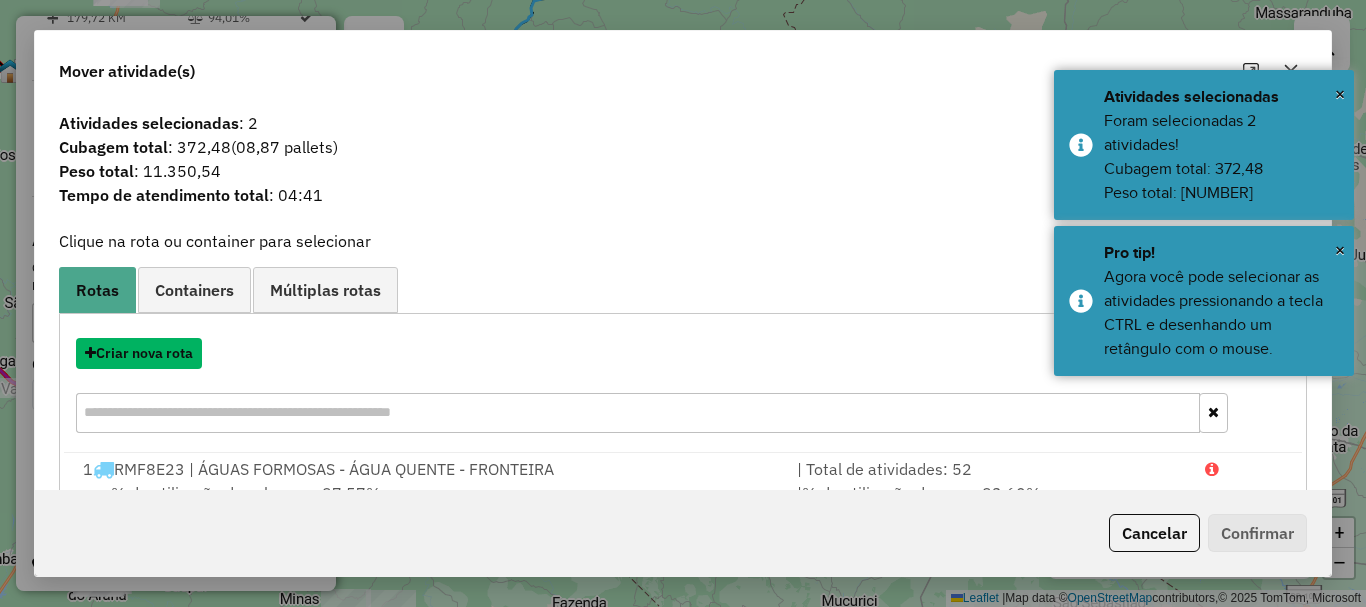 click on "Criar nova rota" at bounding box center (139, 353) 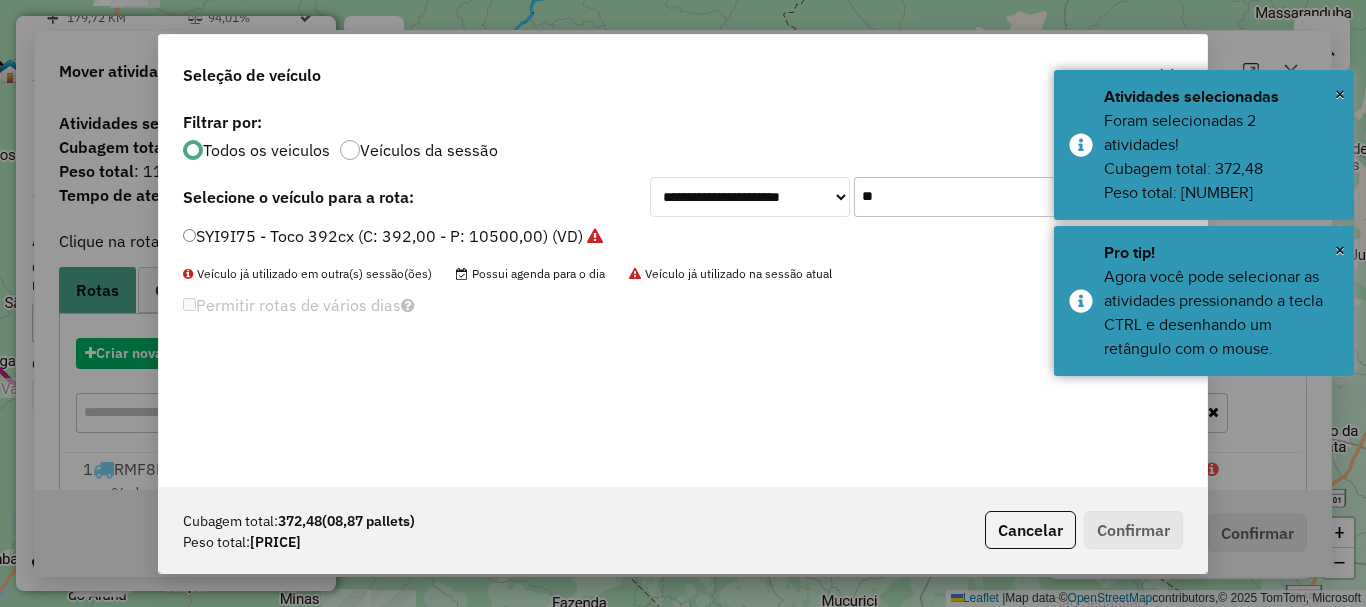 scroll, scrollTop: 11, scrollLeft: 6, axis: both 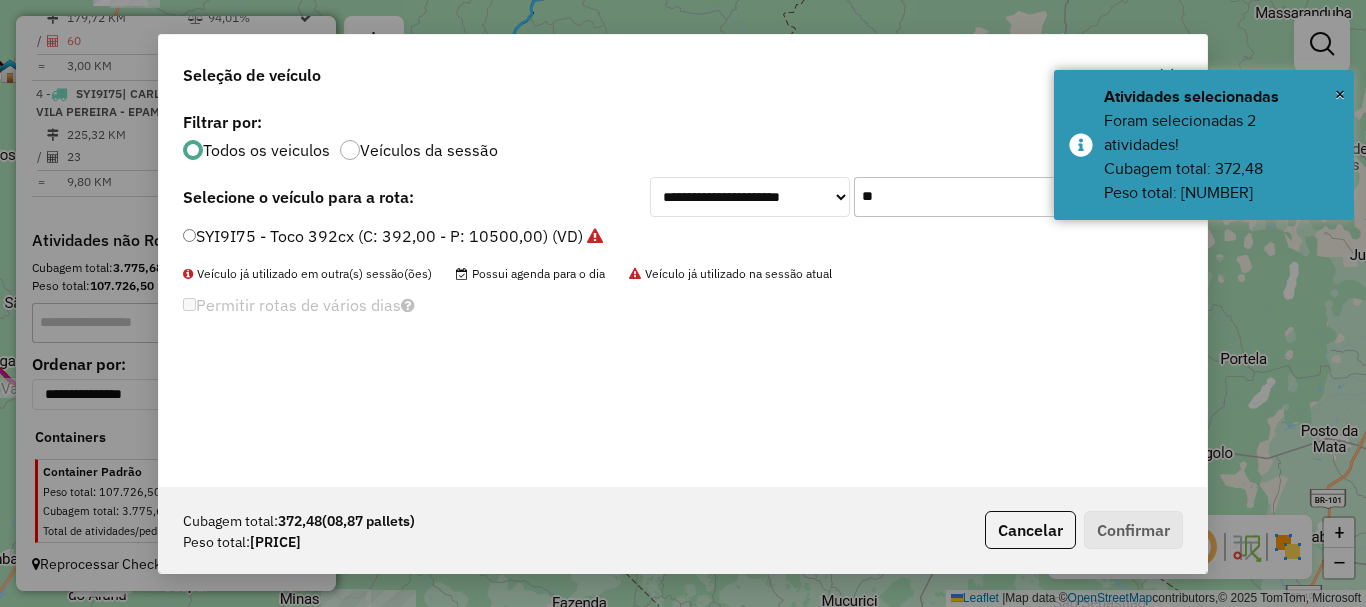 drag, startPoint x: 917, startPoint y: 189, endPoint x: 704, endPoint y: 189, distance: 213 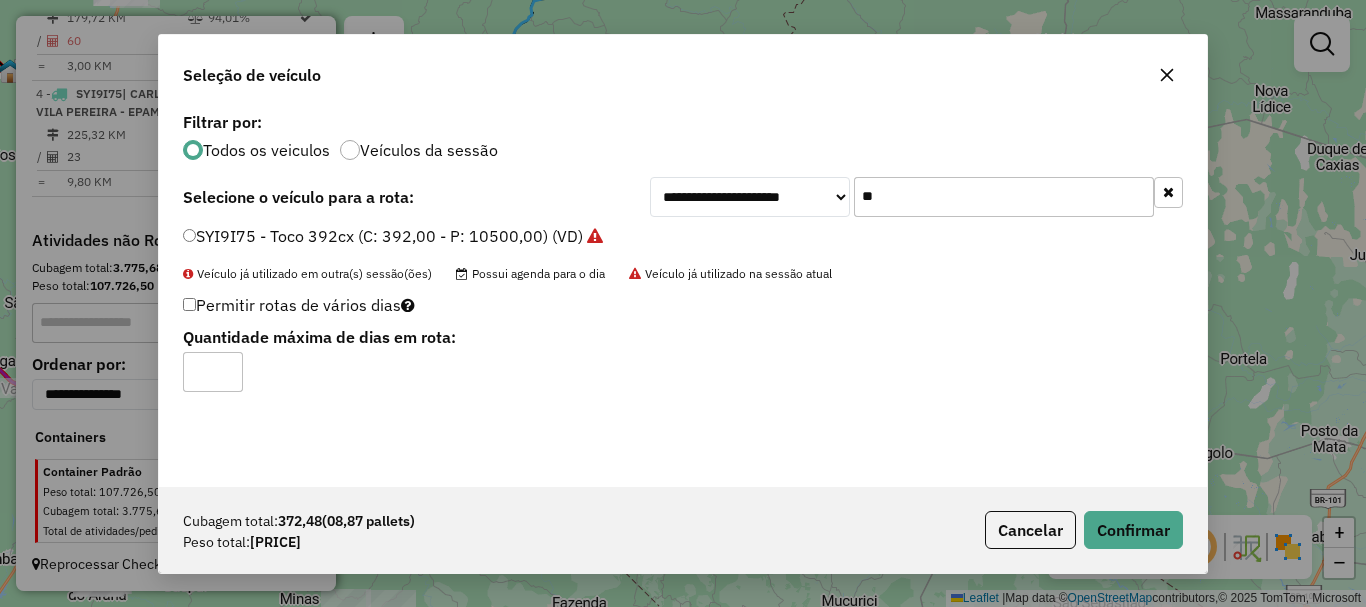 type on "*" 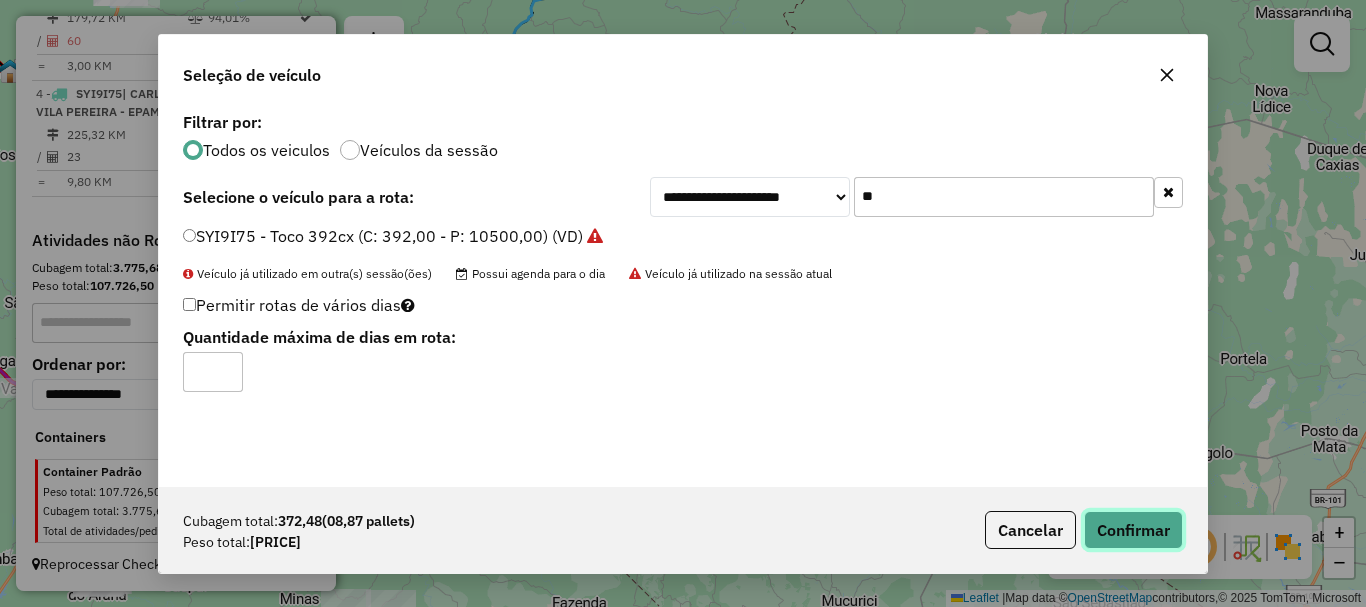 click on "Confirmar" 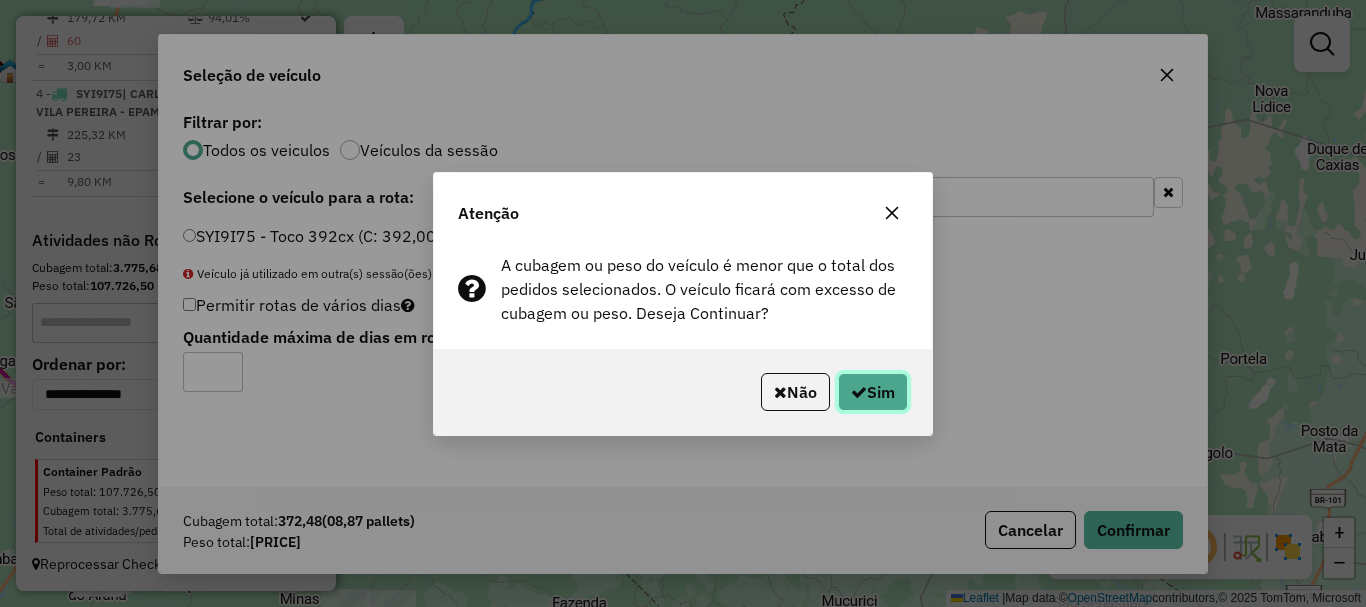 click on "Sim" 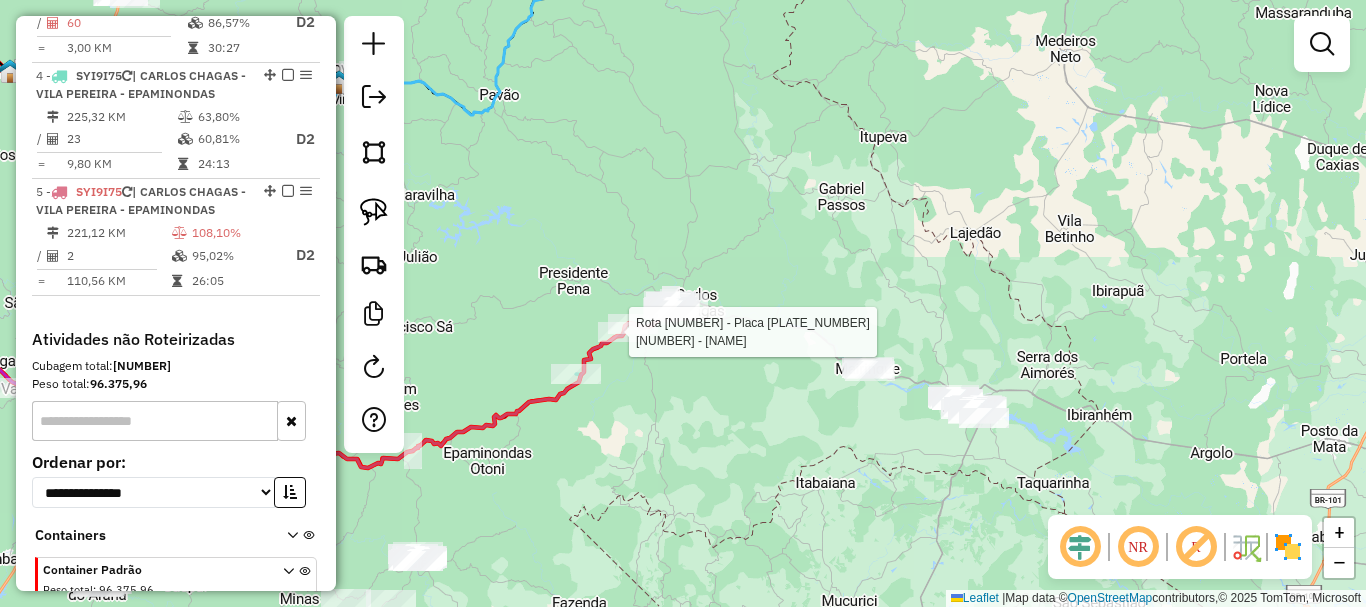select on "*********" 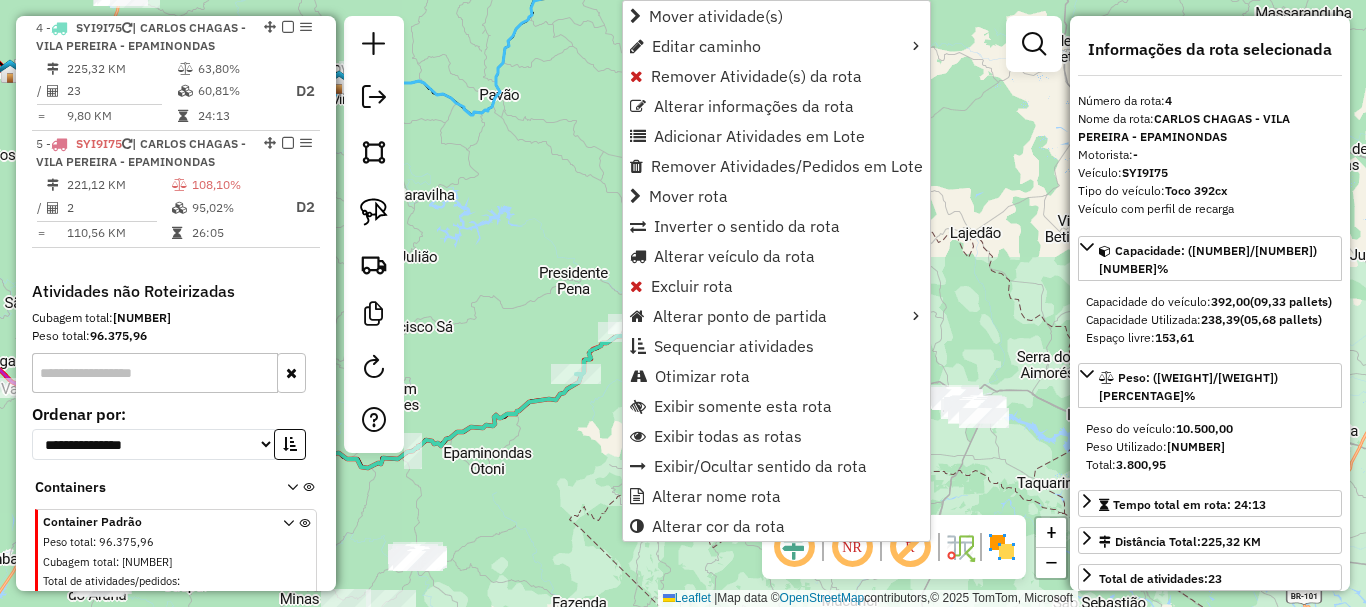 scroll, scrollTop: 1142, scrollLeft: 0, axis: vertical 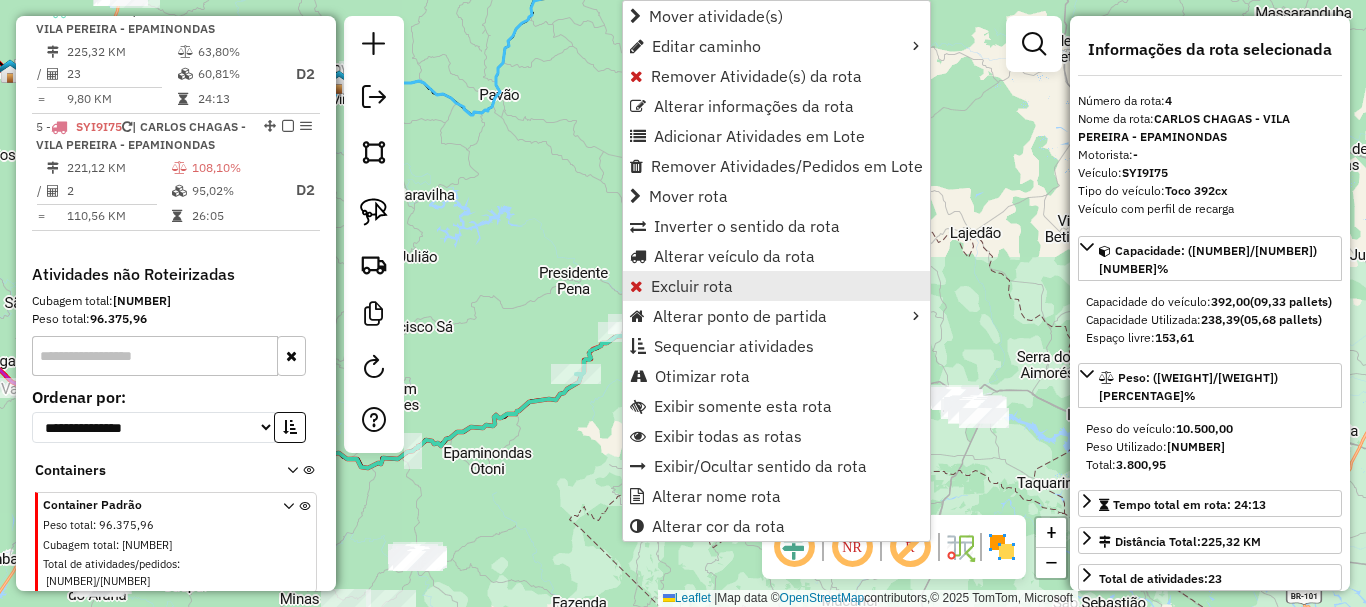 click on "Excluir rota" at bounding box center [692, 286] 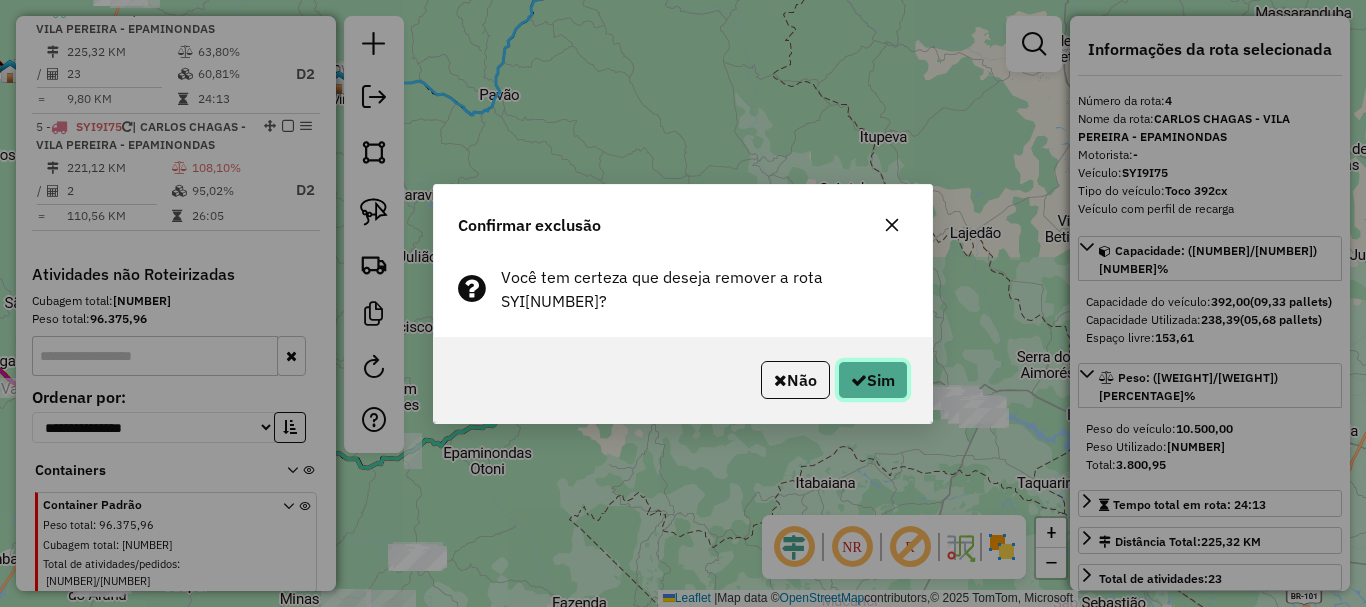 click on "Sim" 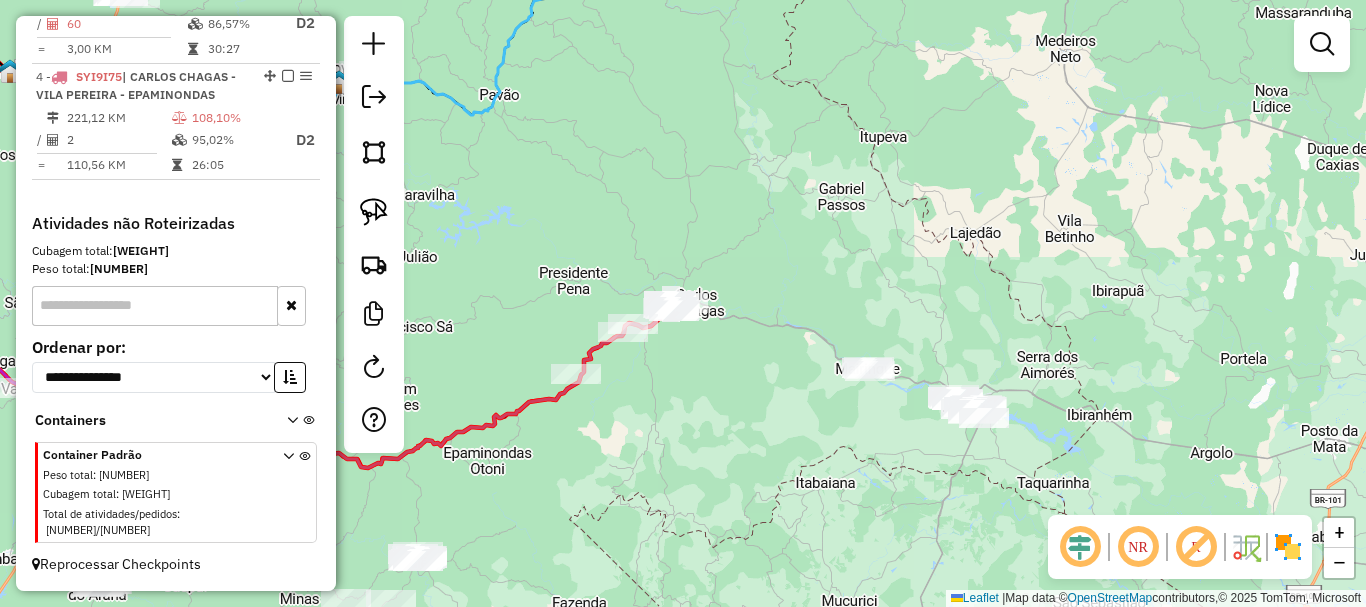 scroll, scrollTop: 1077, scrollLeft: 0, axis: vertical 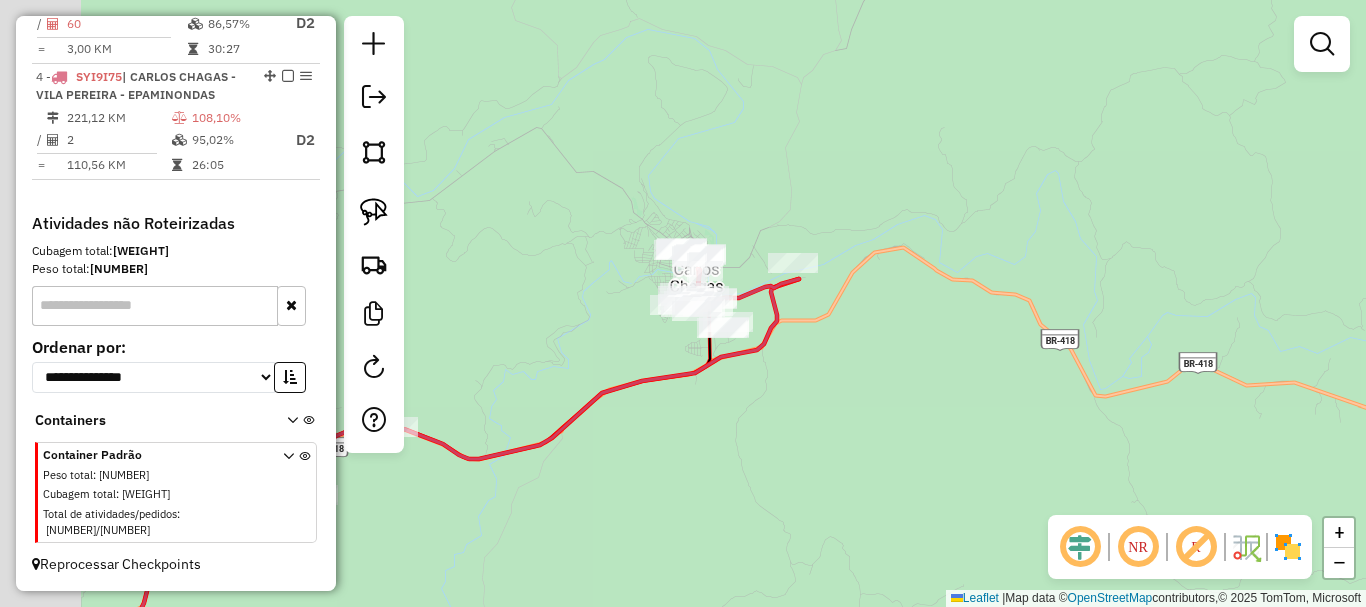 drag, startPoint x: 689, startPoint y: 352, endPoint x: 803, endPoint y: 341, distance: 114.52947 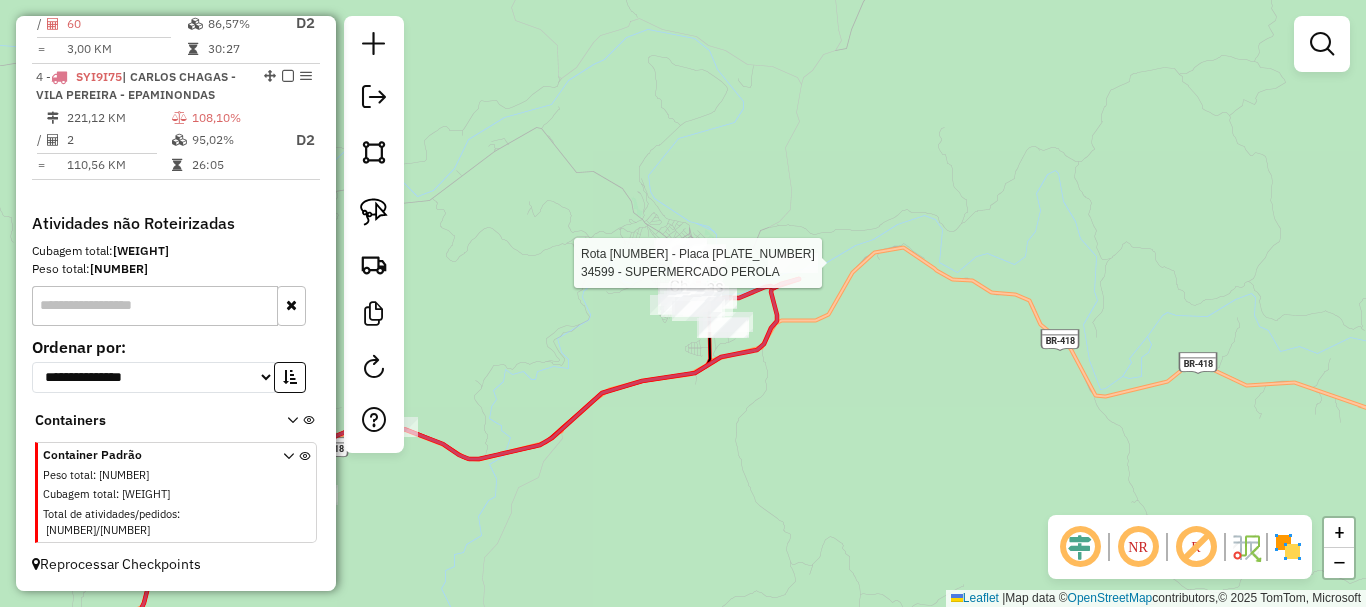 select on "*********" 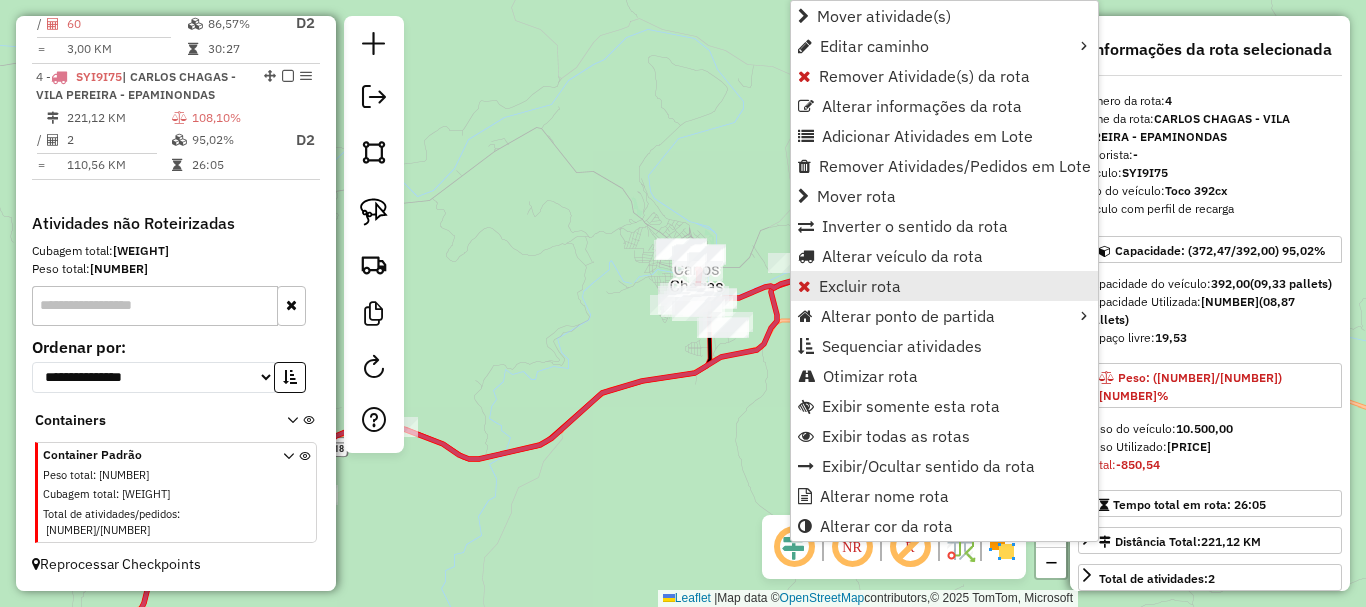 click on "Excluir rota" at bounding box center (860, 286) 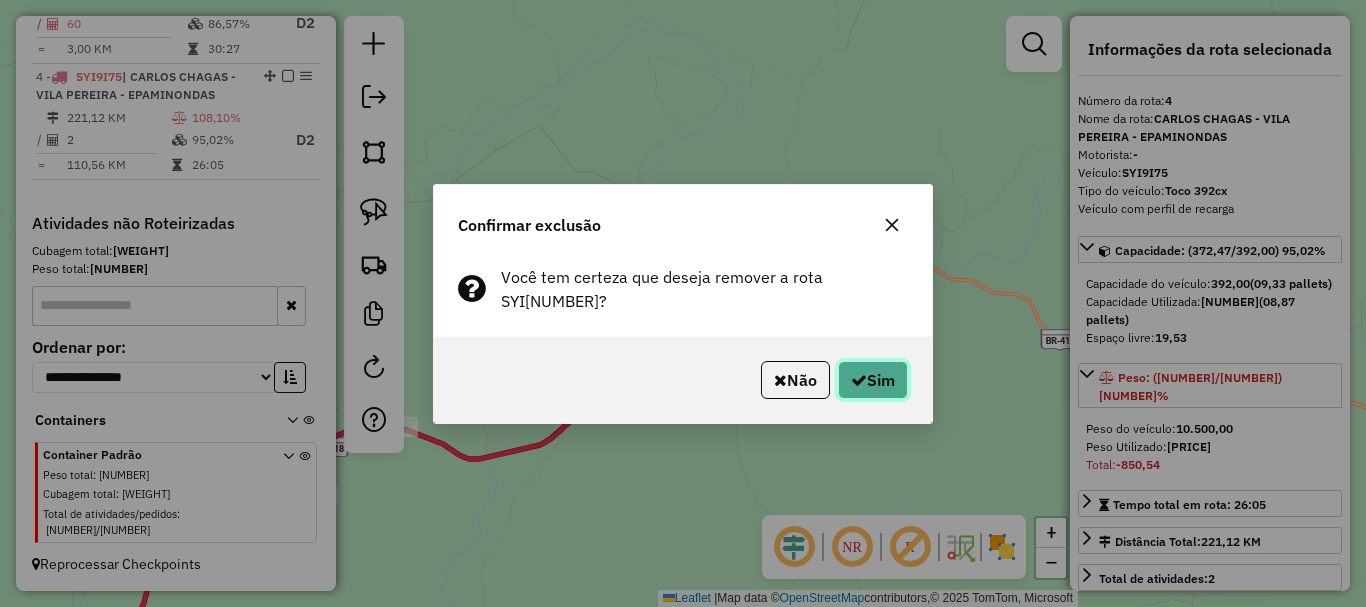 click 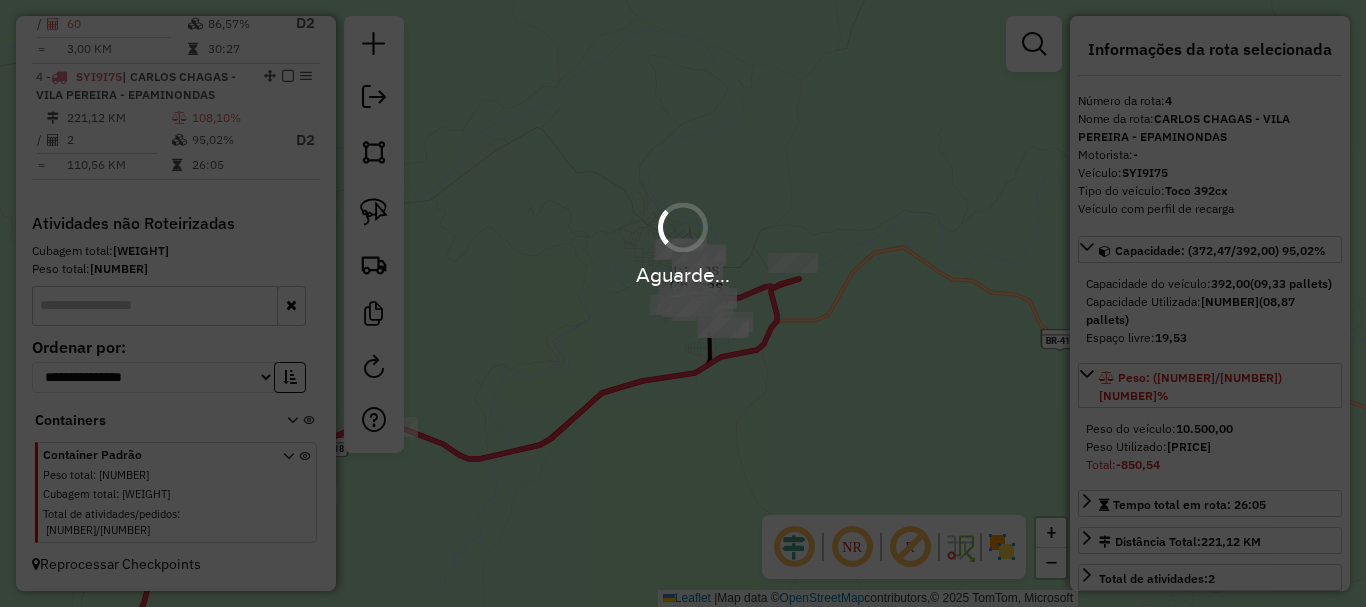 scroll, scrollTop: 961, scrollLeft: 0, axis: vertical 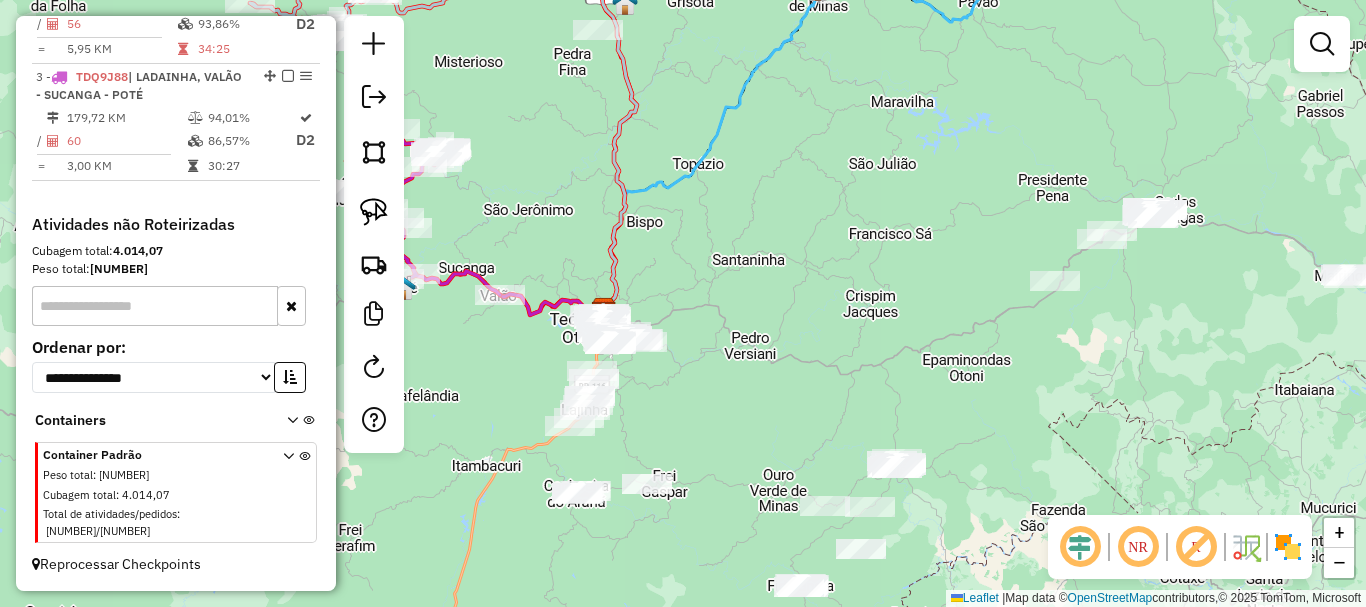 drag, startPoint x: 1131, startPoint y: 374, endPoint x: 763, endPoint y: 406, distance: 369.38867 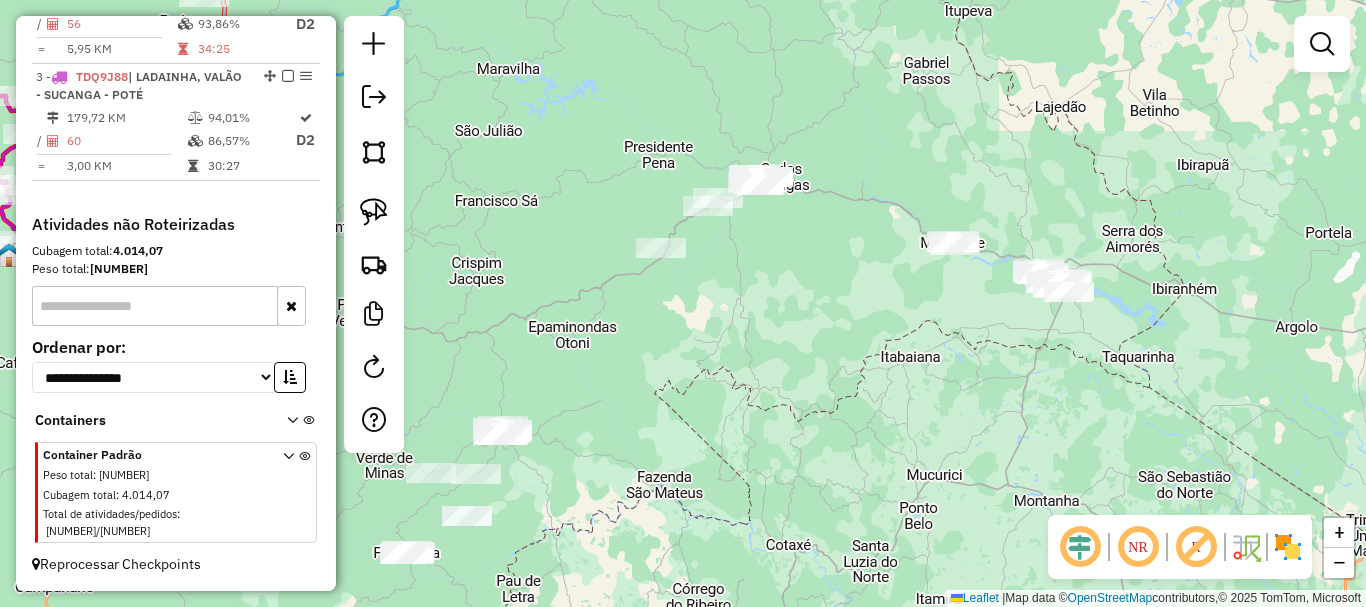 drag, startPoint x: 1042, startPoint y: 423, endPoint x: 887, endPoint y: 329, distance: 181.27603 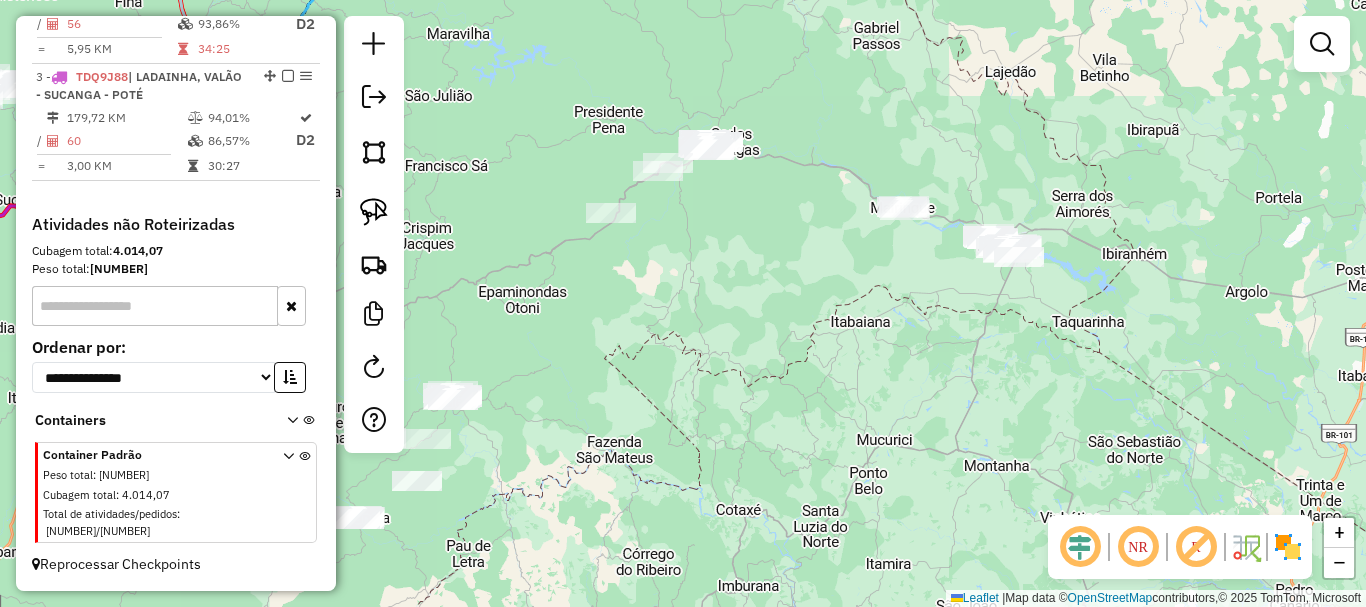 click on "Janela de atendimento Grade de atendimento Capacidade Transportadoras Veículos Cliente Pedidos  Rotas Selecione os dias de semana para filtrar as janelas de atendimento  Seg   Ter   Qua   Qui   Sex   Sáb   Dom  Informe o período da janela de atendimento: De: Até:  Filtrar exatamente a janela do cliente  Considerar janela de atendimento padrão  Selecione os dias de semana para filtrar as grades de atendimento  Seg   Ter   Qua   Qui   Sex   Sáb   Dom   Considerar clientes sem dia de atendimento cadastrado  Clientes fora do dia de atendimento selecionado Filtrar as atividades entre os valores definidos abaixo:  Peso mínimo:   Peso máximo:   Cubagem mínima:   Cubagem máxima:   De:   Até:  Filtrar as atividades entre o tempo de atendimento definido abaixo:  De:   Até:   Considerar capacidade total dos clientes não roteirizados Transportadora: Selecione um ou mais itens Tipo de veículo: Selecione um ou mais itens Veículo: Selecione um ou mais itens Motorista: Selecione um ou mais itens Nome: Rótulo:" 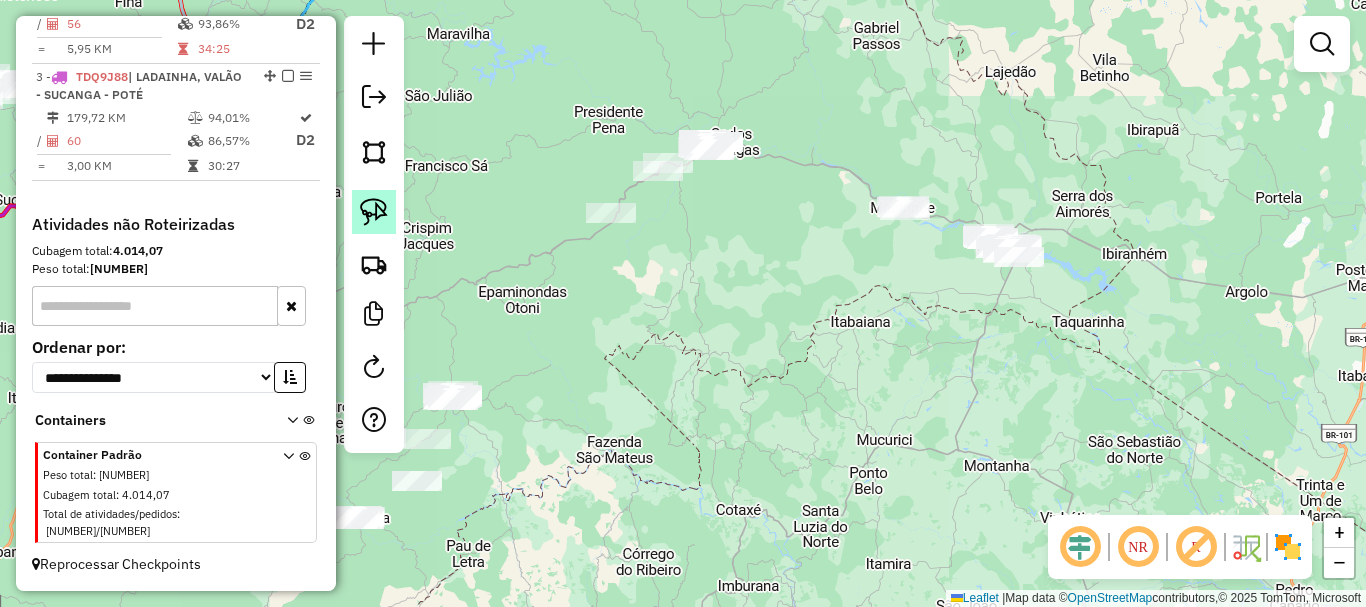 click 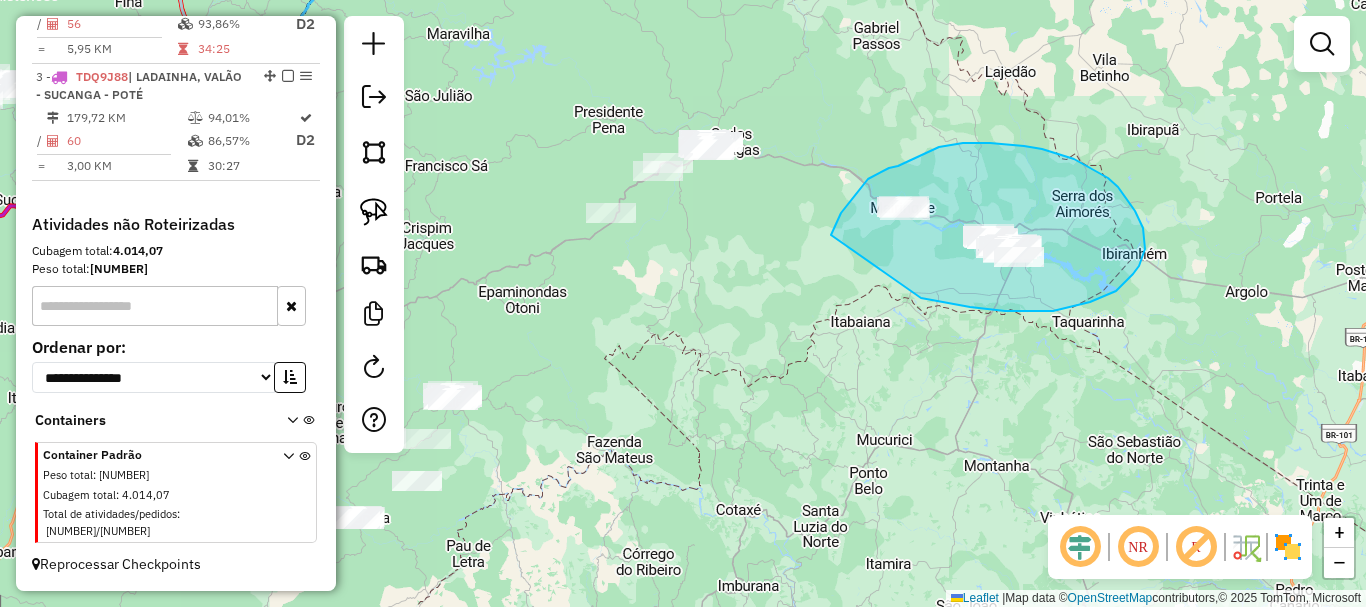 drag, startPoint x: 933, startPoint y: 301, endPoint x: 831, endPoint y: 235, distance: 121.49074 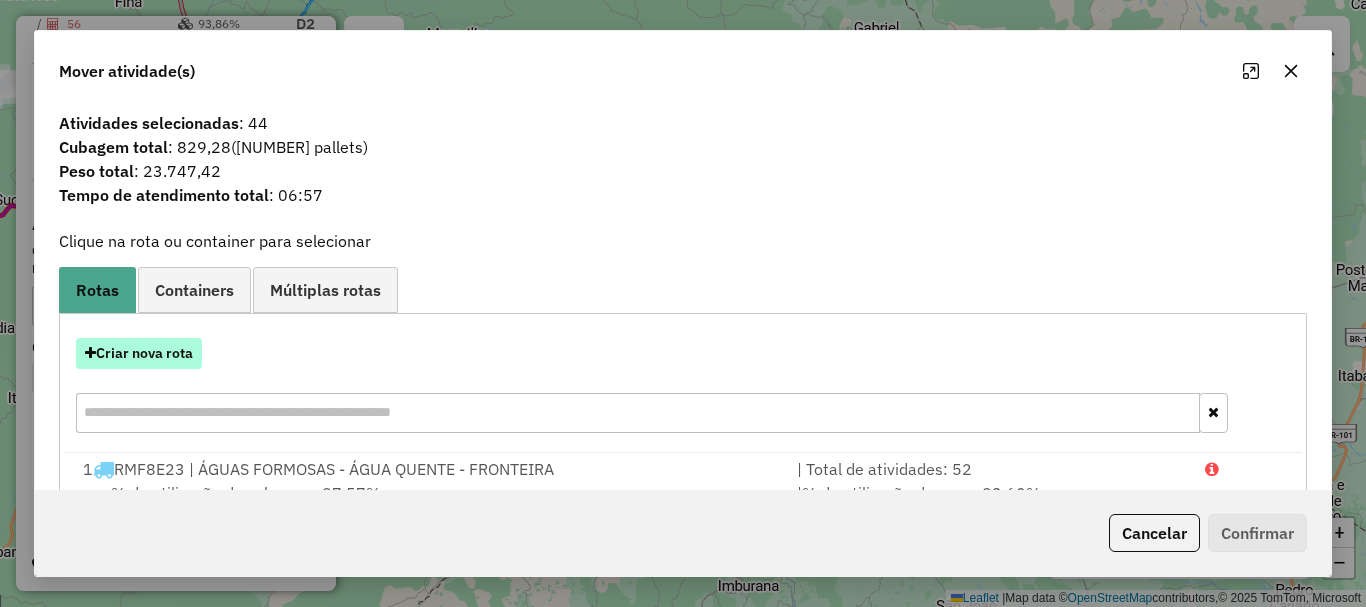 click on "Criar nova rota" at bounding box center (139, 353) 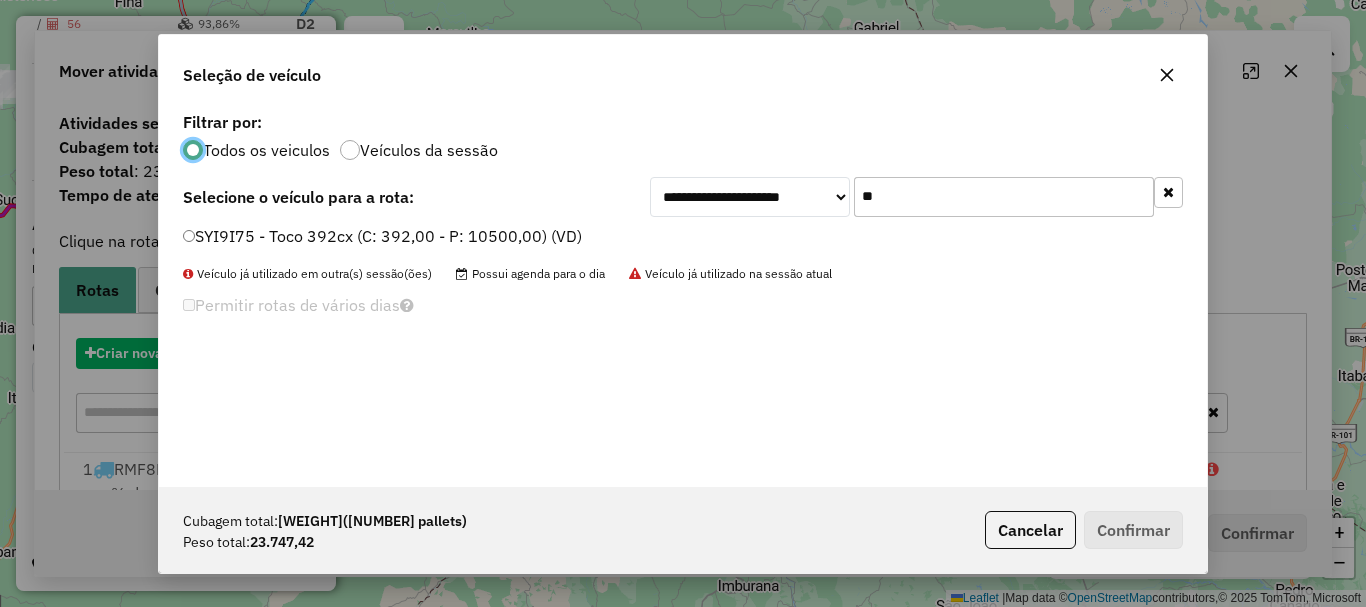 scroll, scrollTop: 11, scrollLeft: 6, axis: both 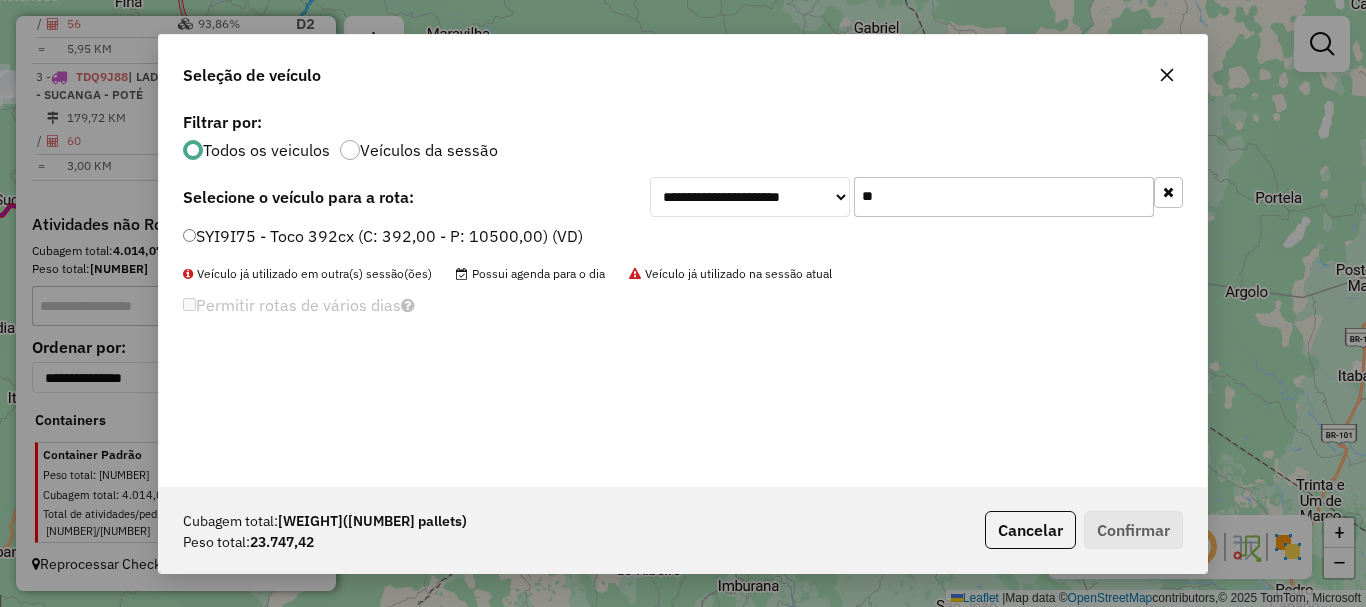 drag, startPoint x: 863, startPoint y: 197, endPoint x: 739, endPoint y: 203, distance: 124.14507 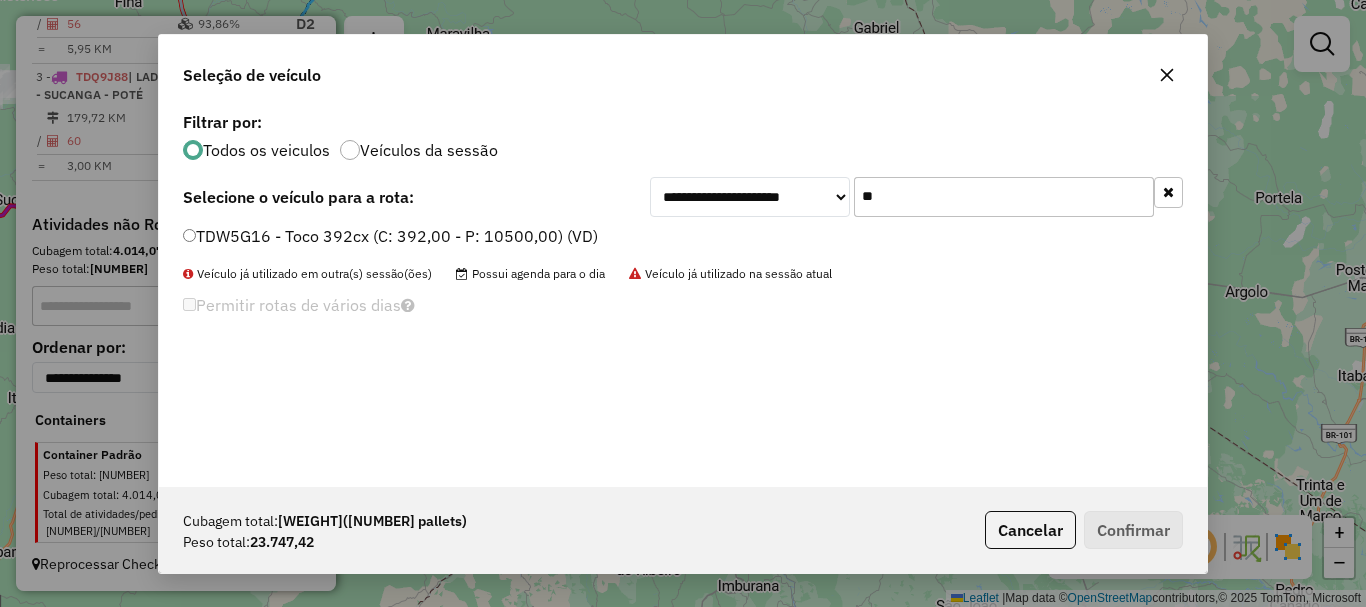 type on "**" 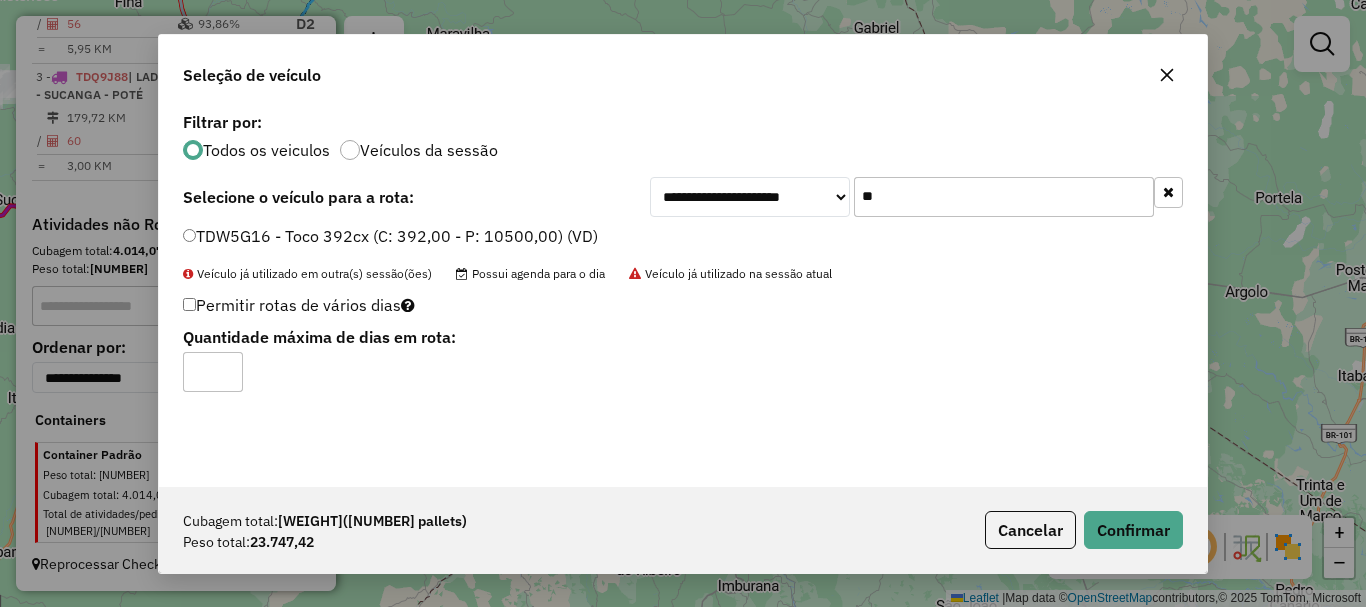 type on "*" 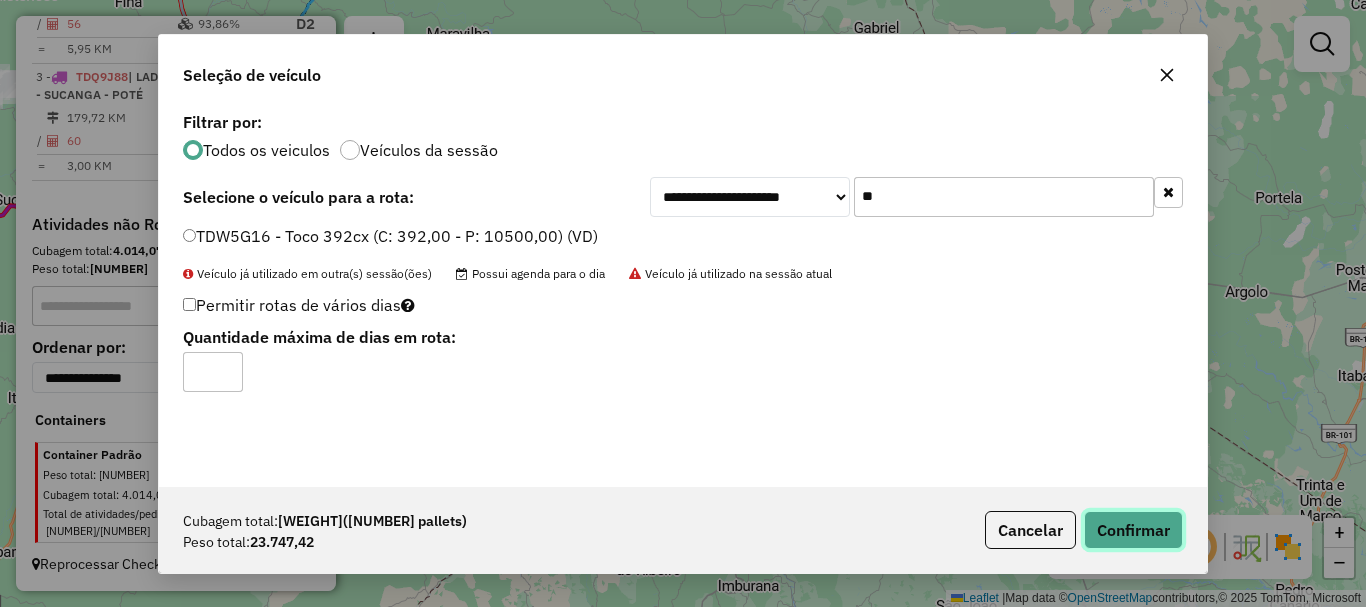 click on "Confirmar" 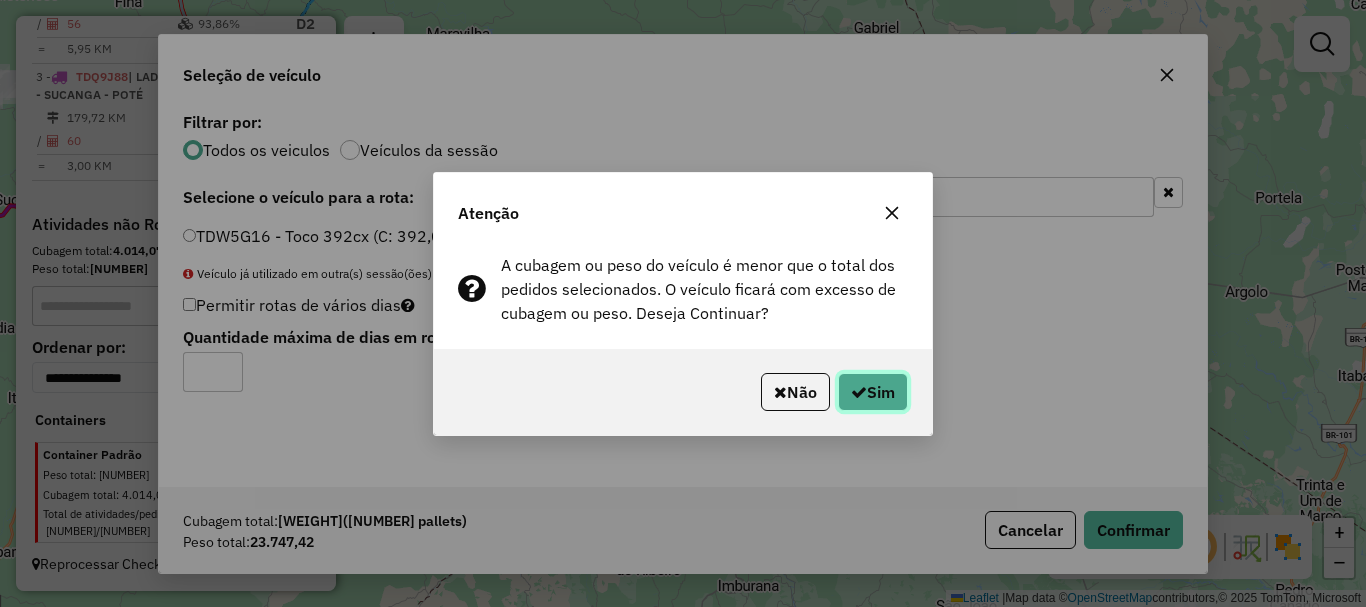 click on "Sim" 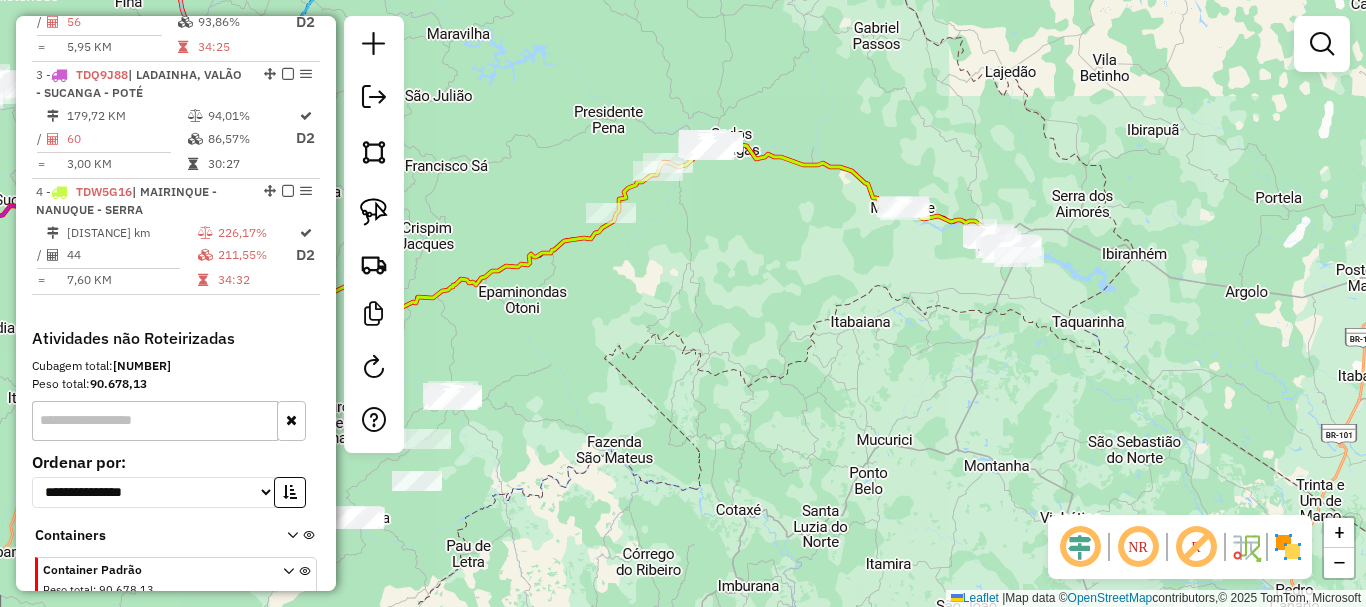 scroll, scrollTop: 1077, scrollLeft: 0, axis: vertical 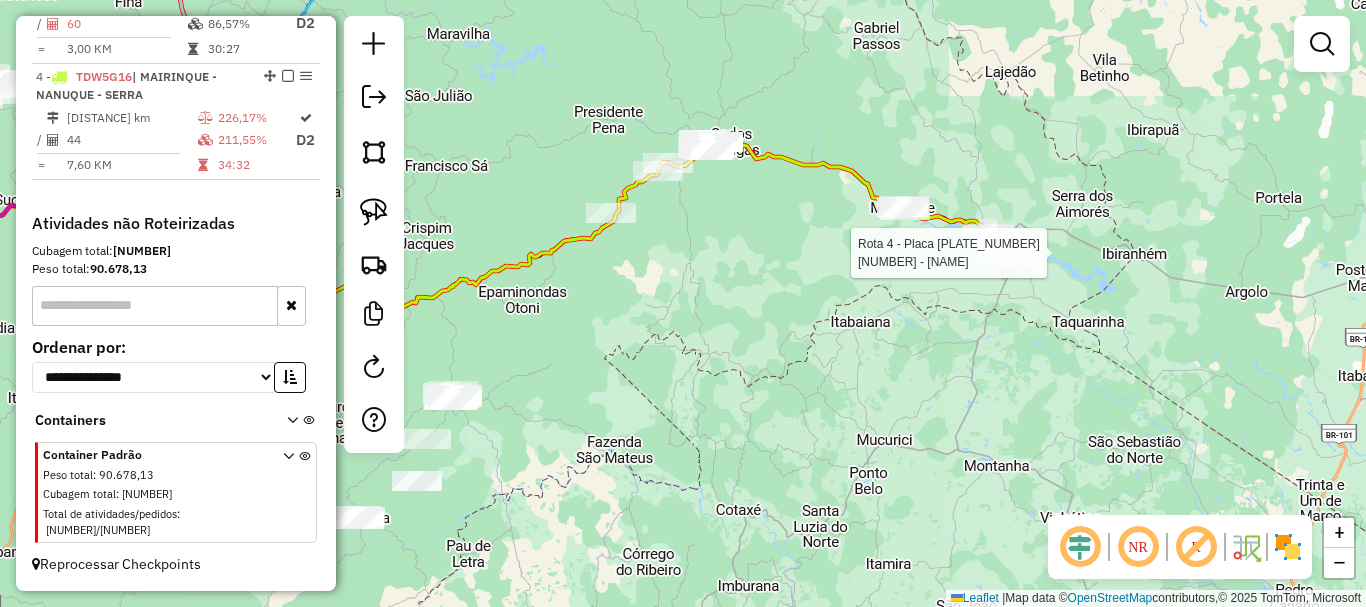 select on "*********" 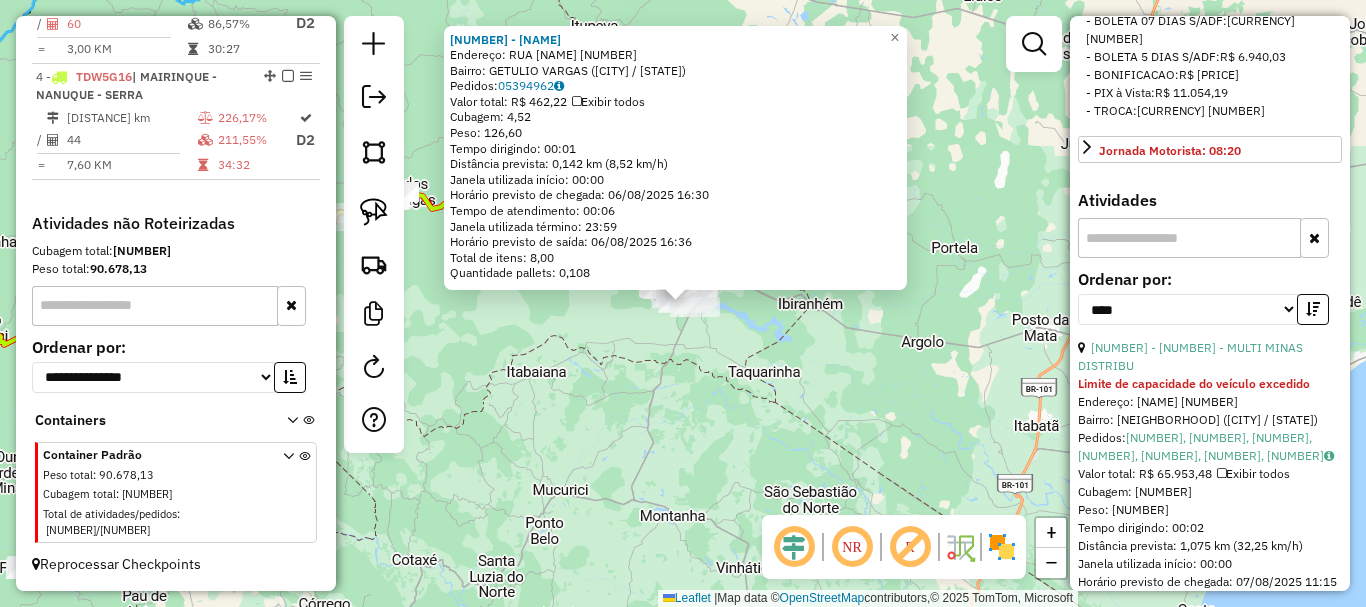 scroll, scrollTop: 700, scrollLeft: 0, axis: vertical 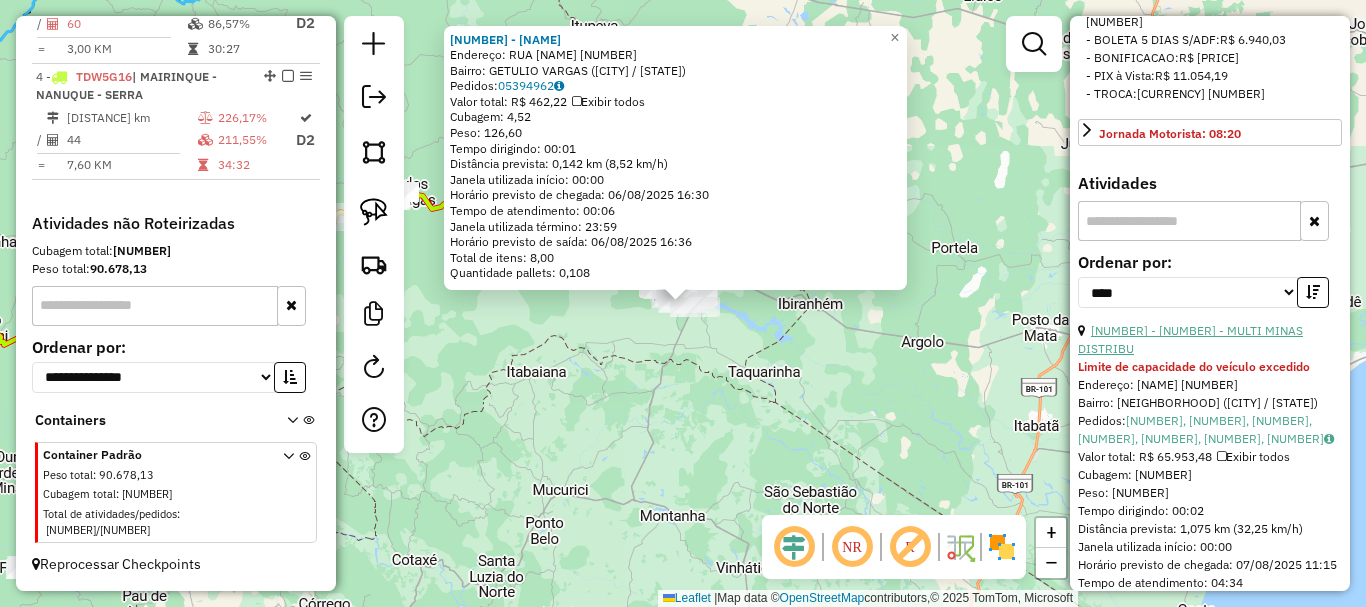 click on "[NUMBER] - [NUMBER] - MULTI MINAS DISTRIBU" at bounding box center [1190, 339] 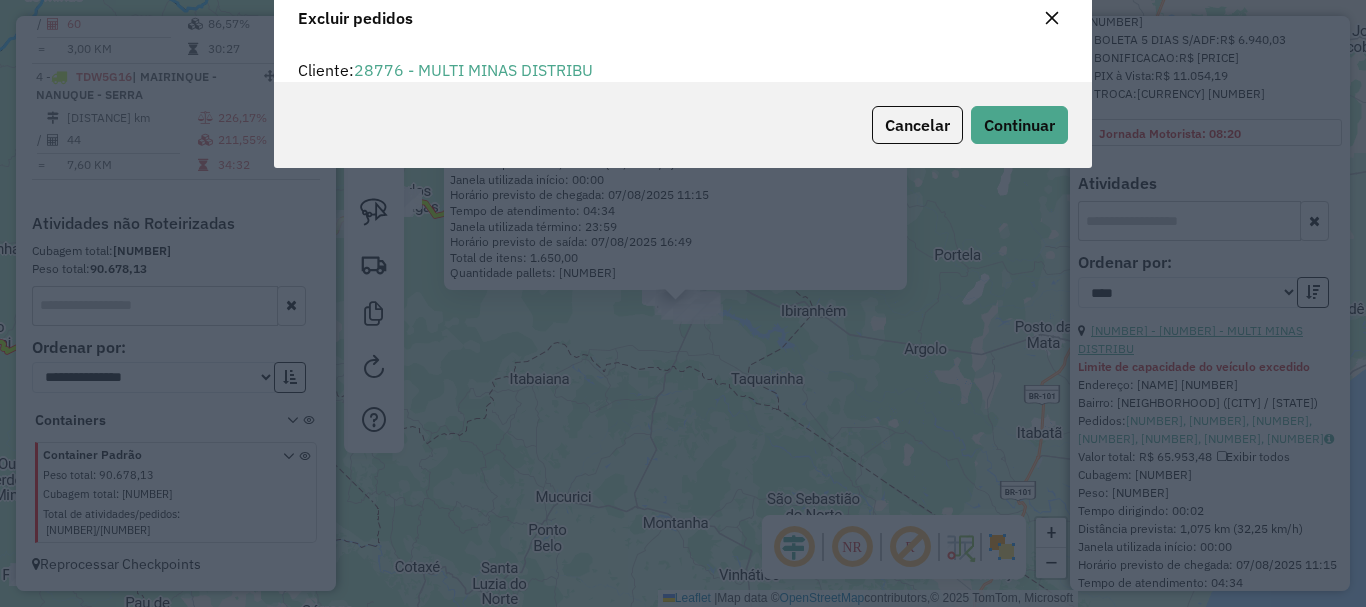 scroll, scrollTop: 12, scrollLeft: 6, axis: both 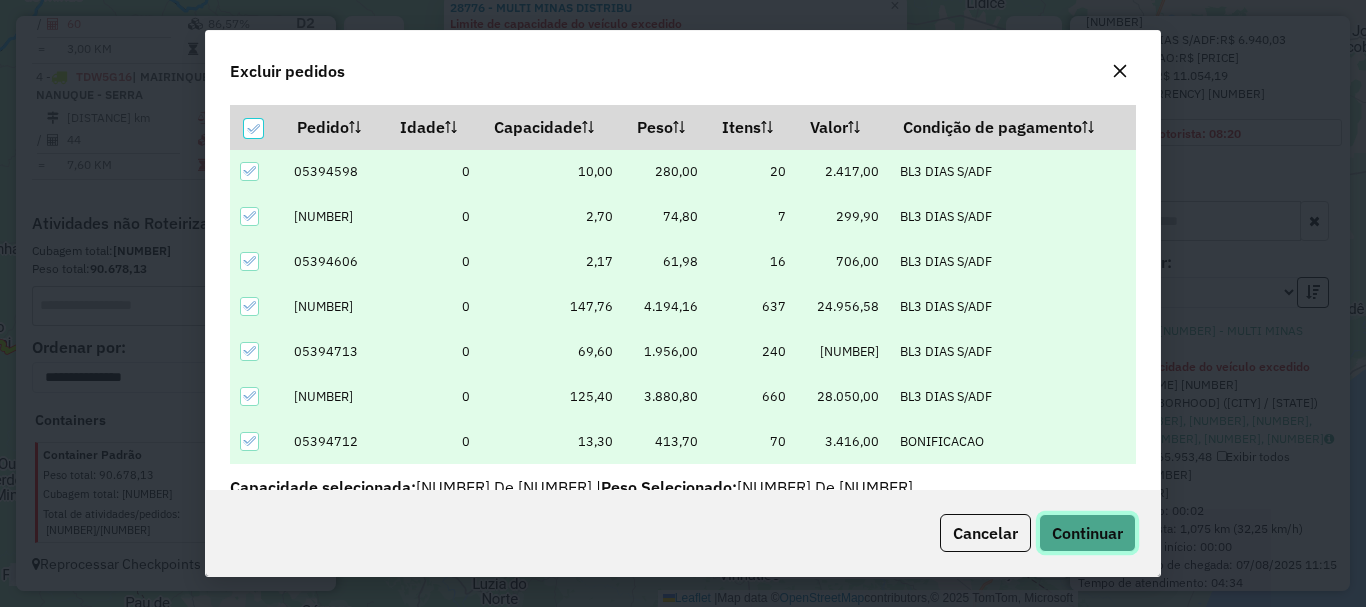 click on "Continuar" 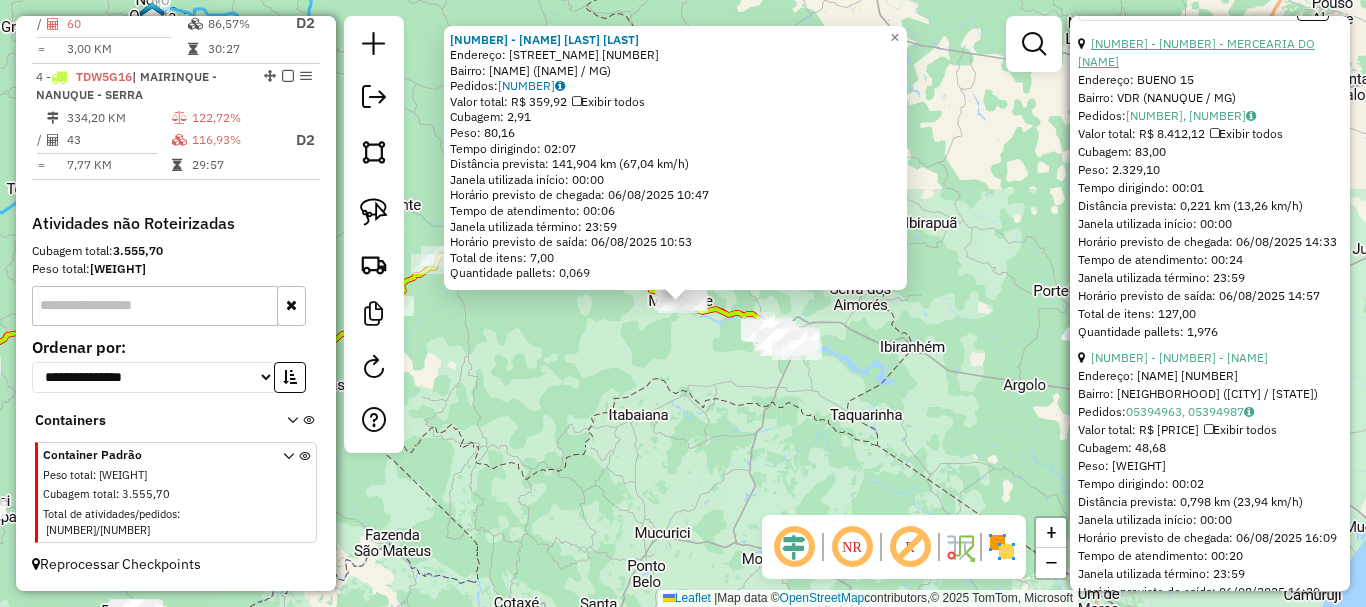 scroll, scrollTop: 1000, scrollLeft: 0, axis: vertical 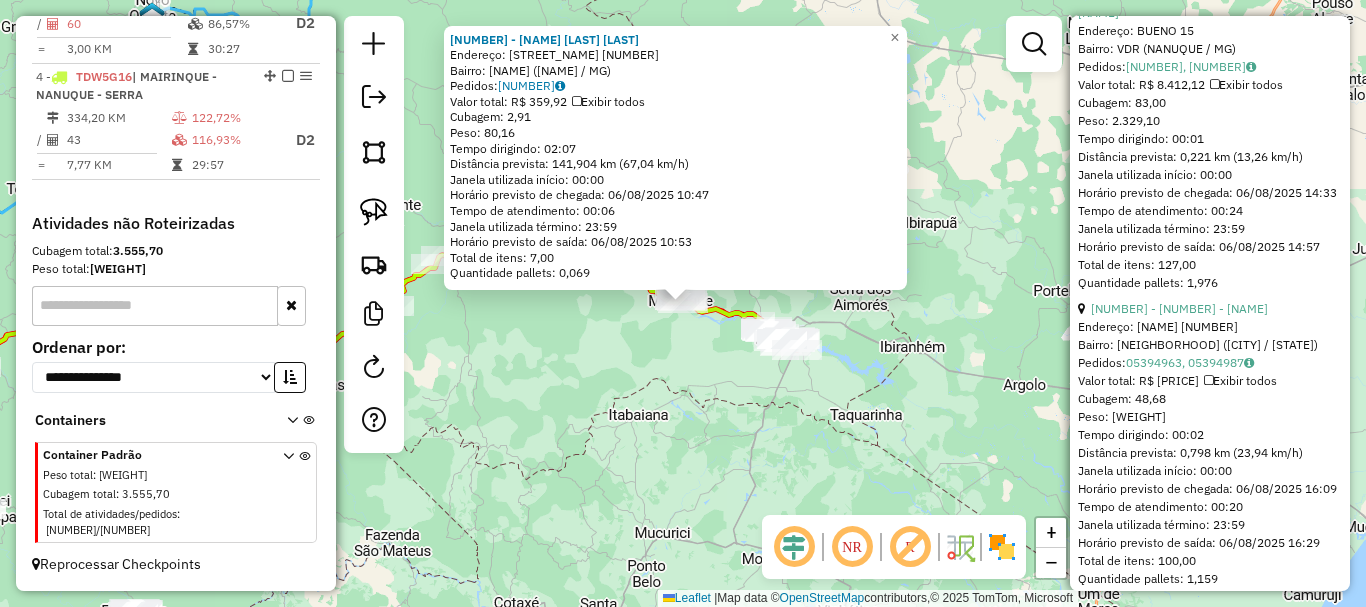 click on "[NUMBER] - [NUMBER] - MERCEARIA DO [NAME]" at bounding box center [1210, 4] 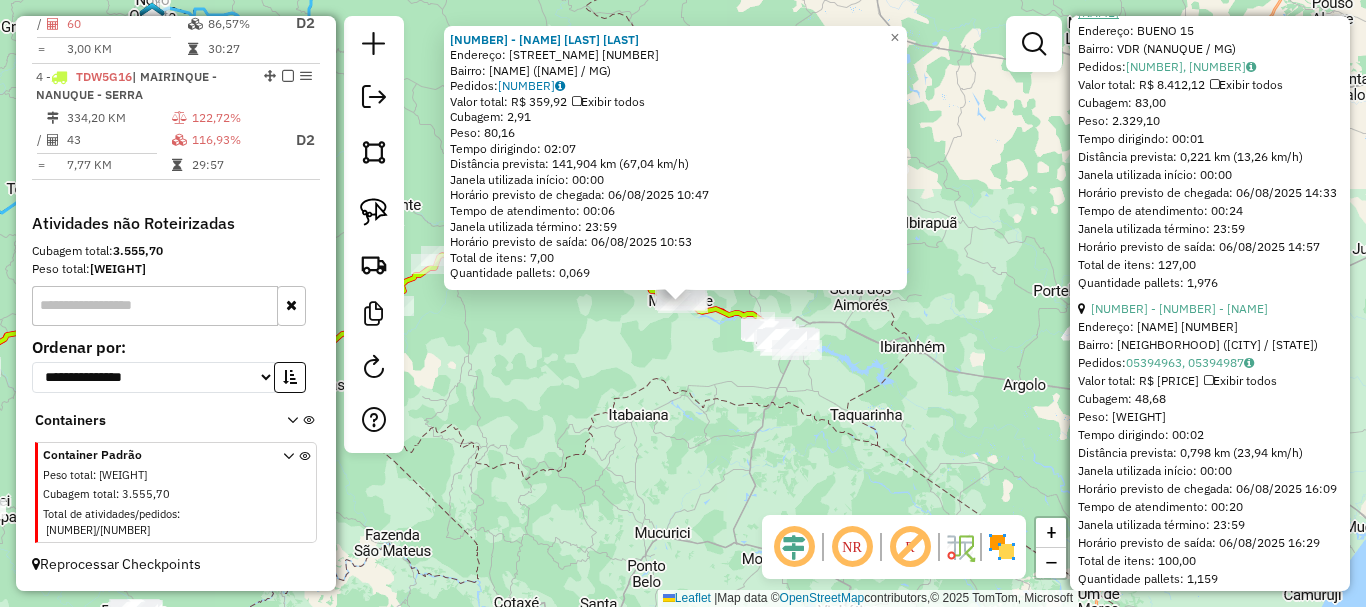 click on "[NUMBER] - [NUMBER] - MERCEARIA DO [NAME]" at bounding box center [1196, 3] 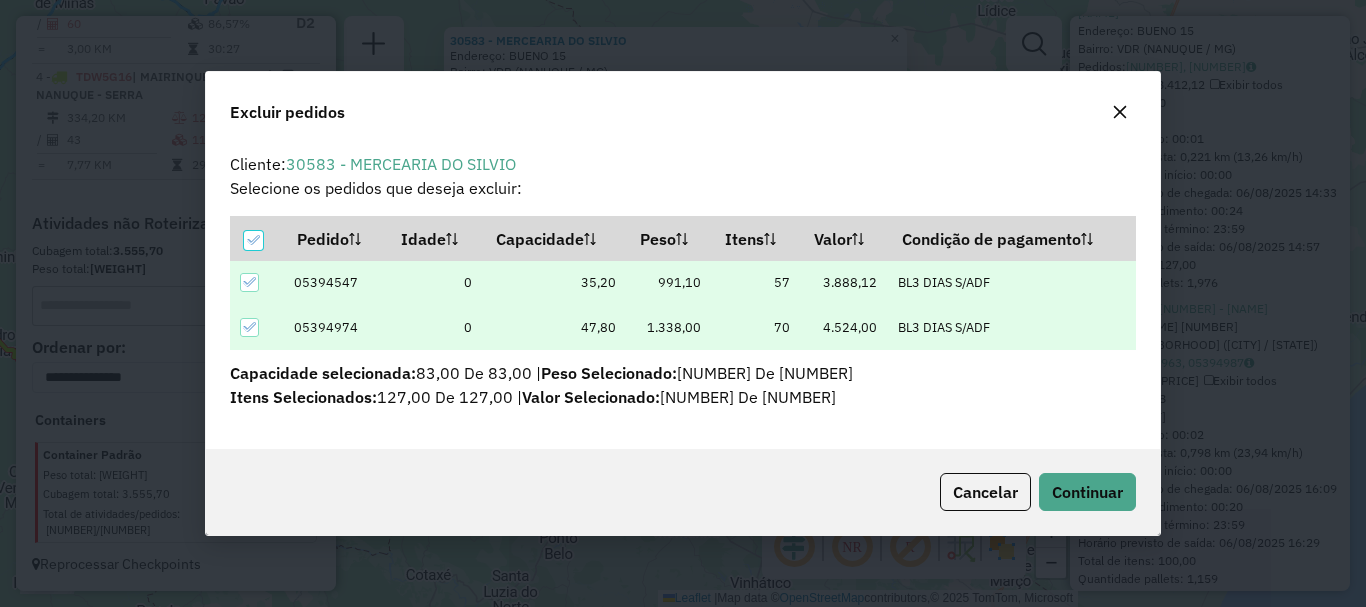 scroll, scrollTop: 82, scrollLeft: 0, axis: vertical 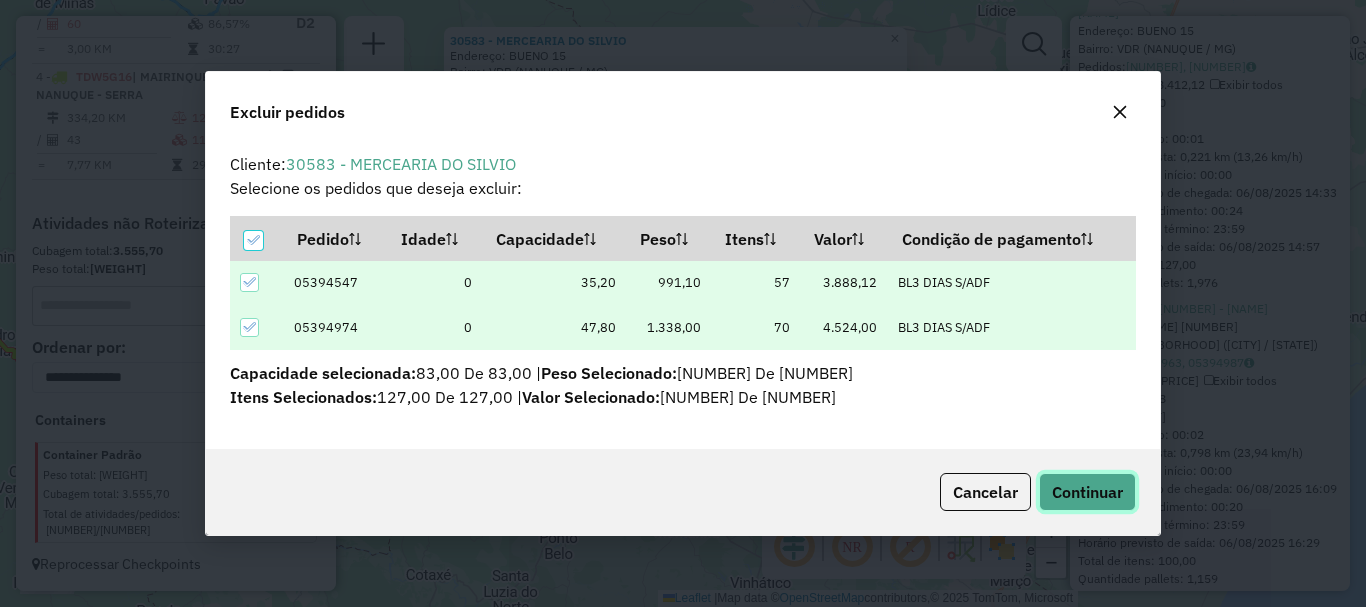 click on "Continuar" 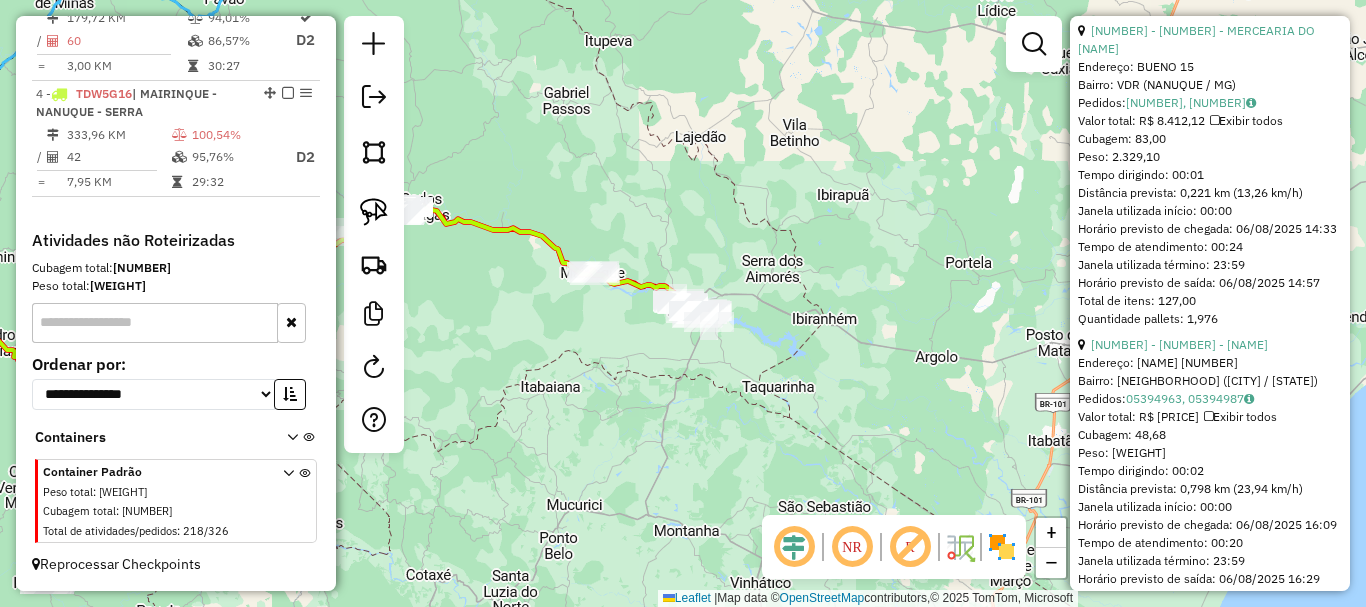 scroll, scrollTop: 982, scrollLeft: 0, axis: vertical 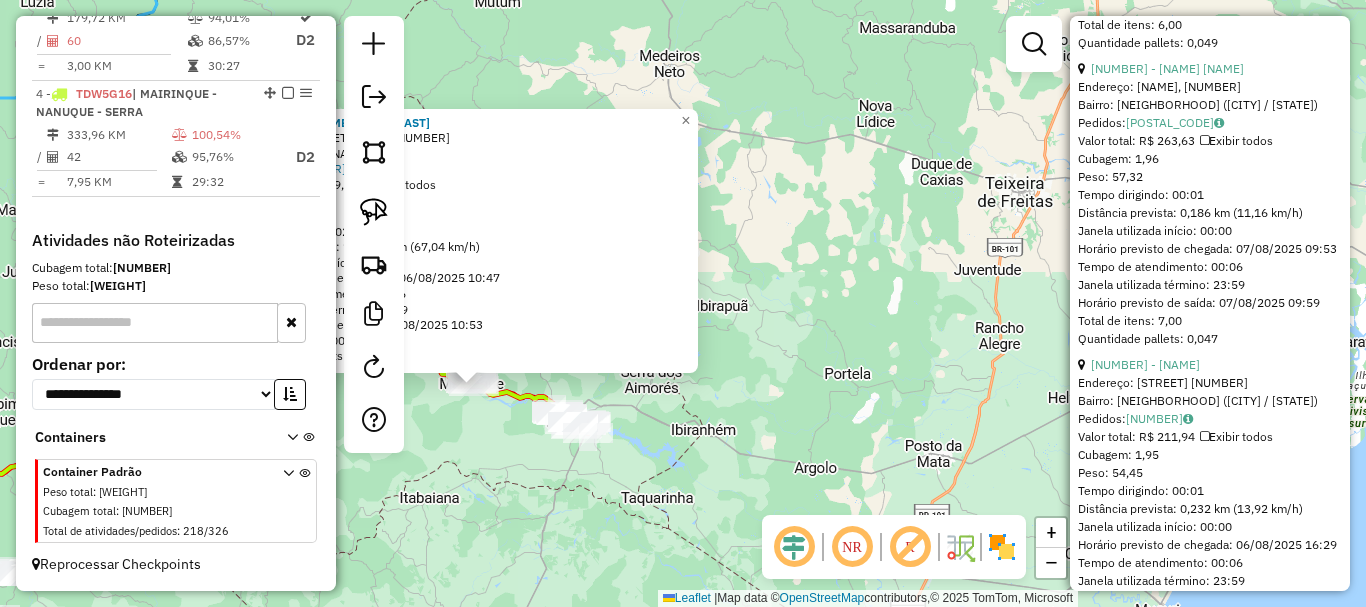 click on "[NUMBER] - [NUMBER] - [NAME]" at bounding box center (1179, -228) 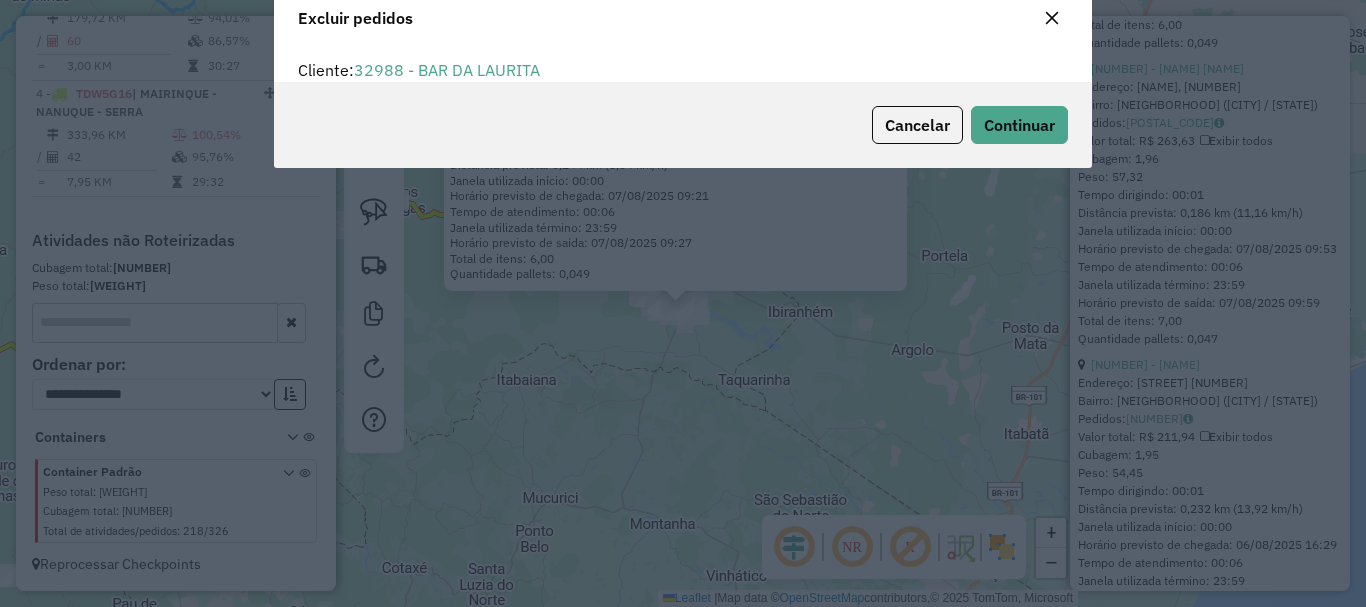 scroll, scrollTop: 82, scrollLeft: 0, axis: vertical 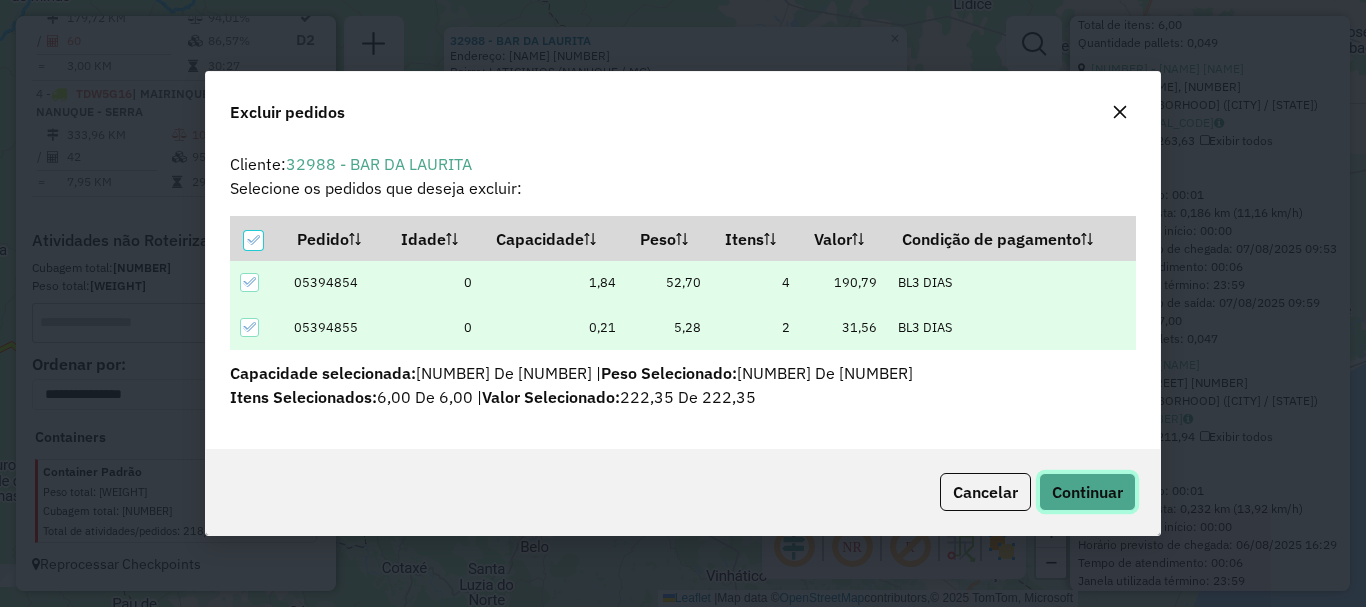 click on "Continuar" 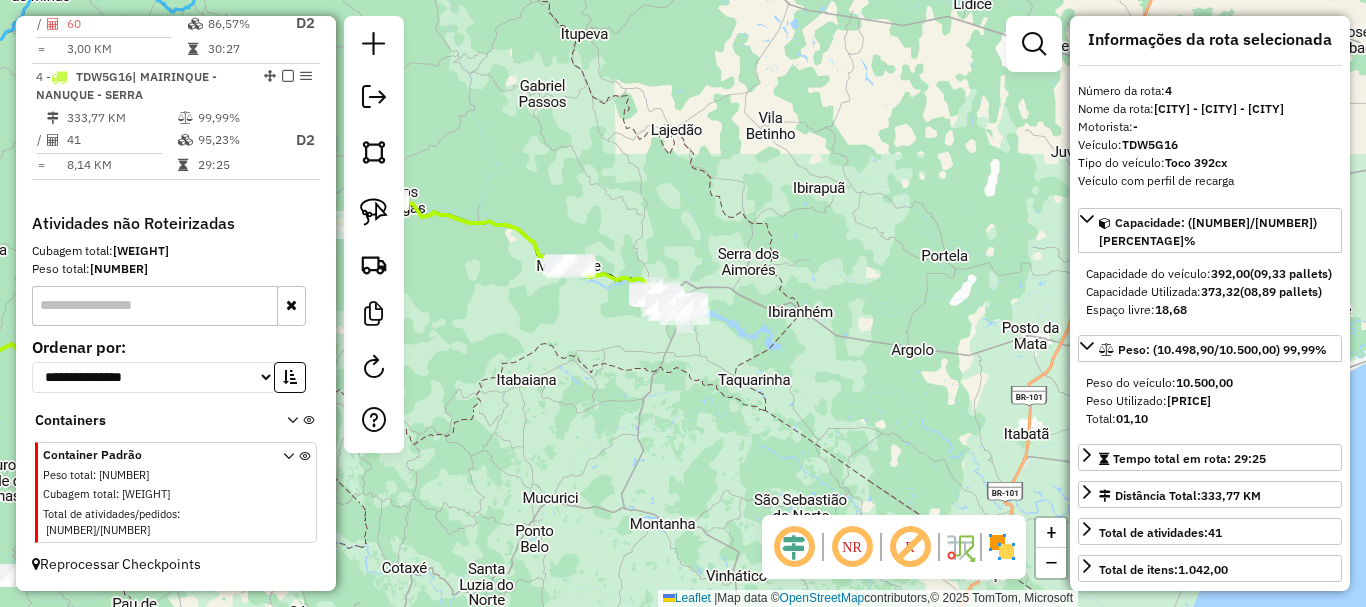 scroll, scrollTop: 0, scrollLeft: 0, axis: both 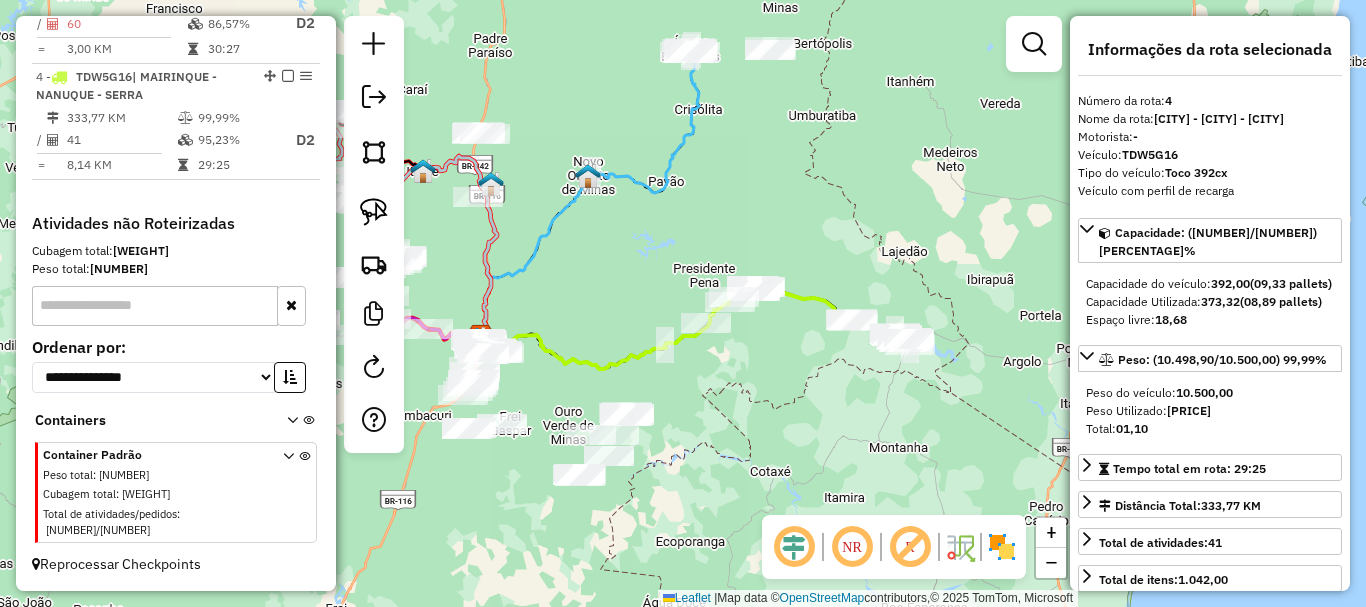 drag, startPoint x: 655, startPoint y: 403, endPoint x: 878, endPoint y: 398, distance: 223.05605 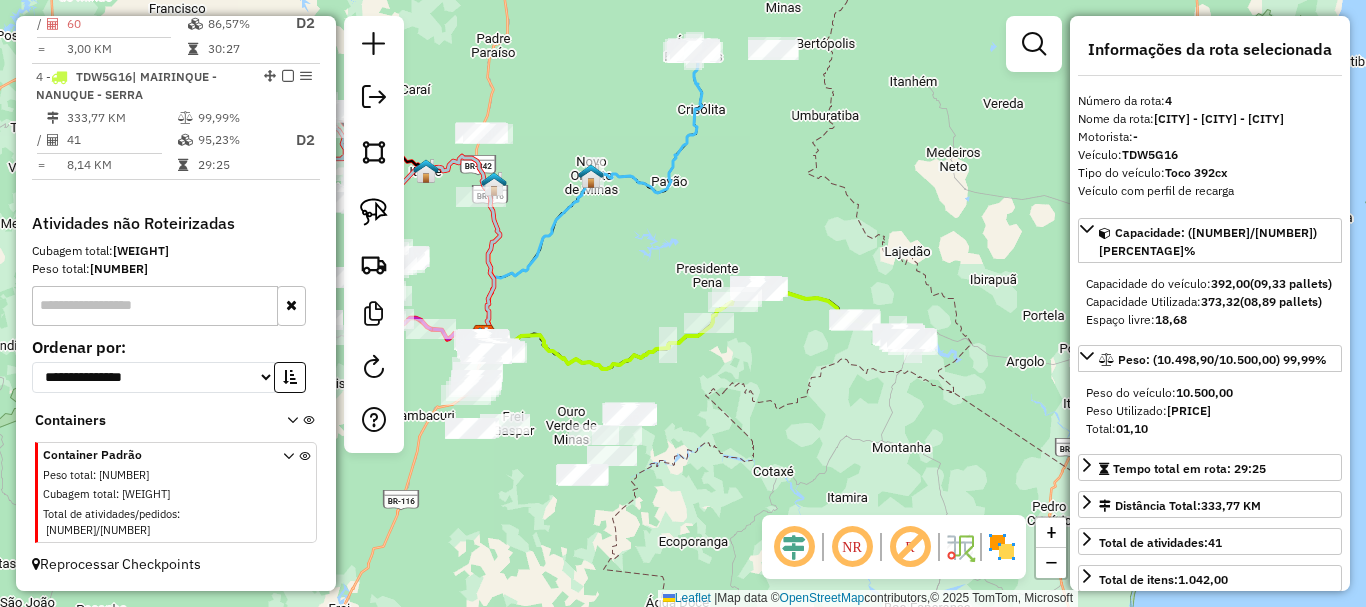 click on "Janela de atendimento Grade de atendimento Capacidade Transportadoras Veículos Cliente Pedidos  Rotas Selecione os dias de semana para filtrar as janelas de atendimento  Seg   Ter   Qua   Qui   Sex   Sáb   Dom  Informe o período da janela de atendimento: De: Até:  Filtrar exatamente a janela do cliente  Considerar janela de atendimento padrão  Selecione os dias de semana para filtrar as grades de atendimento  Seg   Ter   Qua   Qui   Sex   Sáb   Dom   Considerar clientes sem dia de atendimento cadastrado  Clientes fora do dia de atendimento selecionado Filtrar as atividades entre os valores definidos abaixo:  Peso mínimo:   Peso máximo:   Cubagem mínima:   Cubagem máxima:   De:   Até:  Filtrar as atividades entre o tempo de atendimento definido abaixo:  De:   Até:   Considerar capacidade total dos clientes não roteirizados Transportadora: Selecione um ou mais itens Tipo de veículo: Selecione um ou mais itens Veículo: Selecione um ou mais itens Motorista: Selecione um ou mais itens Nome: Rótulo:" 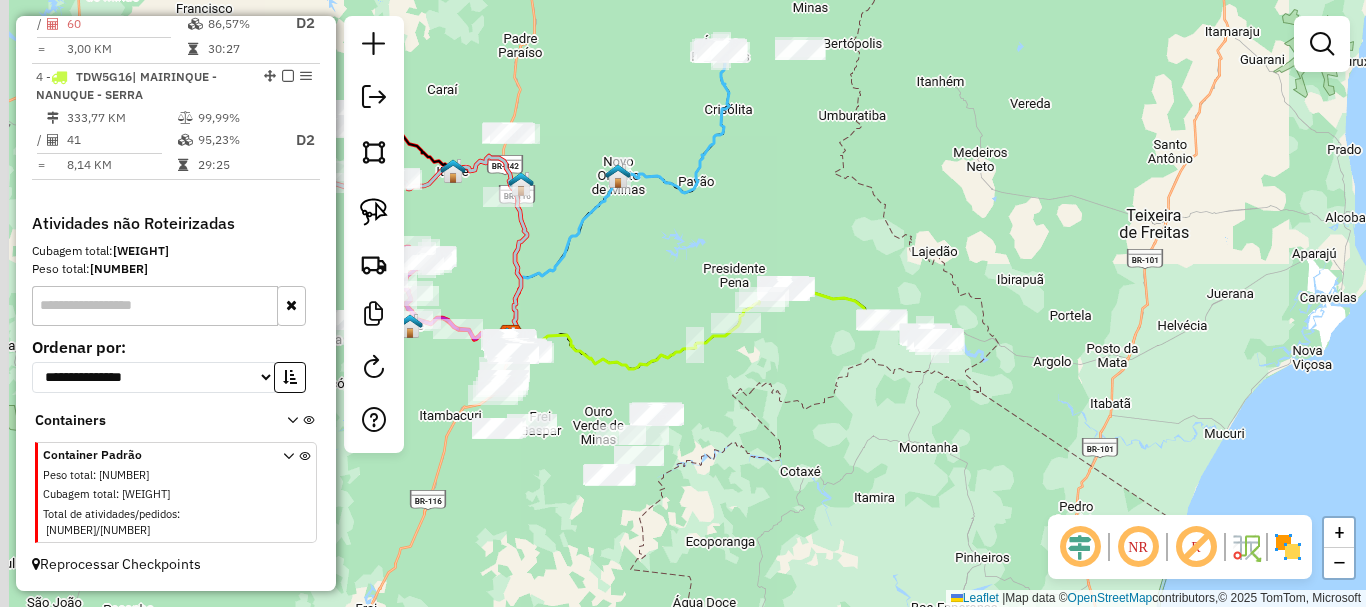 drag, startPoint x: 767, startPoint y: 404, endPoint x: 904, endPoint y: 387, distance: 138.05072 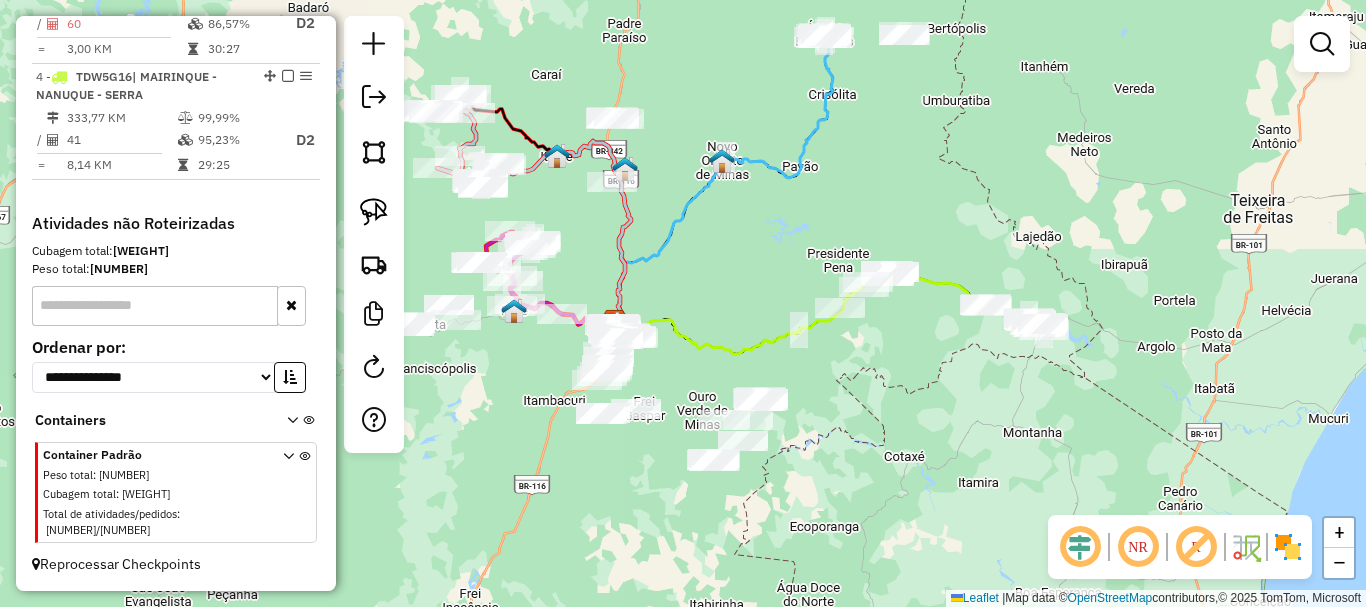 click on "Janela de atendimento Grade de atendimento Capacidade Transportadoras Veículos Cliente Pedidos  Rotas Selecione os dias de semana para filtrar as janelas de atendimento  Seg   Ter   Qua   Qui   Sex   Sáb   Dom  Informe o período da janela de atendimento: De: Até:  Filtrar exatamente a janela do cliente  Considerar janela de atendimento padrão  Selecione os dias de semana para filtrar as grades de atendimento  Seg   Ter   Qua   Qui   Sex   Sáb   Dom   Considerar clientes sem dia de atendimento cadastrado  Clientes fora do dia de atendimento selecionado Filtrar as atividades entre os valores definidos abaixo:  Peso mínimo:   Peso máximo:   Cubagem mínima:   Cubagem máxima:   De:   Até:  Filtrar as atividades entre o tempo de atendimento definido abaixo:  De:   Até:   Considerar capacidade total dos clientes não roteirizados Transportadora: Selecione um ou mais itens Tipo de veículo: Selecione um ou mais itens Veículo: Selecione um ou mais itens Motorista: Selecione um ou mais itens Nome: Rótulo:" 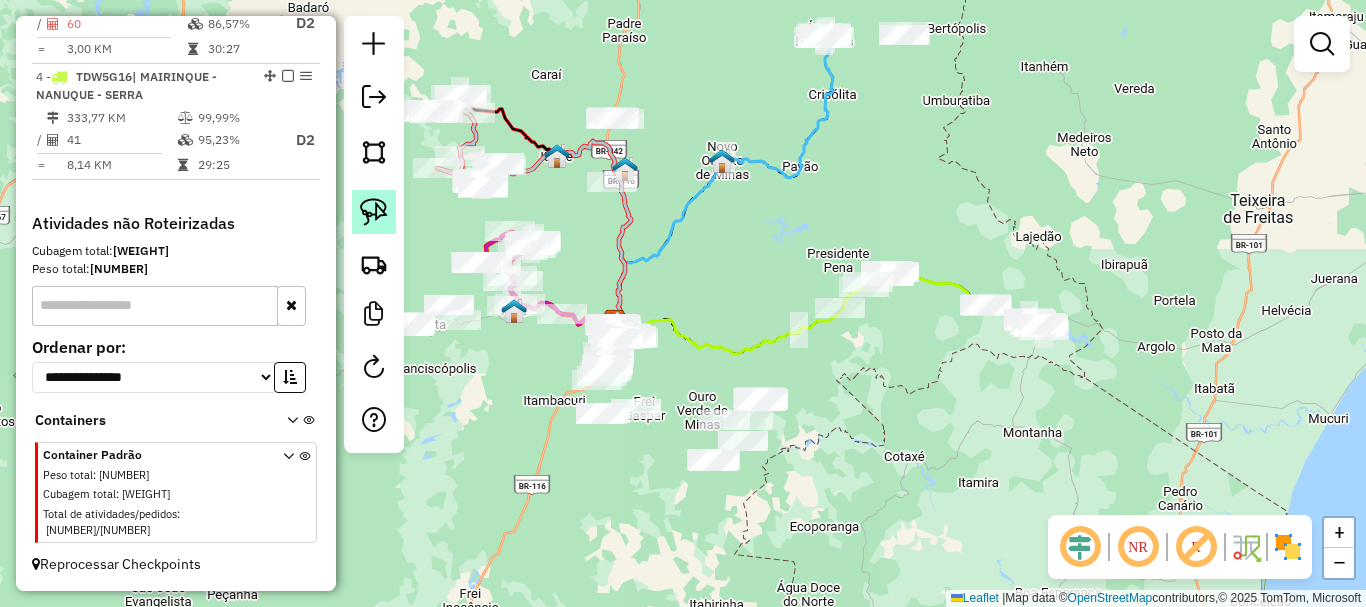 click 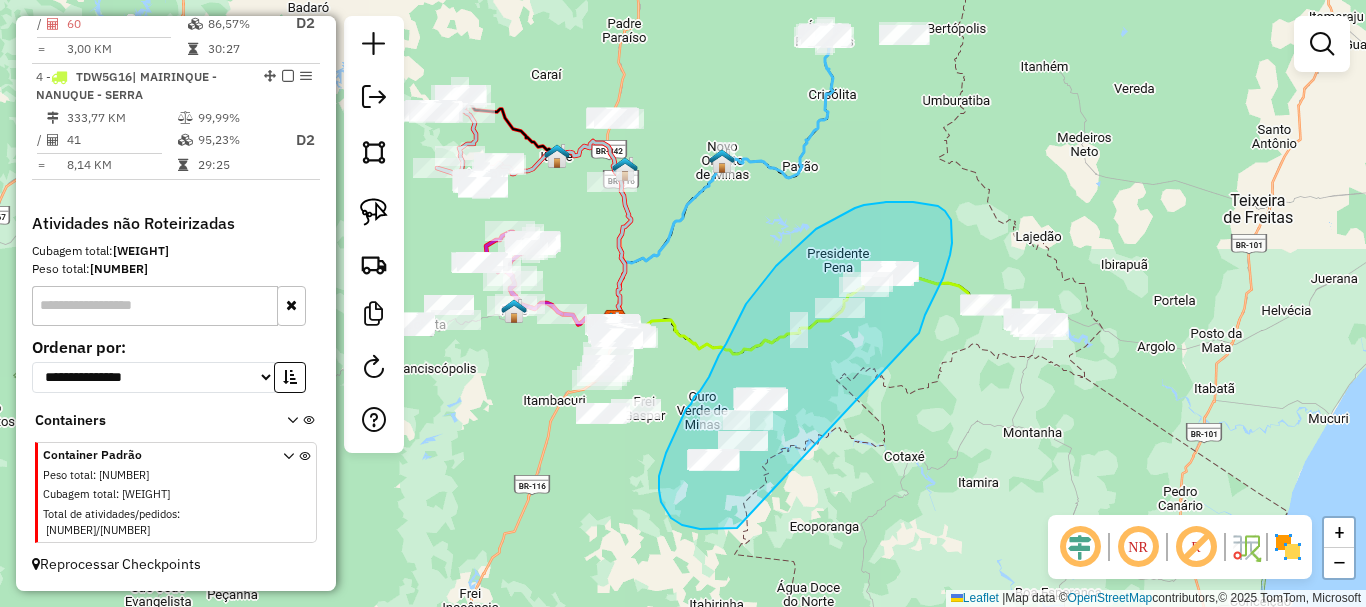 drag, startPoint x: 915, startPoint y: 337, endPoint x: 737, endPoint y: 528, distance: 261.0843 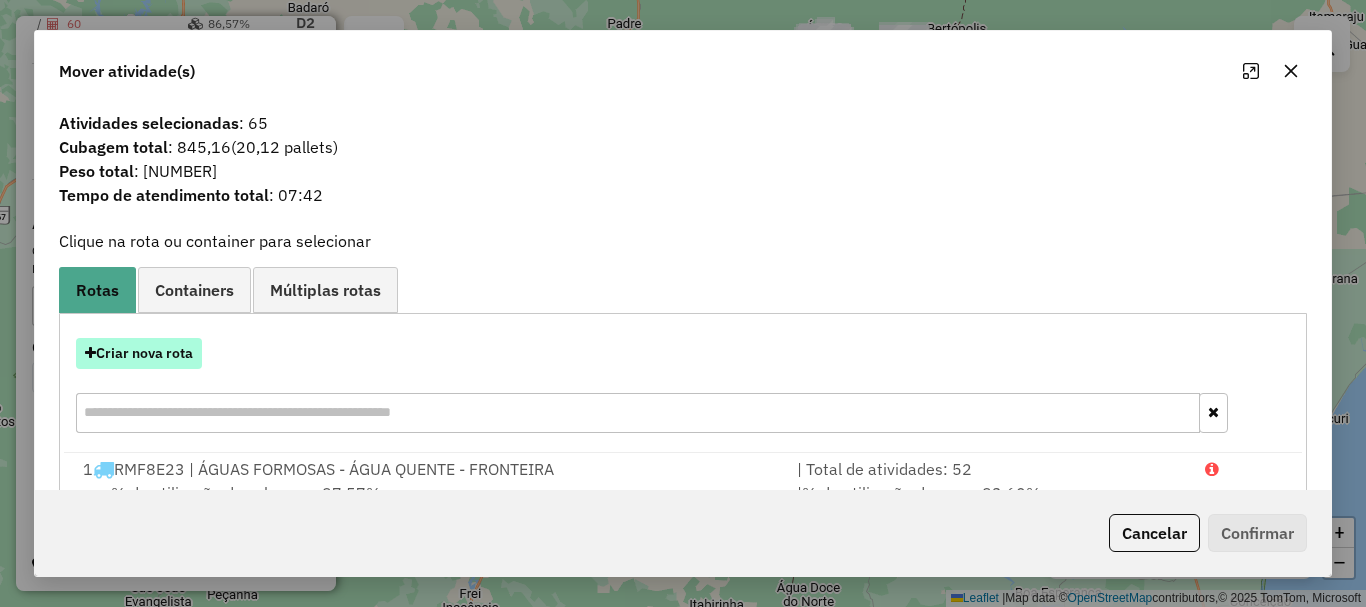 click on "Criar nova rota" at bounding box center [139, 353] 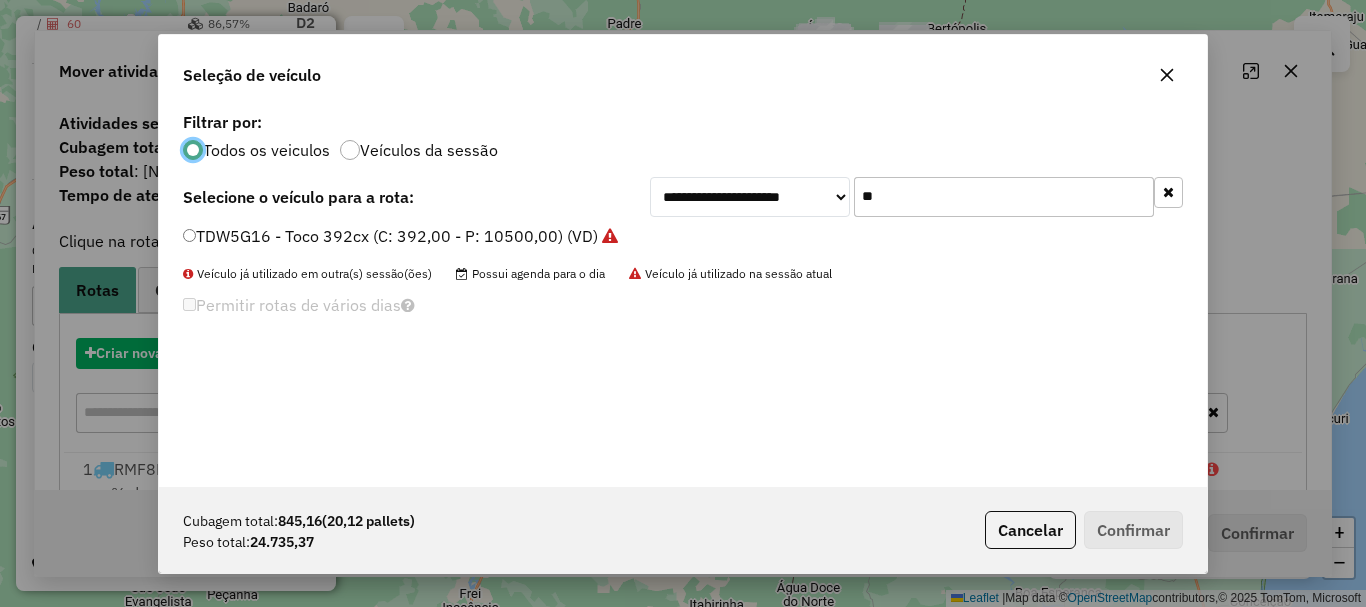 scroll, scrollTop: 11, scrollLeft: 6, axis: both 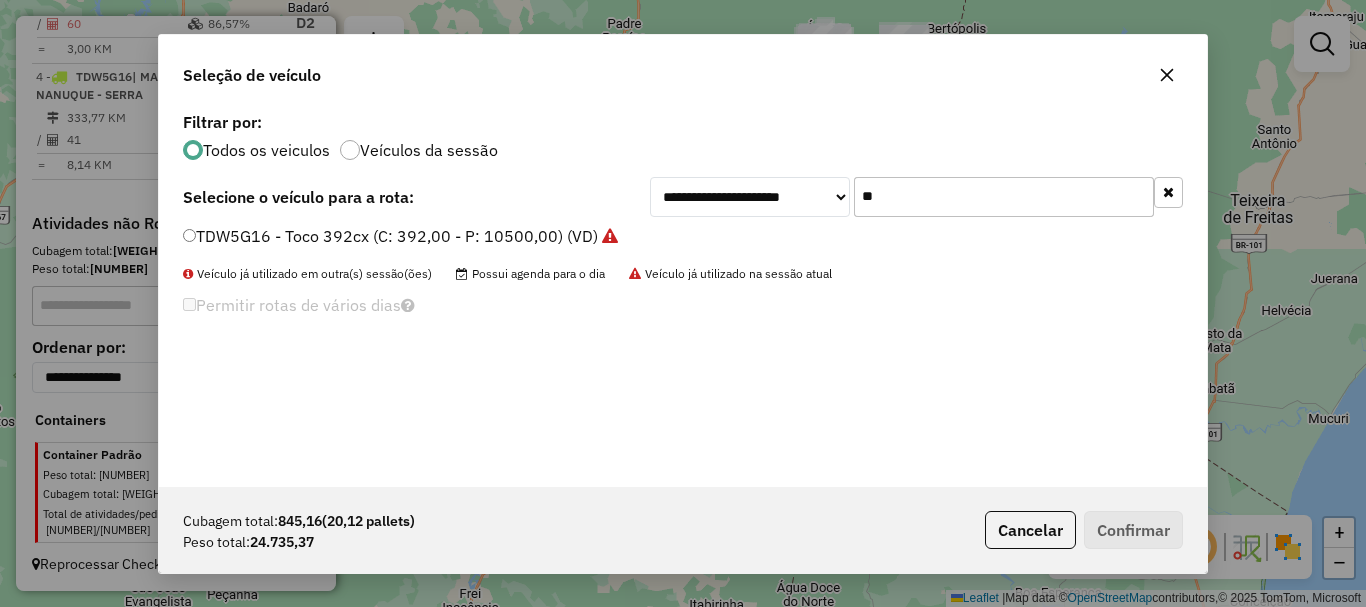 drag, startPoint x: 895, startPoint y: 207, endPoint x: 702, endPoint y: 206, distance: 193.0026 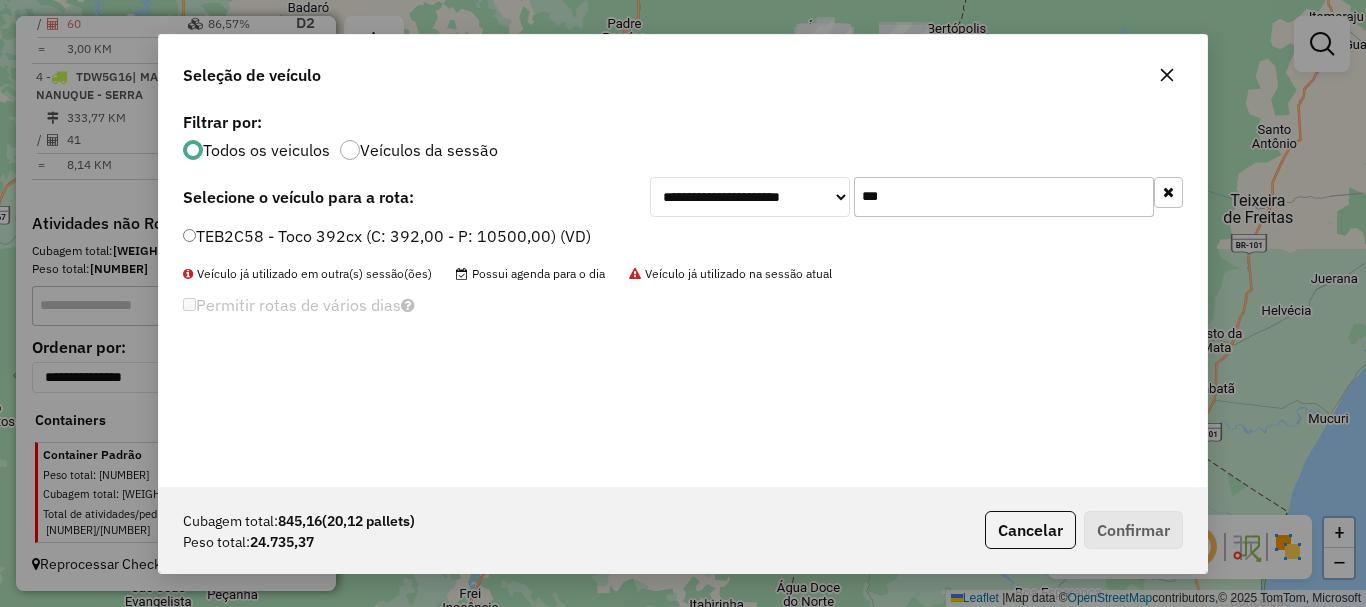 type on "***" 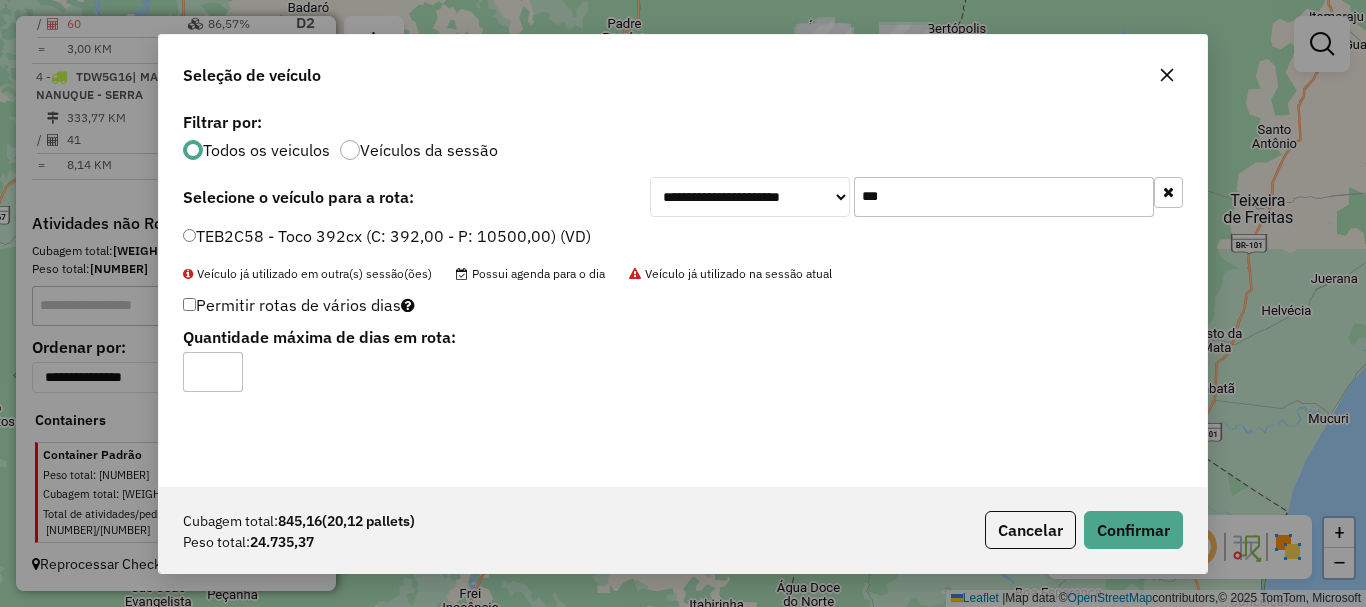 type on "*" 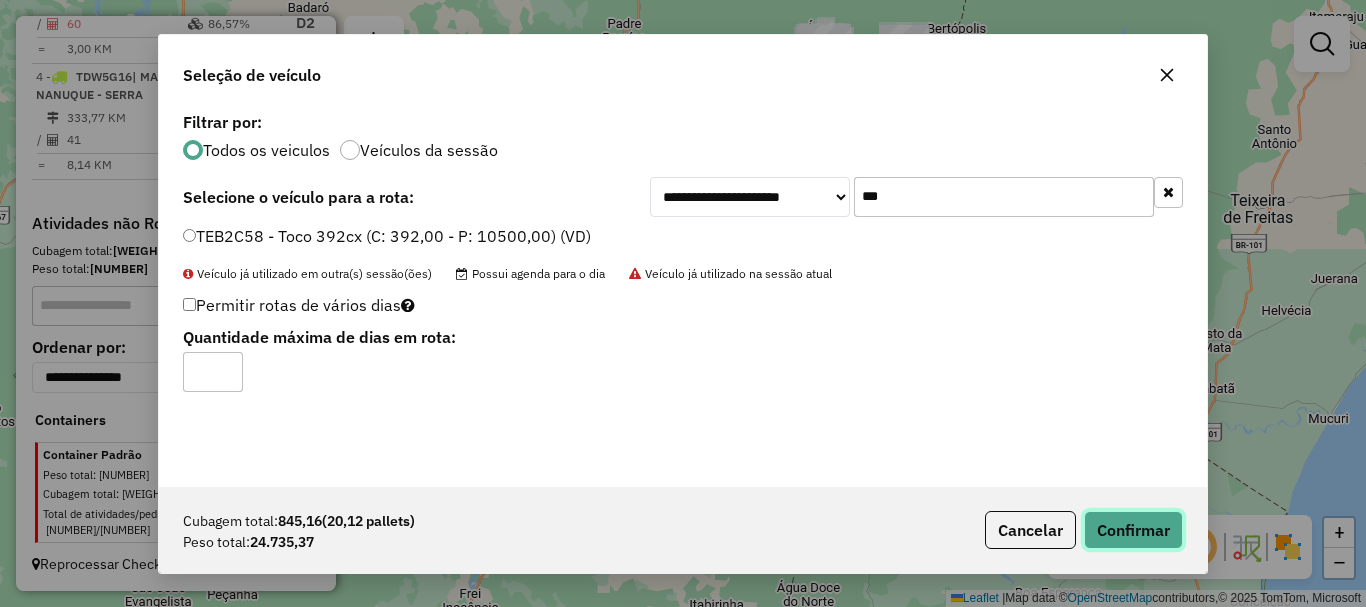 click on "Confirmar" 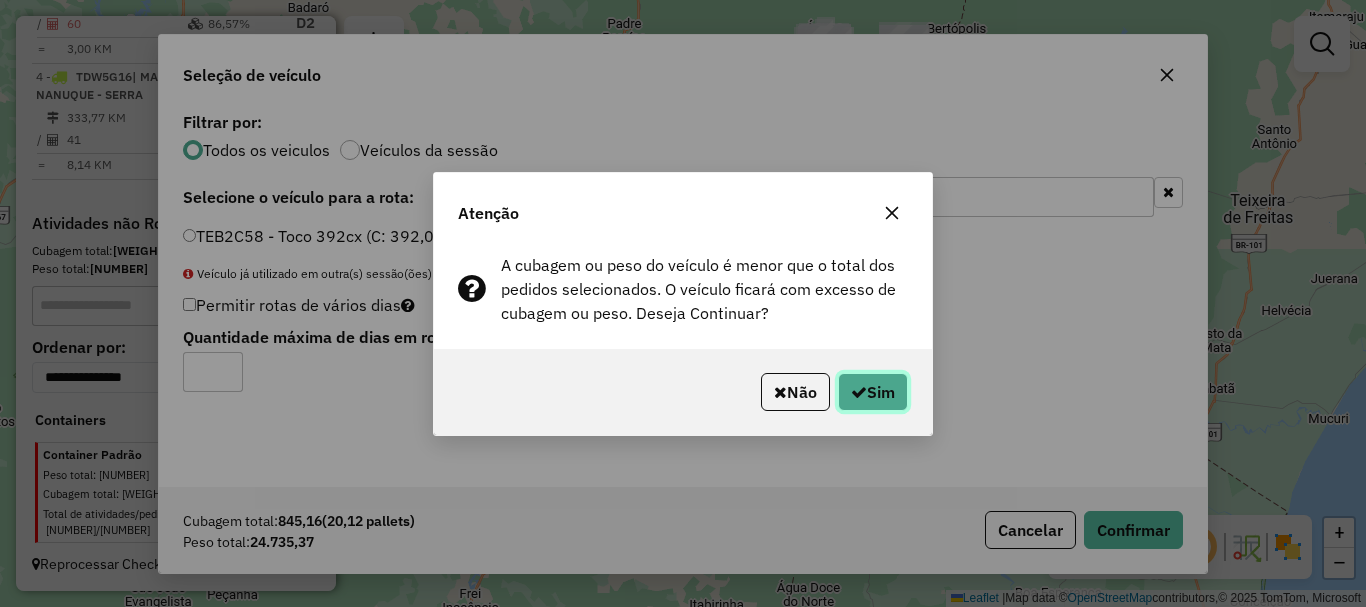 click on "Sim" 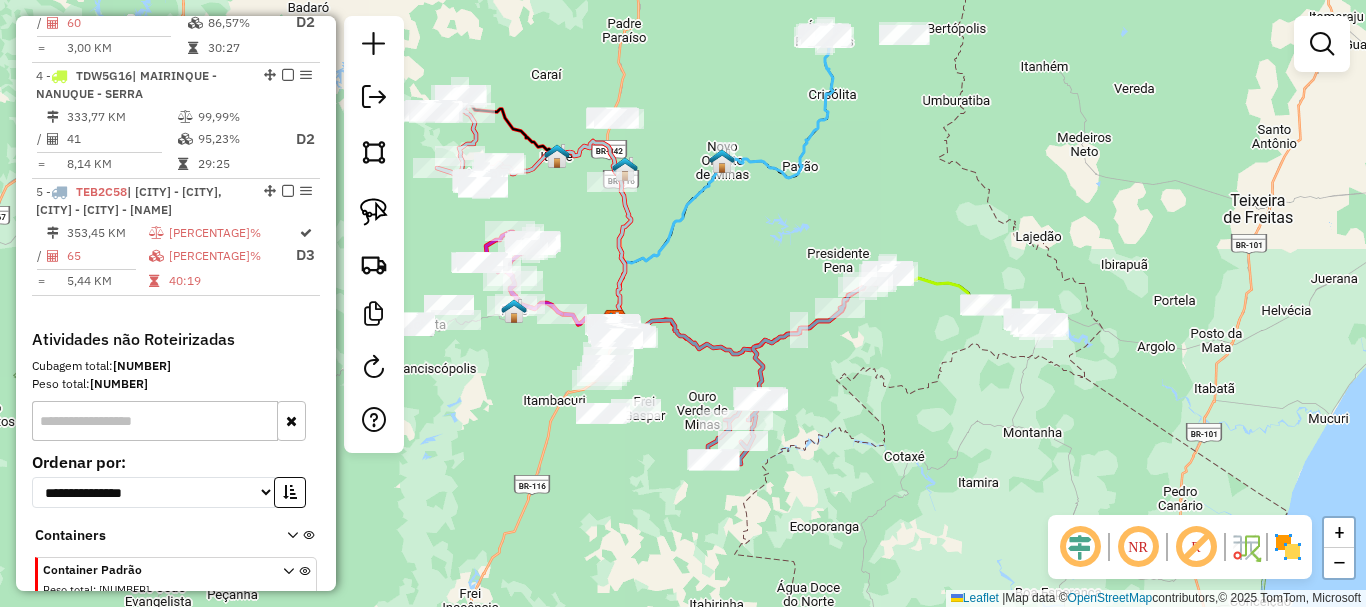 scroll, scrollTop: 1142, scrollLeft: 0, axis: vertical 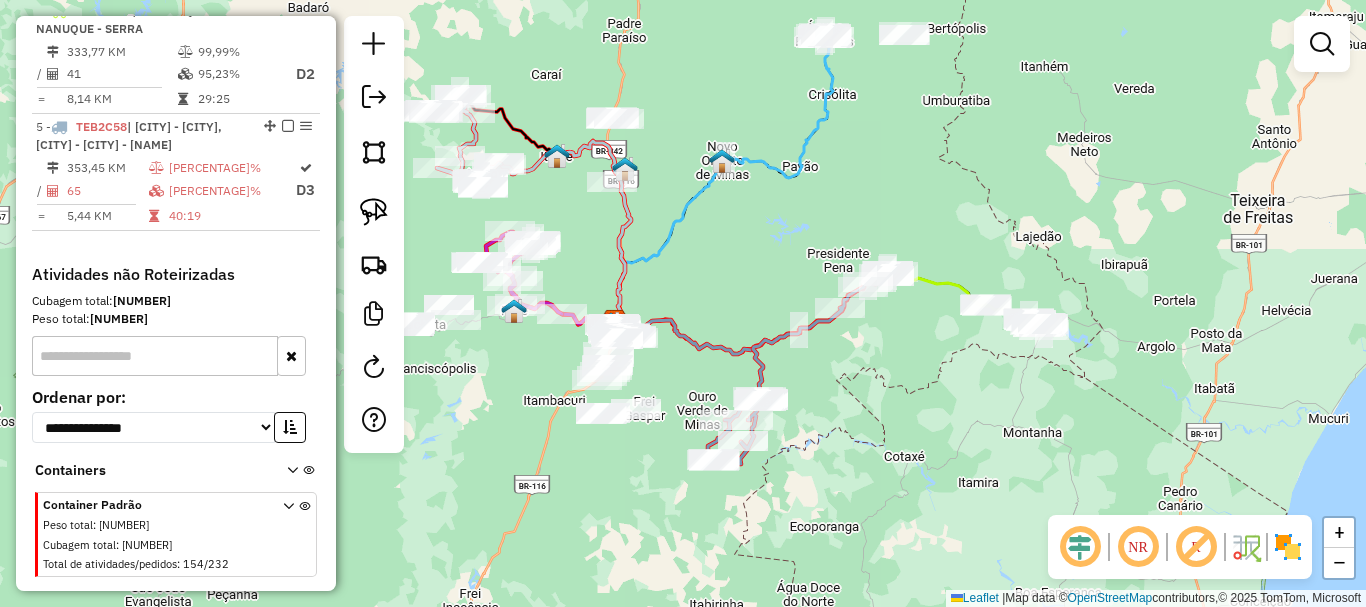 click on "Janela de atendimento Grade de atendimento Capacidade Transportadoras Veículos Cliente Pedidos  Rotas Selecione os dias de semana para filtrar as janelas de atendimento  Seg   Ter   Qua   Qui   Sex   Sáb   Dom  Informe o período da janela de atendimento: De: Até:  Filtrar exatamente a janela do cliente  Considerar janela de atendimento padrão  Selecione os dias de semana para filtrar as grades de atendimento  Seg   Ter   Qua   Qui   Sex   Sáb   Dom   Considerar clientes sem dia de atendimento cadastrado  Clientes fora do dia de atendimento selecionado Filtrar as atividades entre os valores definidos abaixo:  Peso mínimo:   Peso máximo:   Cubagem mínima:   Cubagem máxima:   De:   Até:  Filtrar as atividades entre o tempo de atendimento definido abaixo:  De:   Até:   Considerar capacidade total dos clientes não roteirizados Transportadora: Selecione um ou mais itens Tipo de veículo: Selecione um ou mais itens Veículo: Selecione um ou mais itens Motorista: Selecione um ou mais itens Nome: Rótulo:" 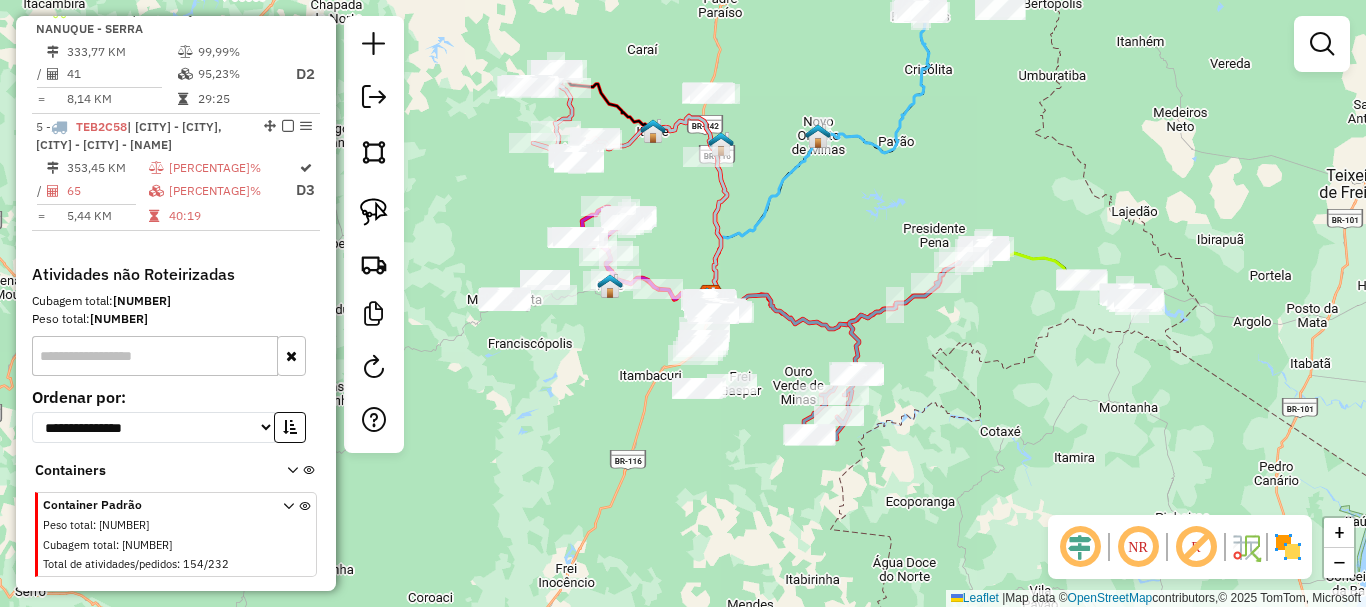 drag, startPoint x: 522, startPoint y: 397, endPoint x: 618, endPoint y: 372, distance: 99.20181 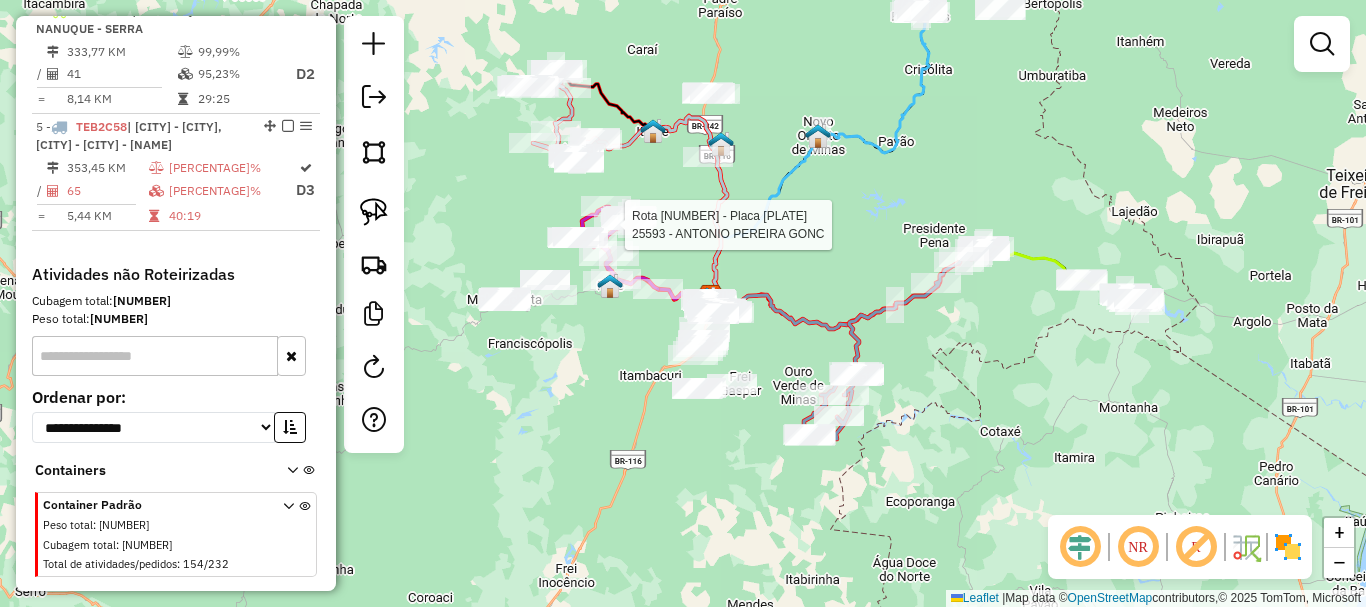 select on "*********" 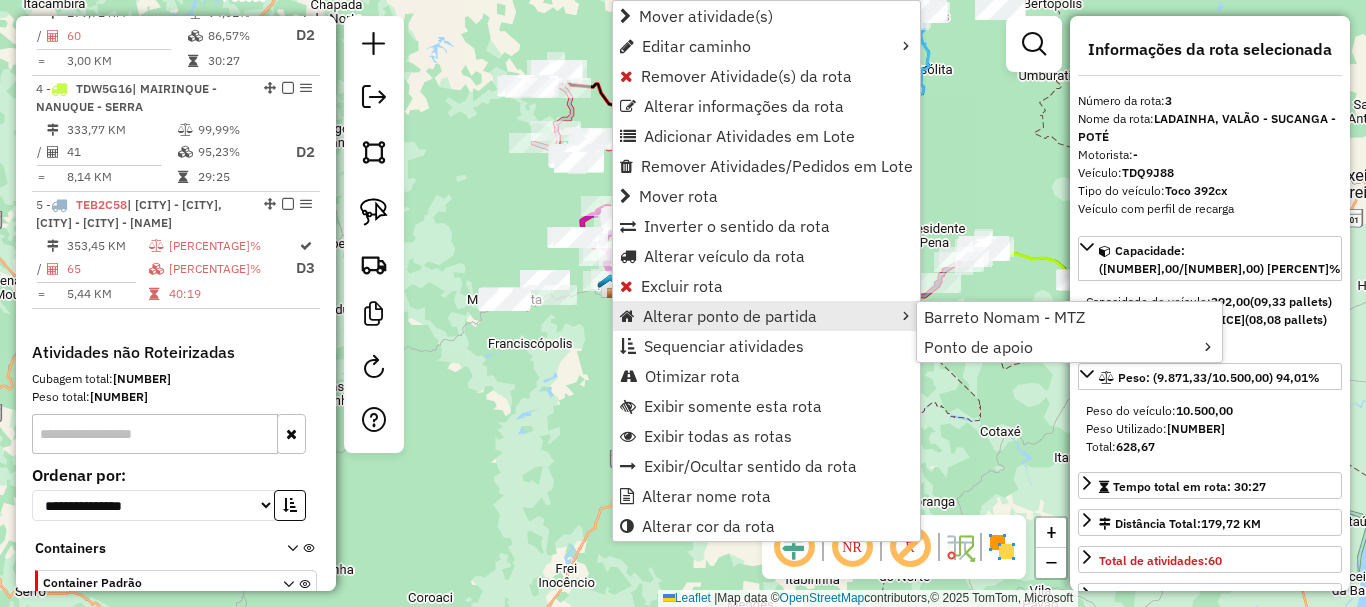 scroll, scrollTop: 1025, scrollLeft: 0, axis: vertical 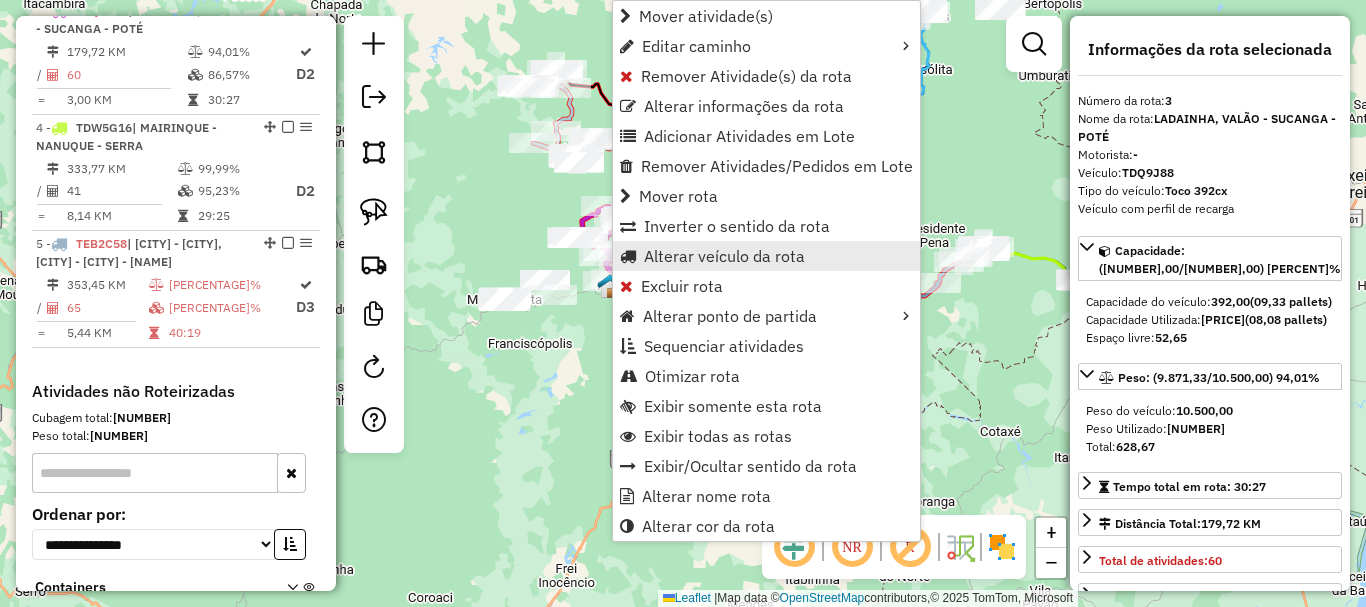 click on "Alterar veículo da rota" at bounding box center [724, 256] 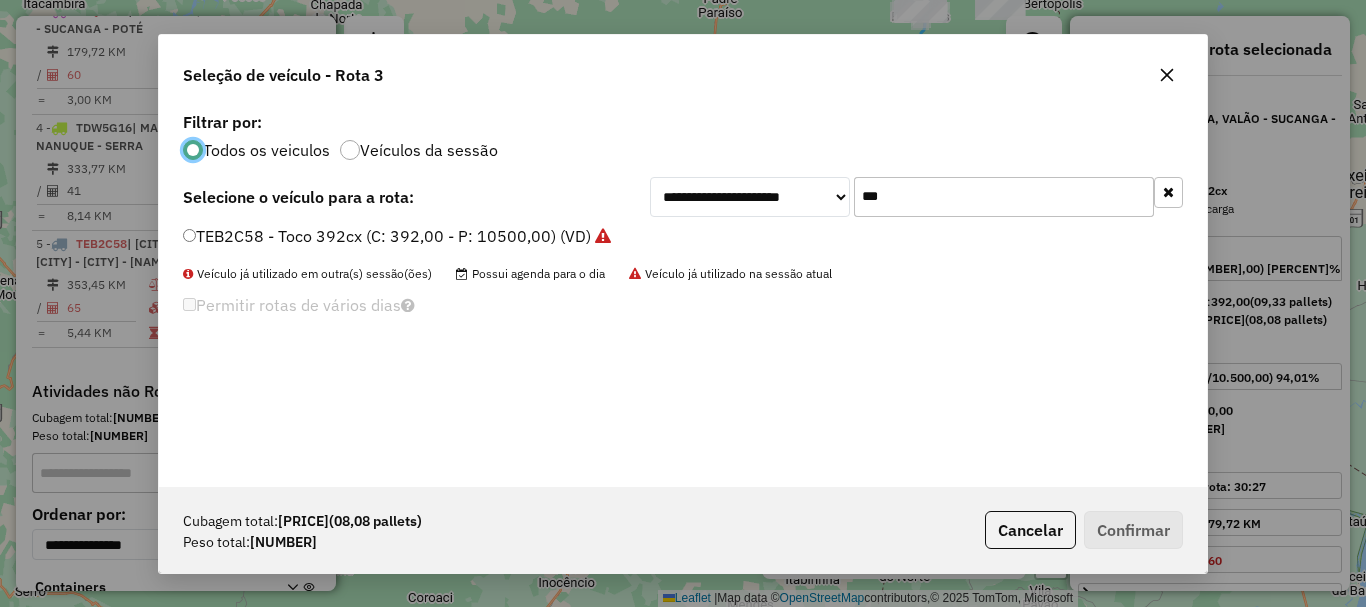 scroll, scrollTop: 11, scrollLeft: 6, axis: both 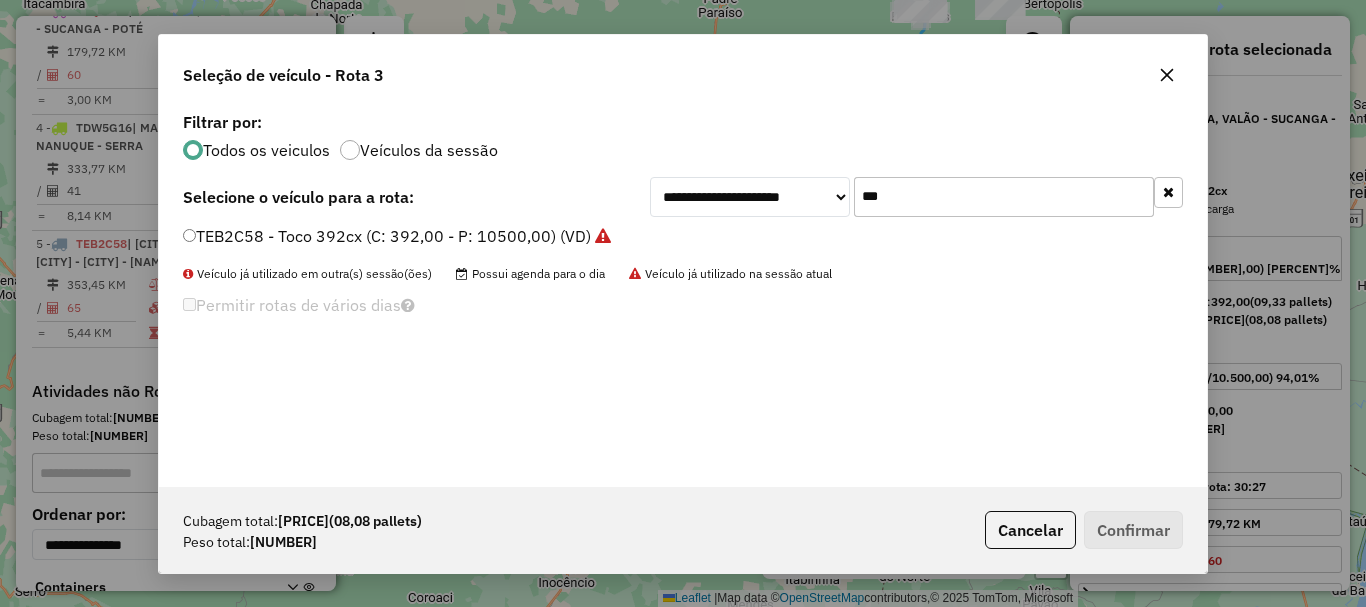 drag, startPoint x: 927, startPoint y: 189, endPoint x: 792, endPoint y: 192, distance: 135.03333 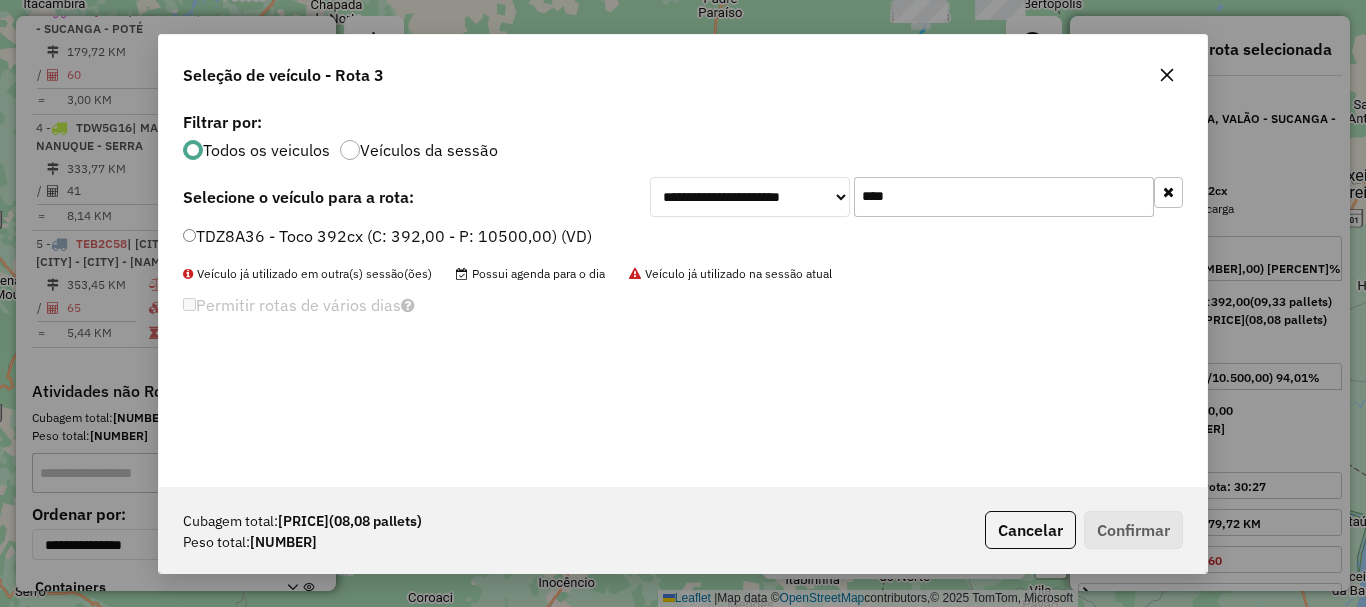 type on "****" 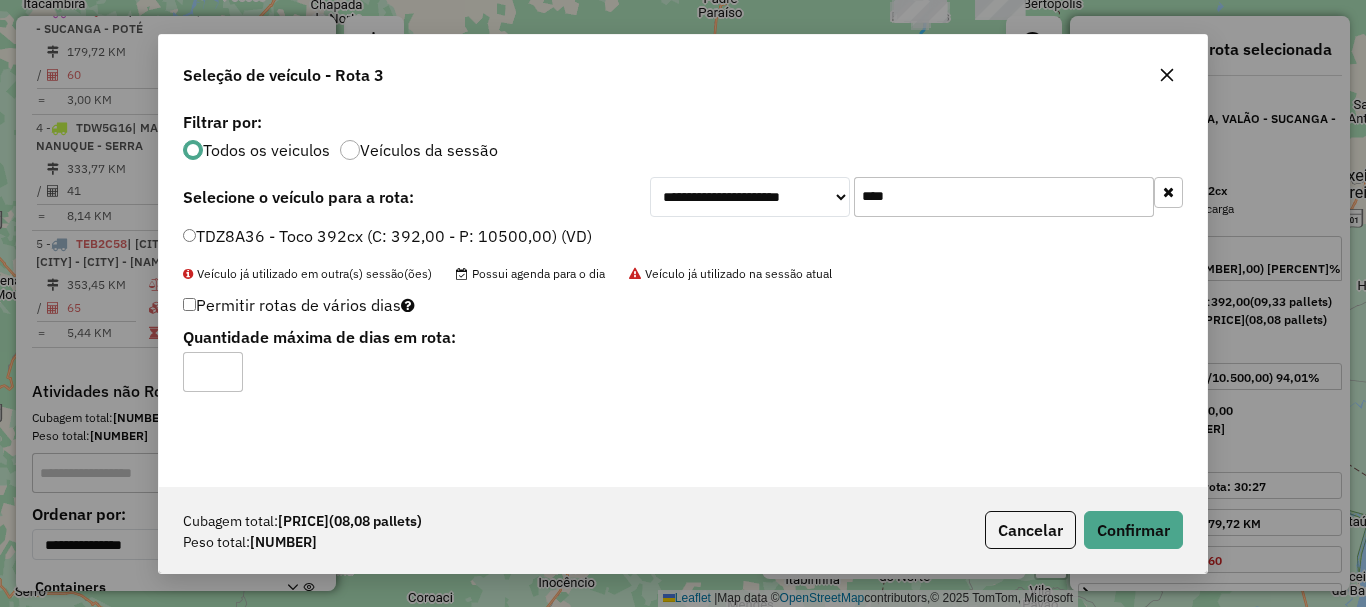 type on "*" 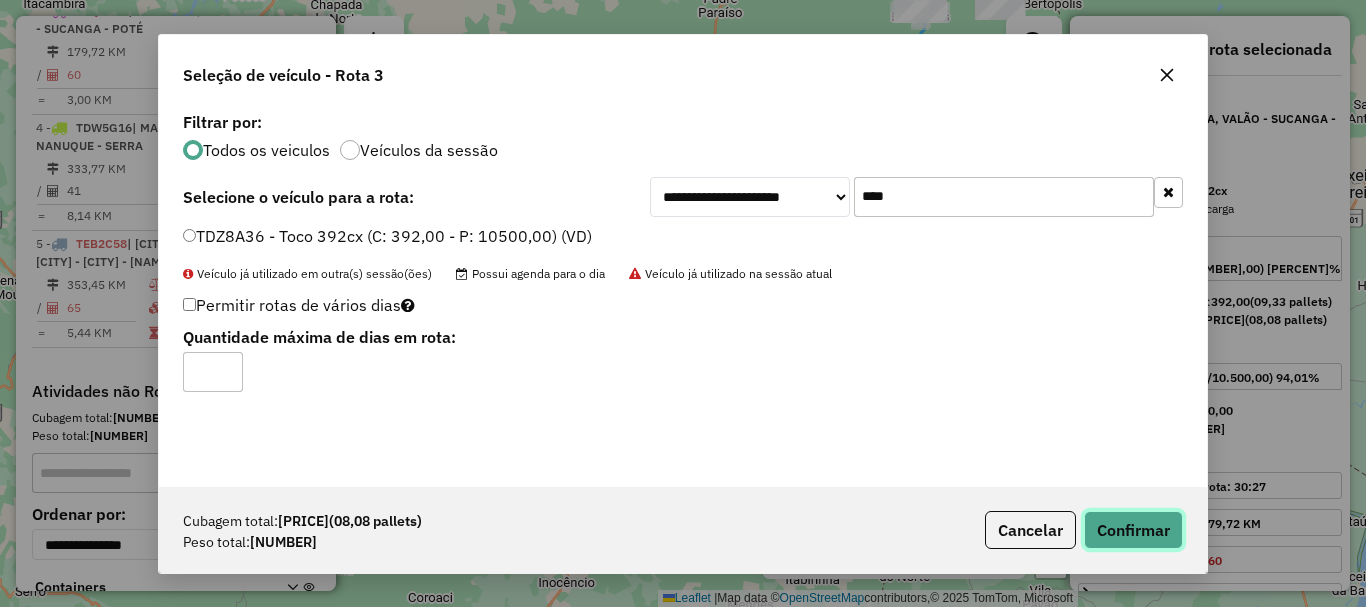 click on "Confirmar" 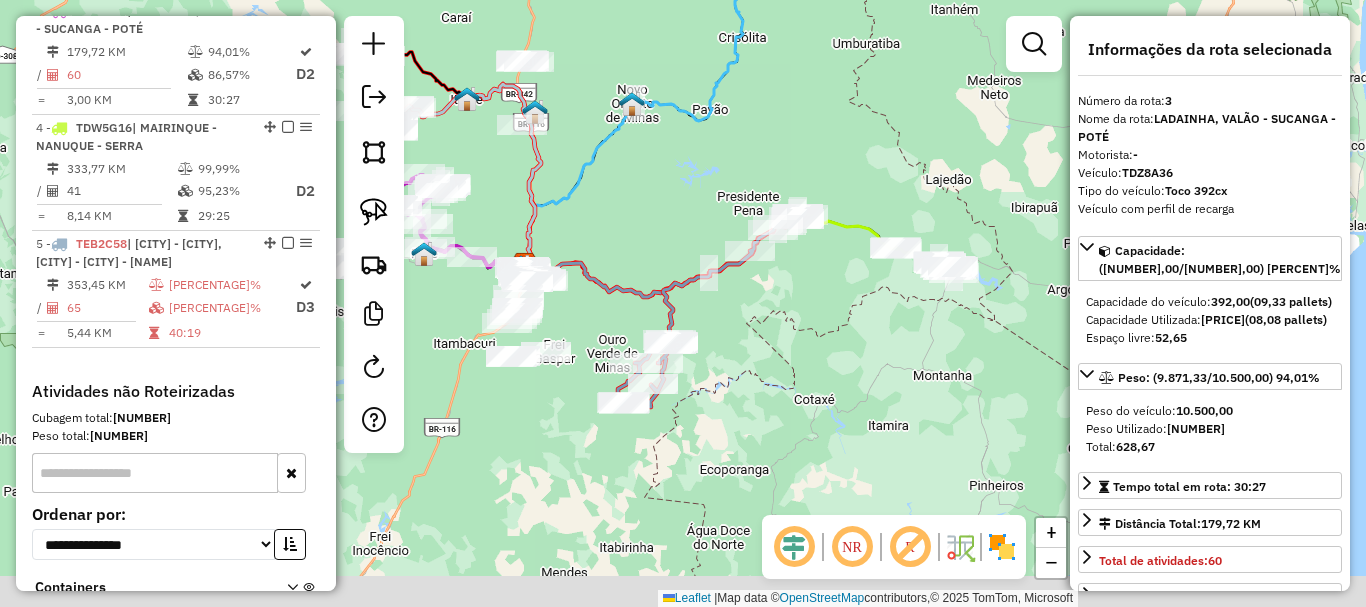 drag, startPoint x: 954, startPoint y: 355, endPoint x: 768, endPoint y: 323, distance: 188.73262 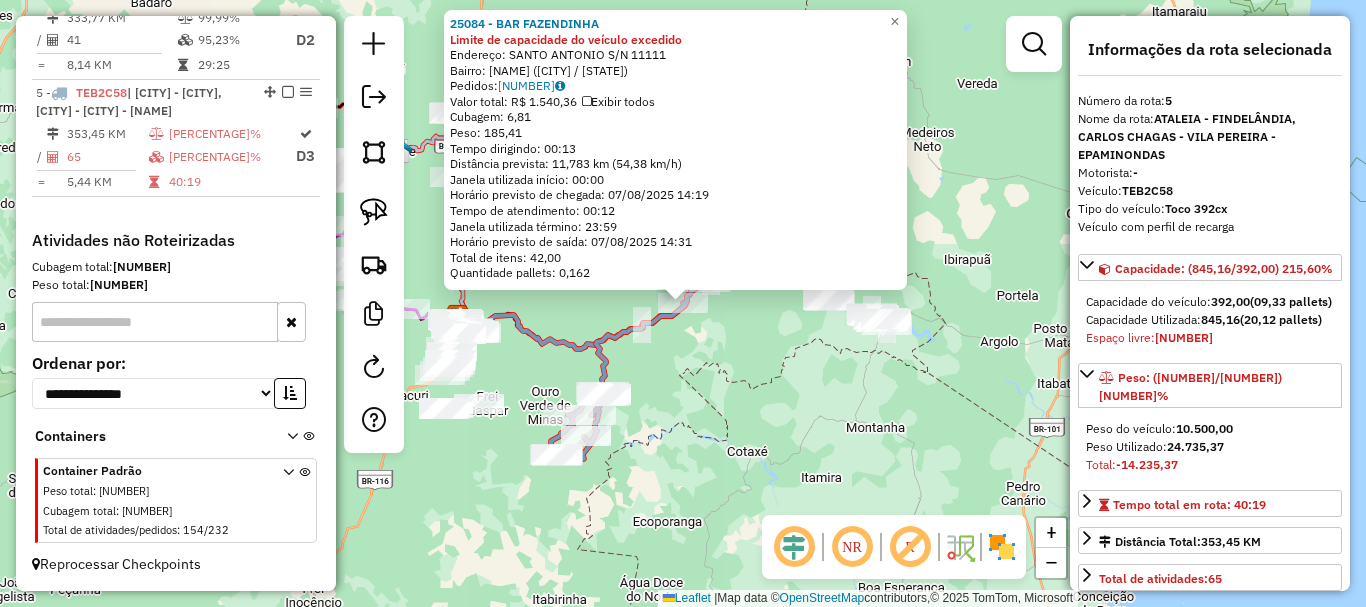 scroll, scrollTop: 1212, scrollLeft: 0, axis: vertical 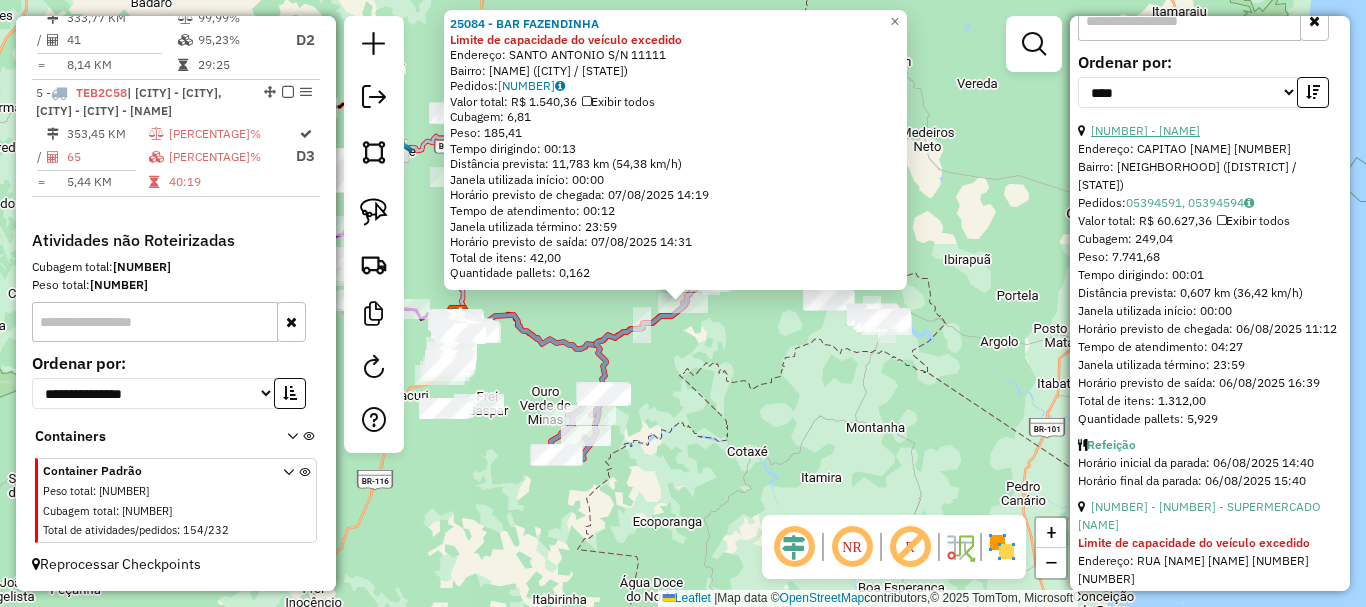 click on "[NUMBER] - [NAME]" at bounding box center [1145, 130] 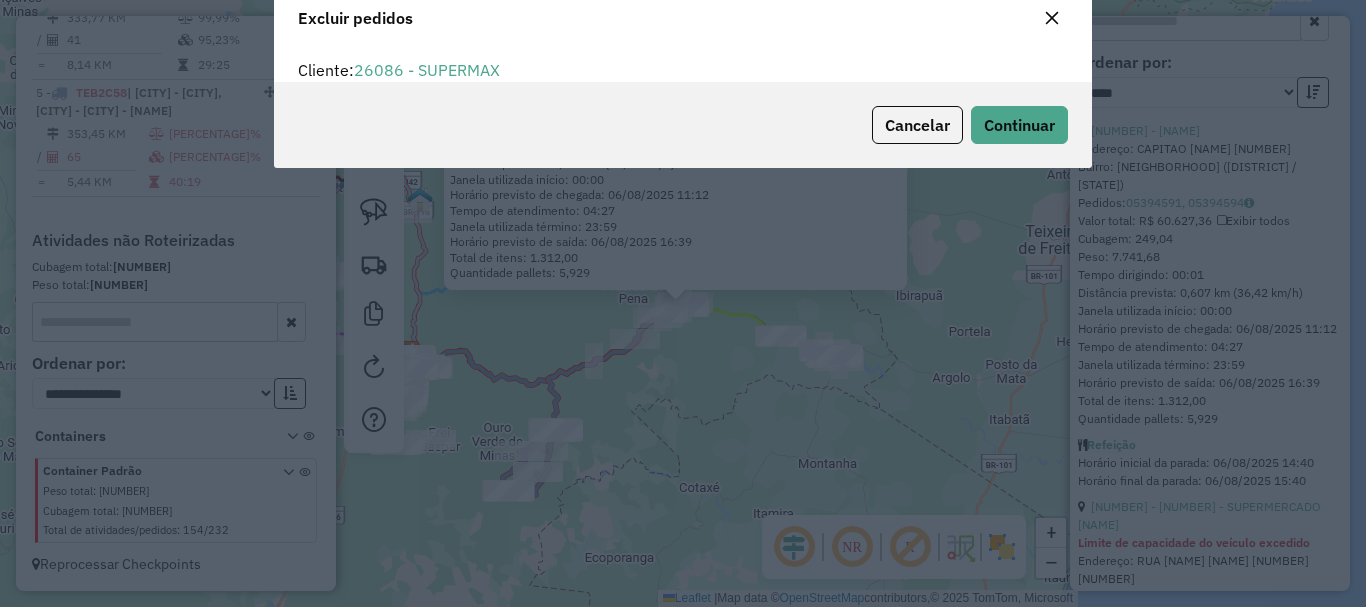 scroll, scrollTop: 12, scrollLeft: 6, axis: both 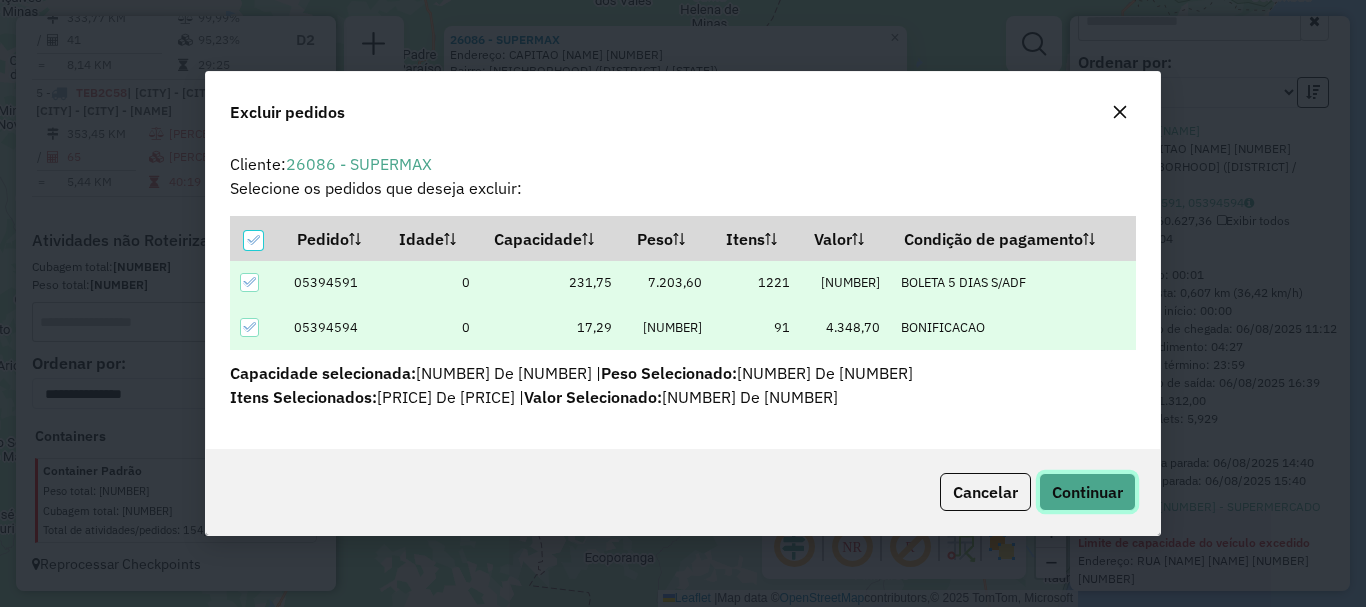 click on "Continuar" 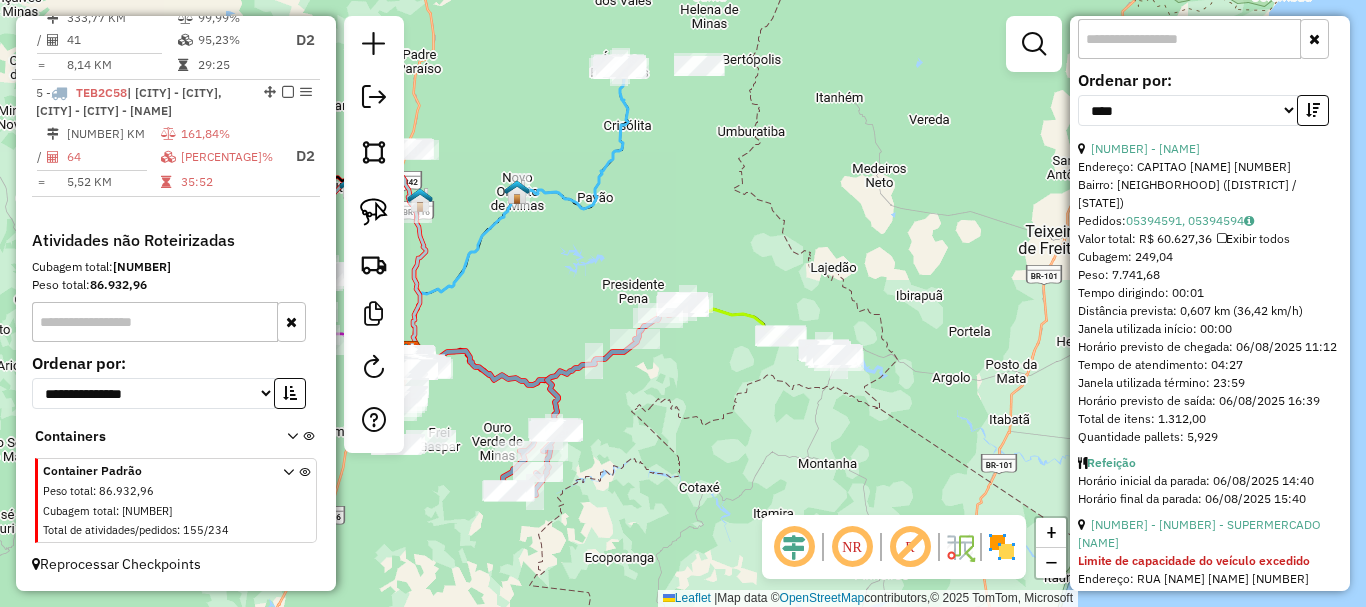 scroll, scrollTop: 1200, scrollLeft: 0, axis: vertical 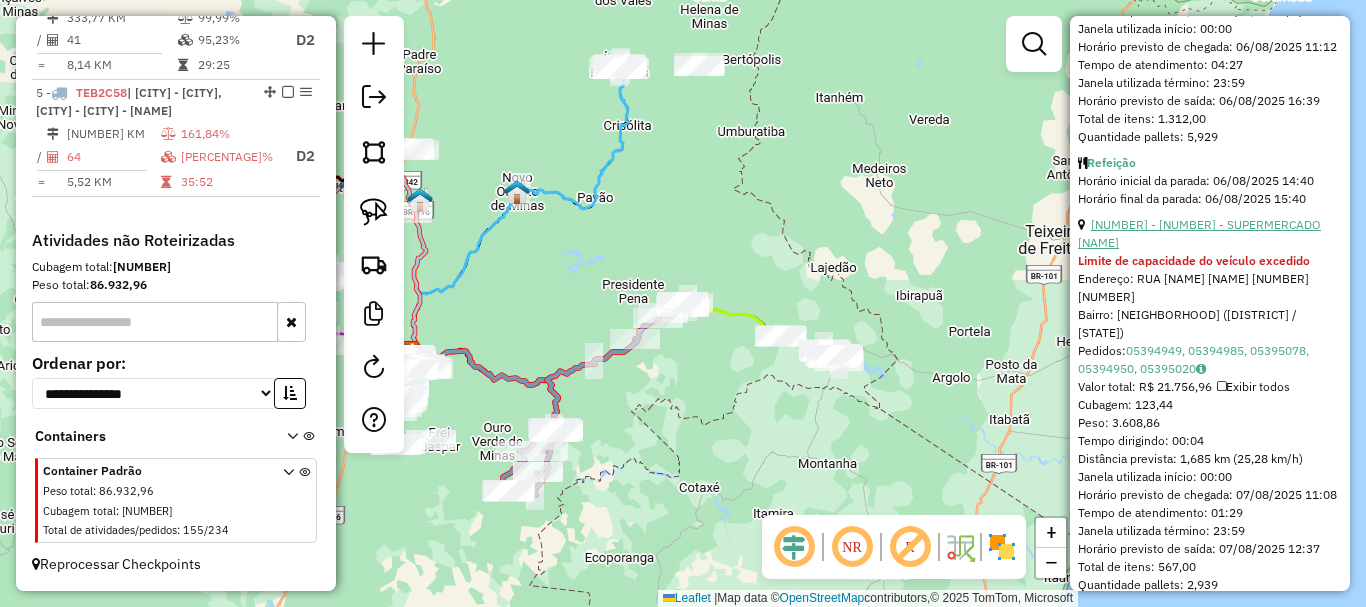 click on "[NUMBER] - [NUMBER] - SUPERMERCADO [NAME]" at bounding box center (1199, 233) 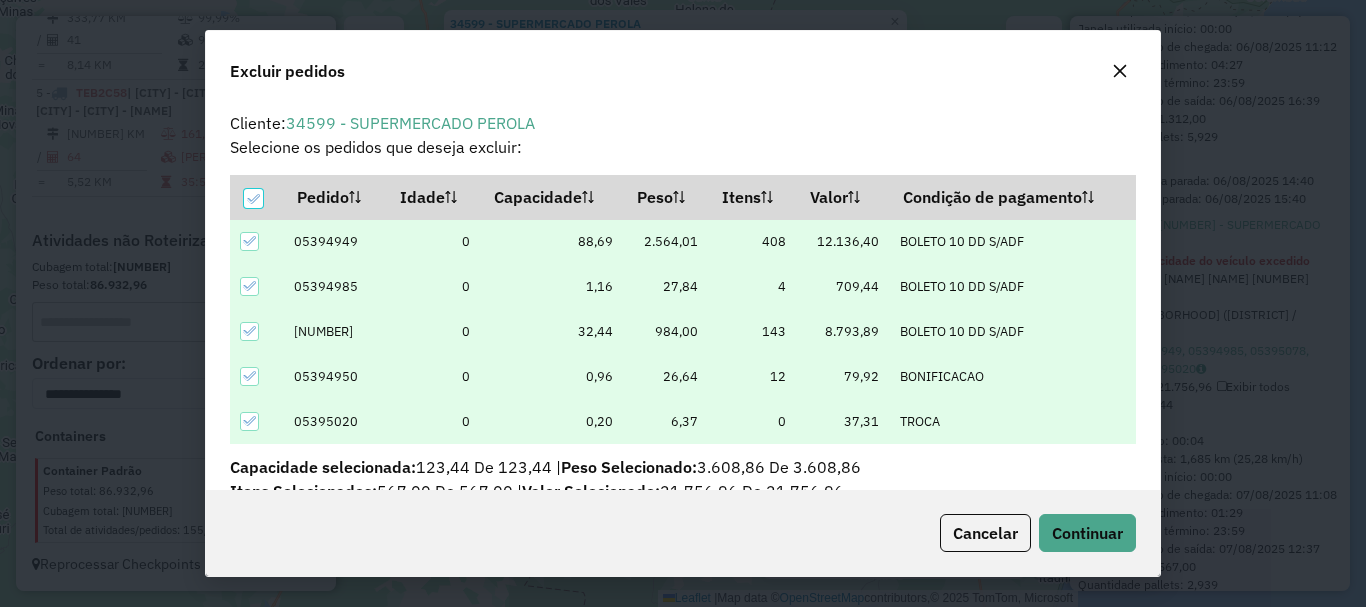 scroll, scrollTop: 53, scrollLeft: 0, axis: vertical 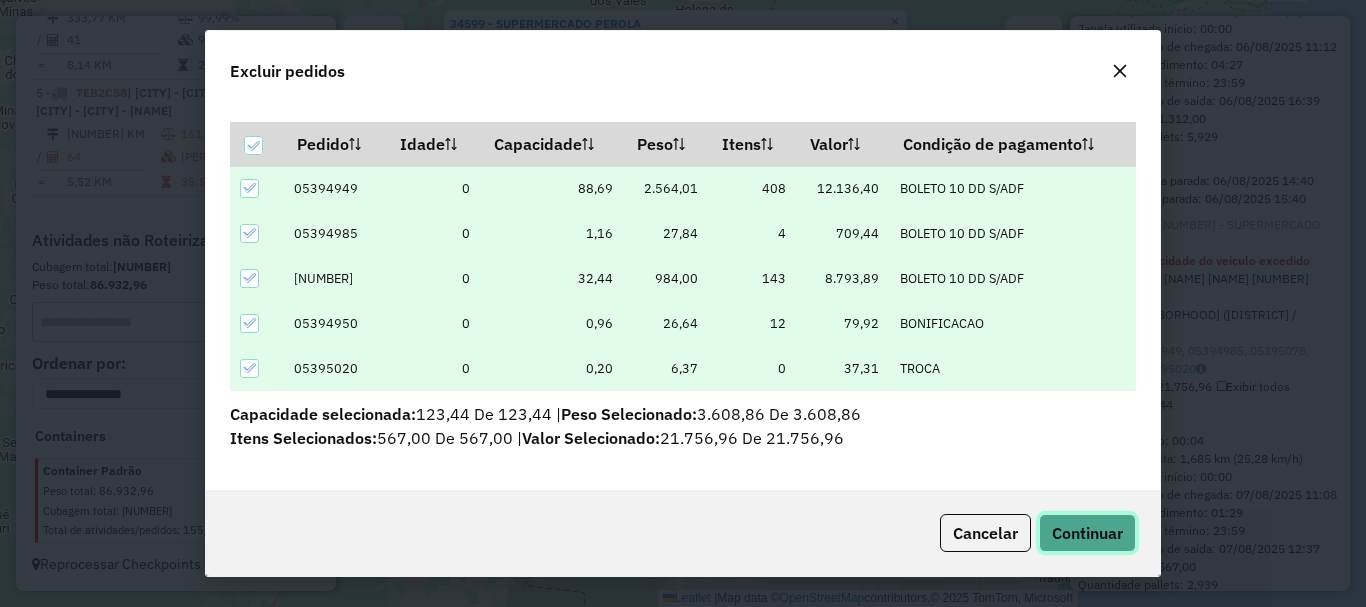 click on "Continuar" 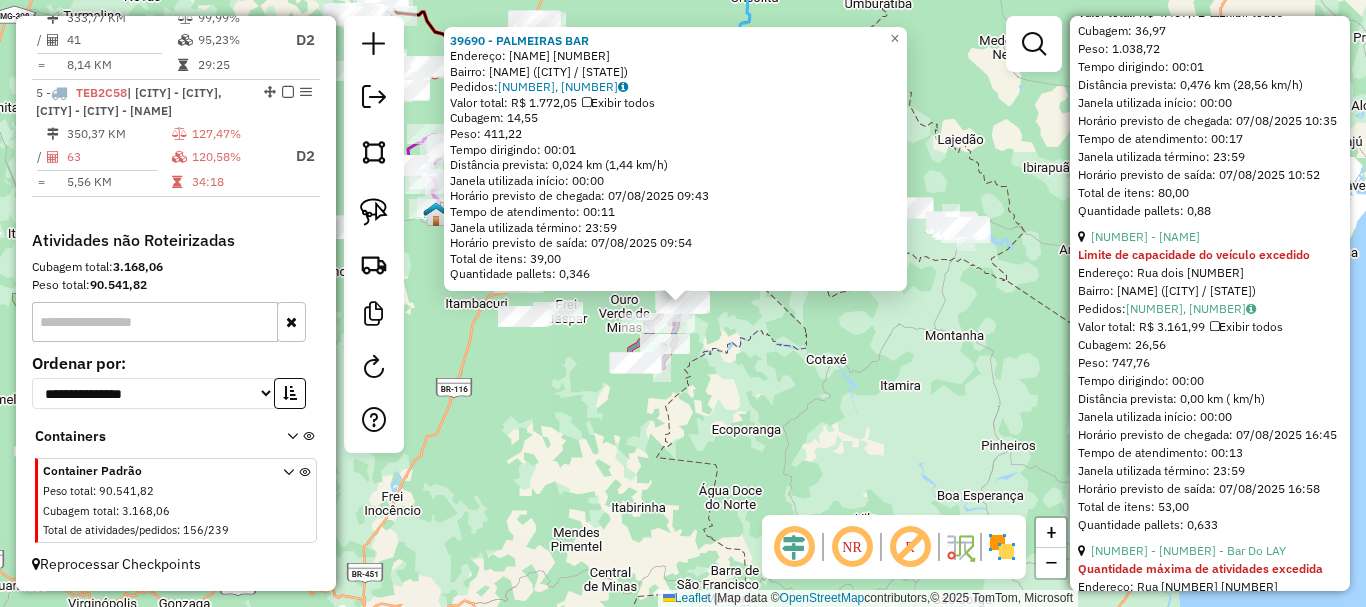 scroll, scrollTop: 1100, scrollLeft: 0, axis: vertical 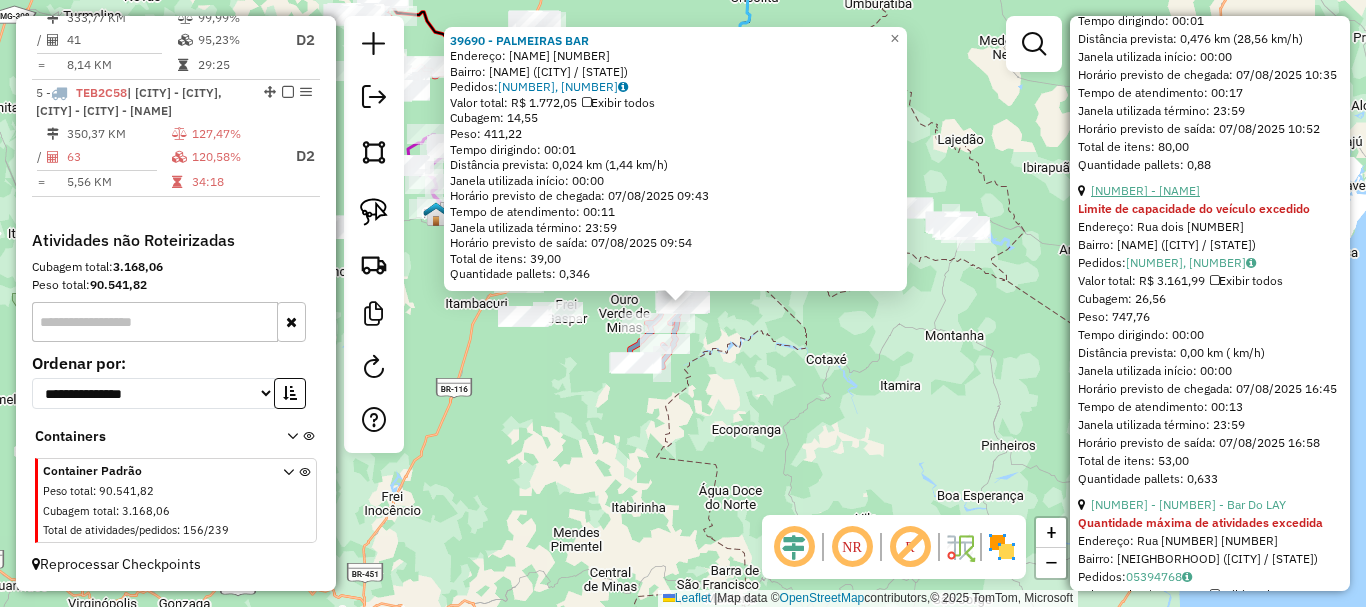 click on "[NUMBER] - [NAME]" at bounding box center [1145, 190] 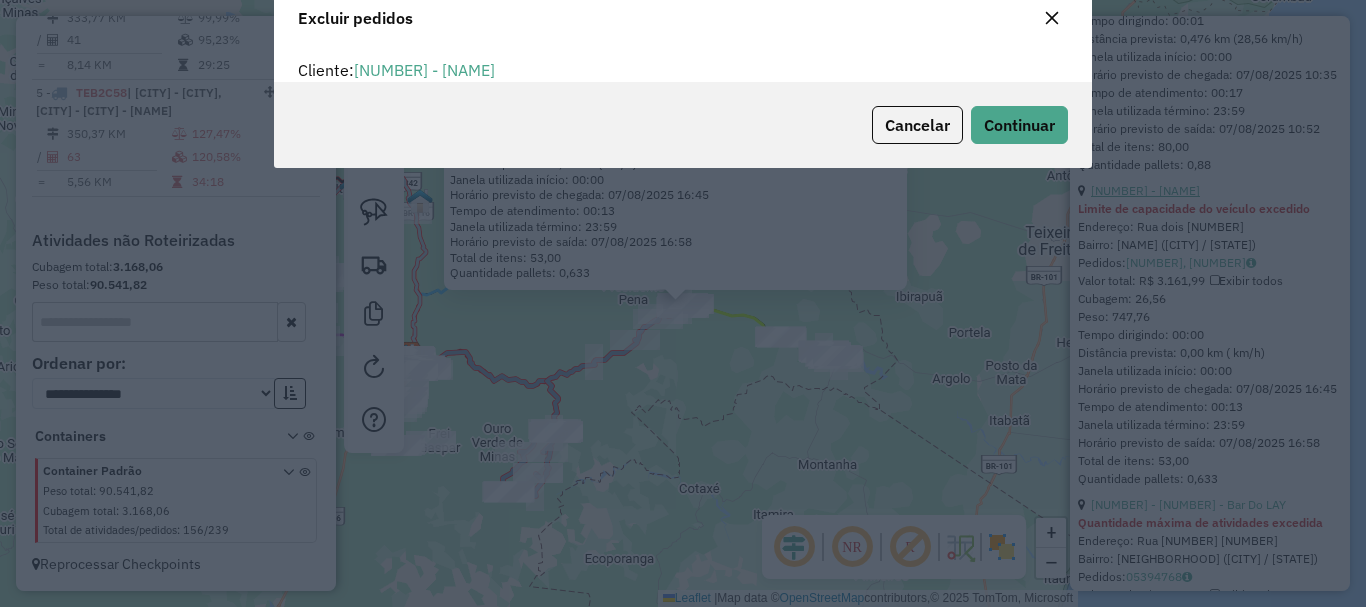 scroll, scrollTop: 12, scrollLeft: 6, axis: both 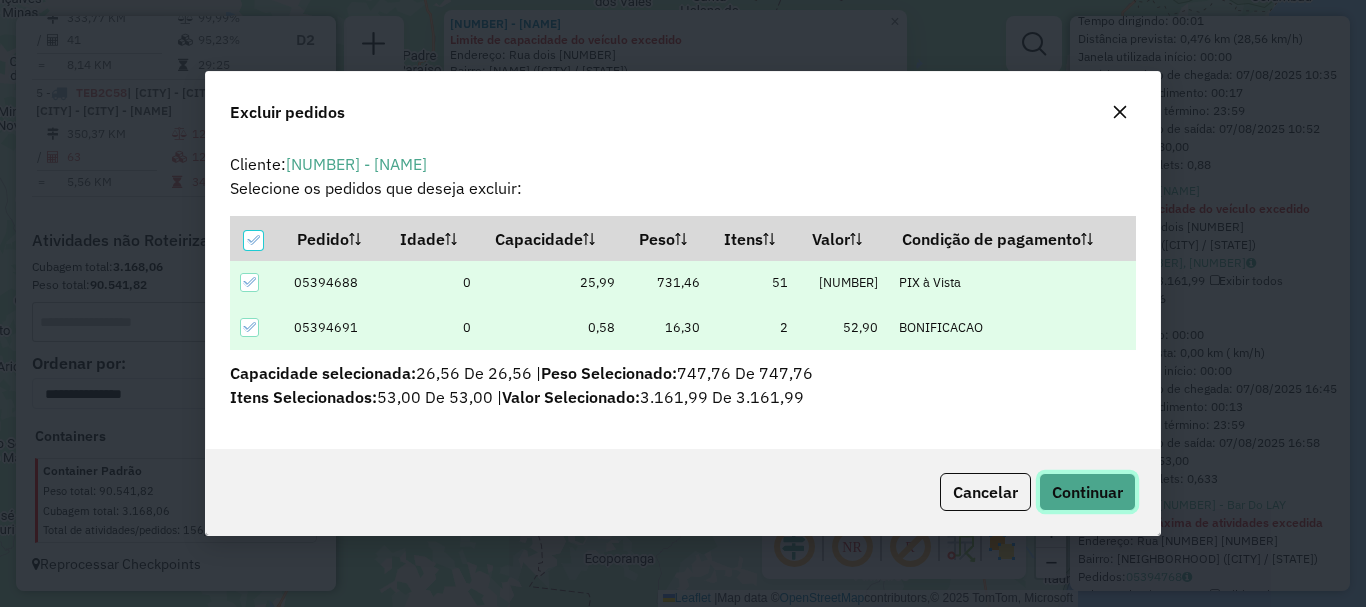 click on "Continuar" 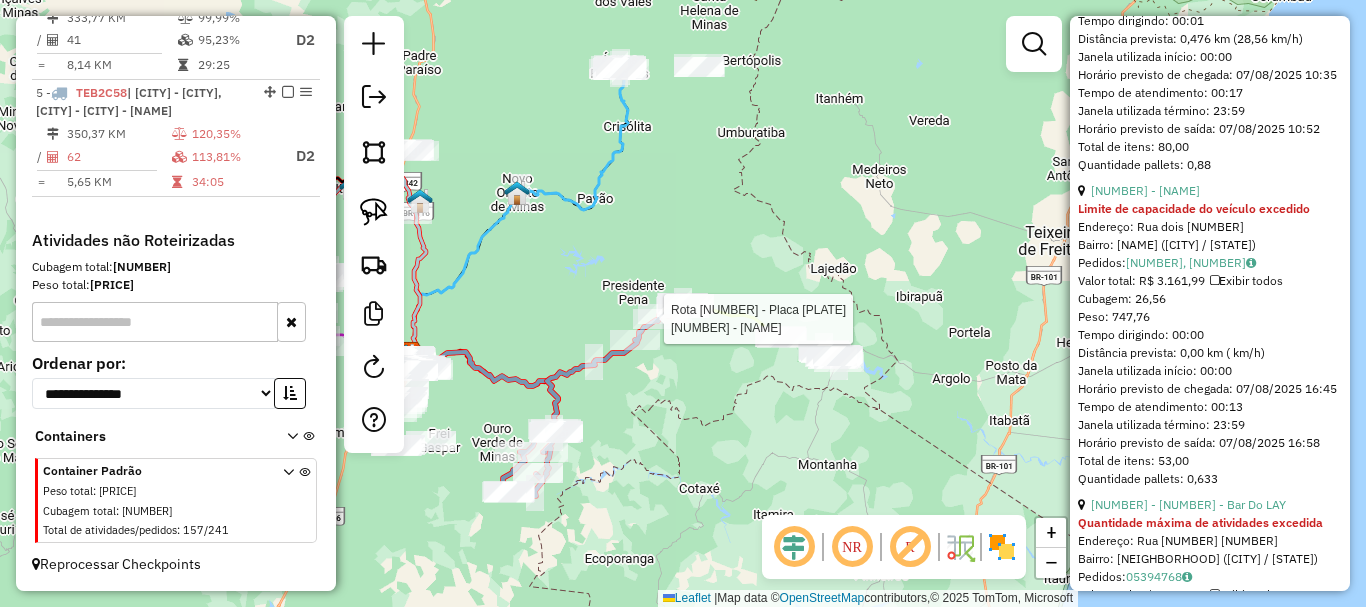 scroll, scrollTop: 786, scrollLeft: 0, axis: vertical 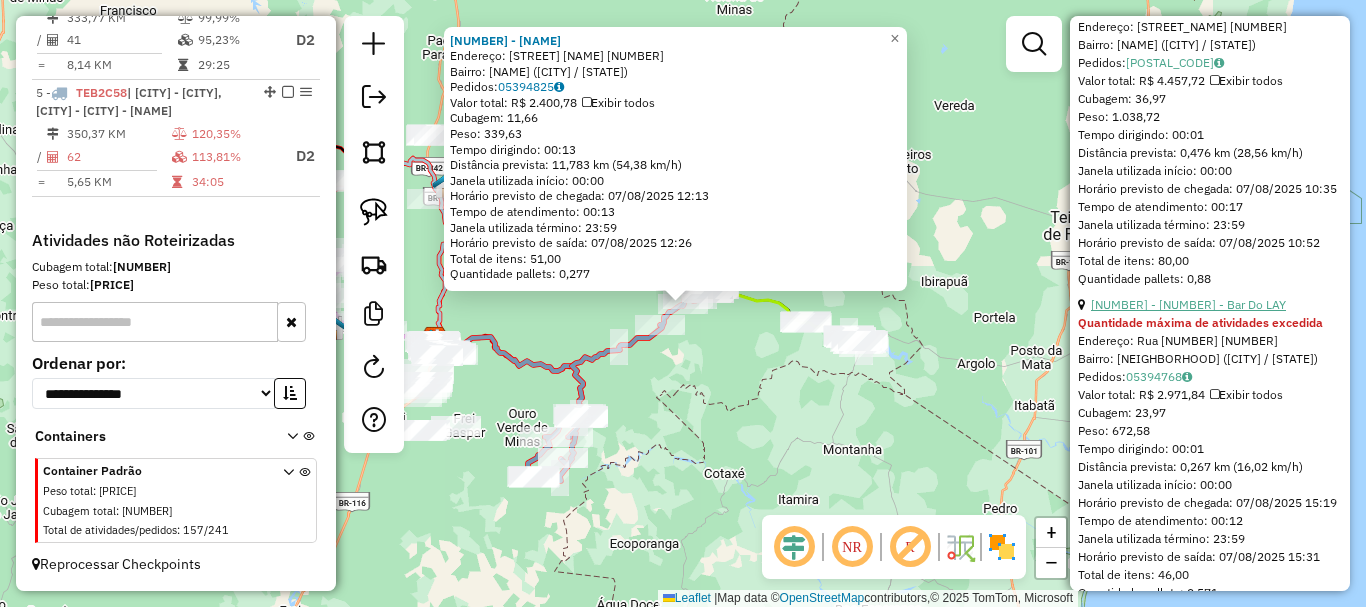 click on "[NUMBER] - [NUMBER] - Bar Do LAY" at bounding box center (1188, 304) 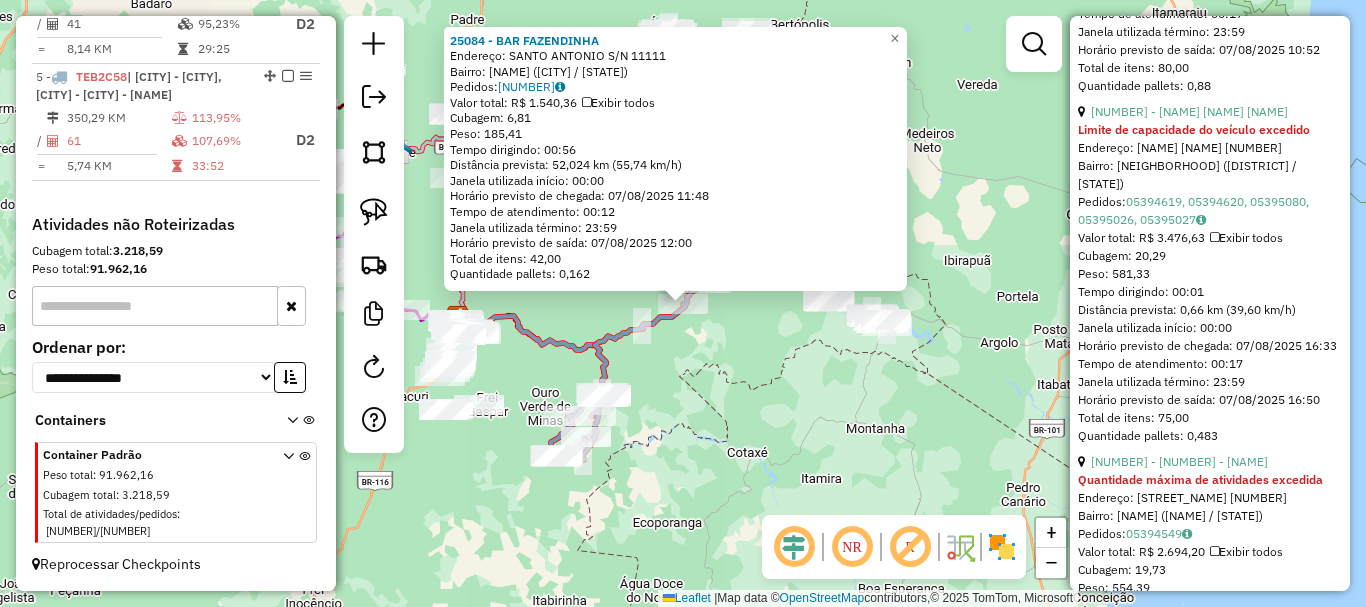 scroll, scrollTop: 1186, scrollLeft: 0, axis: vertical 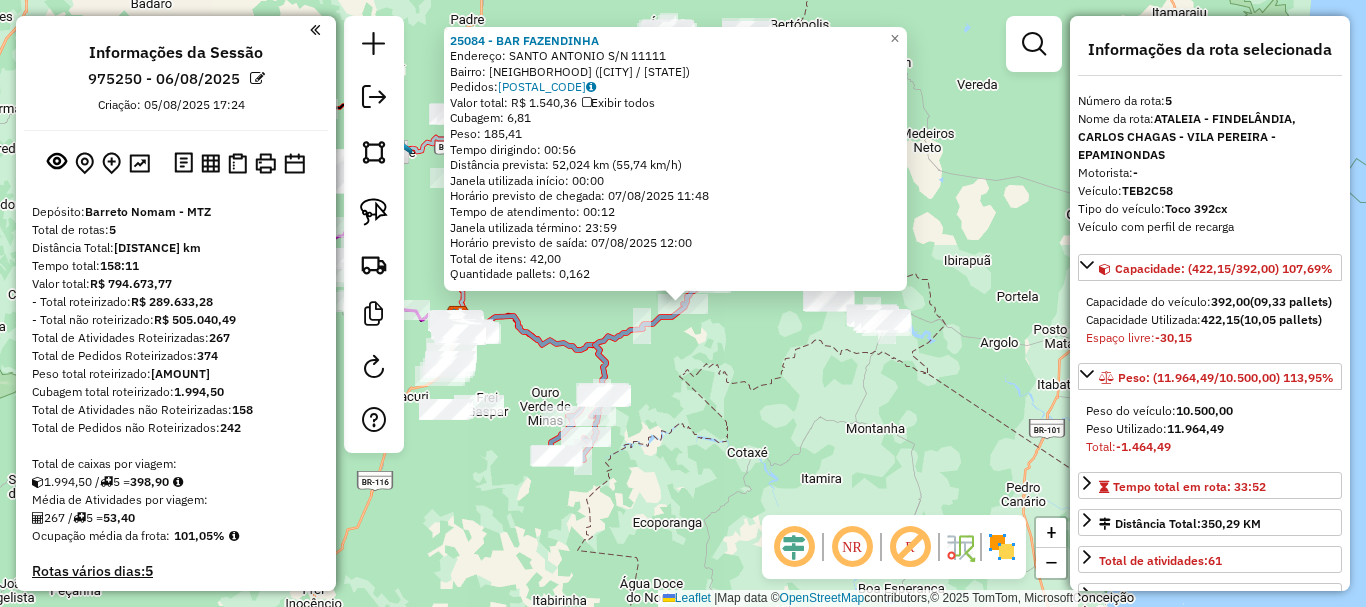 select on "*********" 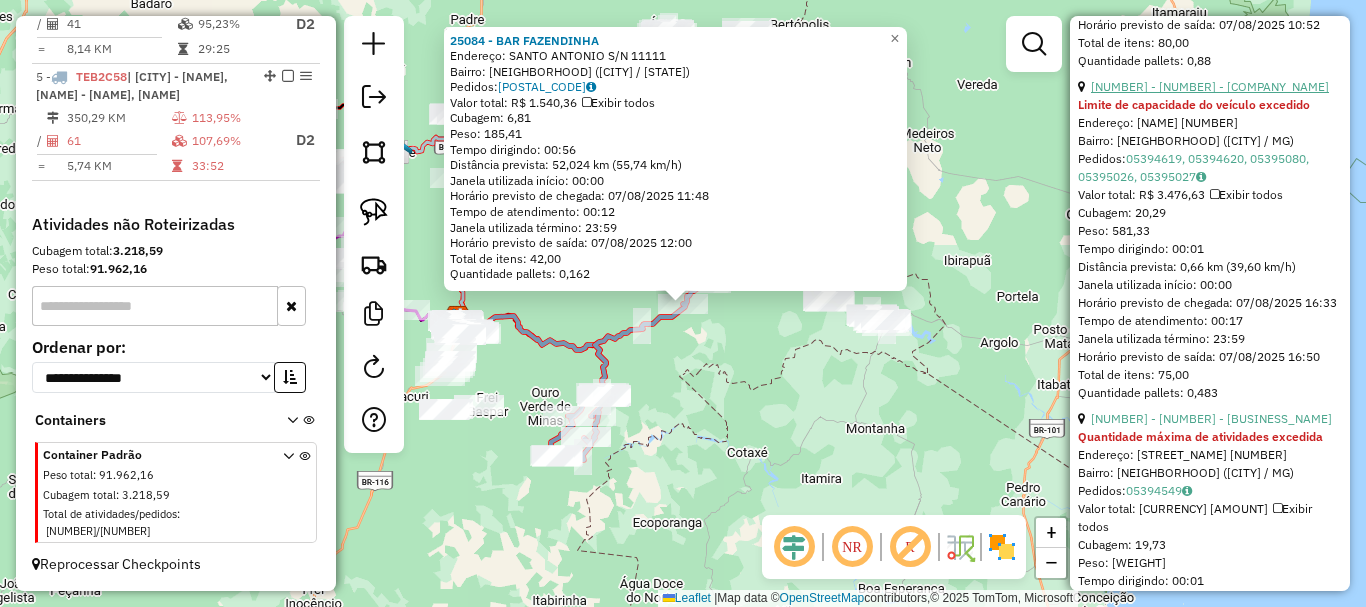 click on "[NUMBER] - [NAME] [NAME] [NAME]" at bounding box center (1210, 86) 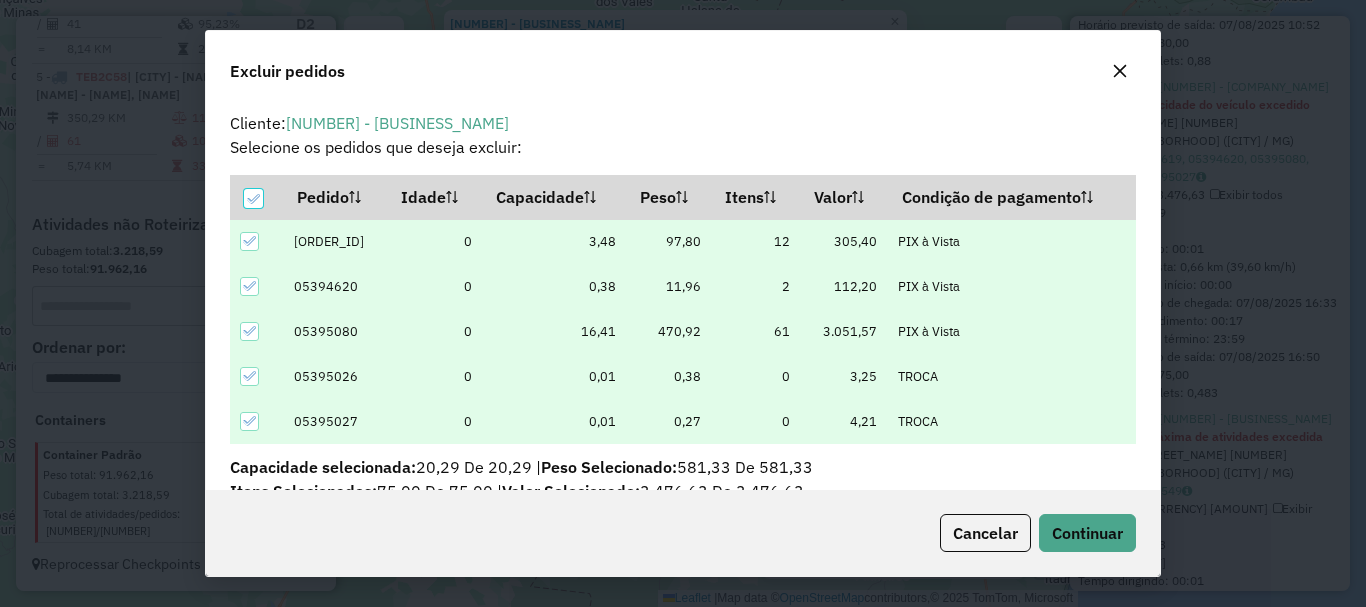 scroll, scrollTop: 53, scrollLeft: 0, axis: vertical 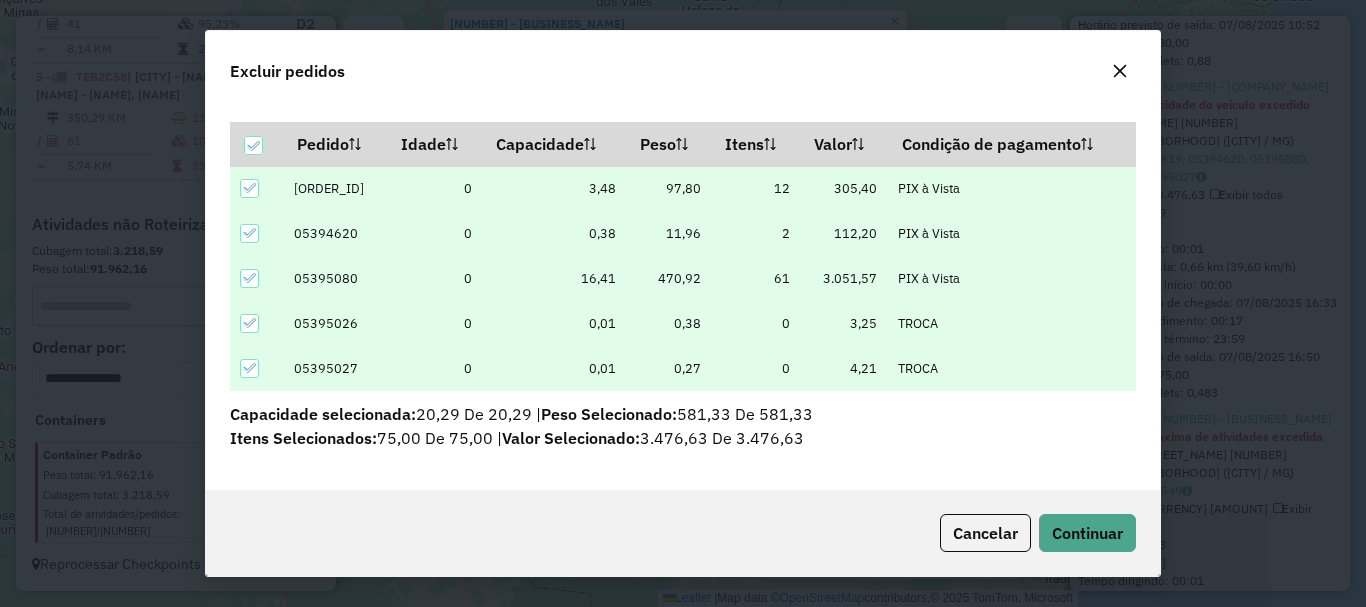 click on "Cancelar  Continuar" 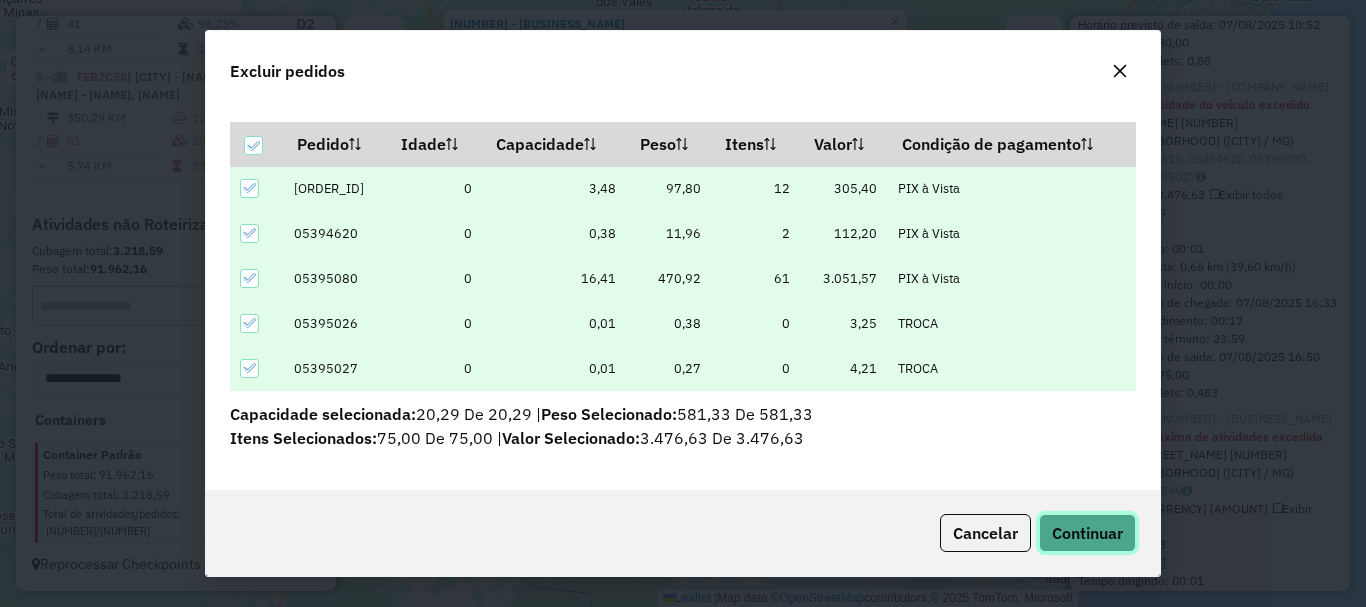 click on "Continuar" 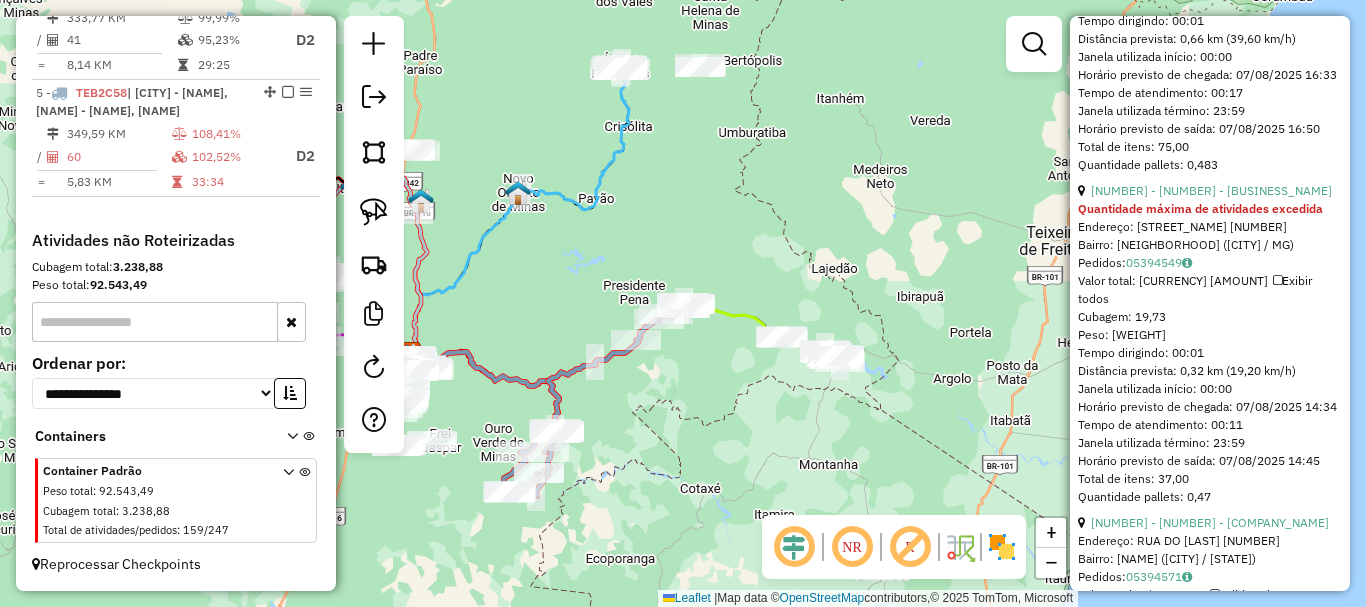 scroll, scrollTop: 1472, scrollLeft: 0, axis: vertical 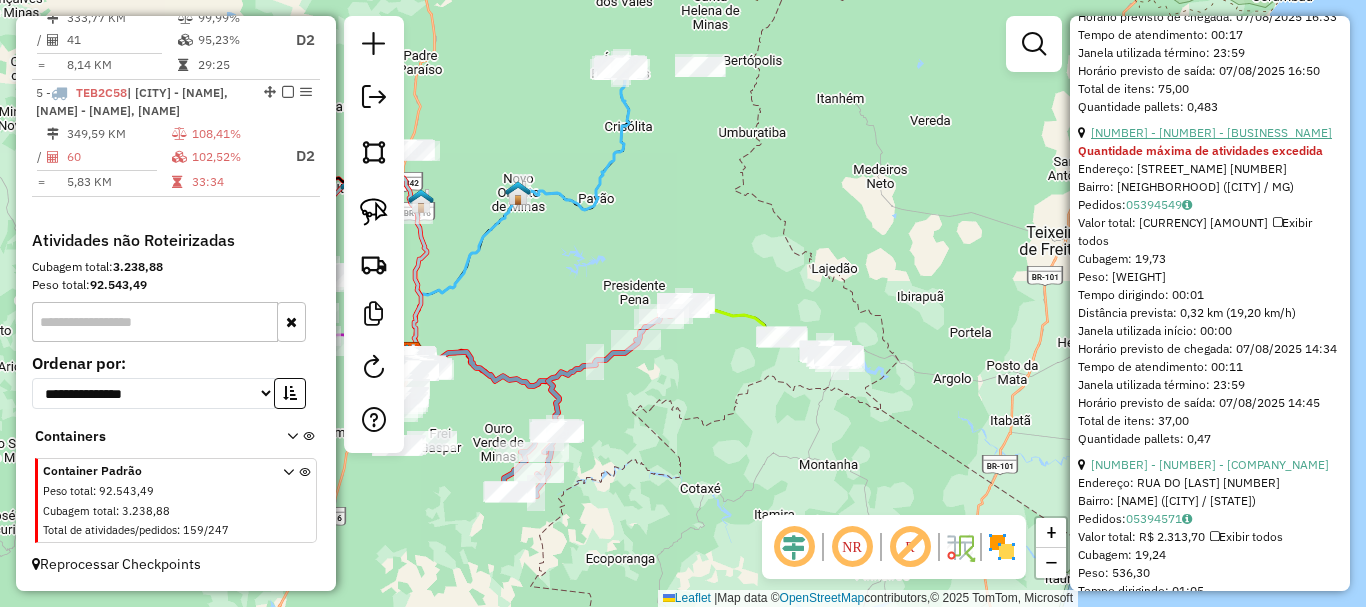 click on "[NUMBER] - [NUMBER] - [NAME]" at bounding box center (1211, 132) 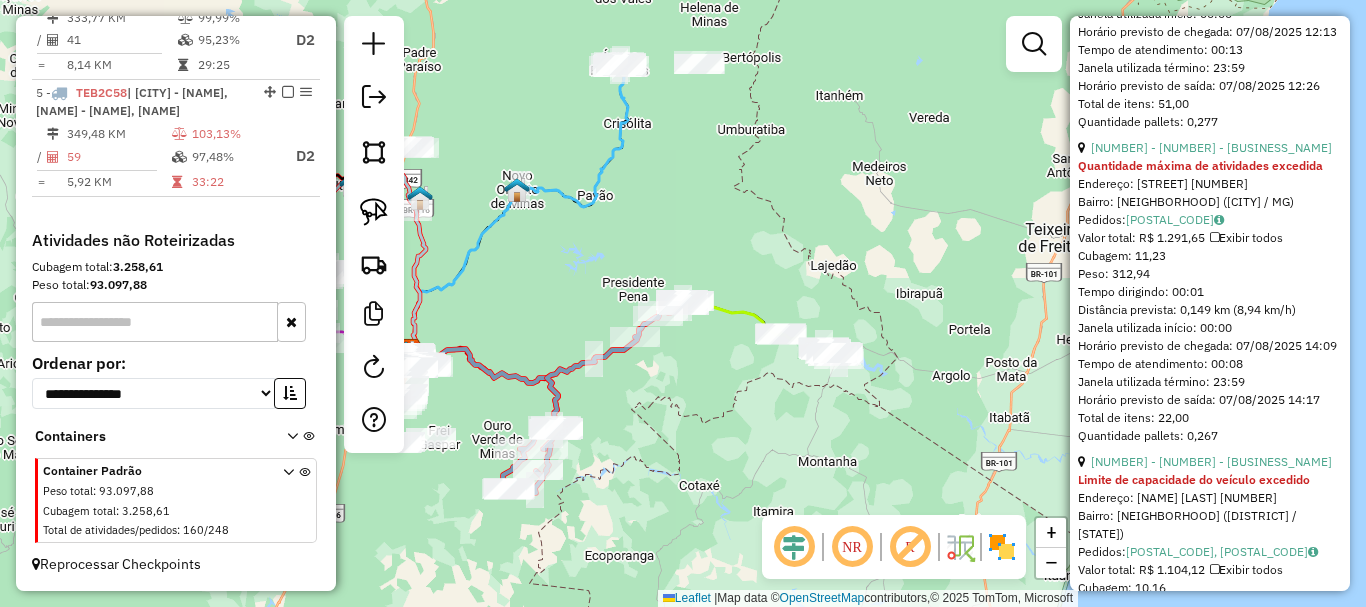 scroll, scrollTop: 4790, scrollLeft: 0, axis: vertical 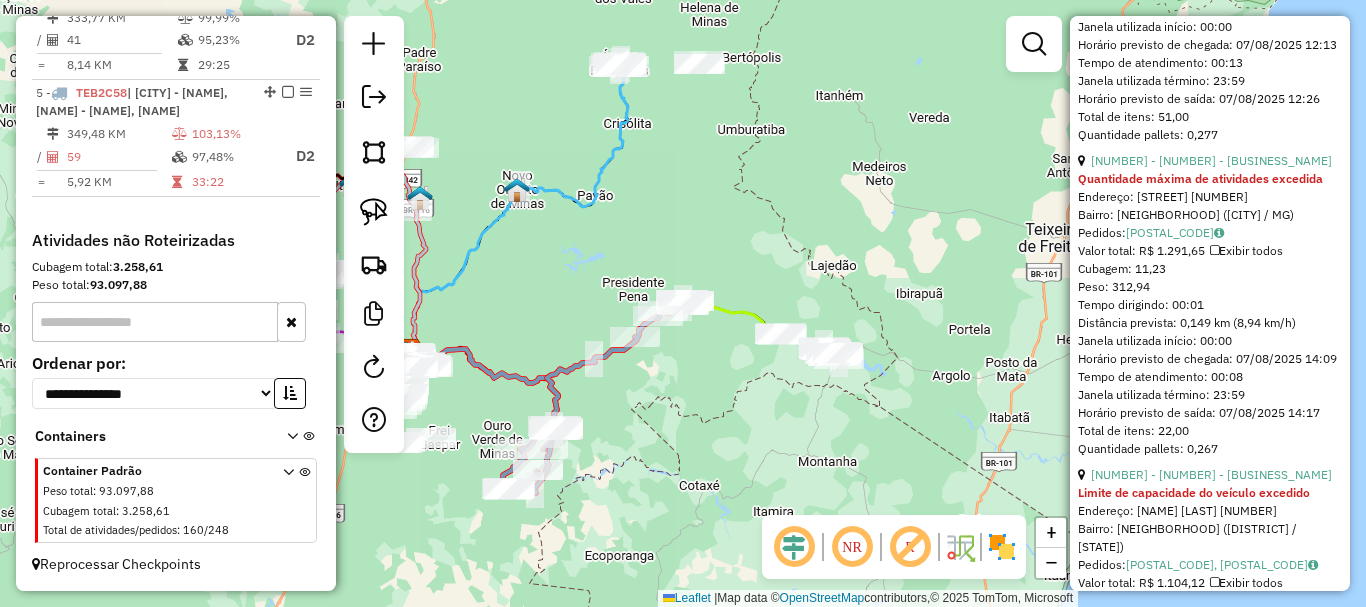click on "[NUMBER] - [NUMBER] - PAULO MANOEL DOS SAN" at bounding box center [1215, -136] 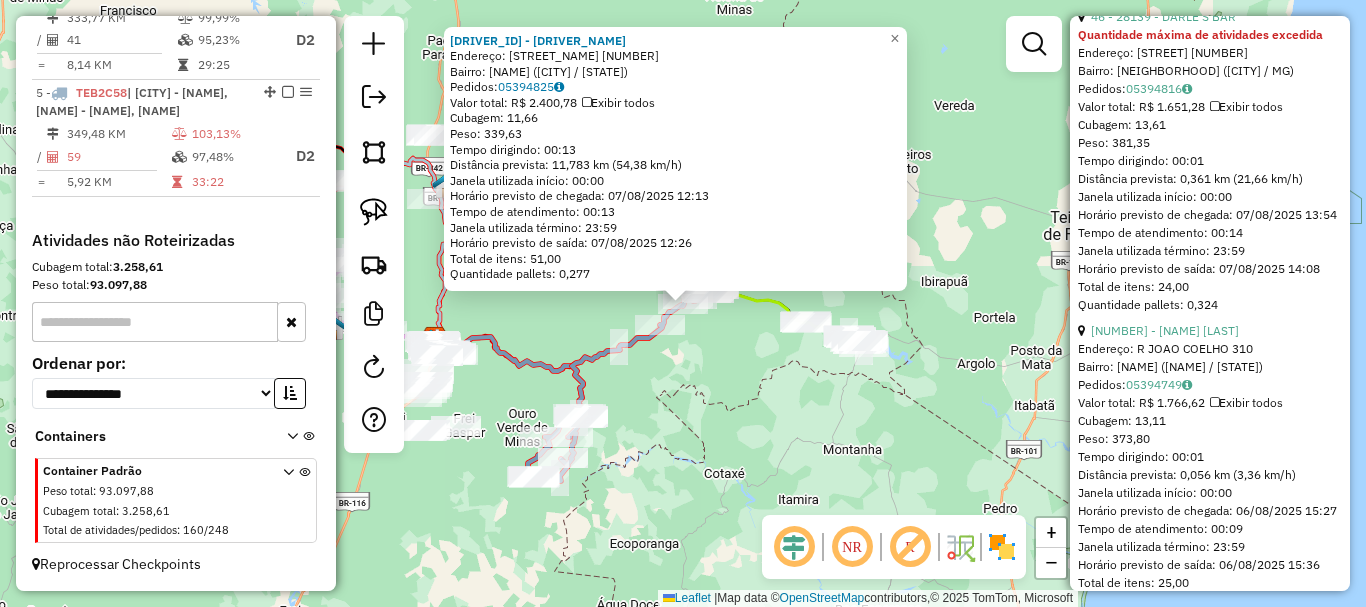 scroll, scrollTop: 3690, scrollLeft: 0, axis: vertical 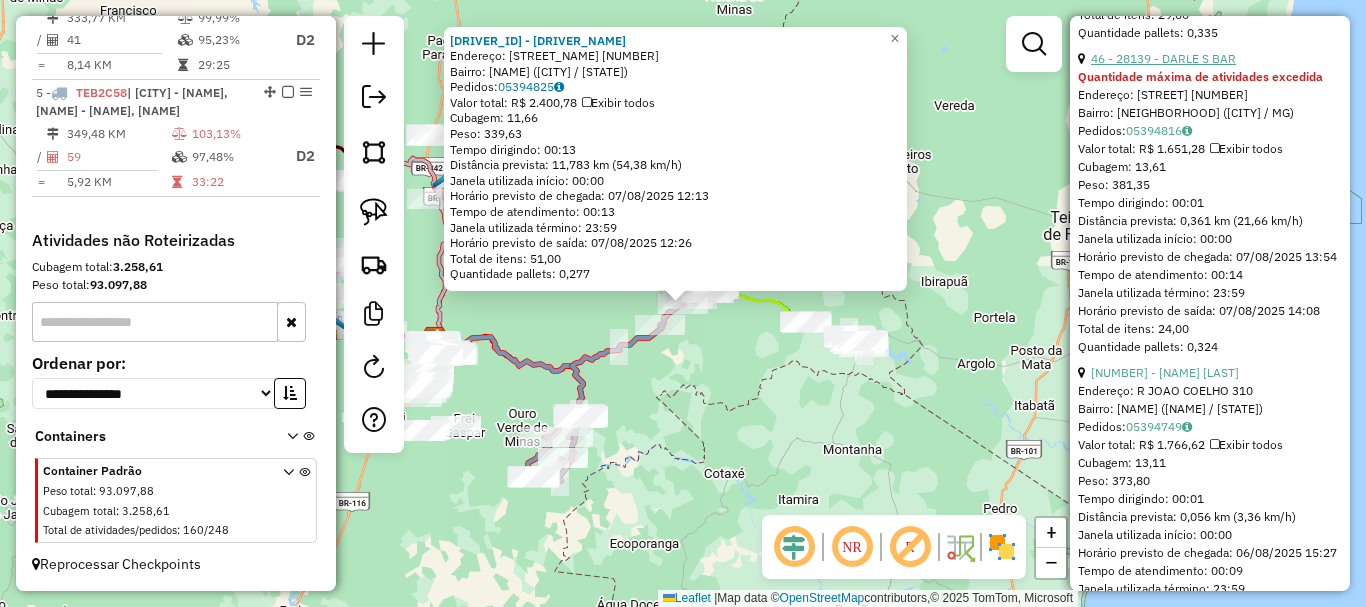 click on "46 - 28139 - DARLE S BAR" at bounding box center (1163, 58) 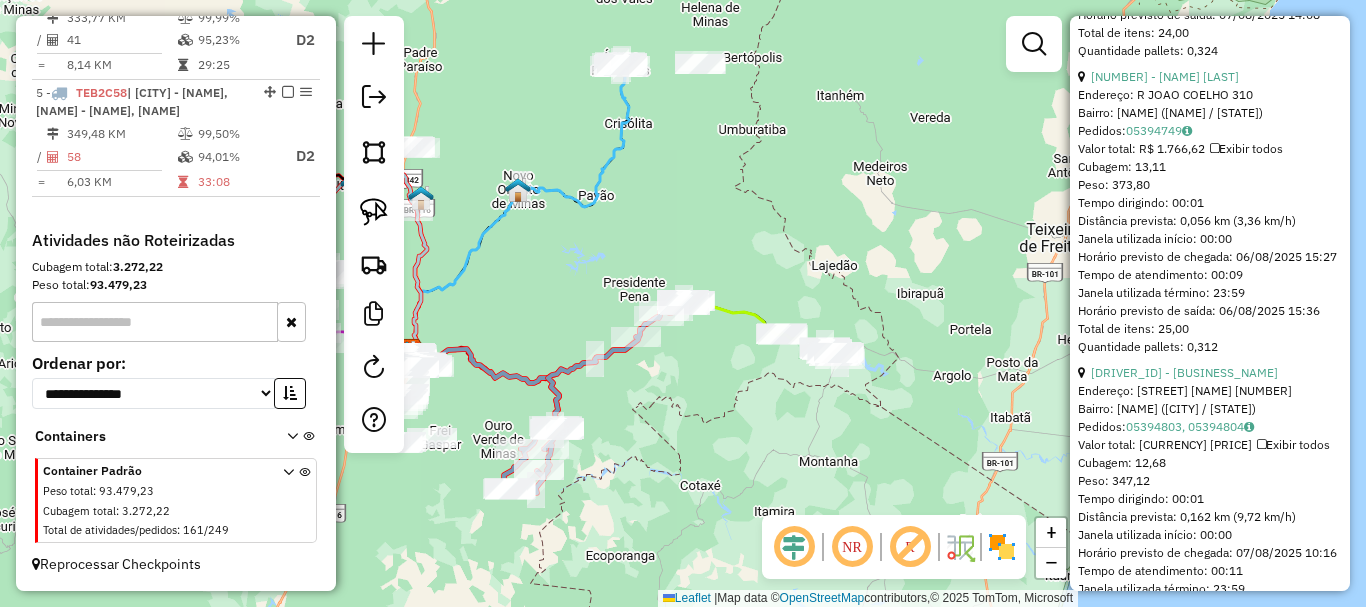 scroll, scrollTop: 738, scrollLeft: 0, axis: vertical 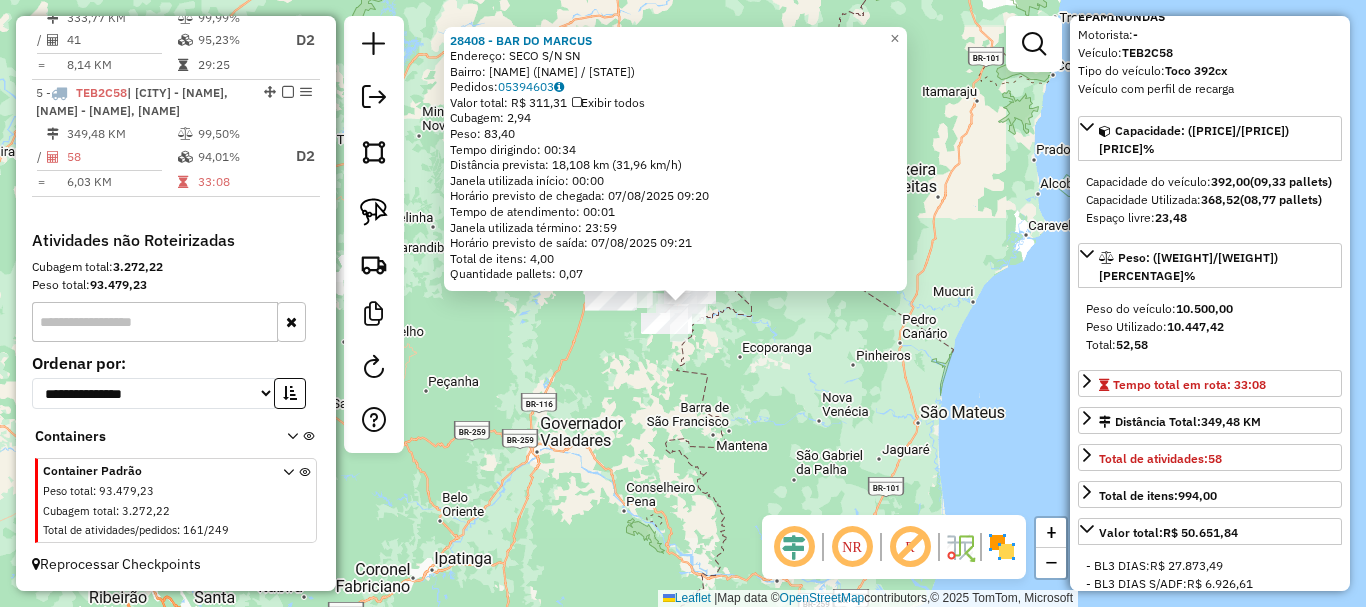 click on "28408 - BAR DO MARCUS  Endereço:  SECO S/N SN   Bairro: FIDELANDIA (ATALEIA / MG)   Pedidos:  05394603   Valor total: R$ 311,31   Exibir todos   Cubagem: 2,94  Peso: 83,40  Tempo dirigindo: 00:34   Distância prevista: 18,108 km (31,96 km/h)   Janela utilizada início: 00:00   Horário previsto de chegada: 07/08/2025 09:20   Tempo de atendimento: 00:01   Janela utilizada término: 23:59   Horário previsto de saída: 07/08/2025 09:21   Total de itens: 4,00   Quantidade pallets: 0,07  × Janela de atendimento Grade de atendimento Capacidade Transportadoras Veículos Cliente Pedidos  Rotas Selecione os dias de semana para filtrar as janelas de atendimento  Seg   Ter   Qua   Qui   Sex   Sáb   Dom  Informe o período da janela de atendimento: De: Até:  Filtrar exatamente a janela do cliente  Considerar janela de atendimento padrão  Selecione os dias de semana para filtrar as grades de atendimento  Seg   Ter   Qua   Qui   Sex   Sáb   Dom   Considerar clientes sem dia de atendimento cadastrado  Peso mínimo:" 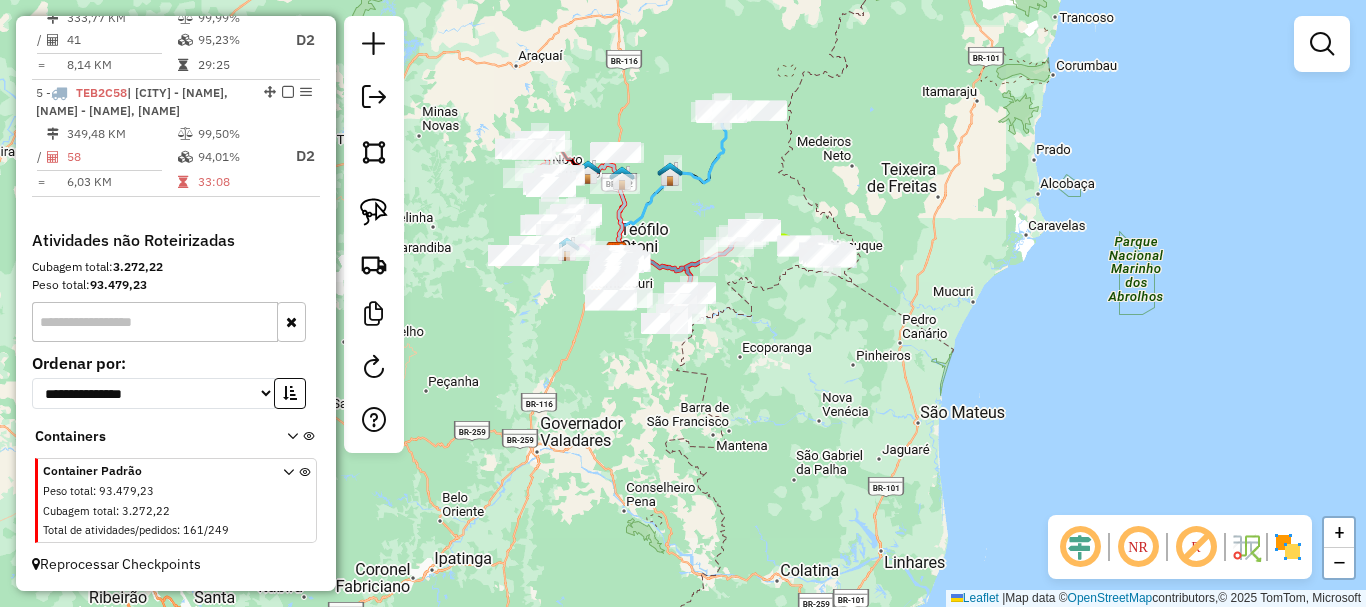drag, startPoint x: 796, startPoint y: 359, endPoint x: 888, endPoint y: 424, distance: 112.64546 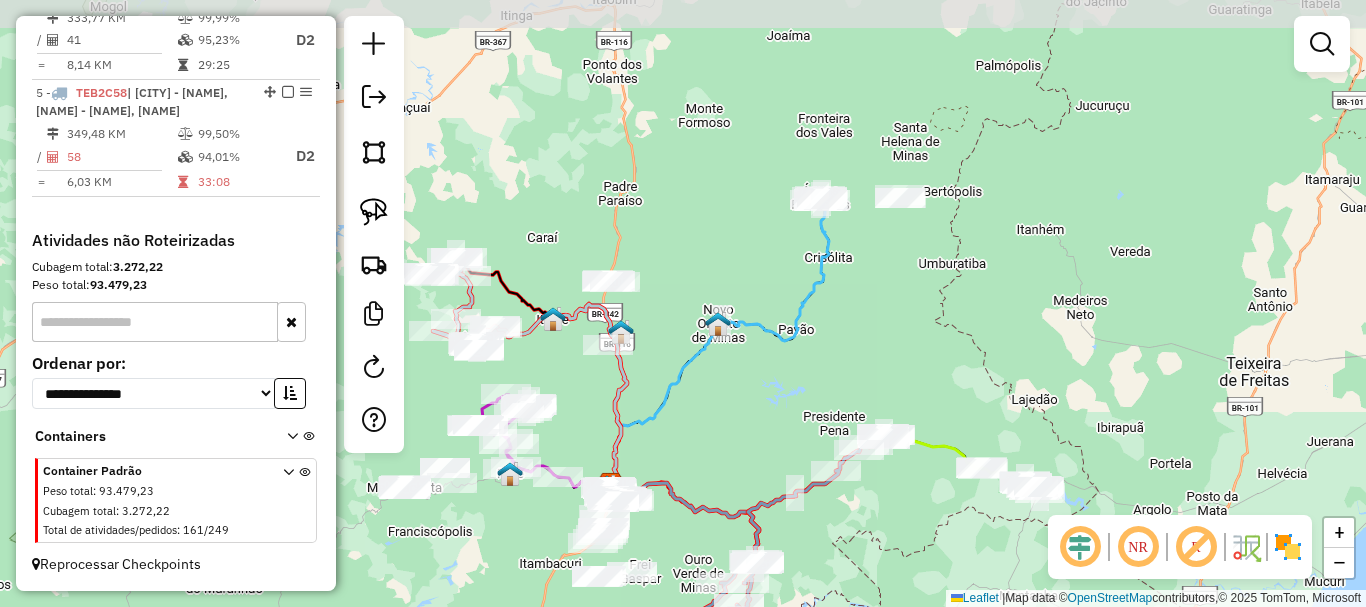 drag, startPoint x: 885, startPoint y: 169, endPoint x: 875, endPoint y: 330, distance: 161.31026 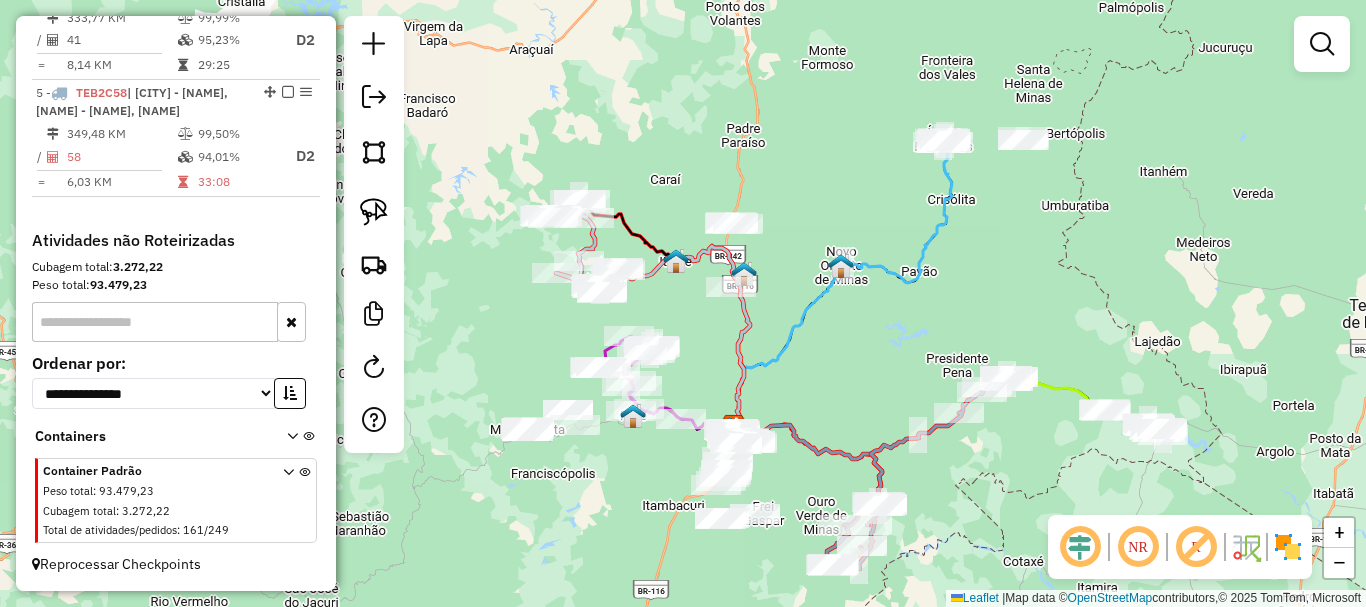 drag, startPoint x: 852, startPoint y: 365, endPoint x: 975, endPoint y: 307, distance: 135.98897 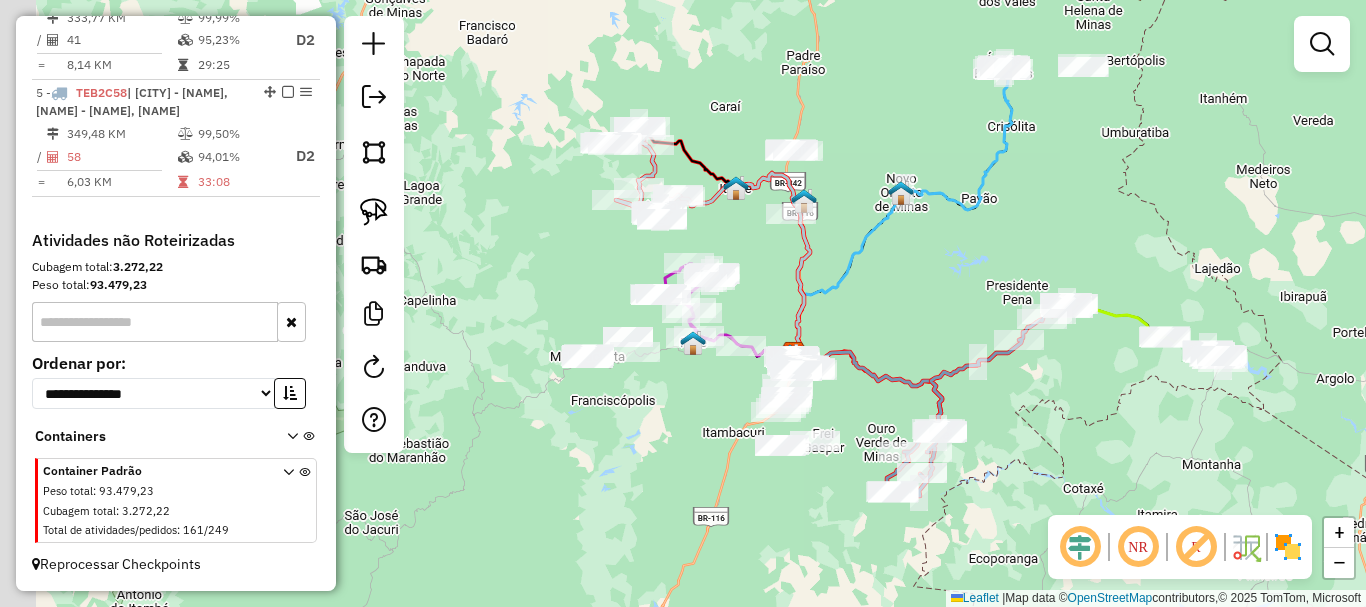 drag, startPoint x: 807, startPoint y: 384, endPoint x: 871, endPoint y: 307, distance: 100.12492 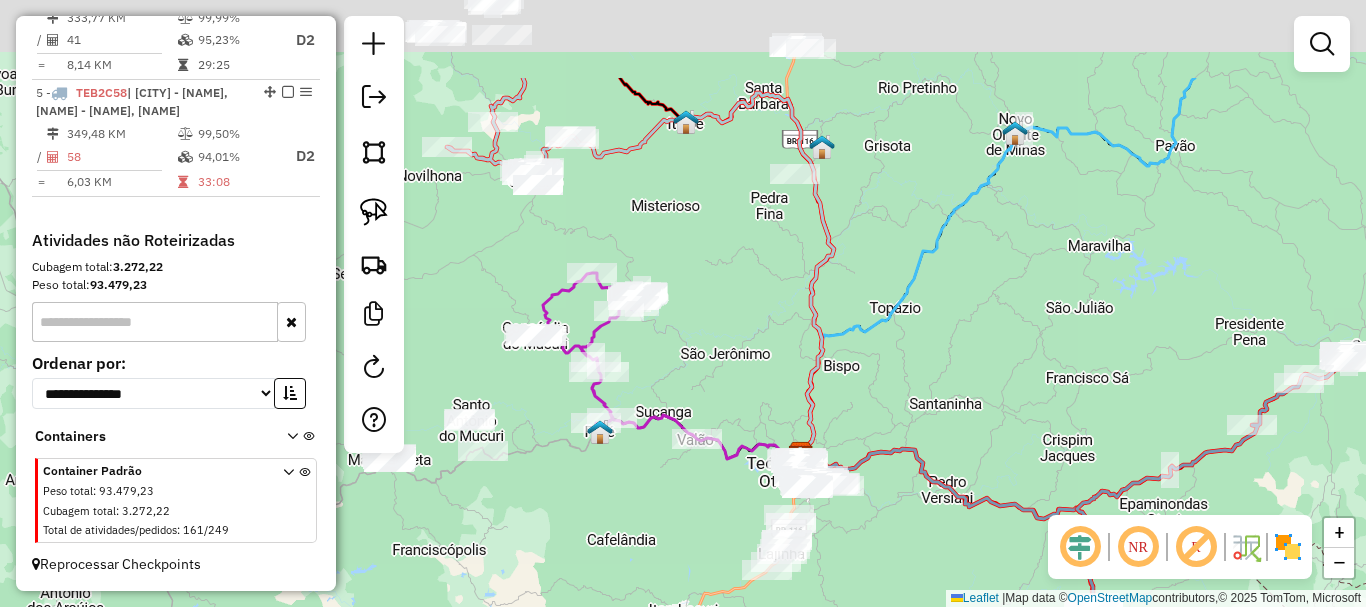 drag, startPoint x: 602, startPoint y: 369, endPoint x: 584, endPoint y: 523, distance: 155.04839 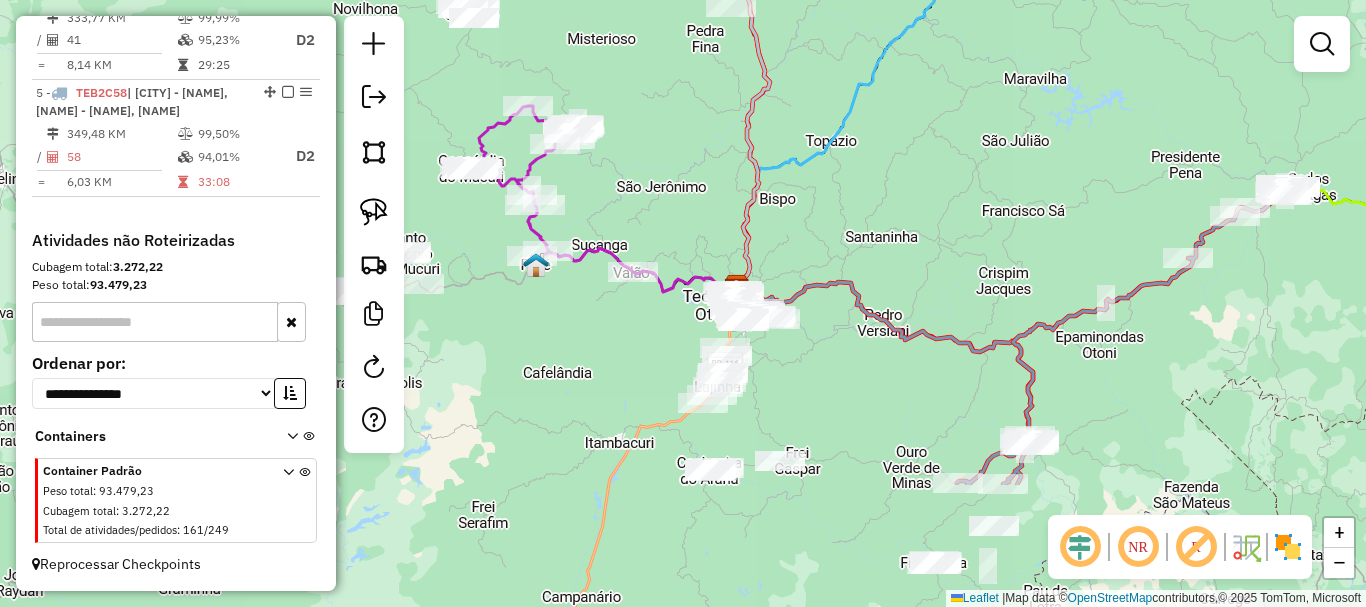 drag, startPoint x: 743, startPoint y: 294, endPoint x: 679, endPoint y: 109, distance: 195.7575 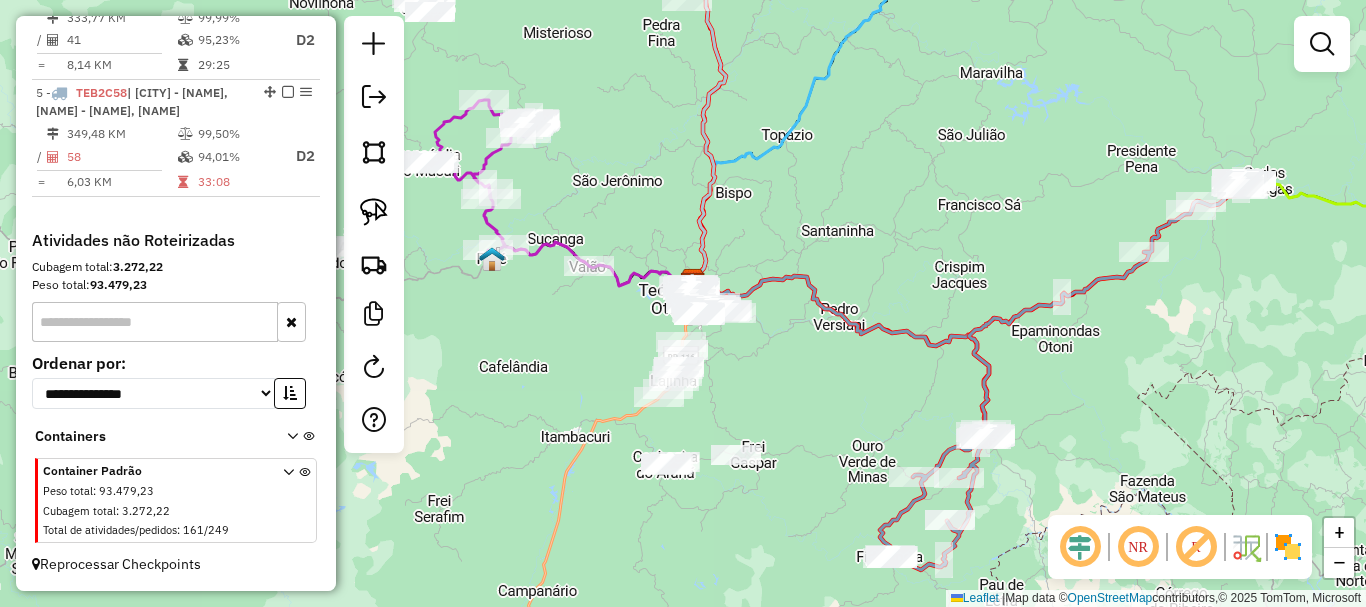 drag, startPoint x: 864, startPoint y: 402, endPoint x: 681, endPoint y: 415, distance: 183.46117 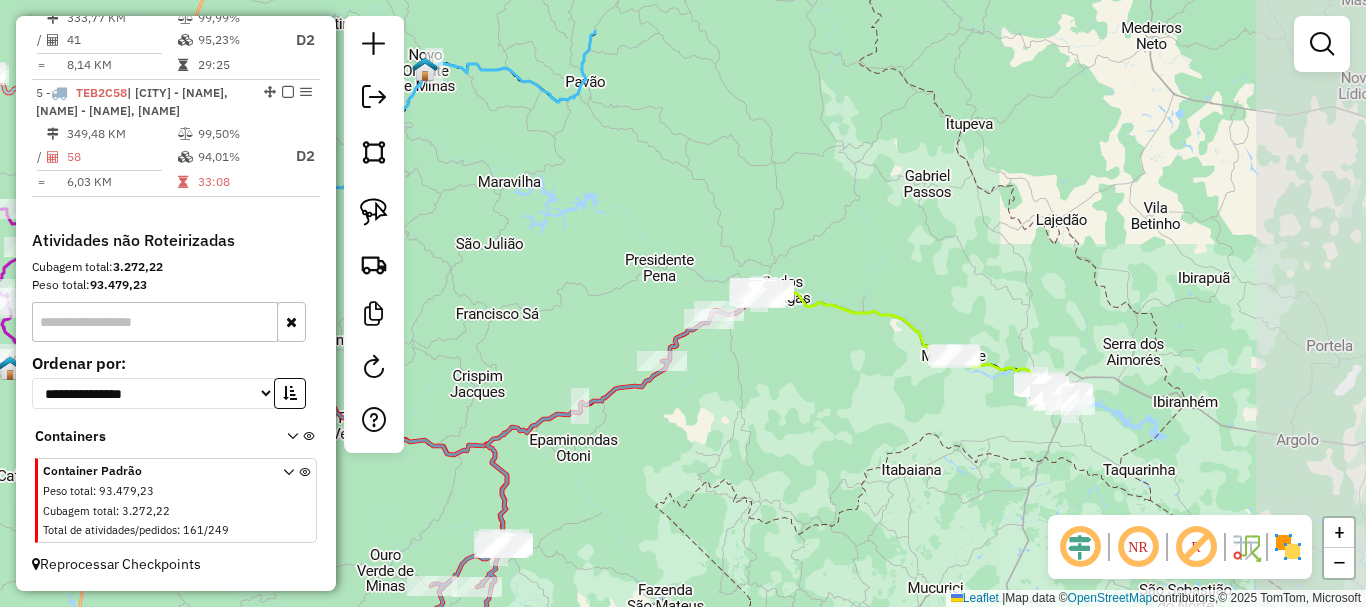 drag, startPoint x: 1169, startPoint y: 342, endPoint x: 838, endPoint y: 433, distance: 343.28122 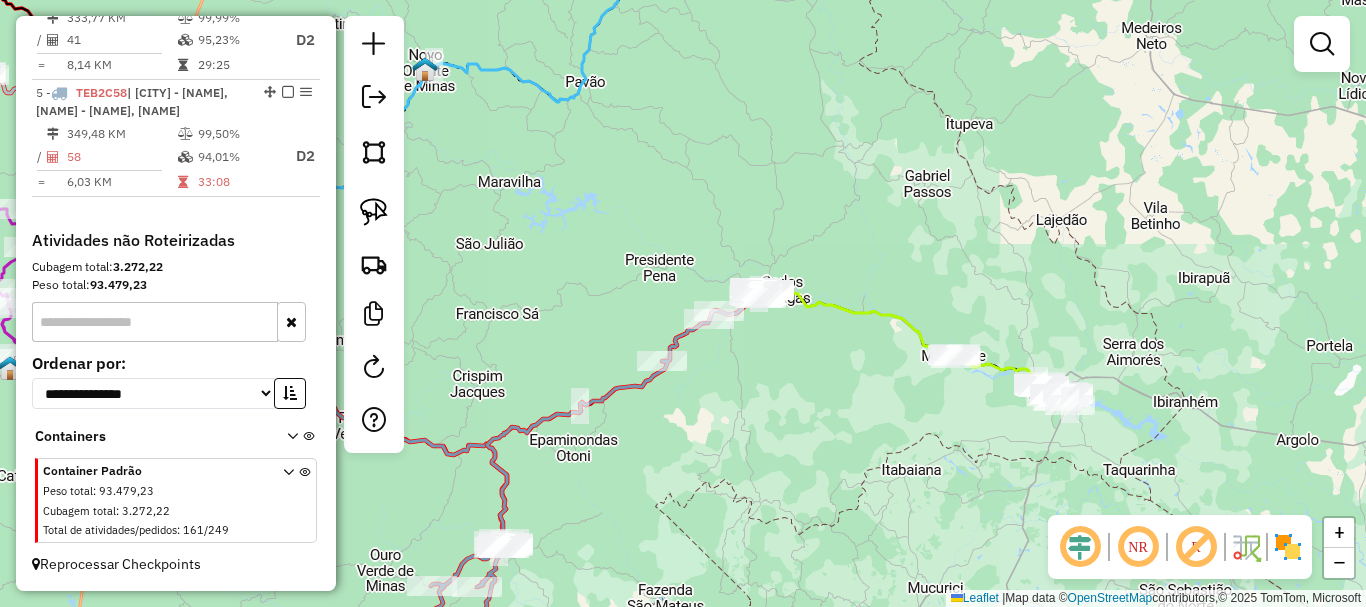 drag, startPoint x: 781, startPoint y: 434, endPoint x: 1187, endPoint y: 611, distance: 442.90518 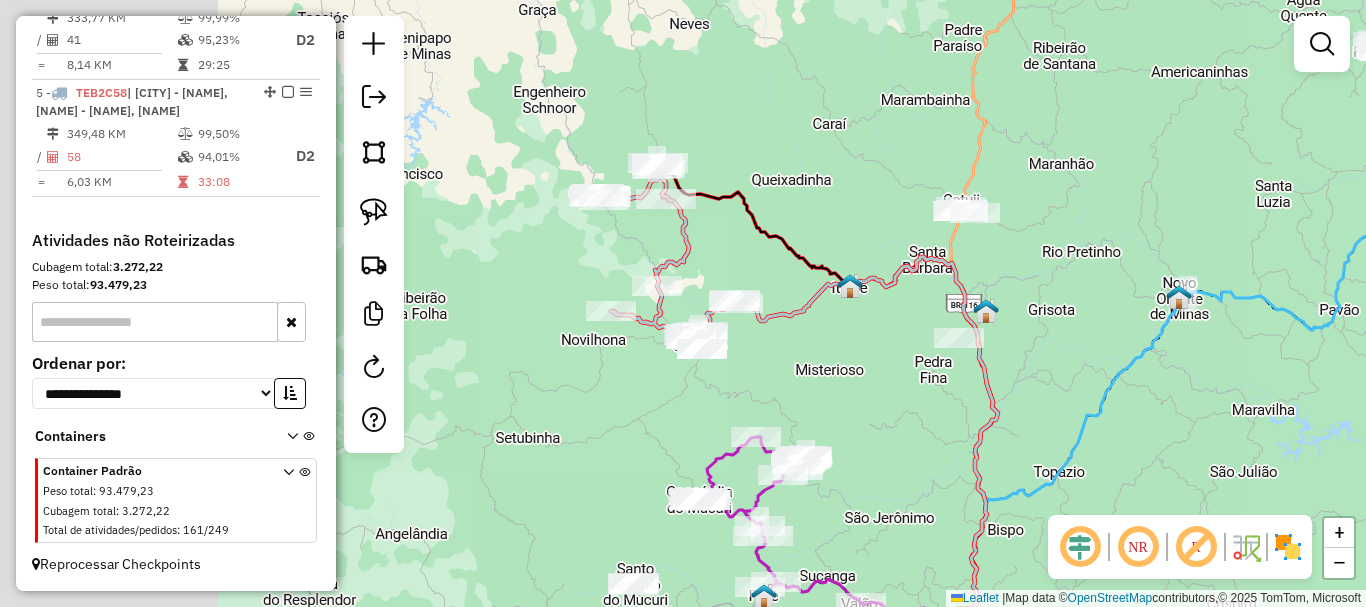 drag, startPoint x: 753, startPoint y: 376, endPoint x: 1103, endPoint y: 426, distance: 353.5534 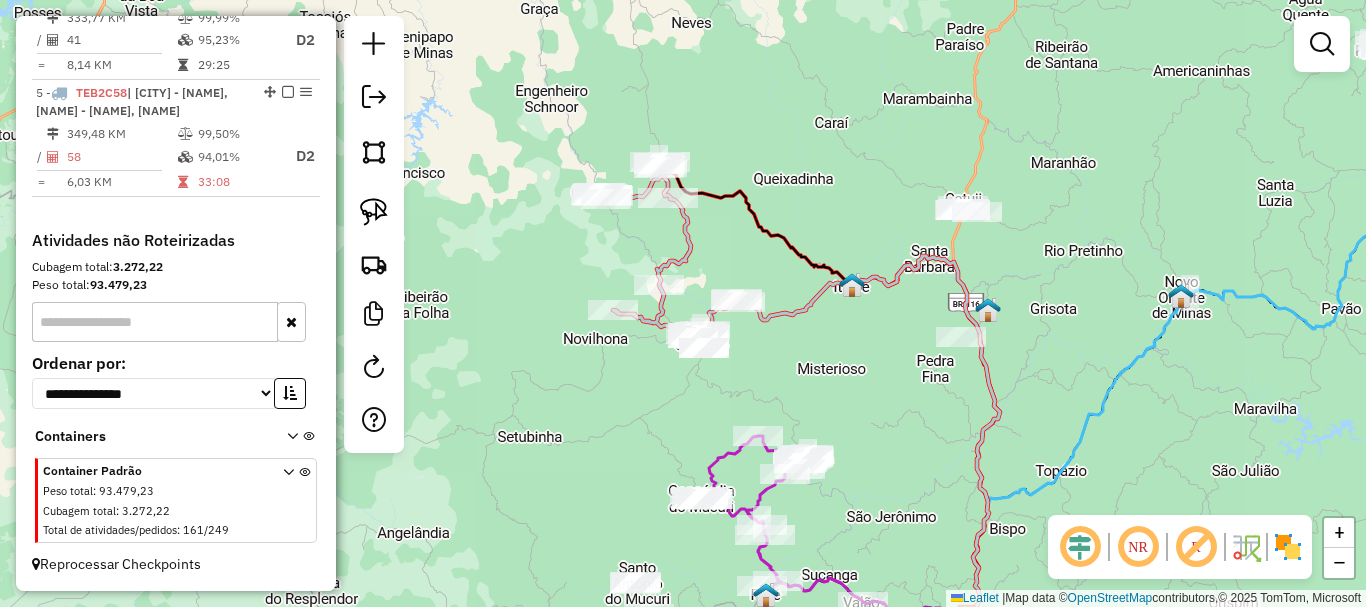 click on "Janela de atendimento Grade de atendimento Capacidade Transportadoras Veículos Cliente Pedidos  Rotas Selecione os dias de semana para filtrar as janelas de atendimento  Seg   Ter   Qua   Qui   Sex   Sáb   Dom  Informe o período da janela de atendimento: De: Até:  Filtrar exatamente a janela do cliente  Considerar janela de atendimento padrão  Selecione os dias de semana para filtrar as grades de atendimento  Seg   Ter   Qua   Qui   Sex   Sáb   Dom   Considerar clientes sem dia de atendimento cadastrado  Clientes fora do dia de atendimento selecionado Filtrar as atividades entre os valores definidos abaixo:  Peso mínimo:   Peso máximo:   Cubagem mínima:   Cubagem máxima:   De:   Até:  Filtrar as atividades entre o tempo de atendimento definido abaixo:  De:   Até:   Considerar capacidade total dos clientes não roteirizados Transportadora: Selecione um ou mais itens Tipo de veículo: Selecione um ou mais itens Veículo: Selecione um ou mais itens Motorista: Selecione um ou mais itens Nome: Rótulo:" 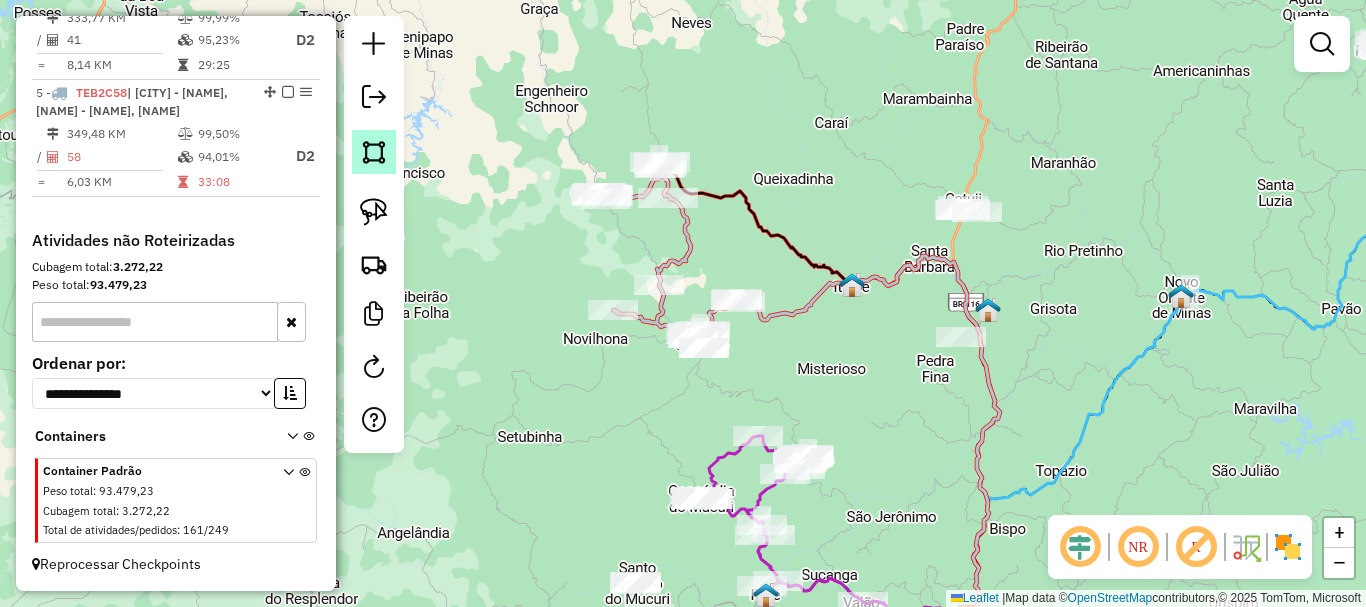 click 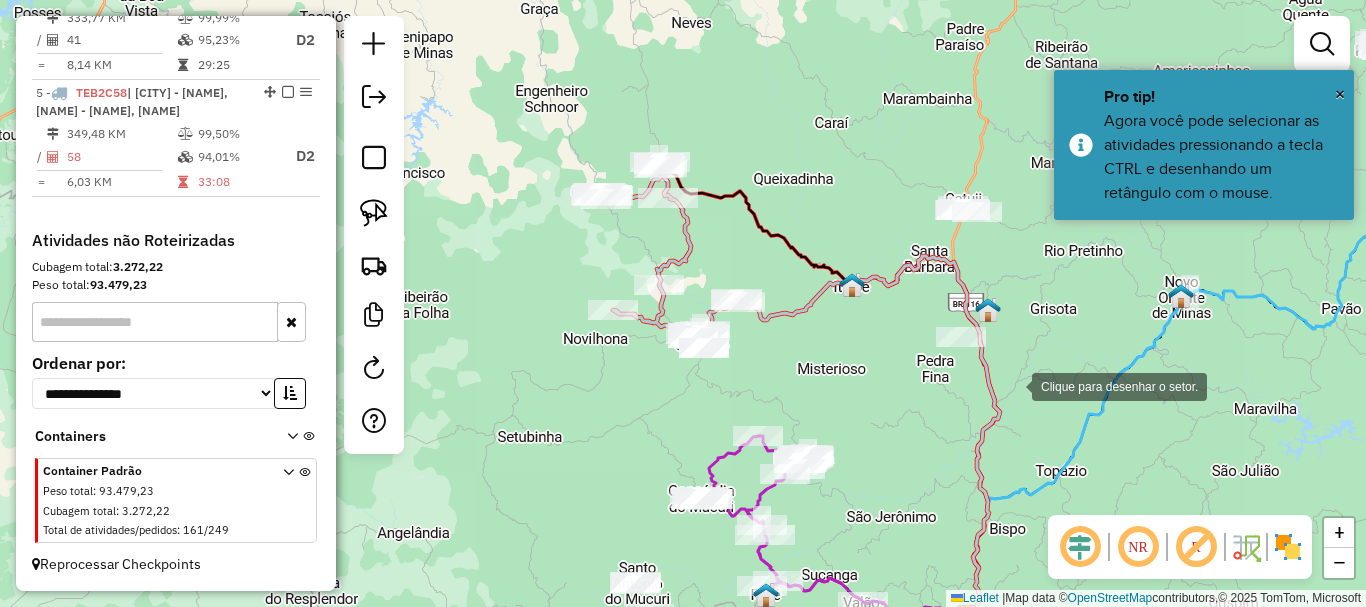 click 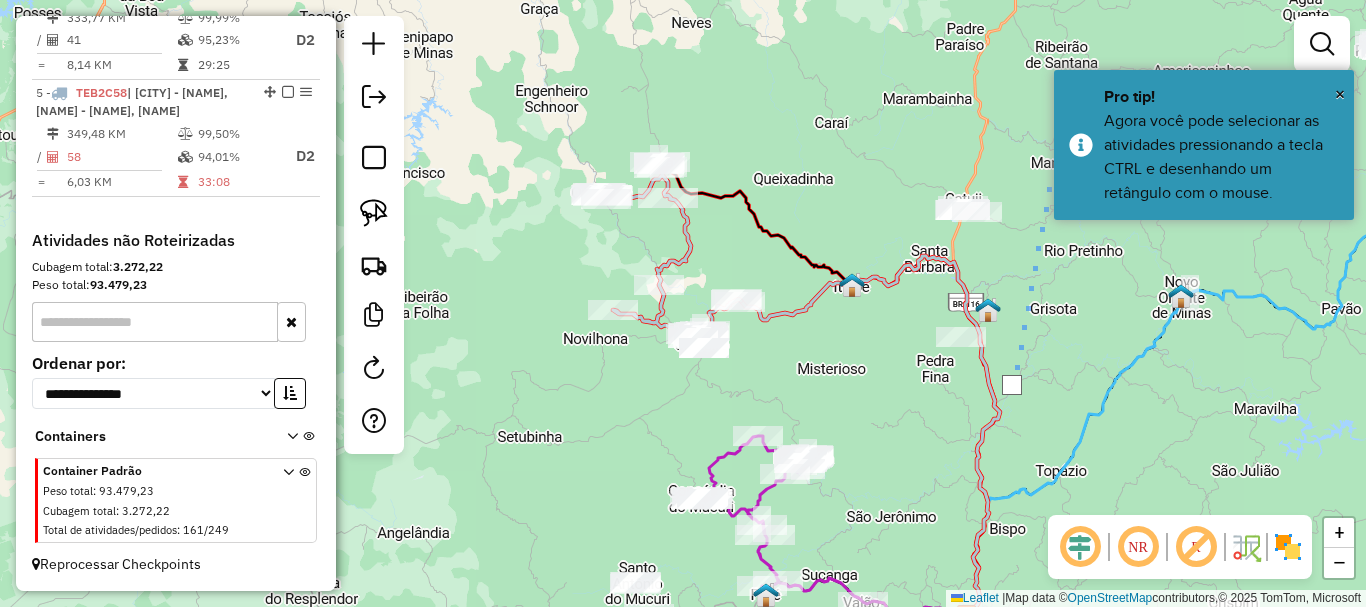 click 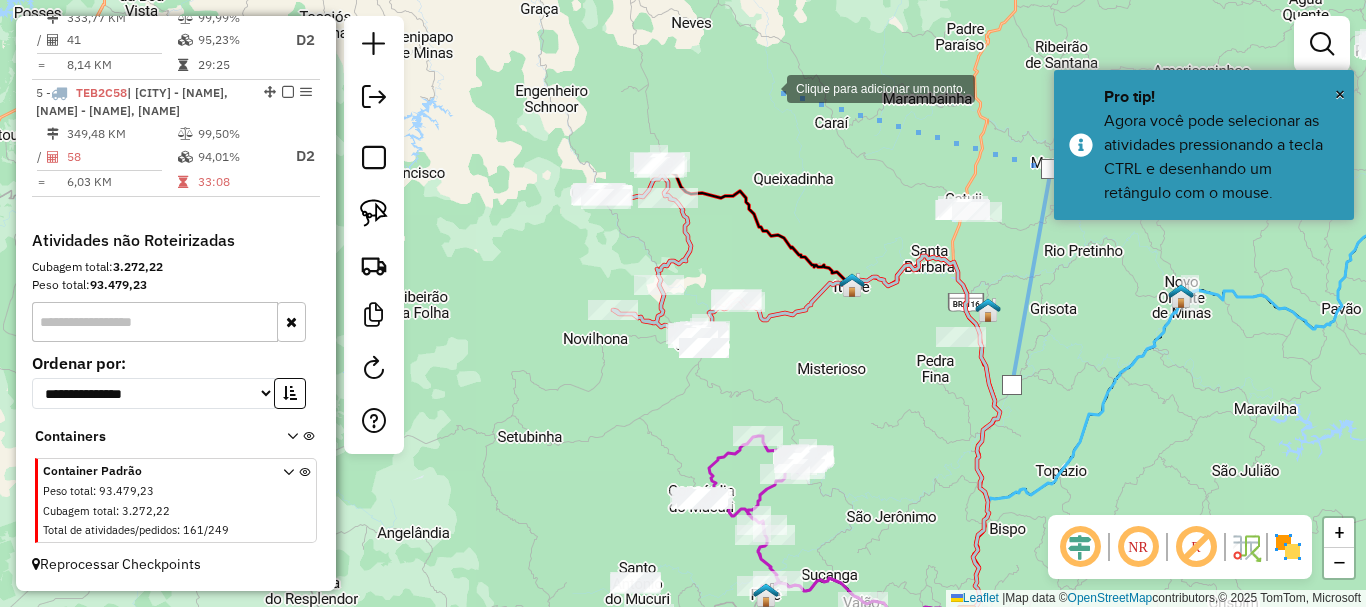 click 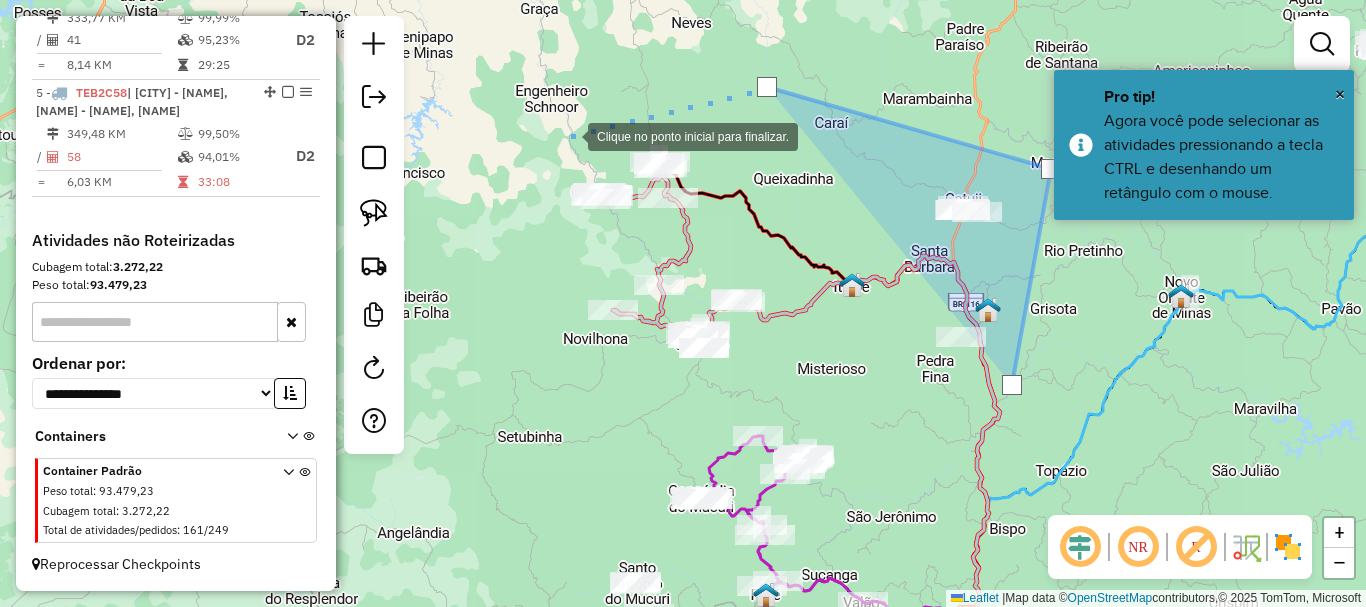 click 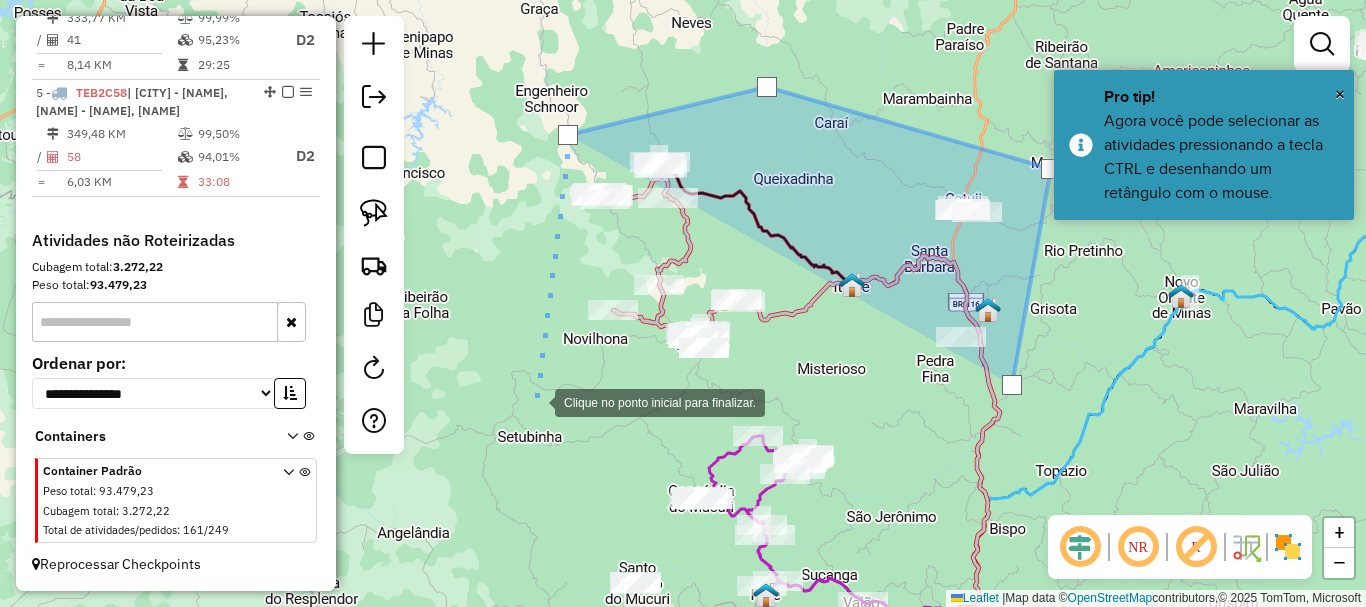 click 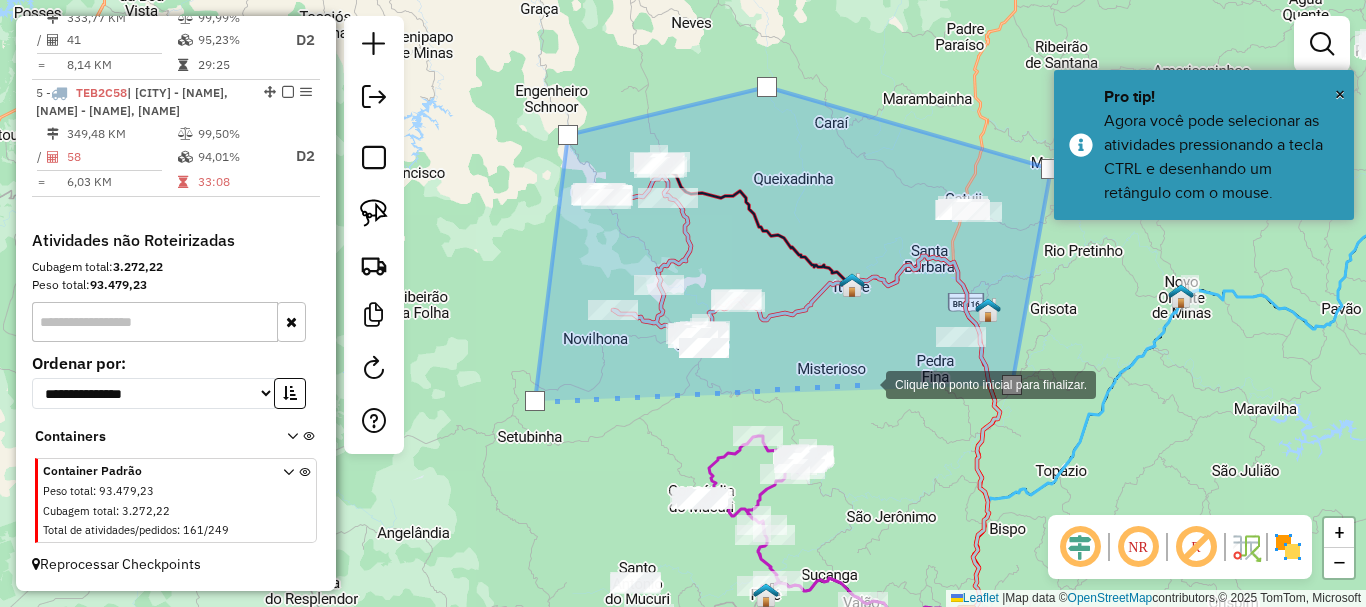 click 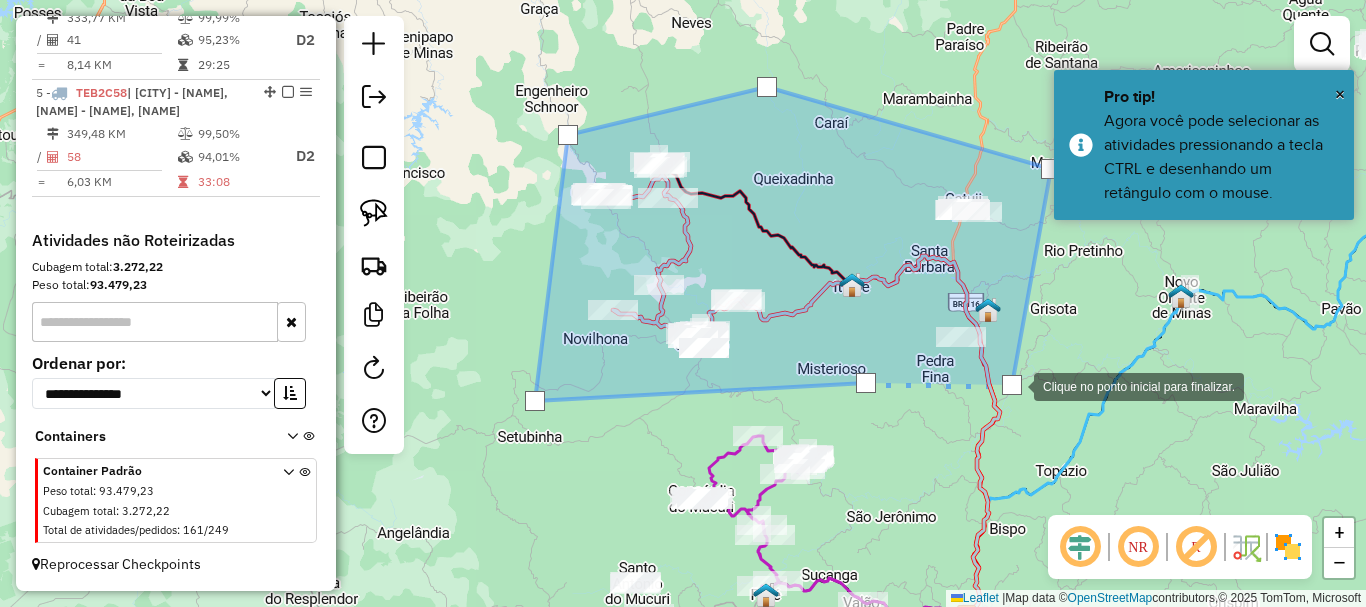 click 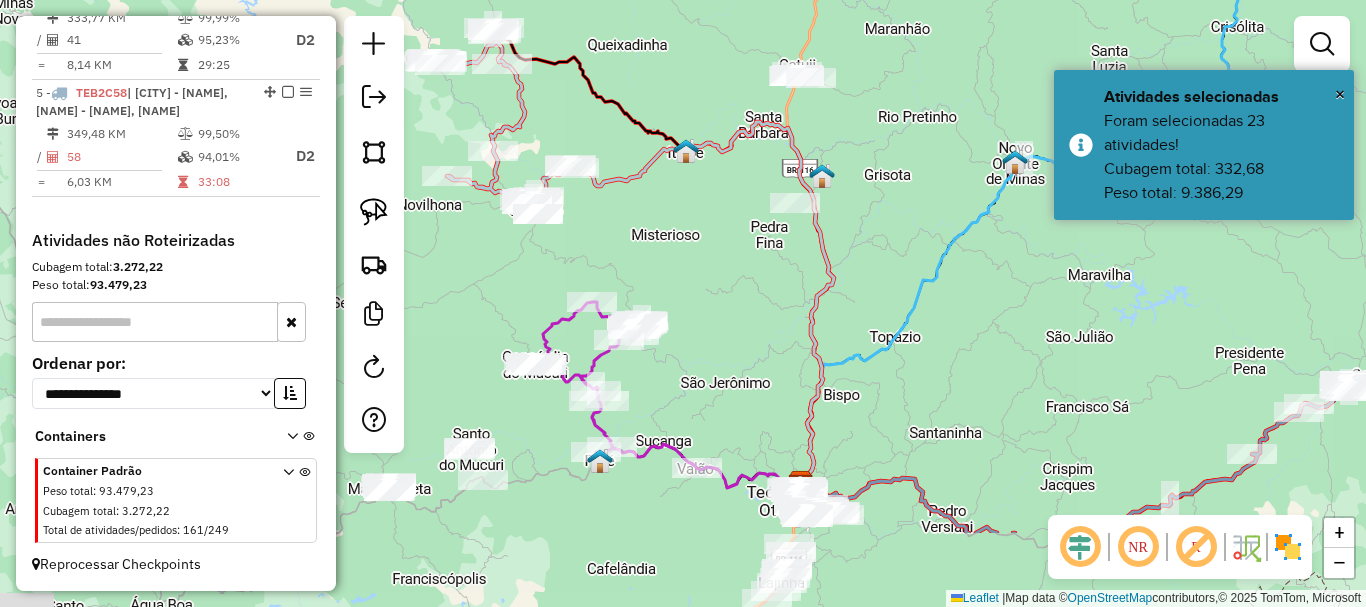drag, startPoint x: 912, startPoint y: 438, endPoint x: 712, endPoint y: 270, distance: 261.19724 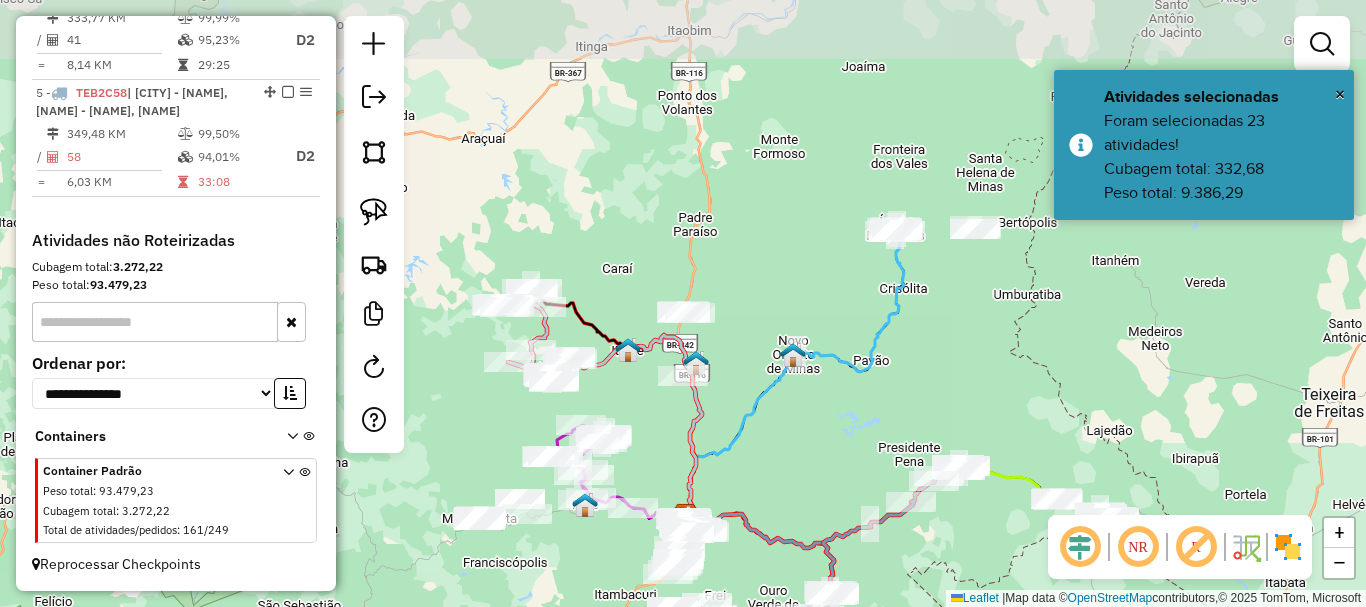 drag, startPoint x: 1007, startPoint y: 266, endPoint x: 852, endPoint y: 423, distance: 220.62184 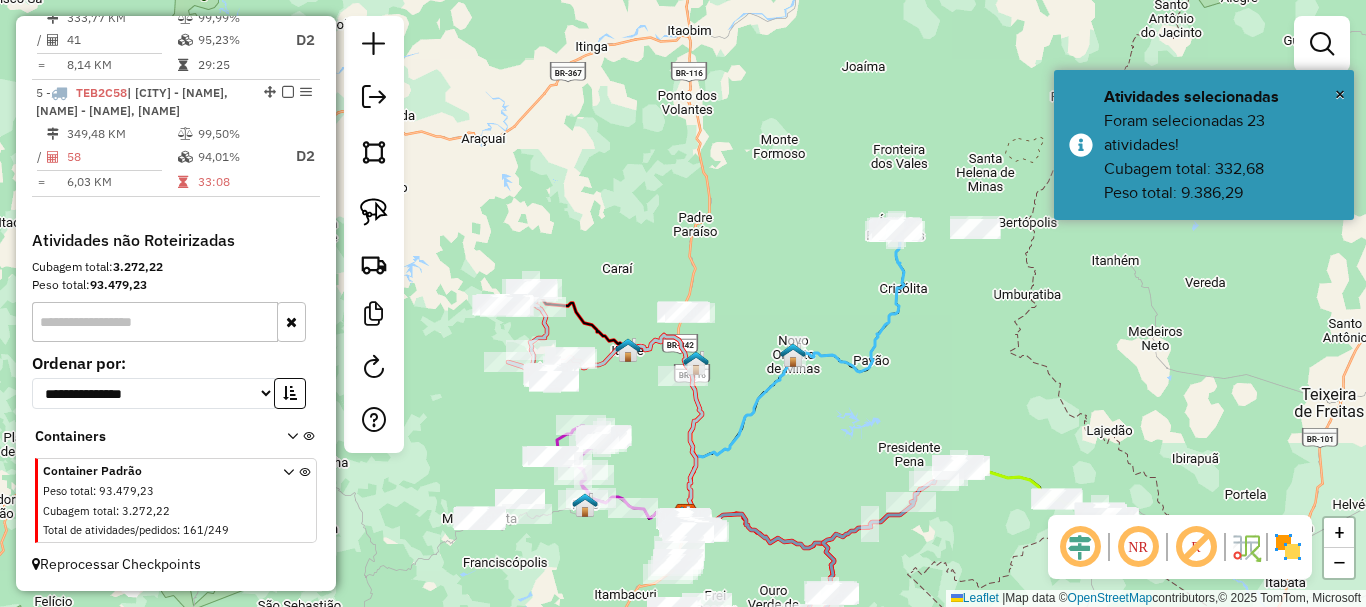 click on "Janela de atendimento Grade de atendimento Capacidade Transportadoras Veículos Cliente Pedidos  Rotas Selecione os dias de semana para filtrar as janelas de atendimento  Seg   Ter   Qua   Qui   Sex   Sáb   Dom  Informe o período da janela de atendimento: De: Até:  Filtrar exatamente a janela do cliente  Considerar janela de atendimento padrão  Selecione os dias de semana para filtrar as grades de atendimento  Seg   Ter   Qua   Qui   Sex   Sáb   Dom   Considerar clientes sem dia de atendimento cadastrado  Clientes fora do dia de atendimento selecionado Filtrar as atividades entre os valores definidos abaixo:  Peso mínimo:   Peso máximo:   Cubagem mínima:   Cubagem máxima:   De:   Até:  Filtrar as atividades entre o tempo de atendimento definido abaixo:  De:   Até:   Considerar capacidade total dos clientes não roteirizados Transportadora: Selecione um ou mais itens Tipo de veículo: Selecione um ou mais itens Veículo: Selecione um ou mais itens Motorista: Selecione um ou mais itens Nome: Rótulo:" 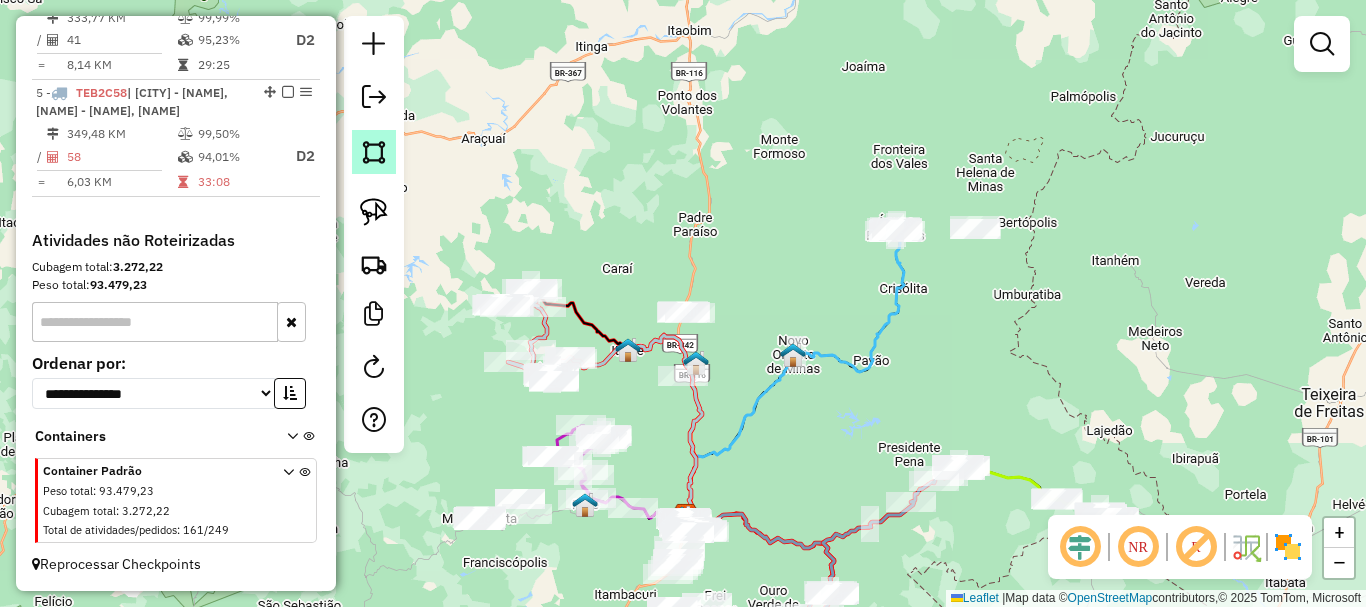 click 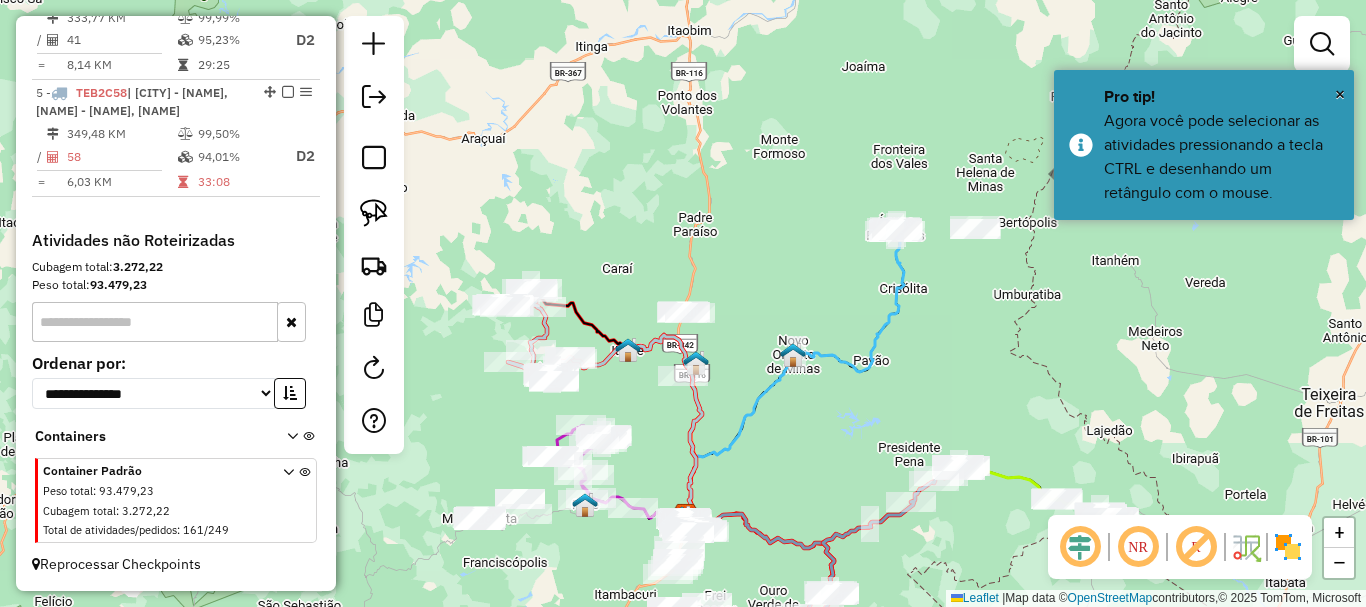 click 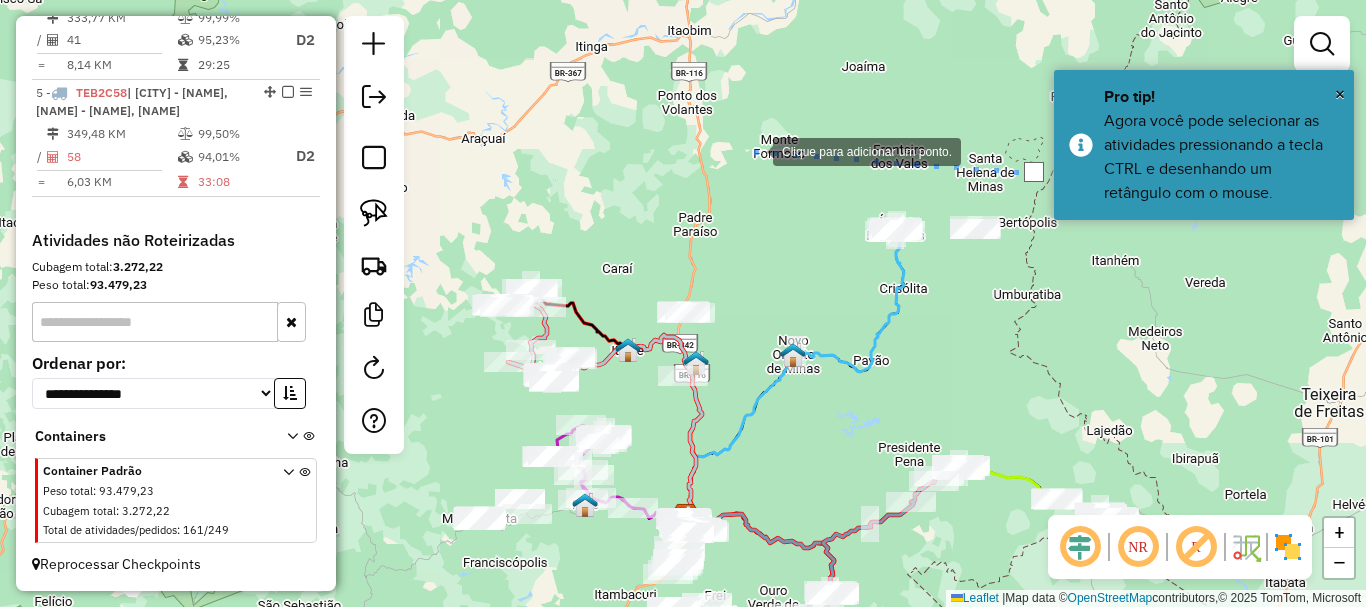 click 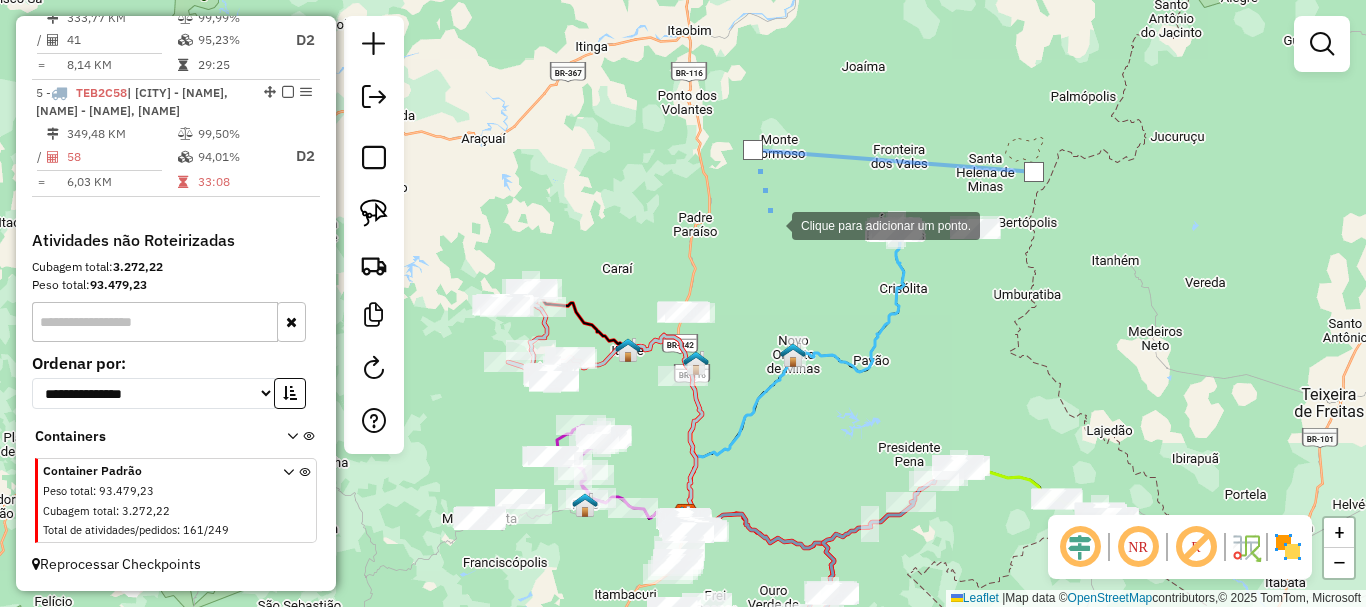 click 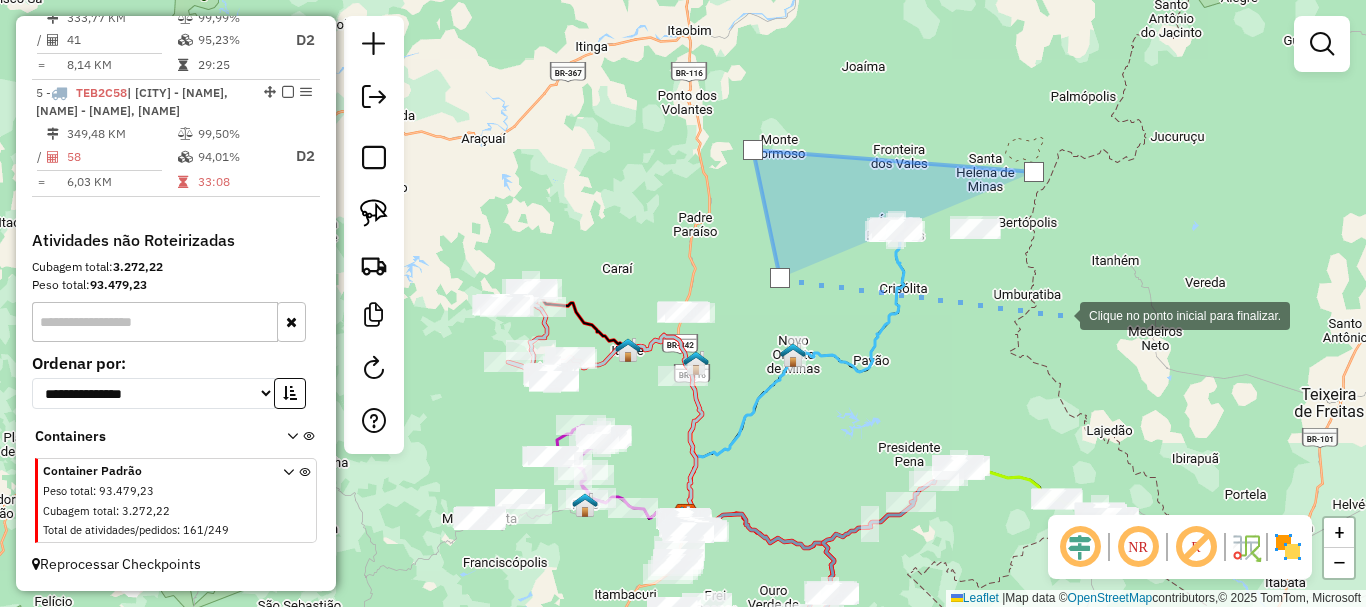 click 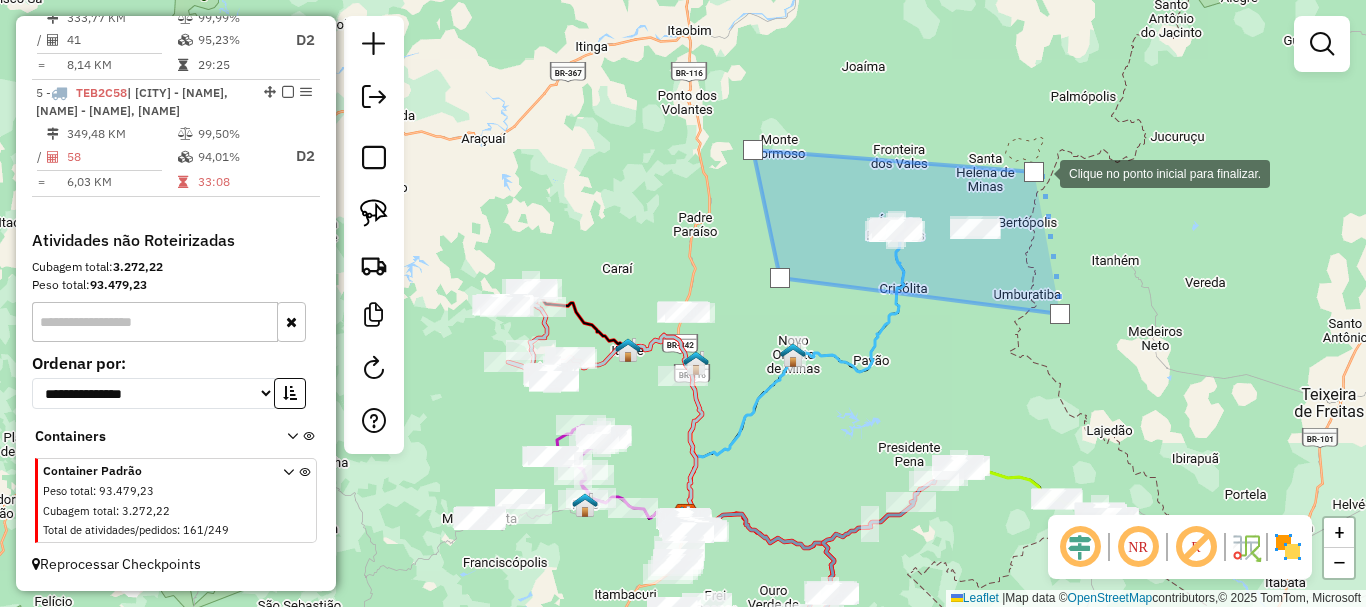 click 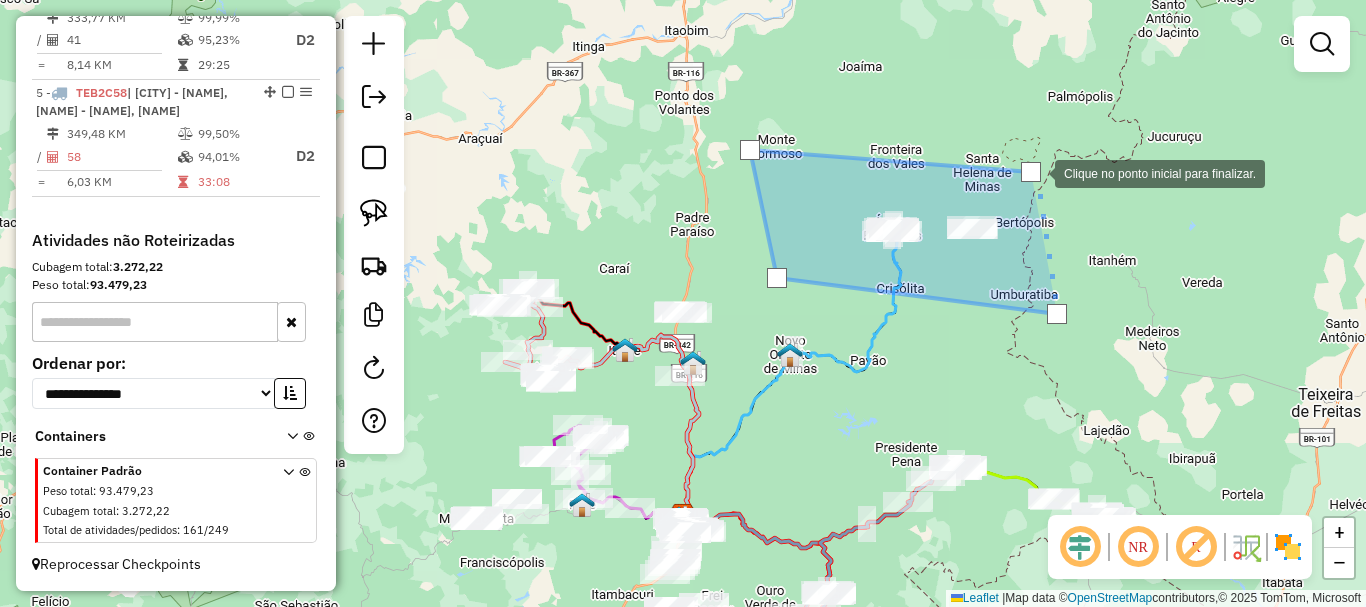 click 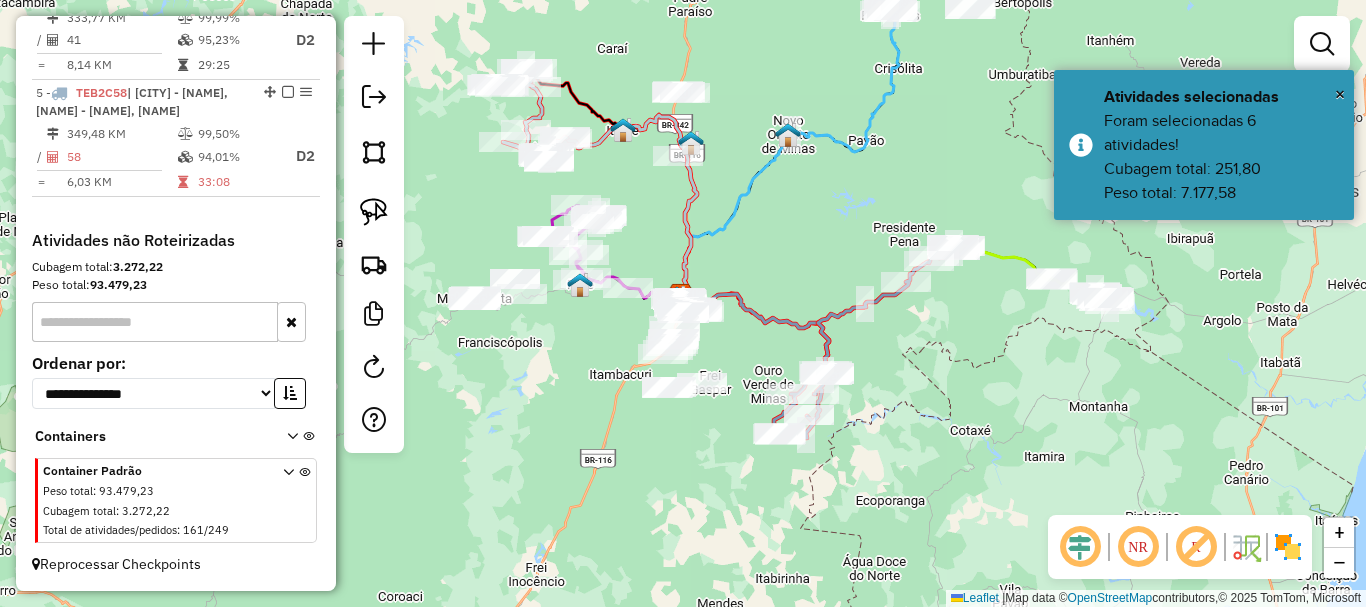 drag, startPoint x: 948, startPoint y: 358, endPoint x: 947, endPoint y: 121, distance: 237.0021 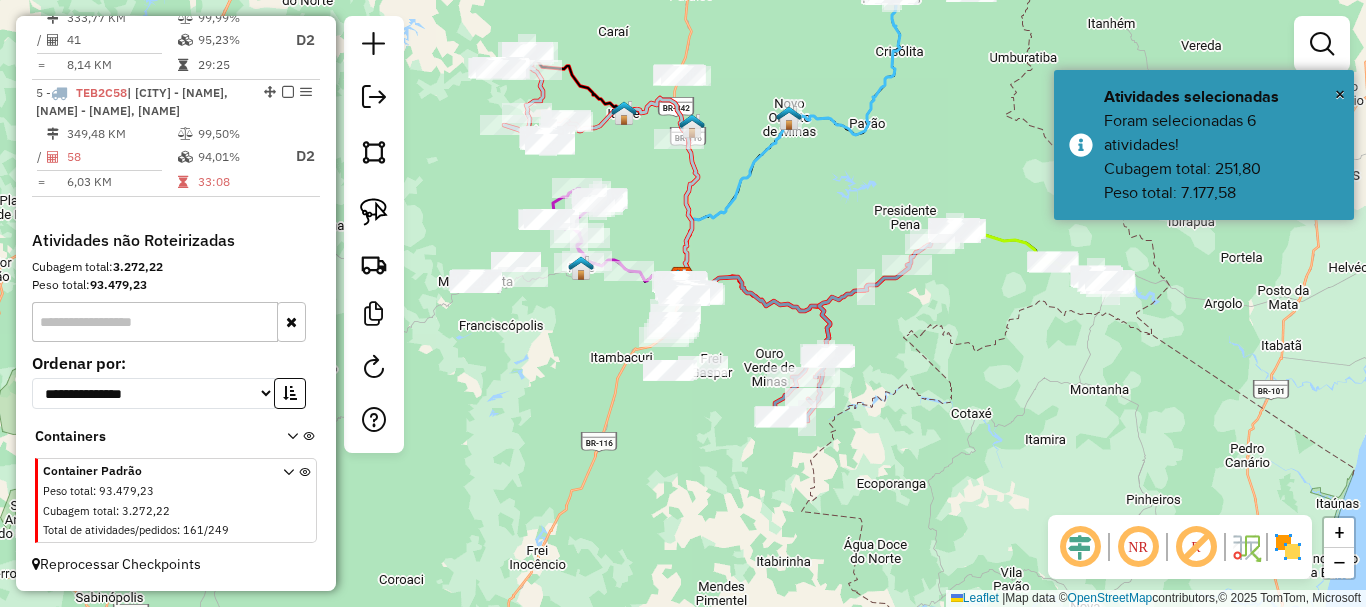 click on "Janela de atendimento Grade de atendimento Capacidade Transportadoras Veículos Cliente Pedidos  Rotas Selecione os dias de semana para filtrar as janelas de atendimento  Seg   Ter   Qua   Qui   Sex   Sáb   Dom  Informe o período da janela de atendimento: De: Até:  Filtrar exatamente a janela do cliente  Considerar janela de atendimento padrão  Selecione os dias de semana para filtrar as grades de atendimento  Seg   Ter   Qua   Qui   Sex   Sáb   Dom   Considerar clientes sem dia de atendimento cadastrado  Clientes fora do dia de atendimento selecionado Filtrar as atividades entre os valores definidos abaixo:  Peso mínimo:   Peso máximo:   Cubagem mínima:   Cubagem máxima:   De:   Até:  Filtrar as atividades entre o tempo de atendimento definido abaixo:  De:   Até:   Considerar capacidade total dos clientes não roteirizados Transportadora: Selecione um ou mais itens Tipo de veículo: Selecione um ou mais itens Veículo: Selecione um ou mais itens Motorista: Selecione um ou mais itens Nome: Rótulo:" 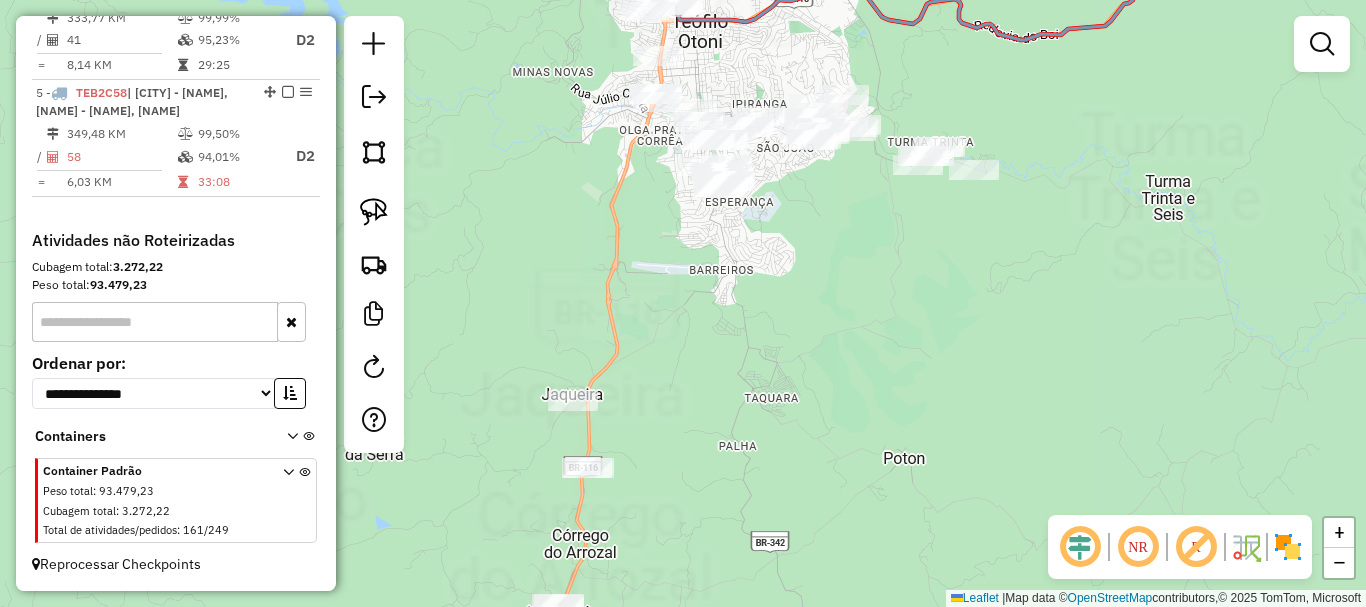 drag, startPoint x: 790, startPoint y: 220, endPoint x: 742, endPoint y: 430, distance: 215.41588 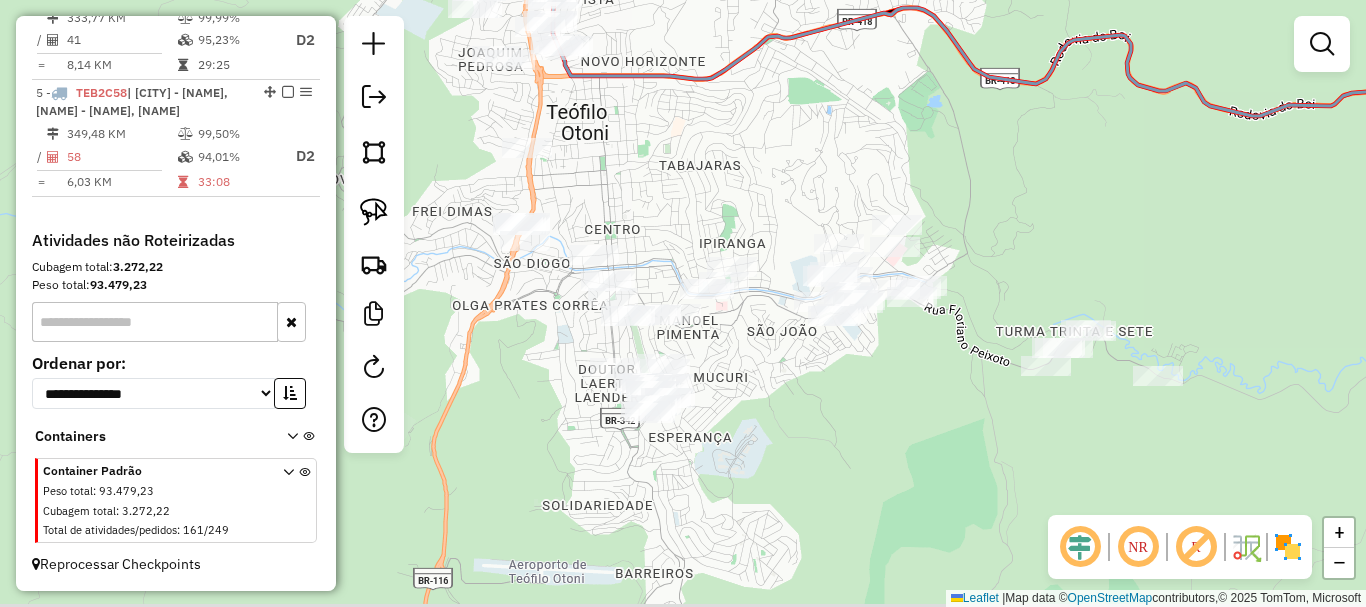 drag, startPoint x: 732, startPoint y: 395, endPoint x: 843, endPoint y: 373, distance: 113.15918 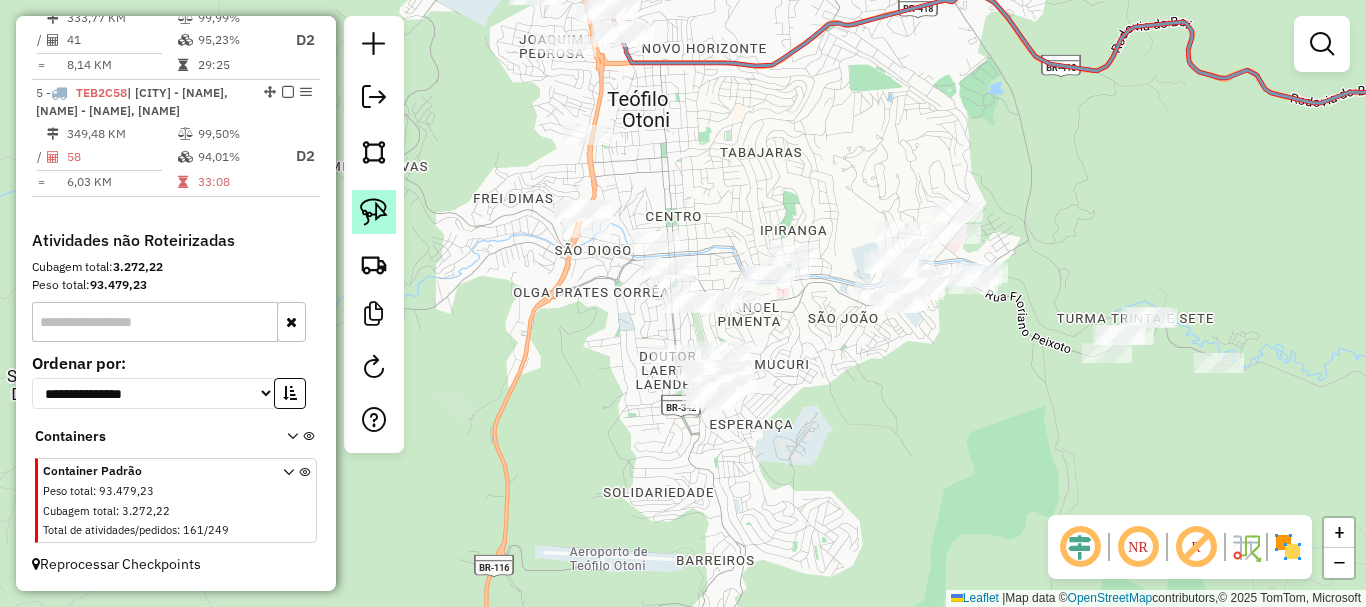 click 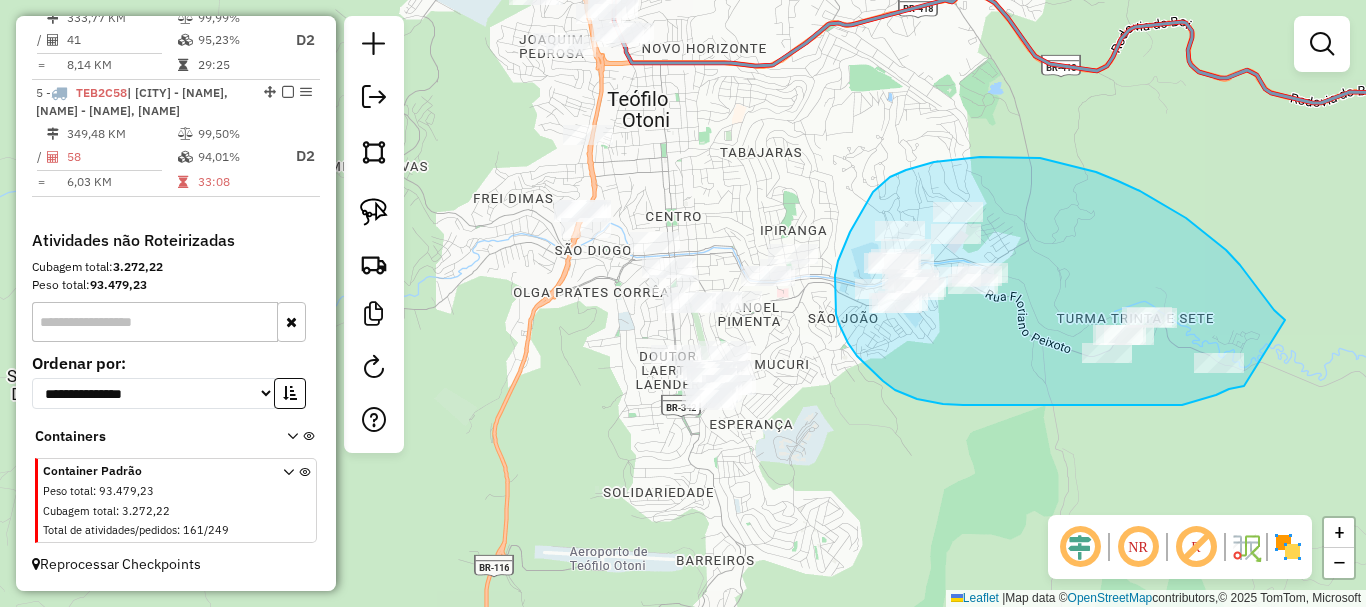 drag, startPoint x: 1285, startPoint y: 320, endPoint x: 1245, endPoint y: 386, distance: 77.175125 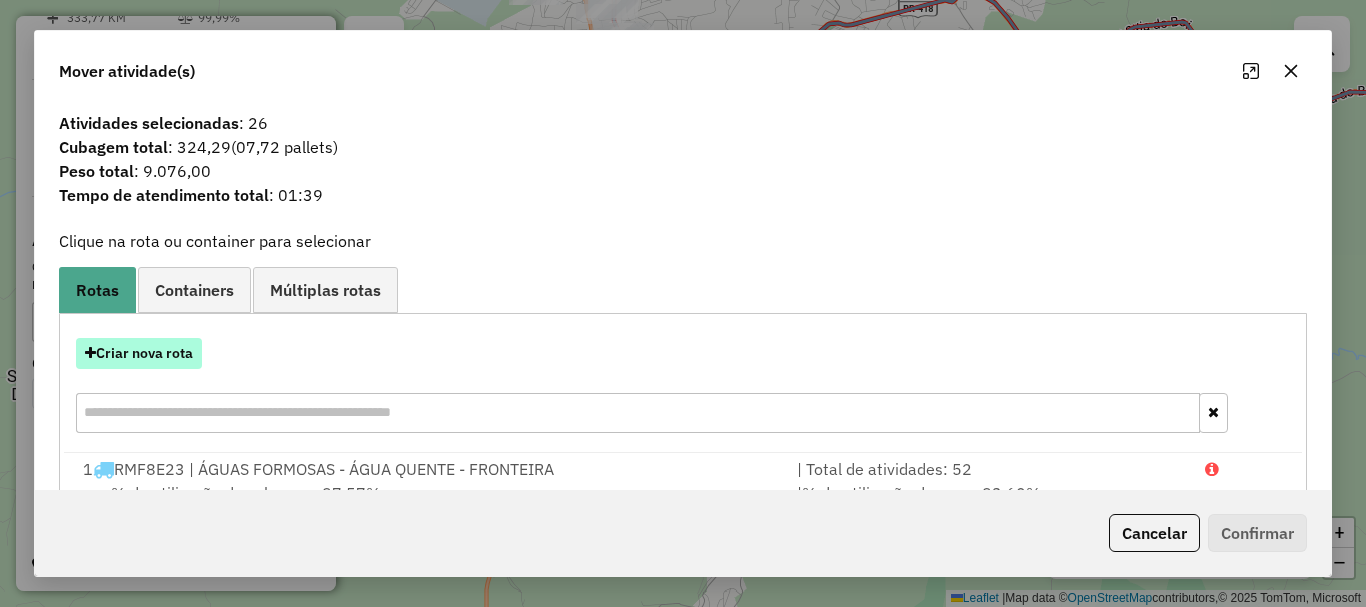 click on "Criar nova rota" at bounding box center [139, 353] 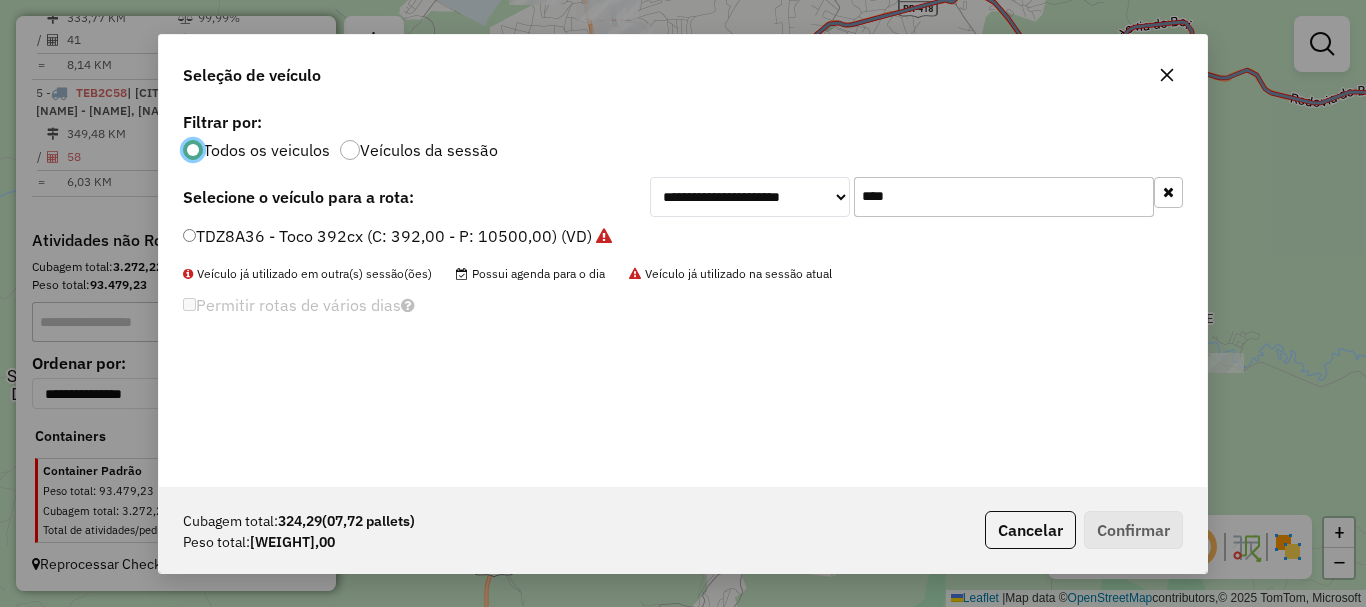 scroll, scrollTop: 11, scrollLeft: 6, axis: both 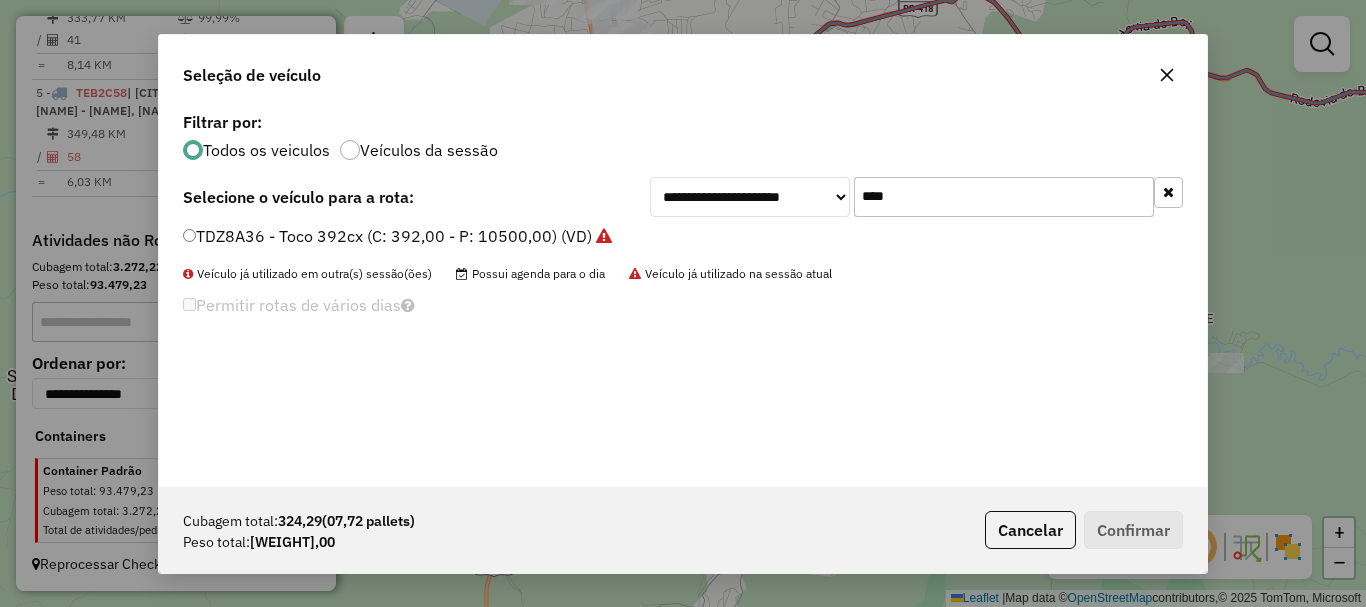 drag, startPoint x: 931, startPoint y: 182, endPoint x: 699, endPoint y: 199, distance: 232.62201 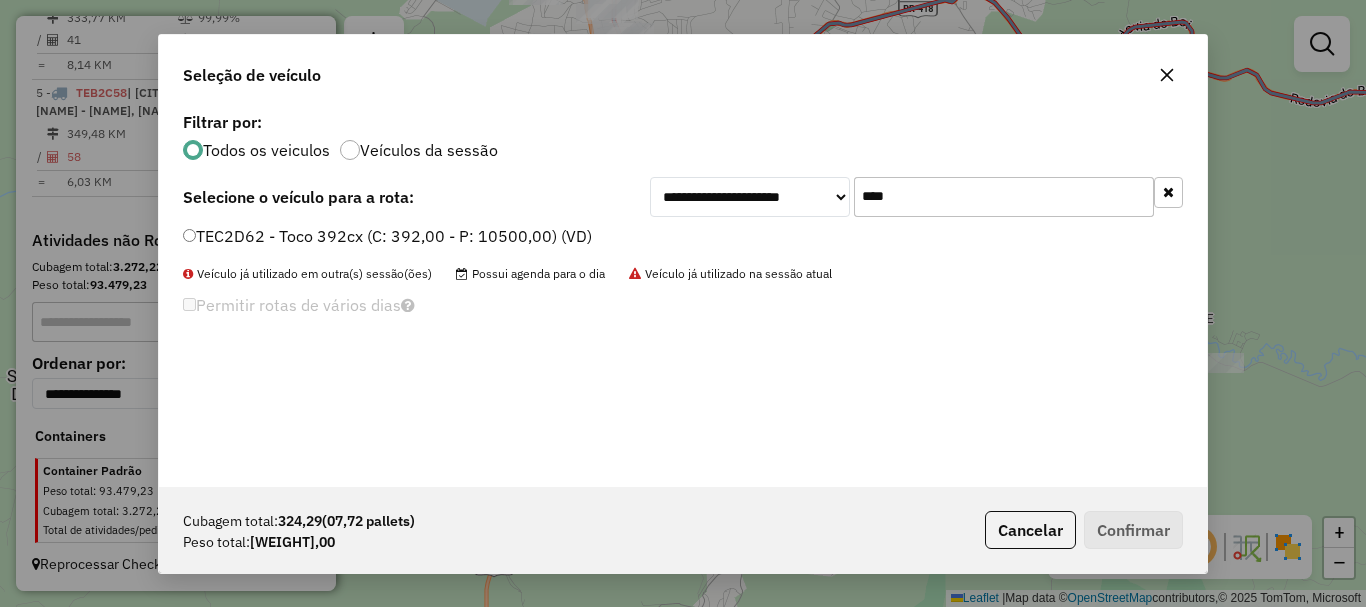 type on "****" 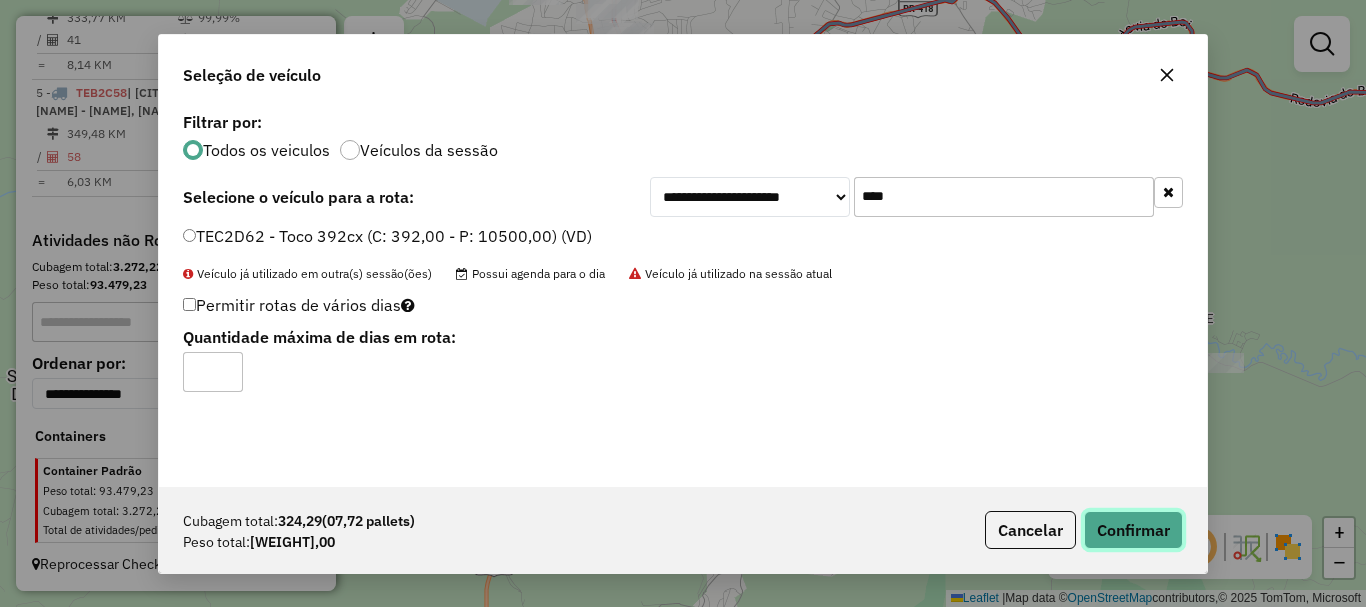 click on "Confirmar" 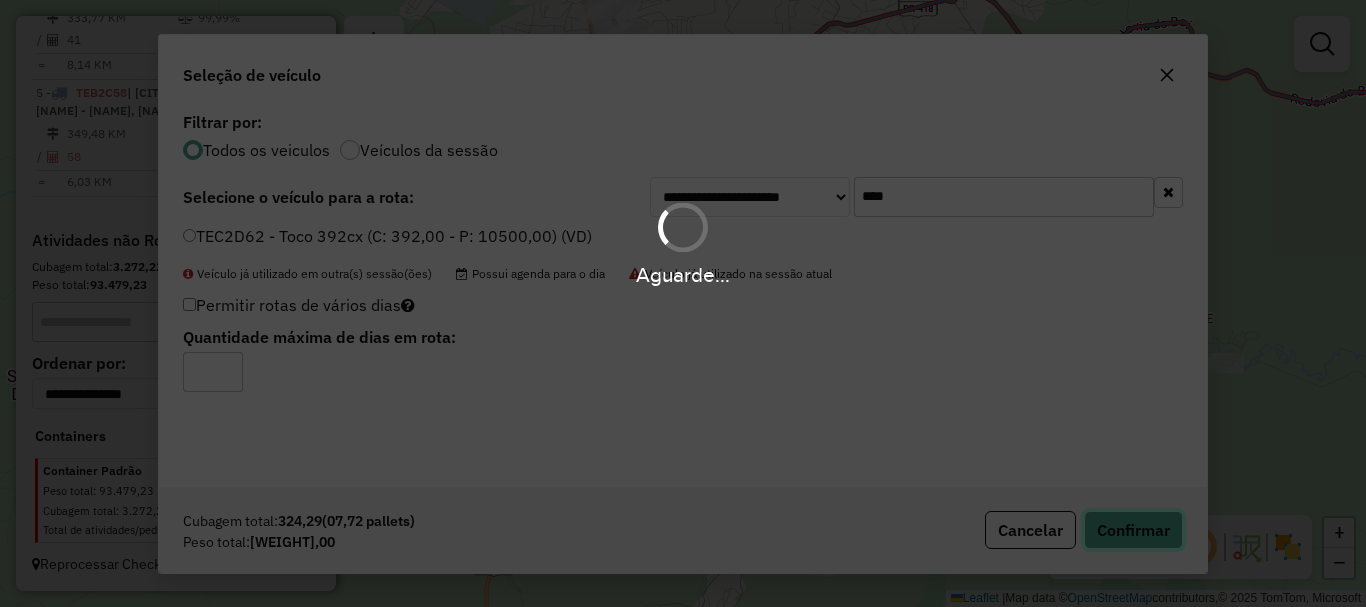 type 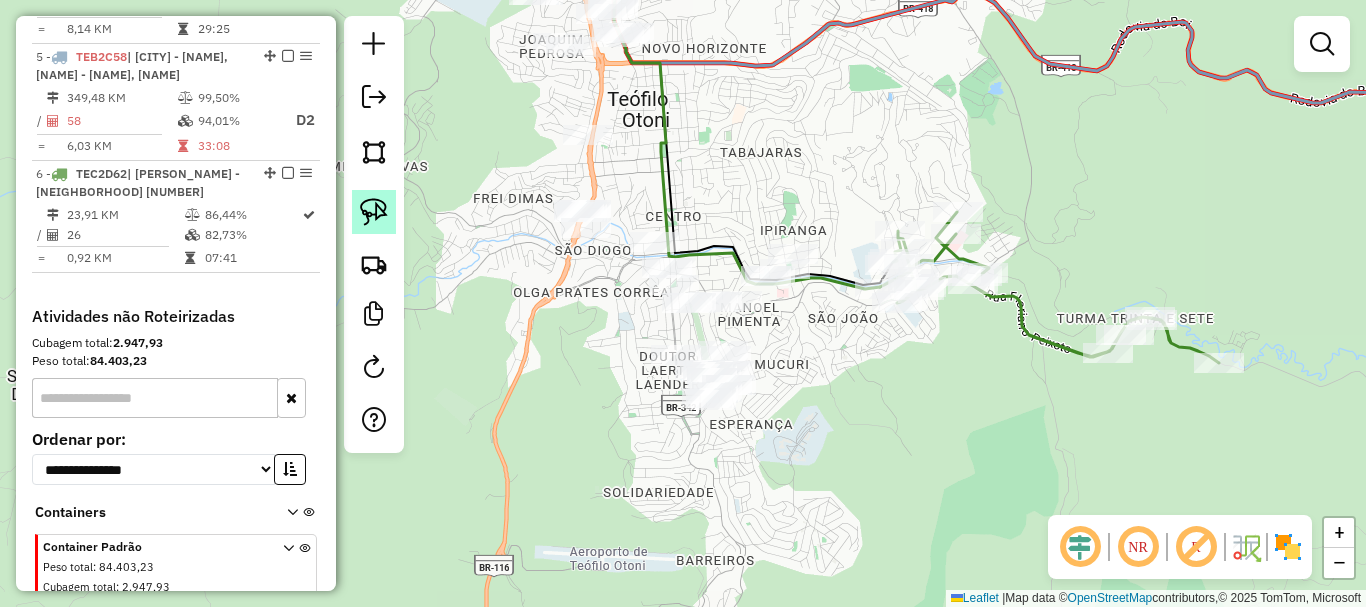 click 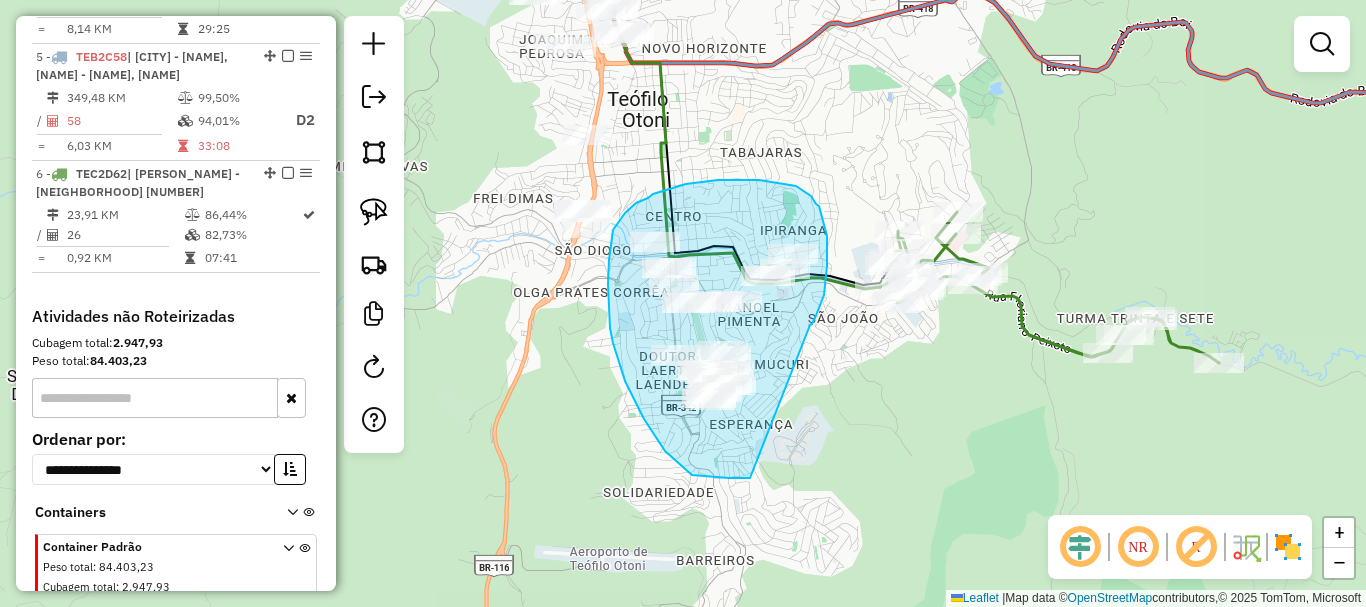 drag, startPoint x: 813, startPoint y: 320, endPoint x: 780, endPoint y: 473, distance: 156.51837 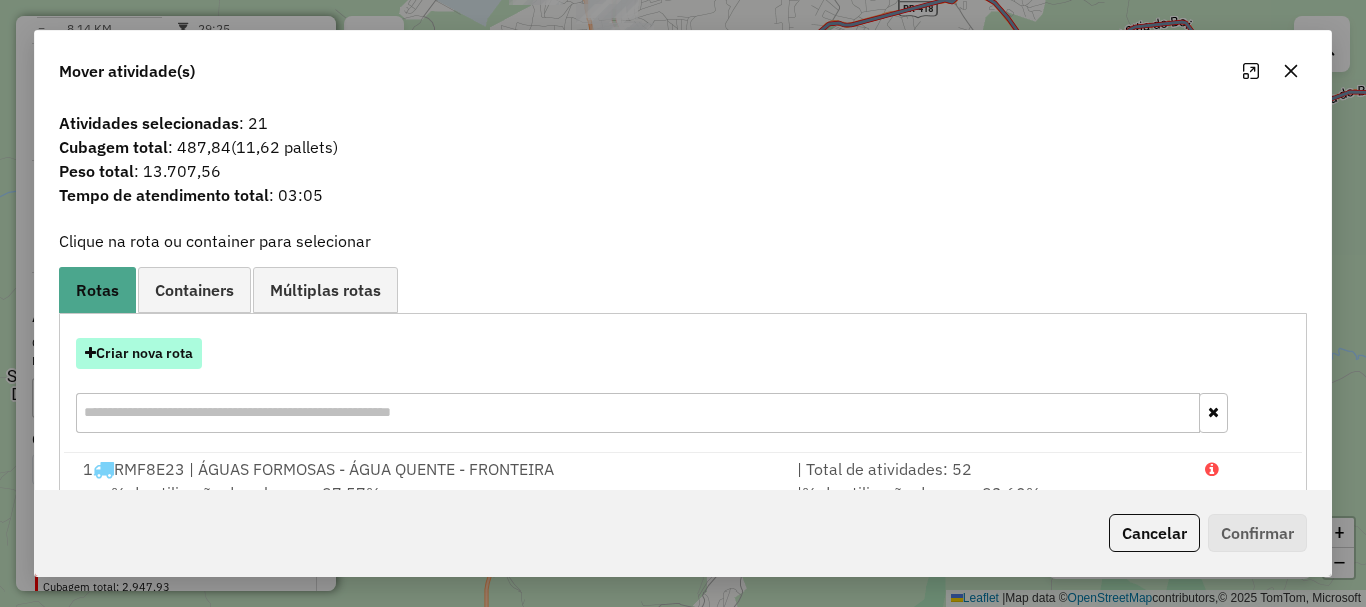 click on "Criar nova rota" at bounding box center [139, 353] 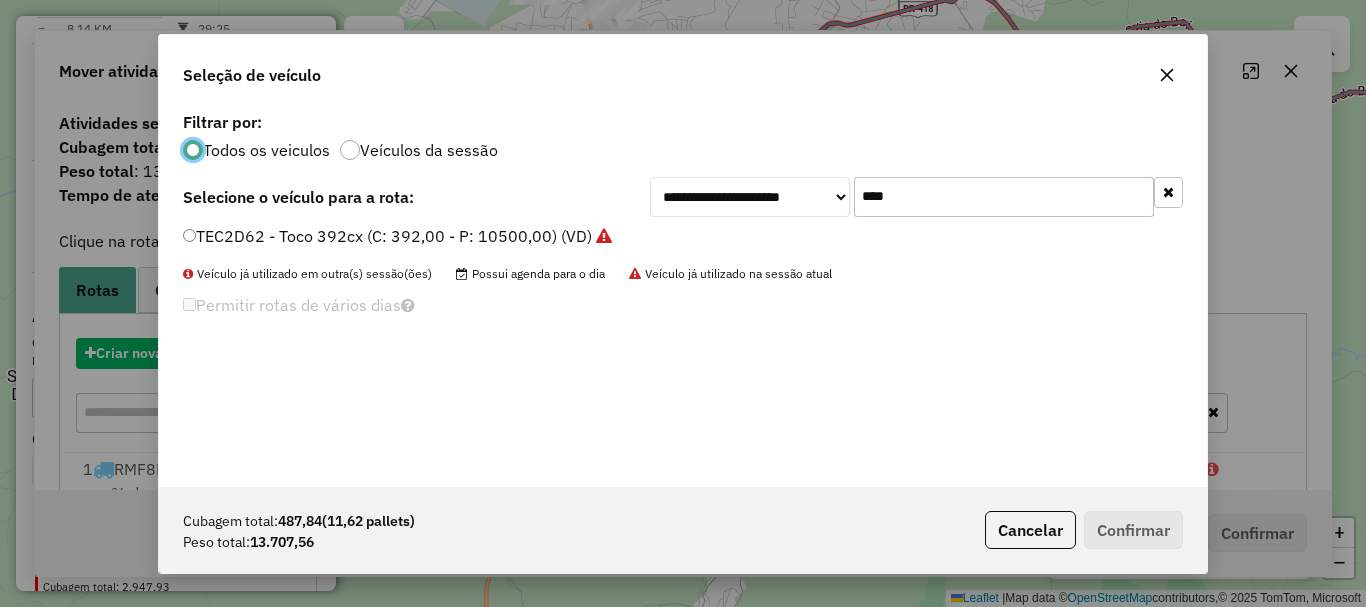 scroll, scrollTop: 11, scrollLeft: 6, axis: both 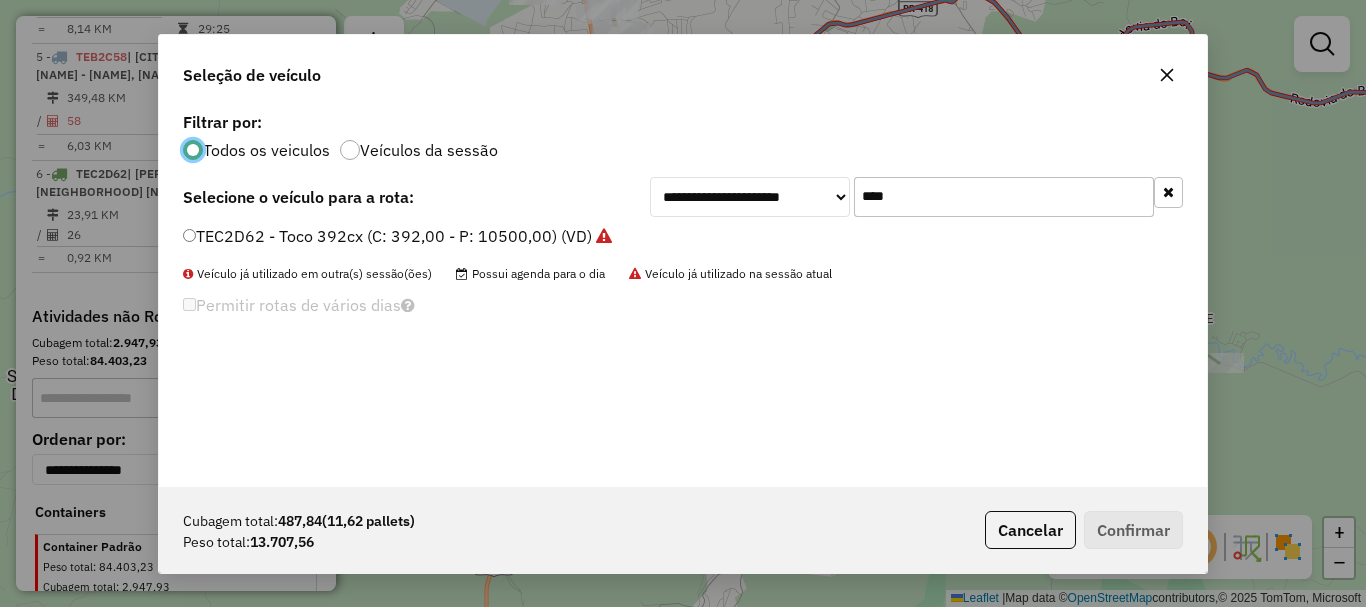 drag, startPoint x: 922, startPoint y: 194, endPoint x: 742, endPoint y: 197, distance: 180.025 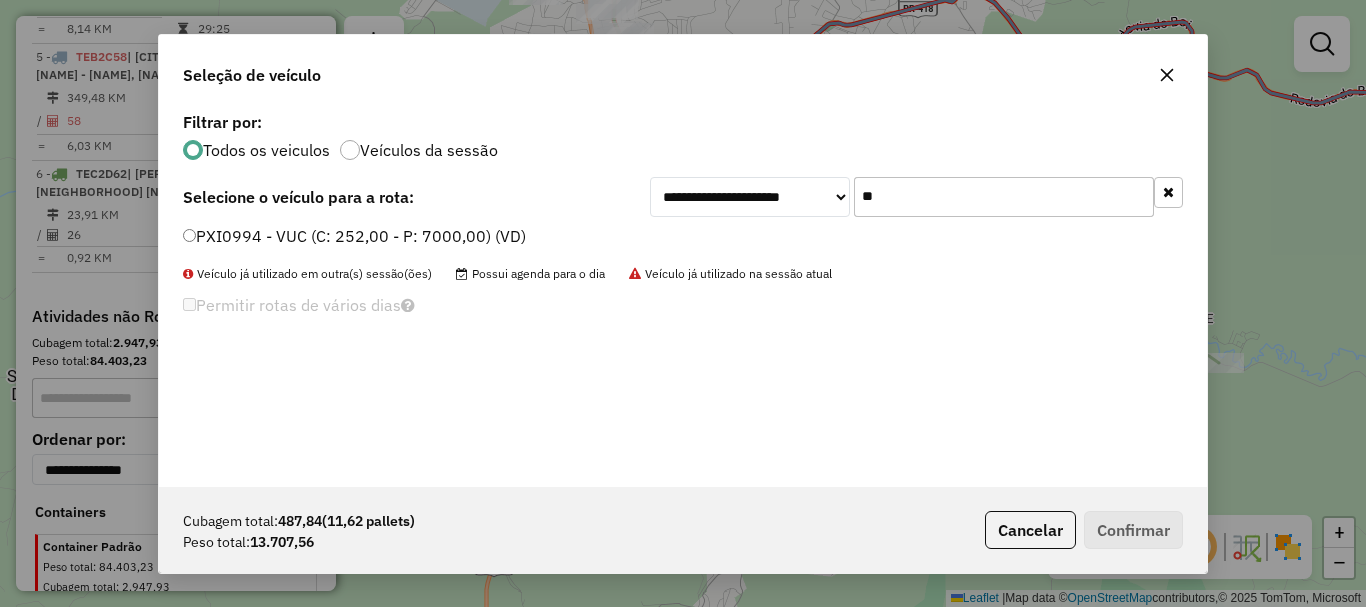 type on "**" 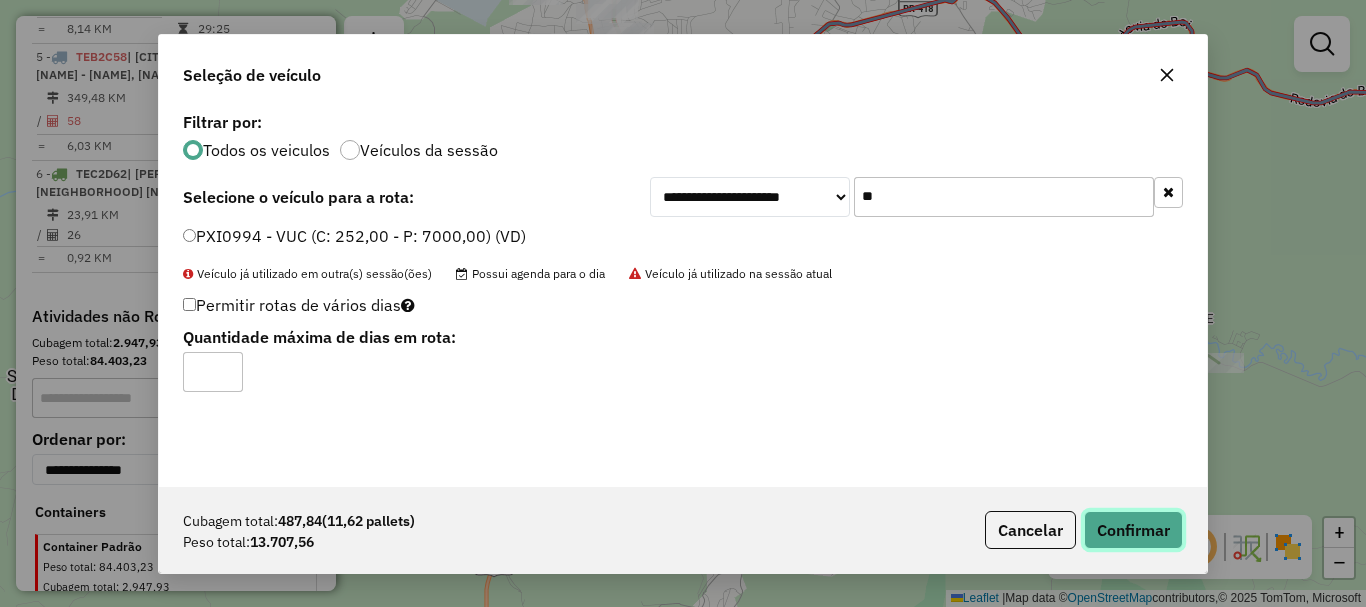 click on "Confirmar" 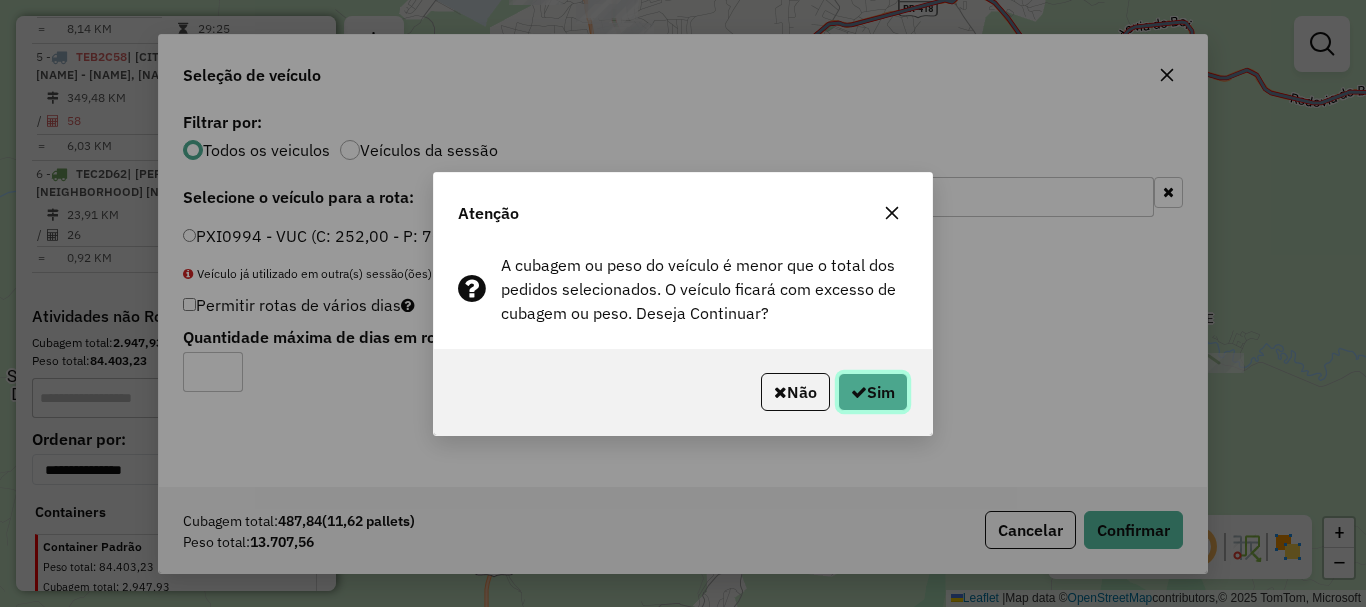click on "Sim" 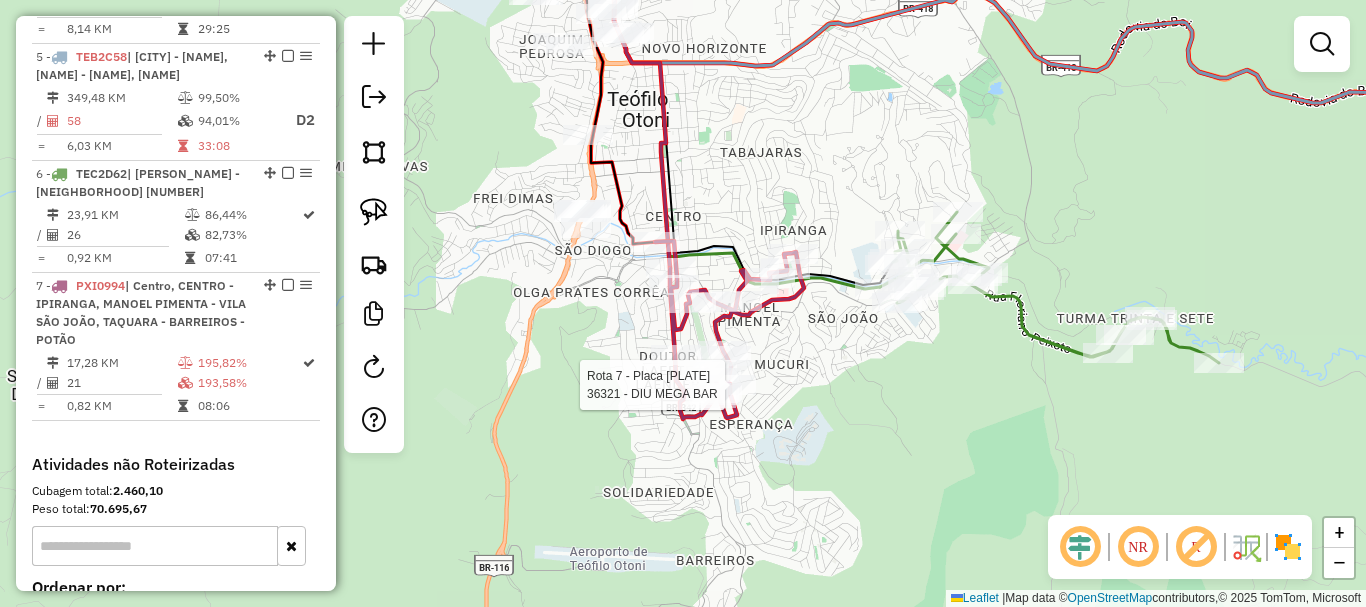 select on "*********" 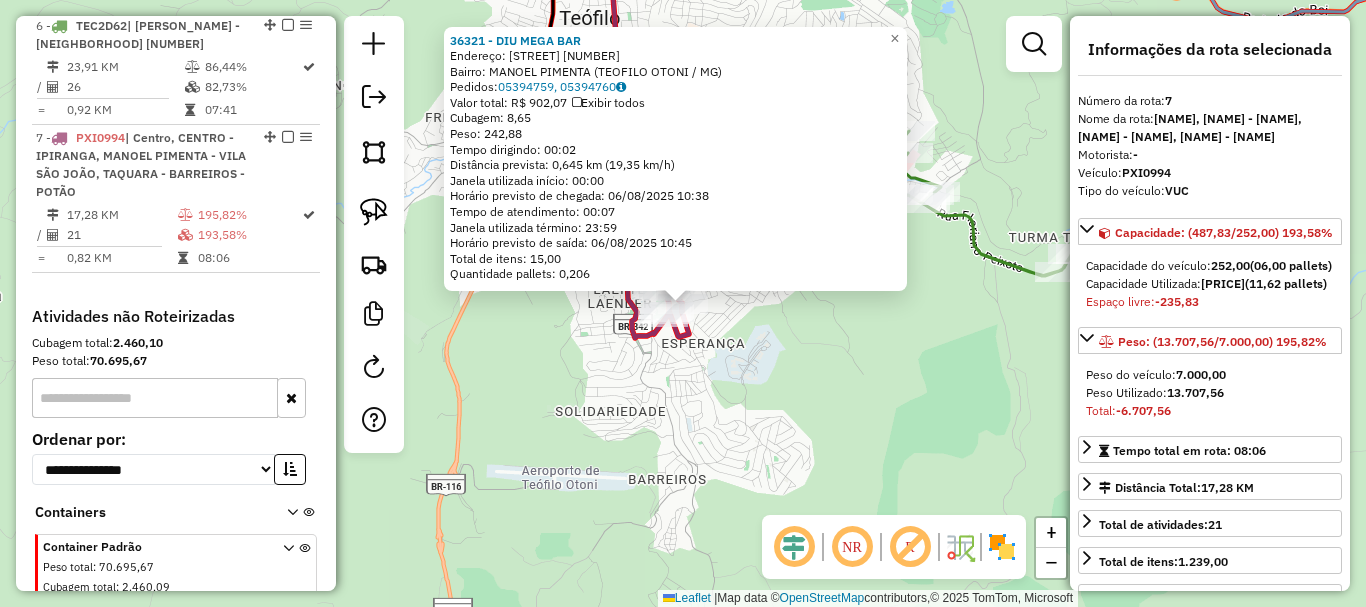 scroll, scrollTop: 1472, scrollLeft: 0, axis: vertical 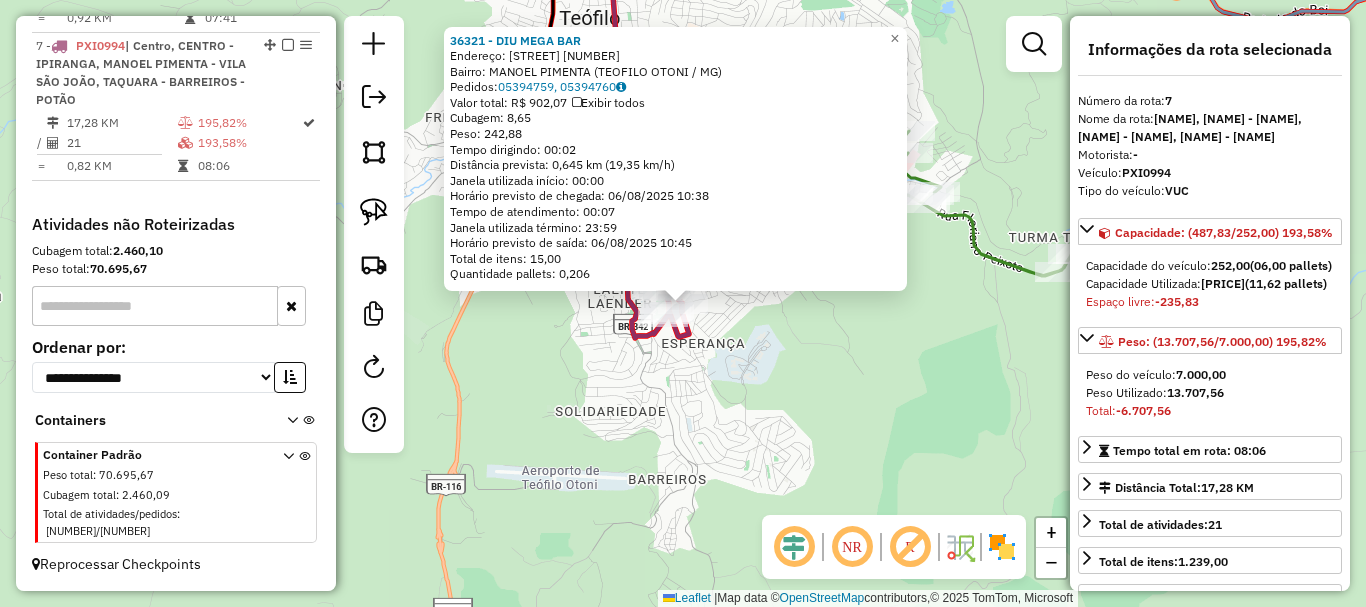 click on "36321 - DIU MEGA BAR  Endereço:  JOAO XIII 913   Bairro: MANOEL PIMENTA (TEOFILO OTONI / MG)   Pedidos:  05394759, 05394760   Valor total: R$ 902,07   Exibir todos   Cubagem: 8,65  Peso: 242,88  Tempo dirigindo: 00:02   Distância prevista: 0,645 km (19,35 km/h)   Janela utilizada início: 00:00   Horário previsto de chegada: 06/08/2025 10:38   Tempo de atendimento: 00:07   Janela utilizada término: 23:59   Horário previsto de saída: 06/08/2025 10:45   Total de itens: 15,00   Quantidade pallets: 0,206  × Janela de atendimento Grade de atendimento Capacidade Transportadoras Veículos Cliente Pedidos  Rotas Selecione os dias de semana para filtrar as janelas de atendimento  Seg   Ter   Qua   Qui   Sex   Sáb   Dom  Informe o período da janela de atendimento: De: Até:  Filtrar exatamente a janela do cliente  Considerar janela de atendimento padrão  Selecione os dias de semana para filtrar as grades de atendimento  Seg   Ter   Qua   Qui   Sex   Sáb   Dom   Clientes fora do dia de atendimento selecionado" 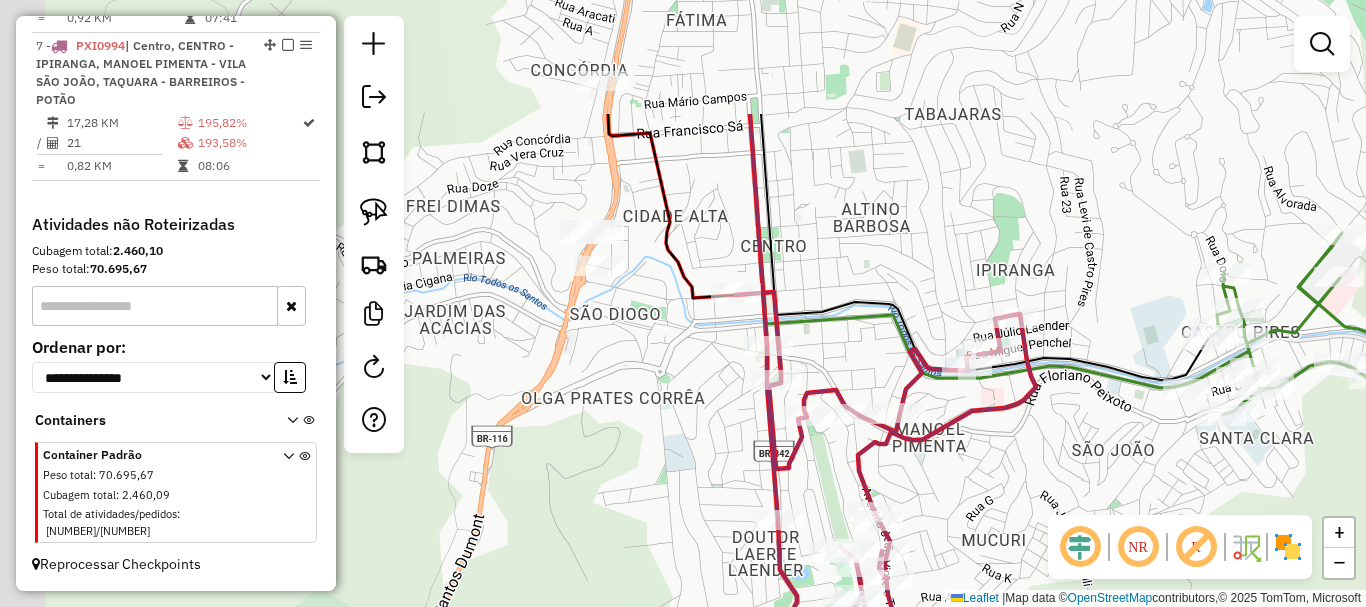 drag, startPoint x: 571, startPoint y: 173, endPoint x: 658, endPoint y: 315, distance: 166.53227 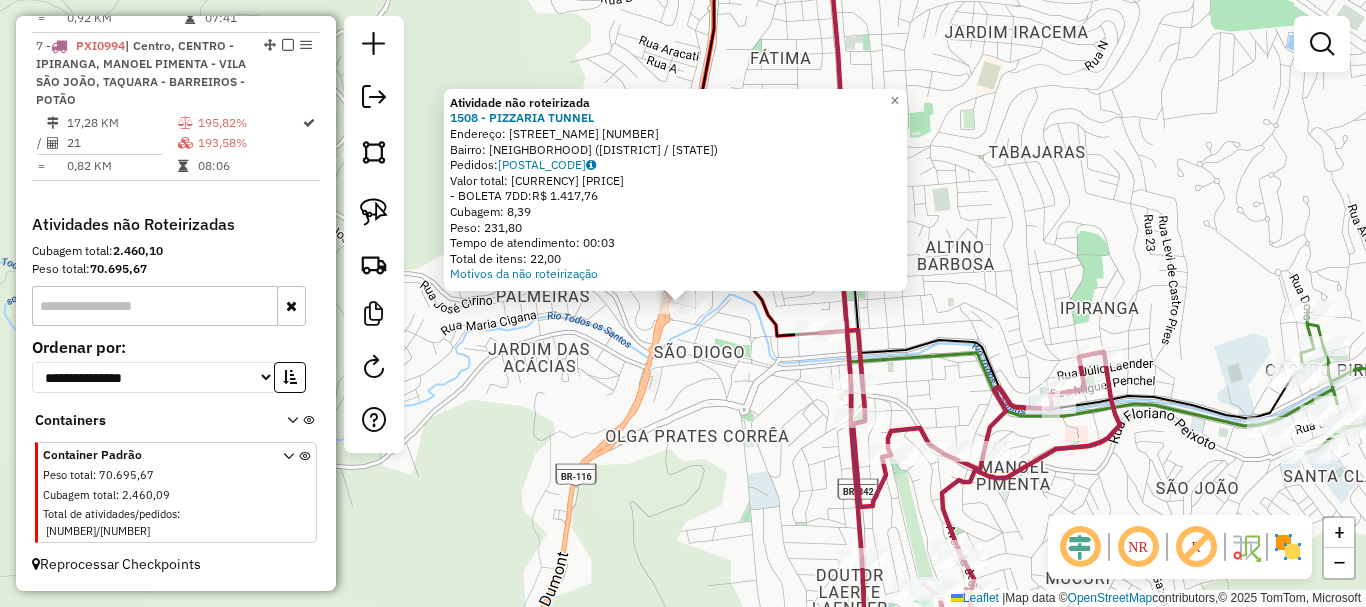 click on "Atividade não roteirizada 1508 - PIZZARIA TUNNEL  Endereço:  AUGUSTO MARX 000050   Bairro: SAO DIOGO (TEOFILO OTONI / MG)   Pedidos:  05394516   Valor total: R$ 1.417,76   - BOLETA 7DD:  R$ 1.417,76   Cubagem: 8,39   Peso: 231,80   Tempo de atendimento: 00:03   Total de itens: 22,00  Motivos da não roteirização × Janela de atendimento Grade de atendimento Capacidade Transportadoras Veículos Cliente Pedidos  Rotas Selecione os dias de semana para filtrar as janelas de atendimento  Seg   Ter   Qua   Qui   Sex   Sáb   Dom  Informe o período da janela de atendimento: De: Até:  Filtrar exatamente a janela do cliente  Considerar janela de atendimento padrão  Selecione os dias de semana para filtrar as grades de atendimento  Seg   Ter   Qua   Qui   Sex   Sáb   Dom   Considerar clientes sem dia de atendimento cadastrado  Clientes fora do dia de atendimento selecionado Filtrar as atividades entre os valores definidos abaixo:  Peso mínimo:   Peso máximo:   Cubagem mínima:   Cubagem máxima:   De:   De:" 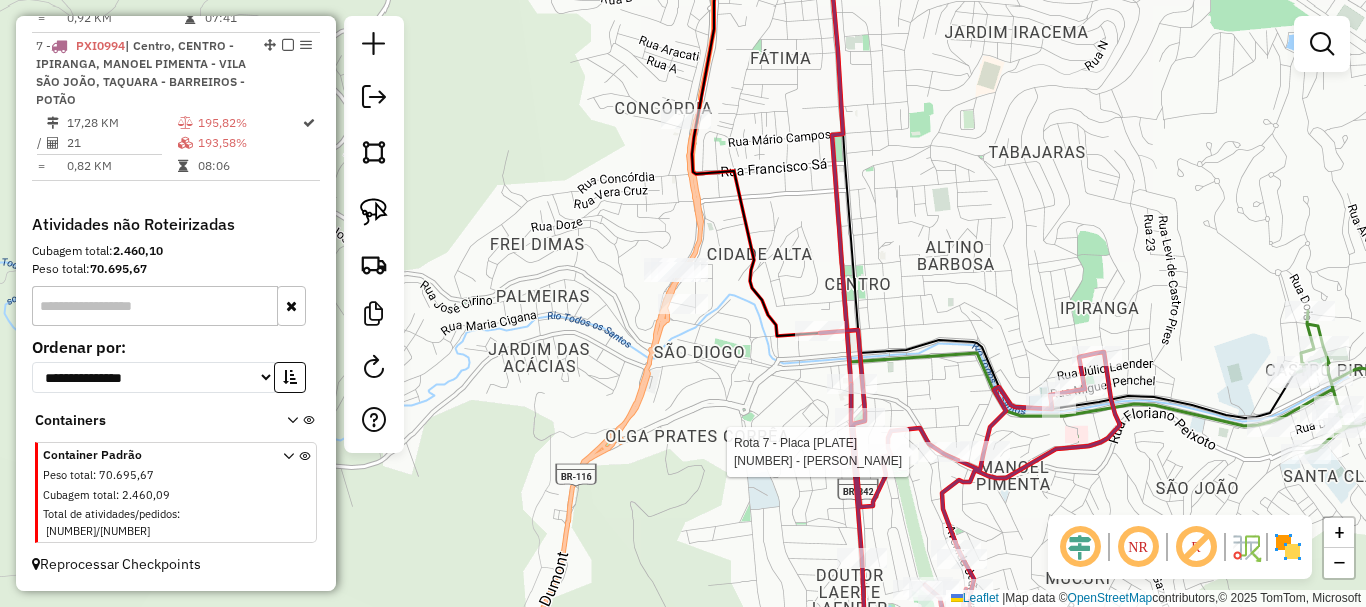 select on "*********" 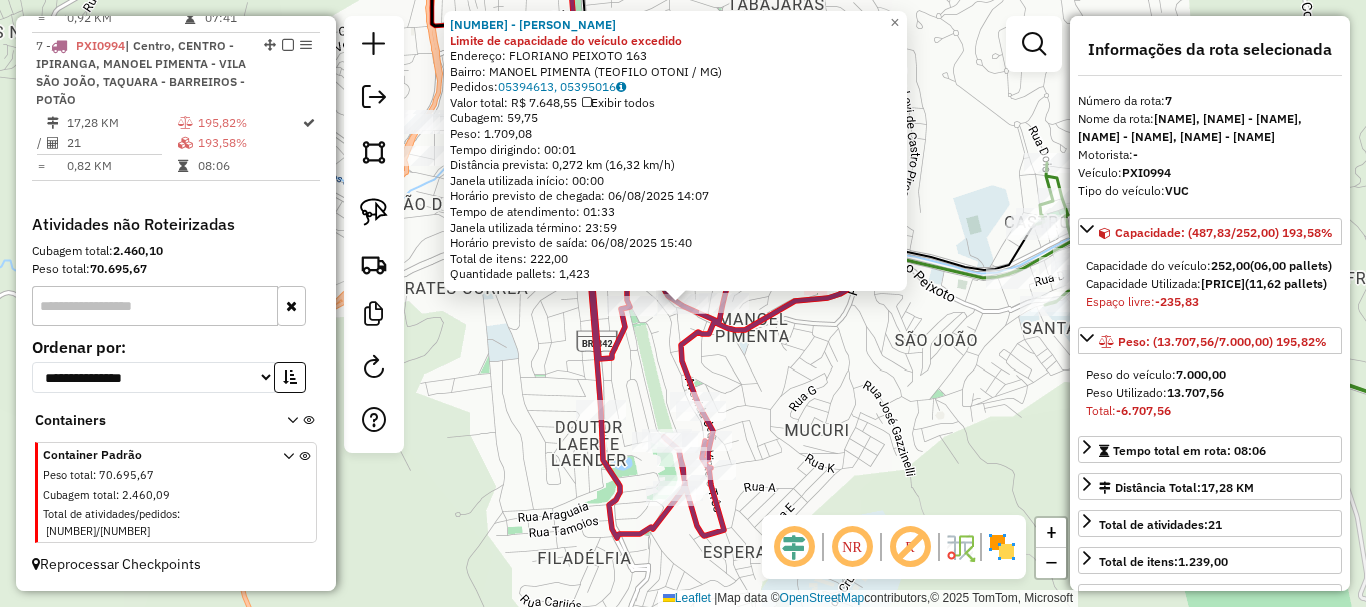 click on "Rota 7 - Placa PXI0994  23980 - MERCEARIA PORTO ALEG Rota 7 - Placa PXI0994  32334 - COMERCIAL MATOS Rota 7 - Placa PXI0994  28612 - CANTINA DA EDNA 37760 - LEANDRO LORENTZ LAME Limite de capacidade do veículo excedido  Endereço:  FLORIANO PEIXOTO 163   Bairro: MANOEL PIMENTA (TEOFILO OTONI / MG)   Pedidos:  05394613, 05395016   Valor total: R$ 7.648,55   Exibir todos   Cubagem: 59,75  Peso: 1.709,08  Tempo dirigindo: 00:01   Distância prevista: 0,272 km (16,32 km/h)   Janela utilizada início: 00:00   Horário previsto de chegada: 06/08/2025 14:07   Tempo de atendimento: 01:33   Janela utilizada término: 23:59   Horário previsto de saída: 06/08/2025 15:40   Total de itens: 222,00   Quantidade pallets: 1,423  × Janela de atendimento Grade de atendimento Capacidade Transportadoras Veículos Cliente Pedidos  Rotas Selecione os dias de semana para filtrar as janelas de atendimento  Seg   Ter   Qua   Qui   Sex   Sáb   Dom  Informe o período da janela de atendimento: De: Até:  Seg   Ter   Qua   Qui  De:" 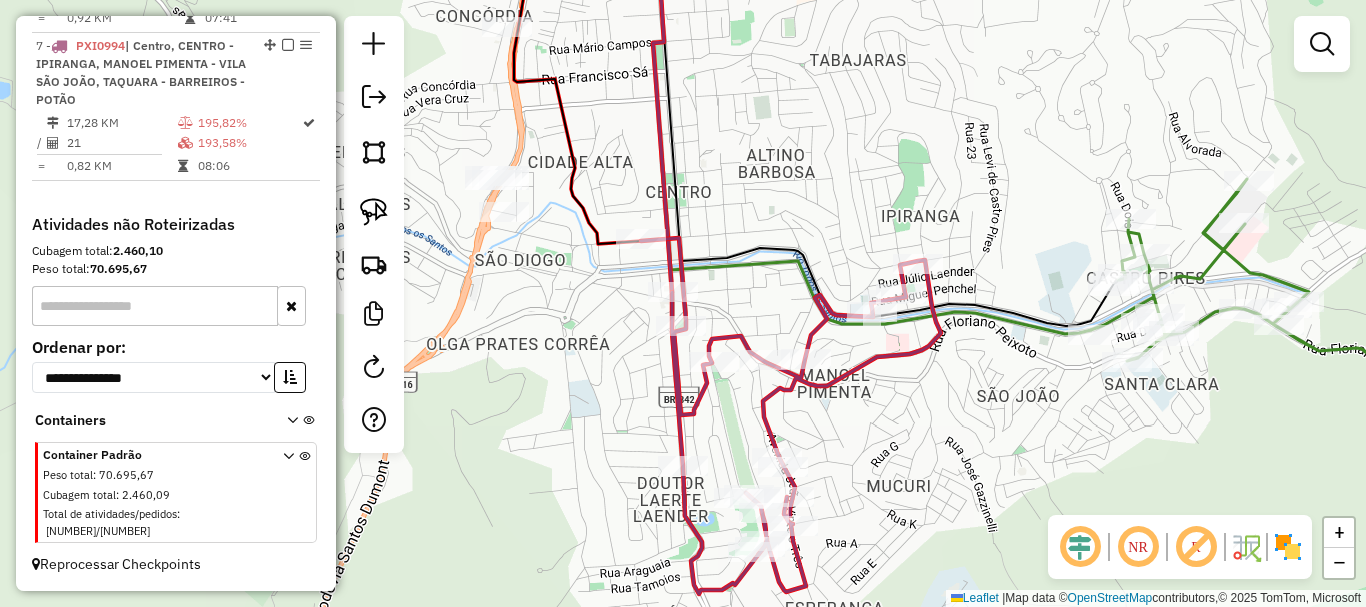 drag, startPoint x: 538, startPoint y: 337, endPoint x: 620, endPoint y: 393, distance: 99.29753 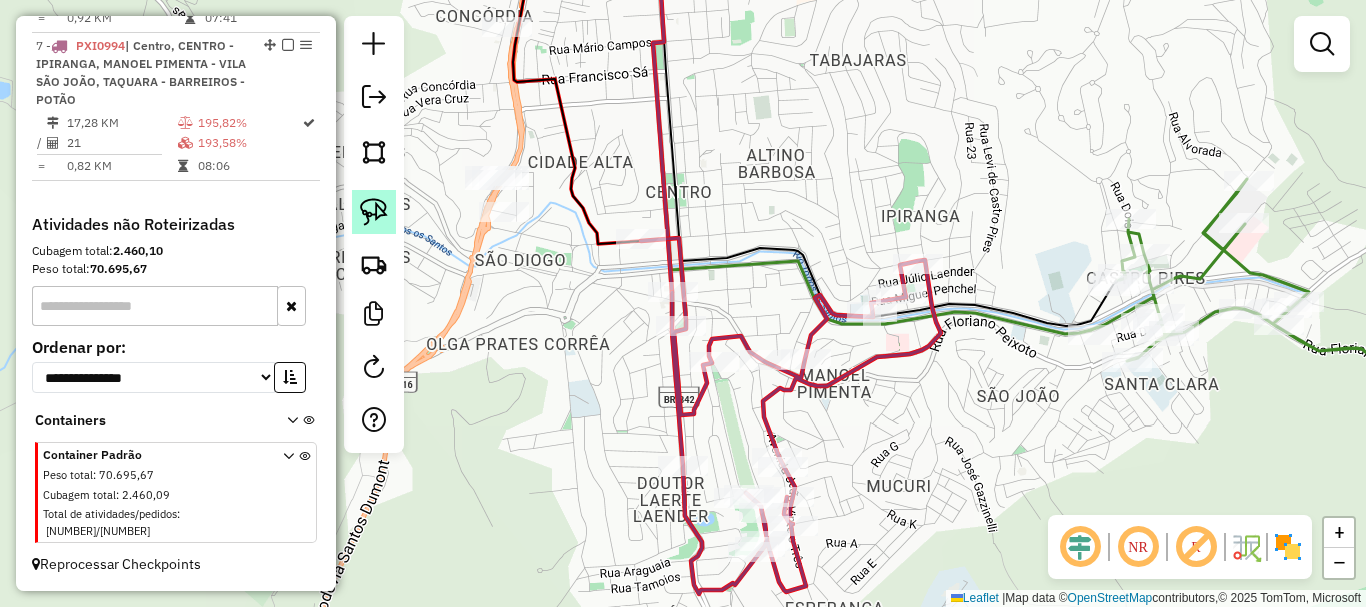 click 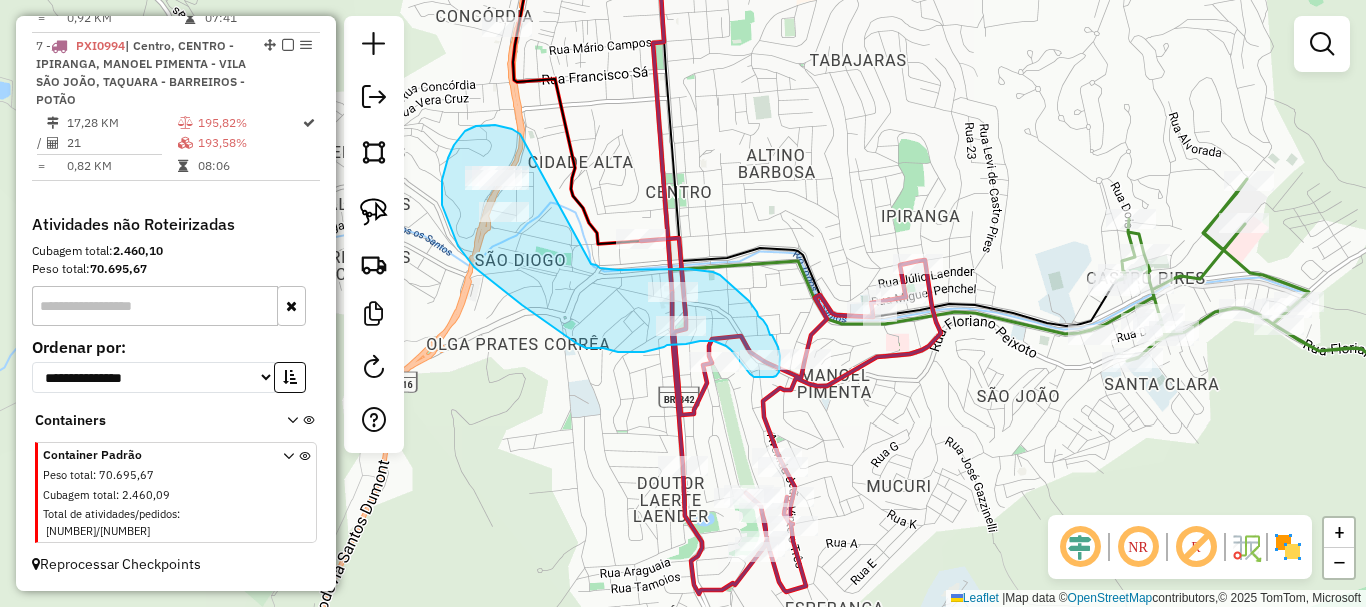 drag, startPoint x: 512, startPoint y: 129, endPoint x: 591, endPoint y: 264, distance: 156.4161 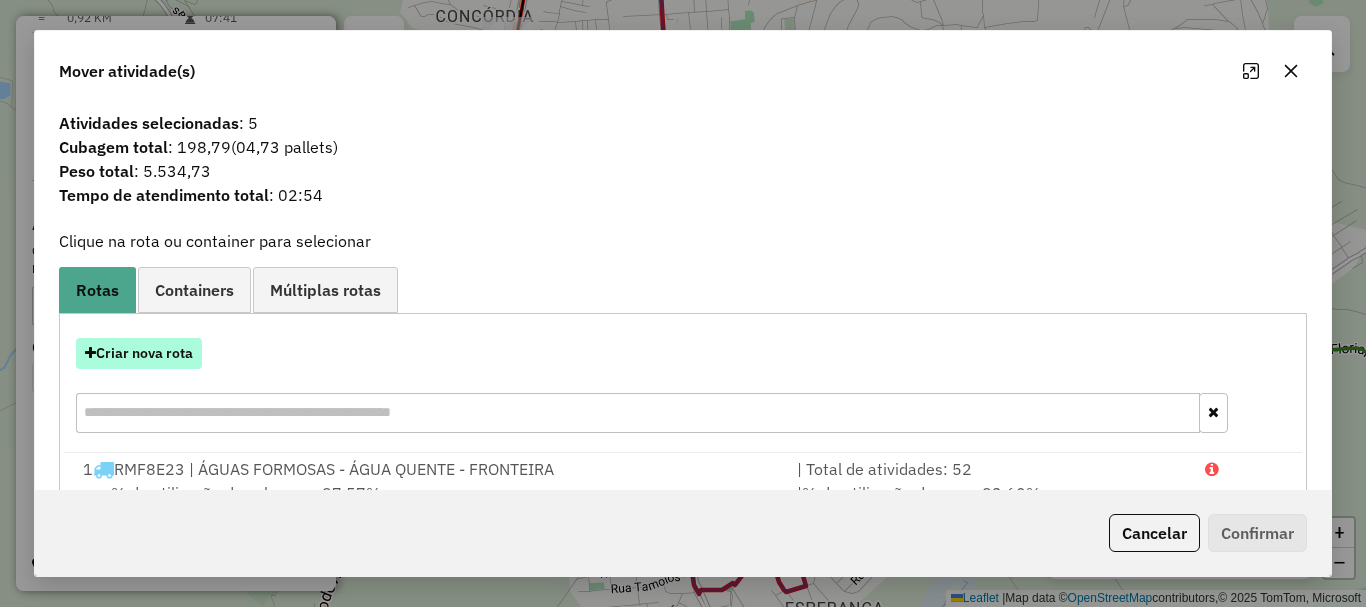 click on "Criar nova rota" at bounding box center [139, 353] 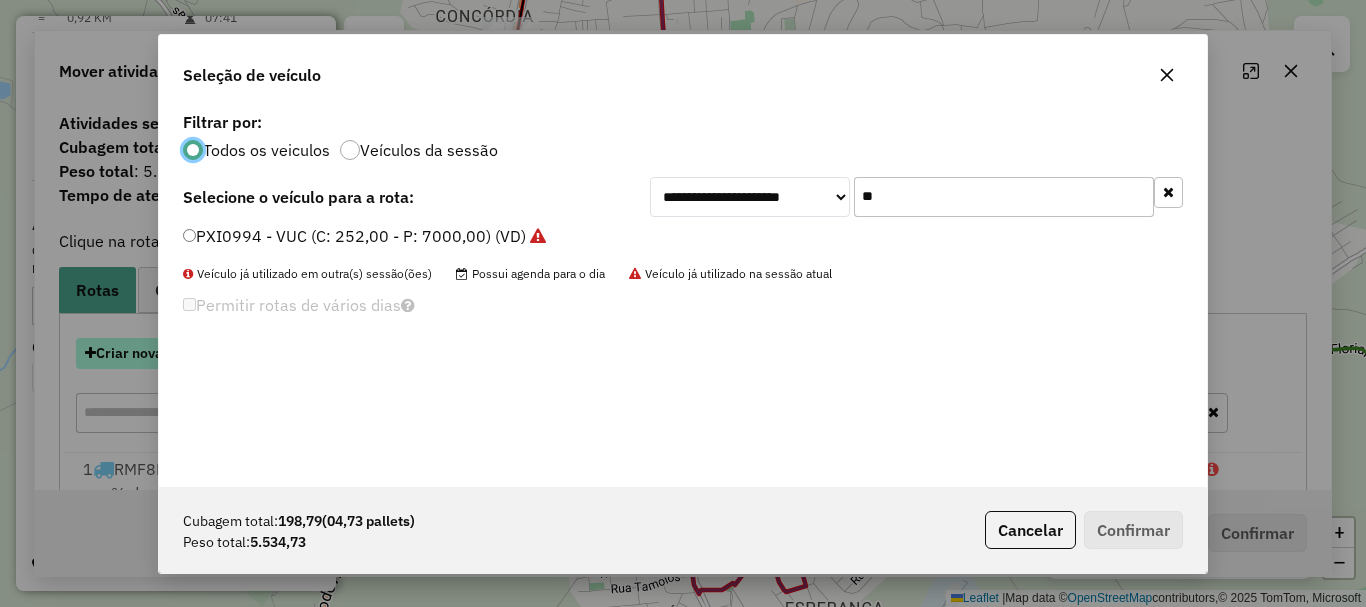 scroll, scrollTop: 11, scrollLeft: 6, axis: both 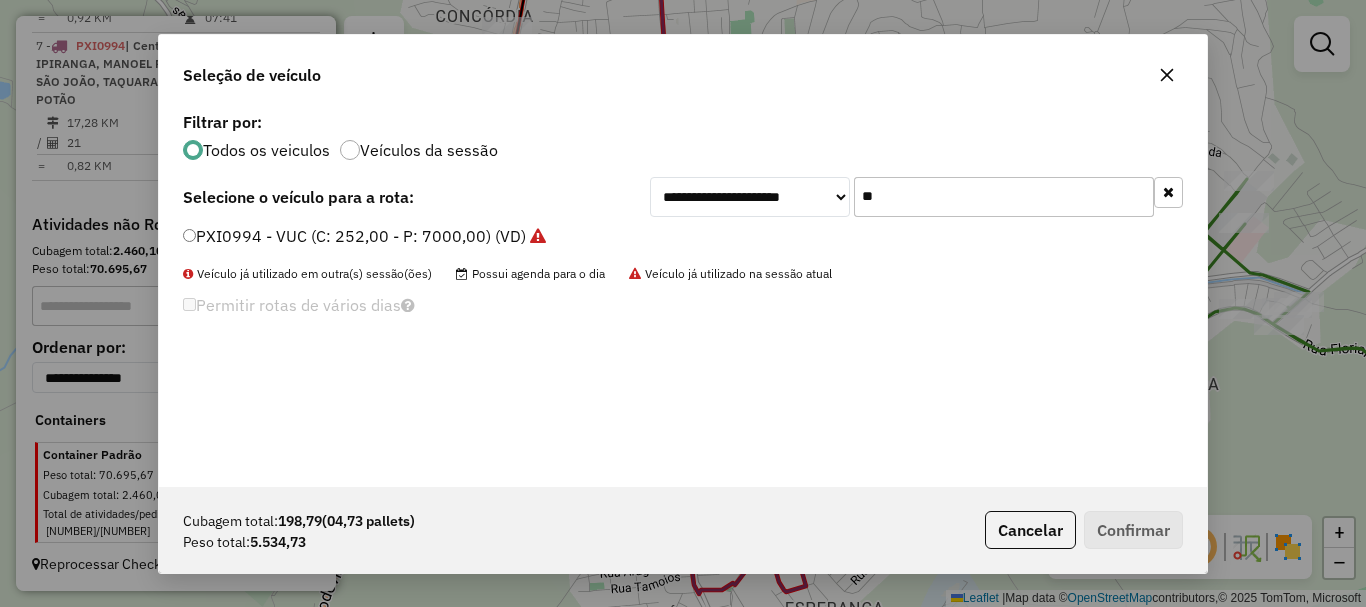 drag, startPoint x: 801, startPoint y: 183, endPoint x: 659, endPoint y: 167, distance: 142.89856 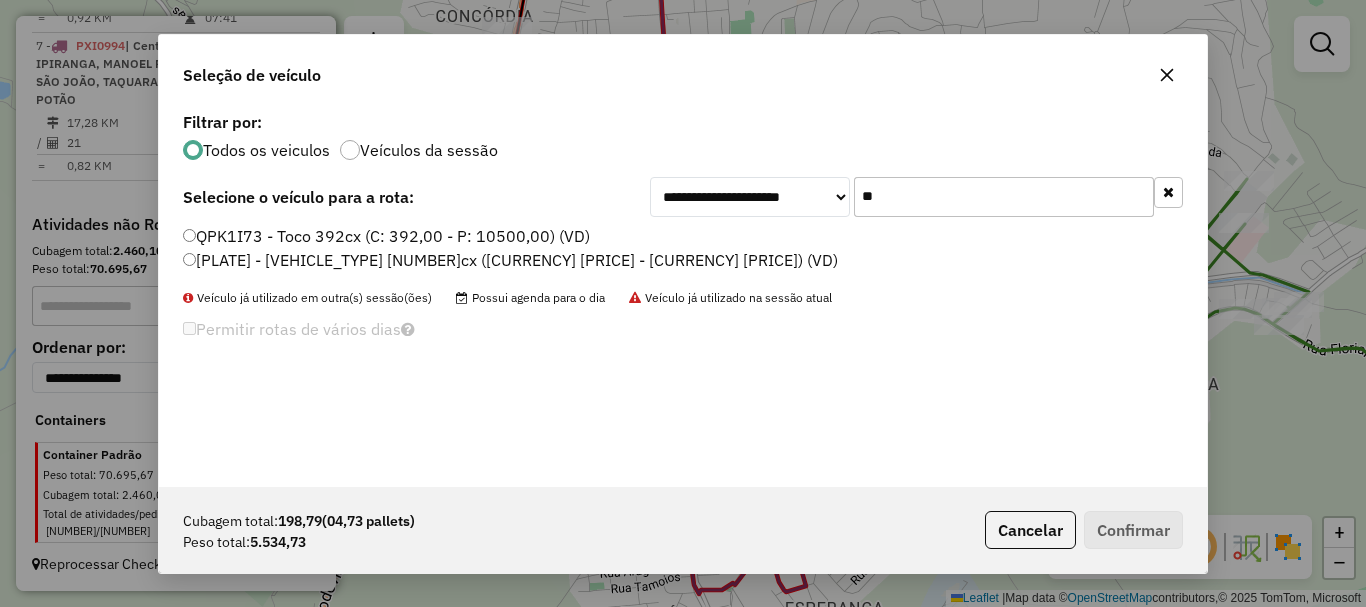 type on "**" 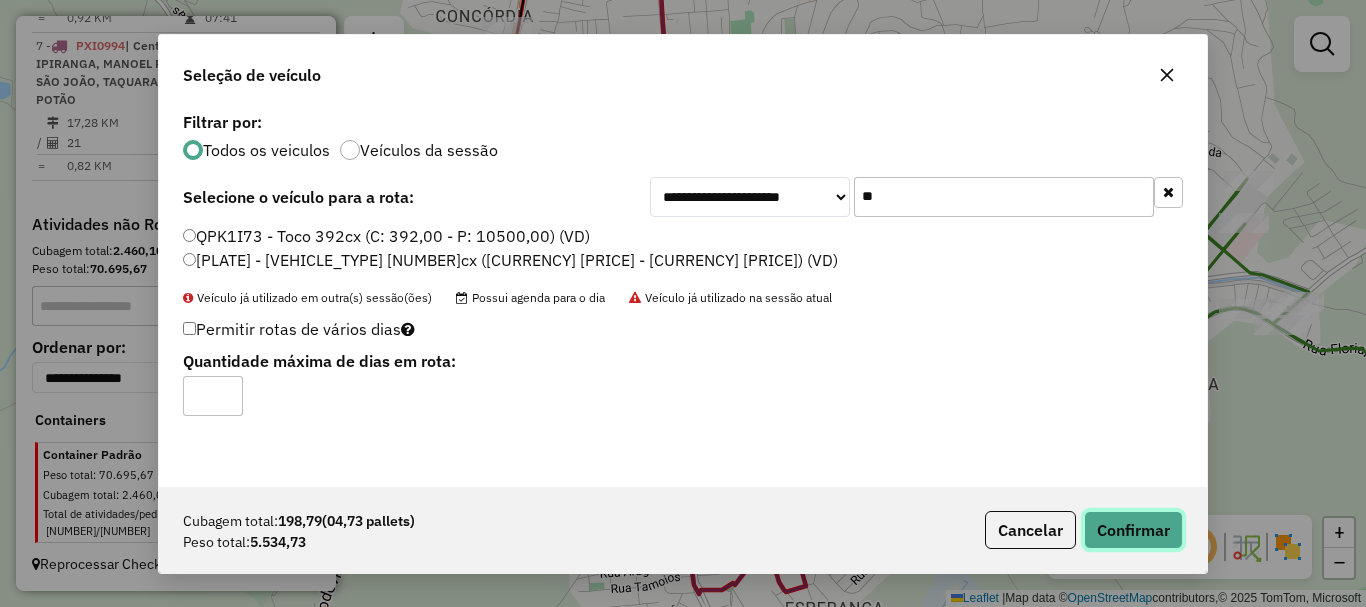click on "Confirmar" 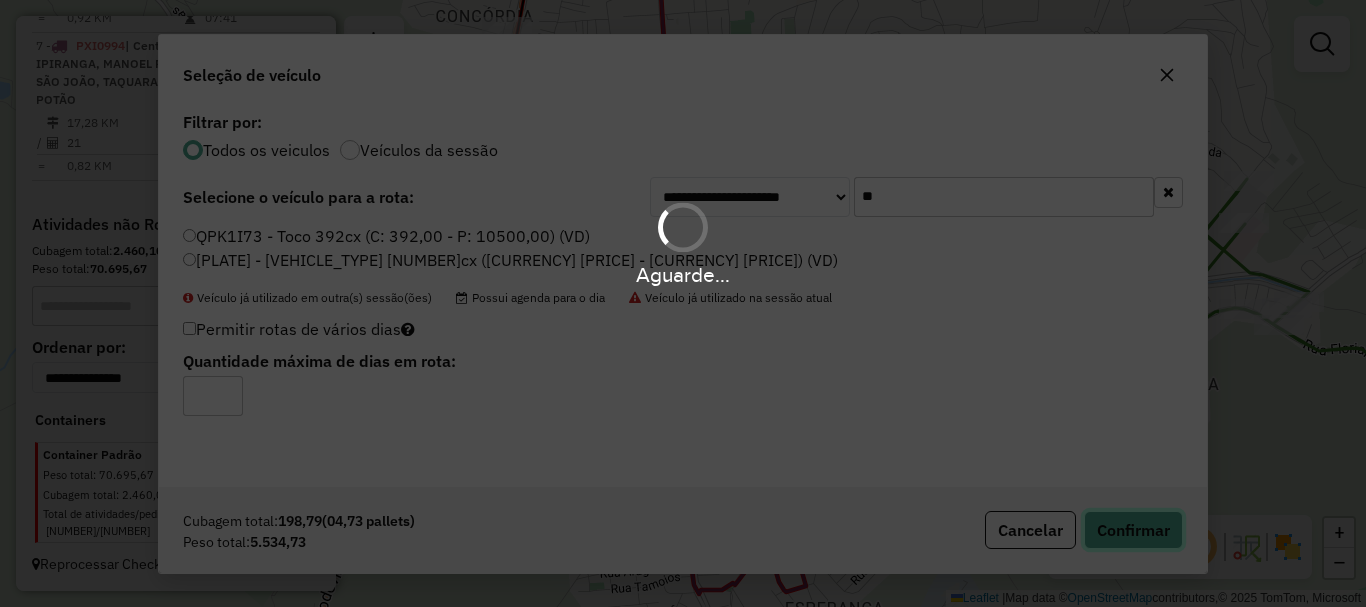 type 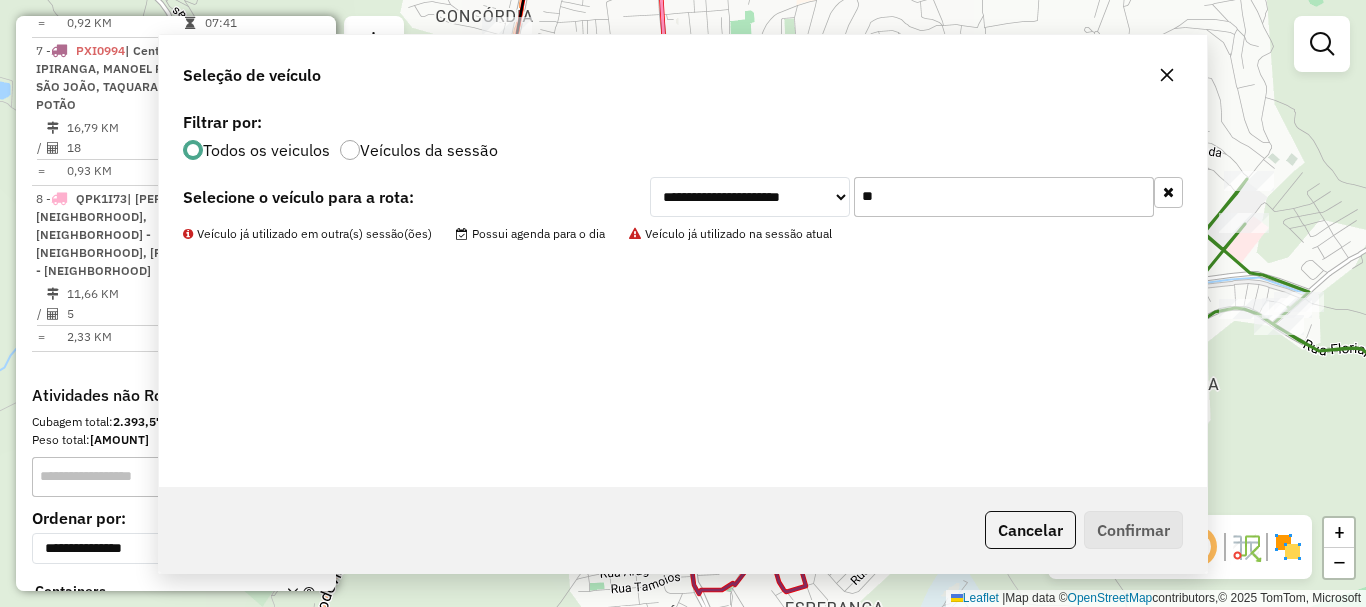 scroll, scrollTop: 1497, scrollLeft: 0, axis: vertical 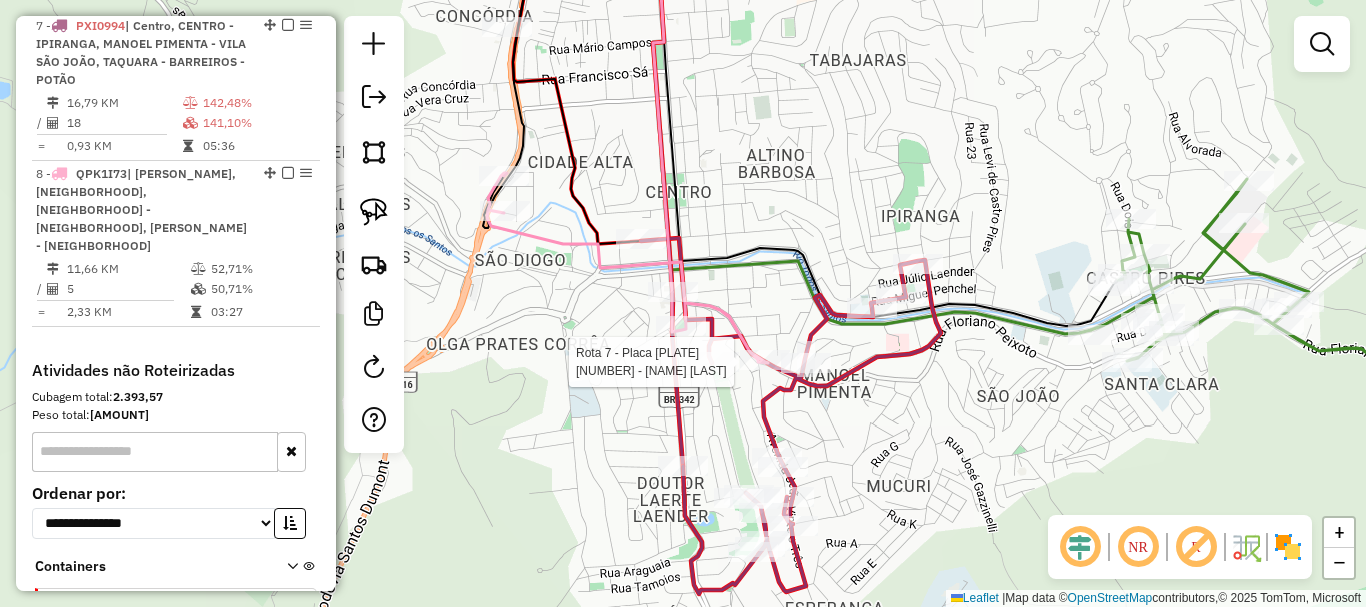 select on "*********" 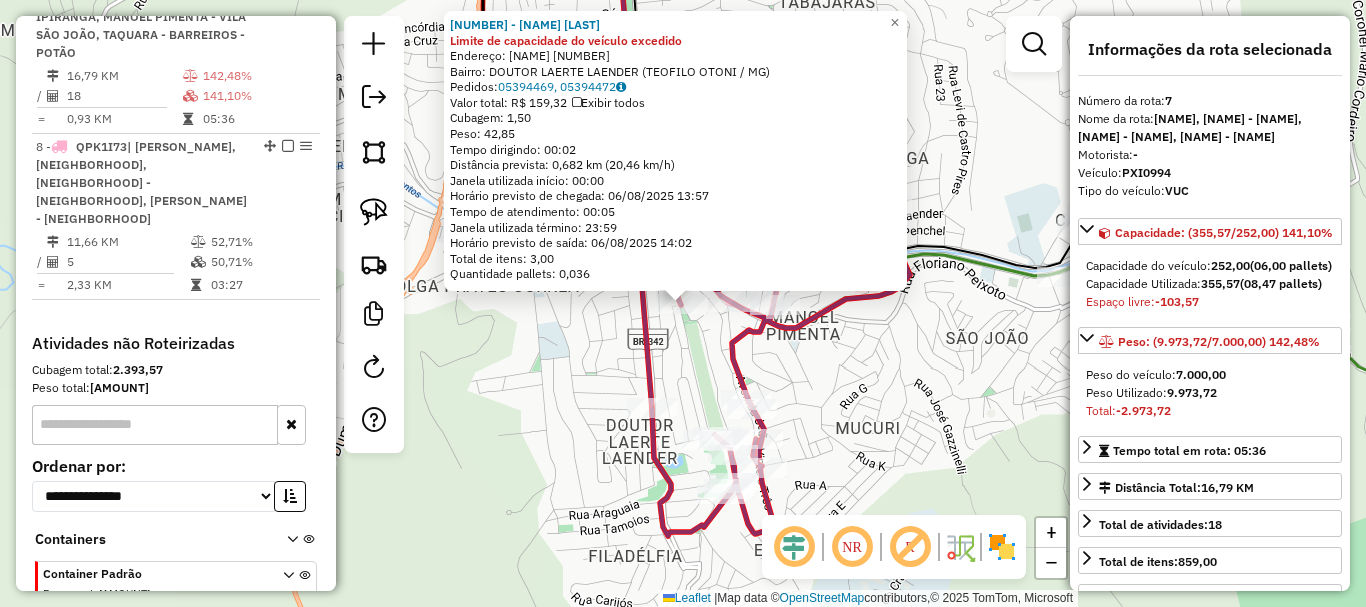 scroll, scrollTop: 1530, scrollLeft: 0, axis: vertical 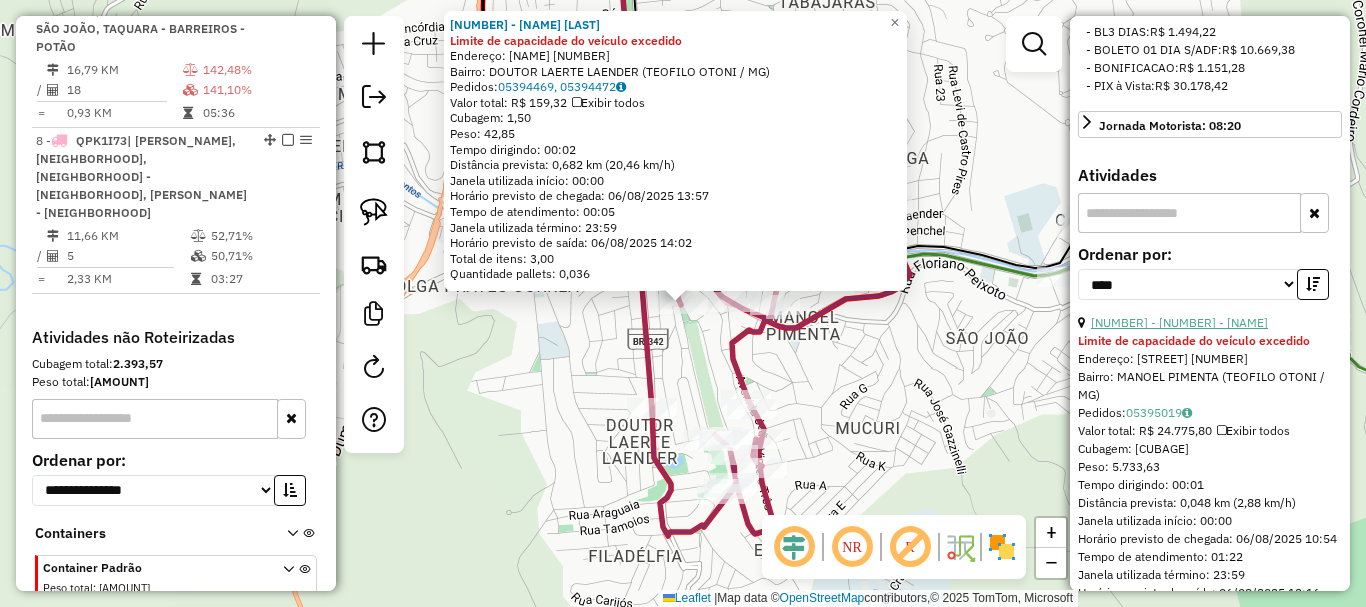 click on "12 - 37643 - MARCIO GONCALVES" at bounding box center [1179, 322] 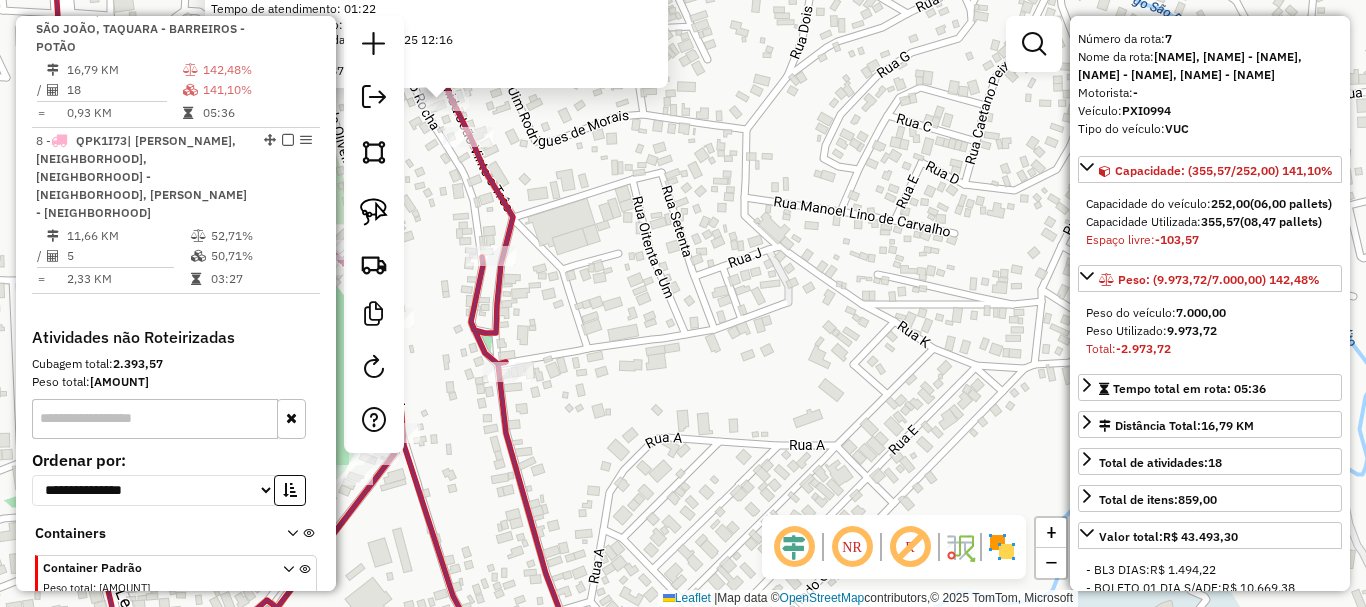 scroll, scrollTop: 0, scrollLeft: 0, axis: both 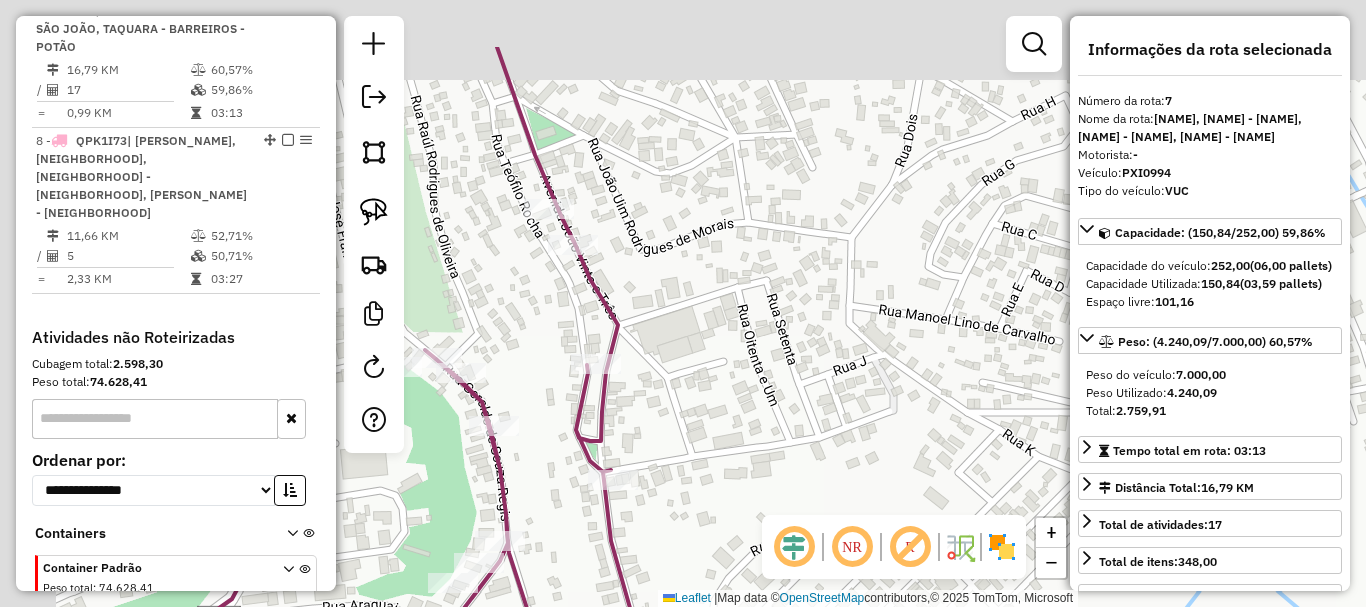 drag, startPoint x: 601, startPoint y: 207, endPoint x: 950, endPoint y: 468, distance: 435.8004 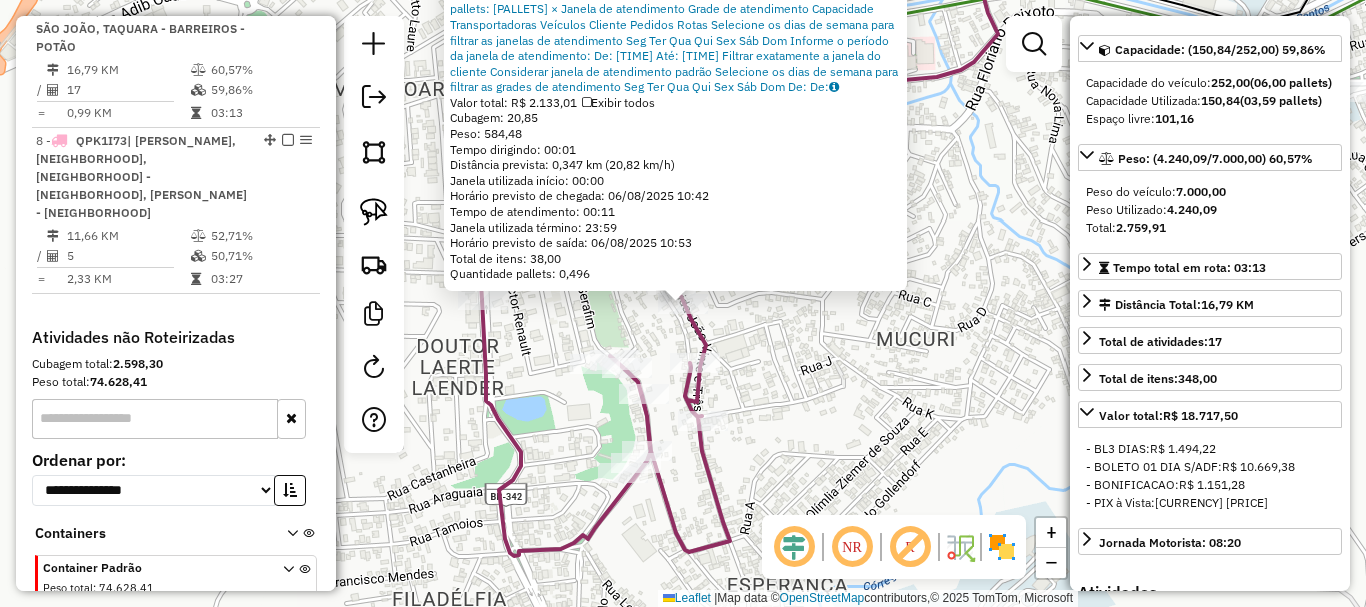 scroll, scrollTop: 200, scrollLeft: 0, axis: vertical 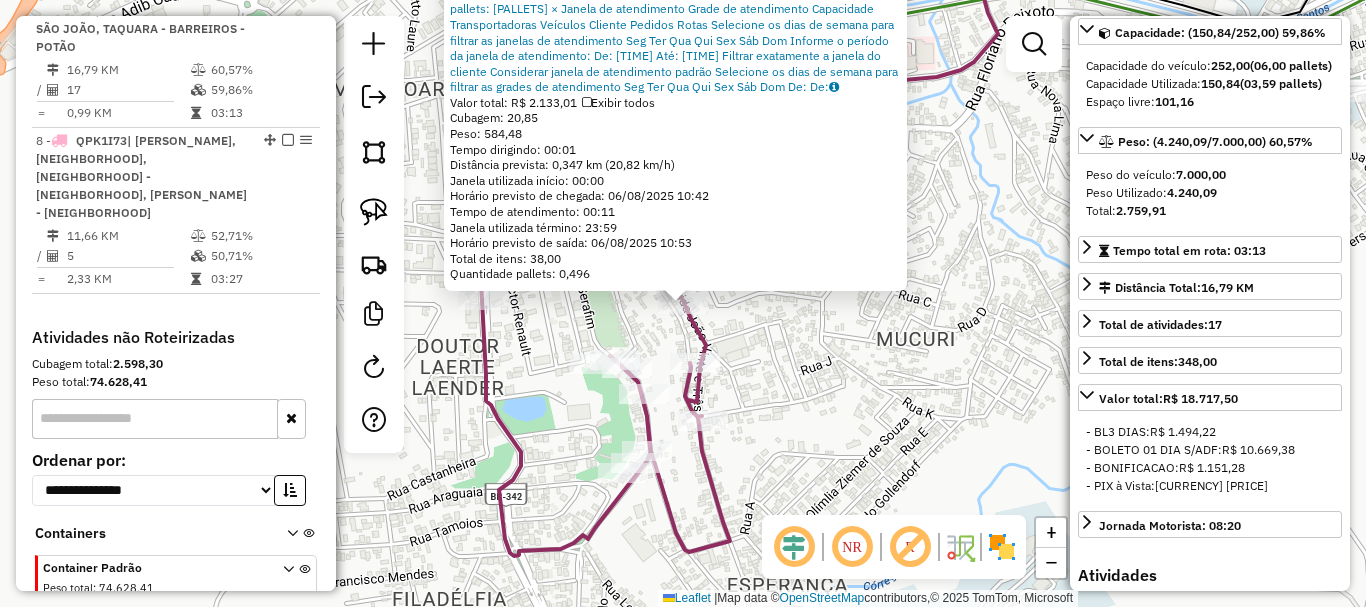 click on "32334 - COMERCIAL MATOS  Endereço:  JOAO XIII 893   Bairro: MANOEL PIMENTA (TEOFILO OTONI / MG)   Pedidos:  05394776   Valor total: R$ 2.133,01   Exibir todos   Cubagem: 20,85  Peso: 584,48  Tempo dirigindo: 00:01   Distância prevista: 0,347 km (20,82 km/h)   Janela utilizada início: 00:00   Horário previsto de chegada: 06/08/2025 10:42   Tempo de atendimento: 00:11   Janela utilizada término: 23:59   Horário previsto de saída: 06/08/2025 10:53   Total de itens: 38,00   Quantidade pallets: 0,496  × Janela de atendimento Grade de atendimento Capacidade Transportadoras Veículos Cliente Pedidos  Rotas Selecione os dias de semana para filtrar as janelas de atendimento  Seg   Ter   Qua   Qui   Sex   Sáb   Dom  Informe o período da janela de atendimento: De: Até:  Filtrar exatamente a janela do cliente  Considerar janela de atendimento padrão  Selecione os dias de semana para filtrar as grades de atendimento  Seg   Ter   Qua   Qui   Sex   Sáb   Dom   Clientes fora do dia de atendimento selecionado De:" 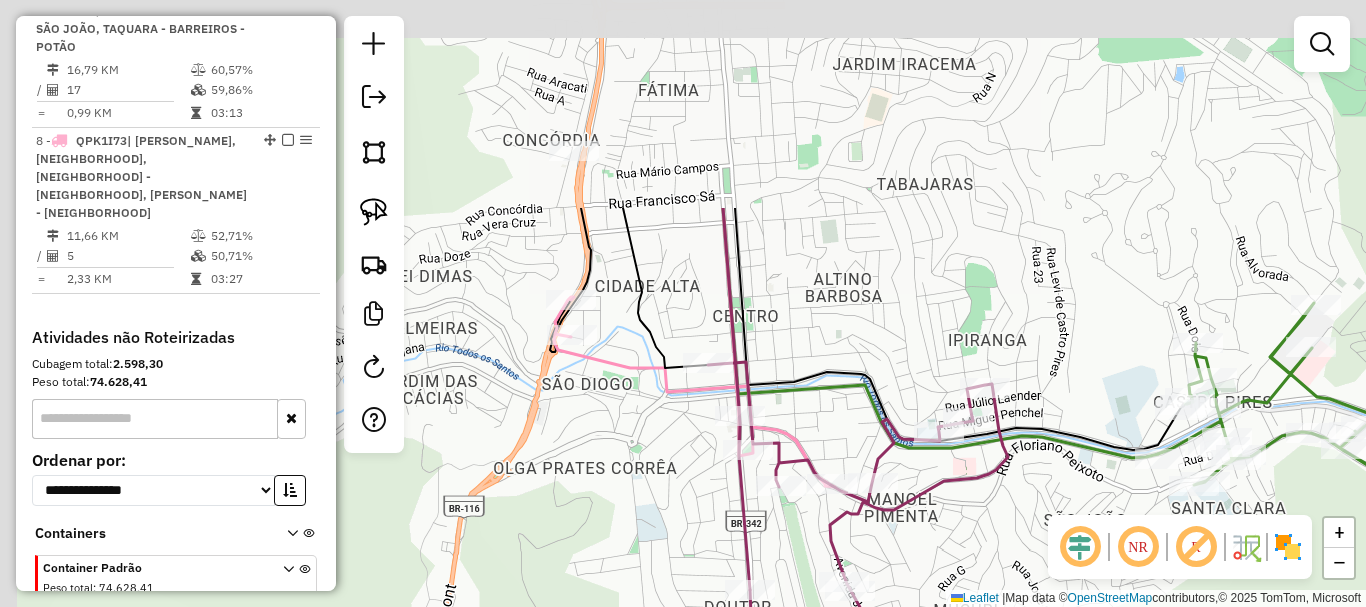 drag, startPoint x: 563, startPoint y: 185, endPoint x: 658, endPoint y: 451, distance: 282.4553 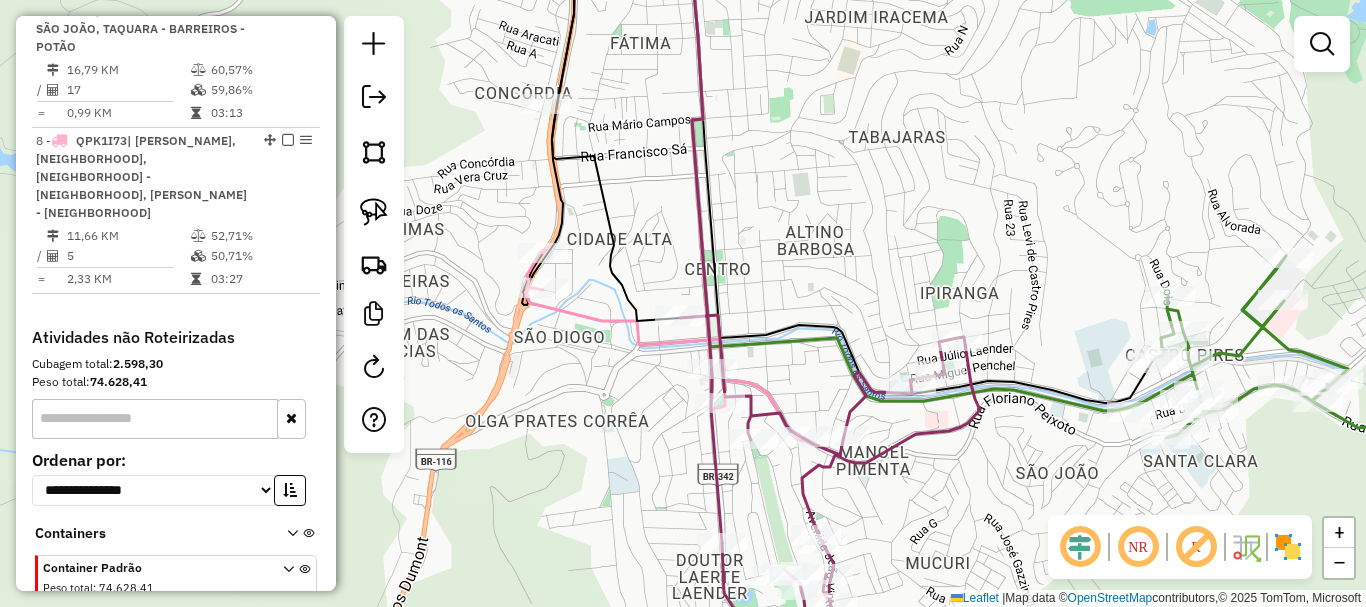 drag, startPoint x: 989, startPoint y: 477, endPoint x: 975, endPoint y: 437, distance: 42.379242 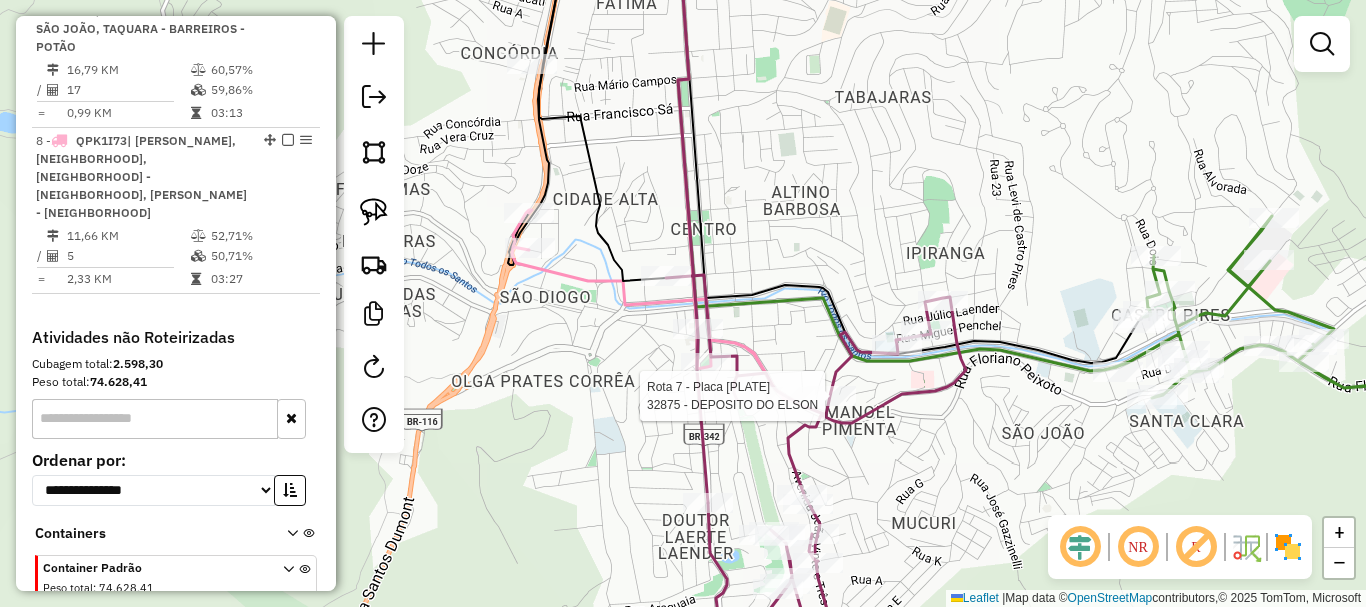 select on "*********" 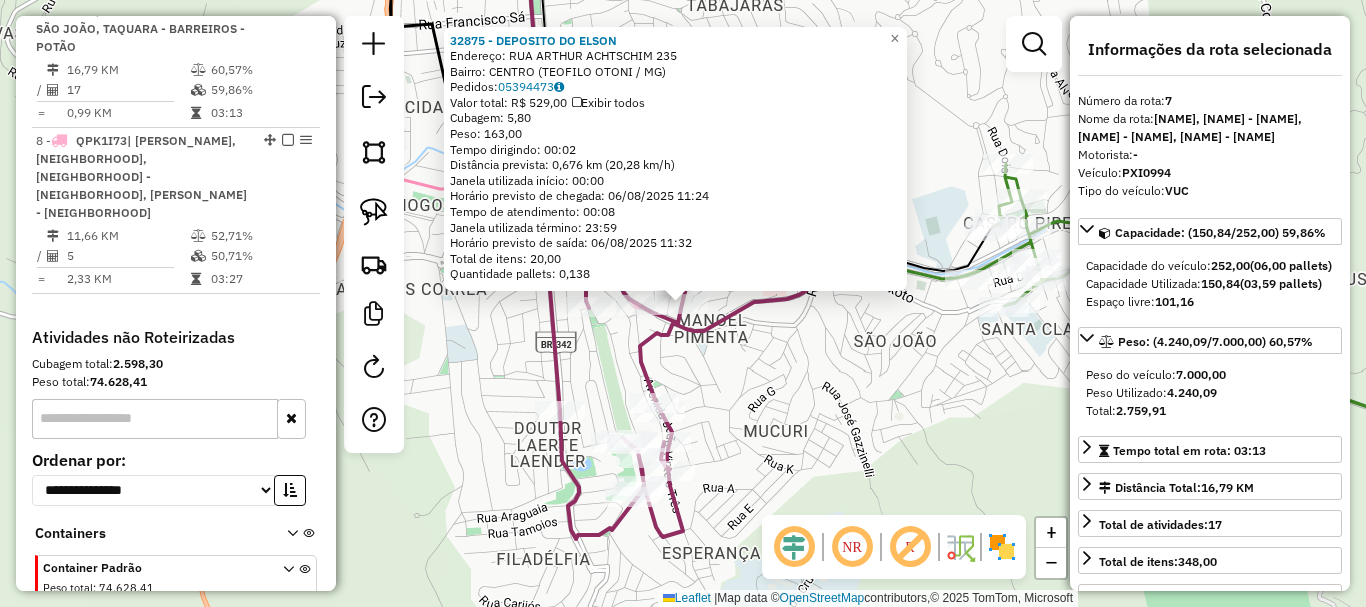 click on "32875 - DEPOSITO DO ELSON  Endereço:  RUA ARTHUR ACHTSCHIM 235   Bairro: CENTRO (TEOFILO OTONI / MG)   Pedidos:  05394473   Valor total: R$ 529,00   Exibir todos   Cubagem: 5,80  Peso: 163,00  Tempo dirigindo: 00:02   Distância prevista: 0,676 km (20,28 km/h)   Janela utilizada início: 00:00   Horário previsto de chegada: 06/08/2025 11:24   Tempo de atendimento: 00:08   Janela utilizada término: 23:59   Horário previsto de saída: 06/08/2025 11:32   Total de itens: 20,00   Quantidade pallets: 0,138  × Janela de atendimento Grade de atendimento Capacidade Transportadoras Veículos Cliente Pedidos  Rotas Selecione os dias de semana para filtrar as janelas de atendimento  Seg   Ter   Qua   Qui   Sex   Sáb   Dom  Informe o período da janela de atendimento: De: Até:  Filtrar exatamente a janela do cliente  Considerar janela de atendimento padrão  Selecione os dias de semana para filtrar as grades de atendimento  Seg   Ter   Qua   Qui   Sex   Sáb   Dom   Clientes fora do dia de atendimento selecionado +" 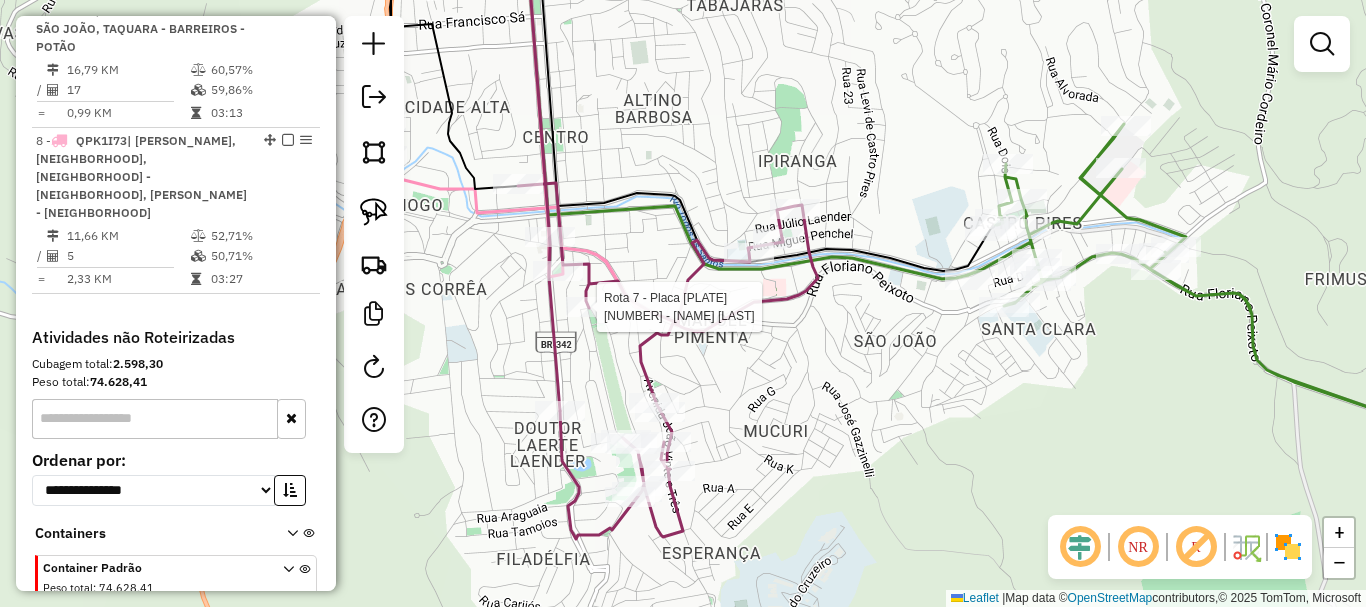 select on "*********" 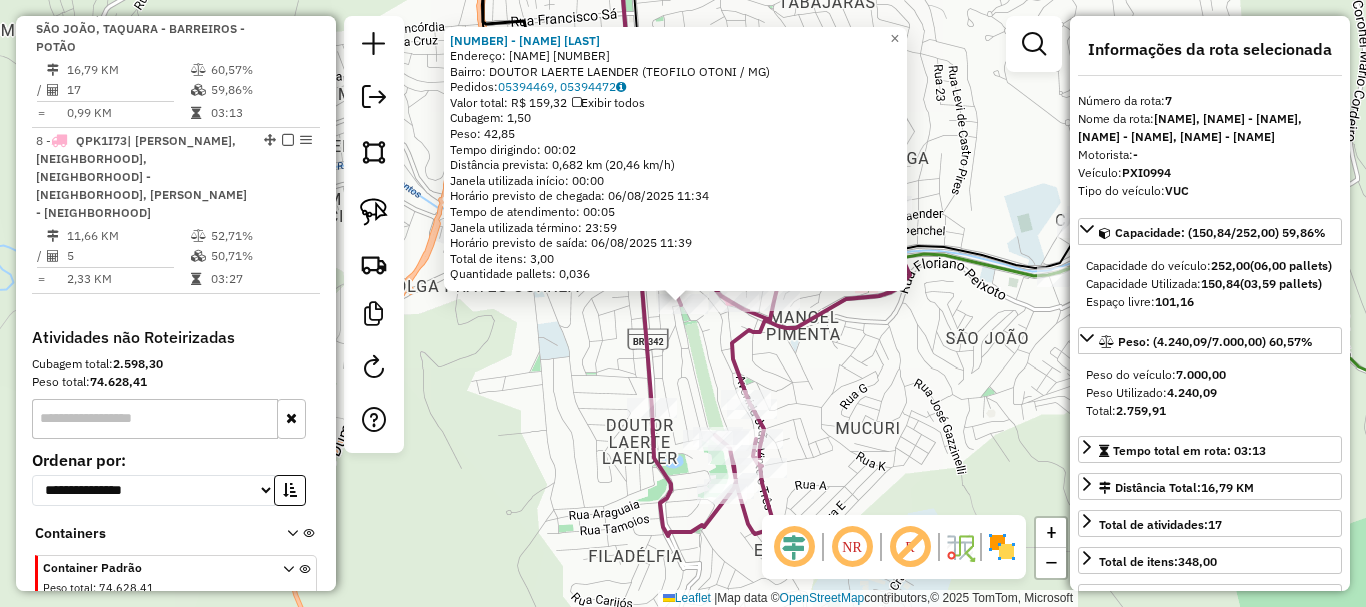click on "32554 - IML'S BAR  Endereço:  FREI SERAFIM 48   Bairro: DOUTOR LAERTE LAENDER (TEOFILO OTONI / MG)   Pedidos:  05394469, 05394472   Valor total: R$ 159,32   Exibir todos   Cubagem: 1,50  Peso: 42,85  Tempo dirigindo: 00:02   Distância prevista: 0,682 km (20,46 km/h)   Janela utilizada início: 00:00   Horário previsto de chegada: 06/08/2025 11:34   Tempo de atendimento: 00:05   Janela utilizada término: 23:59   Horário previsto de saída: 06/08/2025 11:39   Total de itens: 3,00   Quantidade pallets: 0,036  × Janela de atendimento Grade de atendimento Capacidade Transportadoras Veículos Cliente Pedidos  Rotas Selecione os dias de semana para filtrar as janelas de atendimento  Seg   Ter   Qua   Qui   Sex   Sáb   Dom  Informe o período da janela de atendimento: De: Até:  Filtrar exatamente a janela do cliente  Considerar janela de atendimento padrão  Selecione os dias de semana para filtrar as grades de atendimento  Seg   Ter   Qua   Qui   Sex   Sáb   Dom   Peso mínimo:   Peso máximo:   De:   De:" 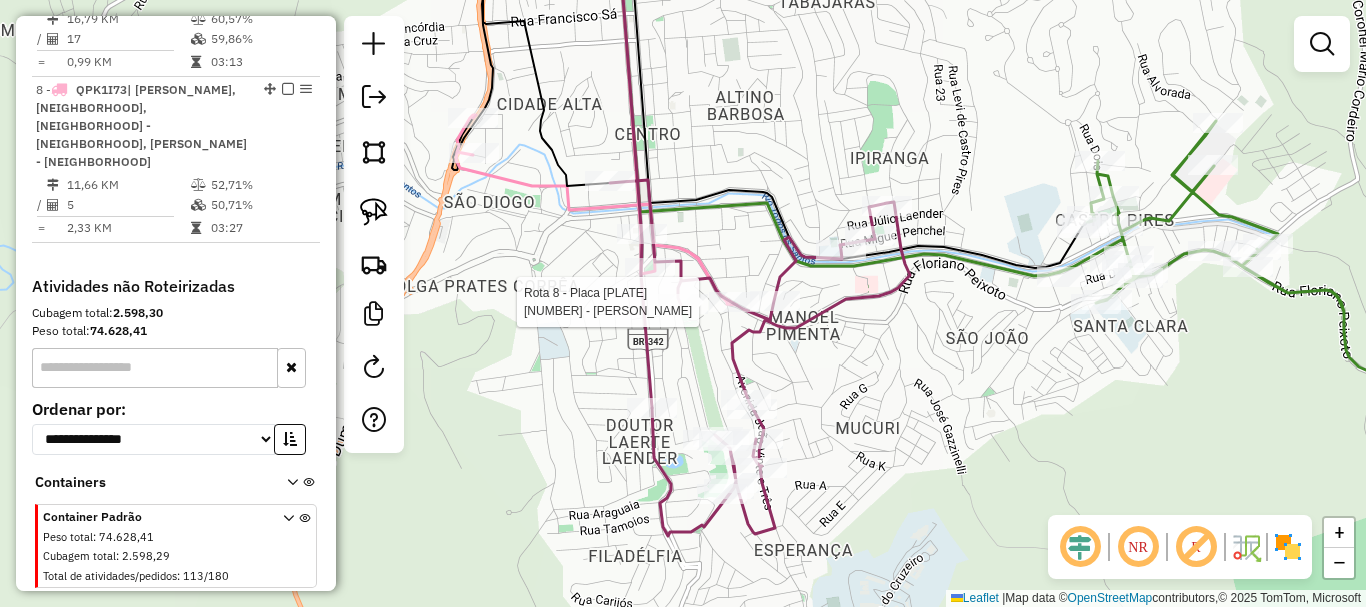 select on "*********" 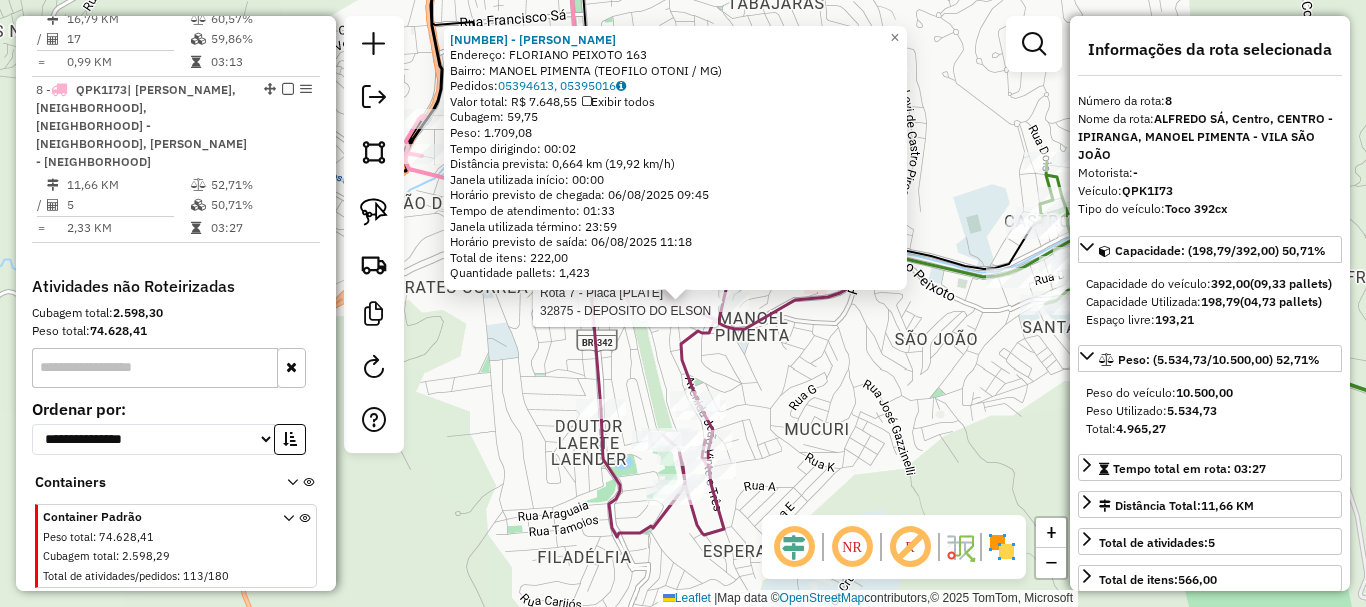 scroll, scrollTop: 1626, scrollLeft: 0, axis: vertical 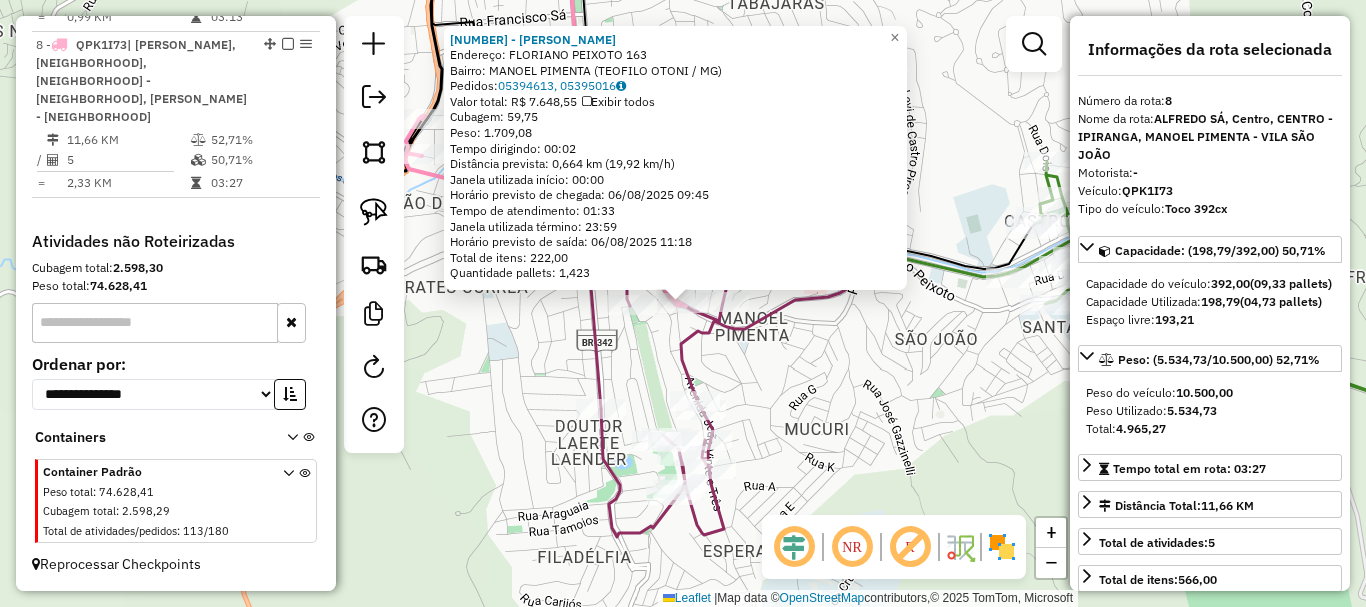 click on "37760 - LEANDRO LORENTZ LAME  Endereço:  FLORIANO PEIXOTO 163   Bairro: MANOEL PIMENTA (TEOFILO OTONI / MG)   Pedidos:  05394613, 05395016   Valor total: R$ 7.648,55   Exibir todos   Cubagem: 59,75  Peso: 1.709,08  Tempo dirigindo: 00:02   Distância prevista: 0,664 km (19,92 km/h)   Janela utilizada início: 00:00   Horário previsto de chegada: 06/08/2025 09:45   Tempo de atendimento: 01:33   Janela utilizada término: 23:59   Horário previsto de saída: 06/08/2025 11:18   Total de itens: 222,00   Quantidade pallets: 1,423  × Janela de atendimento Grade de atendimento Capacidade Transportadoras Veículos Cliente Pedidos  Rotas Selecione os dias de semana para filtrar as janelas de atendimento  Seg   Ter   Qua   Qui   Sex   Sáb   Dom  Informe o período da janela de atendimento: De: Até:  Filtrar exatamente a janela do cliente  Considerar janela de atendimento padrão  Selecione os dias de semana para filtrar as grades de atendimento  Seg   Ter   Qua   Qui   Sex   Sáb   Dom   Peso mínimo:   De:   De:" 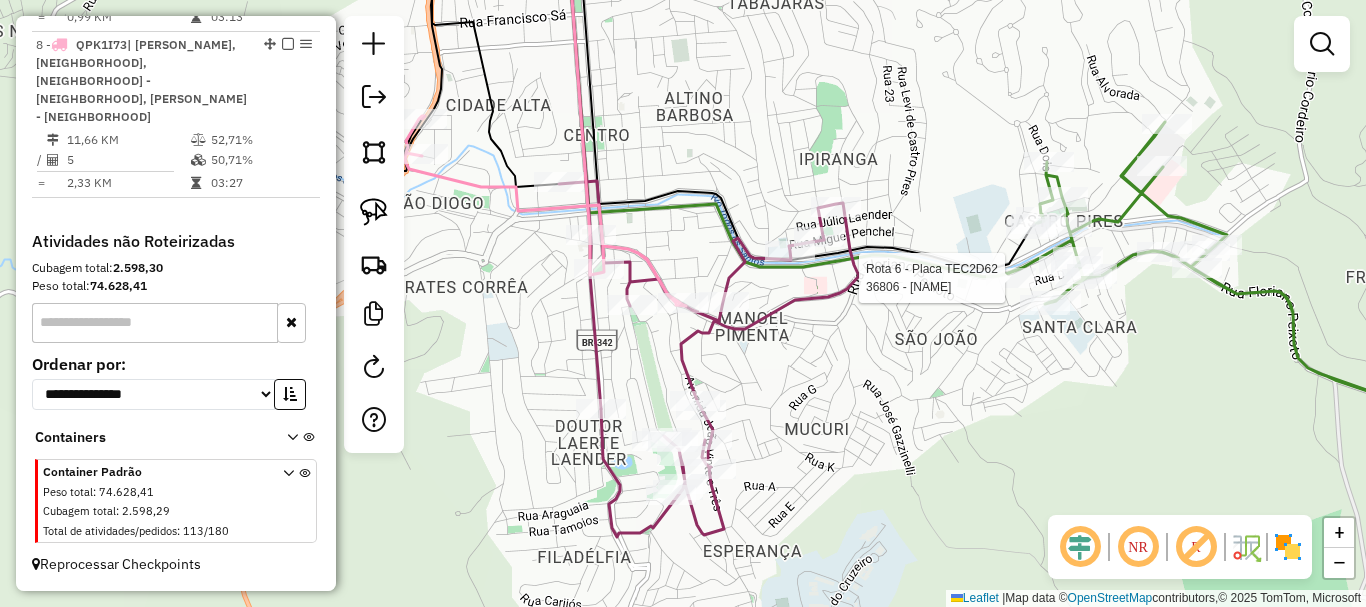 select on "*********" 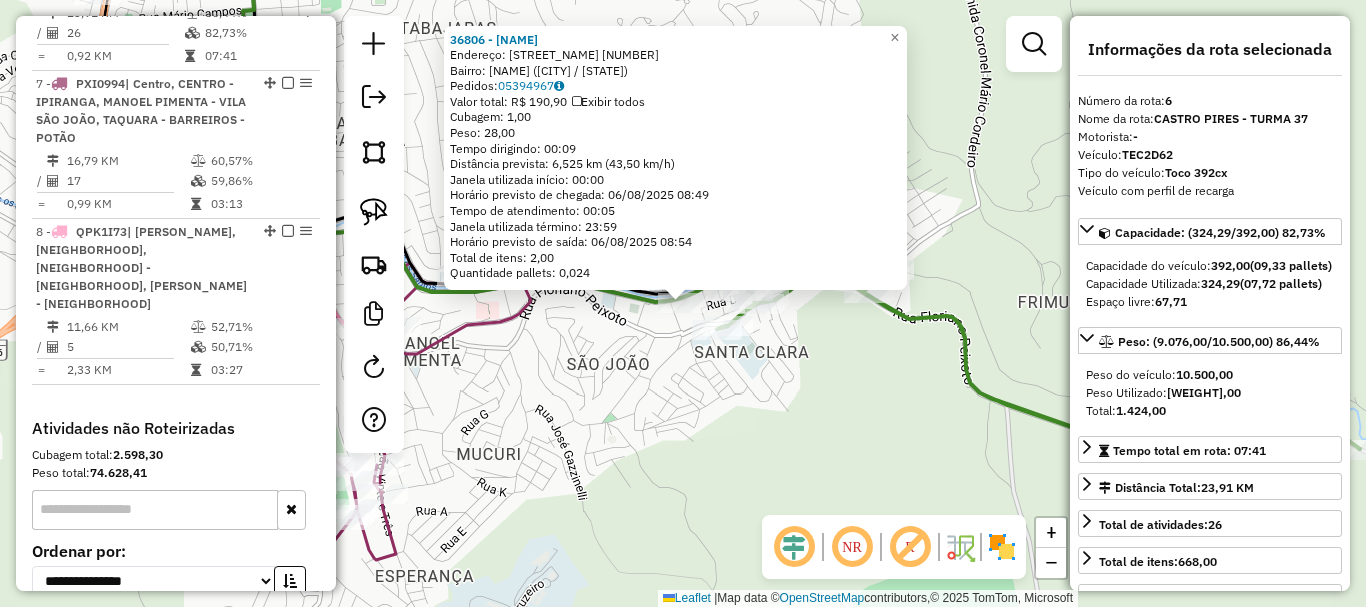 scroll, scrollTop: 1418, scrollLeft: 0, axis: vertical 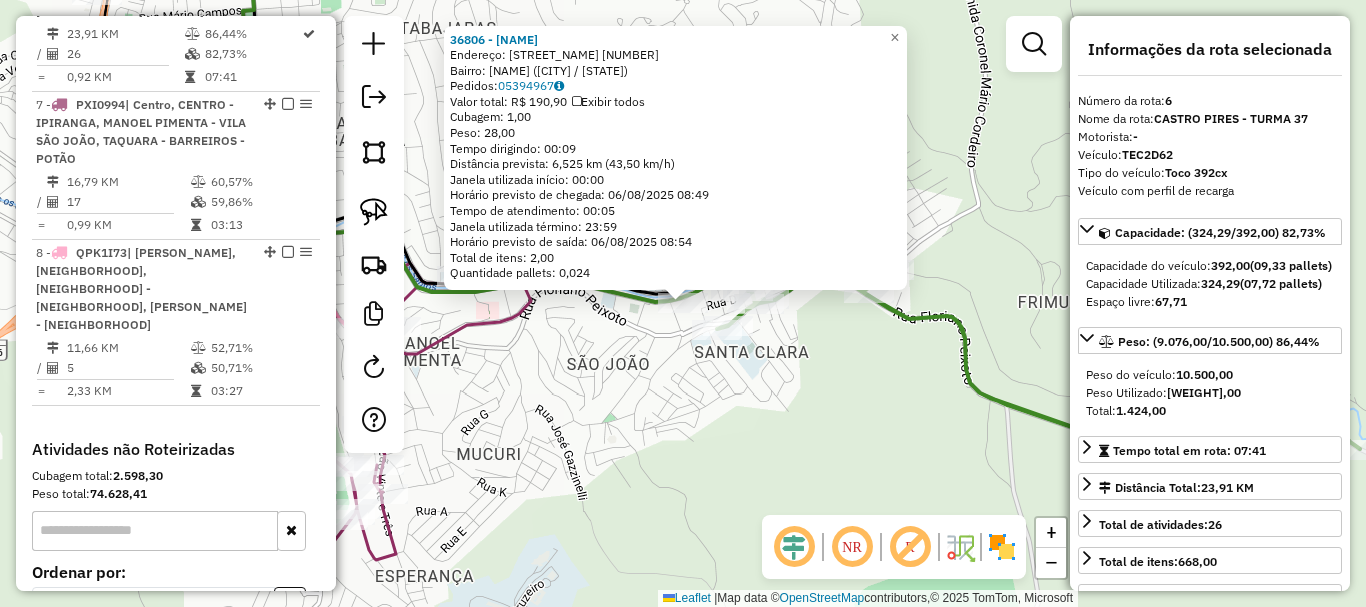 click on "36806 - VTRAINING  Endereço:  AVENIDA DOUTOR LUIS BOALI PORT 2550   Bairro: CASTRO PIRES (TEOFILO OTONI / MG)   Pedidos:  05394967   Valor total: R$ 190,90   Exibir todos   Cubagem: 1,00  Peso: 28,00  Tempo dirigindo: 00:09   Distância prevista: 6,525 km (43,50 km/h)   Janela utilizada início: 00:00   Horário previsto de chegada: 06/08/2025 08:49   Tempo de atendimento: 00:05   Janela utilizada término: 23:59   Horário previsto de saída: 06/08/2025 08:54   Total de itens: 2,00   Quantidade pallets: 0,024  × Janela de atendimento Grade de atendimento Capacidade Transportadoras Veículos Cliente Pedidos  Rotas Selecione os dias de semana para filtrar as janelas de atendimento  Seg   Ter   Qua   Qui   Sex   Sáb   Dom  Informe o período da janela de atendimento: De: Até:  Filtrar exatamente a janela do cliente  Considerar janela de atendimento padrão  Selecione os dias de semana para filtrar as grades de atendimento  Seg   Ter   Qua   Qui   Sex   Sáb   Dom   Peso mínimo:   Peso máximo:   De:   De:" 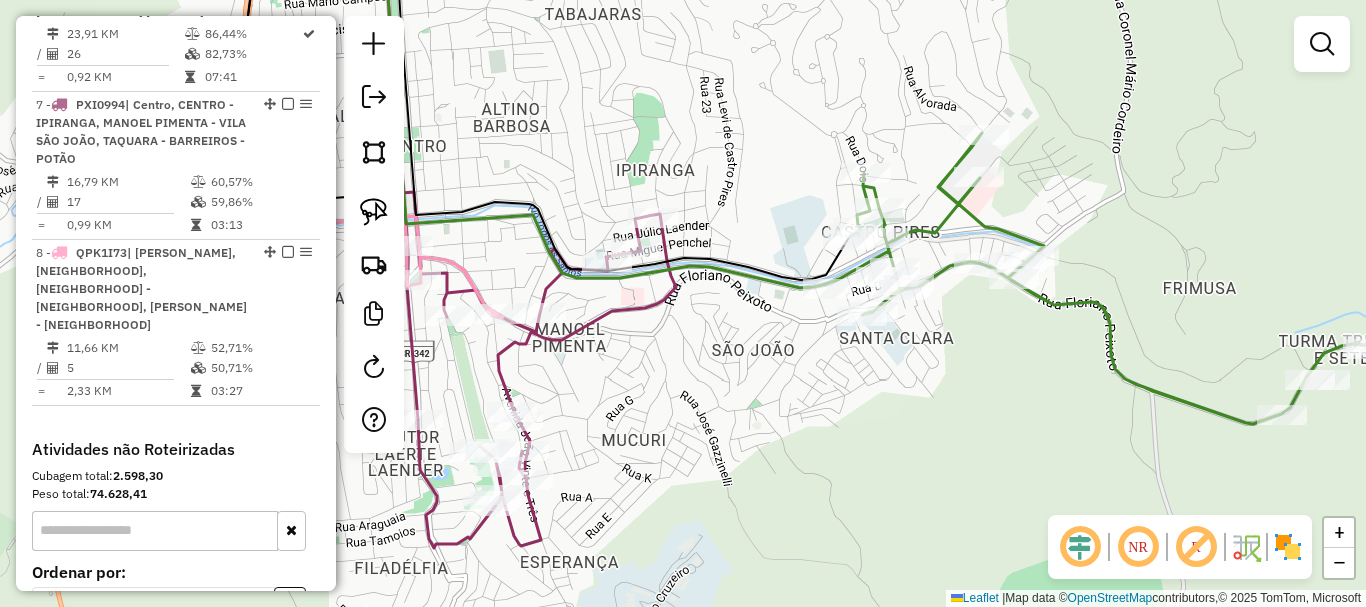 drag, startPoint x: 659, startPoint y: 431, endPoint x: 1012, endPoint y: 388, distance: 355.60934 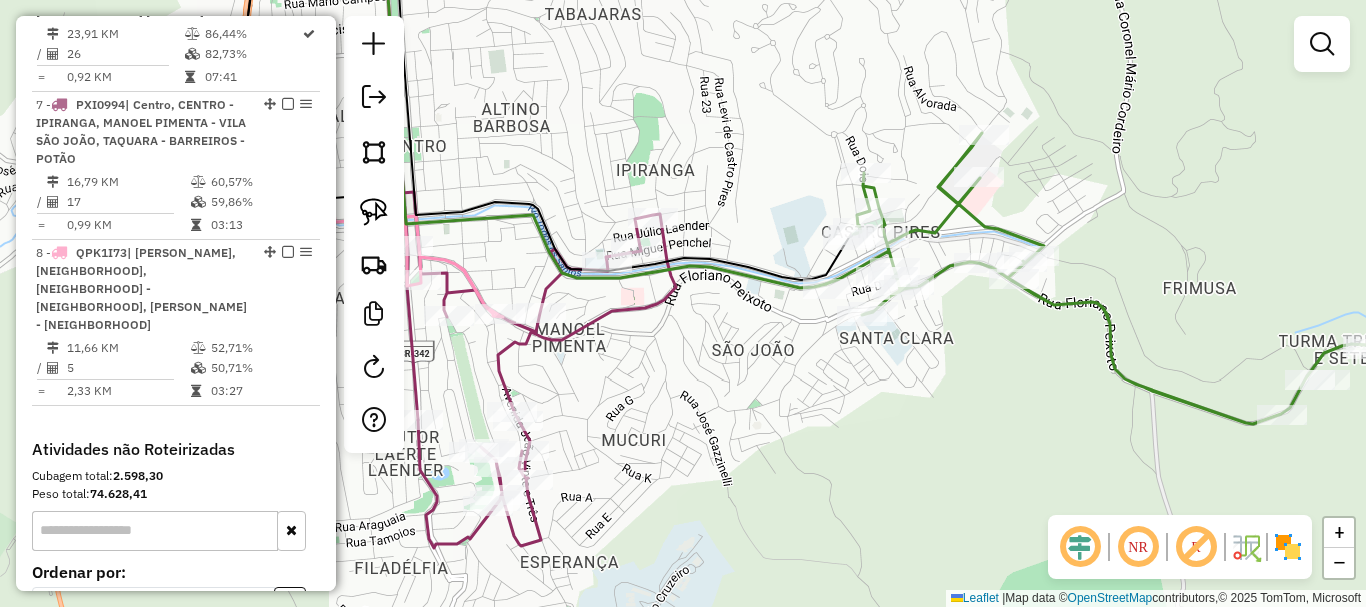 click on "Janela de atendimento Grade de atendimento Capacidade Transportadoras Veículos Cliente Pedidos  Rotas Selecione os dias de semana para filtrar as janelas de atendimento  Seg   Ter   Qua   Qui   Sex   Sáb   Dom  Informe o período da janela de atendimento: De: Até:  Filtrar exatamente a janela do cliente  Considerar janela de atendimento padrão  Selecione os dias de semana para filtrar as grades de atendimento  Seg   Ter   Qua   Qui   Sex   Sáb   Dom   Considerar clientes sem dia de atendimento cadastrado  Clientes fora do dia de atendimento selecionado Filtrar as atividades entre os valores definidos abaixo:  Peso mínimo:   Peso máximo:   Cubagem mínima:   Cubagem máxima:   De:   Até:  Filtrar as atividades entre o tempo de atendimento definido abaixo:  De:   Até:   Considerar capacidade total dos clientes não roteirizados Transportadora: Selecione um ou mais itens Tipo de veículo: Selecione um ou mais itens Veículo: Selecione um ou mais itens Motorista: Selecione um ou mais itens Nome: Rótulo:" 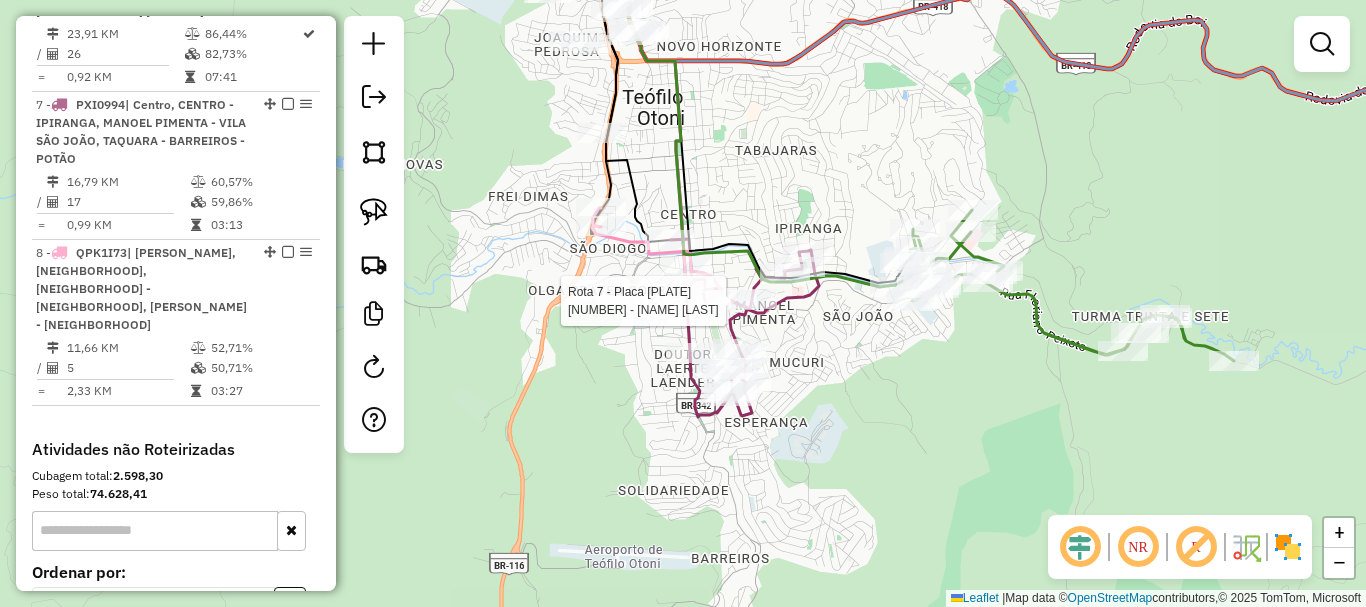 select on "*********" 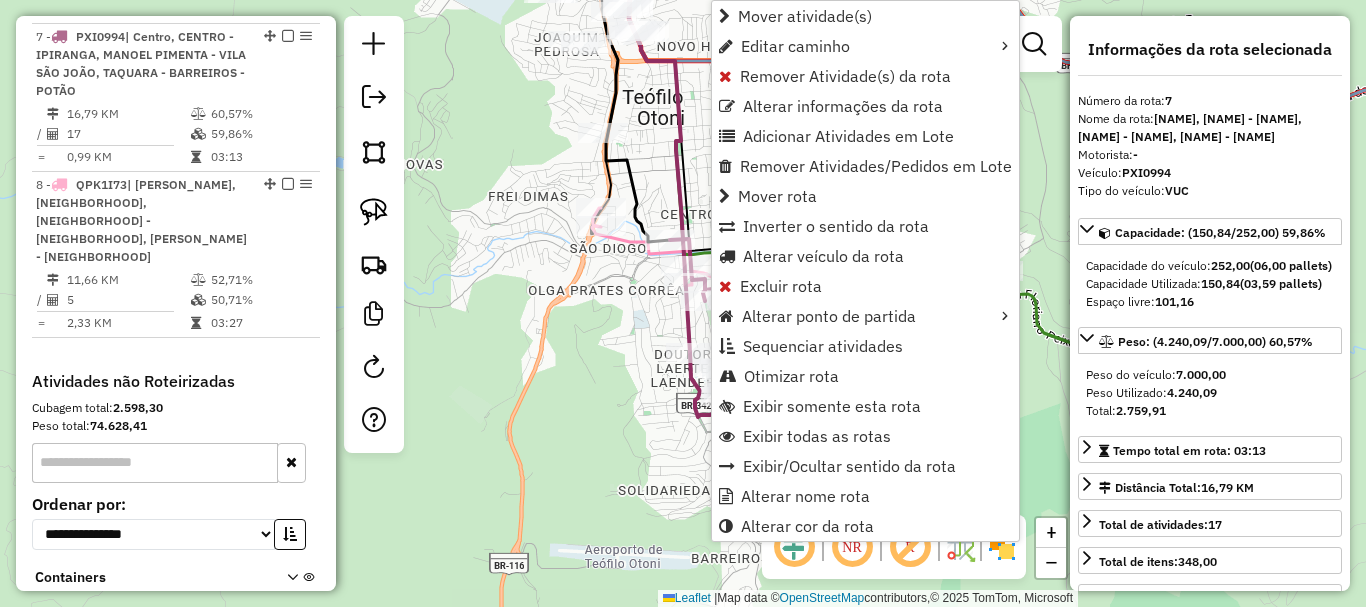 scroll, scrollTop: 1530, scrollLeft: 0, axis: vertical 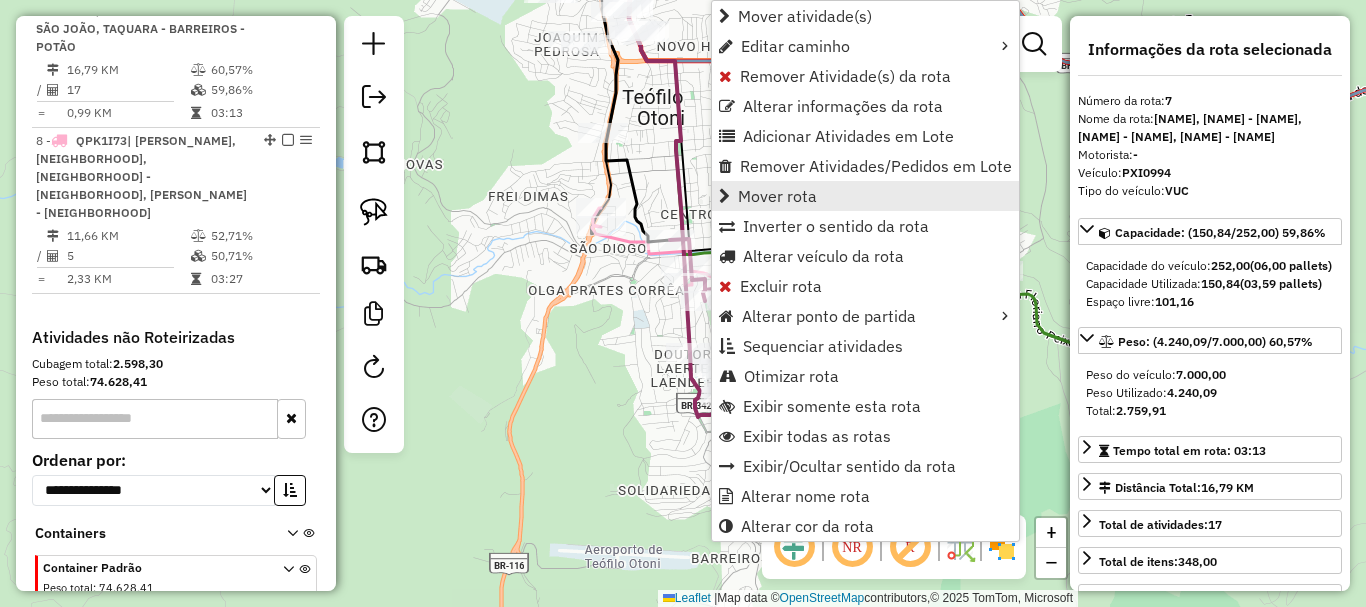 click on "Mover rota" at bounding box center [777, 196] 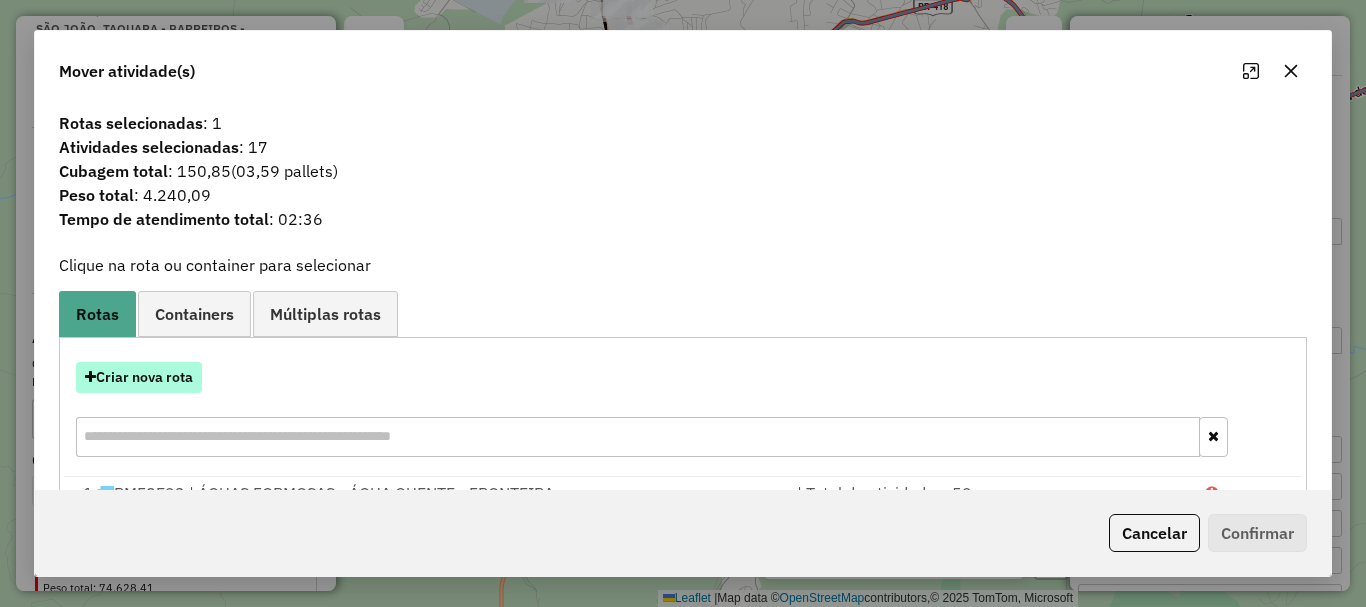 click on "Criar nova rota" at bounding box center [139, 377] 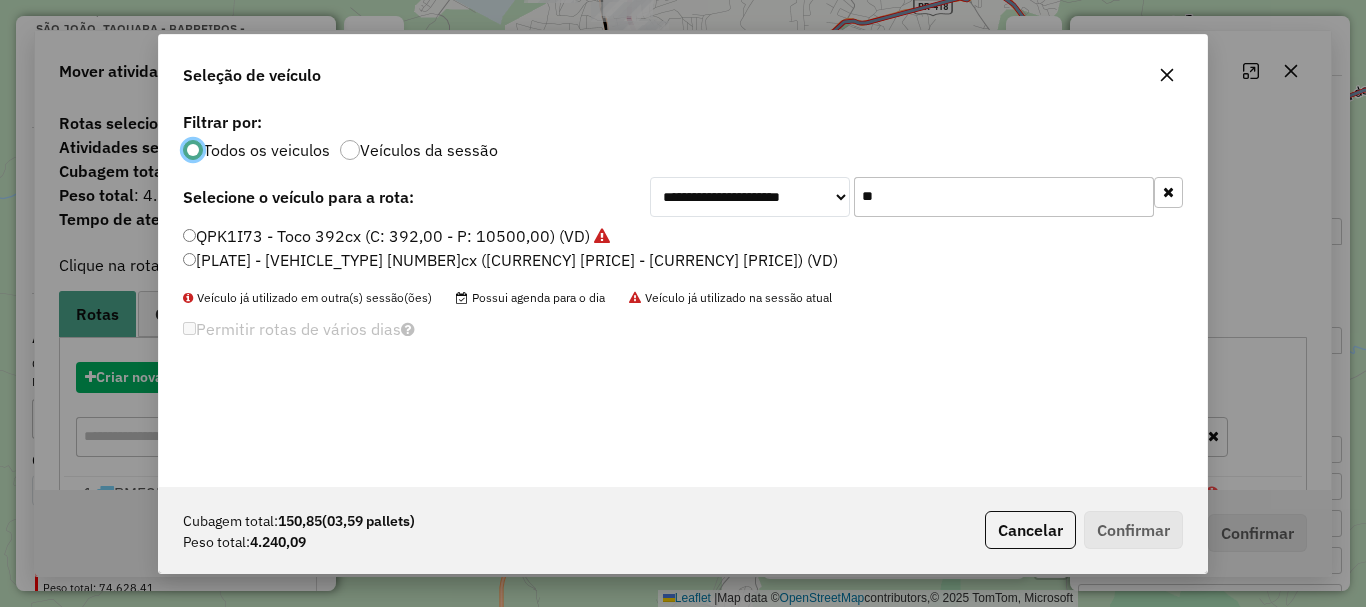 scroll, scrollTop: 11, scrollLeft: 6, axis: both 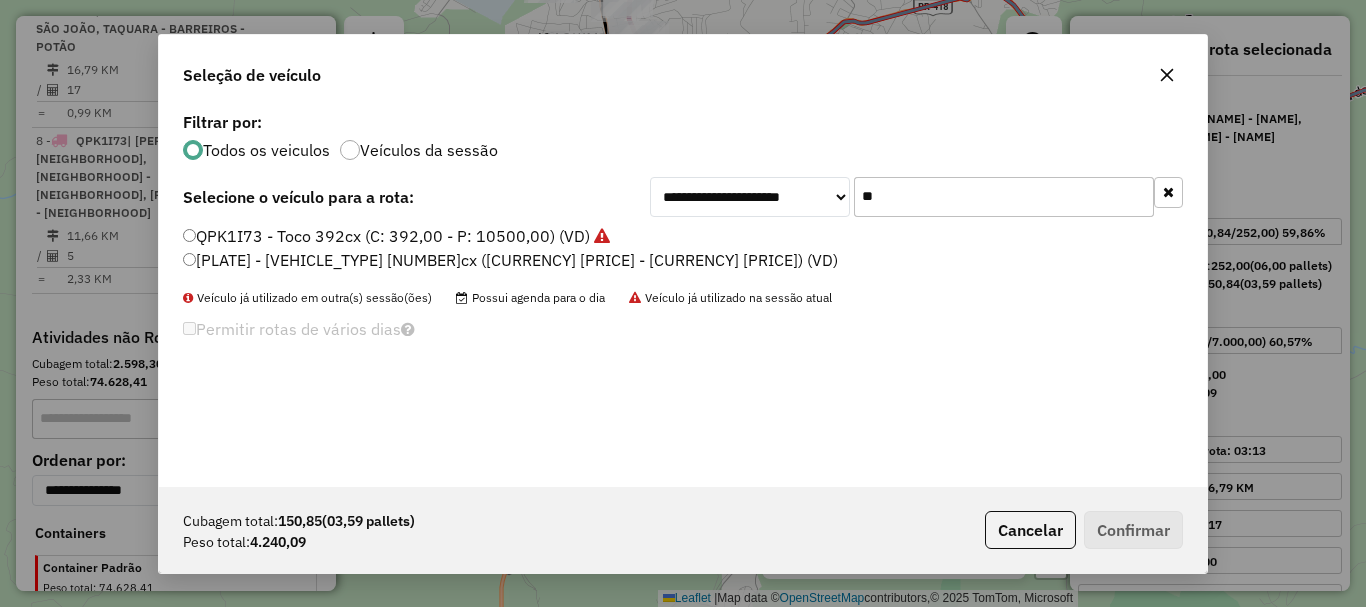drag, startPoint x: 904, startPoint y: 205, endPoint x: 660, endPoint y: 205, distance: 244 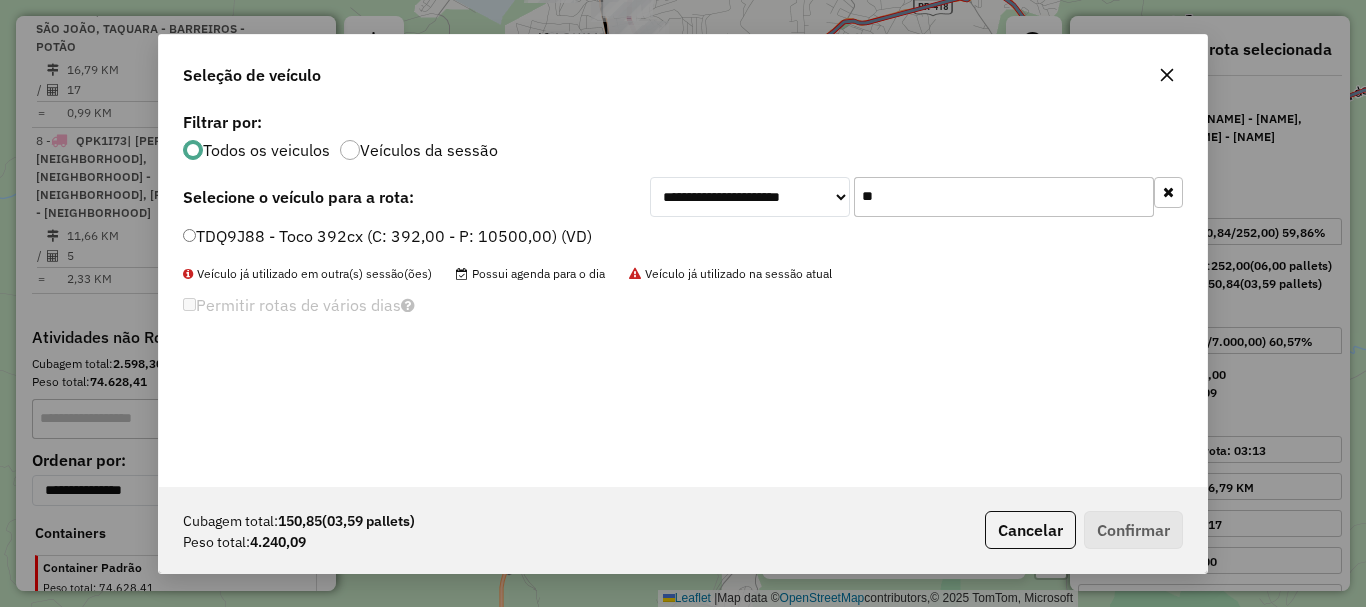 type on "**" 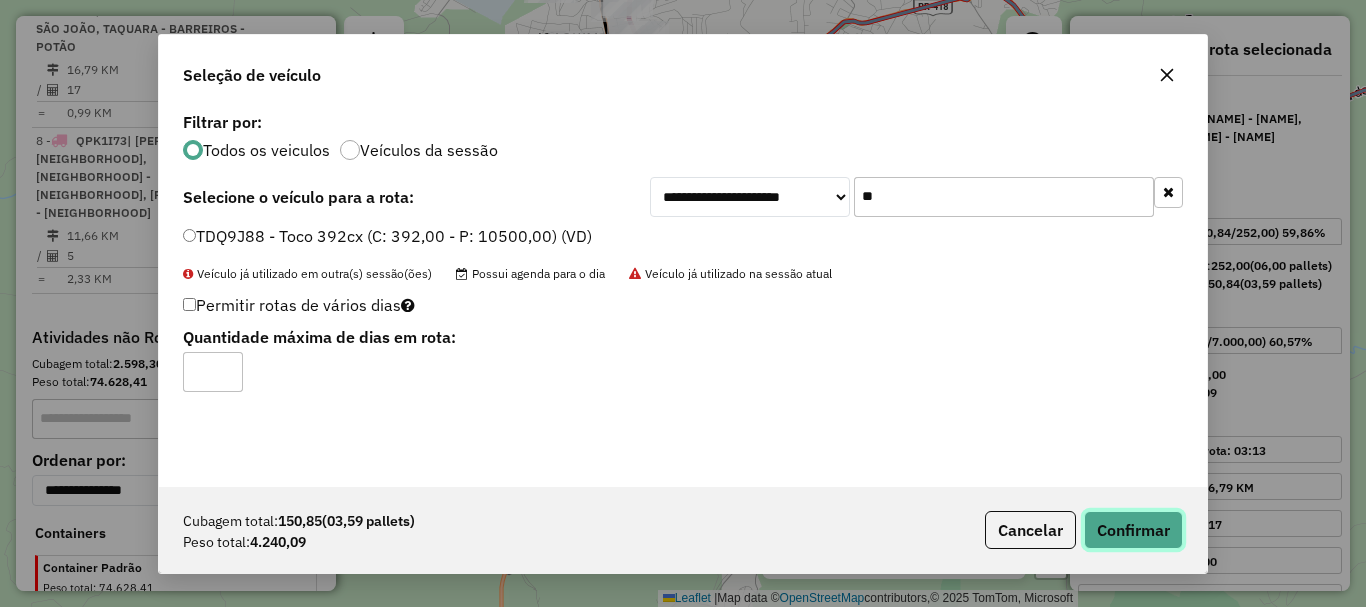 click on "Confirmar" 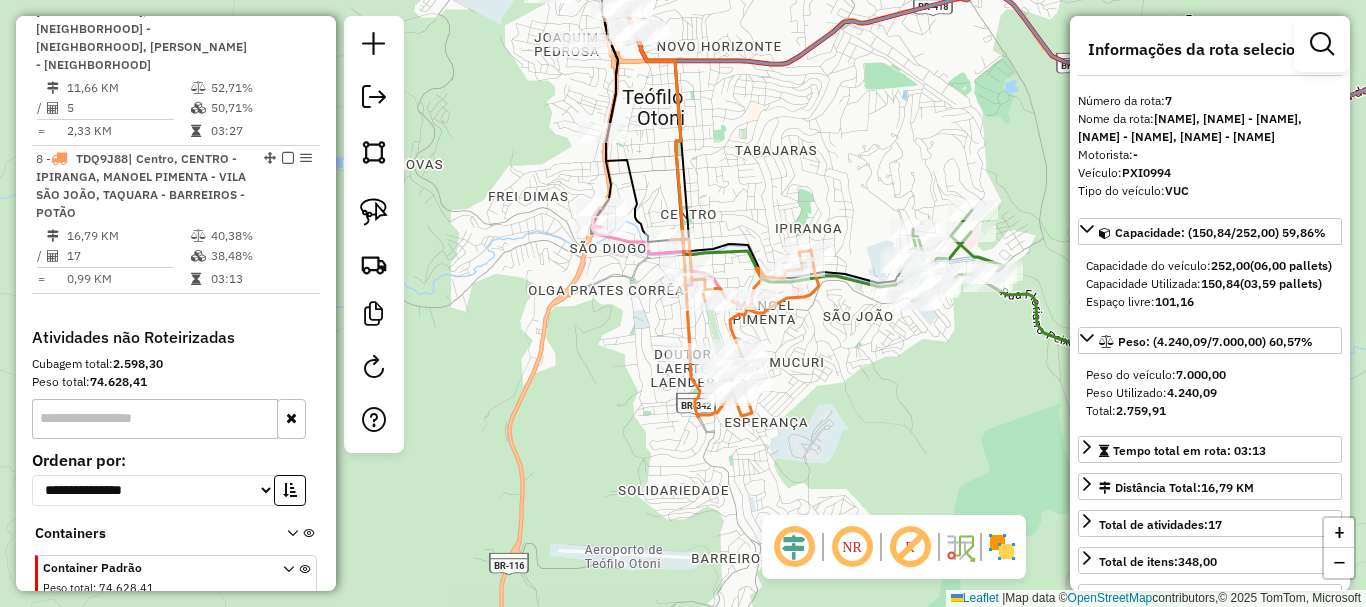 scroll, scrollTop: 1382, scrollLeft: 0, axis: vertical 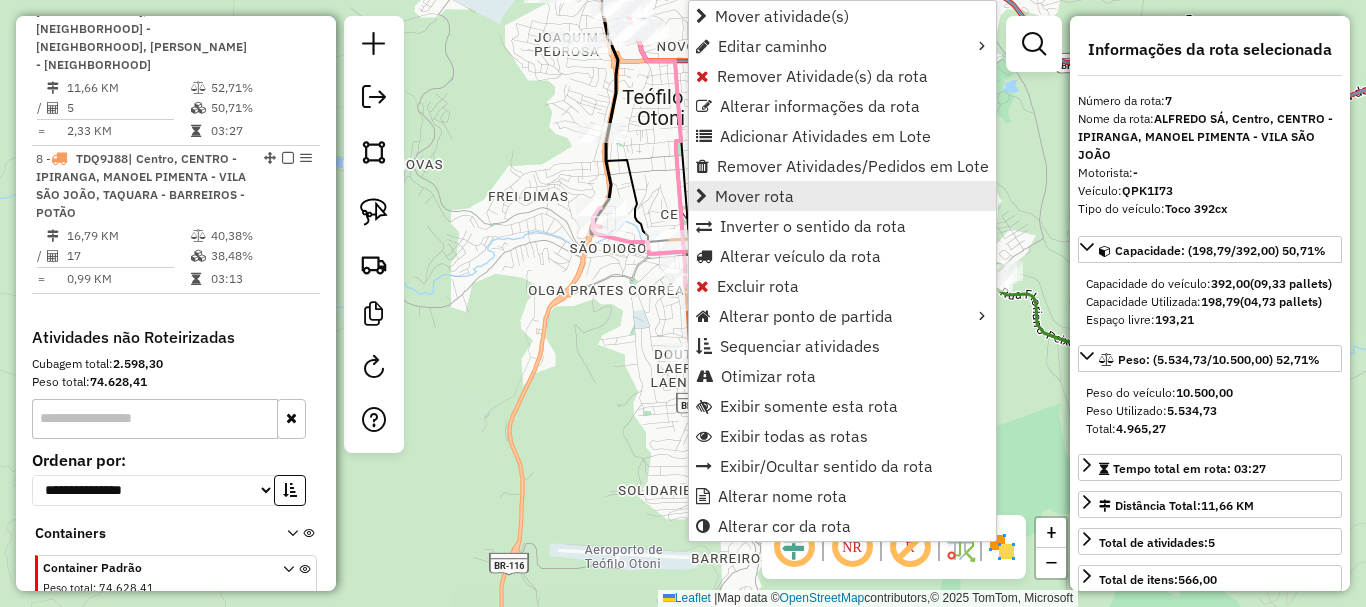 click on "Mover rota" at bounding box center [754, 196] 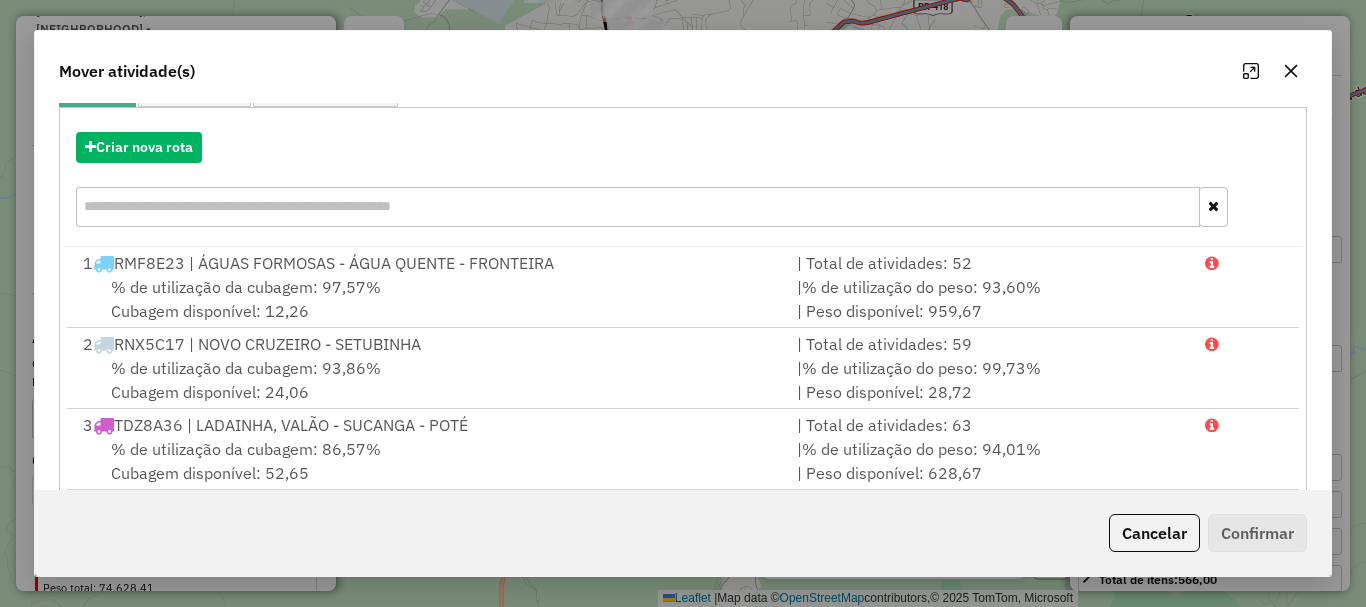 scroll, scrollTop: 421, scrollLeft: 0, axis: vertical 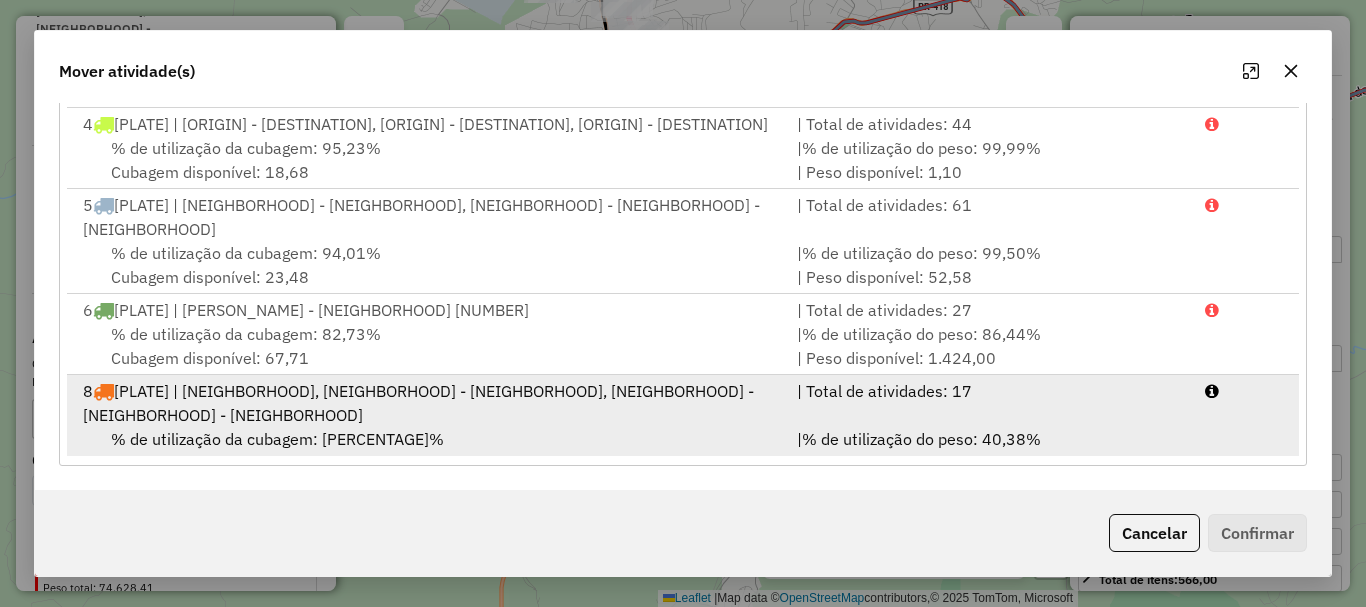 click on "% de utilização da cubagem: 38,48%" at bounding box center (277, 439) 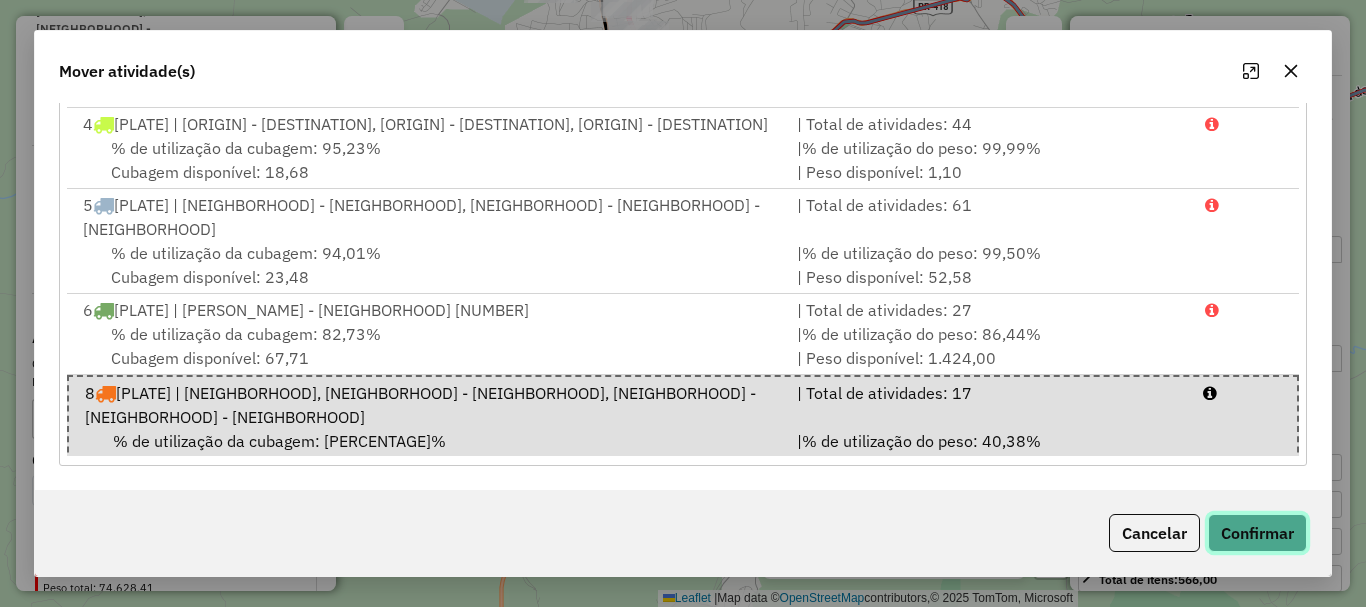 click on "Confirmar" 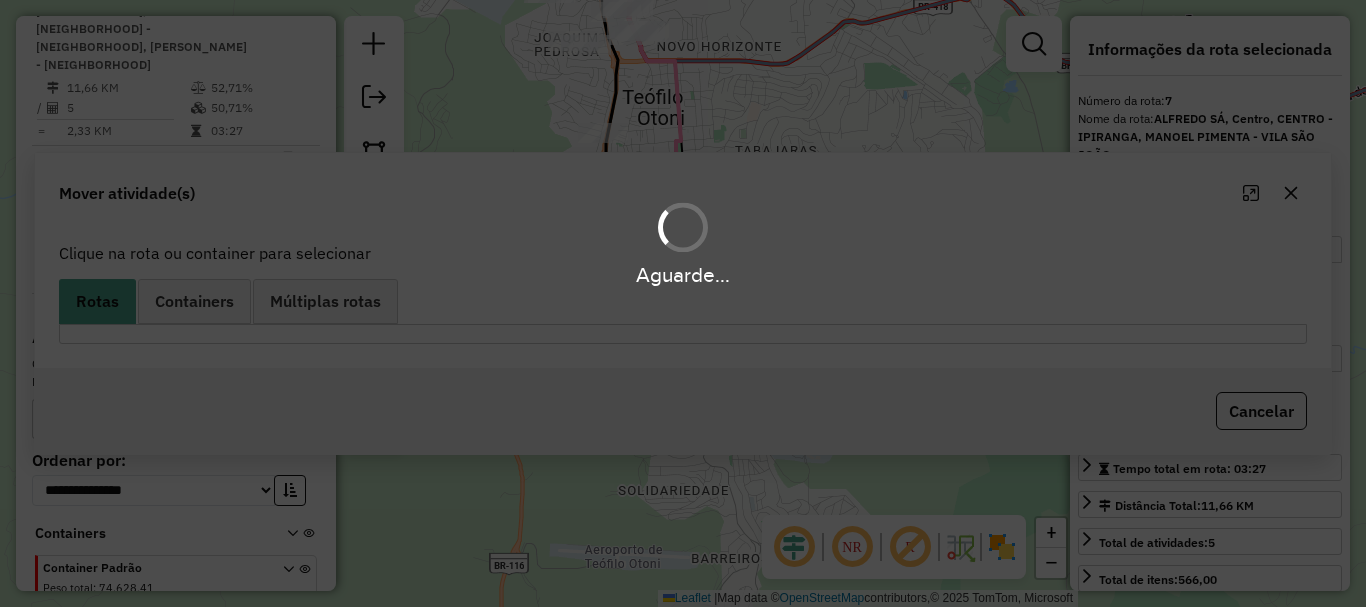scroll, scrollTop: 0, scrollLeft: 0, axis: both 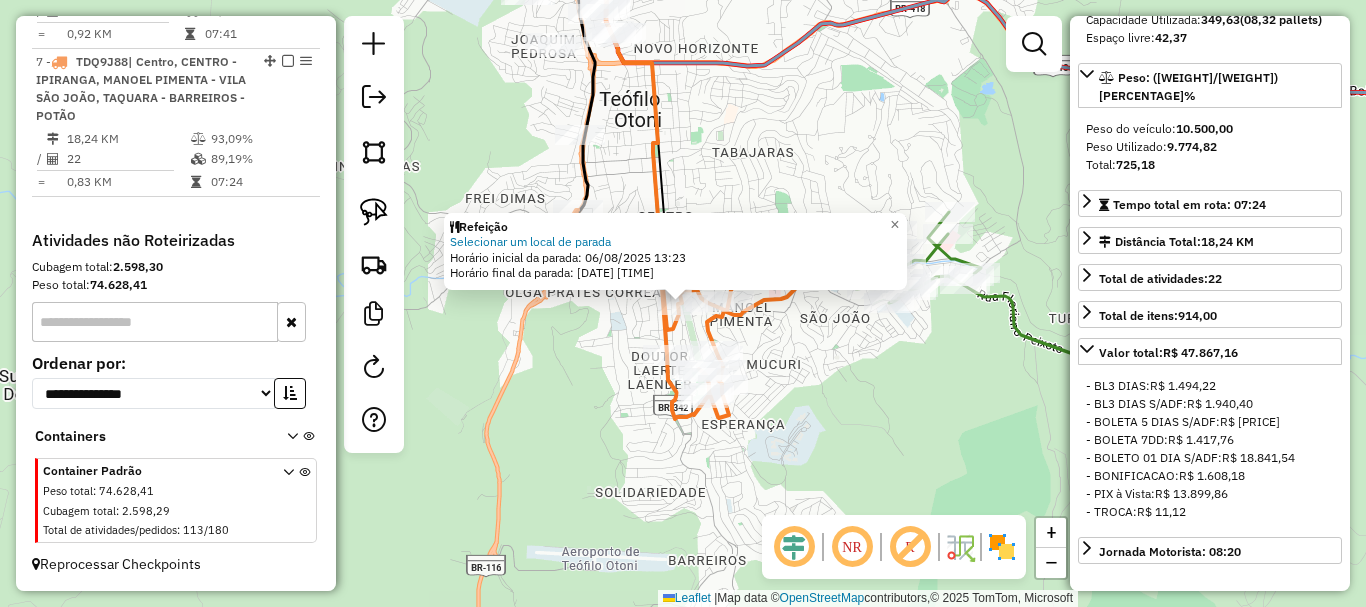 click on "Refeição Selecionar um local de parada  Horário inicial da parada: 06/08/2025 13:23   Horário final da parada: 06/08/2025 14:23  × Janela de atendimento Grade de atendimento Capacidade Transportadoras Veículos Cliente Pedidos  Rotas Selecione os dias de semana para filtrar as janelas de atendimento  Seg   Ter   Qua   Qui   Sex   Sáb   Dom  Informe o período da janela de atendimento: De: Até:  Filtrar exatamente a janela do cliente  Considerar janela de atendimento padrão  Selecione os dias de semana para filtrar as grades de atendimento  Seg   Ter   Qua   Qui   Sex   Sáb   Dom   Considerar clientes sem dia de atendimento cadastrado  Clientes fora do dia de atendimento selecionado Filtrar as atividades entre os valores definidos abaixo:  Peso mínimo:   Peso máximo:   Cubagem mínima:   Cubagem máxima:   De:   Até:  Filtrar as atividades entre o tempo de atendimento definido abaixo:  De:   Até:   Considerar capacidade total dos clientes não roteirizados Transportadora: Tipo de veículo: Nome:" 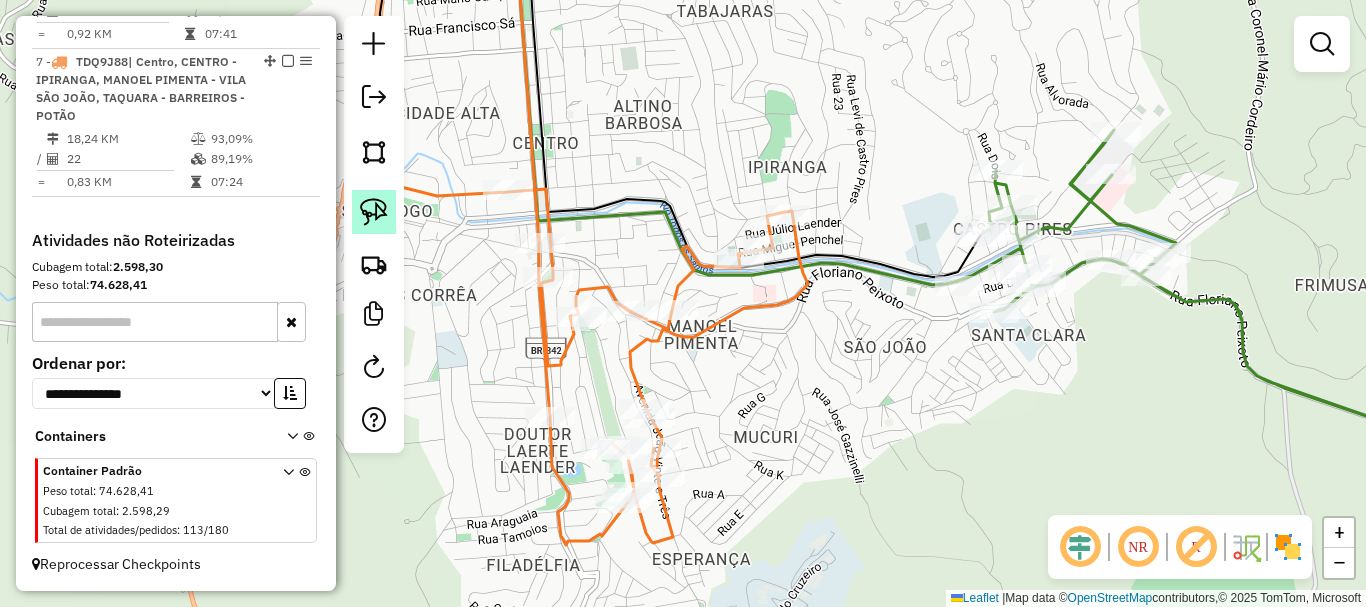 click 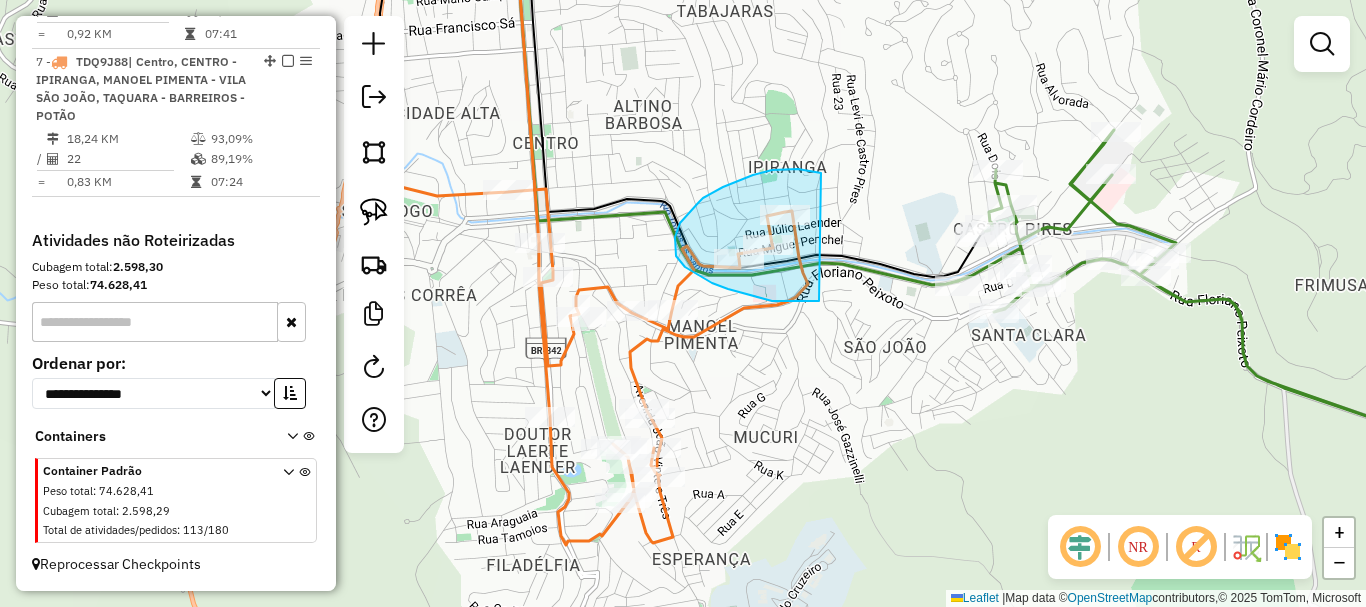 drag, startPoint x: 821, startPoint y: 173, endPoint x: 821, endPoint y: 301, distance: 128 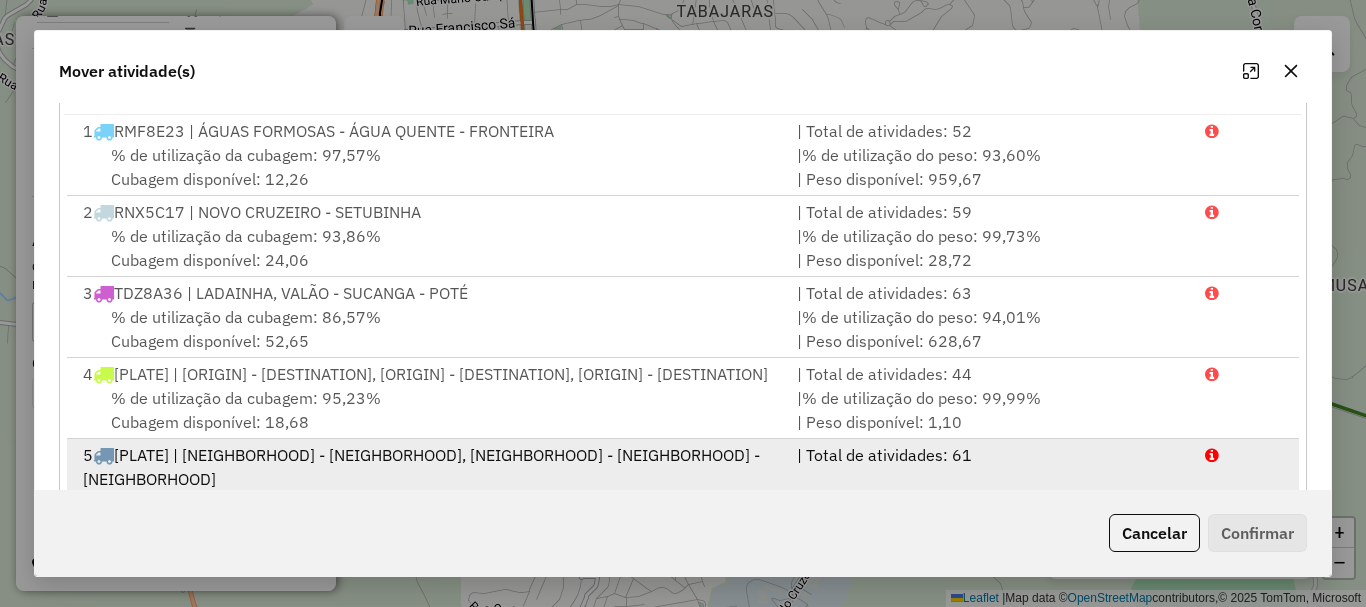 scroll, scrollTop: 397, scrollLeft: 0, axis: vertical 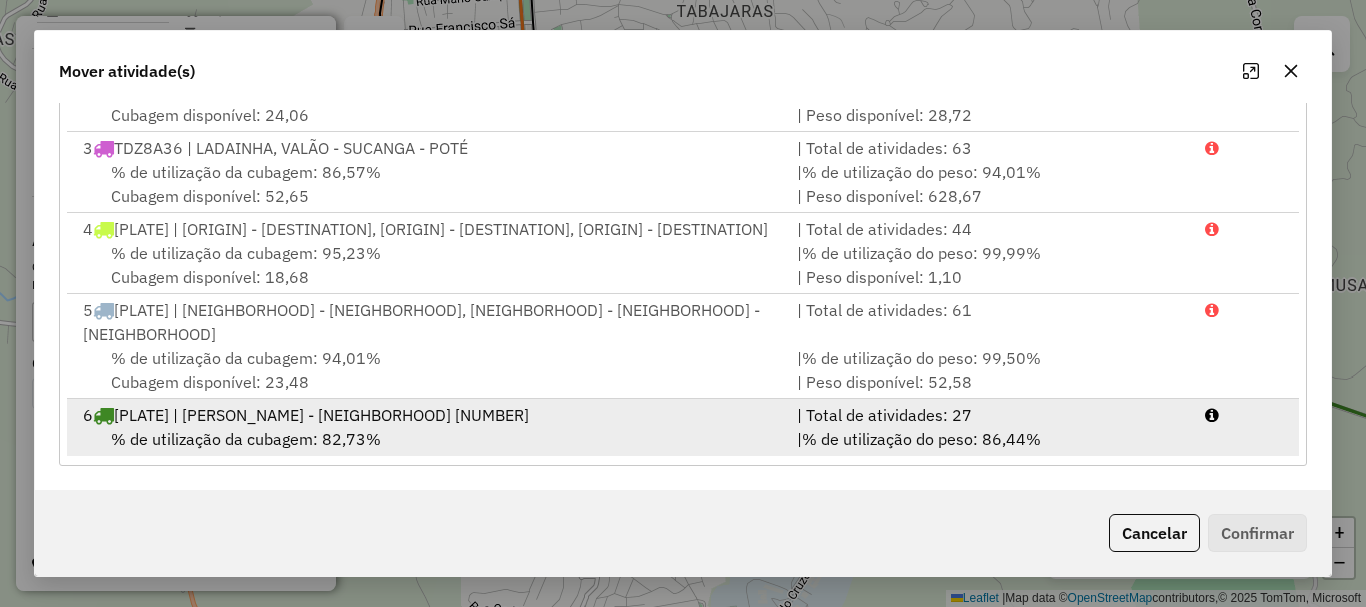 click on "6  TEC2D62 | CASTRO PIRES - TURMA 37" at bounding box center [428, 415] 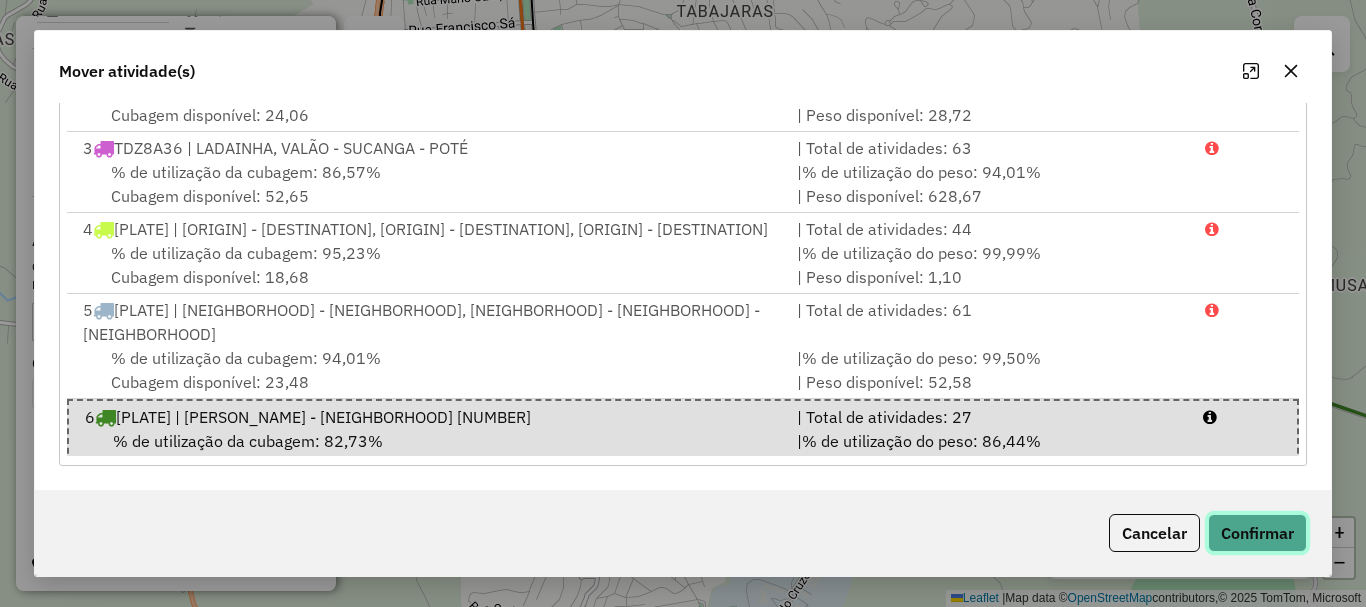 click on "Confirmar" 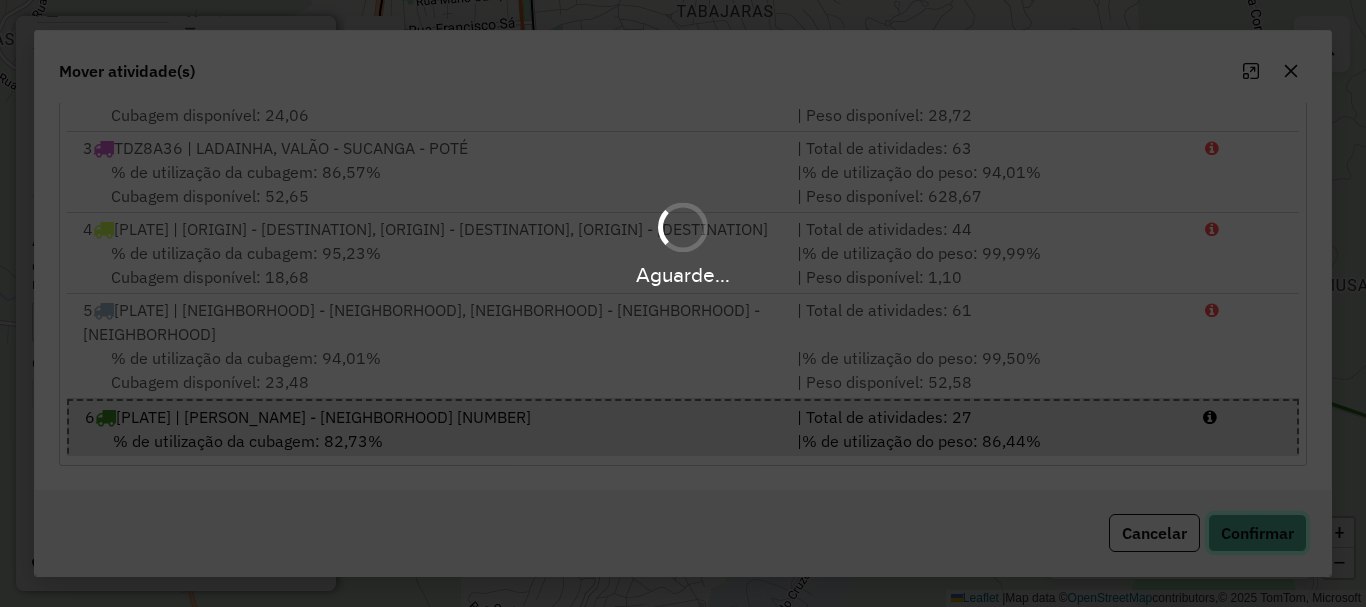 type 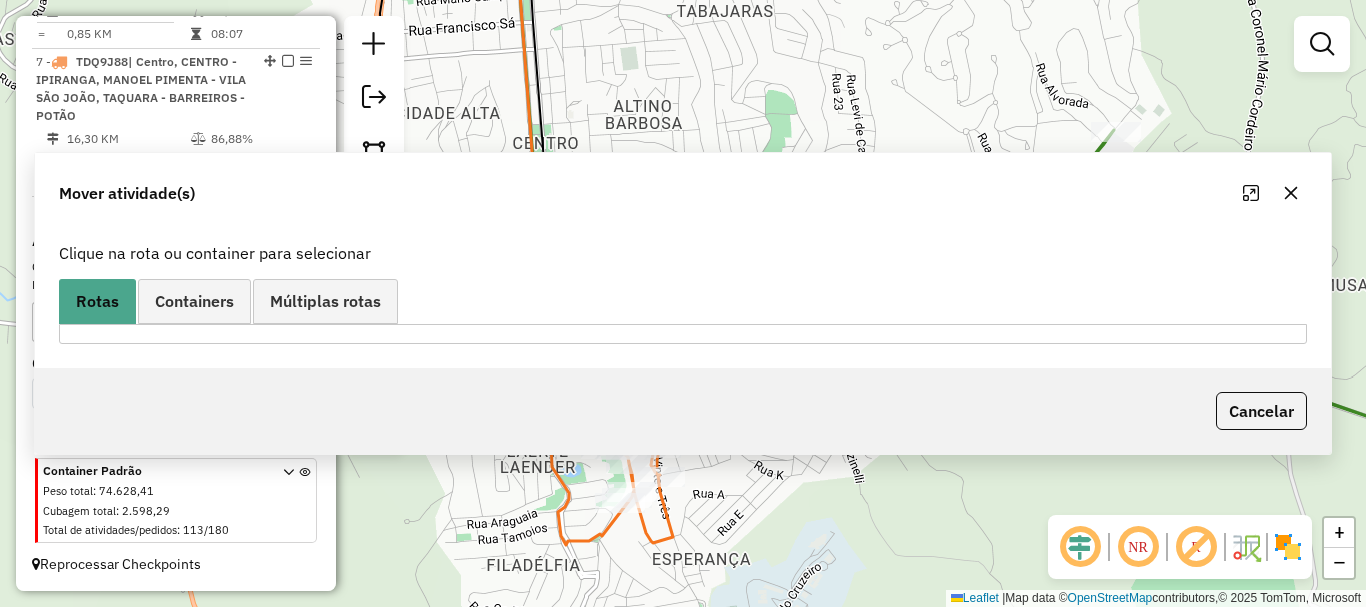 scroll, scrollTop: 0, scrollLeft: 0, axis: both 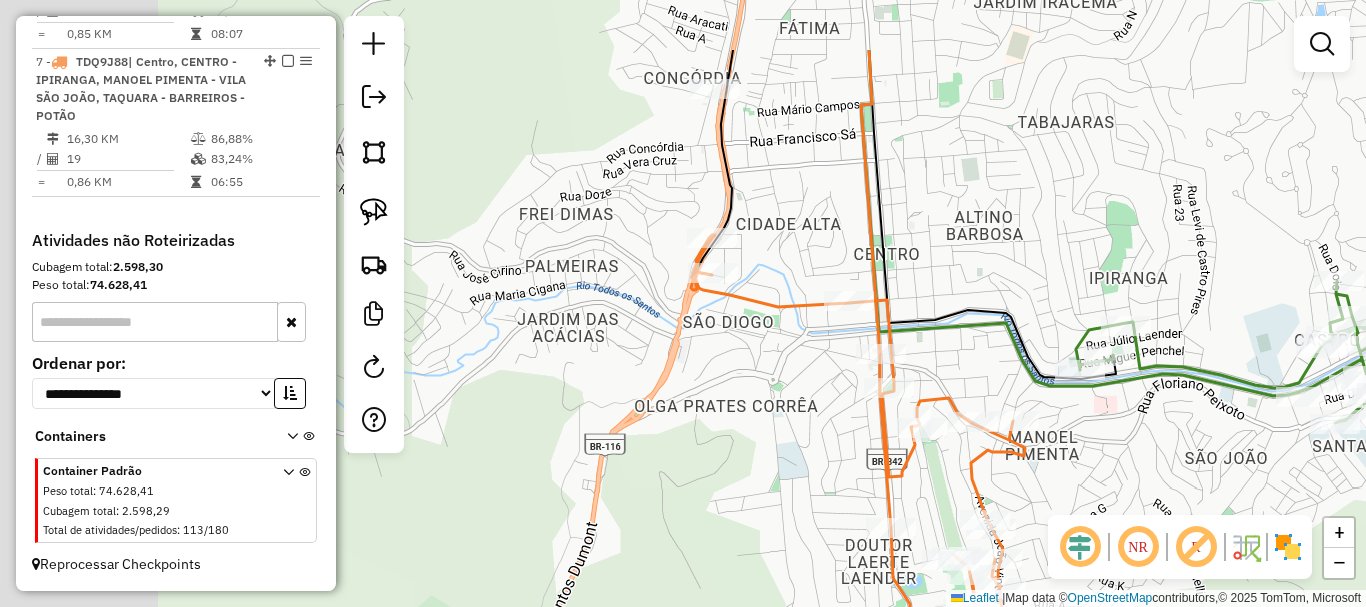 drag, startPoint x: 451, startPoint y: 357, endPoint x: 803, endPoint y: 454, distance: 365.1205 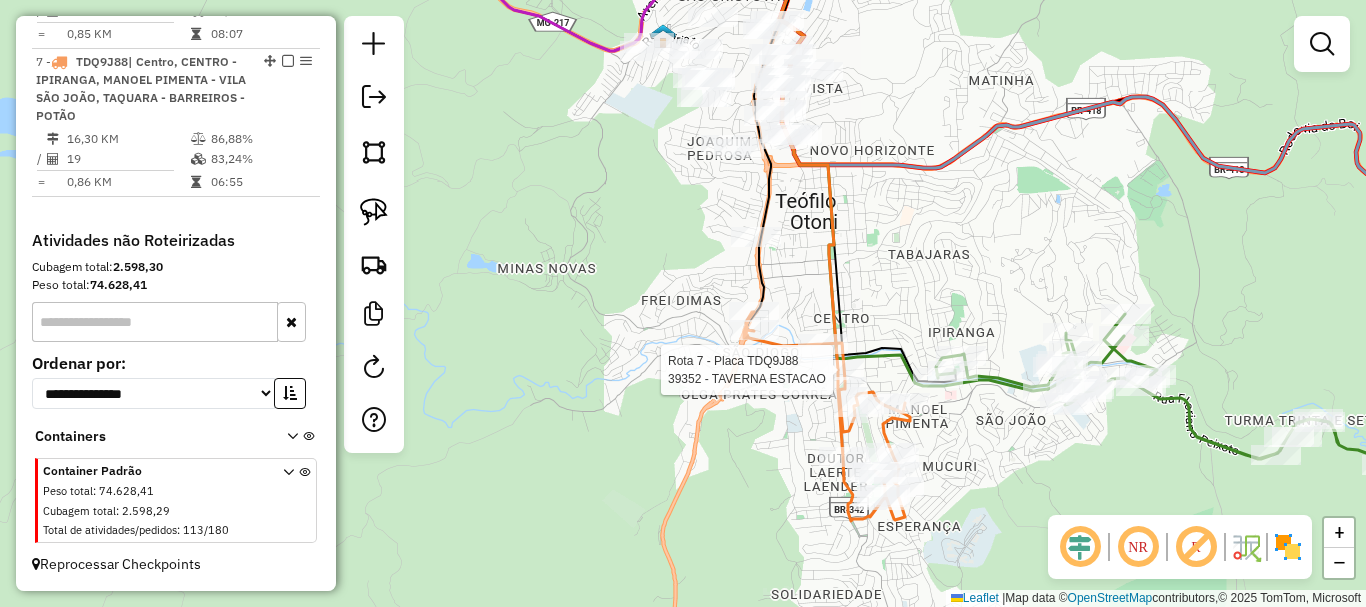 select on "*********" 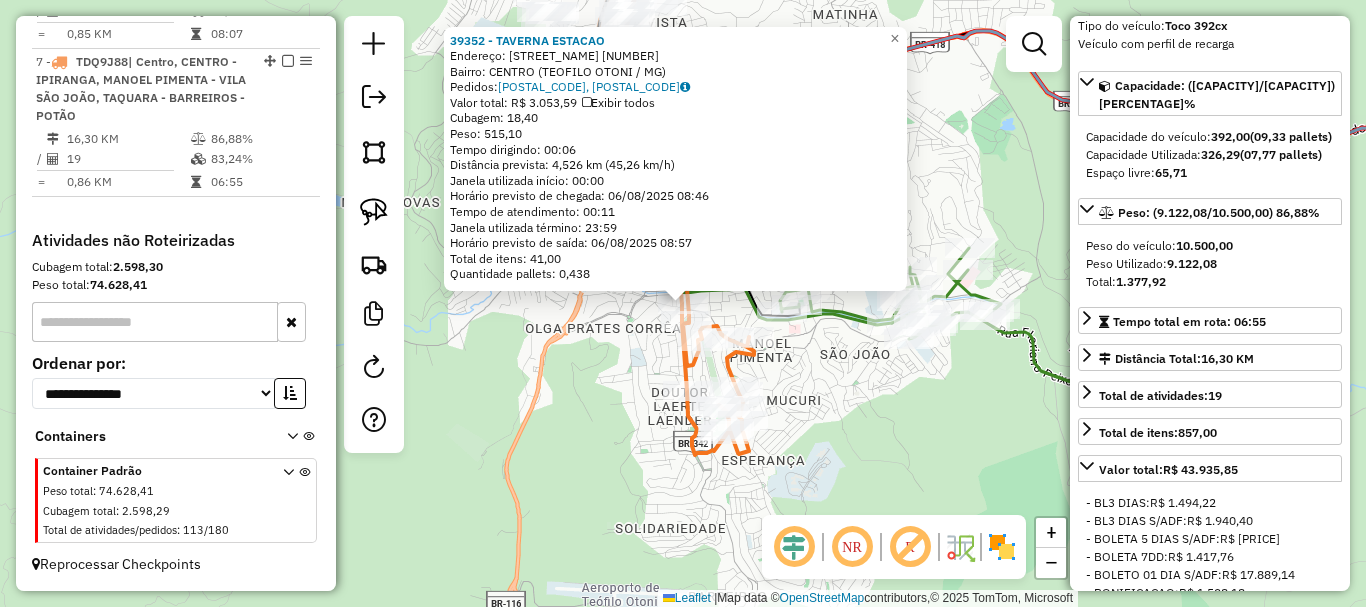 scroll, scrollTop: 200, scrollLeft: 0, axis: vertical 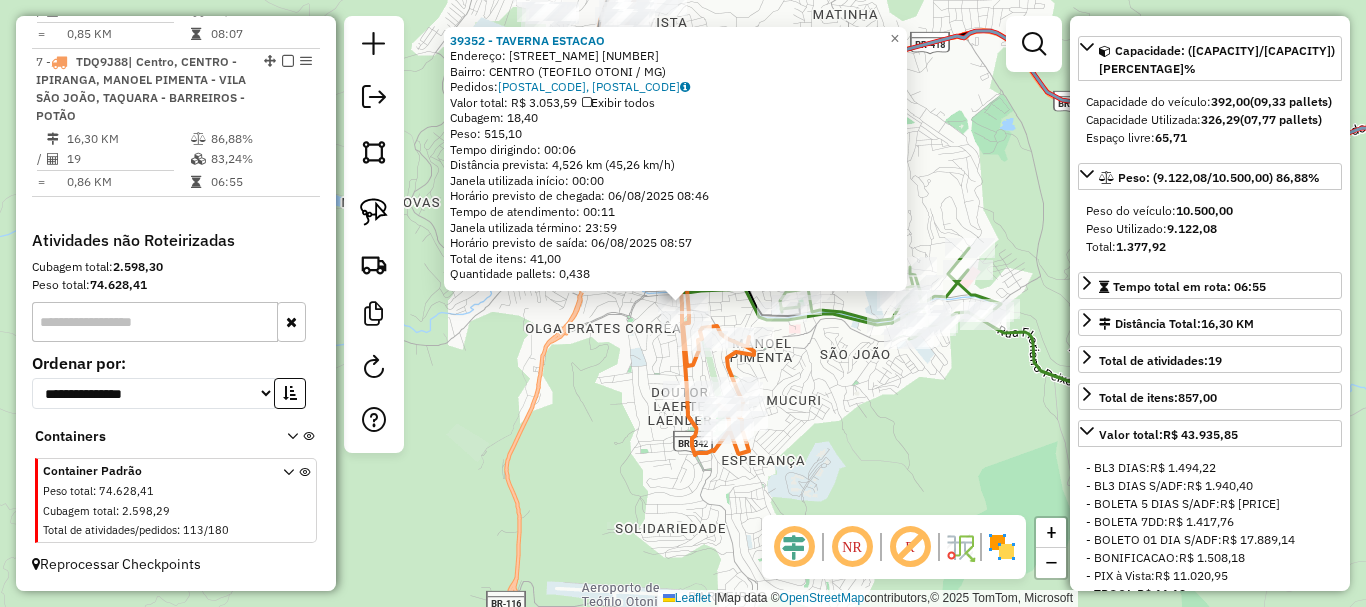 click on "39352 - TAVERNA  ESTACAO  Endereço:  EPAMINONDAS OTONI 1 150   Bairro: CENTRO (TEOFILO OTONI / MG)   Pedidos:  05394980, 05394981   Valor total: R$ 3.053,59   Exibir todos   Cubagem: 18,40  Peso: 515,10  Tempo dirigindo: 00:06   Distância prevista: 4,526 km (45,26 km/h)   Janela utilizada início: 00:00   Horário previsto de chegada: 06/08/2025 08:46   Tempo de atendimento: 00:11   Janela utilizada término: 23:59   Horário previsto de saída: 06/08/2025 08:57   Total de itens: 41,00   Quantidade pallets: 0,438  × Janela de atendimento Grade de atendimento Capacidade Transportadoras Veículos Cliente Pedidos  Rotas Selecione os dias de semana para filtrar as janelas de atendimento  Seg   Ter   Qua   Qui   Sex   Sáb   Dom  Informe o período da janela de atendimento: De: Até:  Filtrar exatamente a janela do cliente  Considerar janela de atendimento padrão  Selecione os dias de semana para filtrar as grades de atendimento  Seg   Ter   Qua   Qui   Sex   Sáb   Dom   Peso mínimo:   Peso máximo:   De:  +" 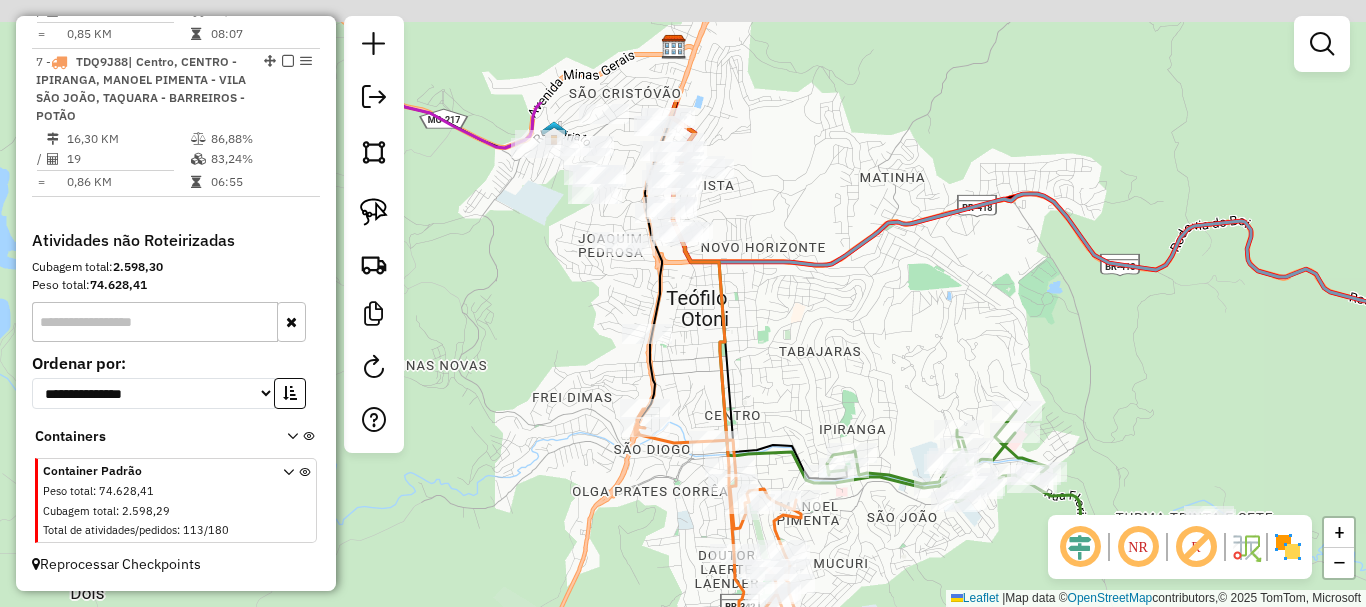 drag, startPoint x: 782, startPoint y: 135, endPoint x: 860, endPoint y: 375, distance: 252.35689 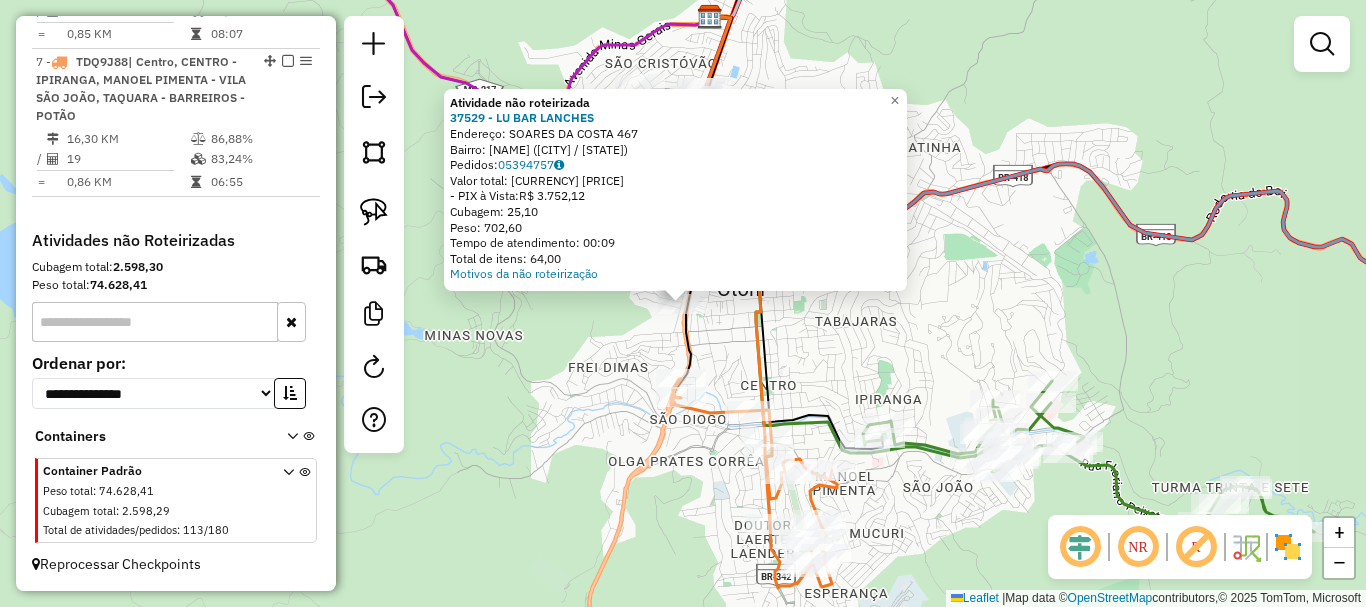 click on "Atividade não roteirizada 37529 - LU BAR LANCHES  Endereço:  SOARES DA COSTA 467   Bairro: CONCORDIA (TEOFILO OTONI / MG)   Pedidos:  05394757   Valor total: R$ 3.752,12   - PIX à Vista:  R$ 3.752,12   Cubagem: 25,10   Peso: 702,60   Tempo de atendimento: 00:09   Total de itens: 64,00  Motivos da não roteirização × Janela de atendimento Grade de atendimento Capacidade Transportadoras Veículos Cliente Pedidos  Rotas Selecione os dias de semana para filtrar as janelas de atendimento  Seg   Ter   Qua   Qui   Sex   Sáb   Dom  Informe o período da janela de atendimento: De: Até:  Filtrar exatamente a janela do cliente  Considerar janela de atendimento padrão  Selecione os dias de semana para filtrar as grades de atendimento  Seg   Ter   Qua   Qui   Sex   Sáb   Dom   Considerar clientes sem dia de atendimento cadastrado  Clientes fora do dia de atendimento selecionado Filtrar as atividades entre os valores definidos abaixo:  Peso mínimo:   Peso máximo:   Cubagem mínima:   Cubagem máxima:   De:  De:" 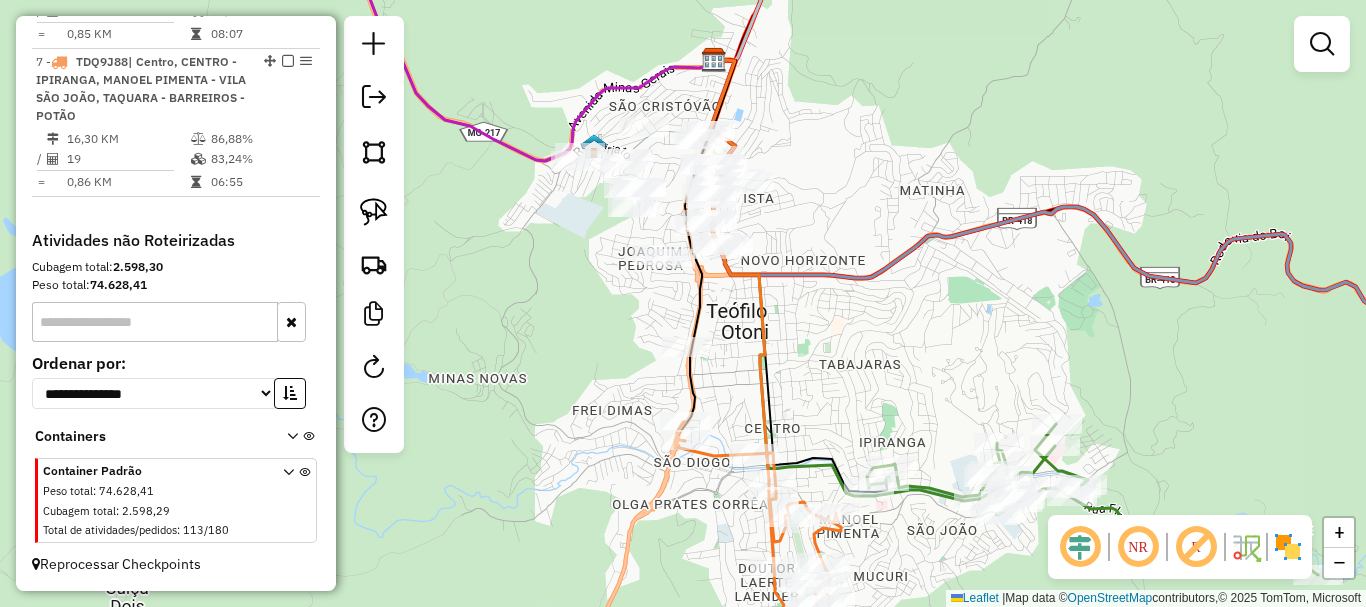 drag, startPoint x: 540, startPoint y: 247, endPoint x: 550, endPoint y: 309, distance: 62.801273 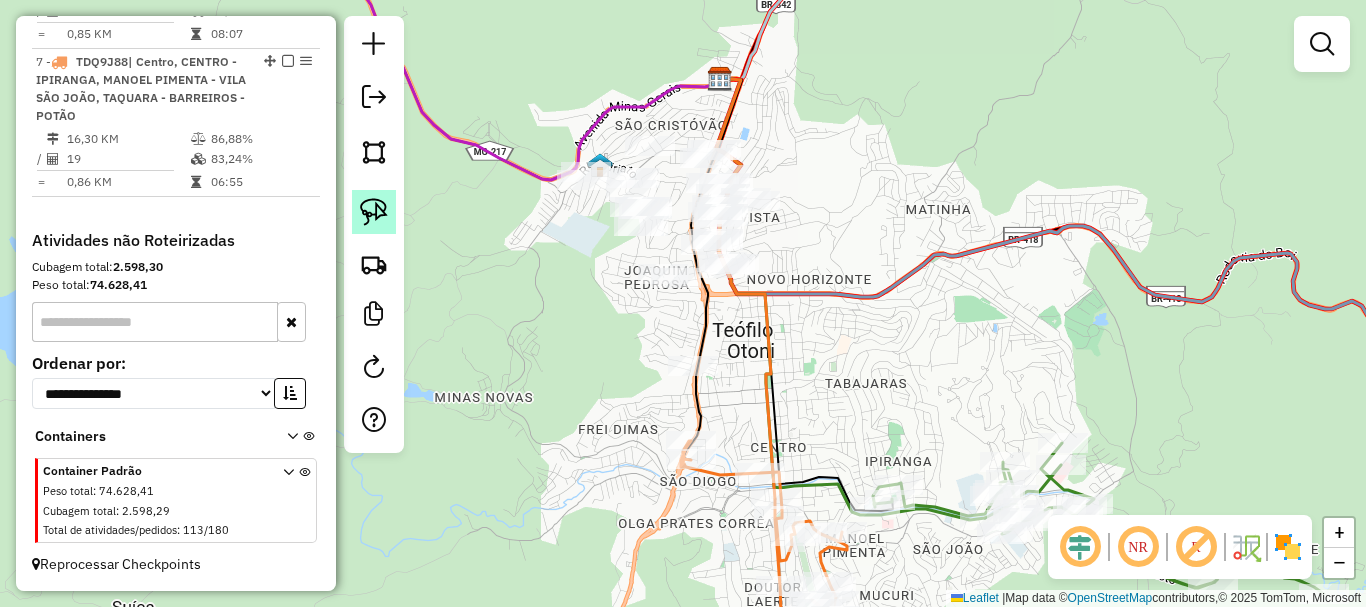 click 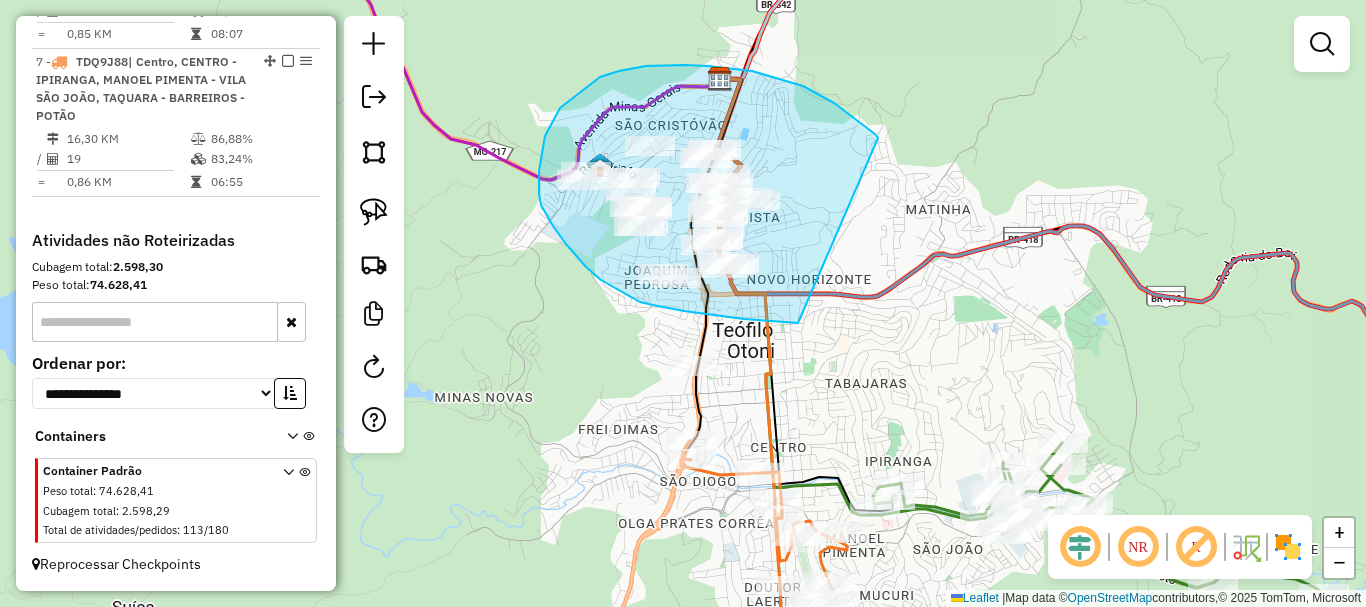 drag, startPoint x: 867, startPoint y: 129, endPoint x: 804, endPoint y: 323, distance: 203.97304 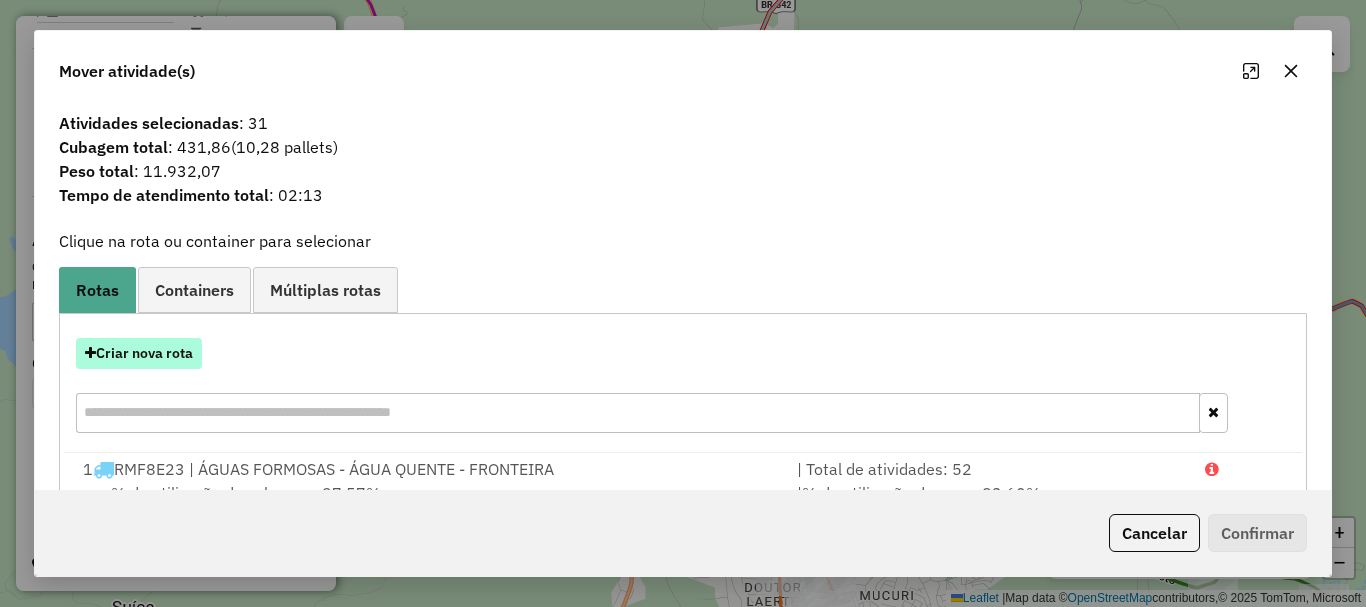 click on "Criar nova rota" at bounding box center [139, 353] 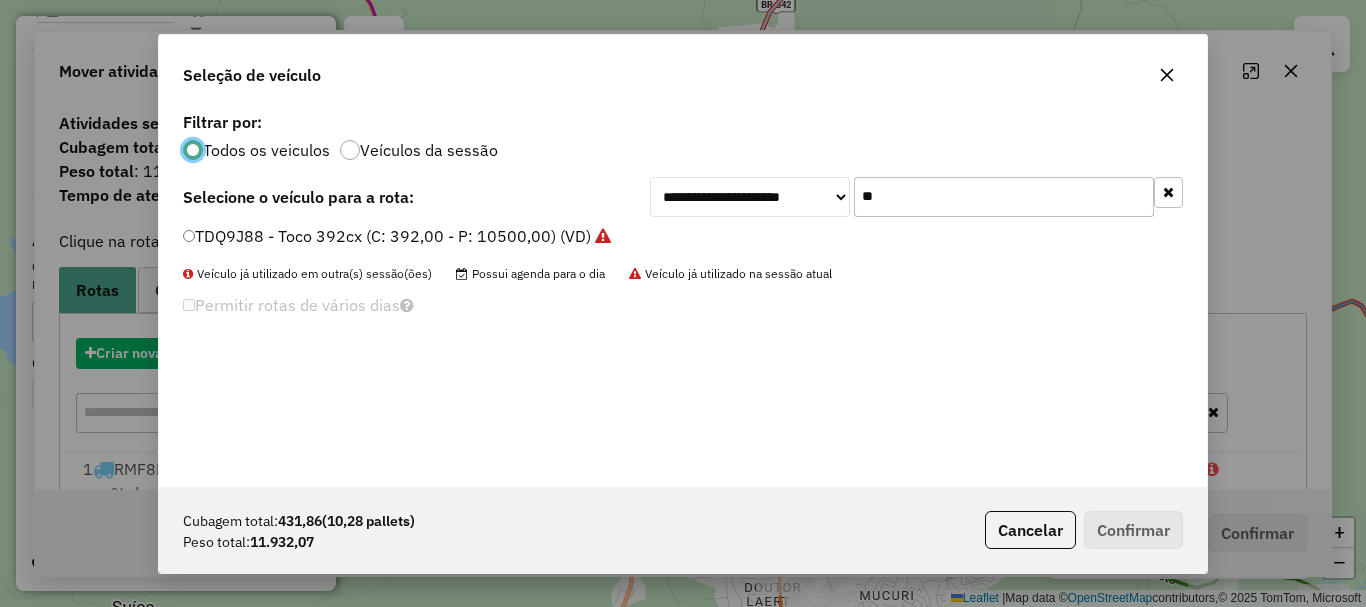 scroll, scrollTop: 11, scrollLeft: 6, axis: both 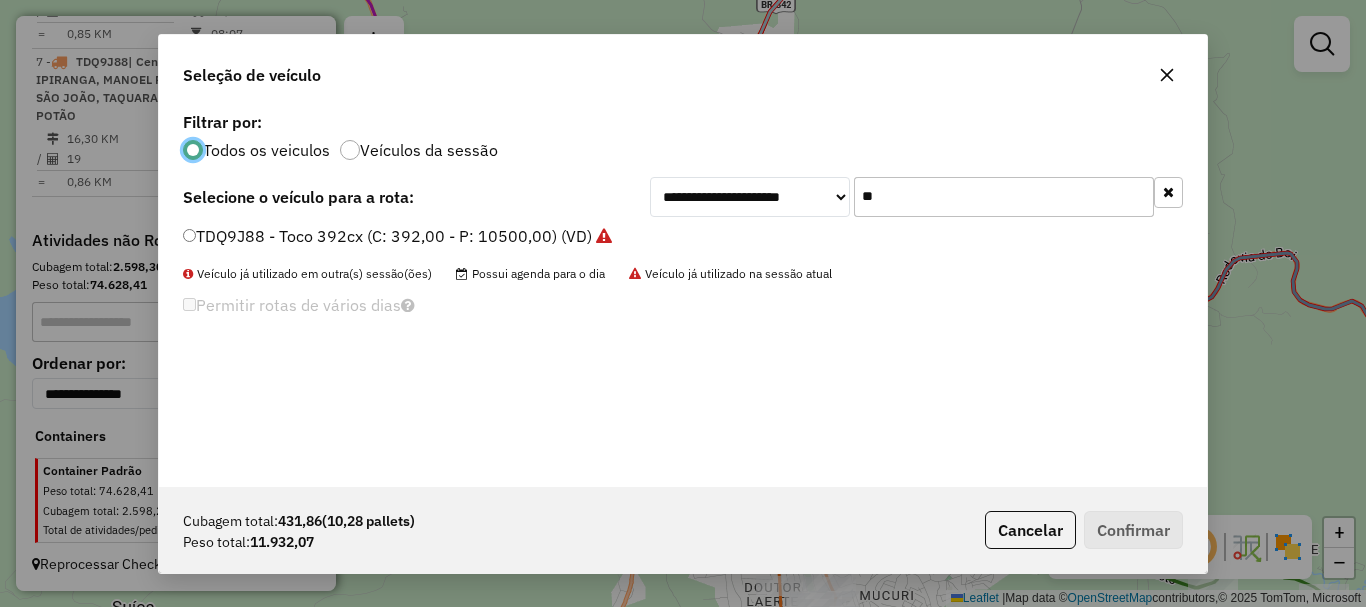 drag, startPoint x: 925, startPoint y: 202, endPoint x: 782, endPoint y: 198, distance: 143.05594 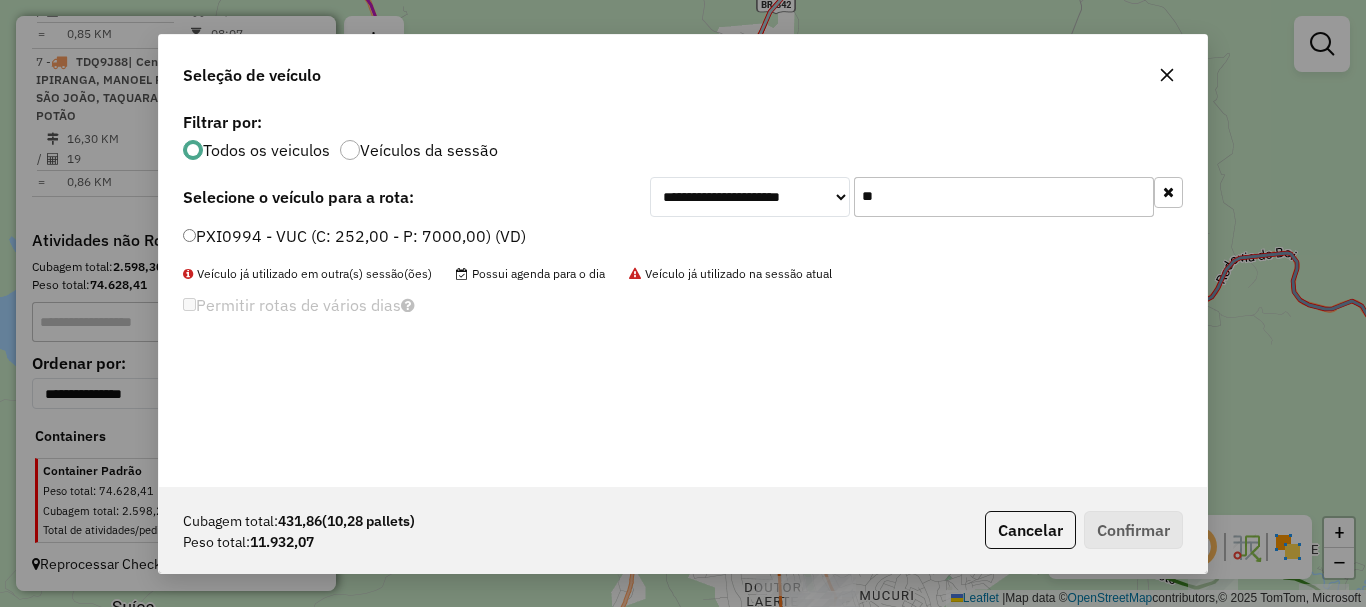type on "**" 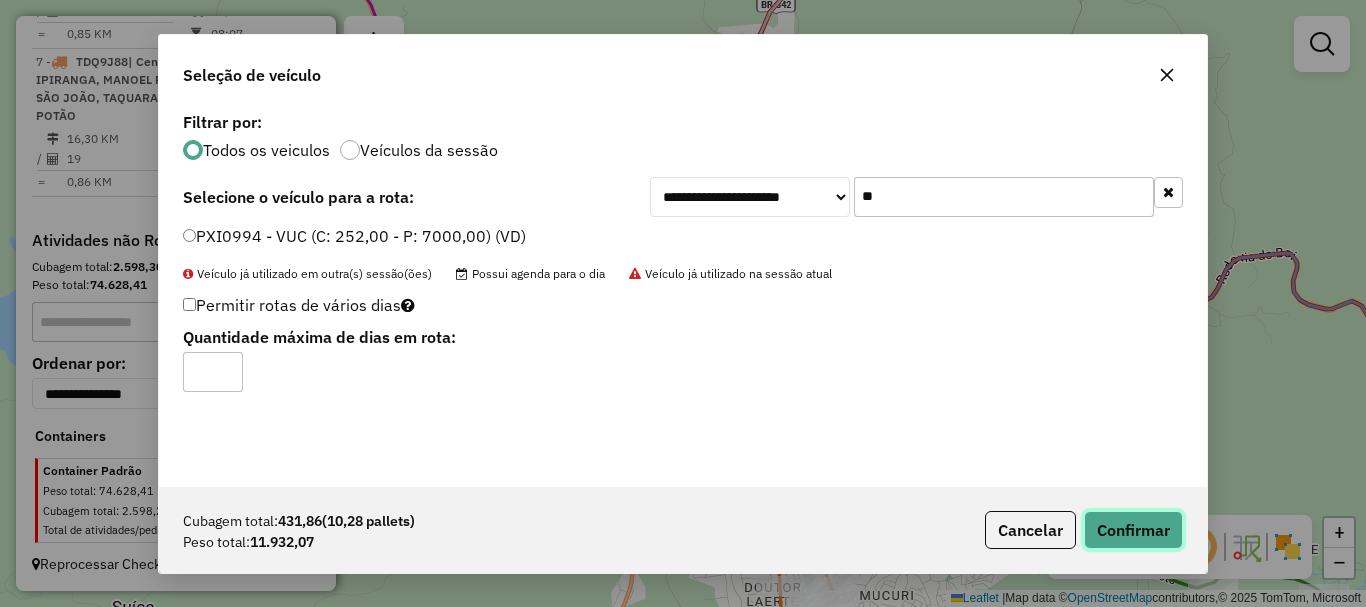 click on "Confirmar" 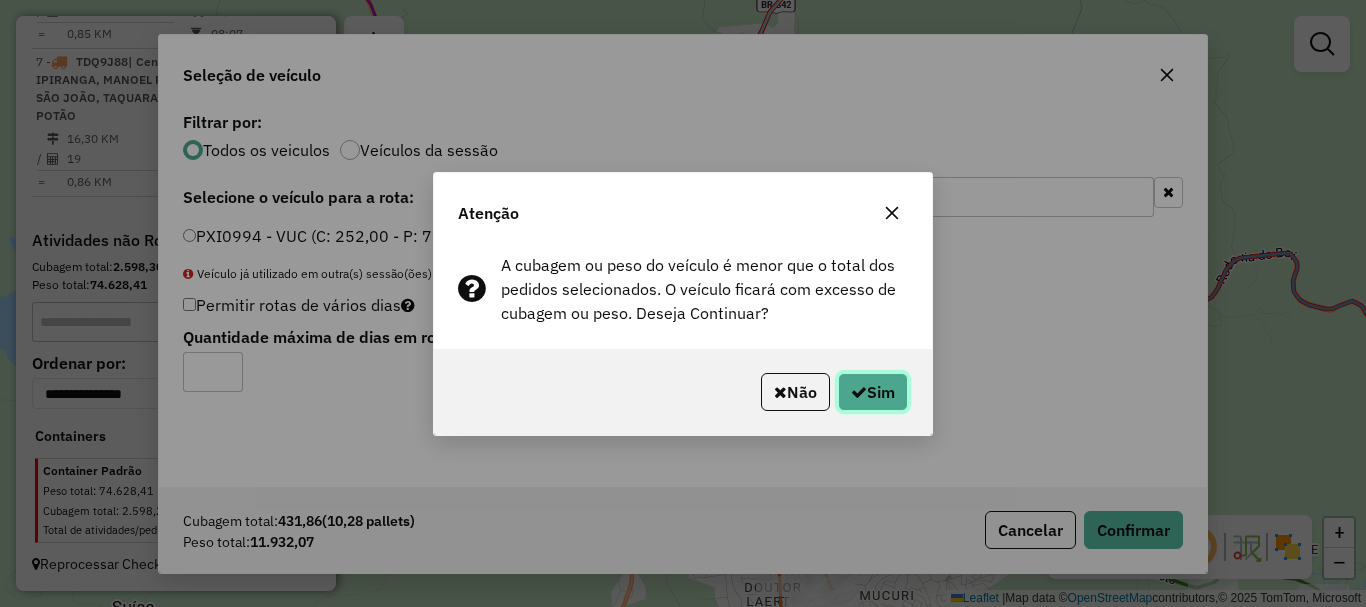 click on "Sim" 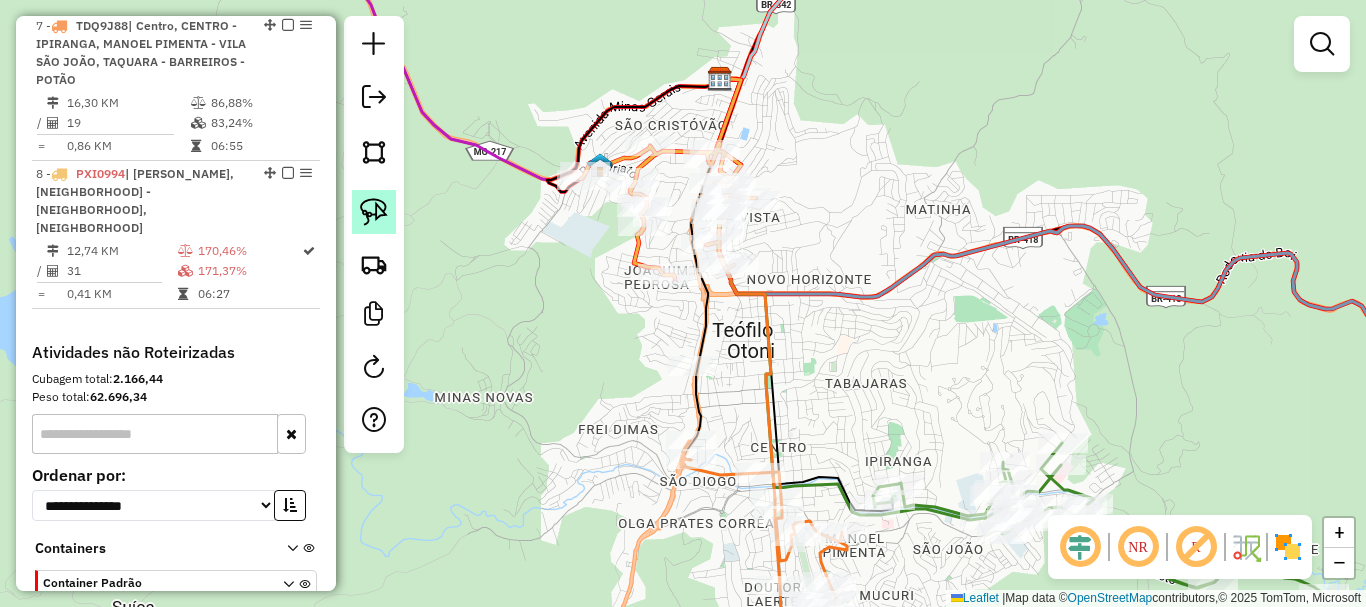 scroll, scrollTop: 1505, scrollLeft: 0, axis: vertical 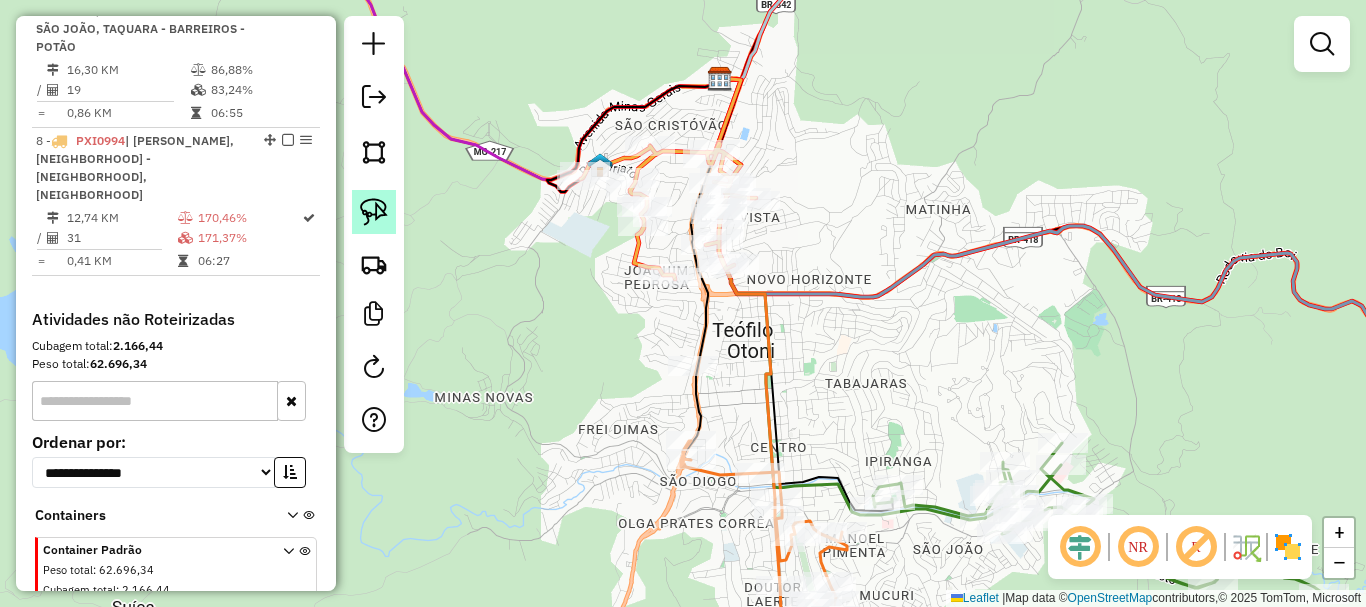 click 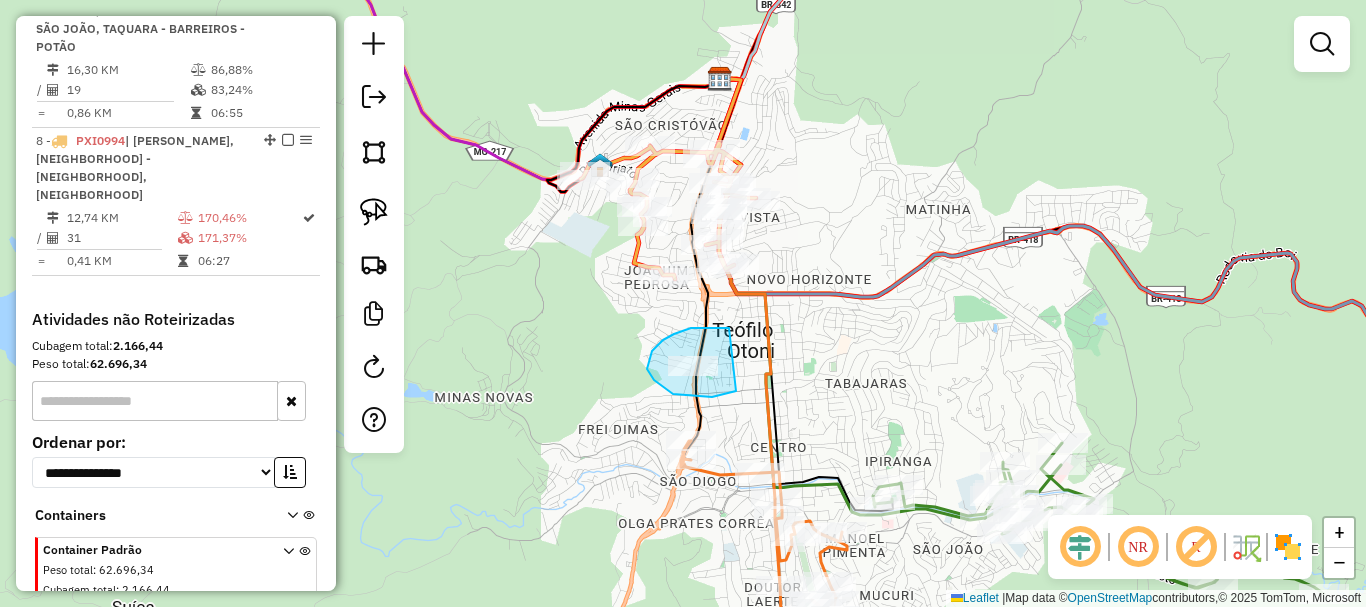 drag, startPoint x: 729, startPoint y: 328, endPoint x: 747, endPoint y: 391, distance: 65.52099 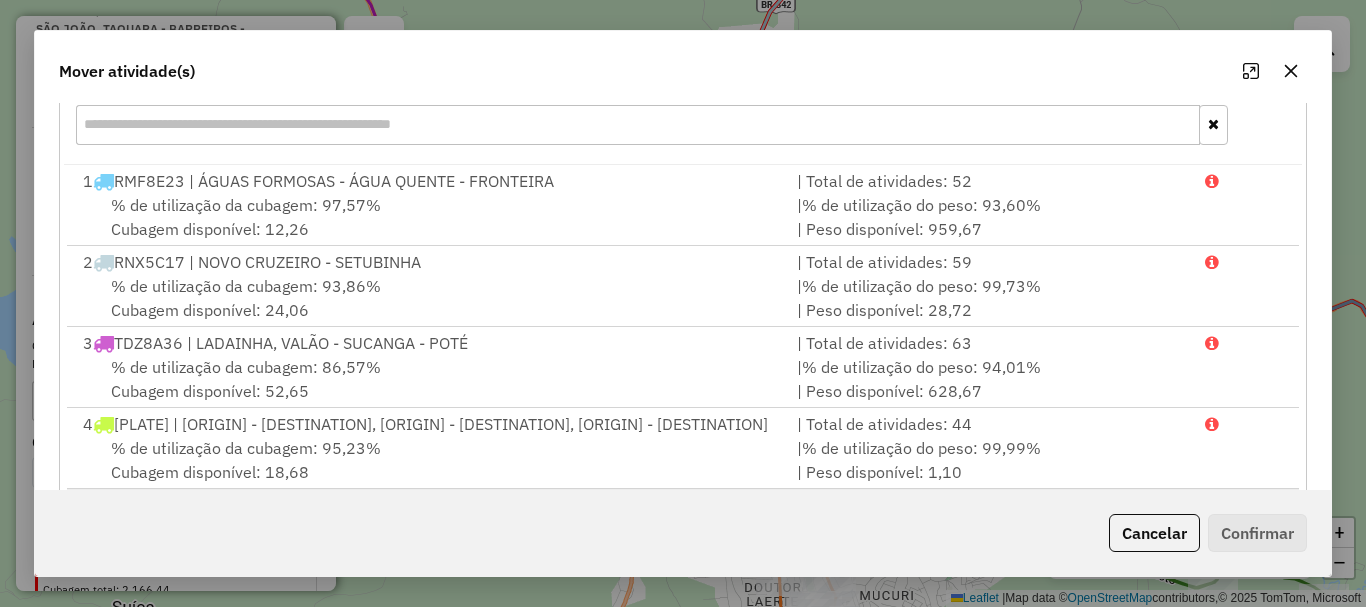 scroll, scrollTop: 397, scrollLeft: 0, axis: vertical 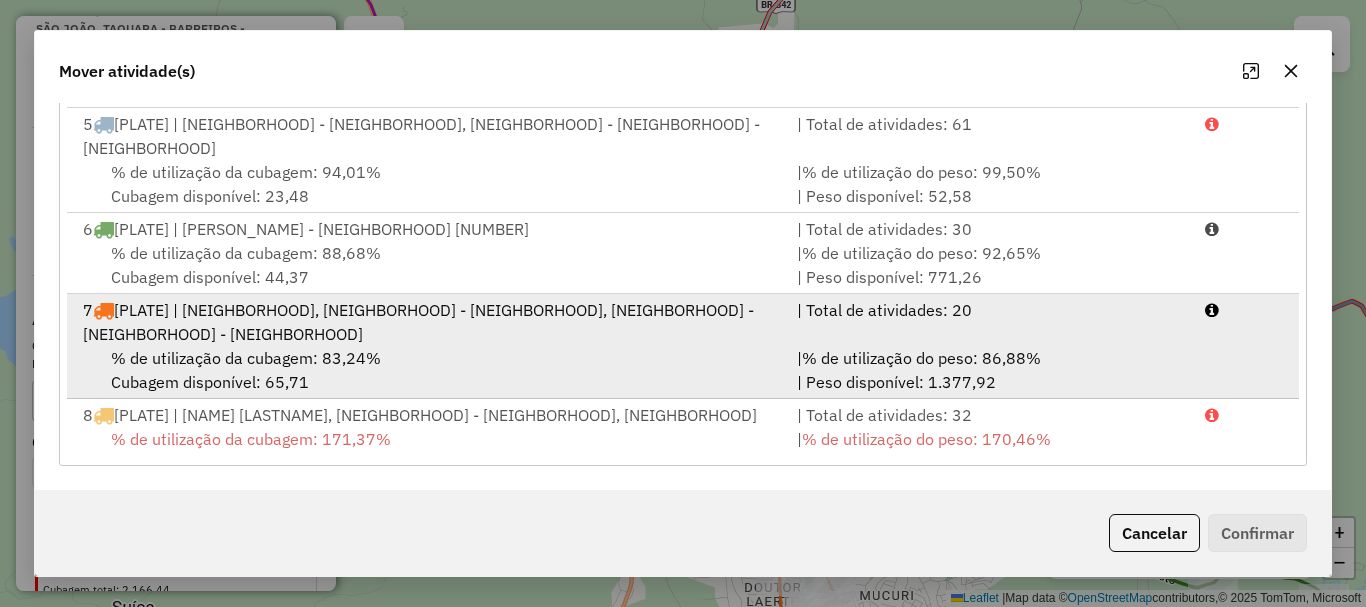 click on "% de utilização da cubagem: 83,24%  Cubagem disponível: 65,71" at bounding box center [428, 370] 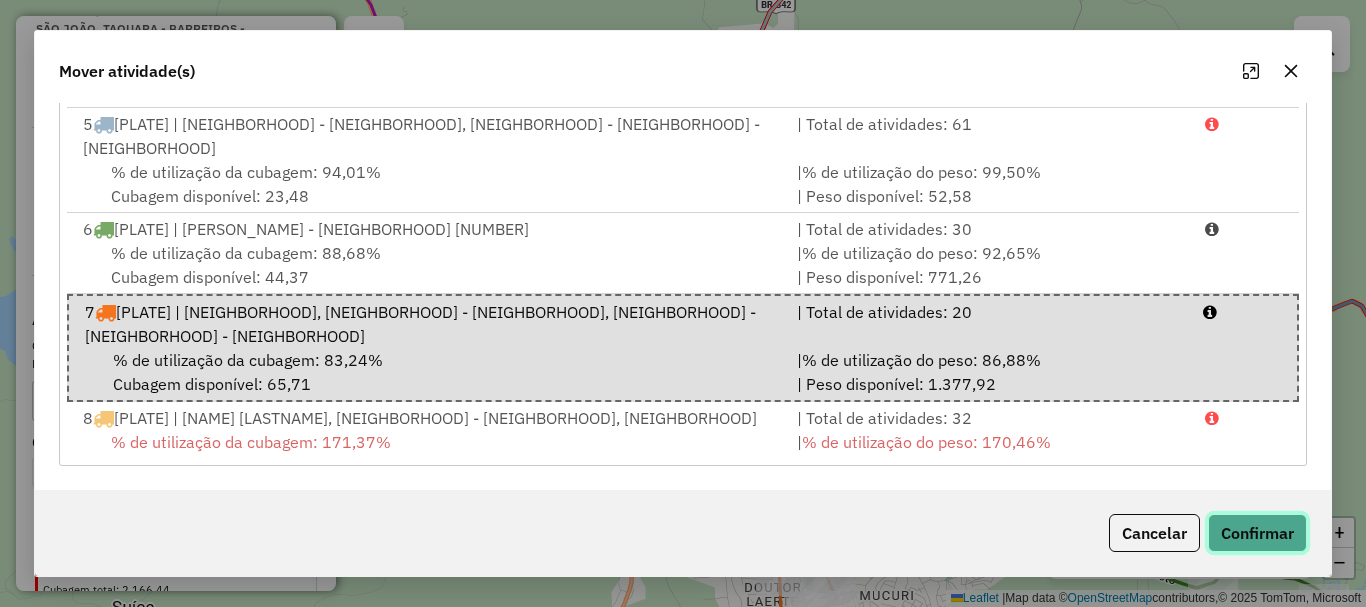 click on "Confirmar" 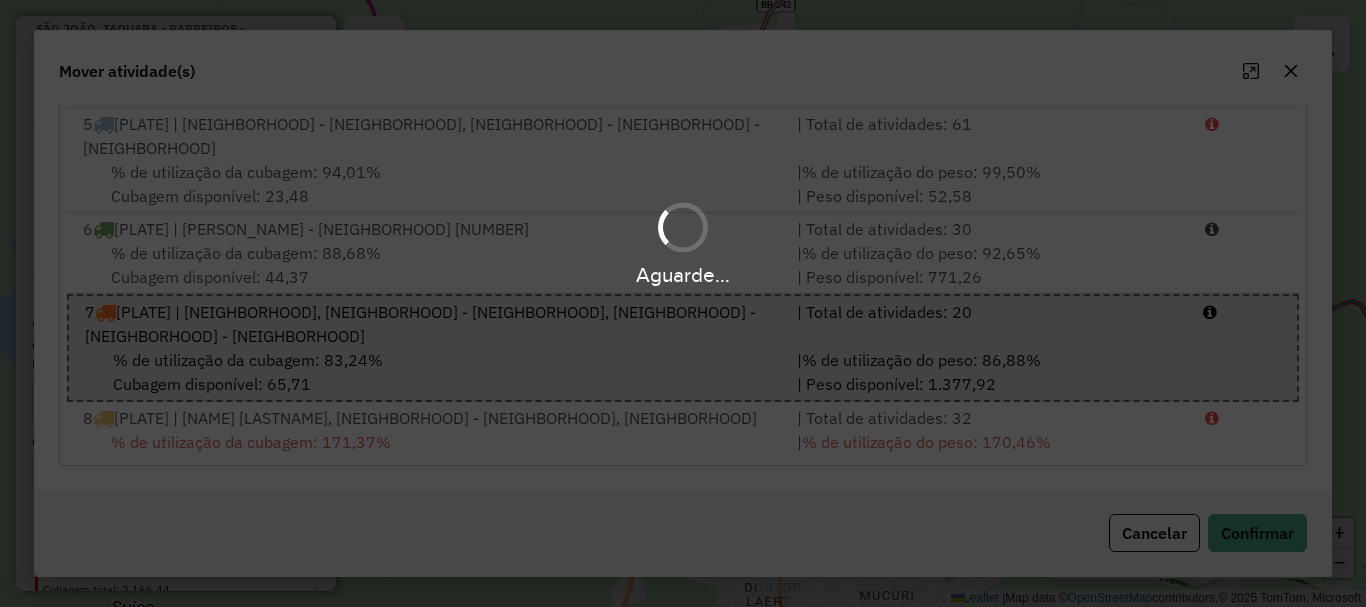 scroll, scrollTop: 0, scrollLeft: 0, axis: both 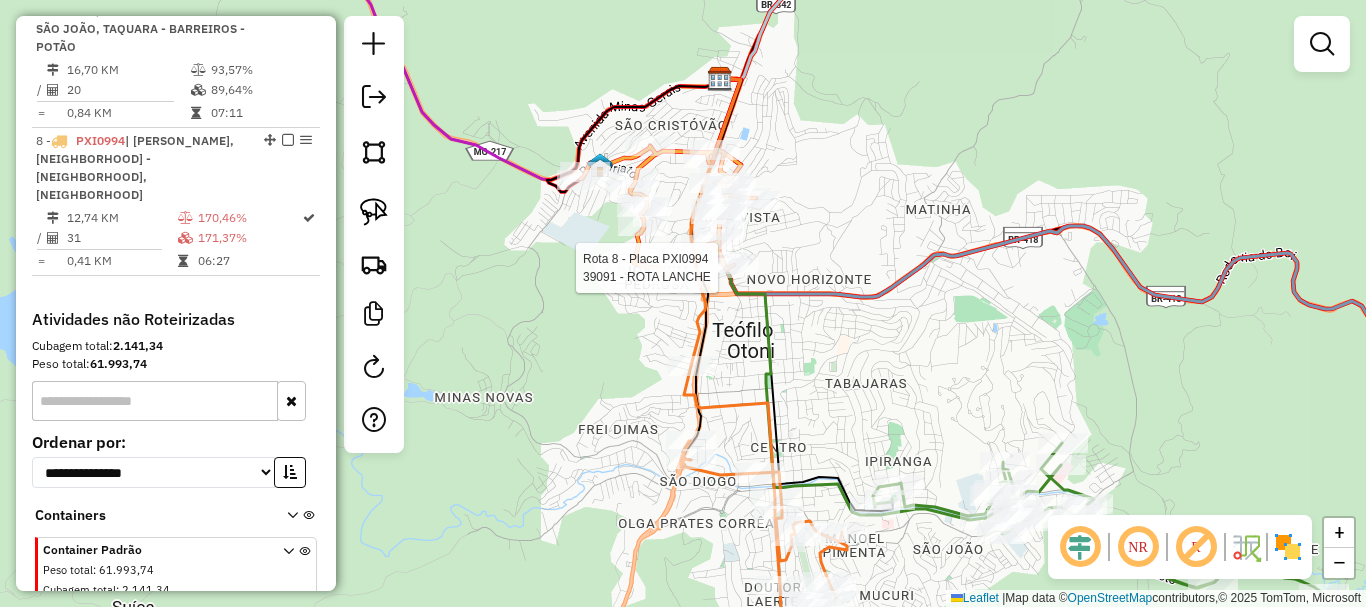 select on "*********" 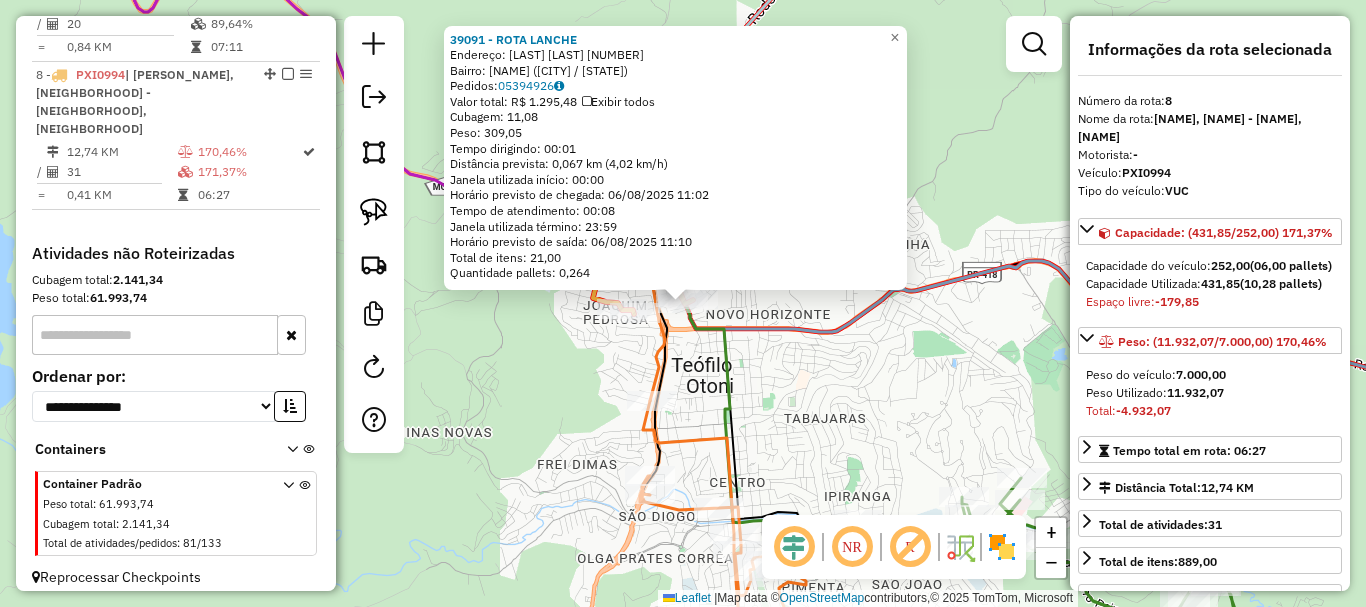scroll, scrollTop: 1602, scrollLeft: 0, axis: vertical 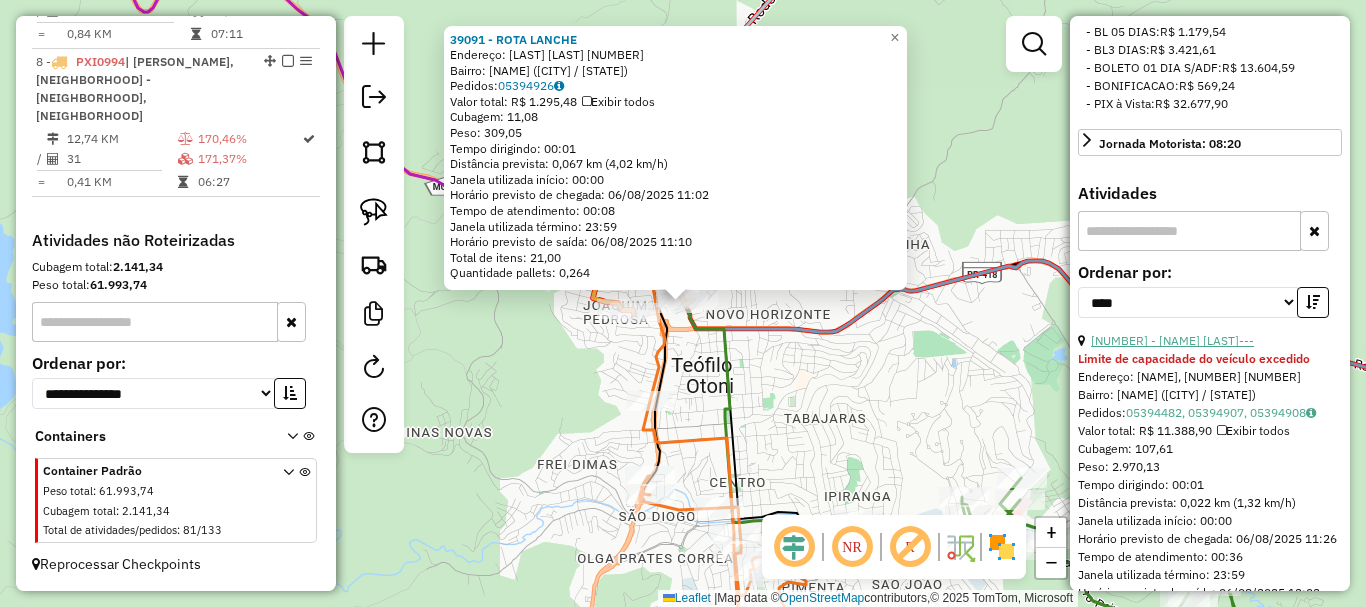 click on "19 - 19165 - TURRA LANCHES---" at bounding box center [1172, 340] 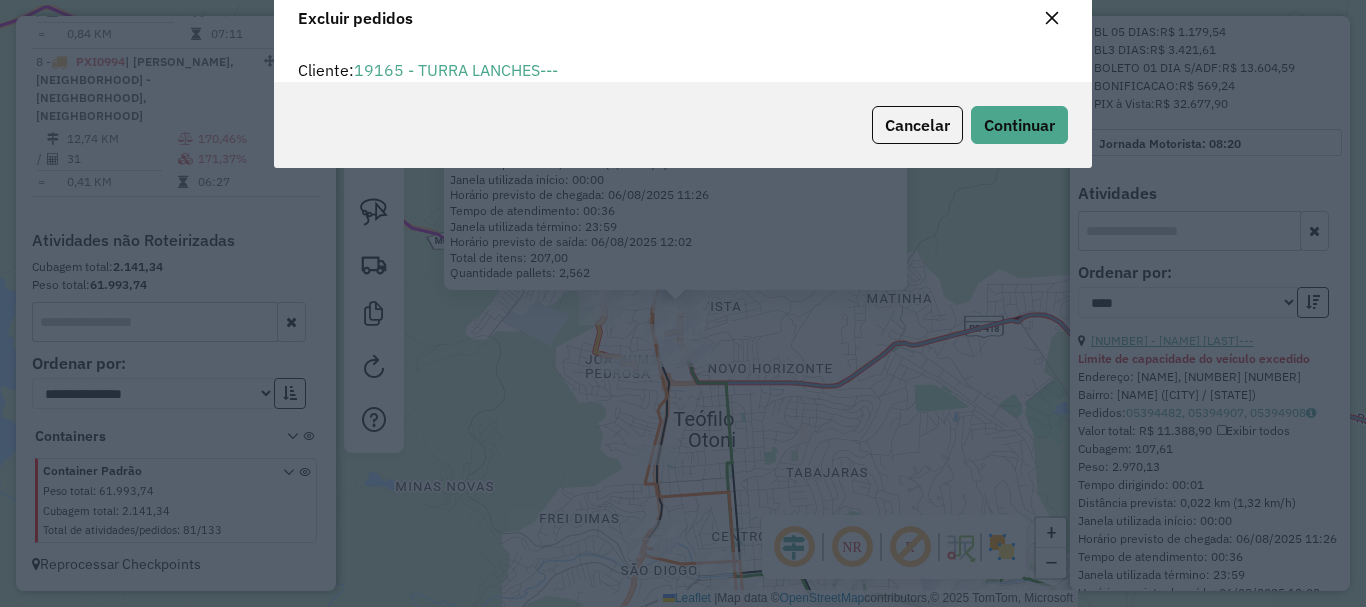 scroll, scrollTop: 12, scrollLeft: 6, axis: both 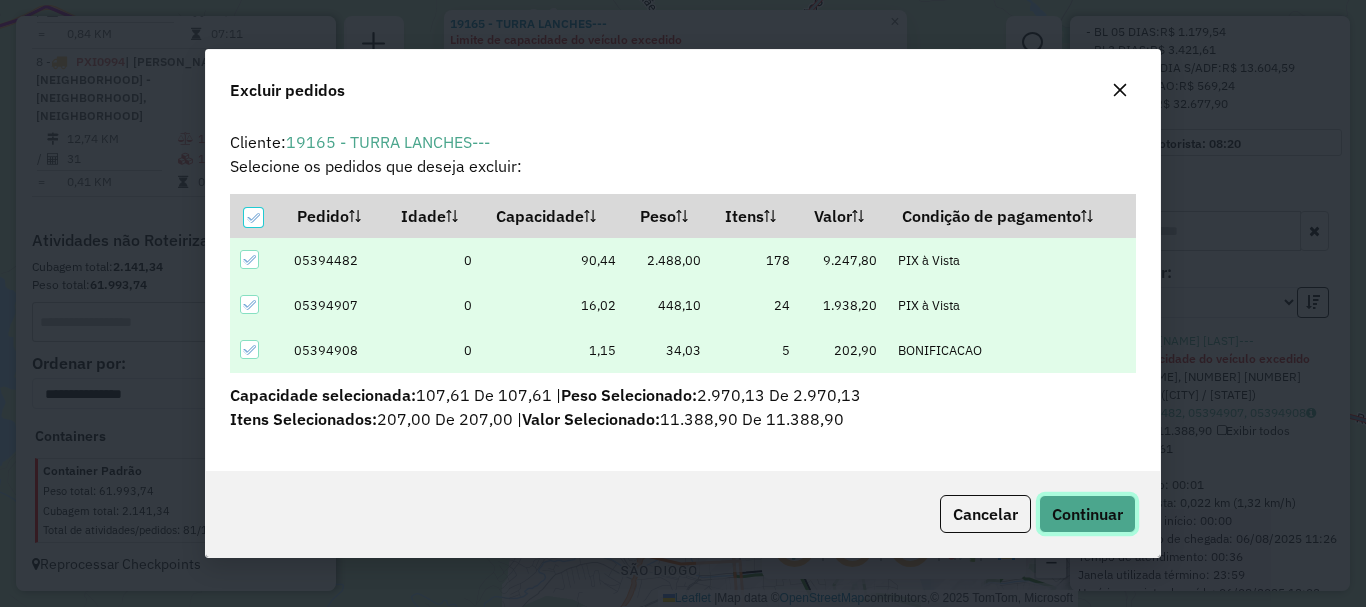 click on "Continuar" 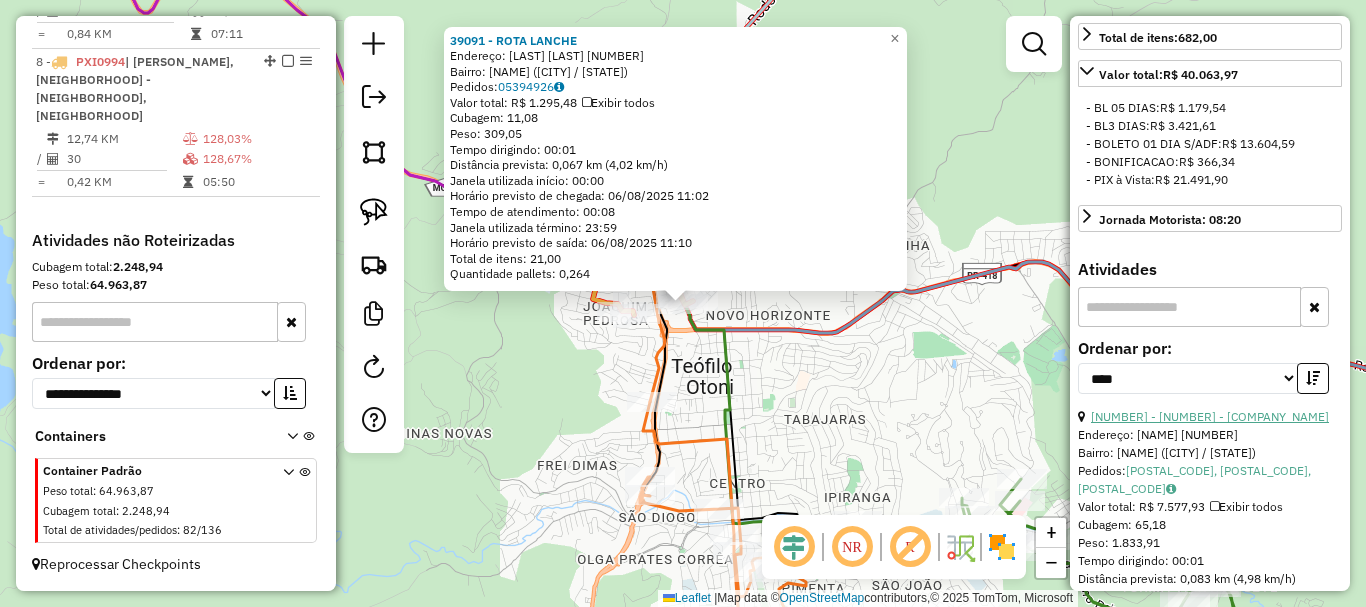 scroll, scrollTop: 600, scrollLeft: 0, axis: vertical 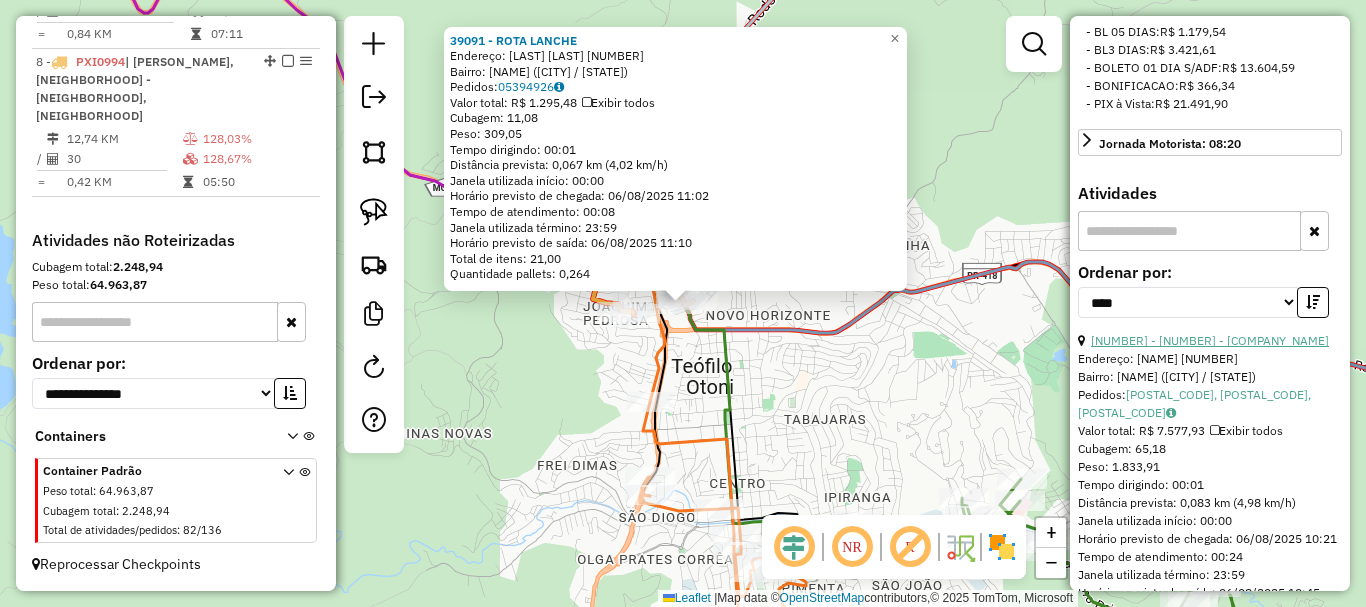 click on "13 - 39072 - DISTRIBUIDORA FERNAN" at bounding box center [1210, 340] 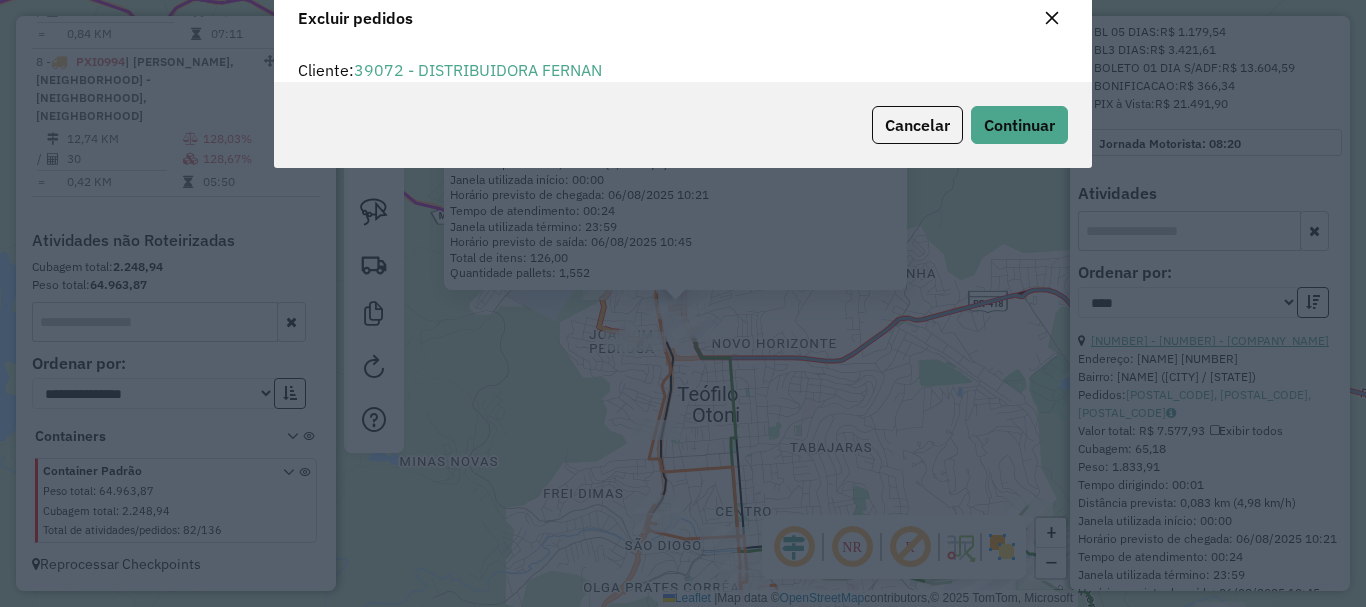 scroll, scrollTop: 12, scrollLeft: 6, axis: both 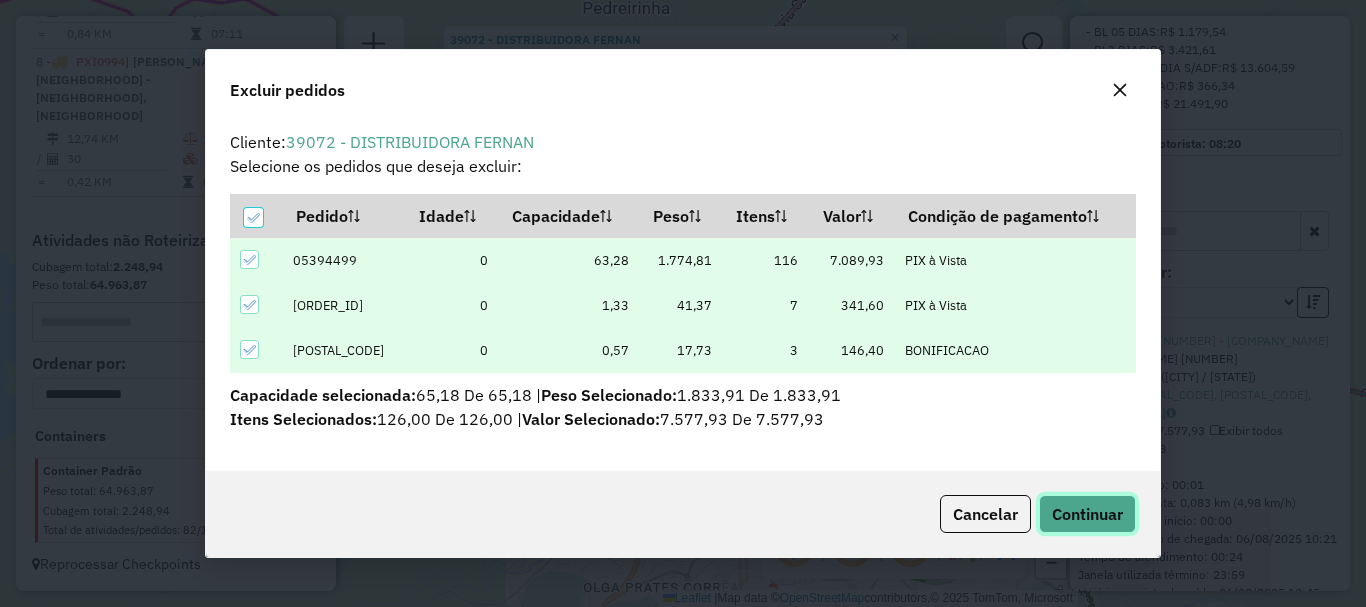click on "Continuar" 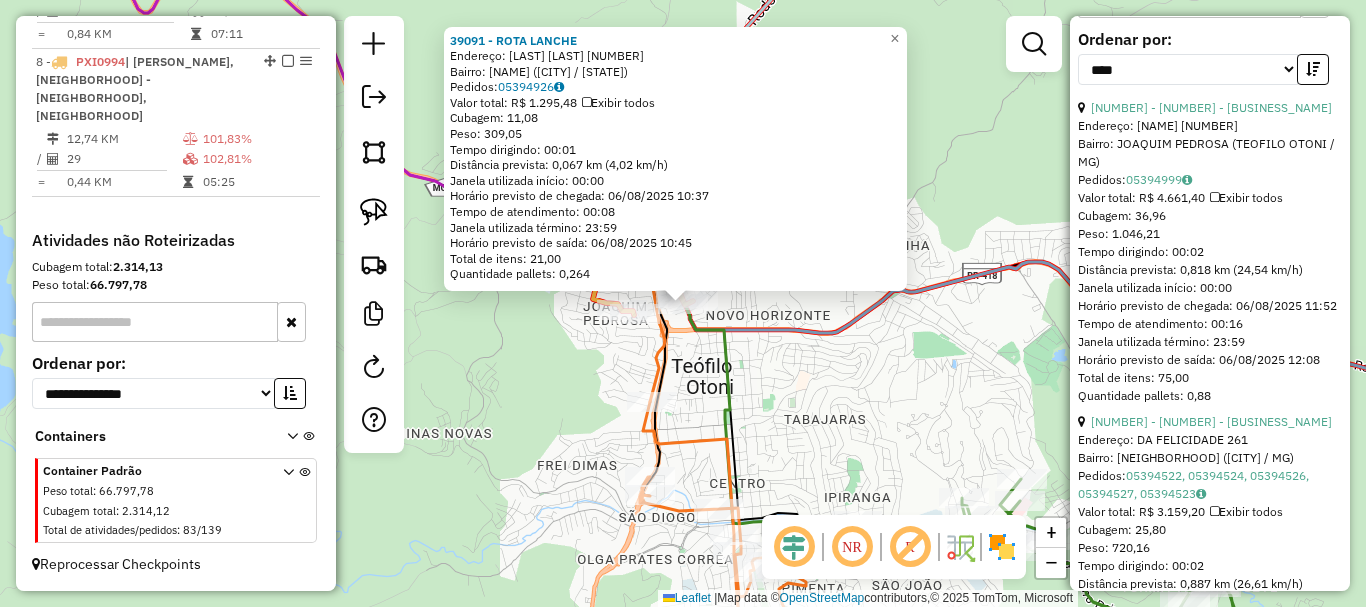 scroll, scrollTop: 700, scrollLeft: 0, axis: vertical 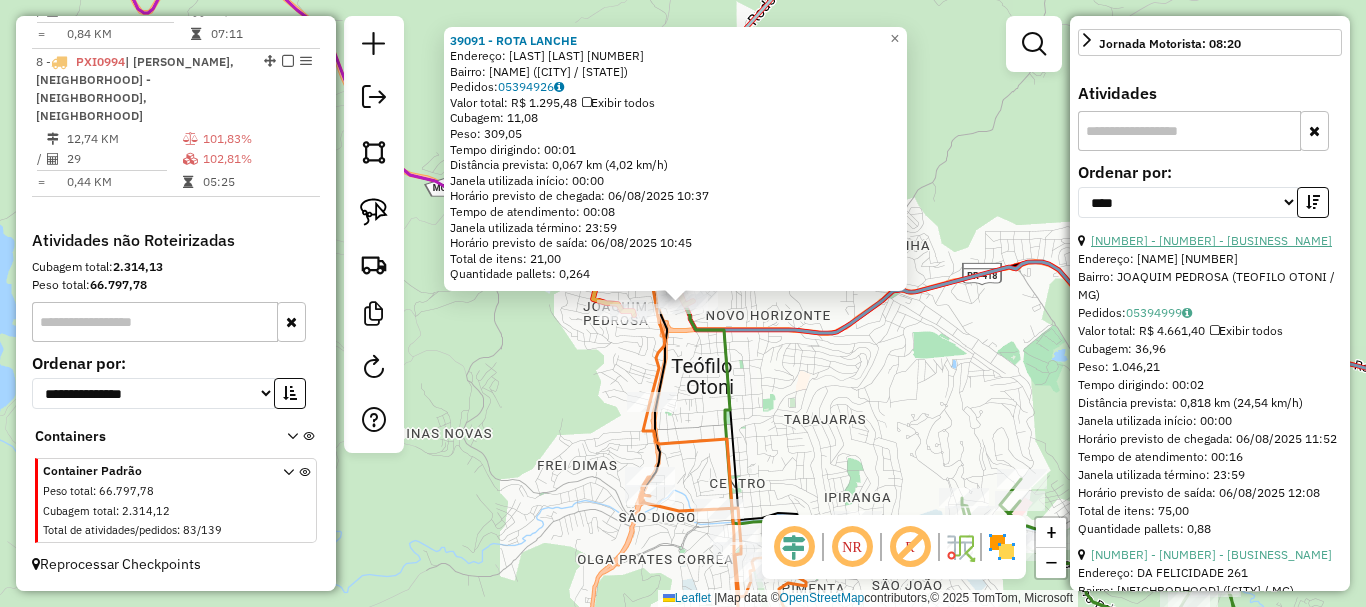 click on "23 - 32473 - BAR E MERCEARIA DO R" at bounding box center (1211, 240) 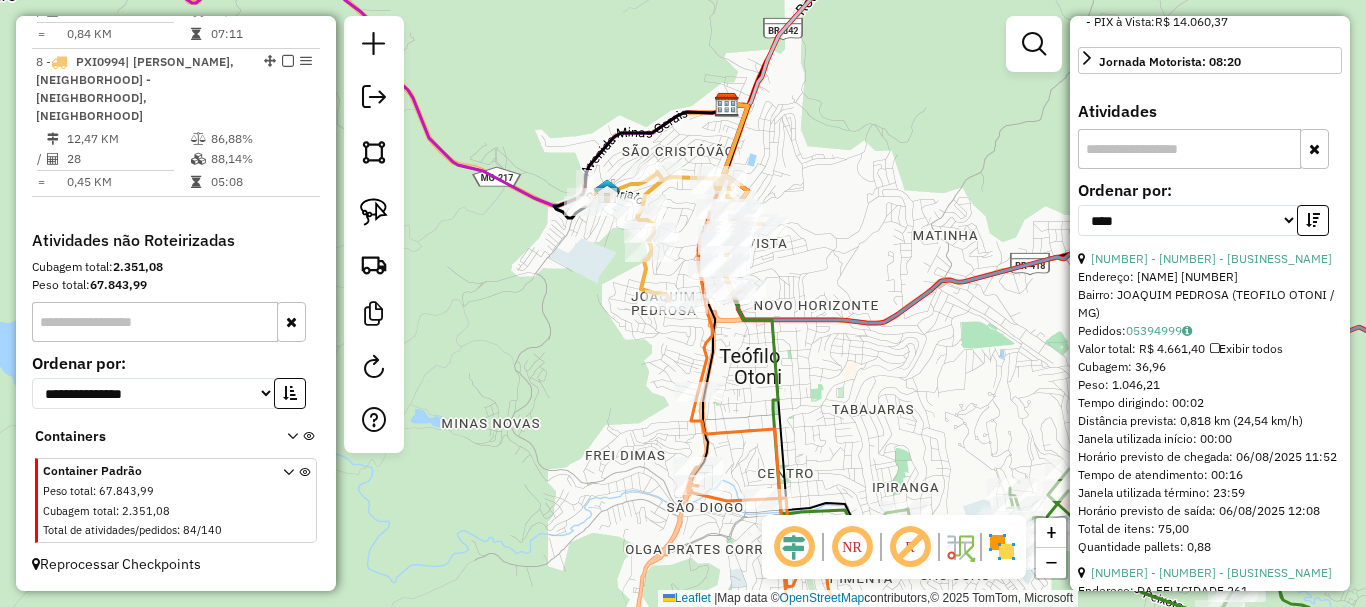 scroll, scrollTop: 682, scrollLeft: 0, axis: vertical 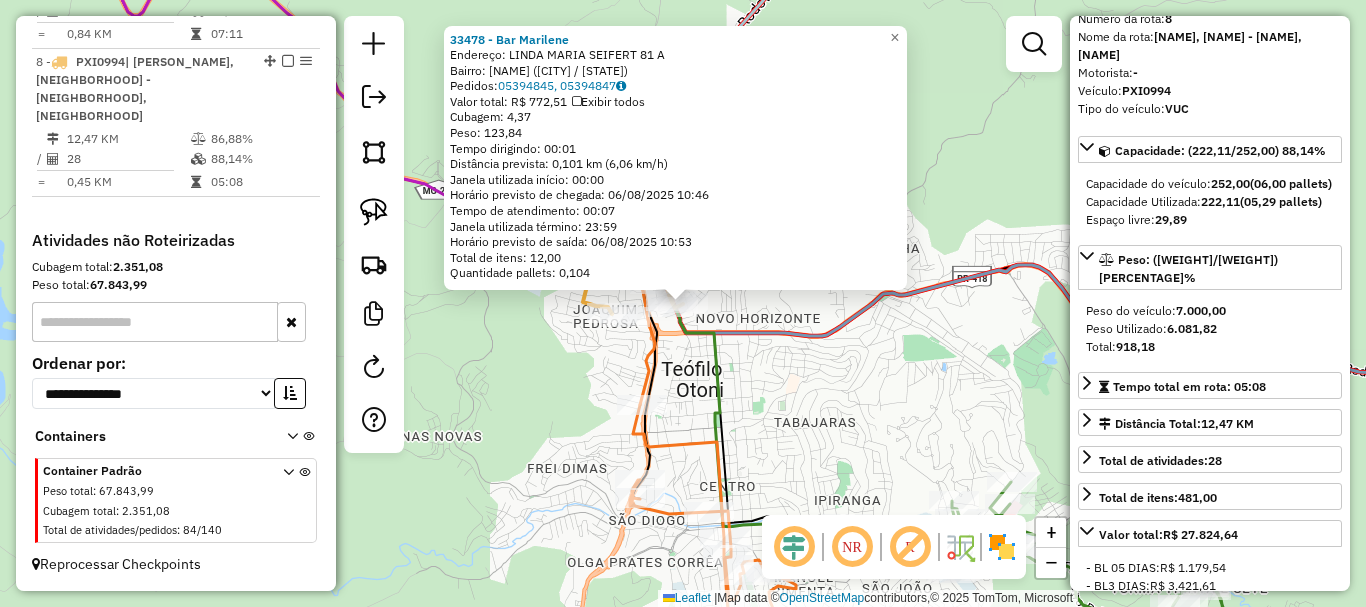 click on "33478 - Bar Marilene  Endereço:  LINDA MARIA SEIFERT 81 A   Bairro: BELA VISTA (TEOFILO OTONI / MG)   Pedidos:  05394845, 05394847   Valor total: R$ 772,51   Exibir todos   Cubagem: 4,37  Peso: 123,84  Tempo dirigindo: 00:01   Distância prevista: 0,101 km (6,06 km/h)   Janela utilizada início: 00:00   Horário previsto de chegada: 06/08/2025 10:46   Tempo de atendimento: 00:07   Janela utilizada término: 23:59   Horário previsto de saída: 06/08/2025 10:53   Total de itens: 12,00   Quantidade pallets: 0,104  × Janela de atendimento Grade de atendimento Capacidade Transportadoras Veículos Cliente Pedidos  Rotas Selecione os dias de semana para filtrar as janelas de atendimento  Seg   Ter   Qua   Qui   Sex   Sáb   Dom  Informe o período da janela de atendimento: De: Até:  Filtrar exatamente a janela do cliente  Considerar janela de atendimento padrão  Selecione os dias de semana para filtrar as grades de atendimento  Seg   Ter   Qua   Qui   Sex   Sáb   Dom   Peso mínimo:   Peso máximo:   De:  De:" 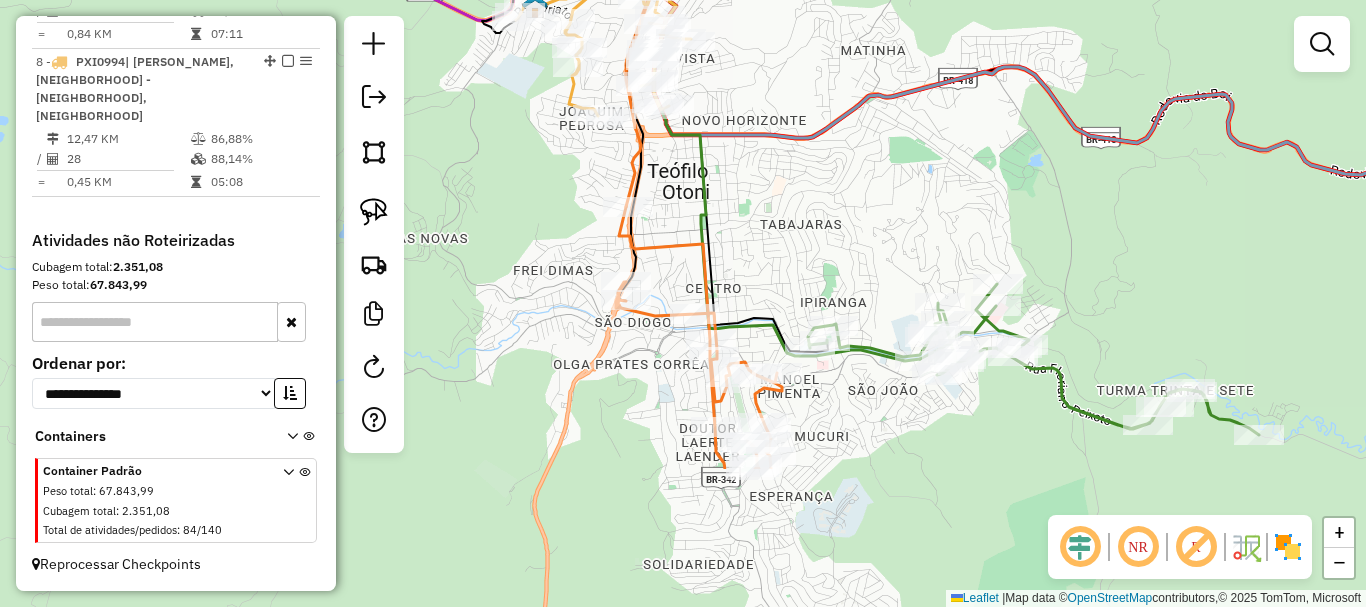 drag, startPoint x: 852, startPoint y: 423, endPoint x: 839, endPoint y: 207, distance: 216.39085 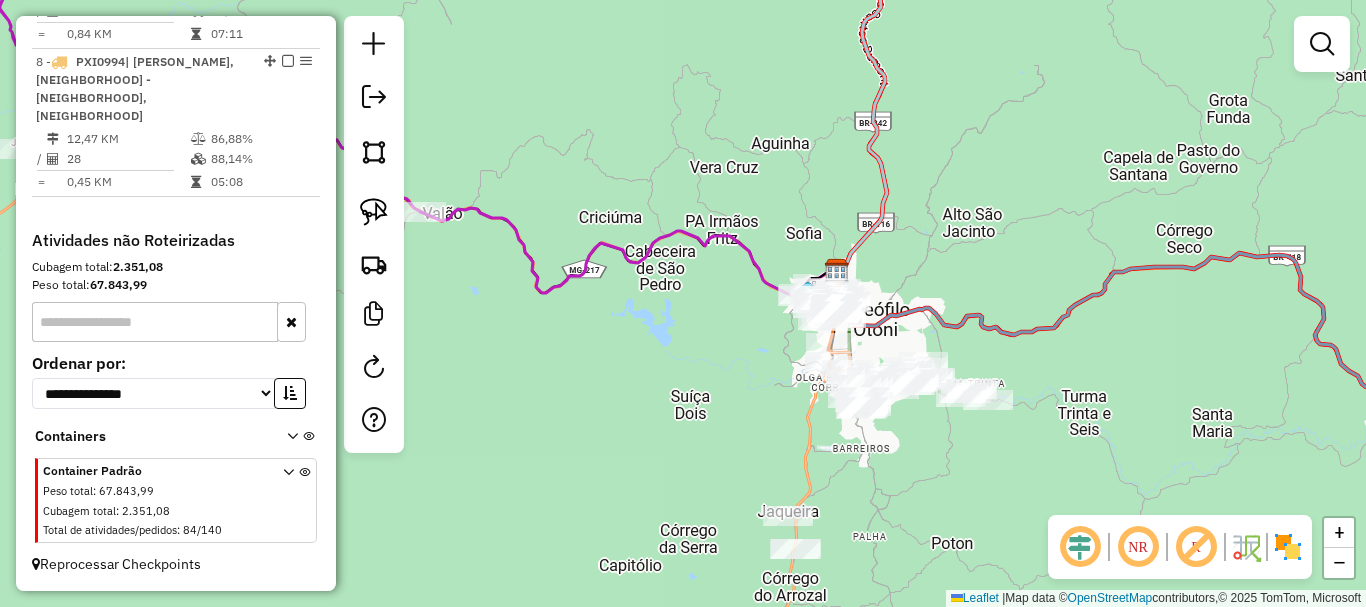 click on "Janela de atendimento Grade de atendimento Capacidade Transportadoras Veículos Cliente Pedidos  Rotas Selecione os dias de semana para filtrar as janelas de atendimento  Seg   Ter   Qua   Qui   Sex   Sáb   Dom  Informe o período da janela de atendimento: De: Até:  Filtrar exatamente a janela do cliente  Considerar janela de atendimento padrão  Selecione os dias de semana para filtrar as grades de atendimento  Seg   Ter   Qua   Qui   Sex   Sáb   Dom   Considerar clientes sem dia de atendimento cadastrado  Clientes fora do dia de atendimento selecionado Filtrar as atividades entre os valores definidos abaixo:  Peso mínimo:   Peso máximo:   Cubagem mínima:   Cubagem máxima:   De:   Até:  Filtrar as atividades entre o tempo de atendimento definido abaixo:  De:   Até:   Considerar capacidade total dos clientes não roteirizados Transportadora: Selecione um ou mais itens Tipo de veículo: Selecione um ou mais itens Veículo: Selecione um ou mais itens Motorista: Selecione um ou mais itens Nome: Rótulo:" 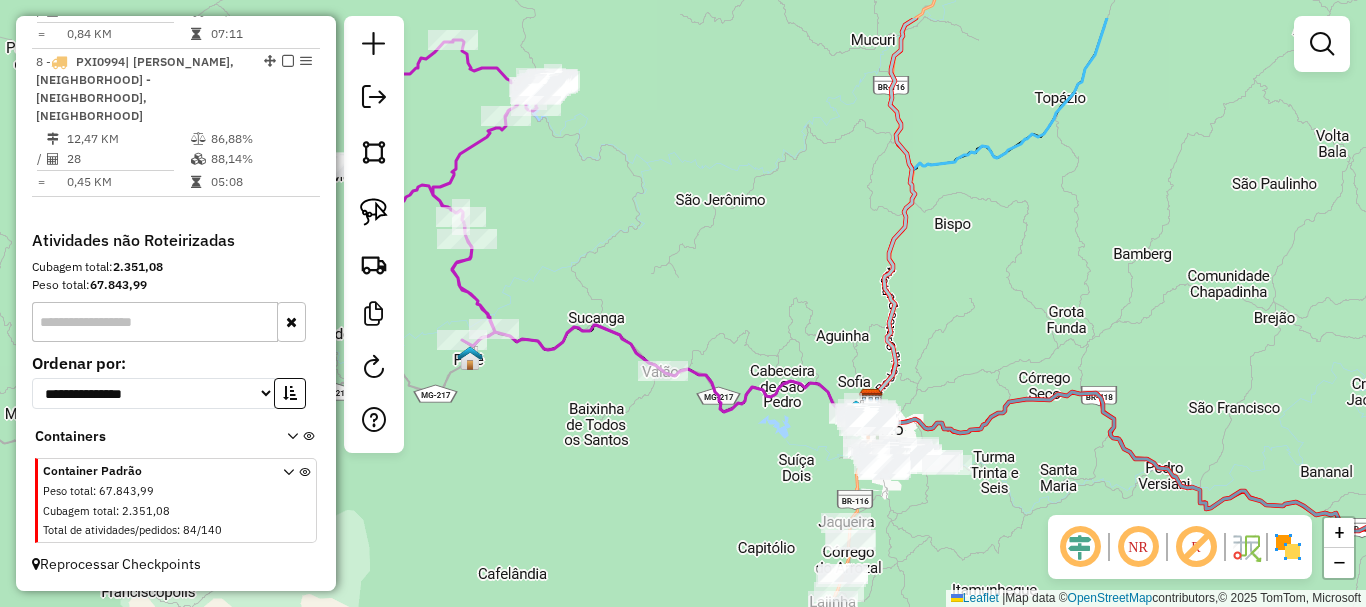 drag, startPoint x: 834, startPoint y: 463, endPoint x: 874, endPoint y: 499, distance: 53.814495 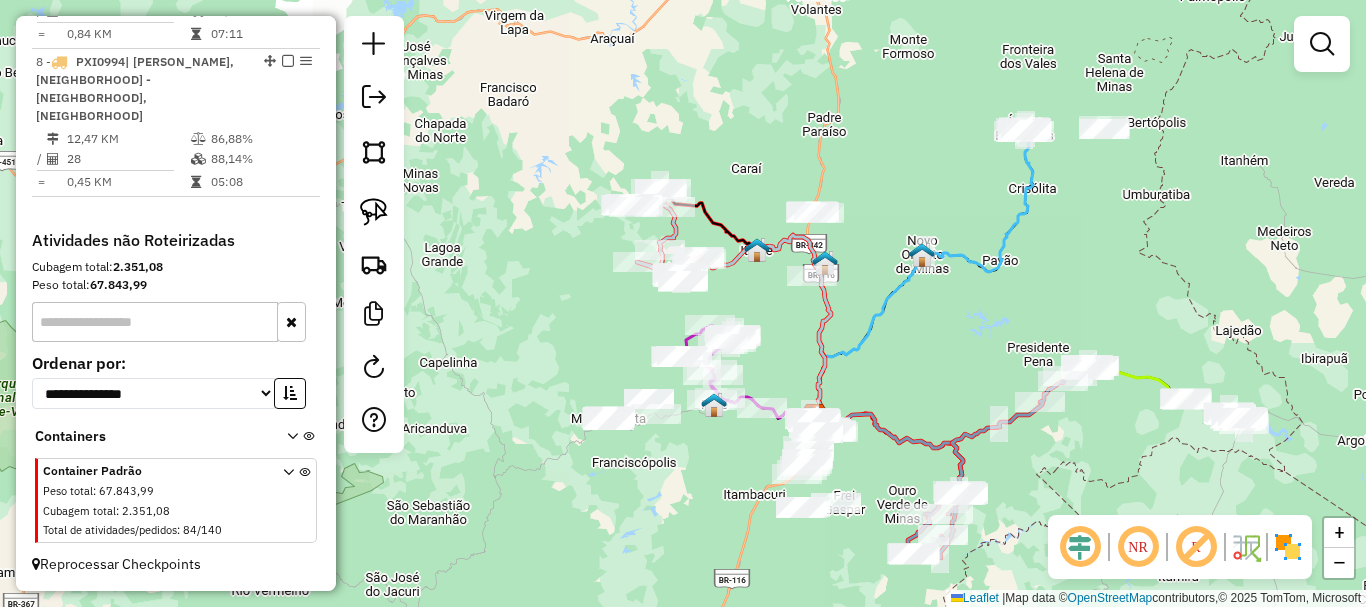 drag, startPoint x: 662, startPoint y: 462, endPoint x: 699, endPoint y: 451, distance: 38.600517 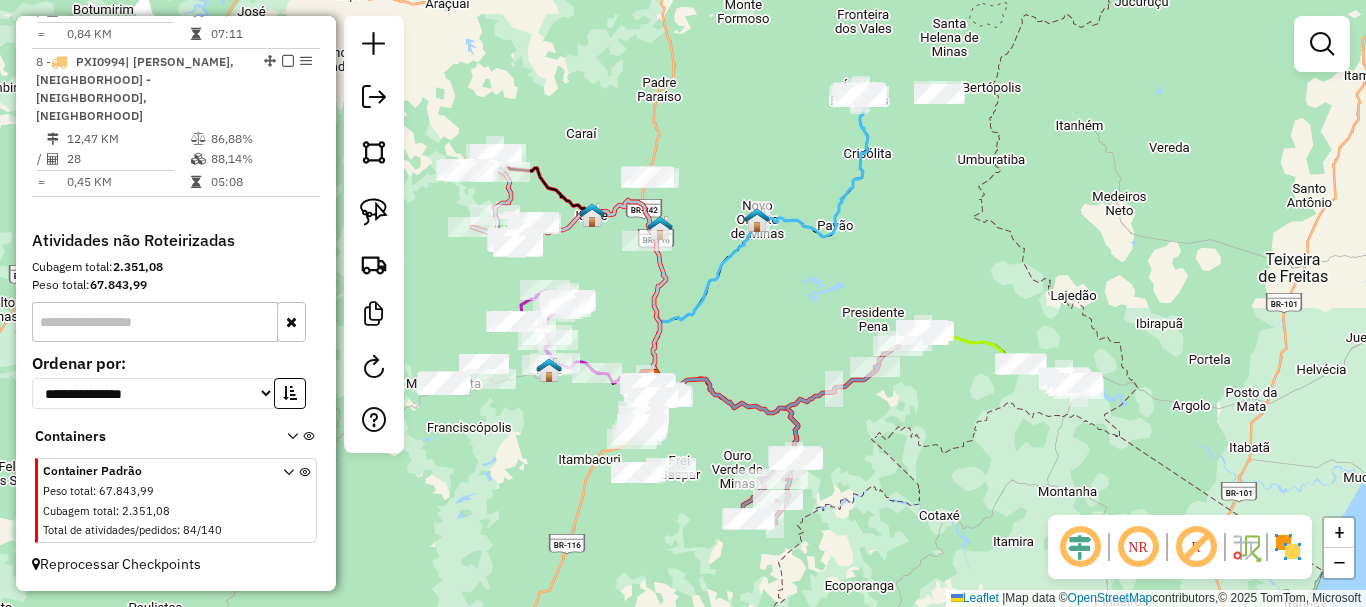 drag, startPoint x: 1190, startPoint y: 446, endPoint x: 988, endPoint y: 422, distance: 203.42075 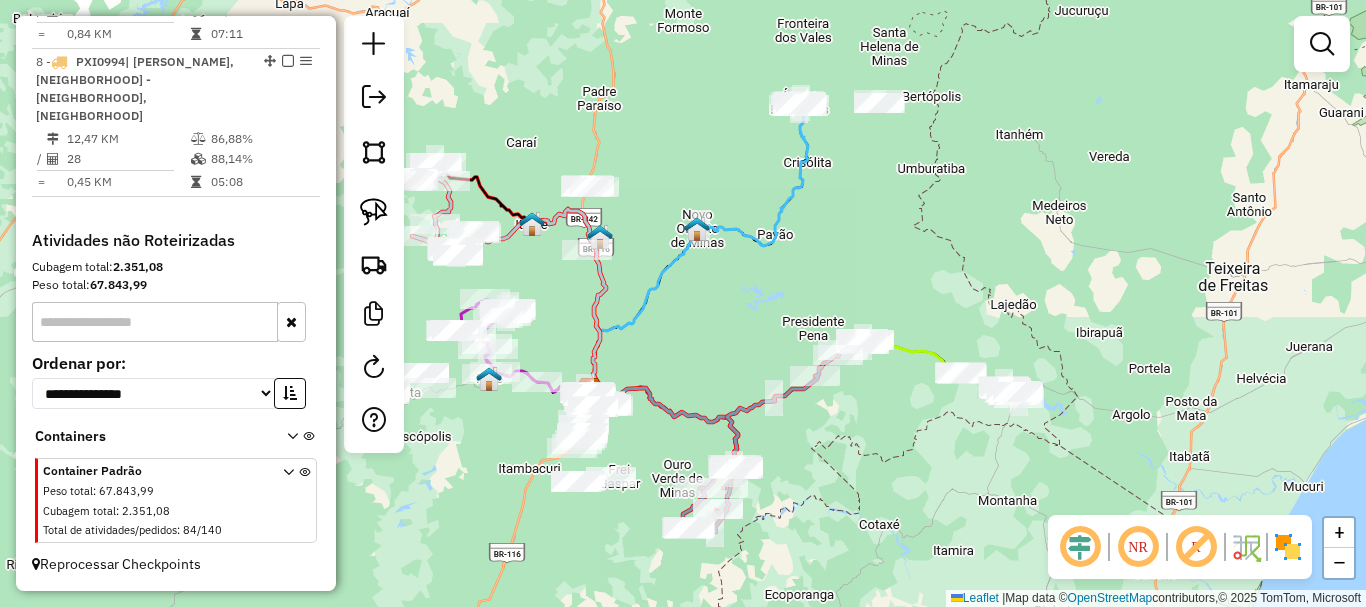 drag, startPoint x: 974, startPoint y: 398, endPoint x: 830, endPoint y: 407, distance: 144.28098 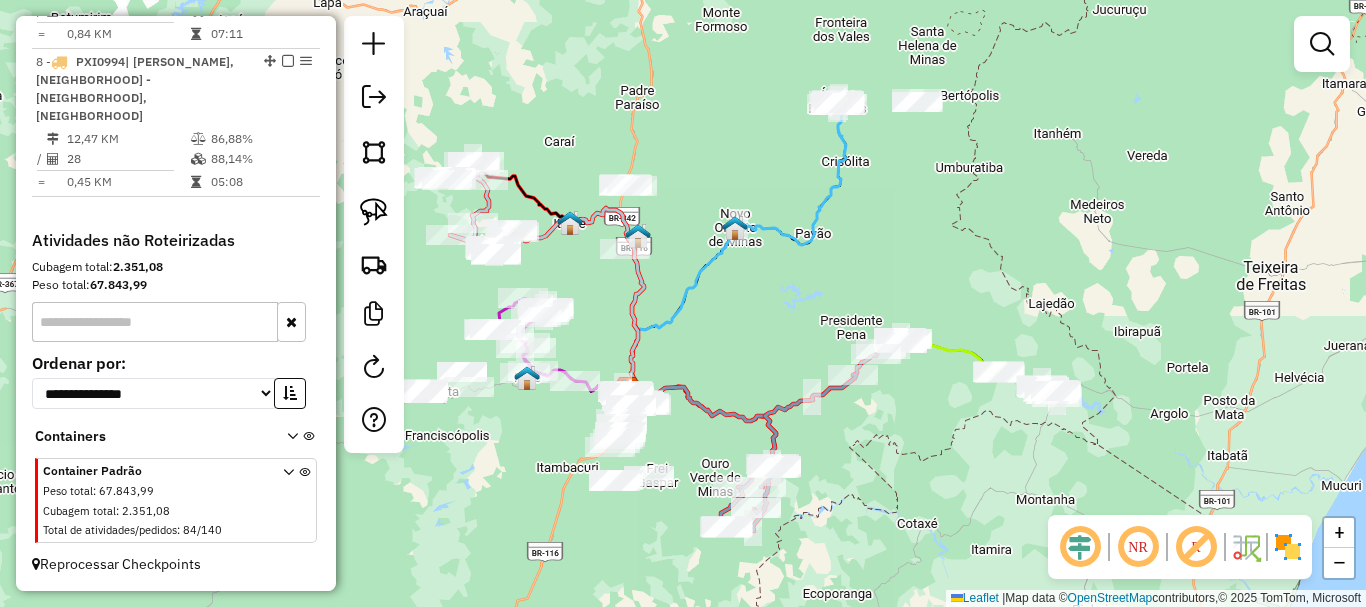 drag, startPoint x: 787, startPoint y: 225, endPoint x: 909, endPoint y: 224, distance: 122.0041 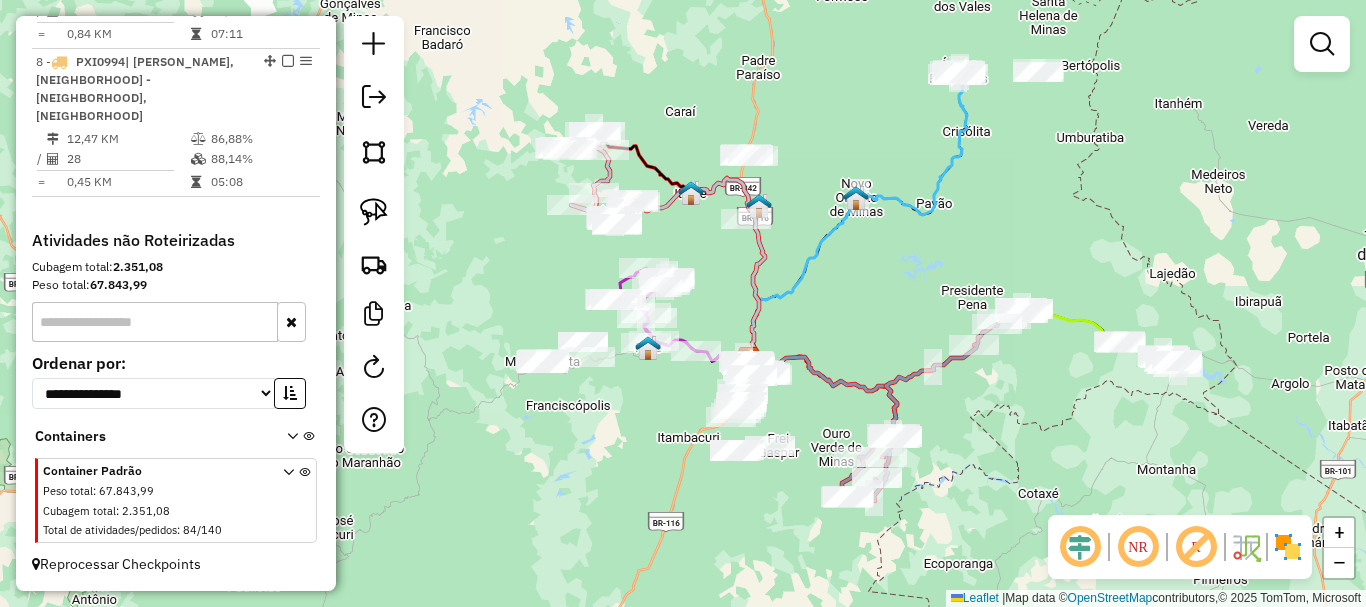 drag, startPoint x: 489, startPoint y: 451, endPoint x: 641, endPoint y: 412, distance: 156.92355 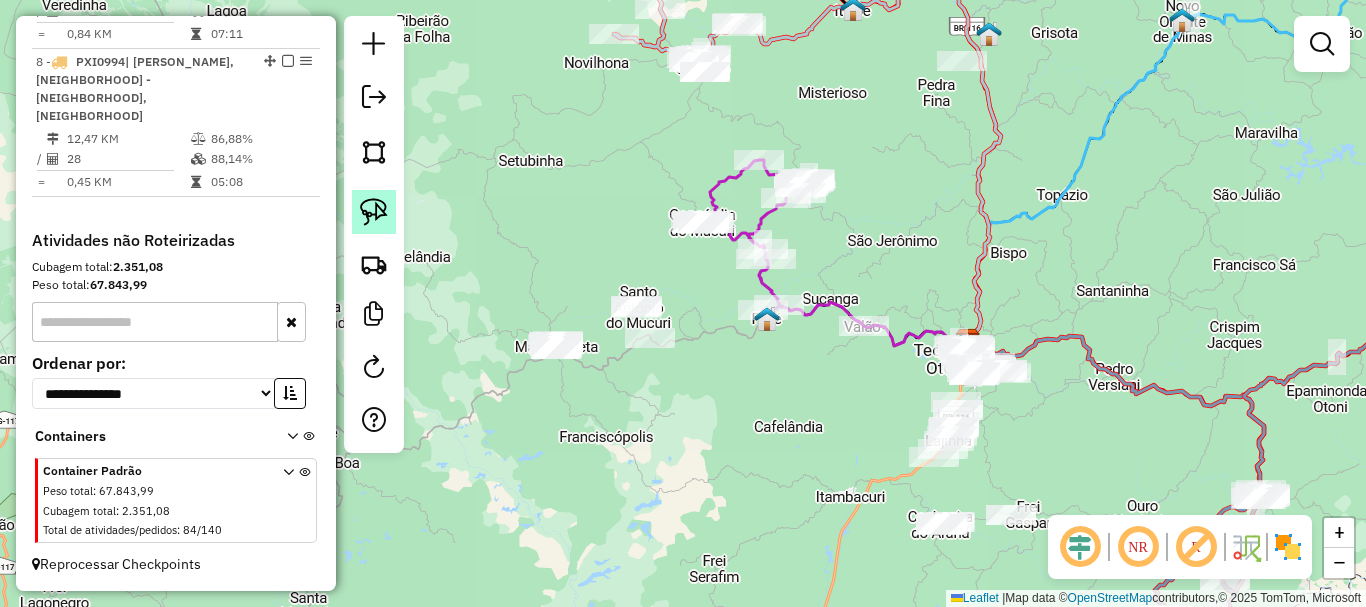 click 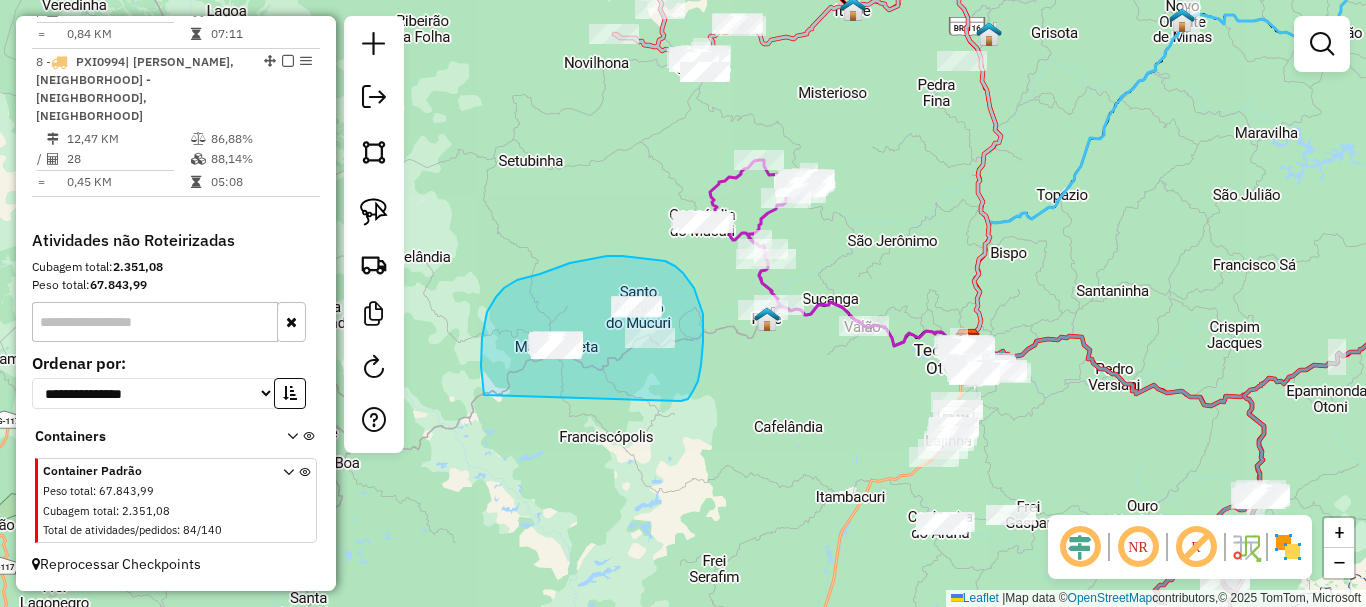 drag, startPoint x: 685, startPoint y: 400, endPoint x: 491, endPoint y: 414, distance: 194.5045 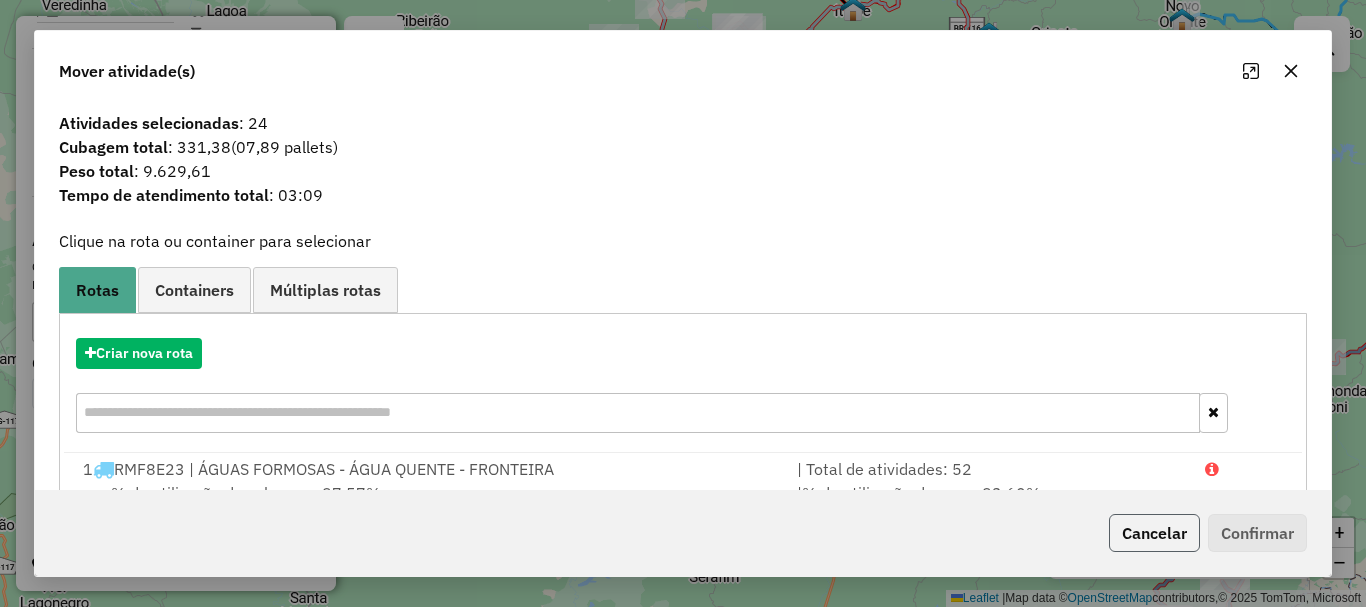 click on "Cancelar" 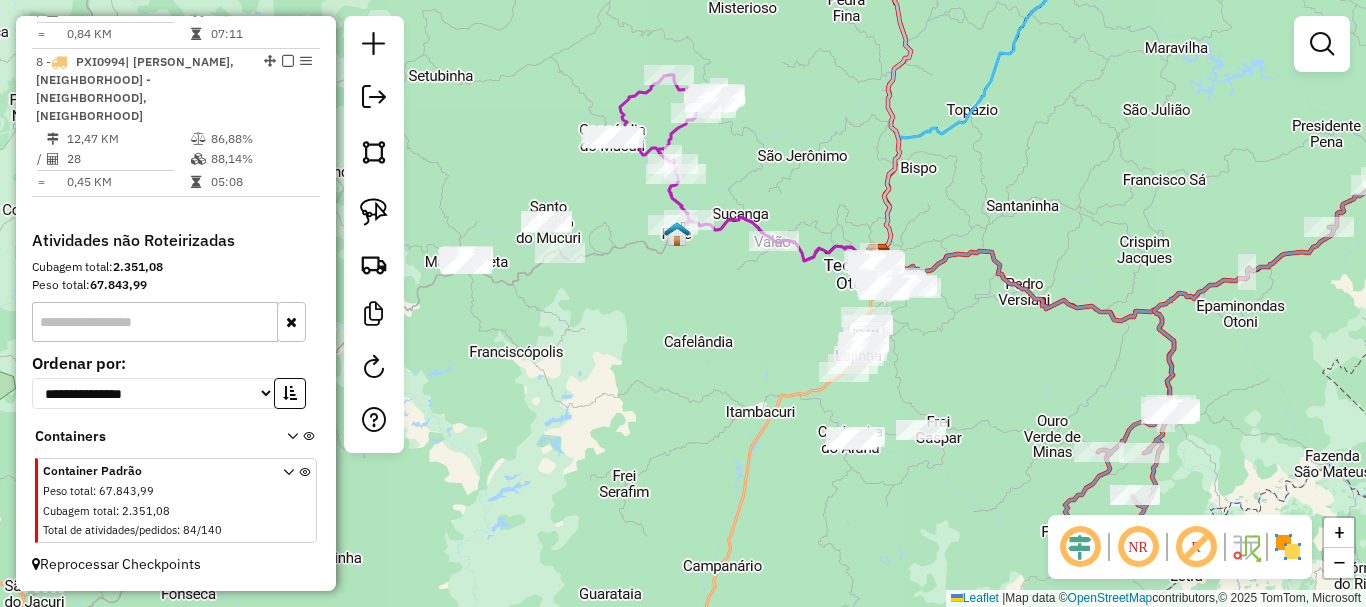 drag, startPoint x: 1133, startPoint y: 438, endPoint x: 1041, endPoint y: 351, distance: 126.62148 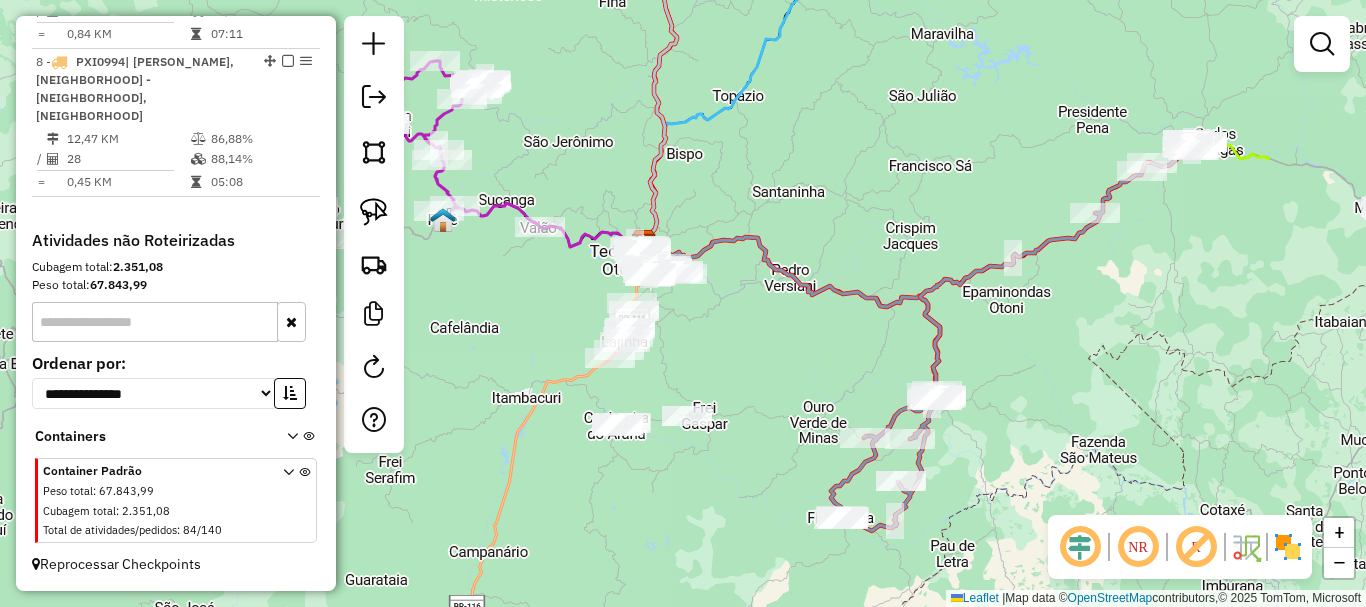 drag, startPoint x: 951, startPoint y: 398, endPoint x: 720, endPoint y: 325, distance: 242.2602 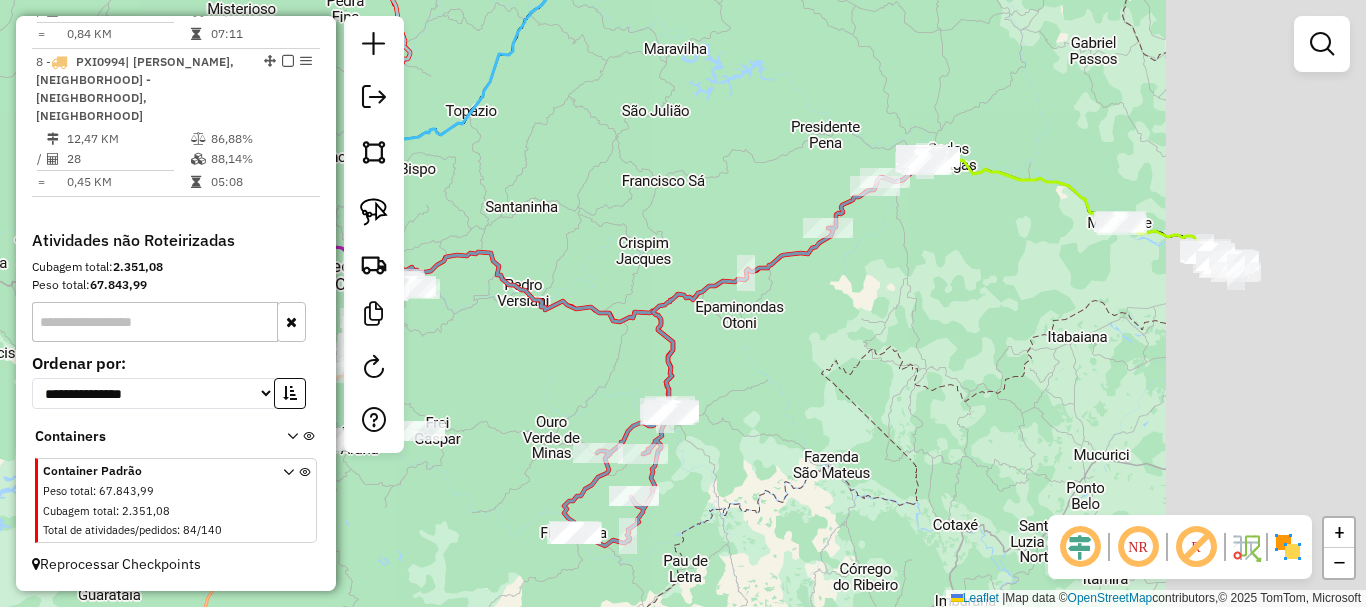 drag, startPoint x: 1251, startPoint y: 338, endPoint x: 945, endPoint y: 385, distance: 309.58844 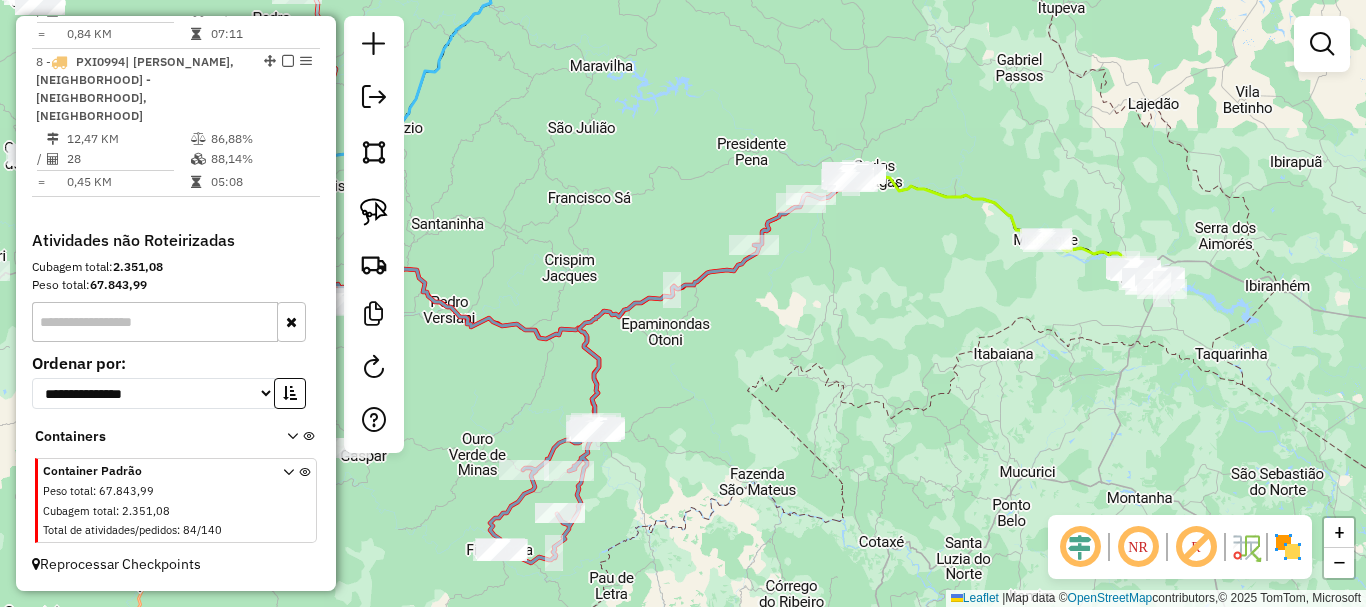 click on "Janela de atendimento Grade de atendimento Capacidade Transportadoras Veículos Cliente Pedidos  Rotas Selecione os dias de semana para filtrar as janelas de atendimento  Seg   Ter   Qua   Qui   Sex   Sáb   Dom  Informe o período da janela de atendimento: De: Até:  Filtrar exatamente a janela do cliente  Considerar janela de atendimento padrão  Selecione os dias de semana para filtrar as grades de atendimento  Seg   Ter   Qua   Qui   Sex   Sáb   Dom   Considerar clientes sem dia de atendimento cadastrado  Clientes fora do dia de atendimento selecionado Filtrar as atividades entre os valores definidos abaixo:  Peso mínimo:   Peso máximo:   Cubagem mínima:   Cubagem máxima:   De:   Até:  Filtrar as atividades entre o tempo de atendimento definido abaixo:  De:   Até:   Considerar capacidade total dos clientes não roteirizados Transportadora: Selecione um ou mais itens Tipo de veículo: Selecione um ou mais itens Veículo: Selecione um ou mais itens Motorista: Selecione um ou mais itens Nome: Rótulo:" 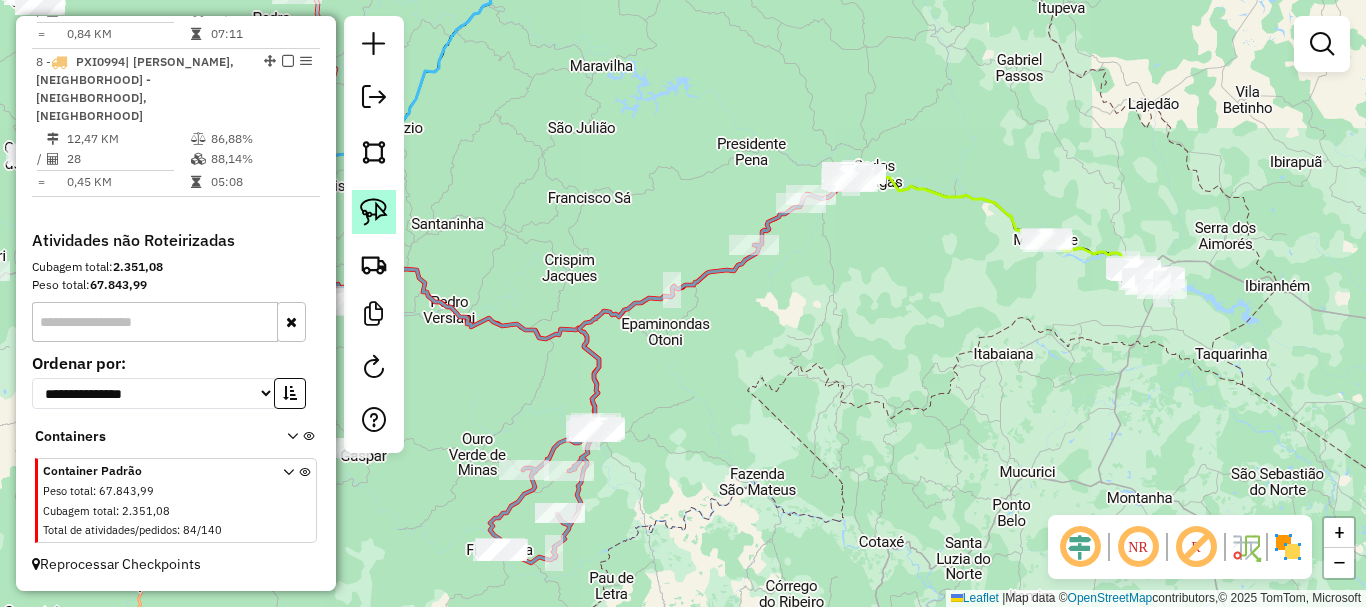 click 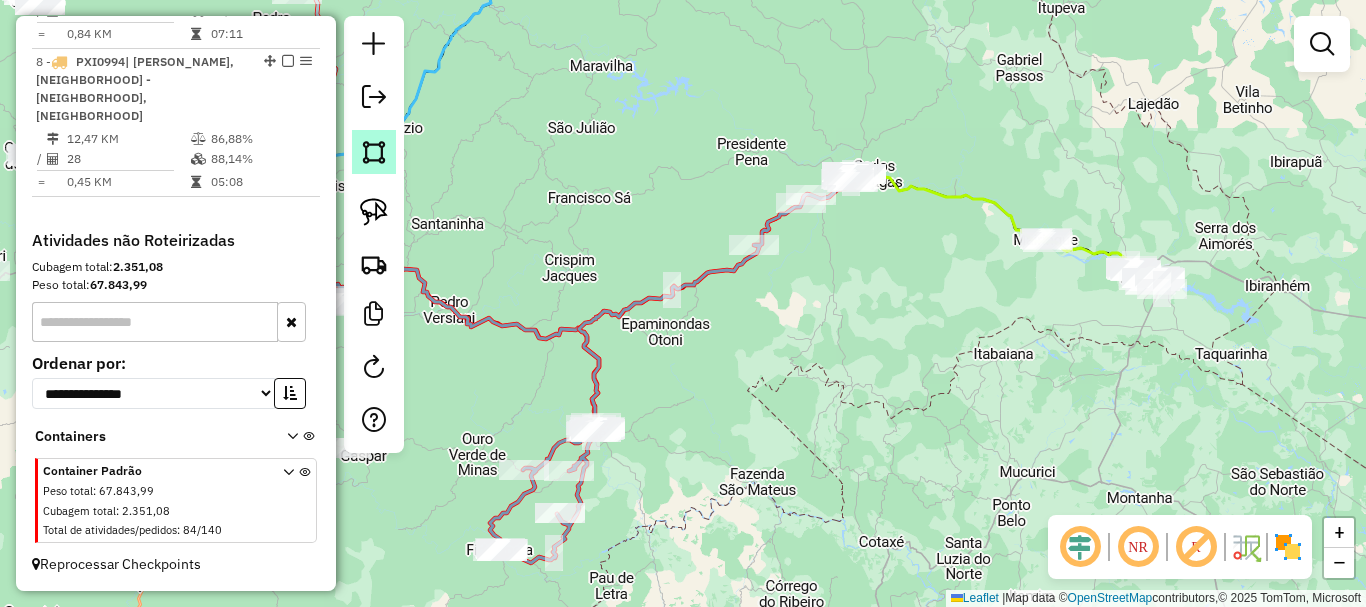 click 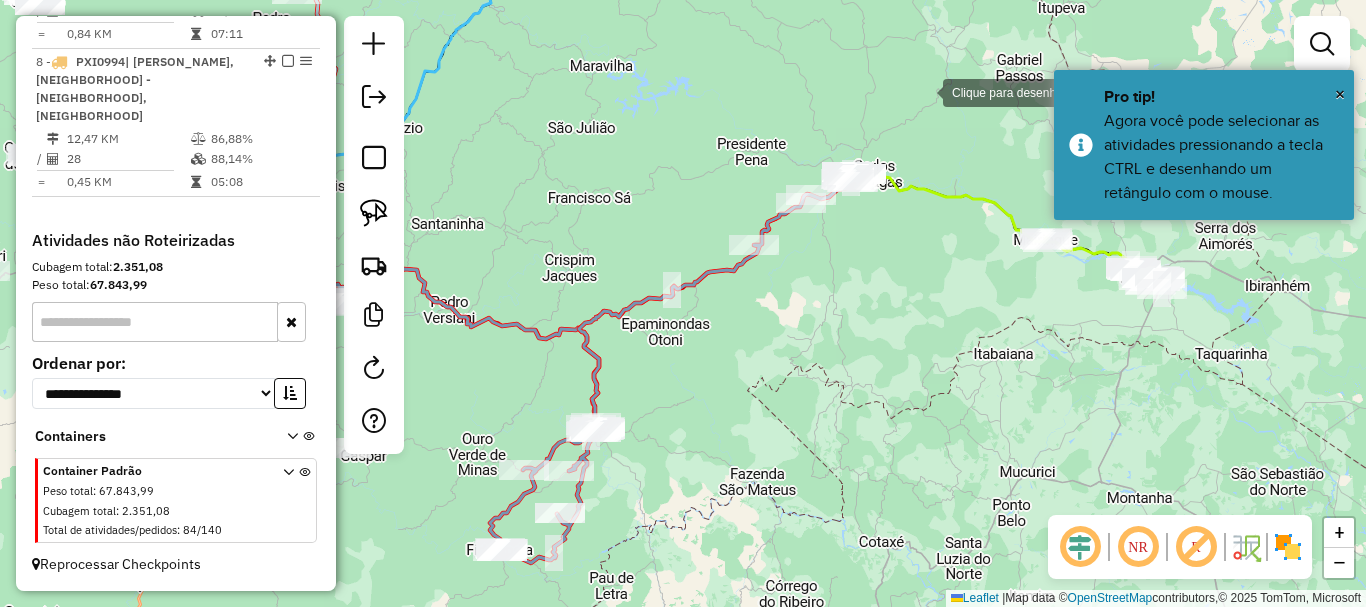 drag, startPoint x: 923, startPoint y: 91, endPoint x: 910, endPoint y: 91, distance: 13 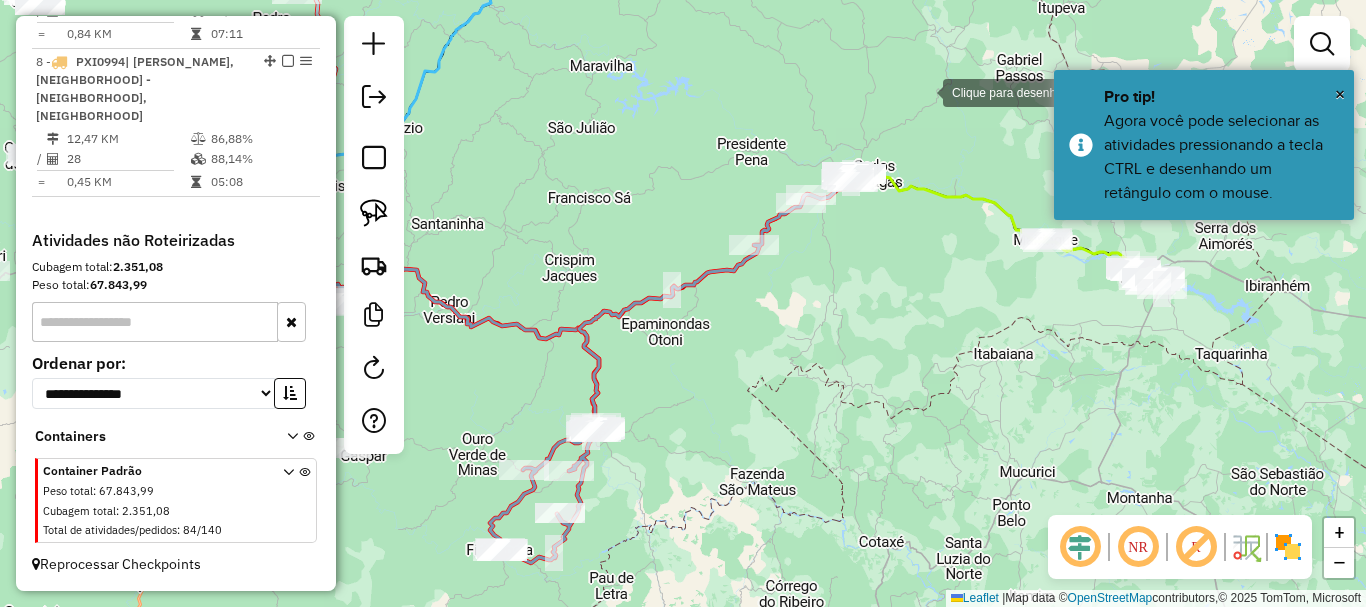 click 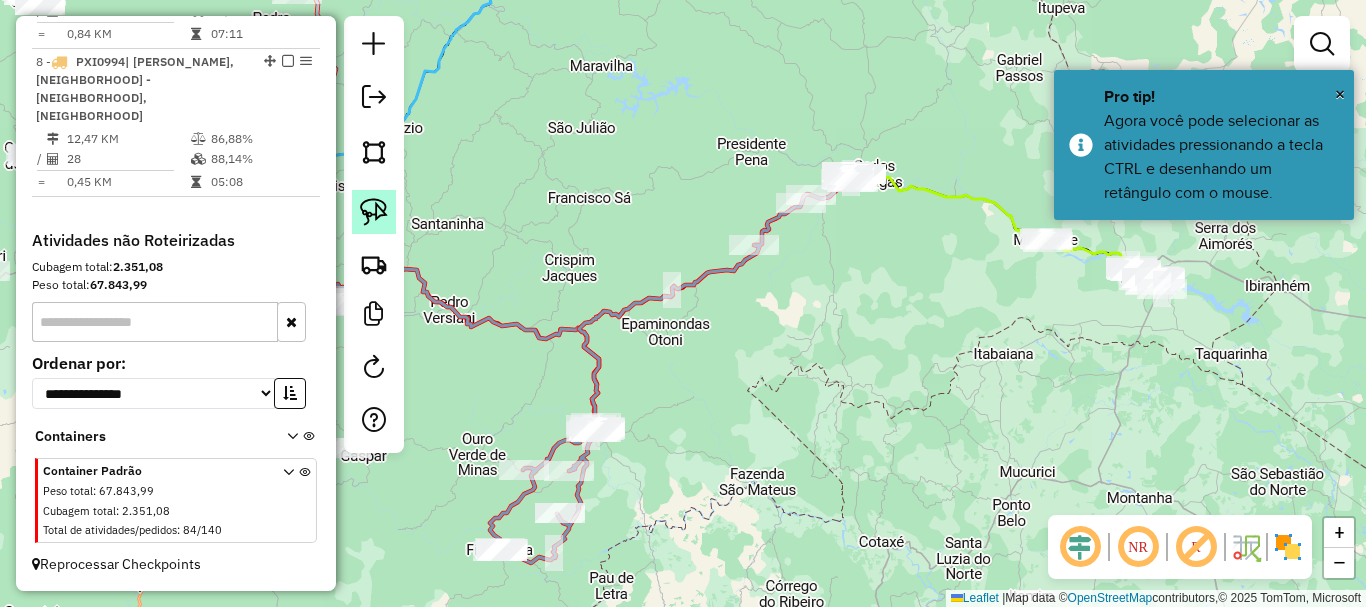 click 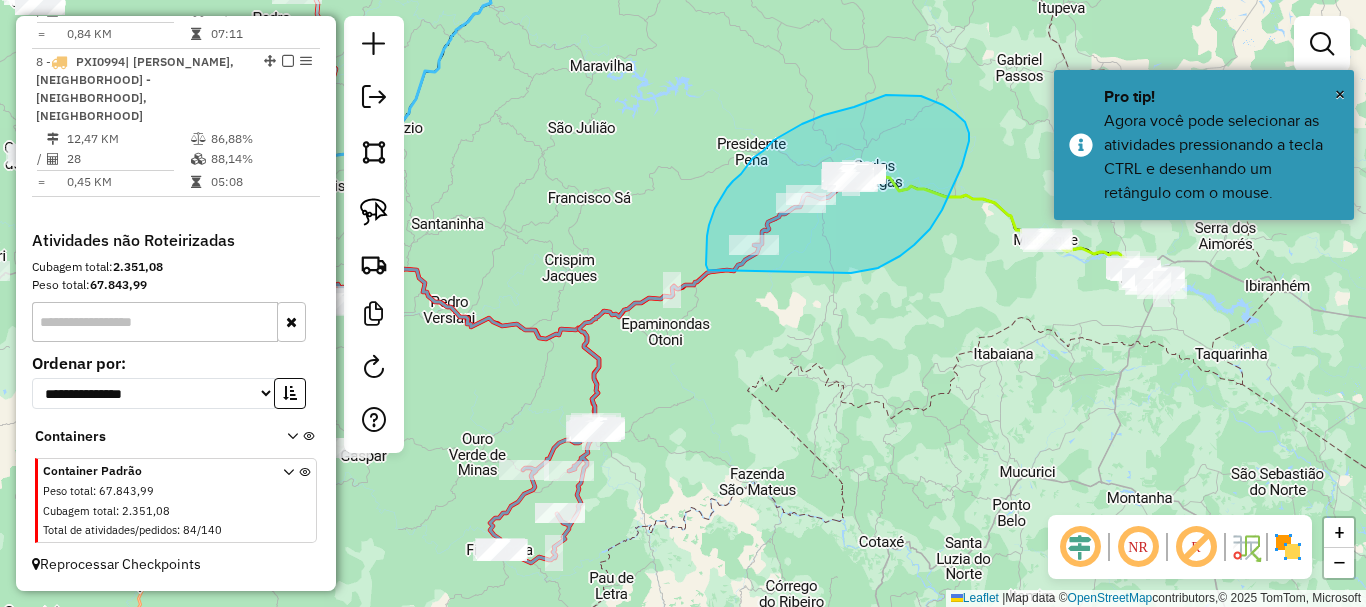 drag, startPoint x: 853, startPoint y: 273, endPoint x: 716, endPoint y: 279, distance: 137.13132 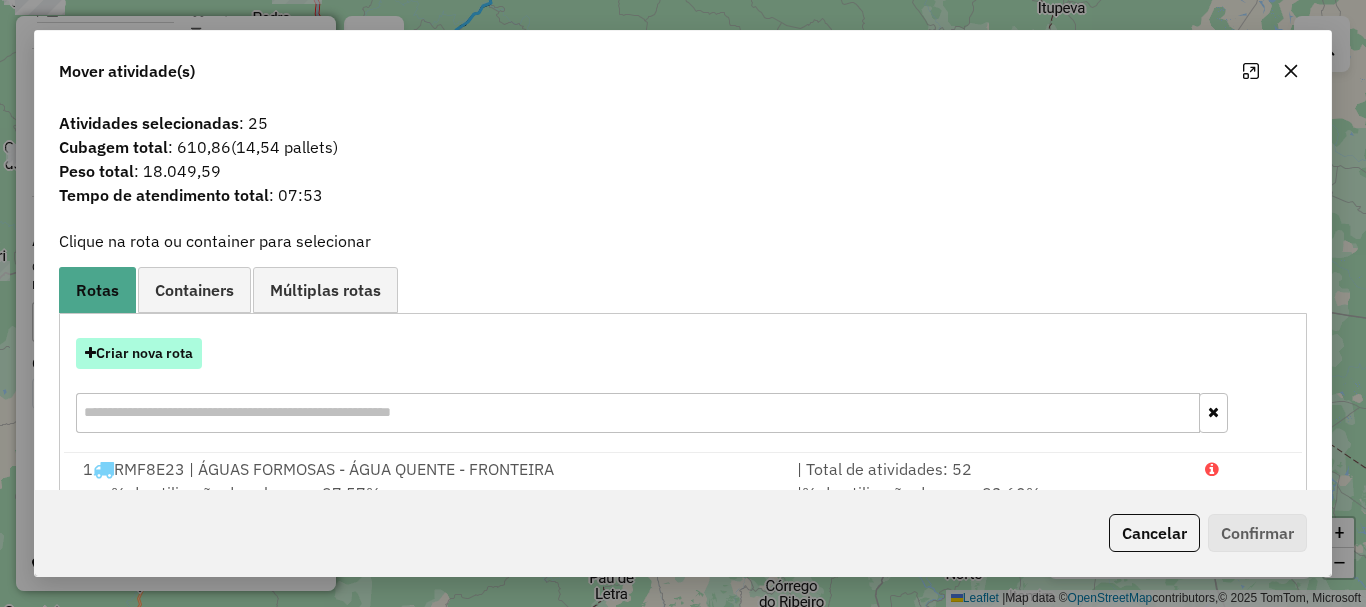 click on "Criar nova rota" at bounding box center (139, 353) 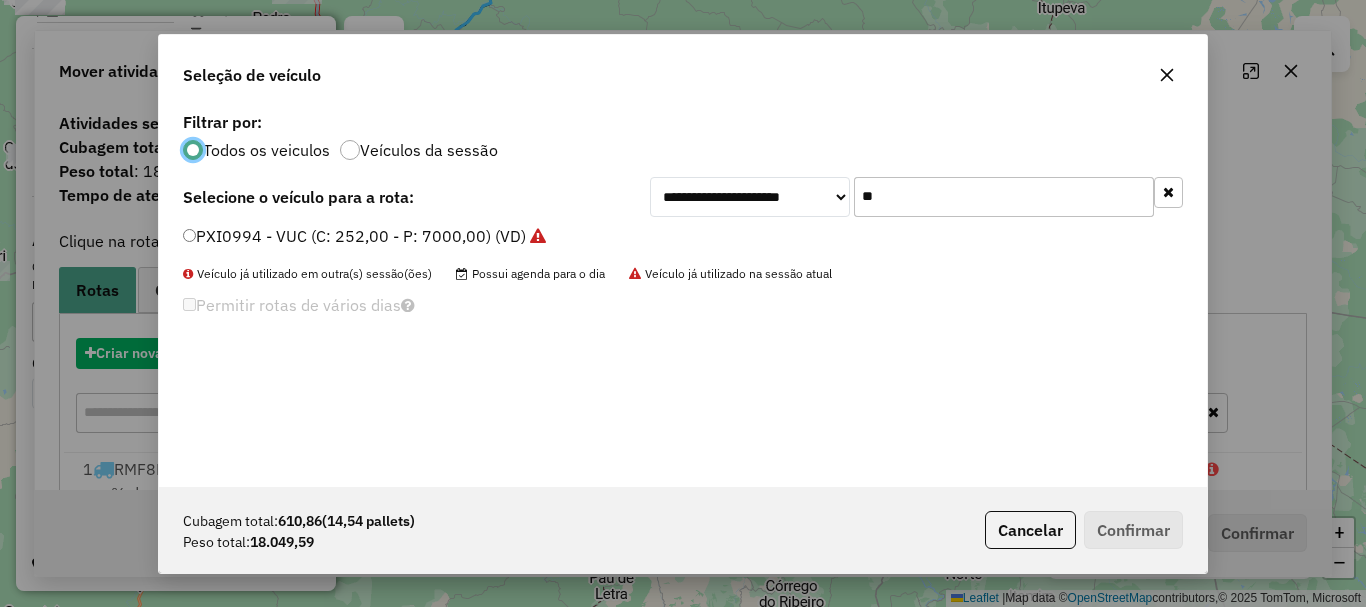 scroll, scrollTop: 11, scrollLeft: 6, axis: both 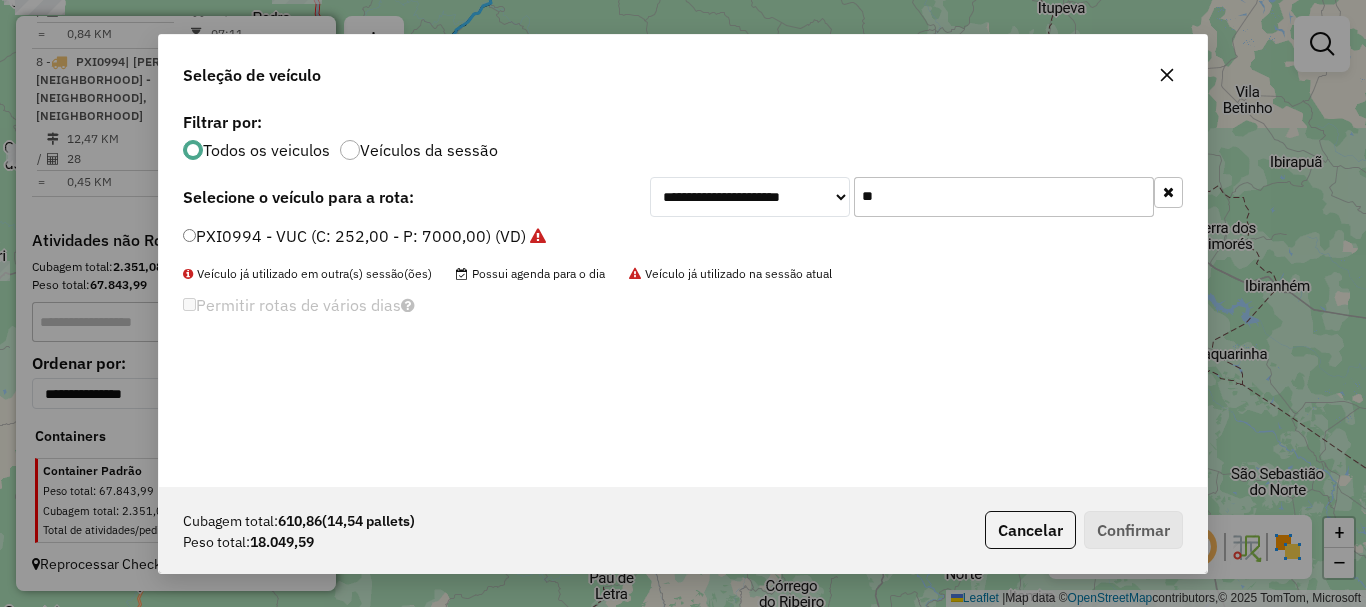 drag, startPoint x: 953, startPoint y: 204, endPoint x: 665, endPoint y: 190, distance: 288.3401 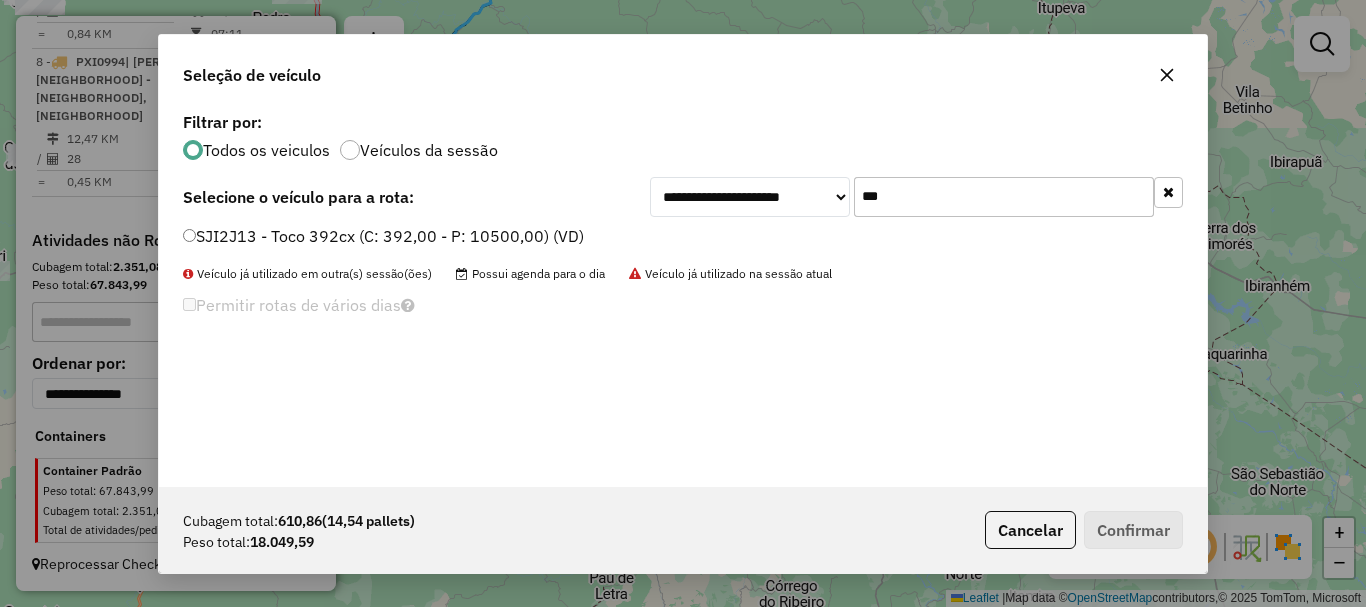 type on "***" 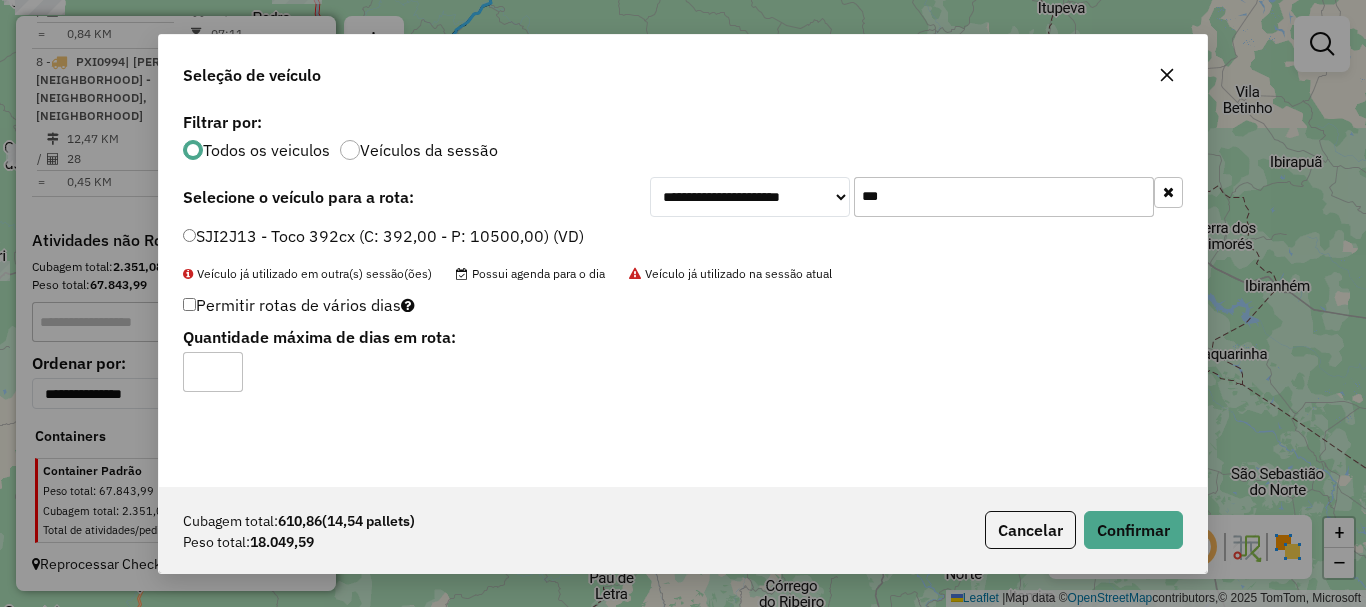 click on "Permitir rotas de vários dias" 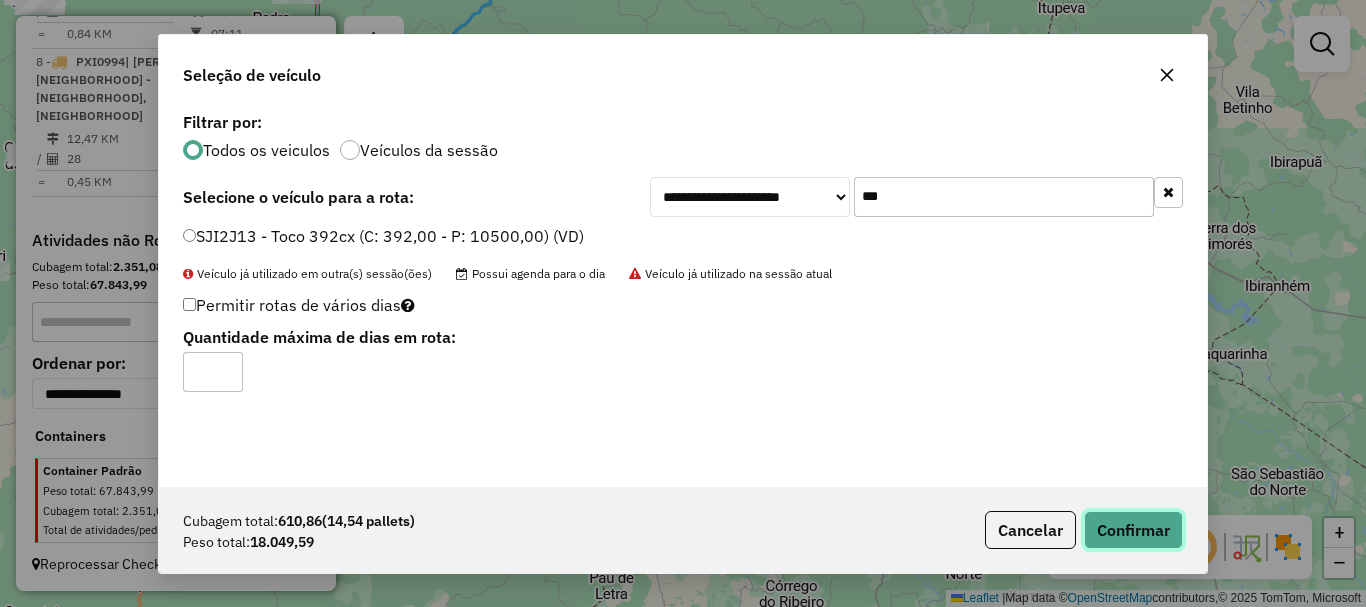 click on "Confirmar" 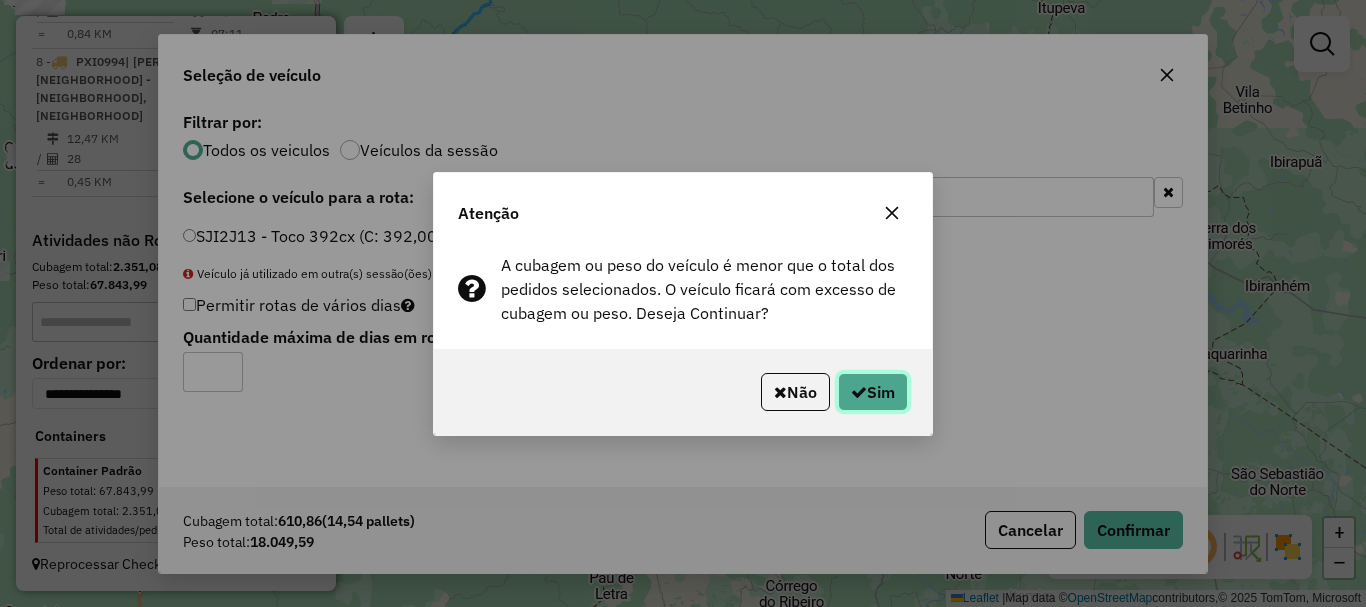 click on "Sim" 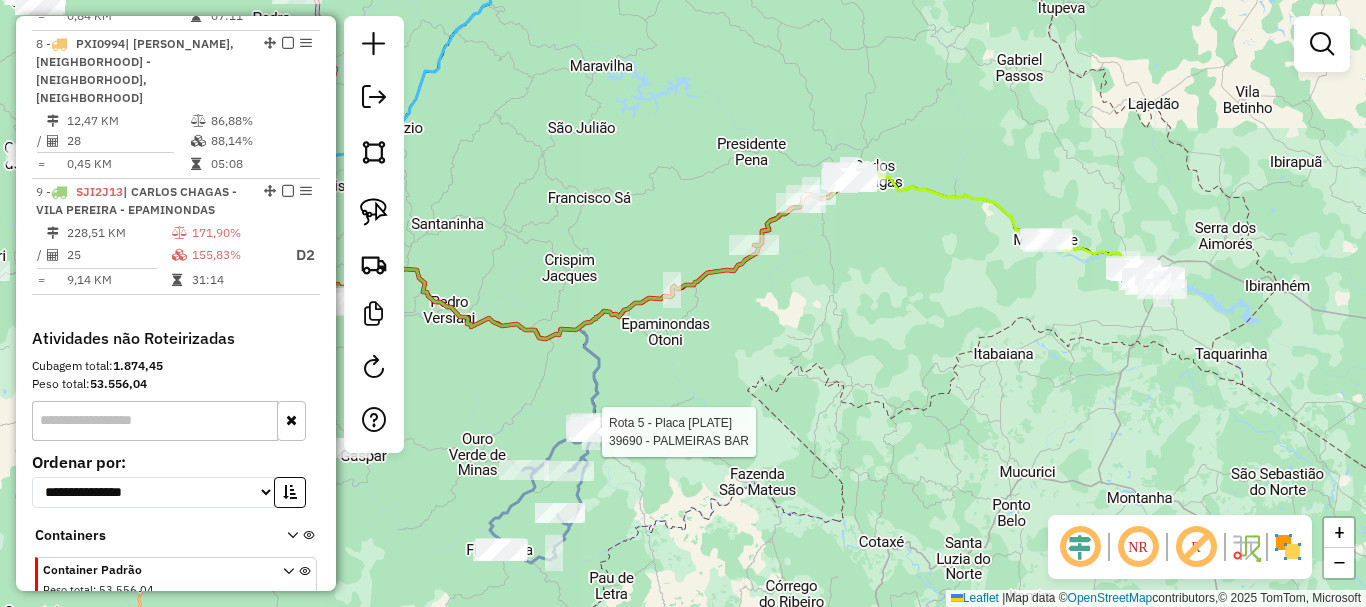 select on "*********" 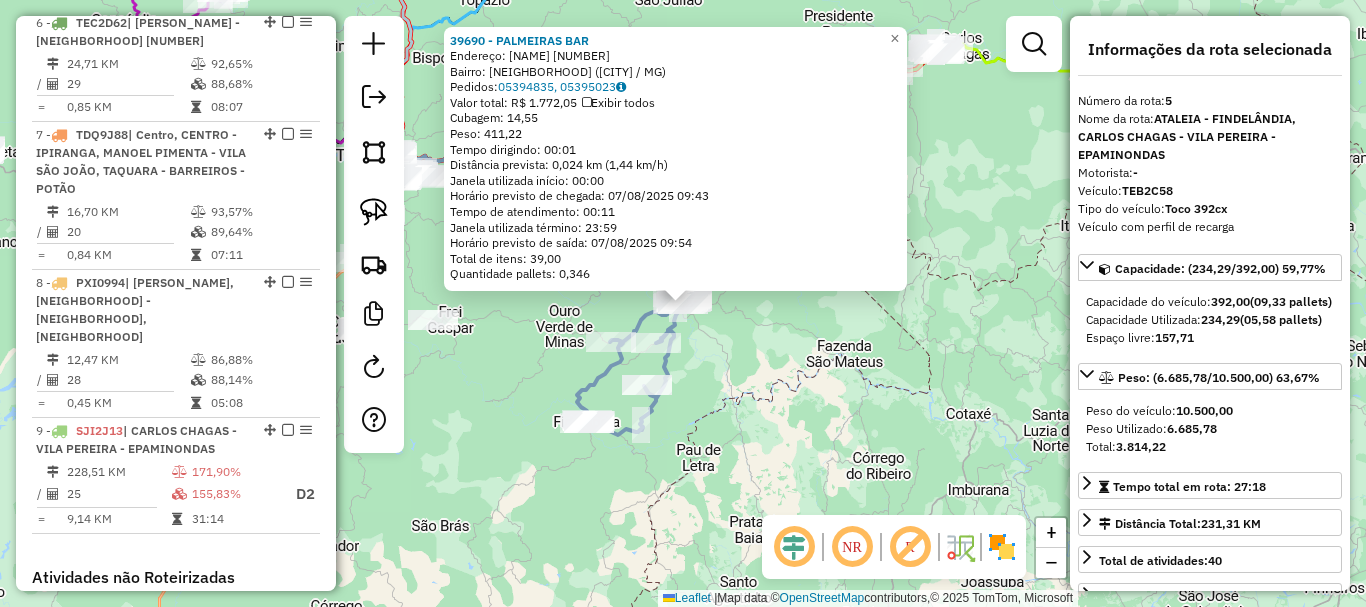 scroll, scrollTop: 1258, scrollLeft: 0, axis: vertical 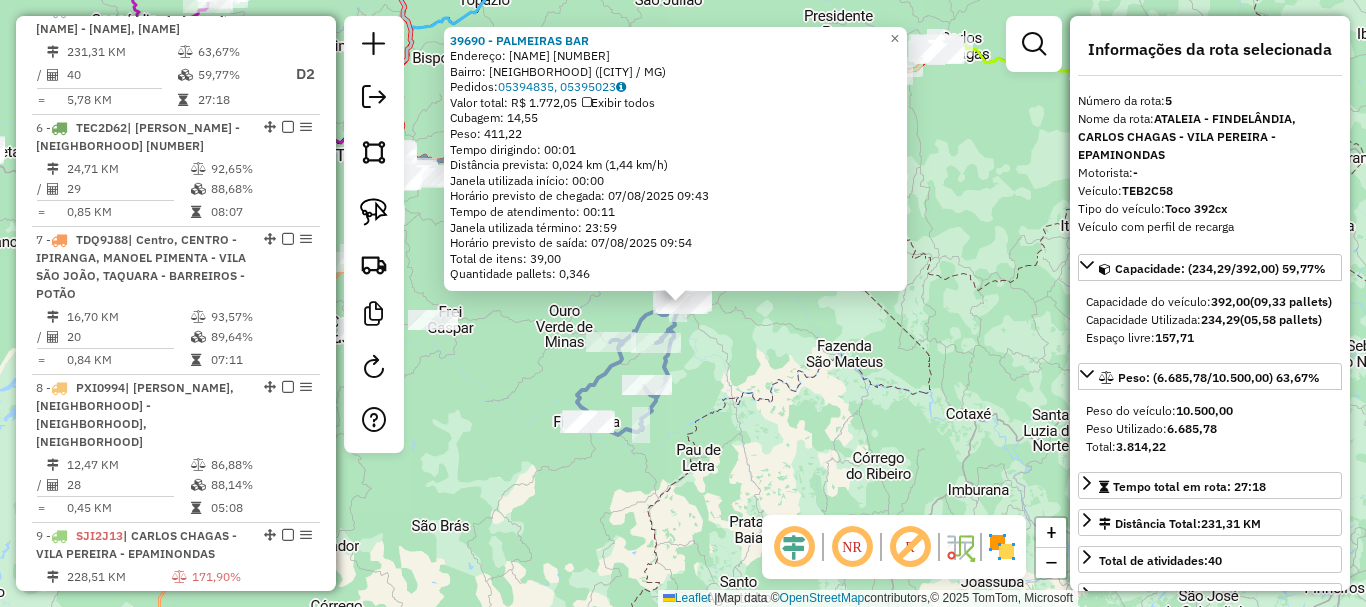 click on "39690 - PALMEIRAS BAR  Endereço:  GOVERNADOR VALADARES 380   Bairro: CENTRO (ATALEIA / MG)   Pedidos:  05394835, 05395023   Valor total: R$ 1.772,05   Exibir todos   Cubagem: 14,55  Peso: 411,22  Tempo dirigindo: 00:01   Distância prevista: 0,024 km (1,44 km/h)   Janela utilizada início: 00:00   Horário previsto de chegada: 07/08/2025 09:43   Tempo de atendimento: 00:11   Janela utilizada término: 23:59   Horário previsto de saída: 07/08/2025 09:54   Total de itens: 39,00   Quantidade pallets: 0,346  × Janela de atendimento Grade de atendimento Capacidade Transportadoras Veículos Cliente Pedidos  Rotas Selecione os dias de semana para filtrar as janelas de atendimento  Seg   Ter   Qua   Qui   Sex   Sáb   Dom  Informe o período da janela de atendimento: De: Até:  Filtrar exatamente a janela do cliente  Considerar janela de atendimento padrão  Selecione os dias de semana para filtrar as grades de atendimento  Seg   Ter   Qua   Qui   Sex   Sáb   Dom   Clientes fora do dia de atendimento selecionado" 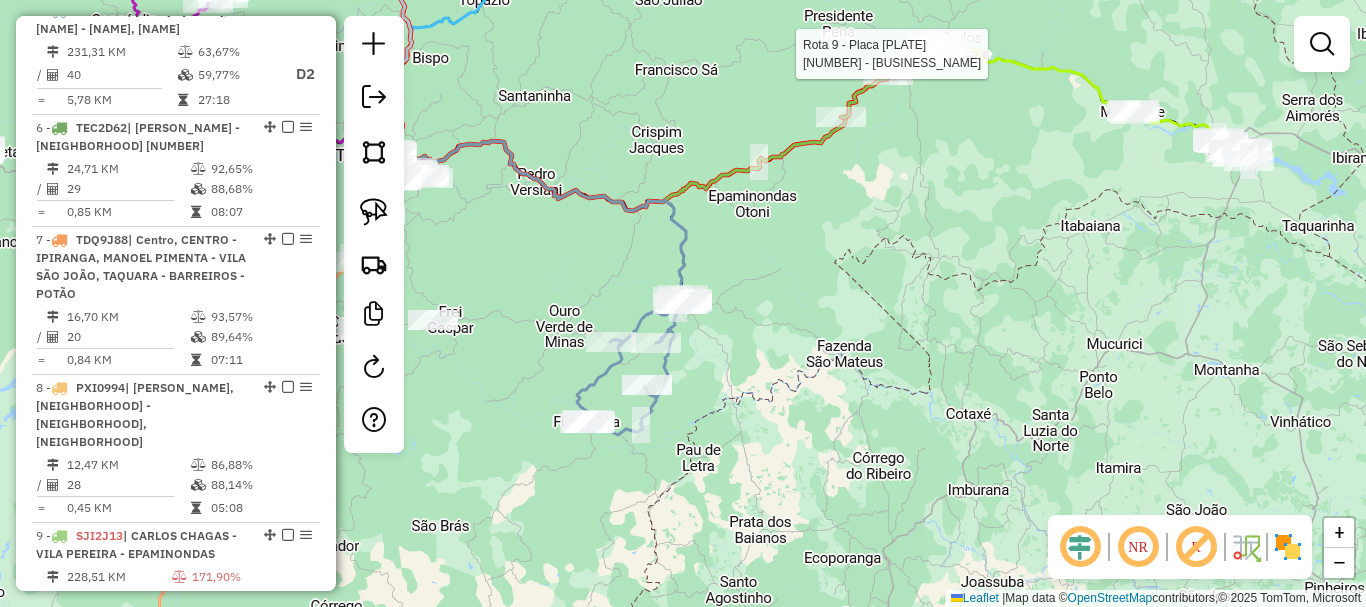 select on "*********" 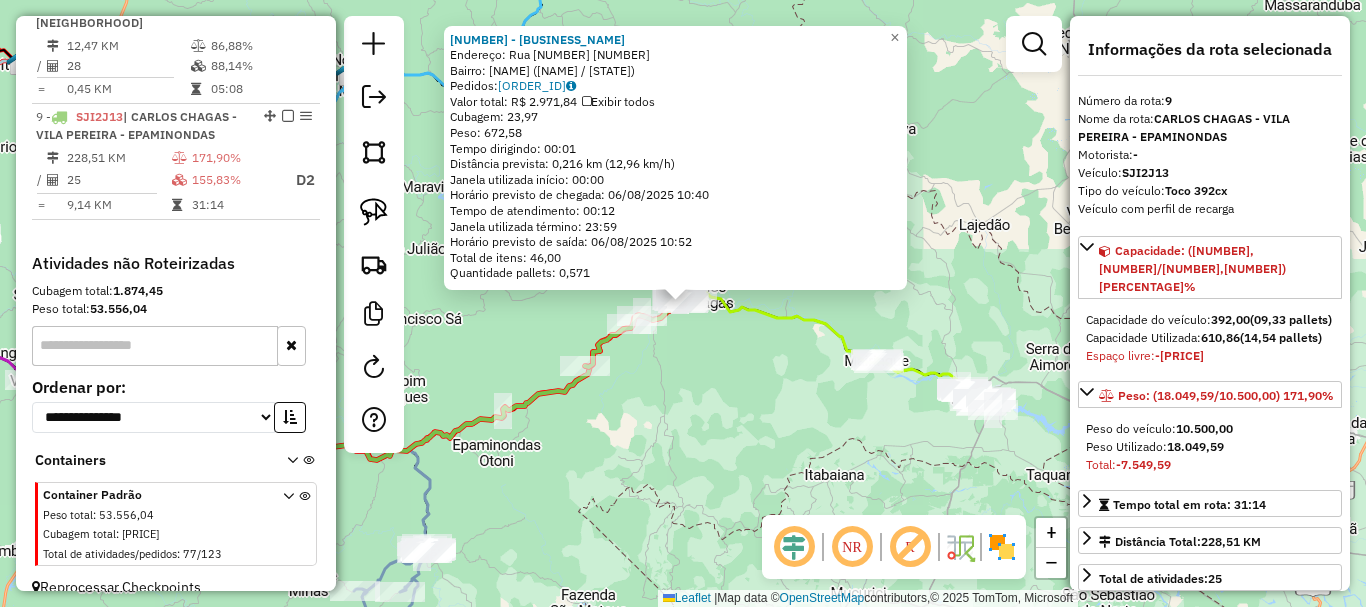 scroll, scrollTop: 1718, scrollLeft: 0, axis: vertical 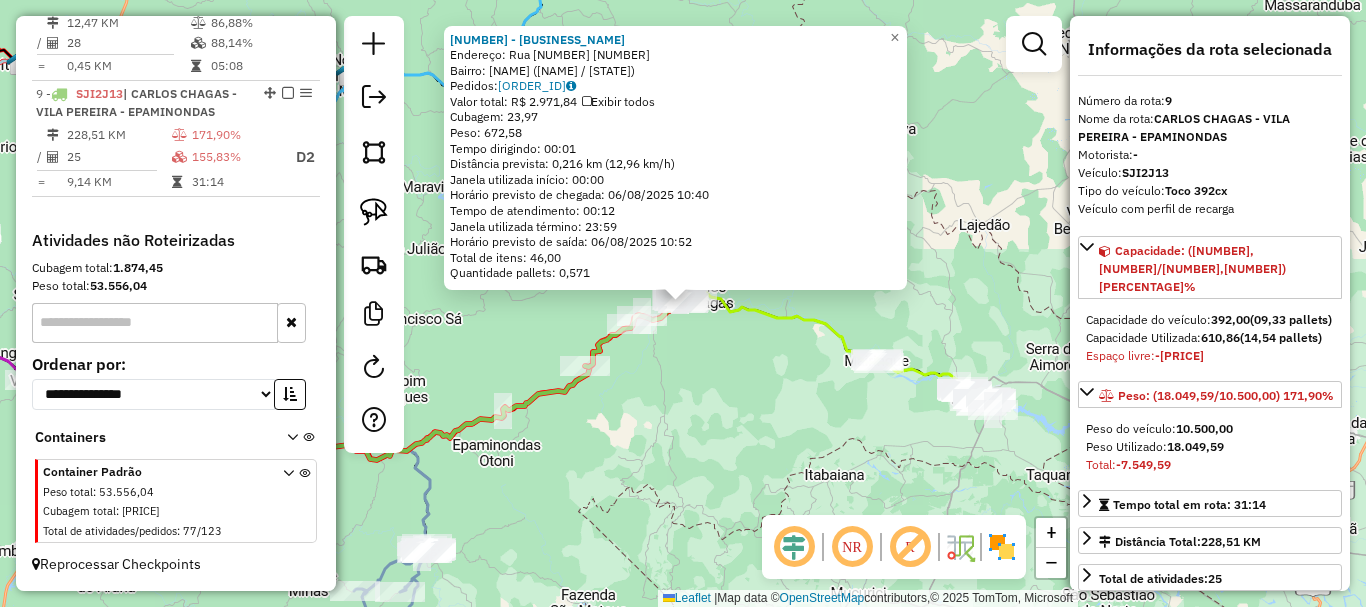 click on "Rota 4 - Placa TDW5G16  26695 - O MACEDAO SUPERMERC 34629 - Bar Do LAY  Endereço:  Rua 2 54   Bairro: ESTACAO DA LUZ (CARLOS CHAGAS / MG)   Pedidos:  05394768   Valor total: R$ 2.971,84   Exibir todos   Cubagem: 23,97  Peso: 672,58  Tempo dirigindo: 00:01   Distância prevista: 0,216 km (12,96 km/h)   Janela utilizada início: 00:00   Horário previsto de chegada: 06/08/2025 10:40   Tempo de atendimento: 00:12   Janela utilizada término: 23:59   Horário previsto de saída: 06/08/2025 10:52   Total de itens: 46,00   Quantidade pallets: 0,571  × Janela de atendimento Grade de atendimento Capacidade Transportadoras Veículos Cliente Pedidos  Rotas Selecione os dias de semana para filtrar as janelas de atendimento  Seg   Ter   Qua   Qui   Sex   Sáb   Dom  Informe o período da janela de atendimento: De: Até:  Filtrar exatamente a janela do cliente  Considerar janela de atendimento padrão  Selecione os dias de semana para filtrar as grades de atendimento  Seg   Ter   Qua   Qui   Sex   Sáb   Dom   De:  De:" 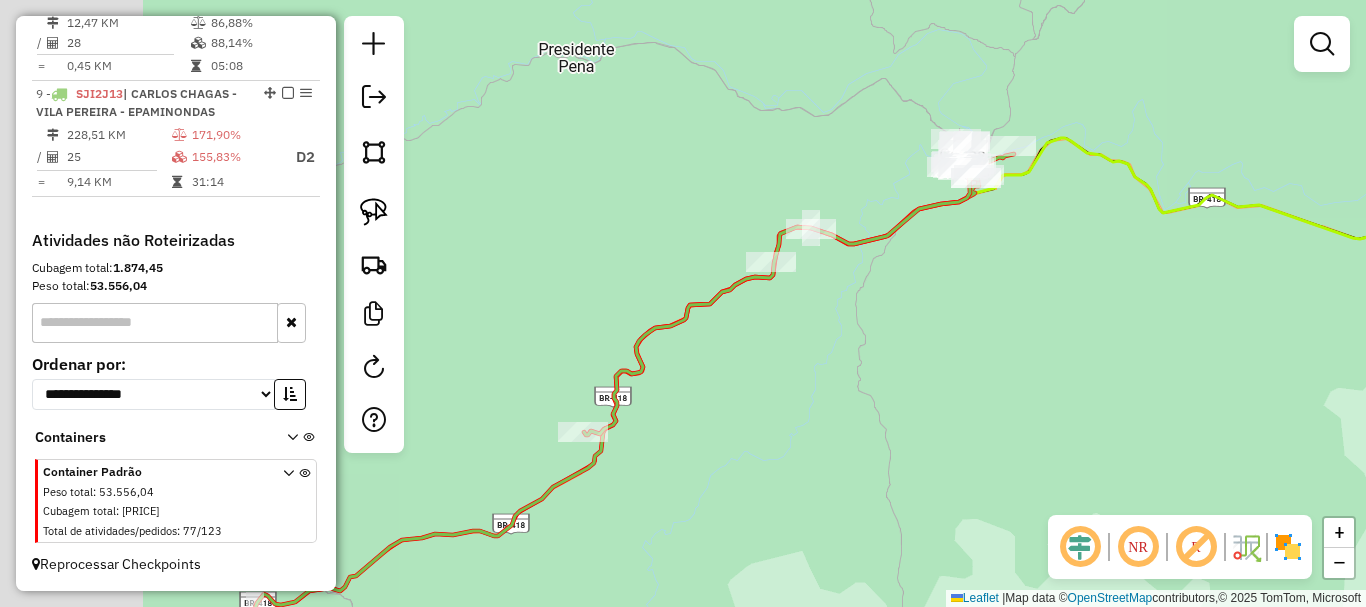drag, startPoint x: 717, startPoint y: 363, endPoint x: 1033, endPoint y: 404, distance: 318.6487 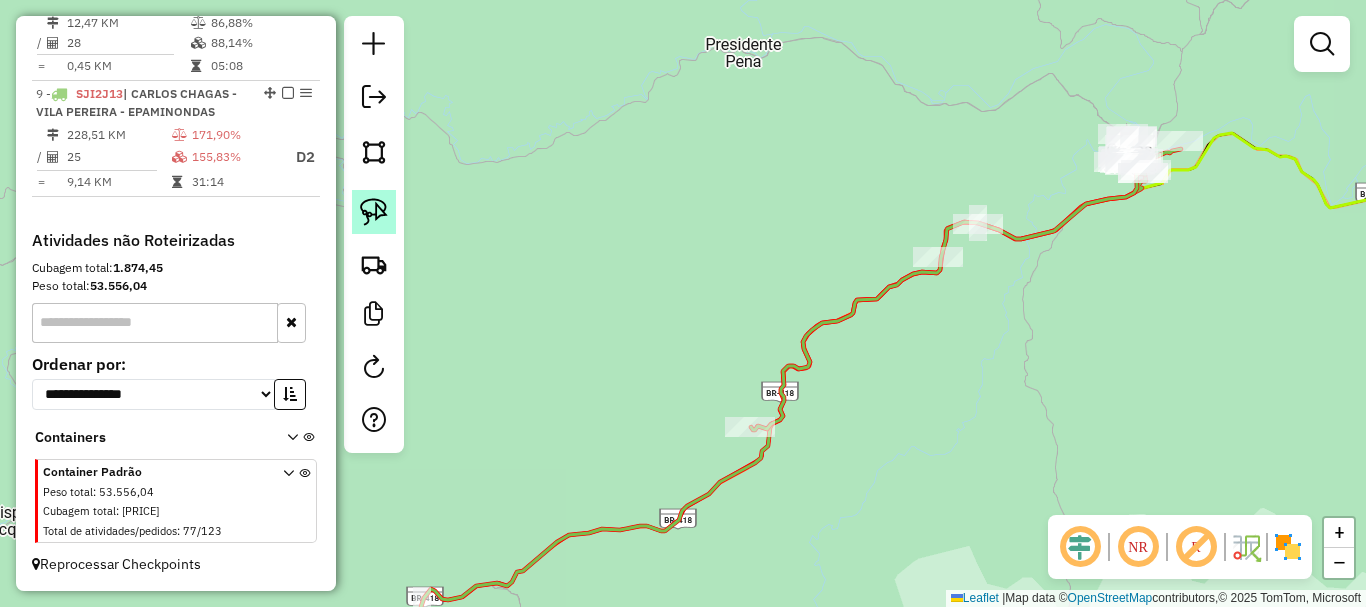 click 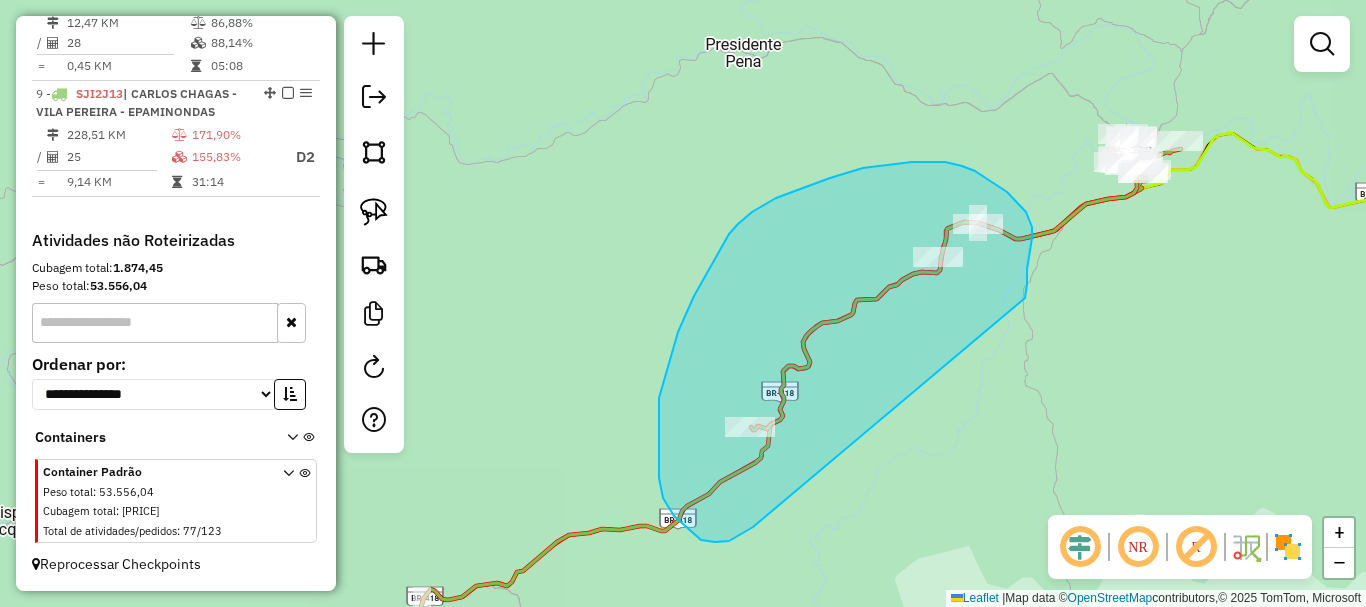 drag, startPoint x: 1029, startPoint y: 261, endPoint x: 753, endPoint y: 527, distance: 383.3171 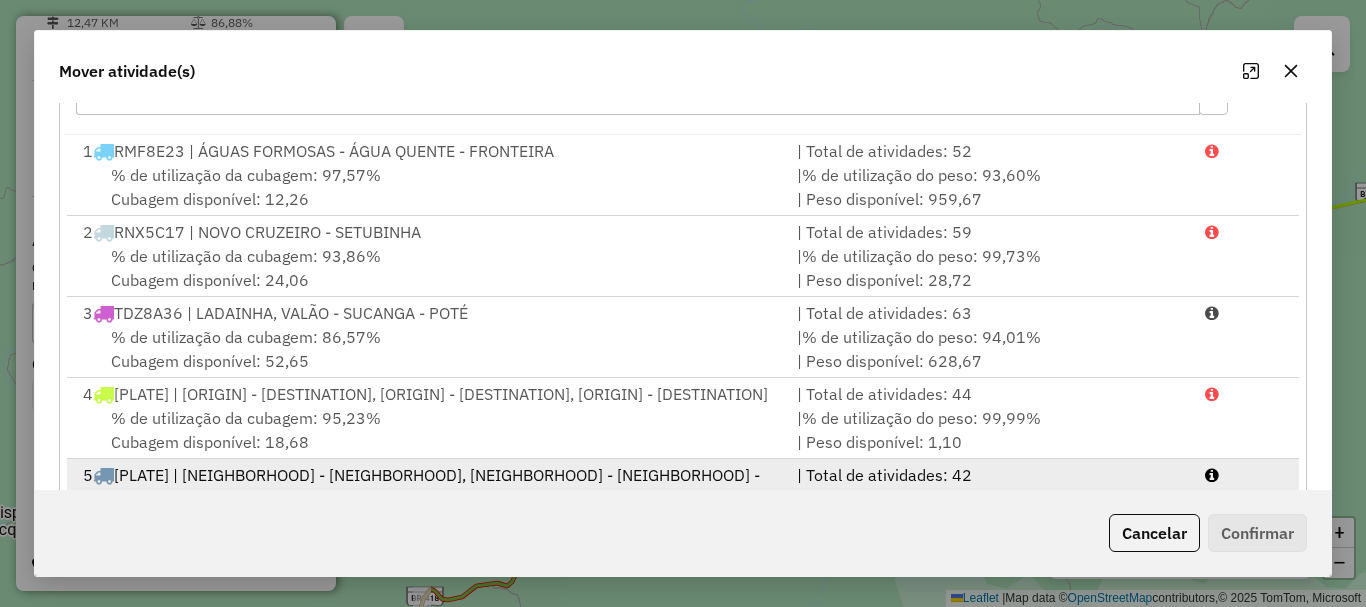 scroll, scrollTop: 397, scrollLeft: 0, axis: vertical 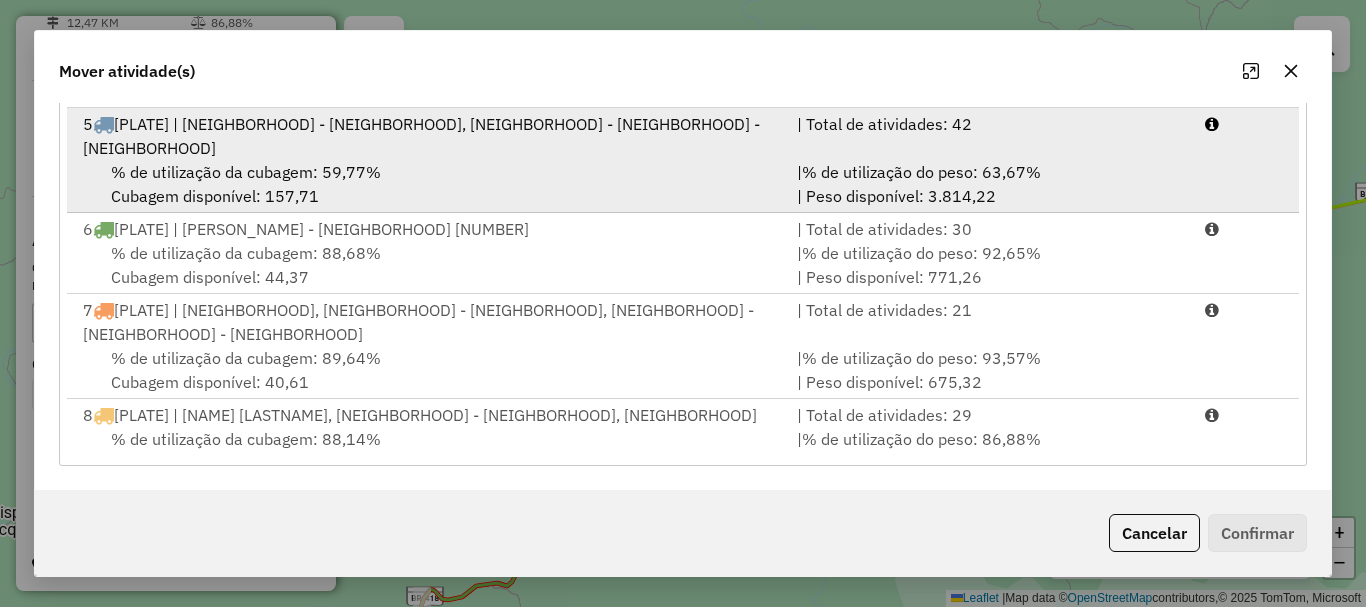click on "% de utilização da cubagem: 59,77%" at bounding box center [246, 172] 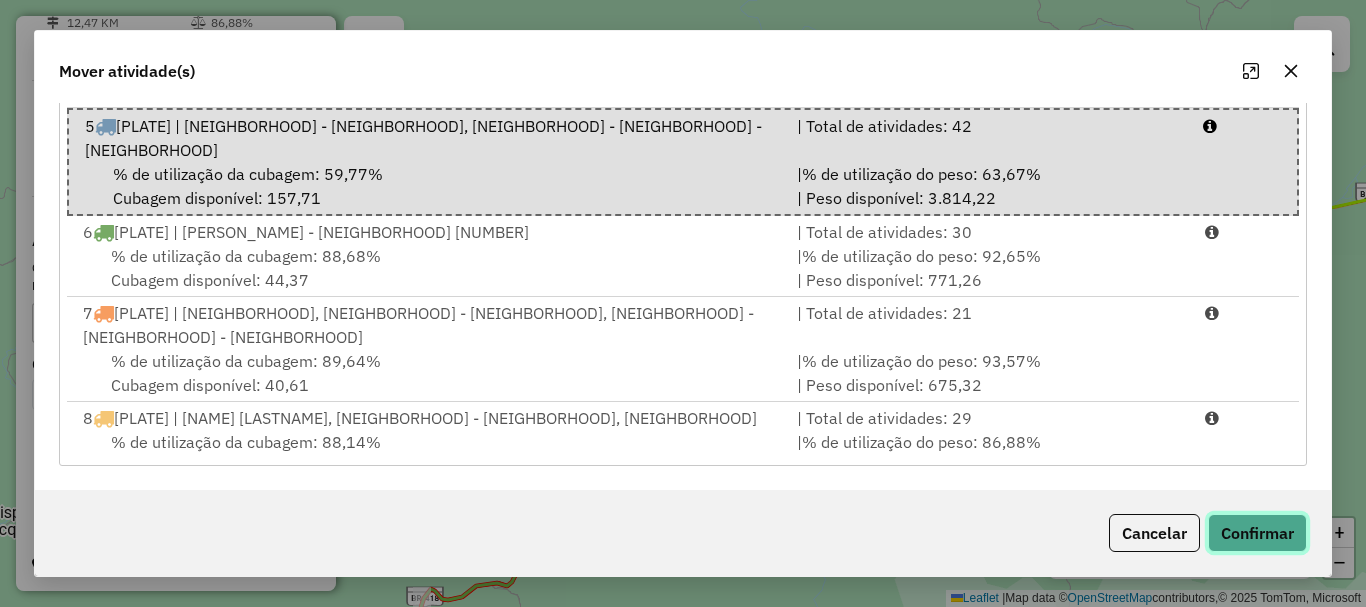 click on "Confirmar" 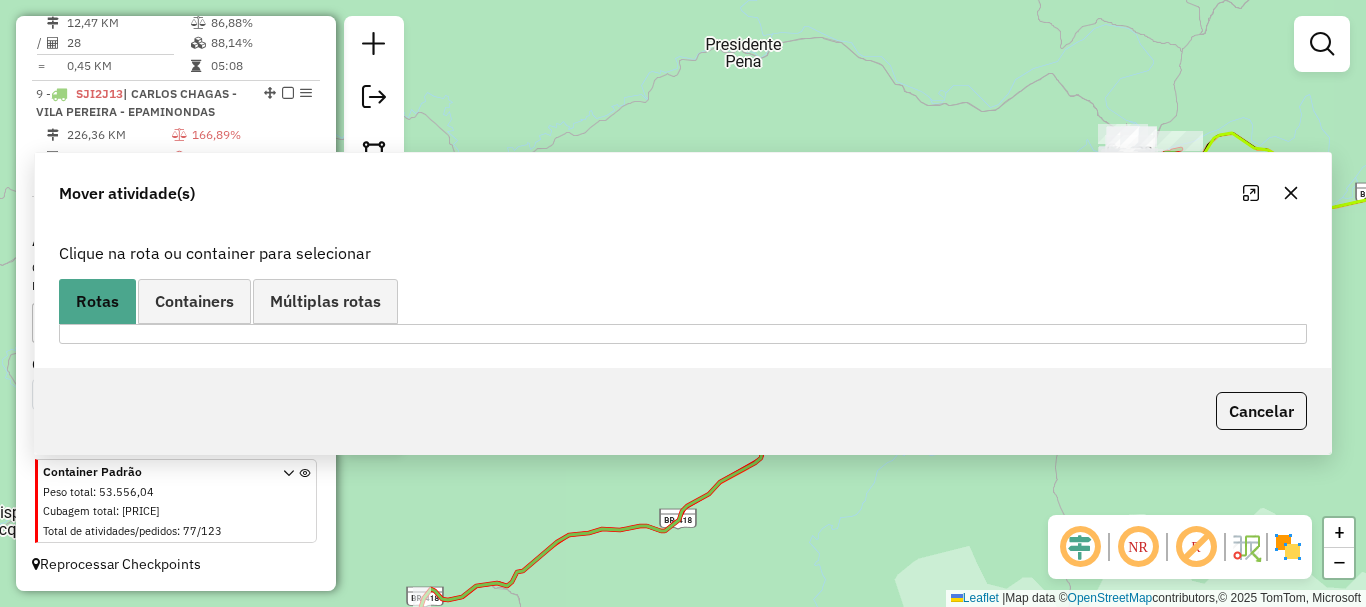 scroll, scrollTop: 0, scrollLeft: 0, axis: both 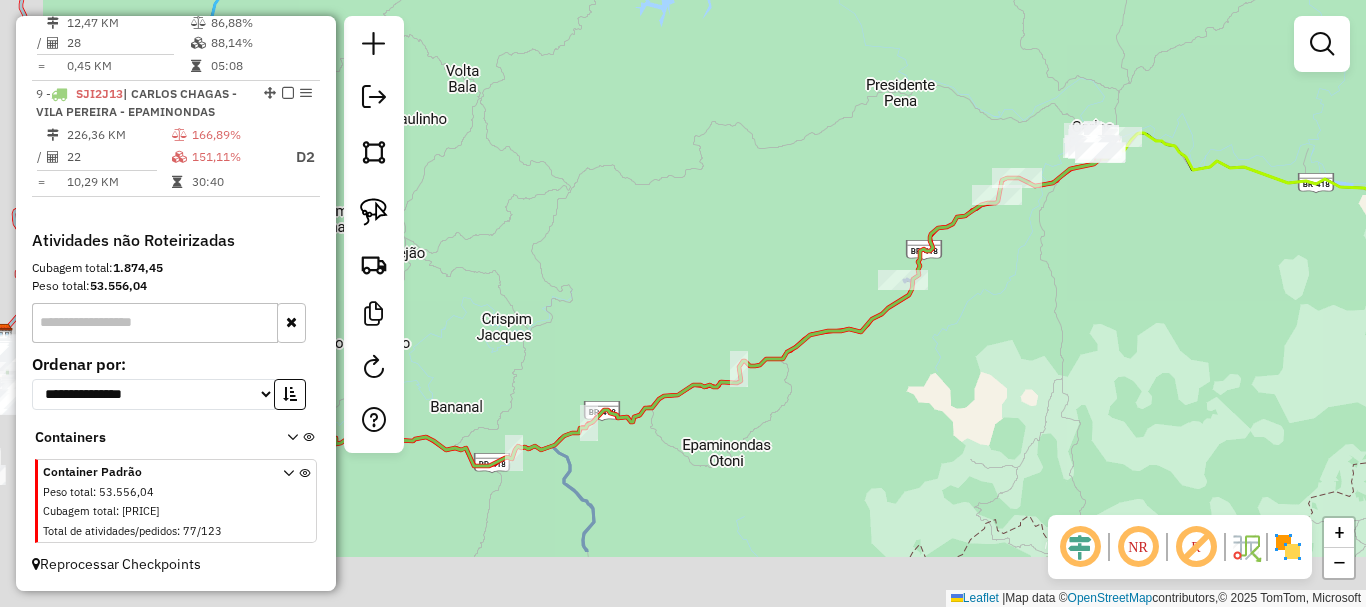 drag, startPoint x: 866, startPoint y: 444, endPoint x: 1037, endPoint y: 222, distance: 280.2231 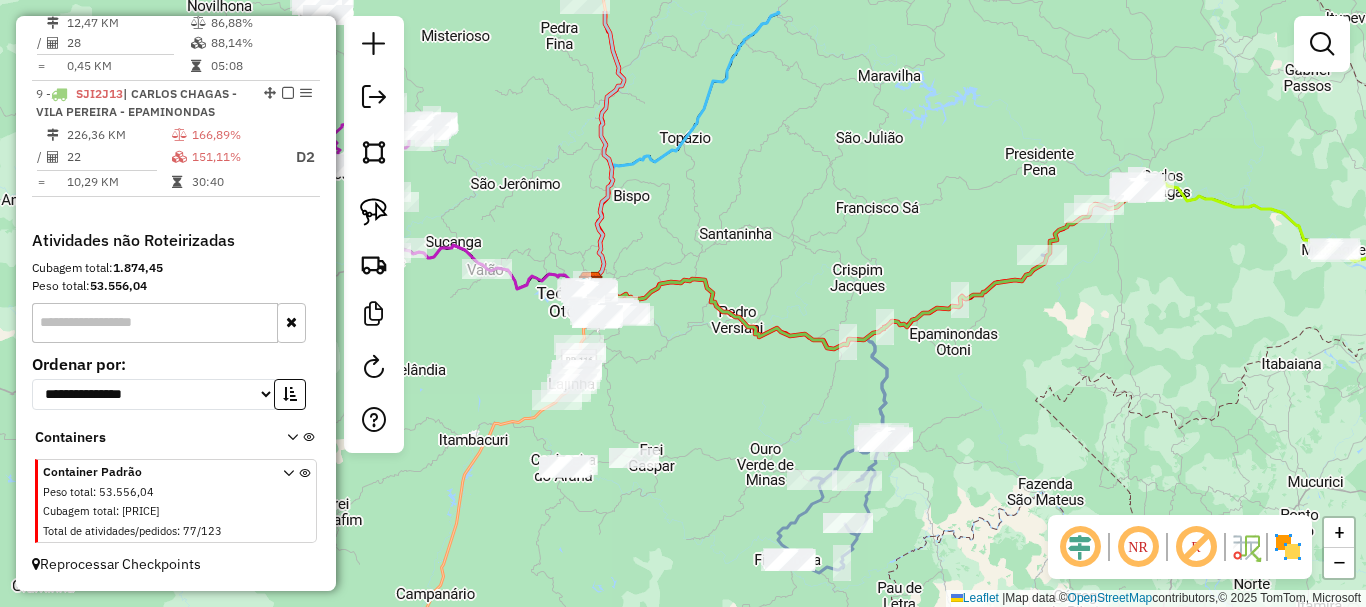 drag, startPoint x: 1094, startPoint y: 333, endPoint x: 1075, endPoint y: 356, distance: 29.832869 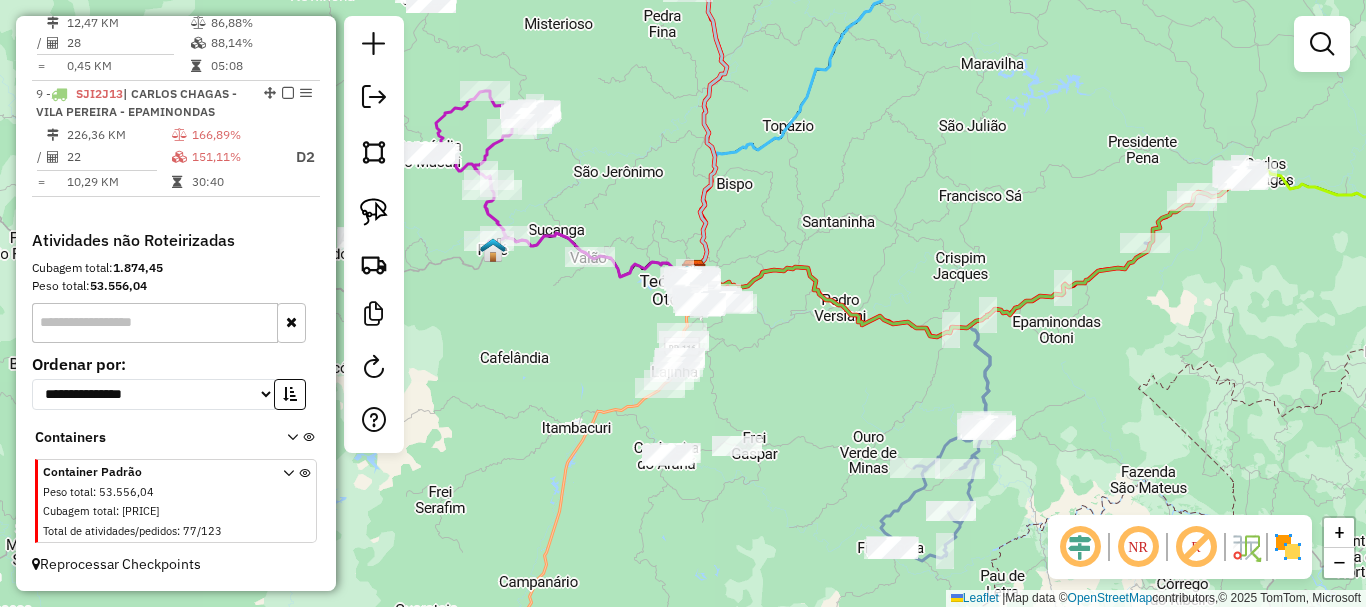 drag, startPoint x: 703, startPoint y: 402, endPoint x: 806, endPoint y: 380, distance: 105.32331 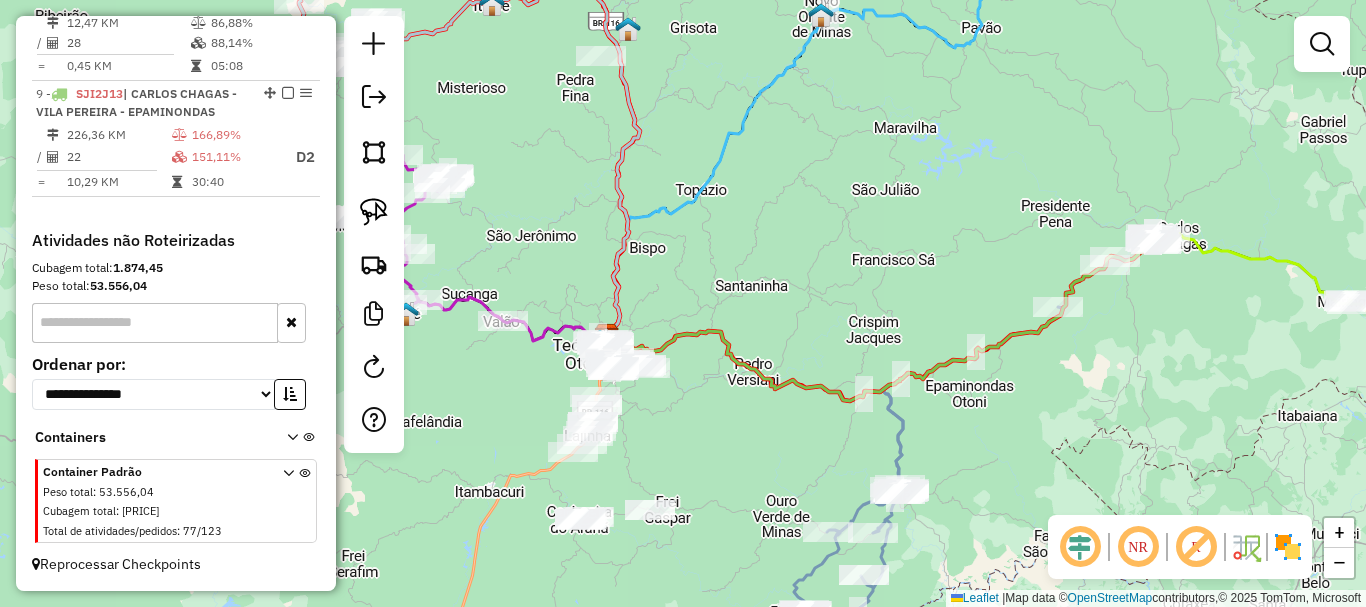 drag, startPoint x: 1210, startPoint y: 338, endPoint x: 982, endPoint y: 425, distance: 244.03484 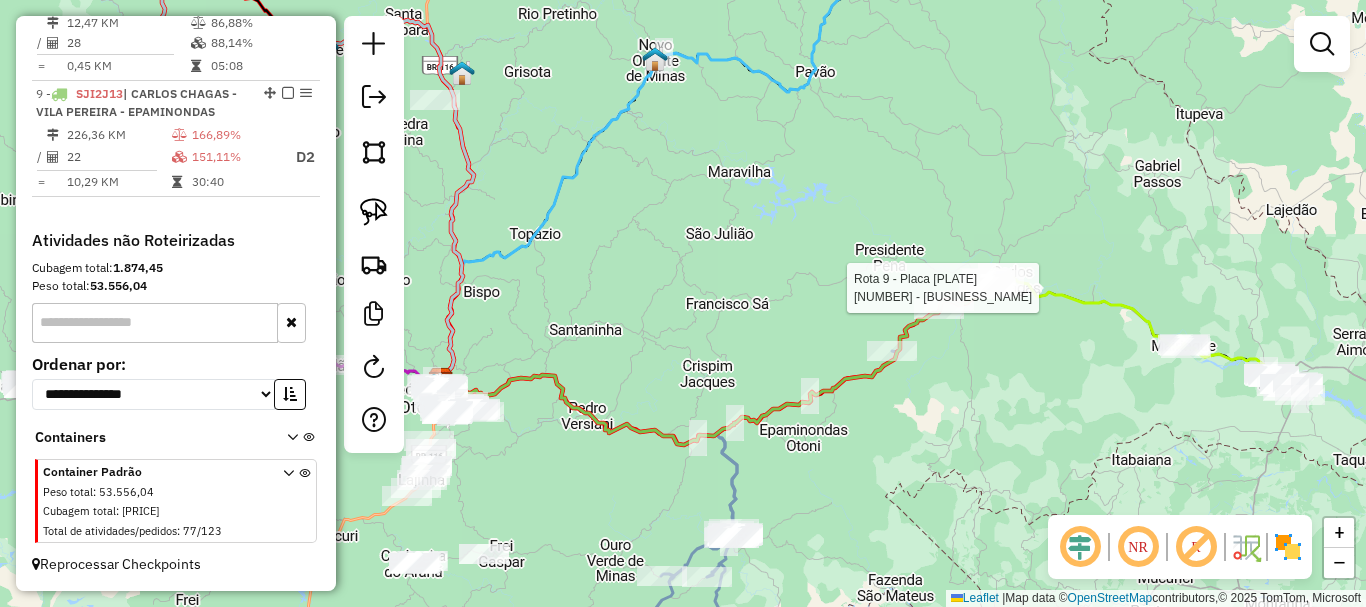 select on "*********" 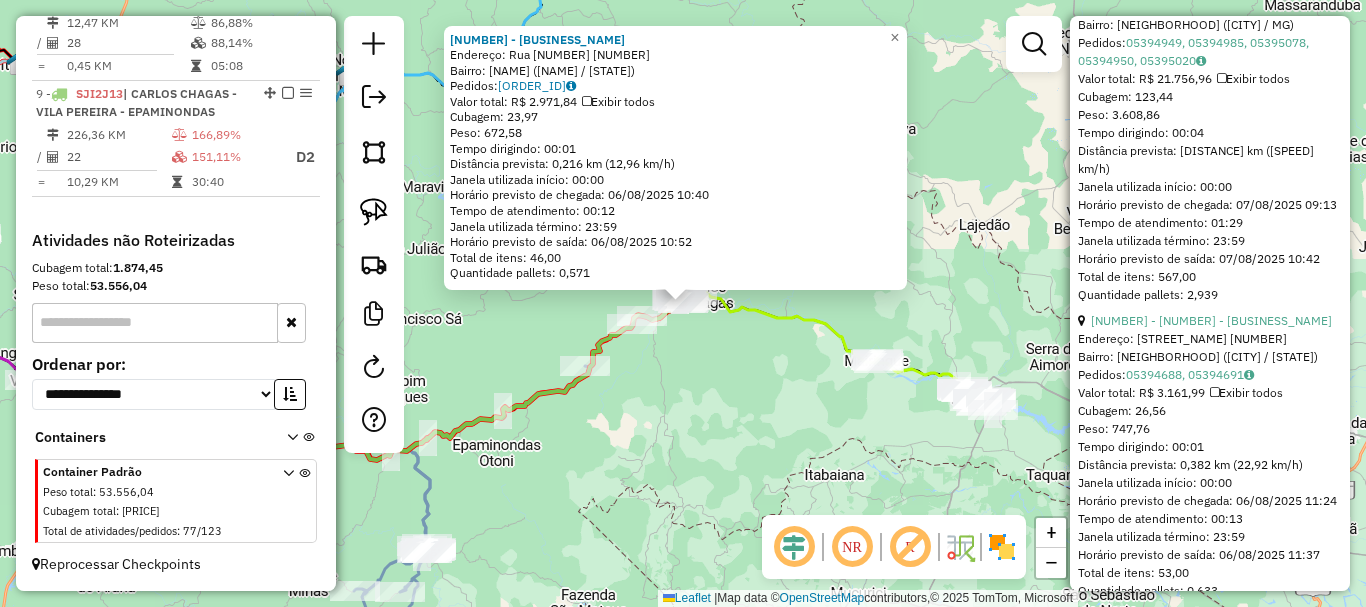 scroll, scrollTop: 1600, scrollLeft: 0, axis: vertical 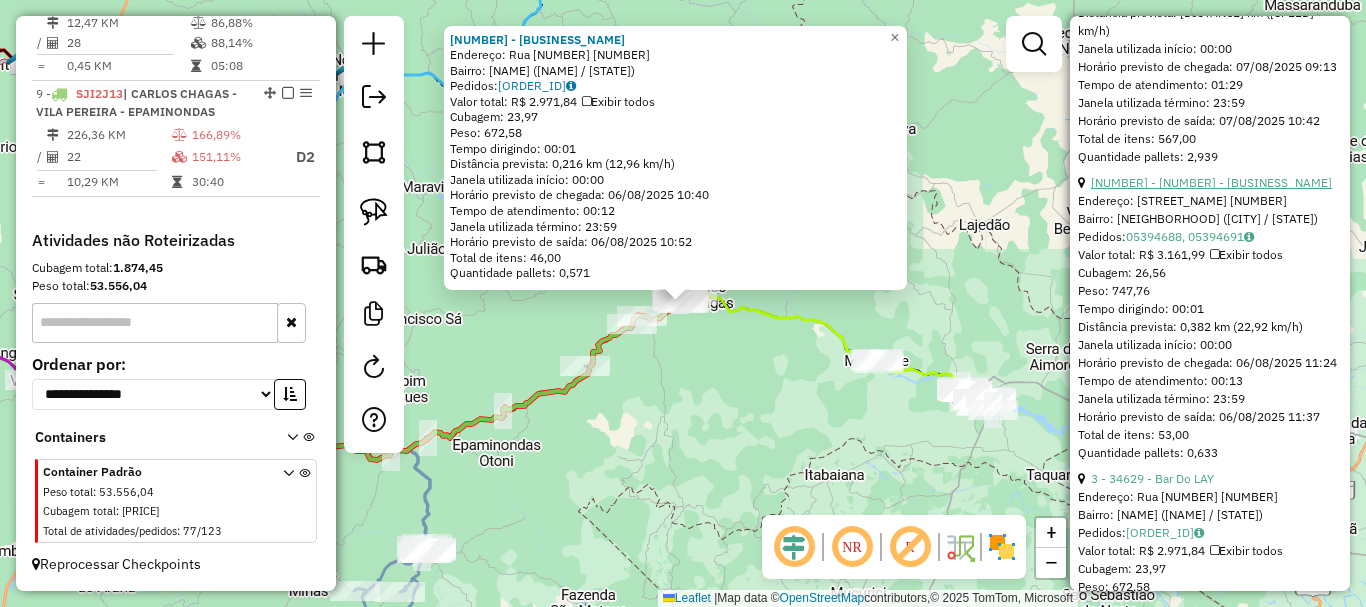 click on "6 - 38981 - OSVALDO BAR" at bounding box center (1211, 182) 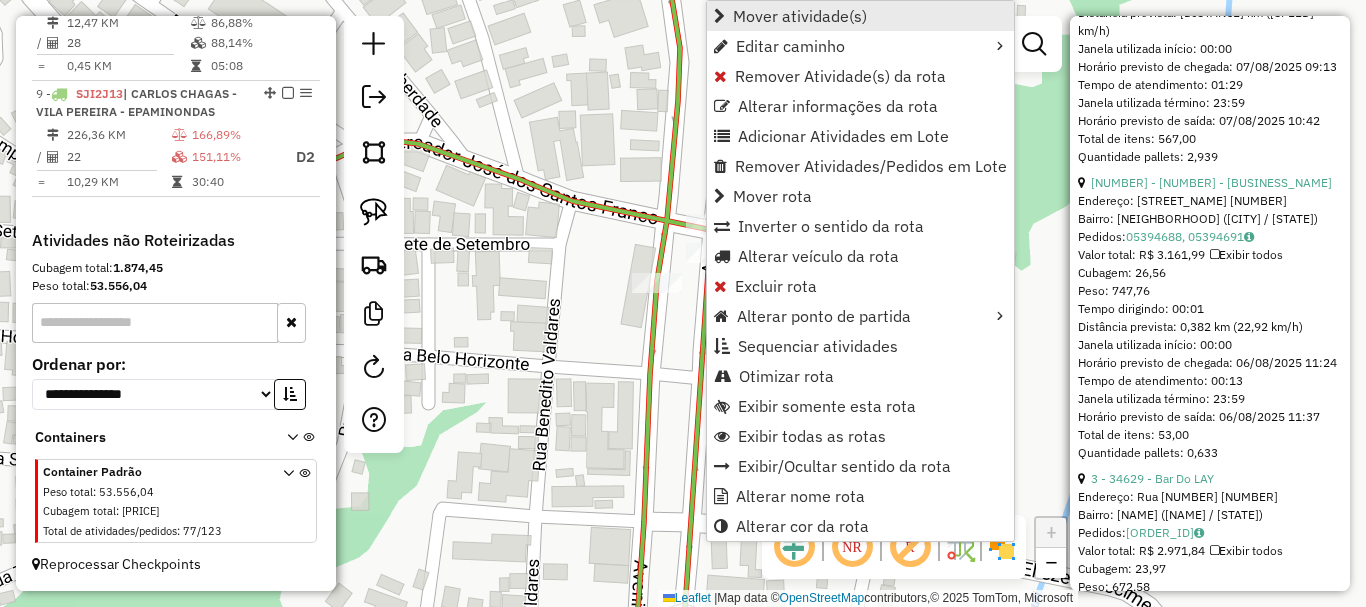 click on "Mover atividade(s)" at bounding box center [800, 16] 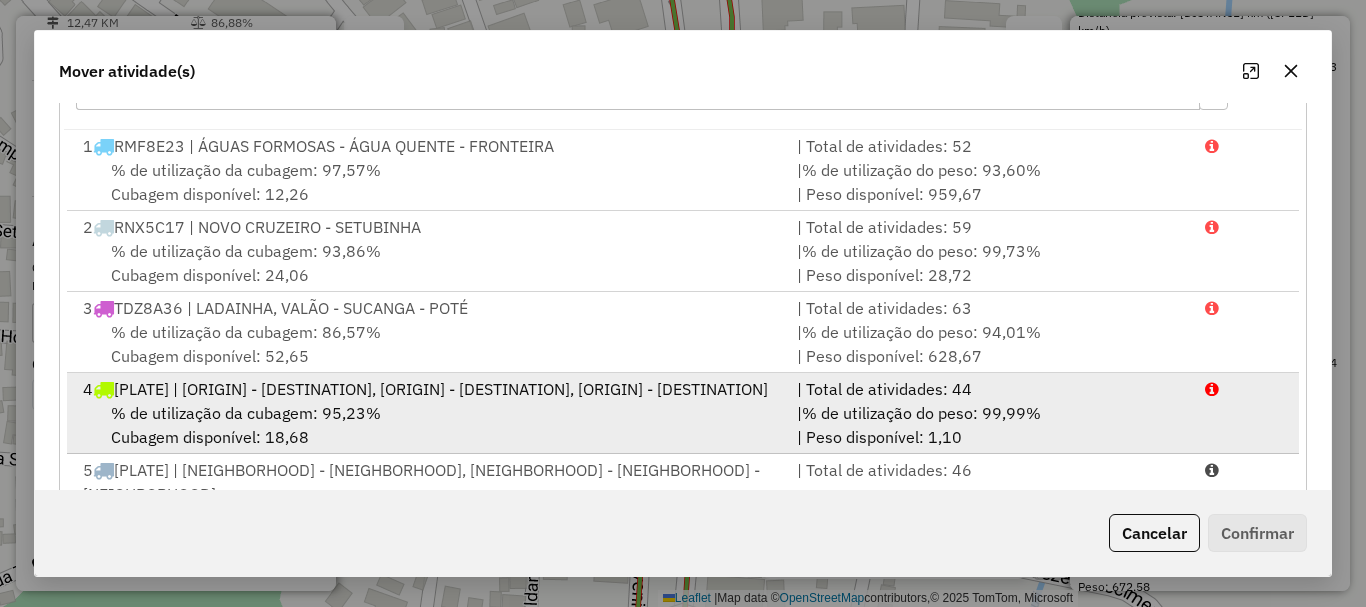 scroll, scrollTop: 397, scrollLeft: 0, axis: vertical 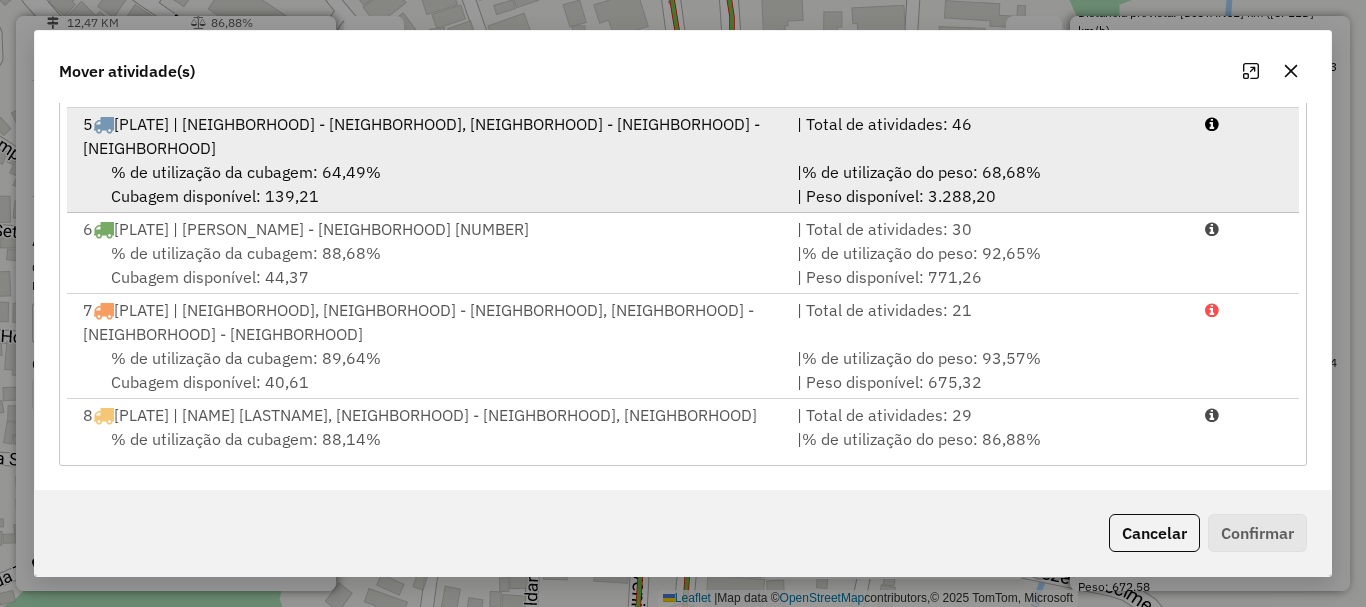 click on "% de utilização da cubagem: 64,49%" at bounding box center [246, 172] 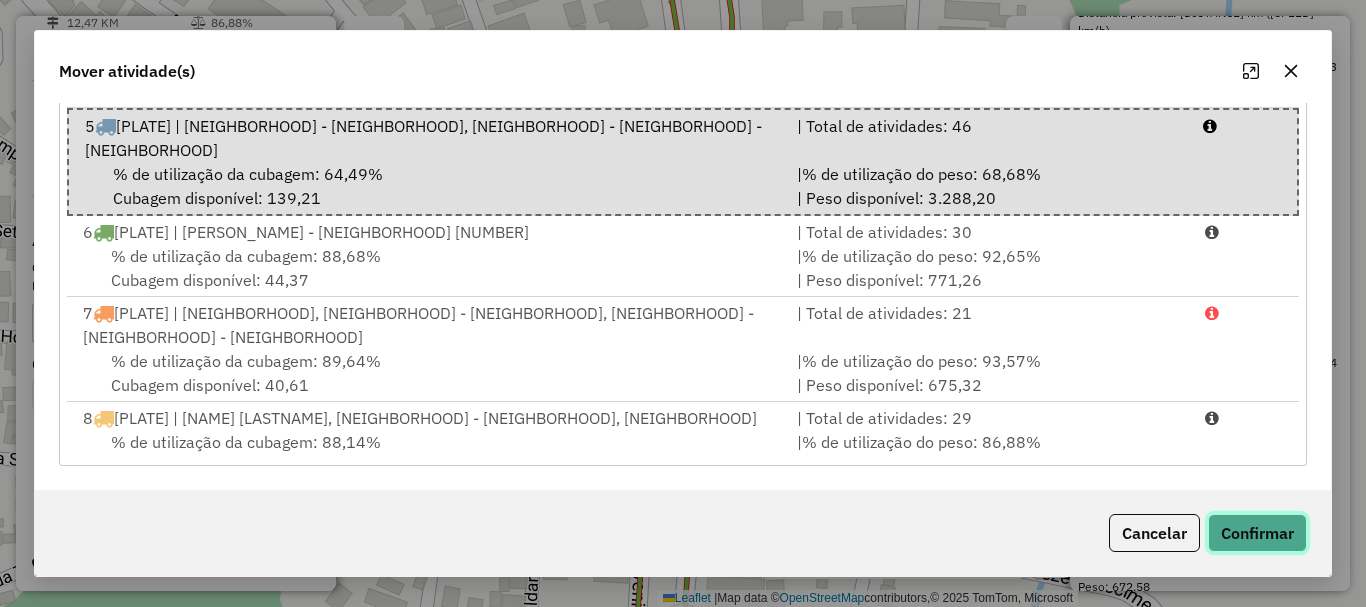 click on "Confirmar" 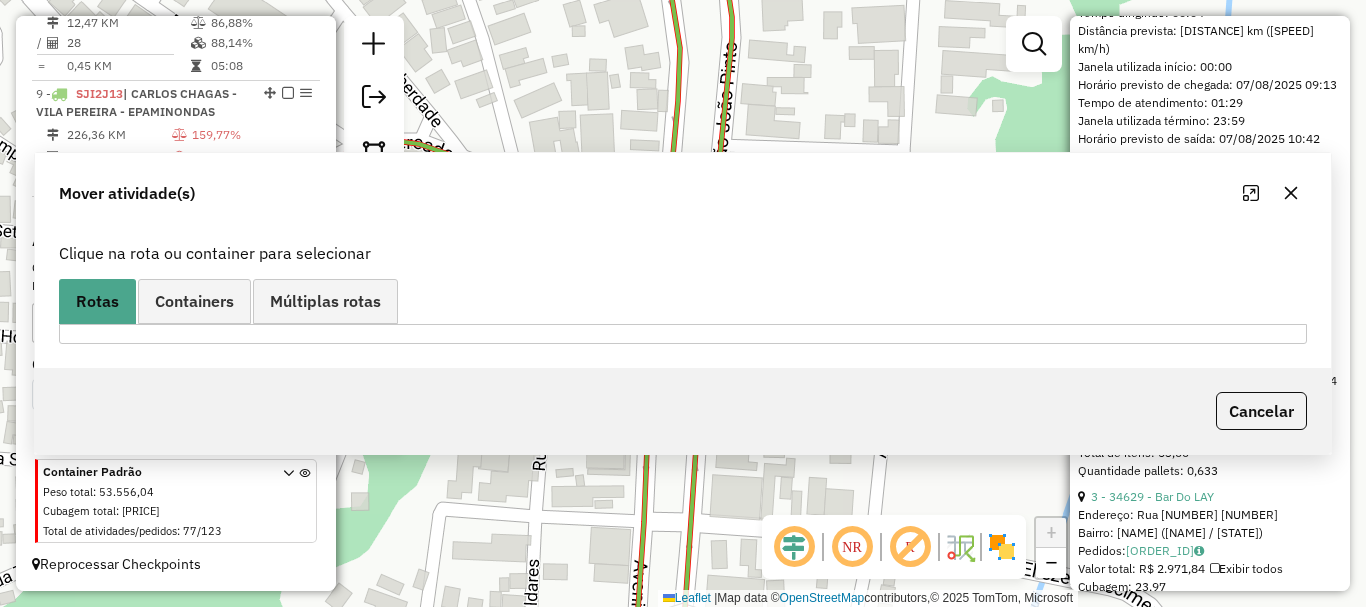 scroll, scrollTop: 0, scrollLeft: 0, axis: both 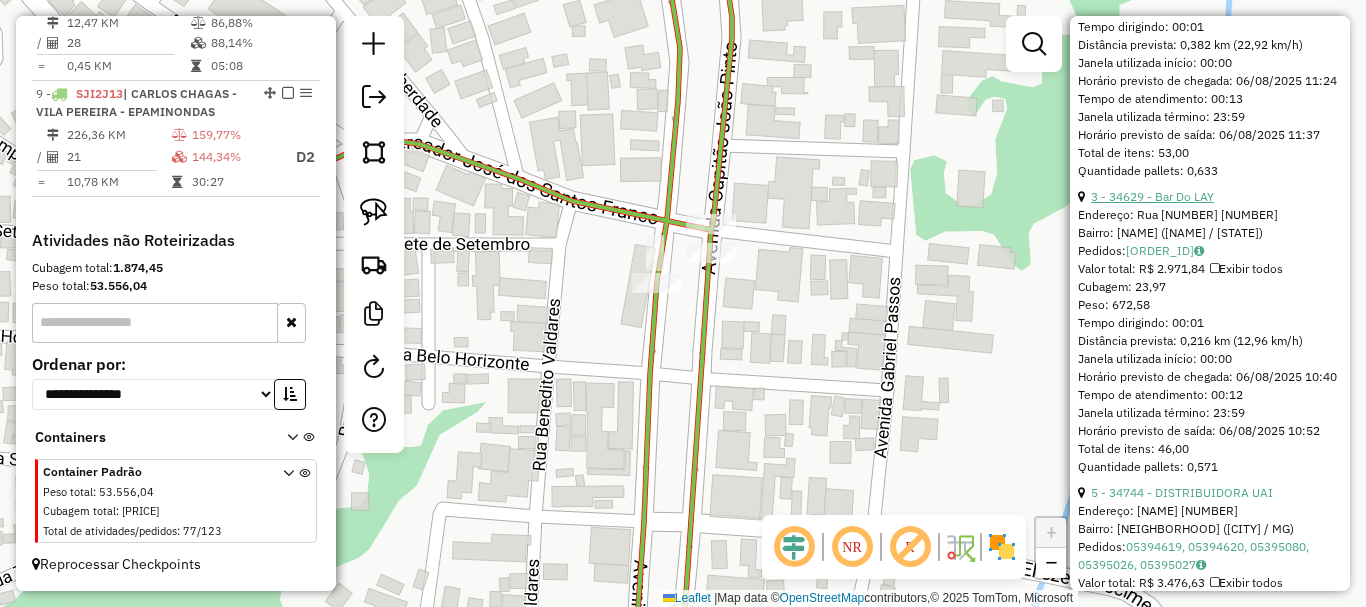 click on "3 - 34629 - Bar Do LAY" at bounding box center [1152, 196] 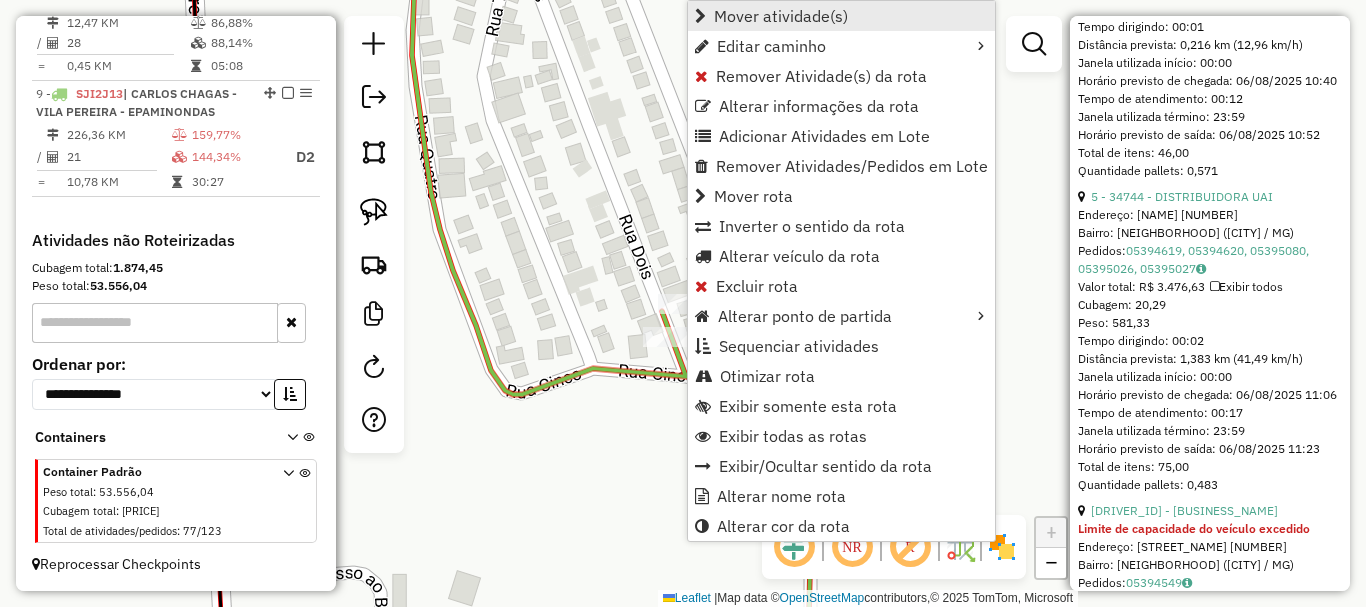 click on "Mover atividade(s)" at bounding box center [781, 16] 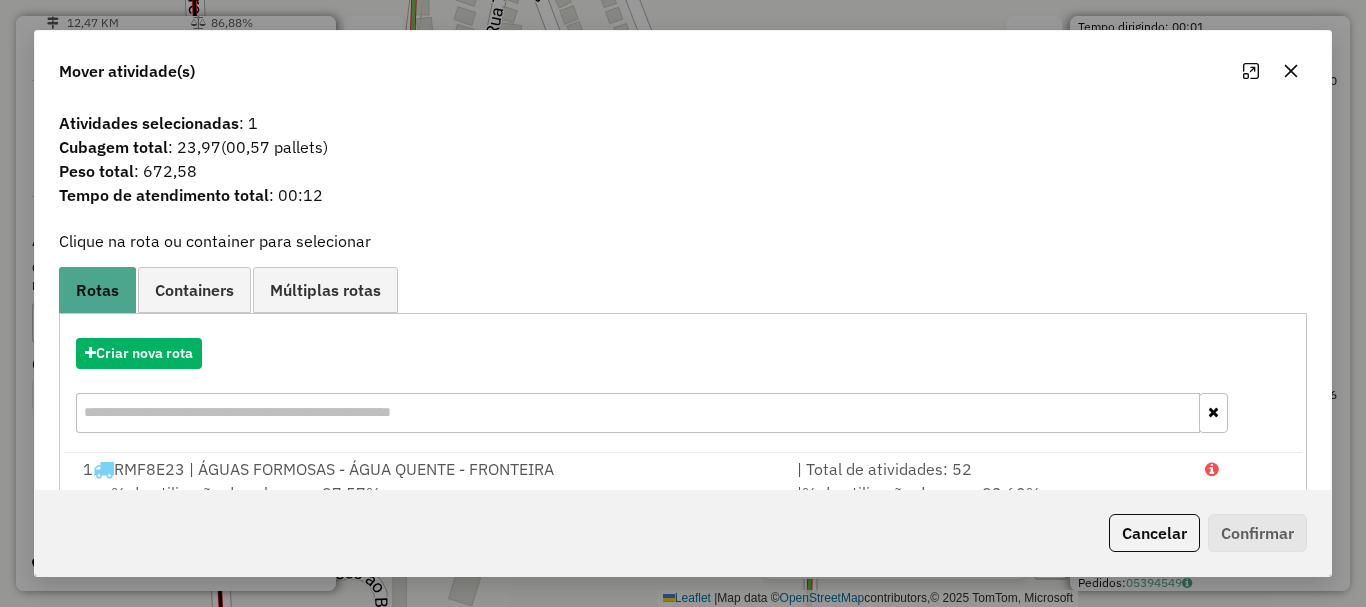 scroll, scrollTop: 397, scrollLeft: 0, axis: vertical 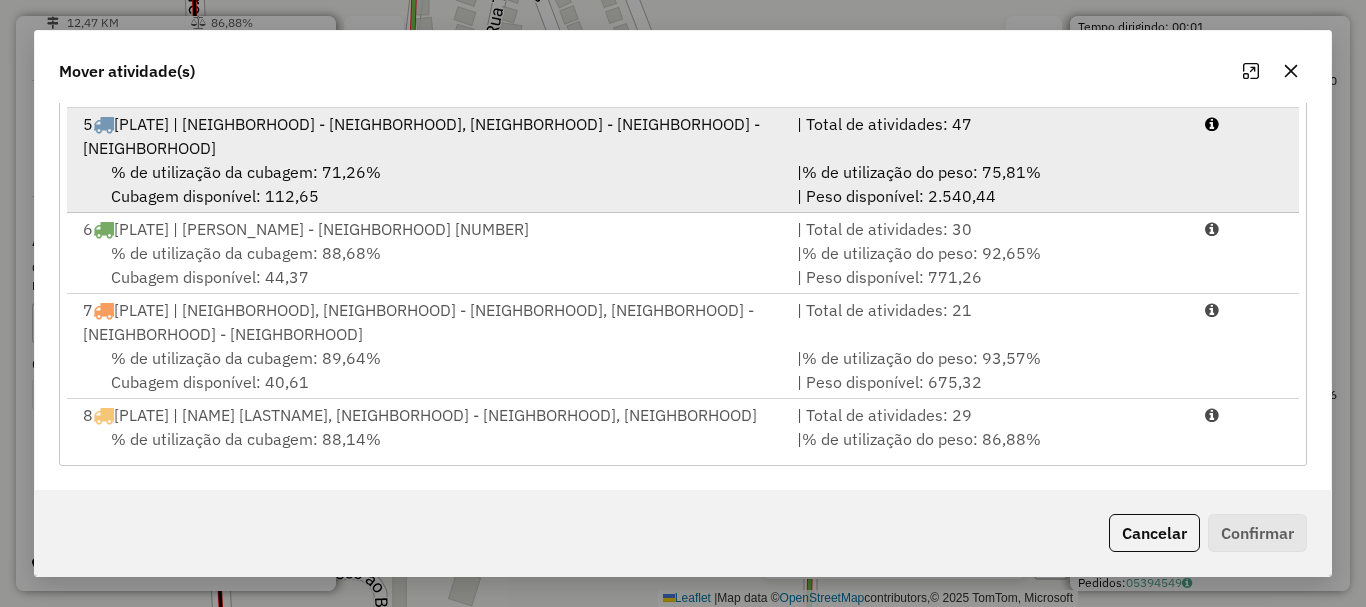 click on "% de utilização da cubagem: 71,26%  Cubagem disponível: 112,65" at bounding box center [428, 184] 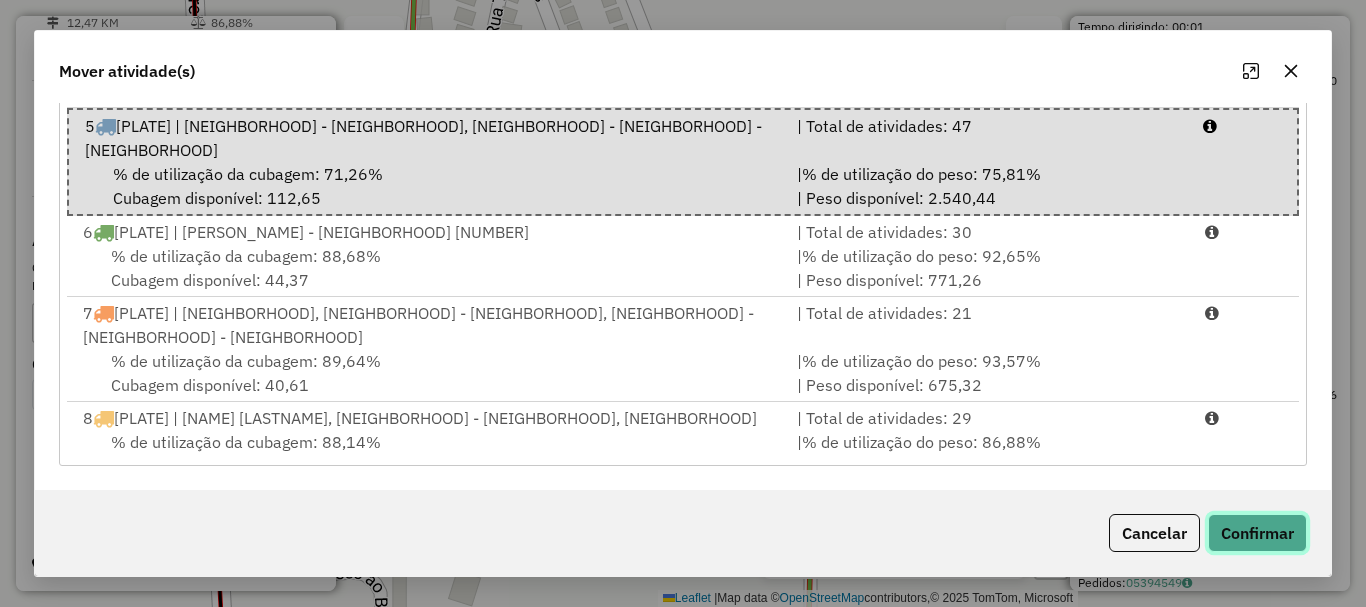 click on "Confirmar" 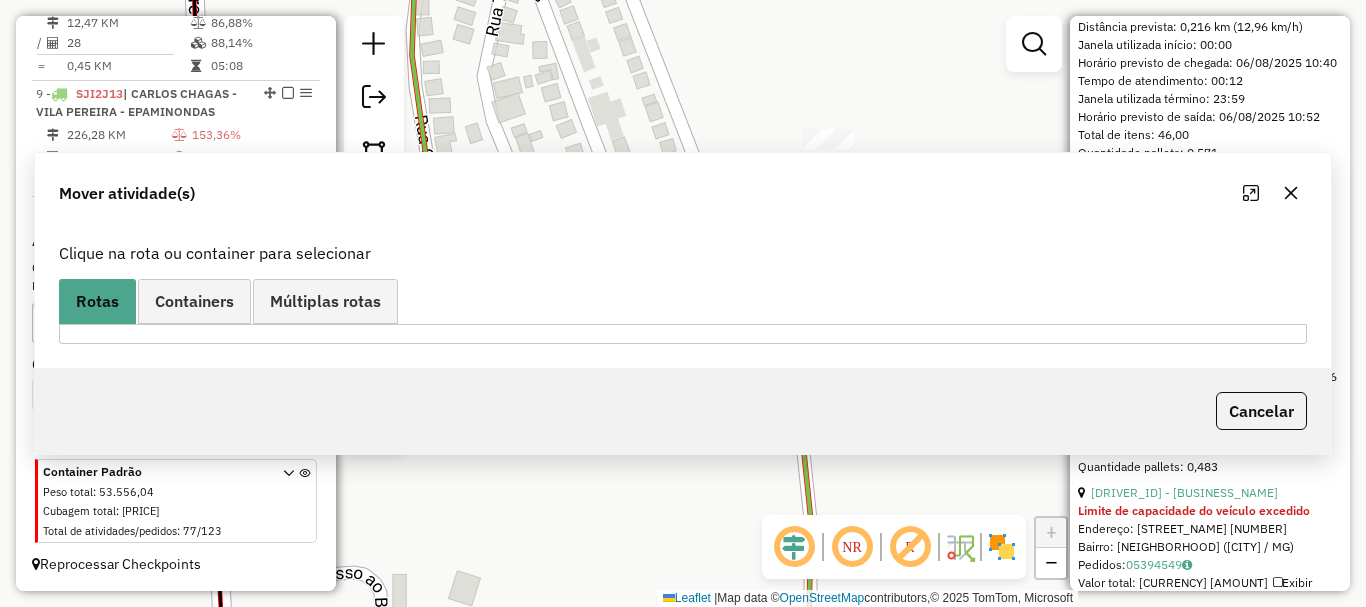 scroll, scrollTop: 0, scrollLeft: 0, axis: both 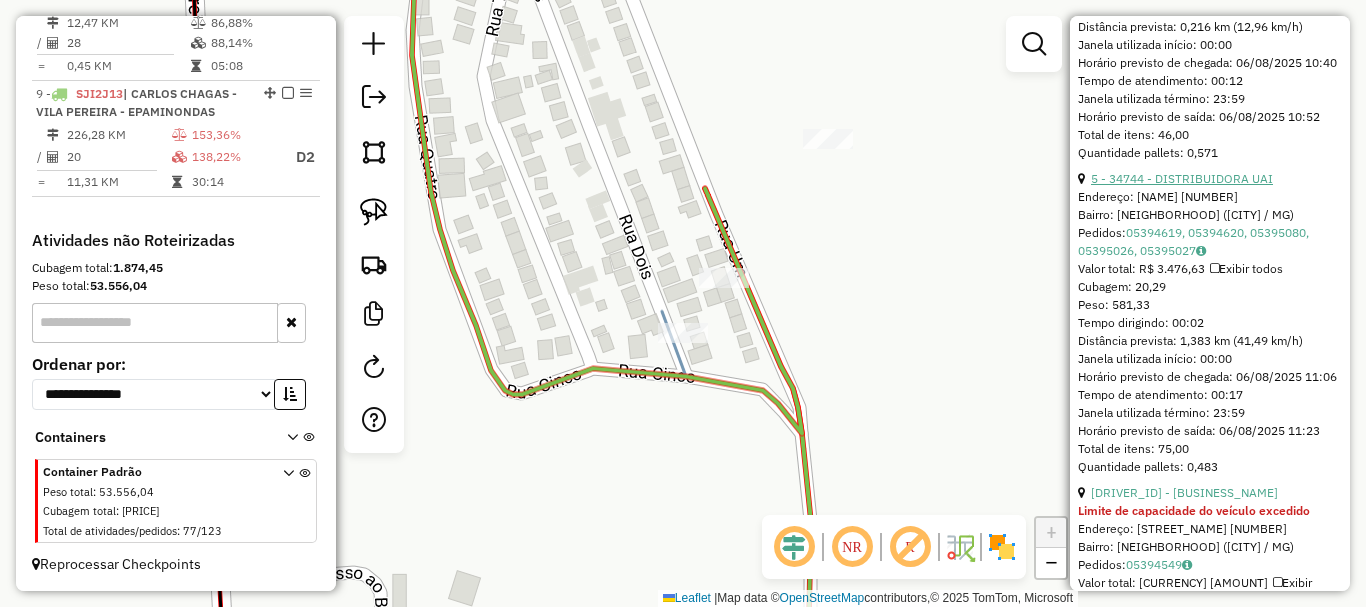 click on "5 - 34744 - DISTRIBUIDORA UAI" at bounding box center [1182, 178] 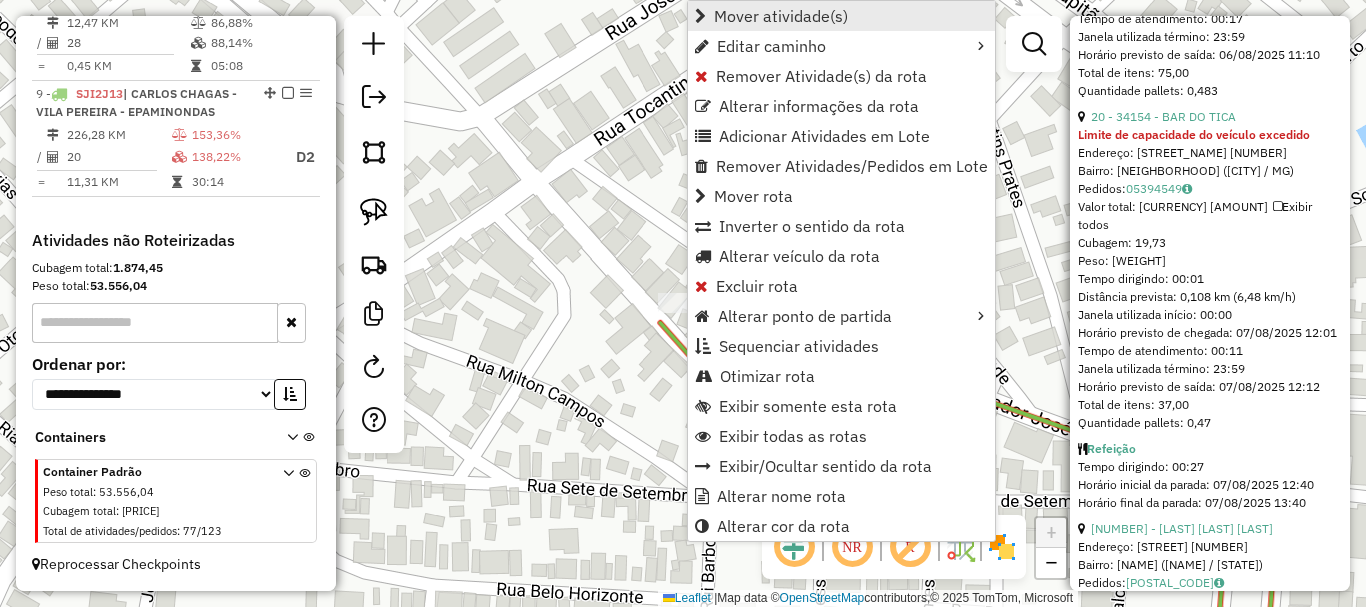 click on "Mover atividade(s)" at bounding box center [781, 16] 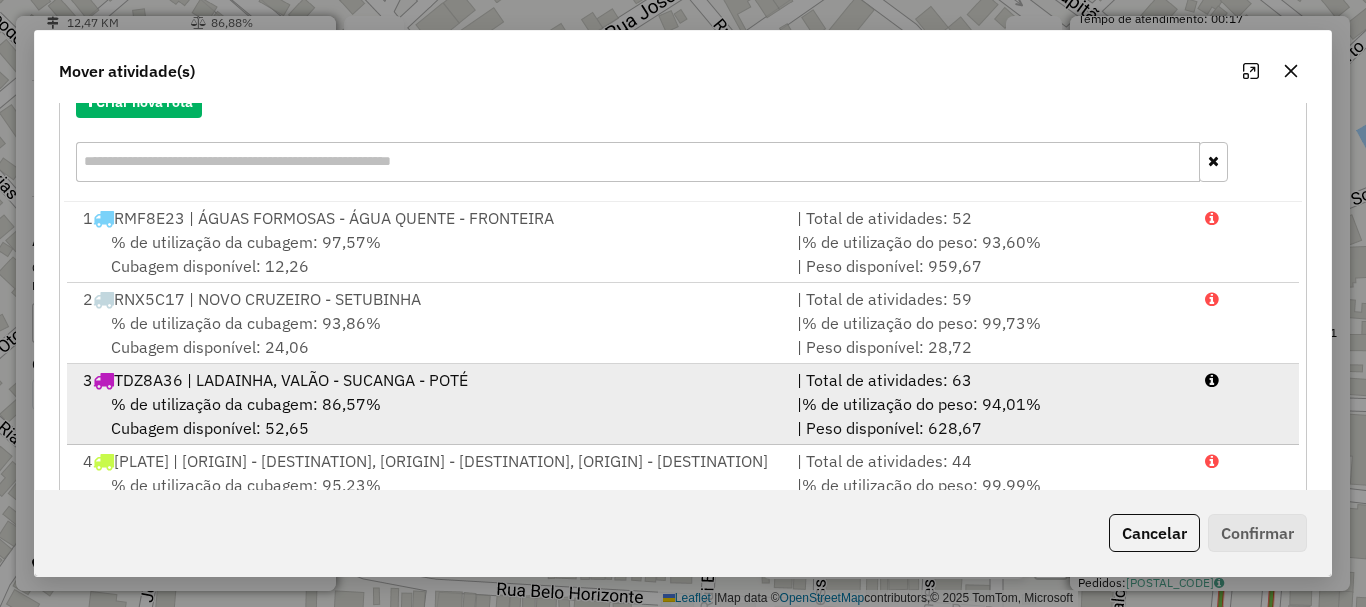 scroll, scrollTop: 397, scrollLeft: 0, axis: vertical 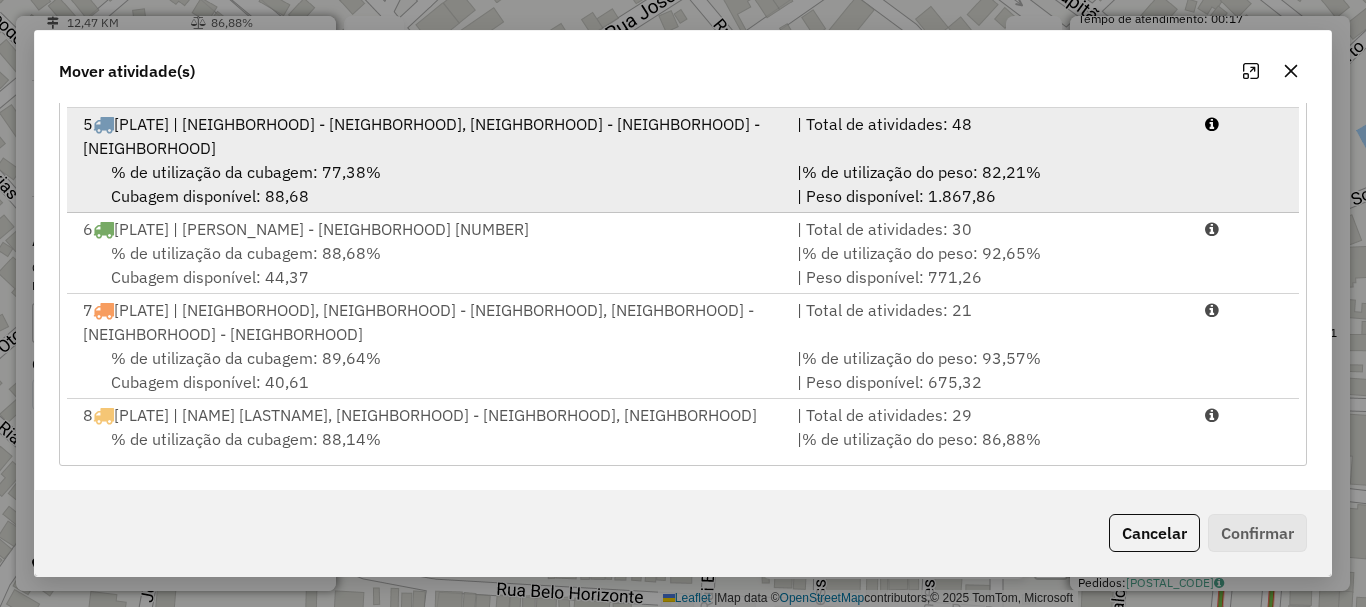 click on "% de utilização da cubagem: 77,38%  Cubagem disponível: 88,68" at bounding box center (428, 184) 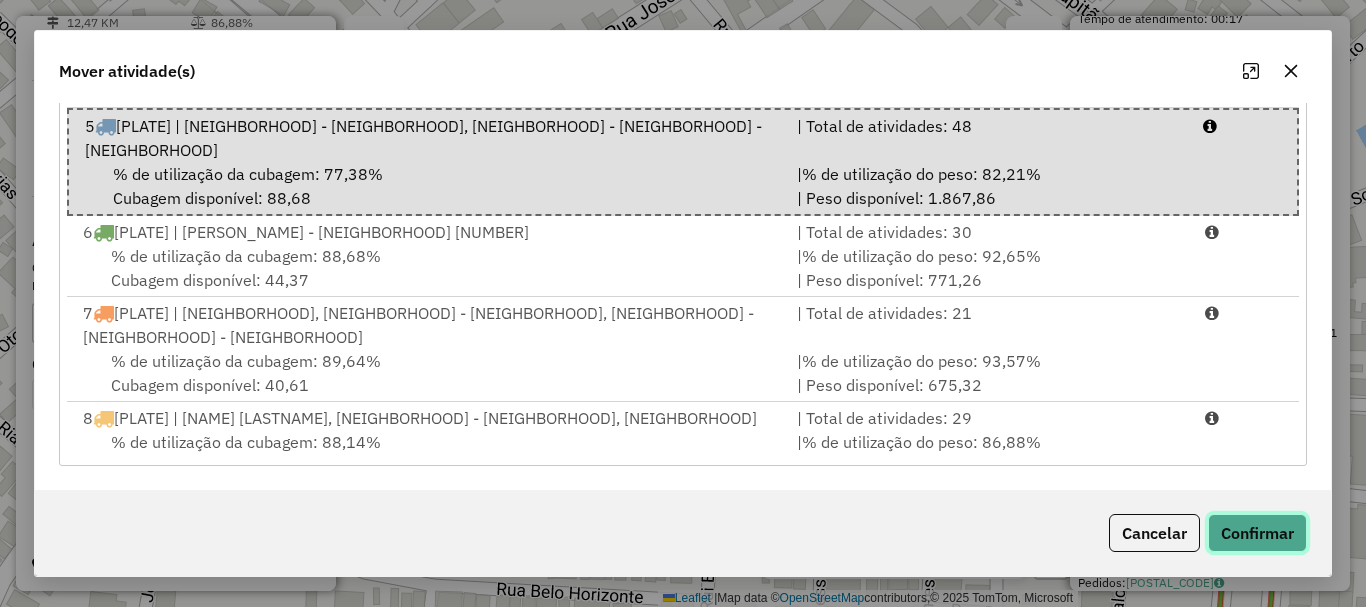 click on "Confirmar" 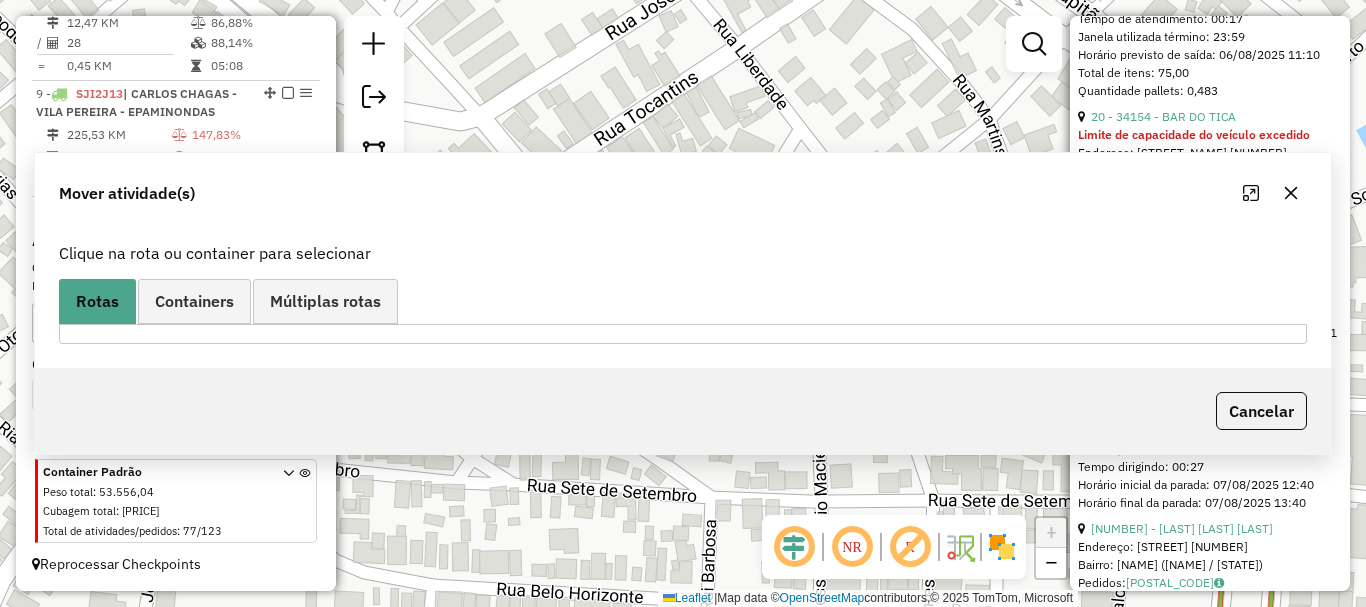 scroll, scrollTop: 0, scrollLeft: 0, axis: both 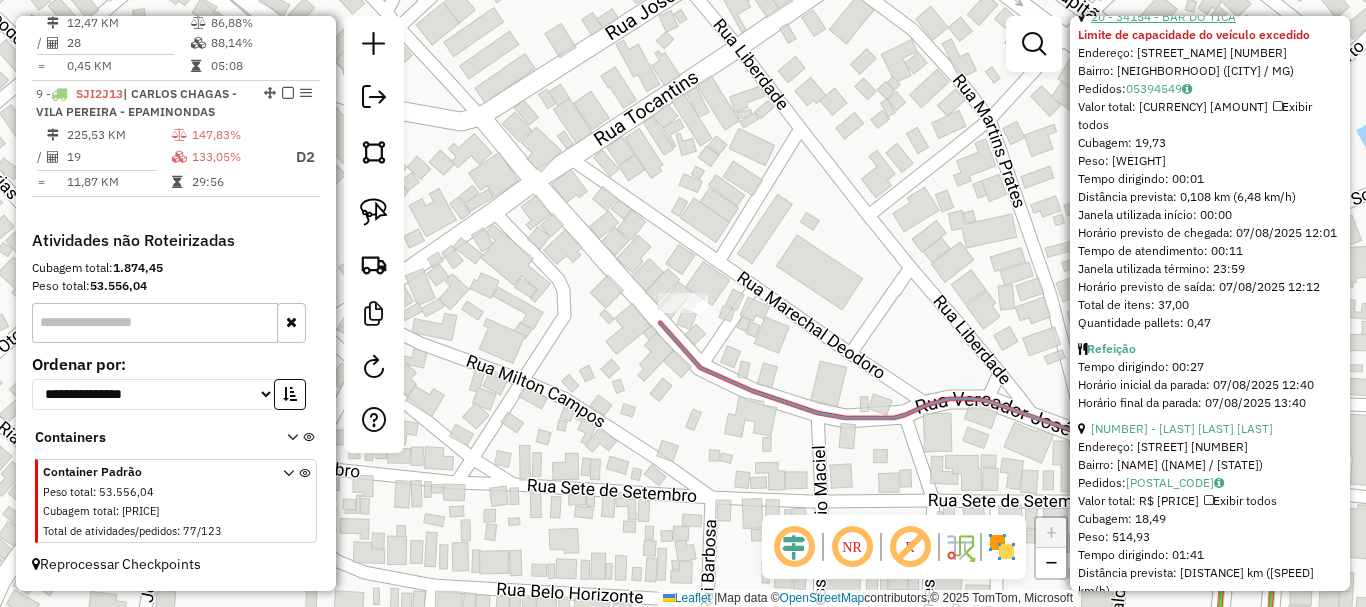 click on "20 - 34154 - BAR DO TICA" at bounding box center (1163, 16) 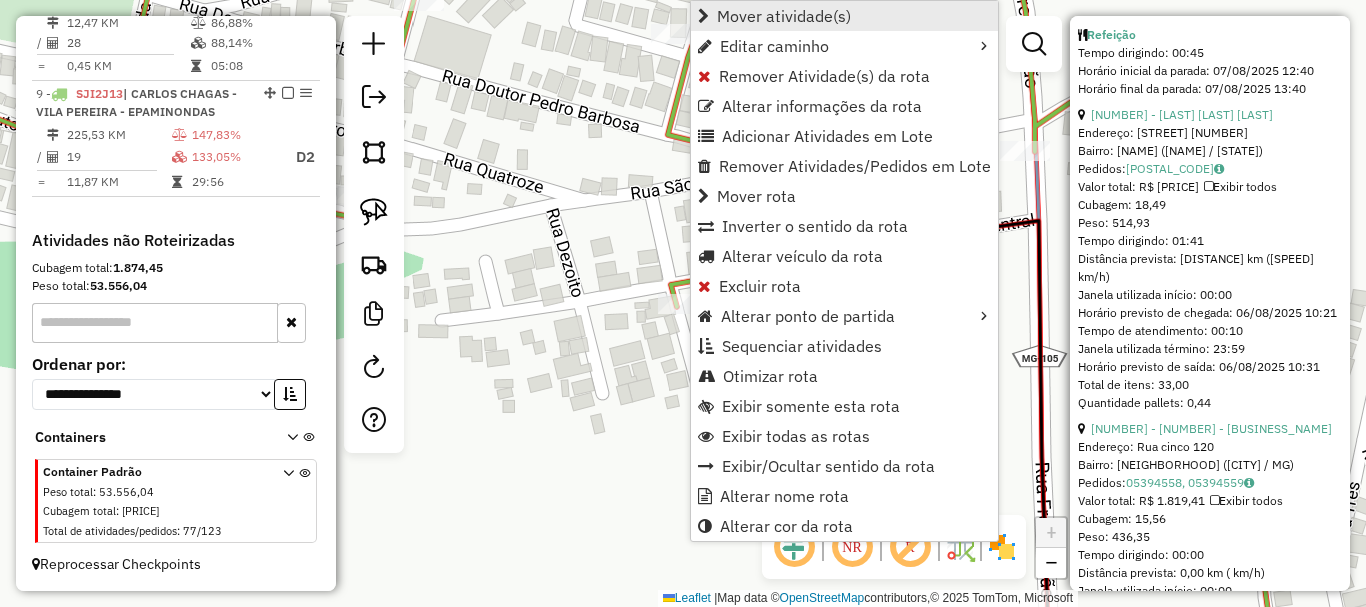 click on "Mover atividade(s)" at bounding box center (784, 16) 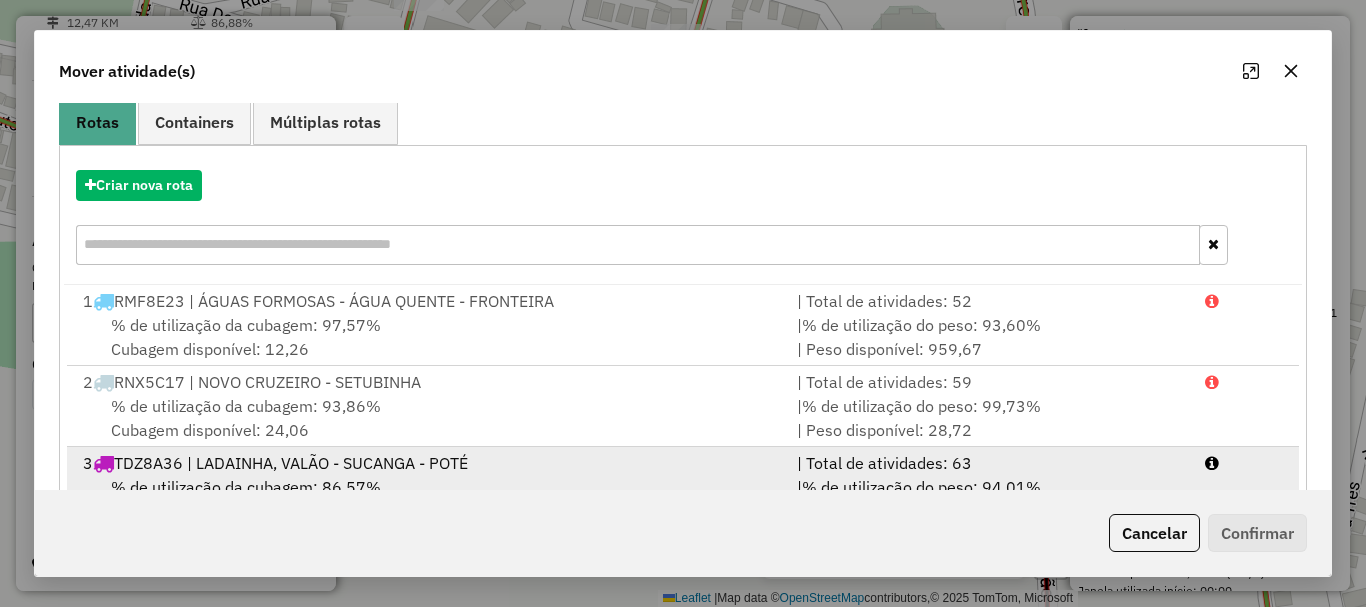 scroll, scrollTop: 397, scrollLeft: 0, axis: vertical 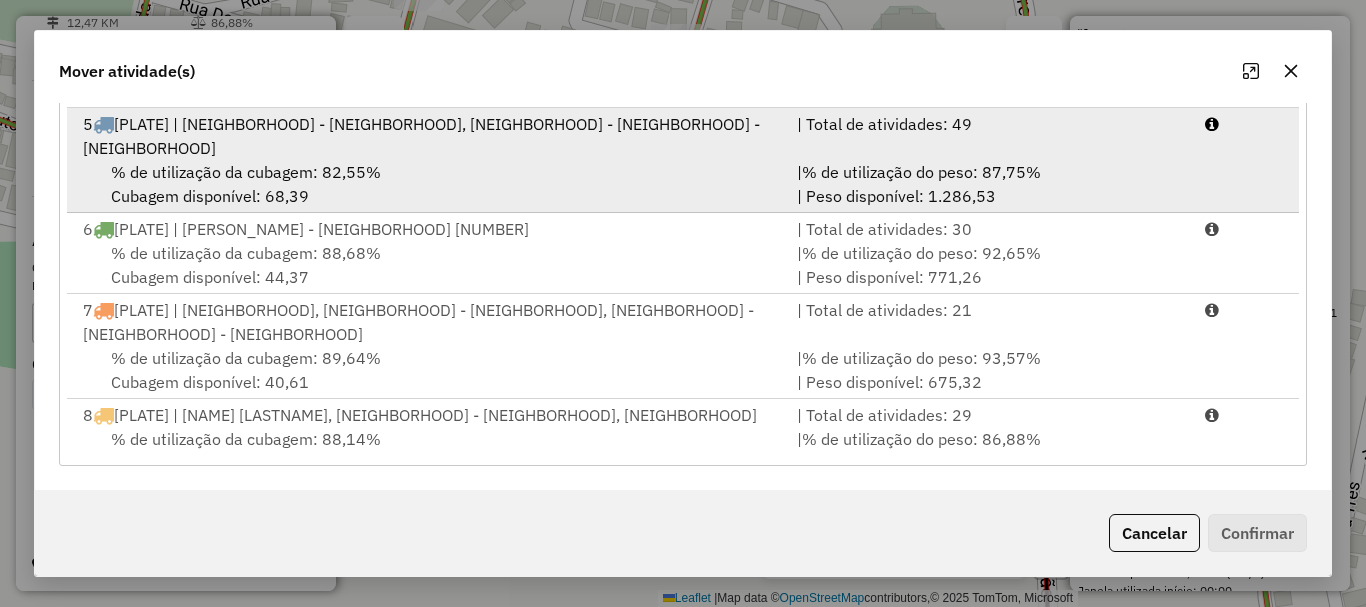 click on "5  TEB2C58 | ATALEIA - FINDELÂNDIA, CARLOS CHAGAS - VILA PEREIRA  - EPAMINONDAS" at bounding box center [428, 136] 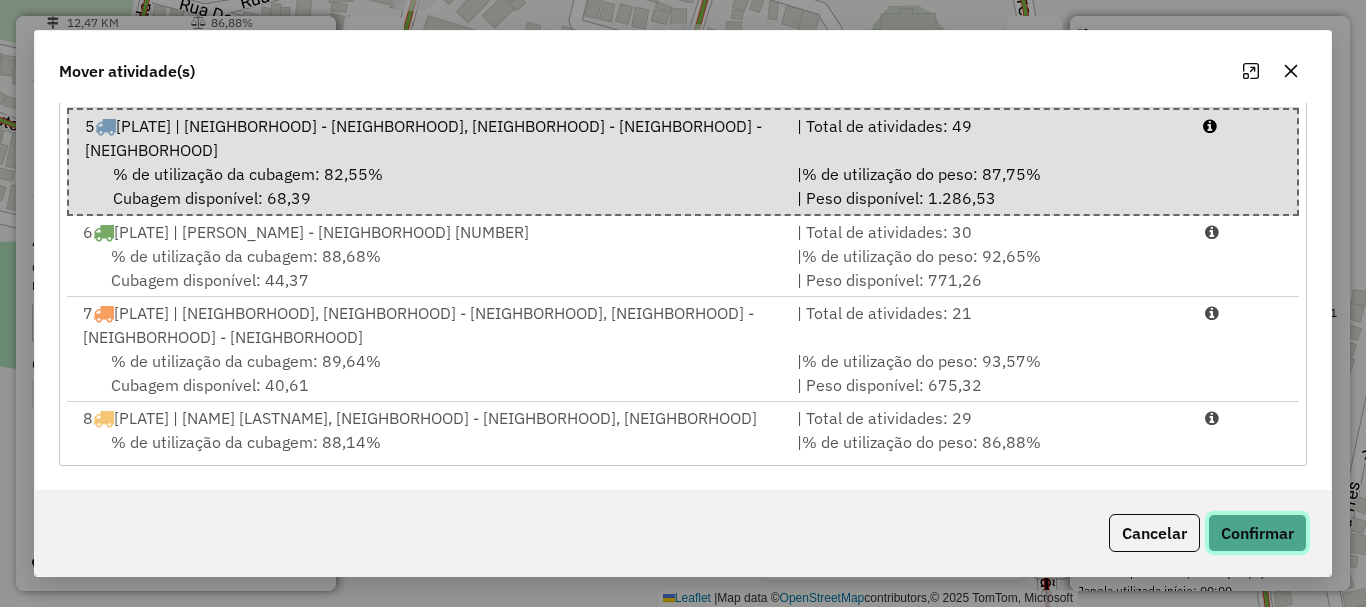 click on "Confirmar" 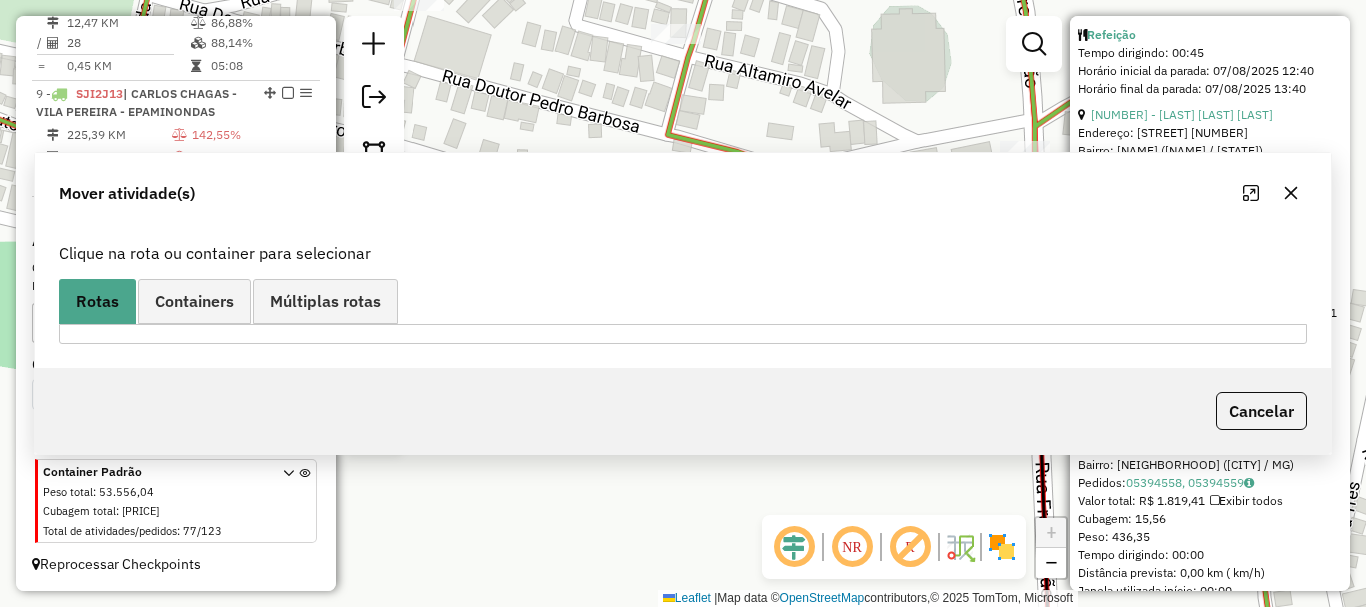 scroll, scrollTop: 0, scrollLeft: 0, axis: both 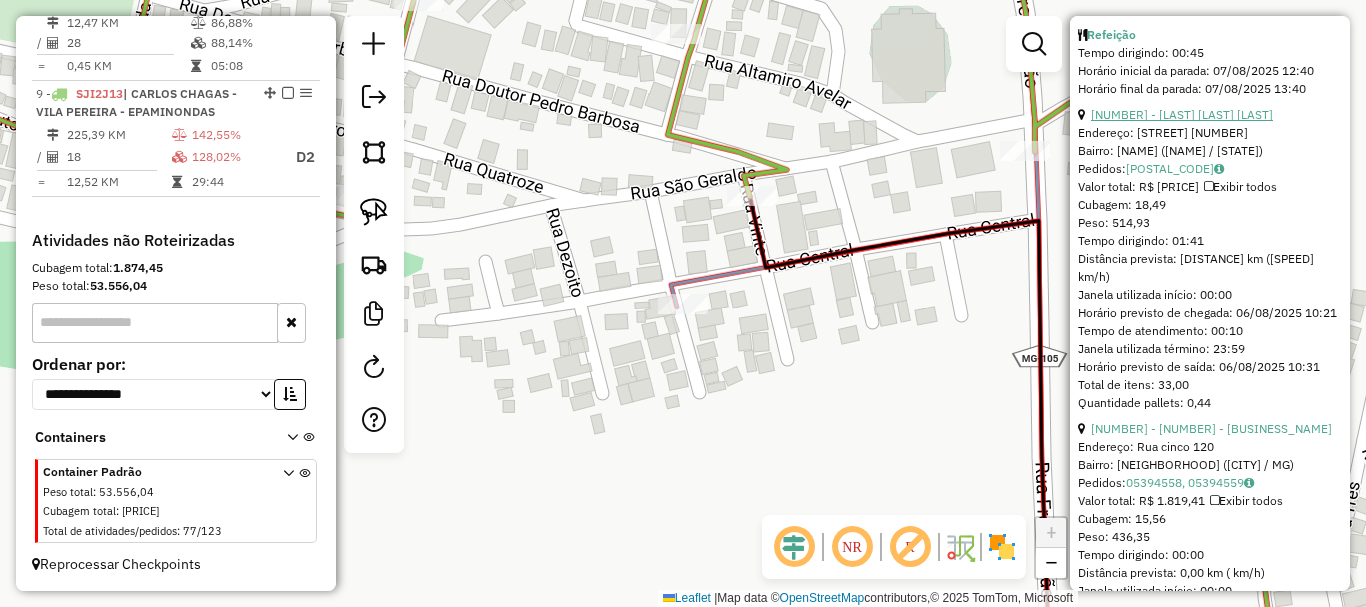 click on "1 - 38605 - ROBERTO GOMES DE SOU" at bounding box center (1182, 114) 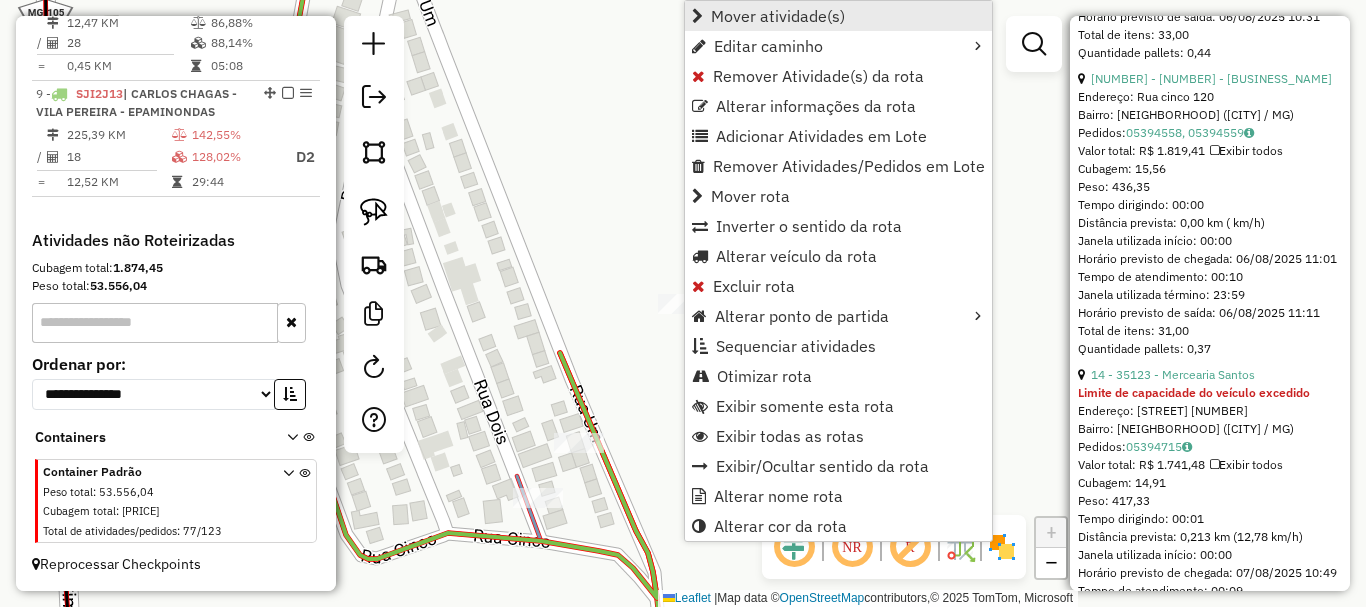 click on "Mover atividade(s)" at bounding box center [778, 16] 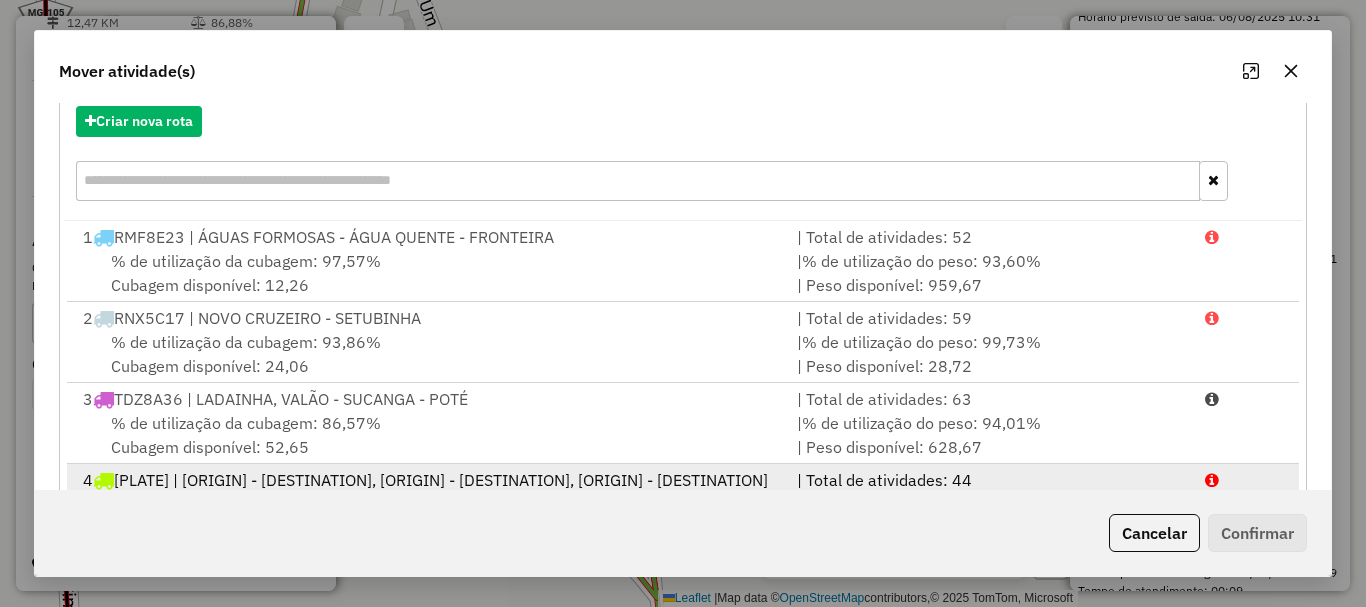 scroll, scrollTop: 397, scrollLeft: 0, axis: vertical 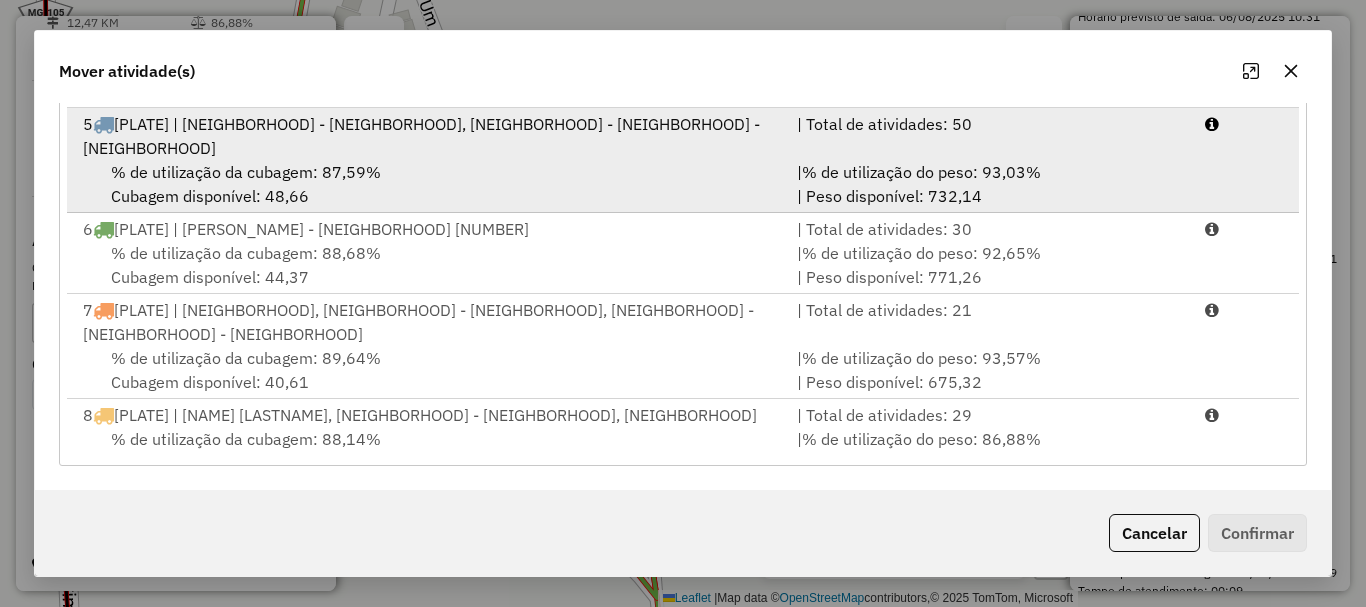 click on "% de utilização da cubagem: 87,59%  Cubagem disponível: 48,66" at bounding box center [428, 184] 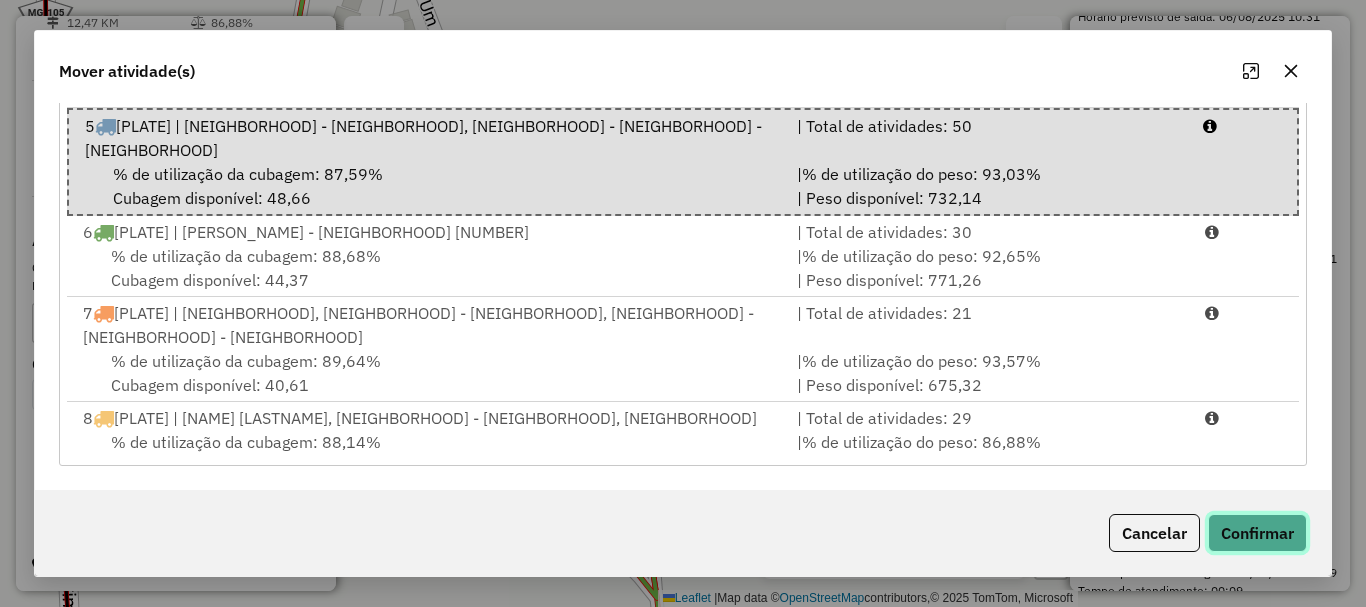 click on "Confirmar" 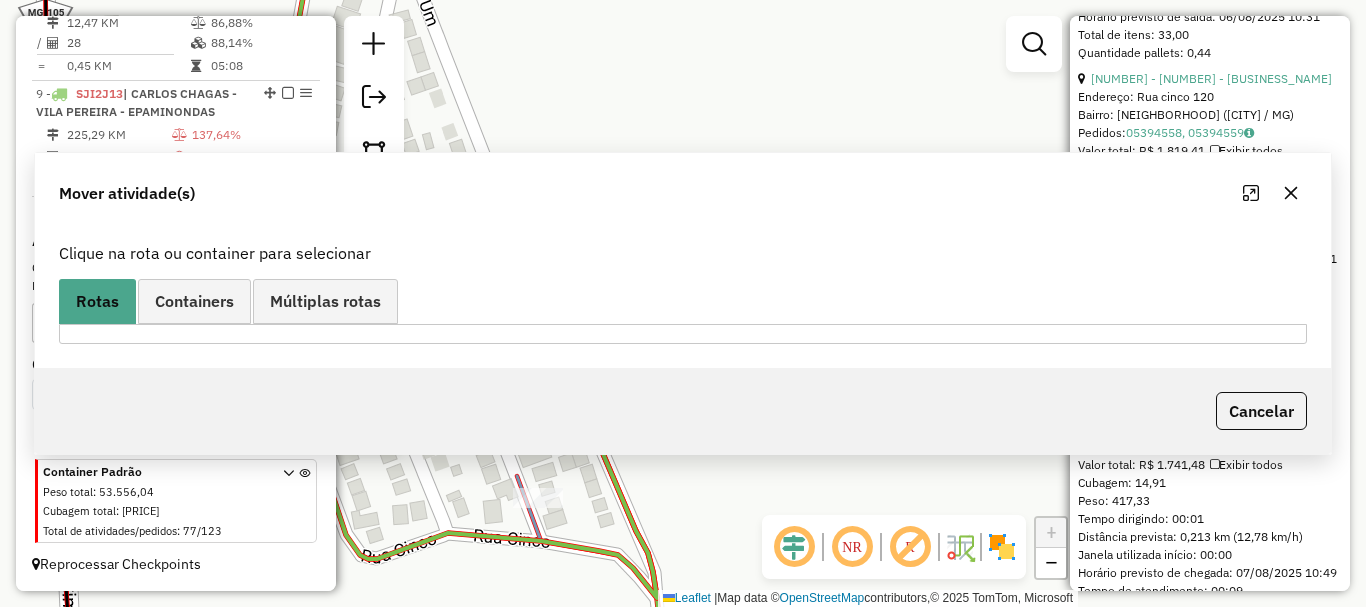 scroll, scrollTop: 0, scrollLeft: 0, axis: both 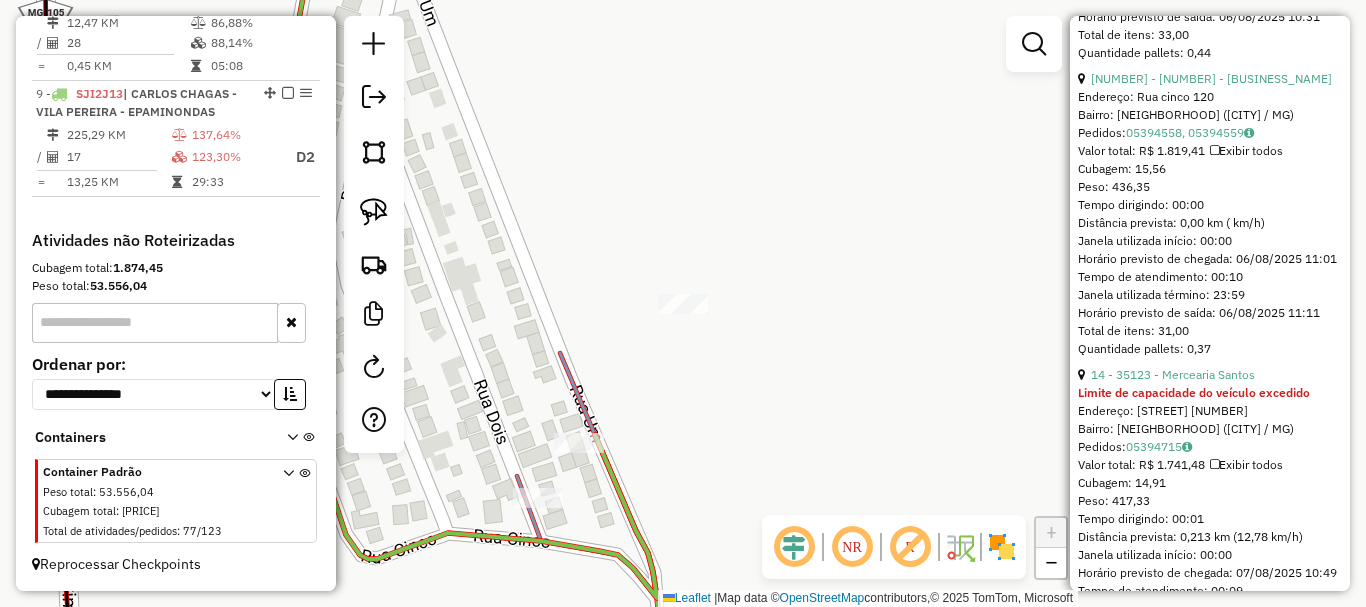 click on "Rota 5 - Placa TEB2C58  38605 - ROBERTO GOMES DE SOU Janela de atendimento Grade de atendimento Capacidade Transportadoras Veículos Cliente Pedidos  Rotas Selecione os dias de semana para filtrar as janelas de atendimento  Seg   Ter   Qua   Qui   Sex   Sáb   Dom  Informe o período da janela de atendimento: De: Até:  Filtrar exatamente a janela do cliente  Considerar janela de atendimento padrão  Selecione os dias de semana para filtrar as grades de atendimento  Seg   Ter   Qua   Qui   Sex   Sáb   Dom   Considerar clientes sem dia de atendimento cadastrado  Clientes fora do dia de atendimento selecionado Filtrar as atividades entre os valores definidos abaixo:  Peso mínimo:   Peso máximo:   Cubagem mínima:   Cubagem máxima:   De:   Até:  Filtrar as atividades entre o tempo de atendimento definido abaixo:  De:   Até:   Considerar capacidade total dos clientes não roteirizados Transportadora: Selecione um ou mais itens Tipo de veículo: Selecione um ou mais itens Veículo: Selecione um ou mais itens" 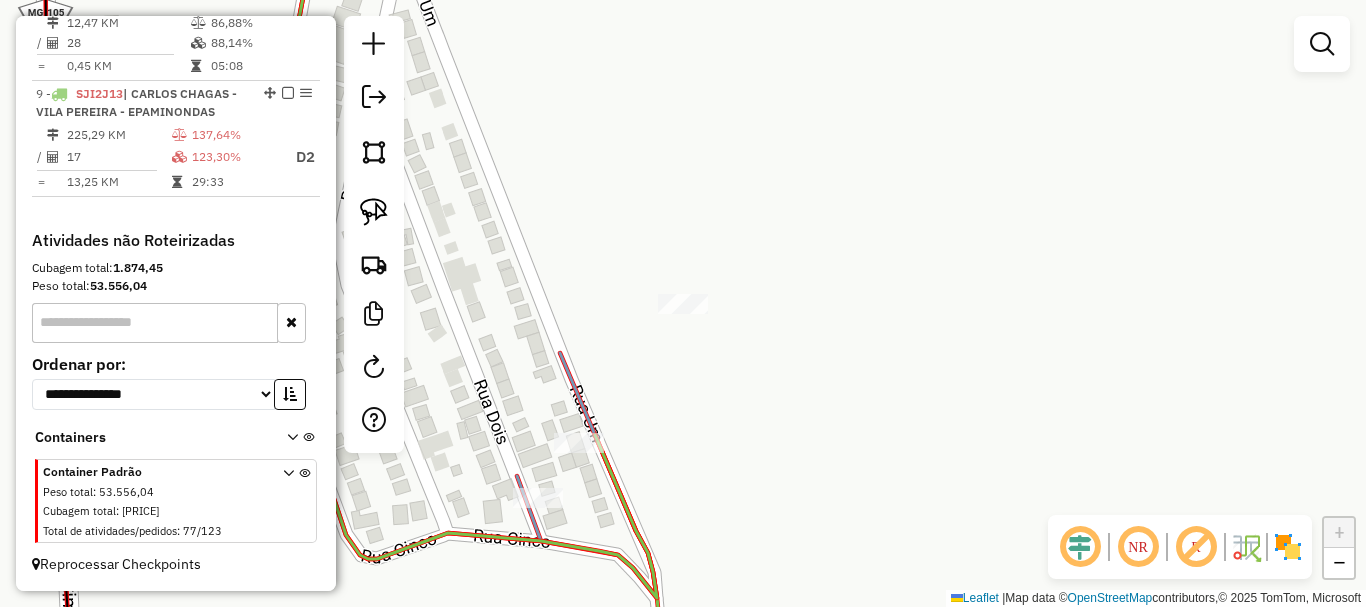 click on "Janela de atendimento Grade de atendimento Capacidade Transportadoras Veículos Cliente Pedidos  Rotas Selecione os dias de semana para filtrar as janelas de atendimento  Seg   Ter   Qua   Qui   Sex   Sáb   Dom  Informe o período da janela de atendimento: De: Até:  Filtrar exatamente a janela do cliente  Considerar janela de atendimento padrão  Selecione os dias de semana para filtrar as grades de atendimento  Seg   Ter   Qua   Qui   Sex   Sáb   Dom   Considerar clientes sem dia de atendimento cadastrado  Clientes fora do dia de atendimento selecionado Filtrar as atividades entre os valores definidos abaixo:  Peso mínimo:   Peso máximo:   Cubagem mínima:   Cubagem máxima:   De:   Até:  Filtrar as atividades entre o tempo de atendimento definido abaixo:  De:   Até:   Considerar capacidade total dos clientes não roteirizados Transportadora: Selecione um ou mais itens Tipo de veículo: Selecione um ou mais itens Veículo: Selecione um ou mais itens Motorista: Selecione um ou mais itens Nome: Rótulo:" 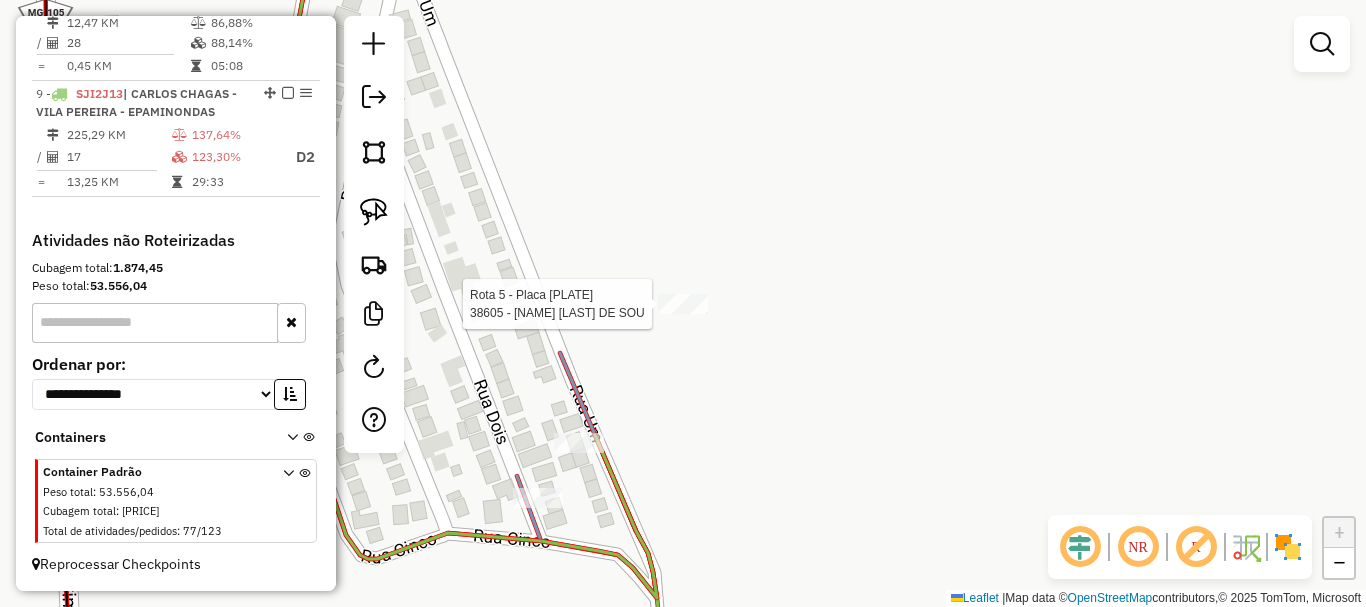 select on "*********" 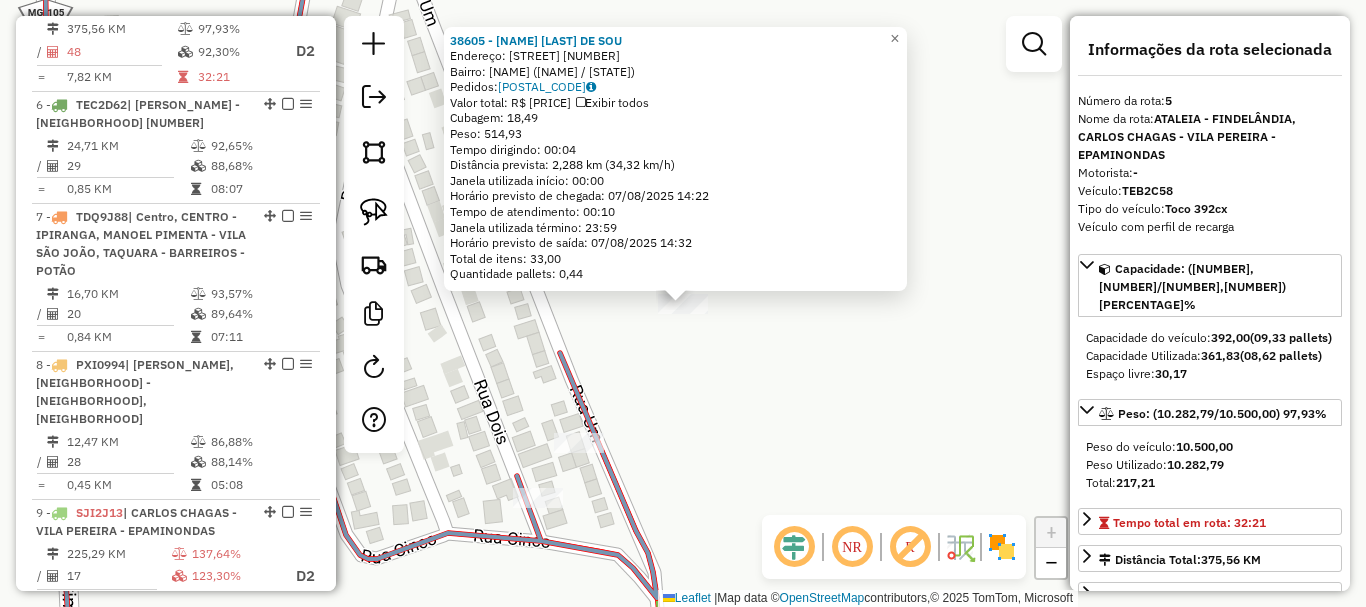 scroll, scrollTop: 1258, scrollLeft: 0, axis: vertical 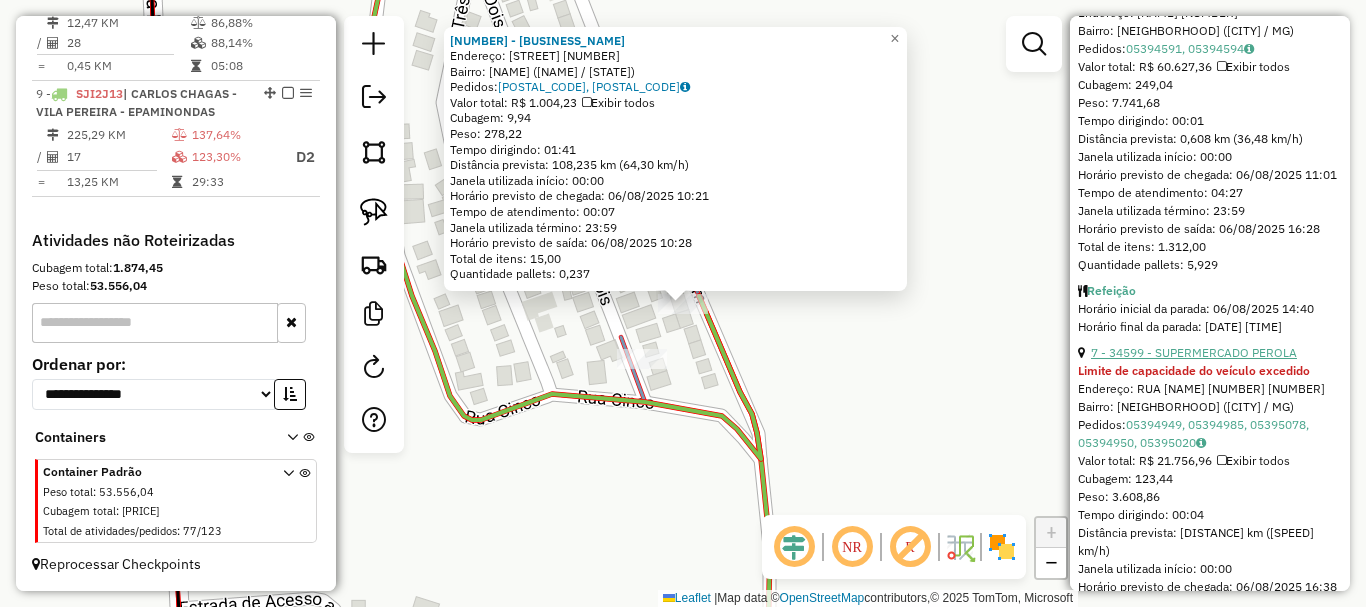 click on "7 - 34599 - SUPERMERCADO PEROLA" at bounding box center [1194, 352] 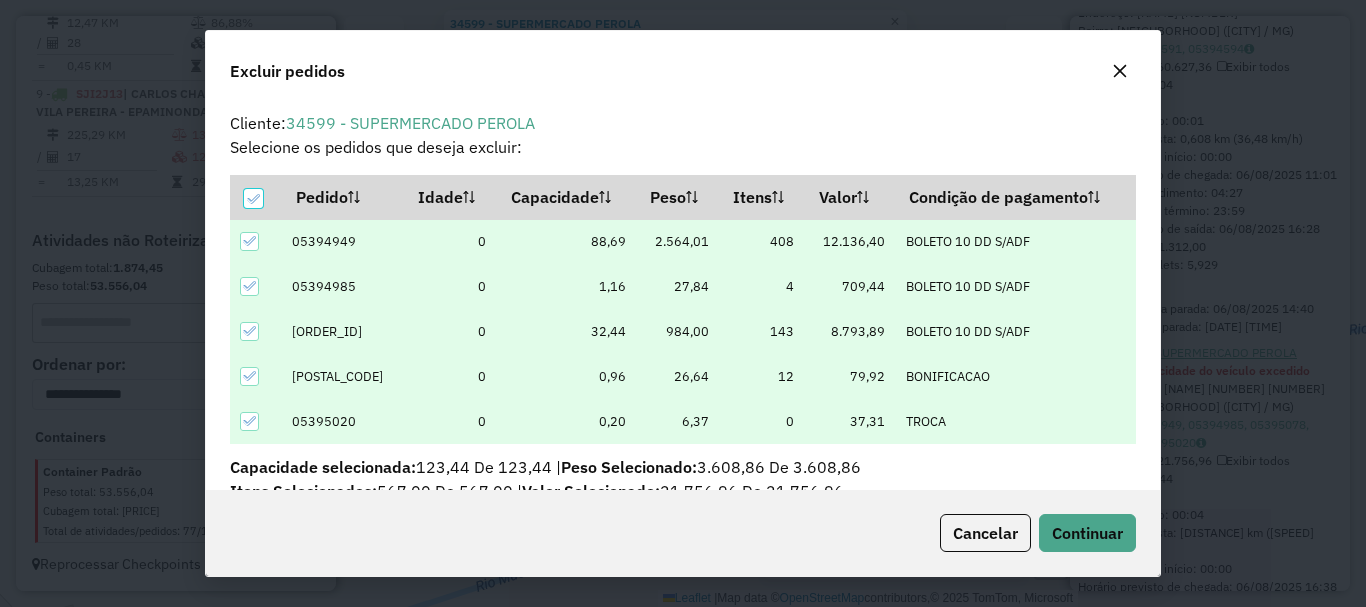 scroll, scrollTop: 12, scrollLeft: 6, axis: both 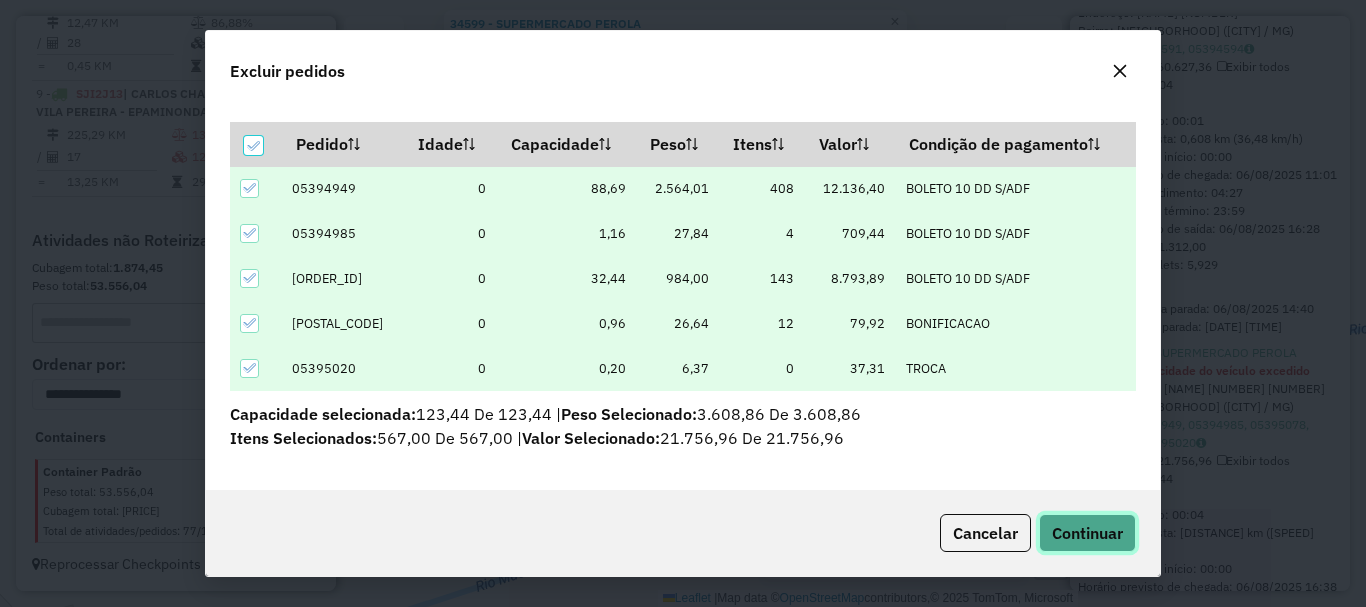 click on "Continuar" 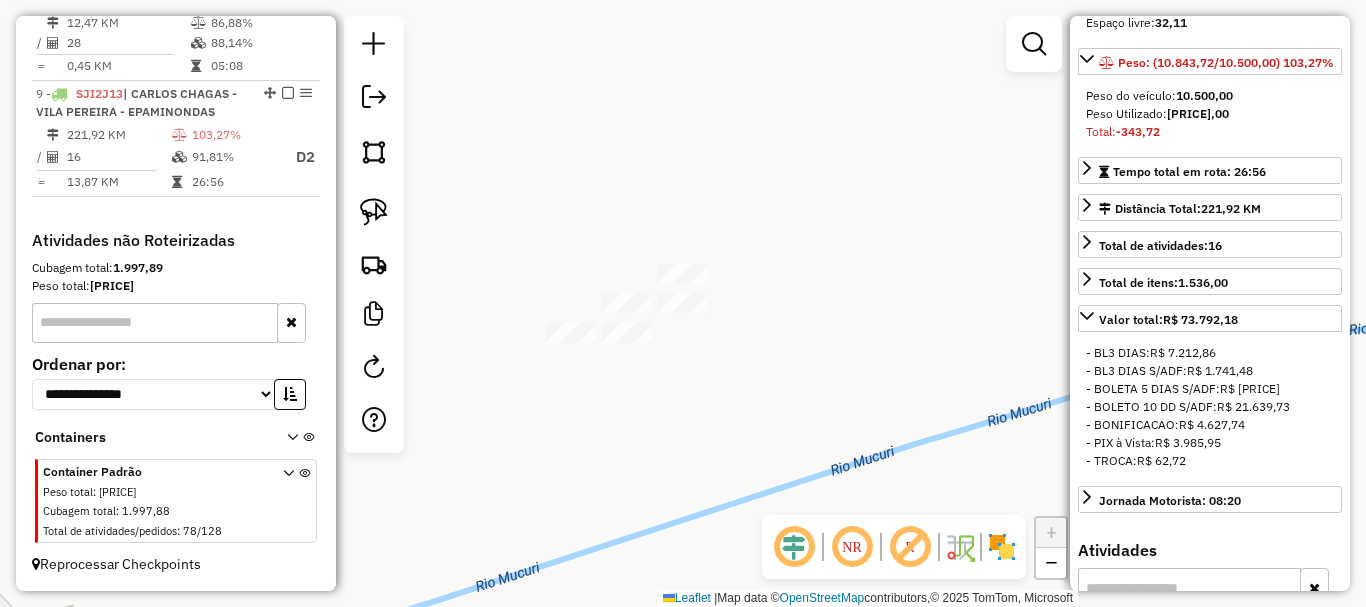 scroll, scrollTop: 282, scrollLeft: 0, axis: vertical 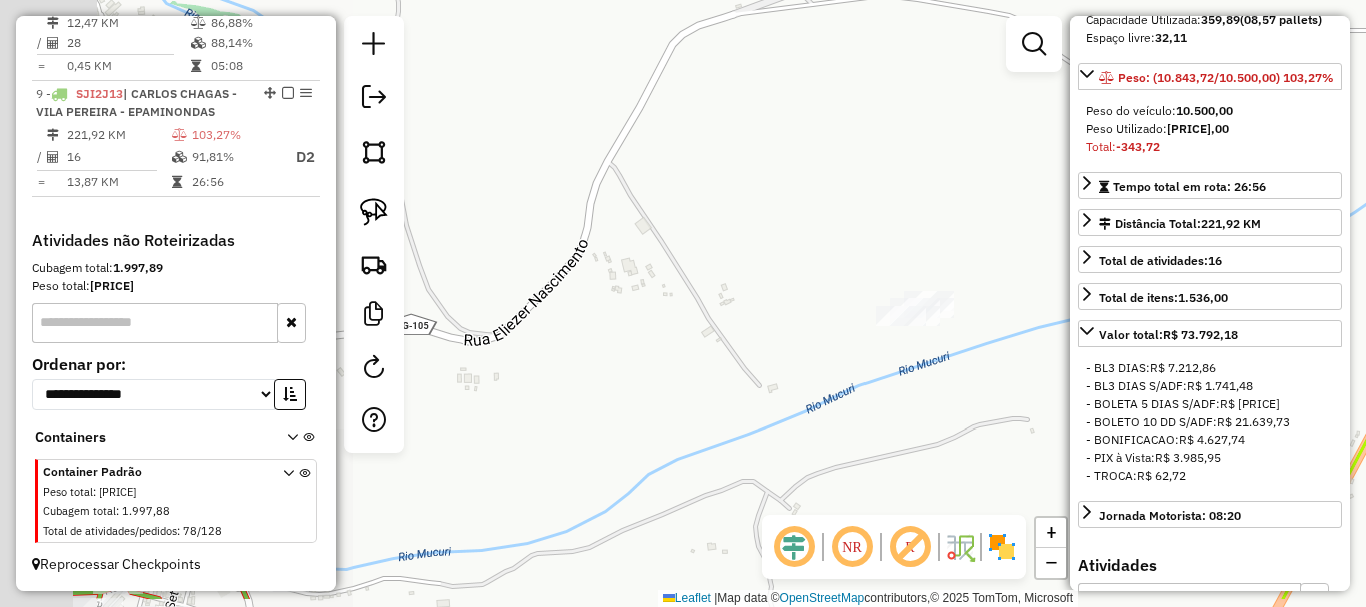 drag, startPoint x: 664, startPoint y: 442, endPoint x: 939, endPoint y: 364, distance: 285.84787 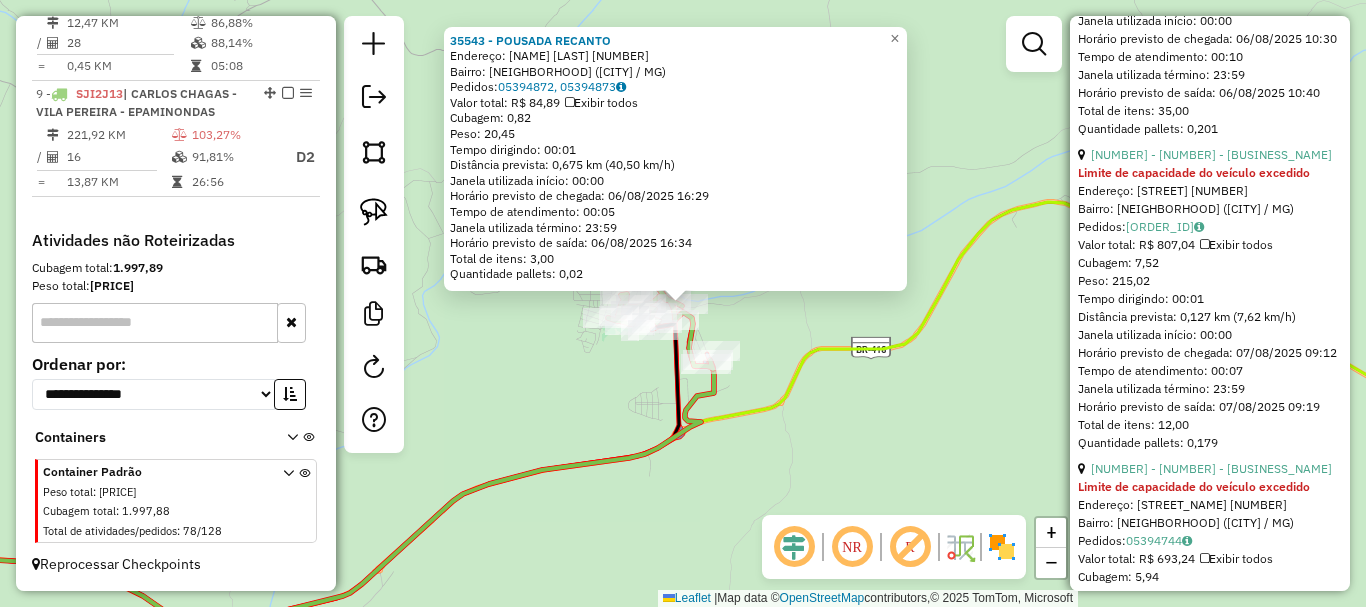 scroll, scrollTop: 3682, scrollLeft: 0, axis: vertical 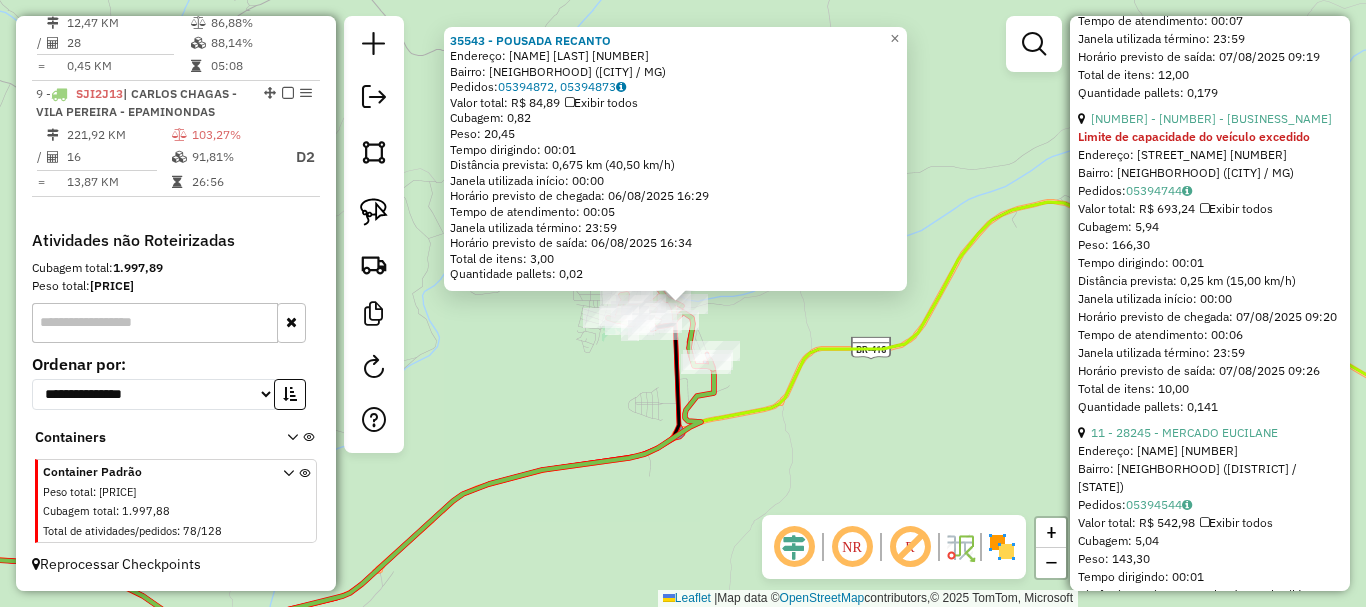 click on "13 - 33576 - Bar Do Edimar" at bounding box center (1211, -196) 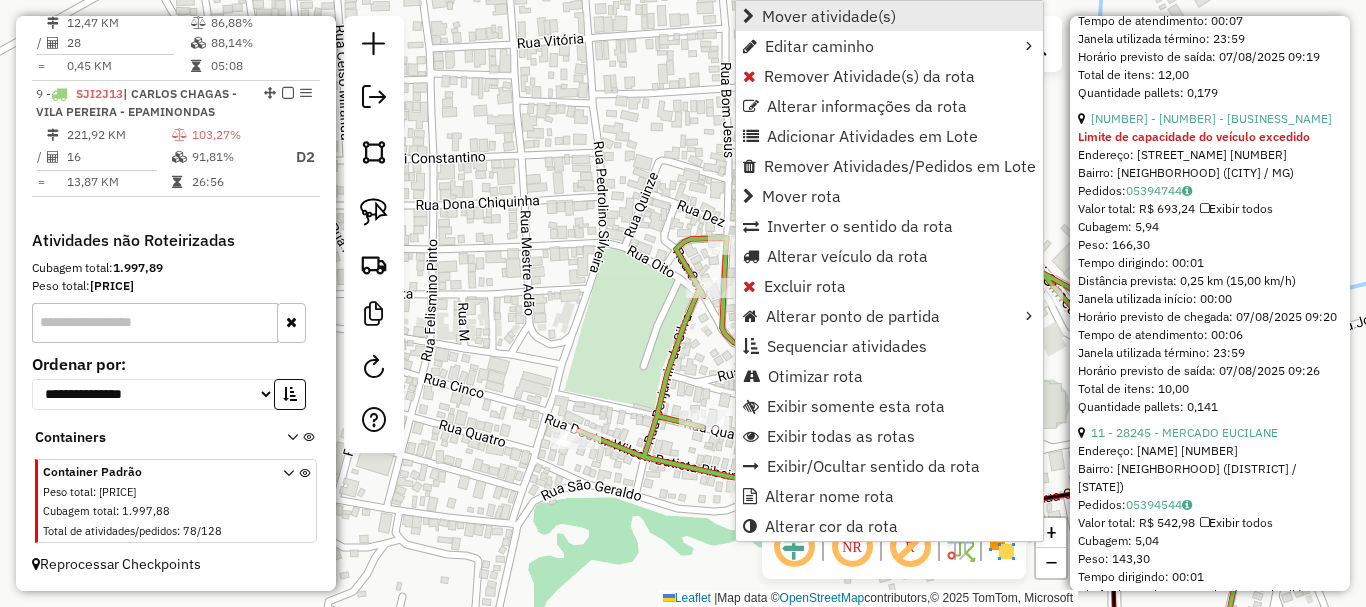 click on "Mover atividade(s)" at bounding box center (829, 16) 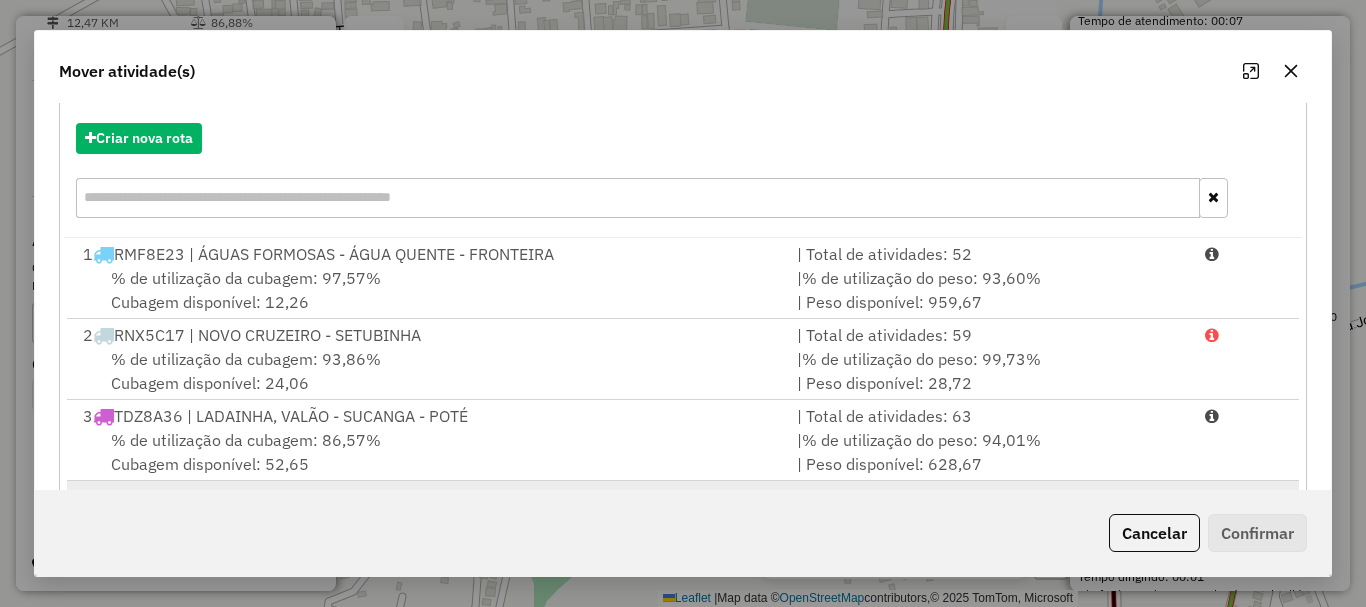 scroll, scrollTop: 397, scrollLeft: 0, axis: vertical 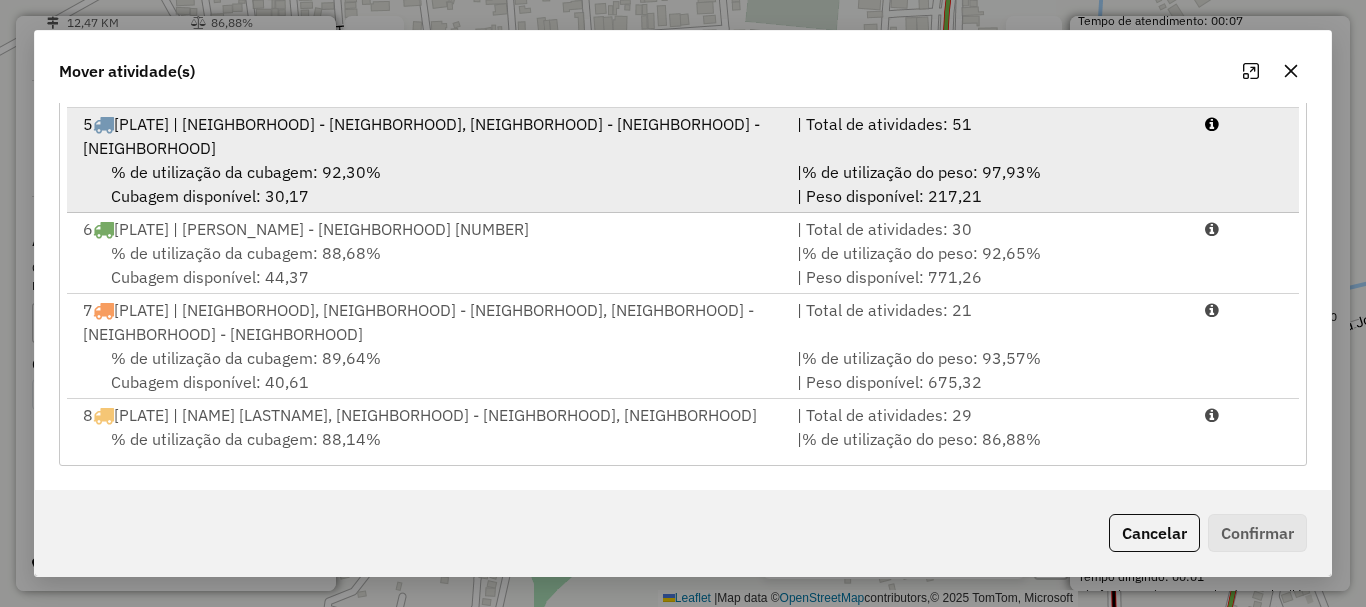 click on "% de utilização da cubagem: 92,30%" at bounding box center [246, 172] 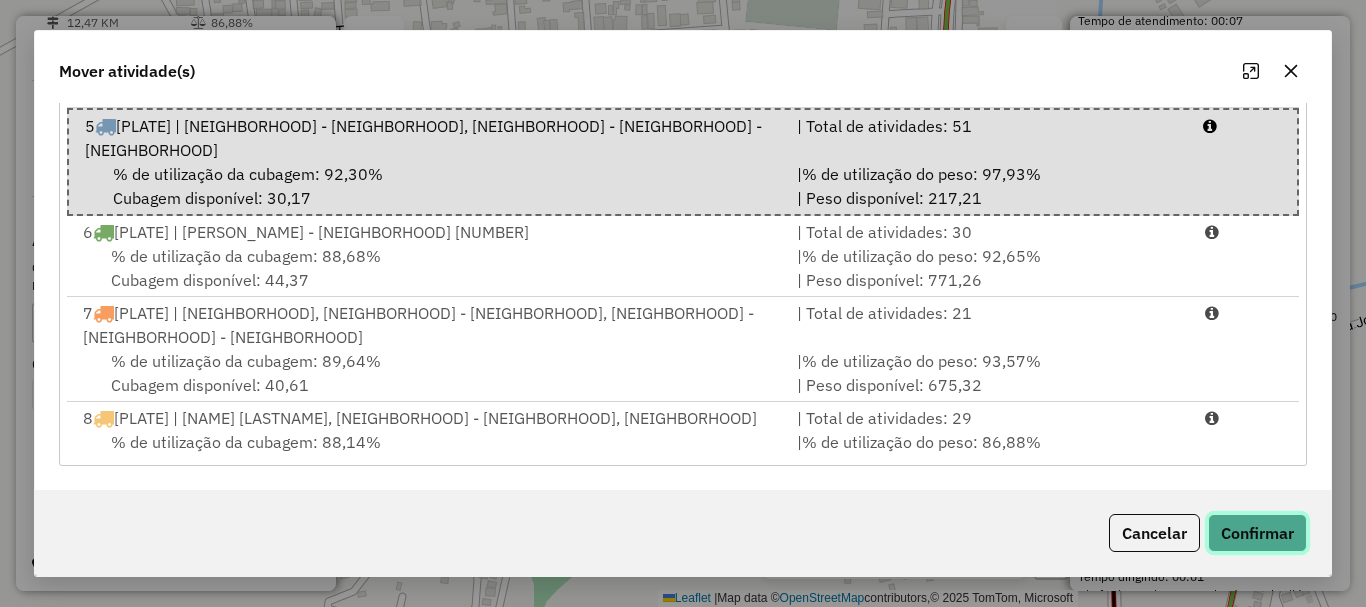 click on "Confirmar" 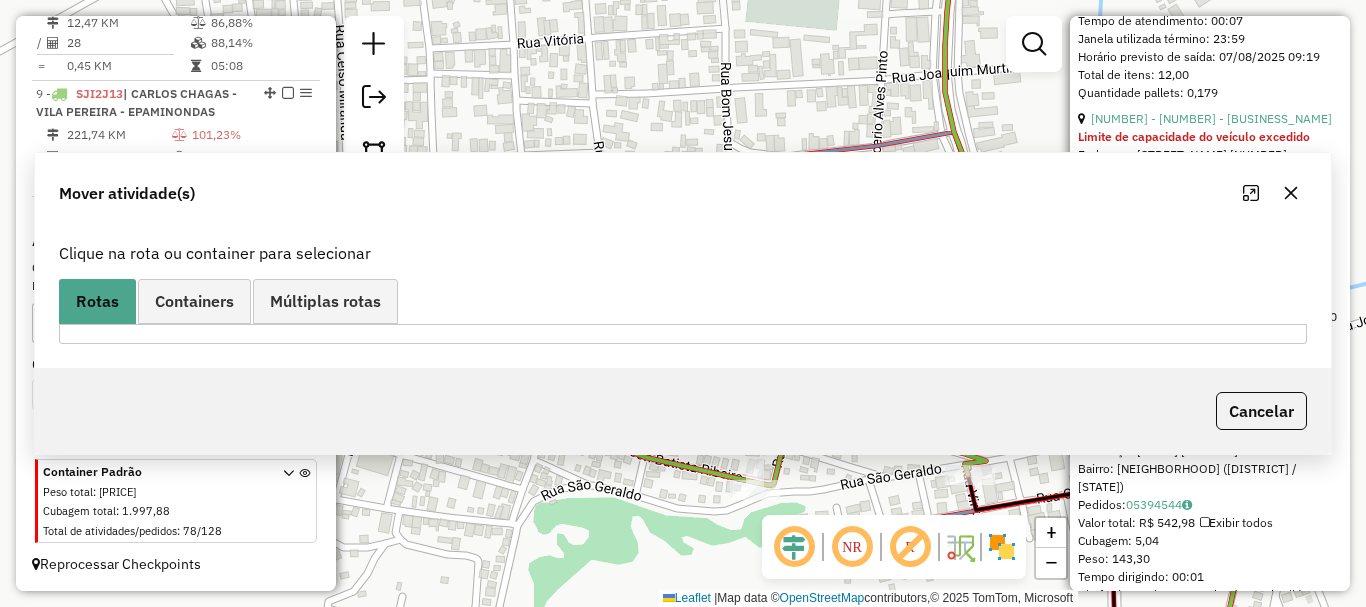 scroll, scrollTop: 0, scrollLeft: 0, axis: both 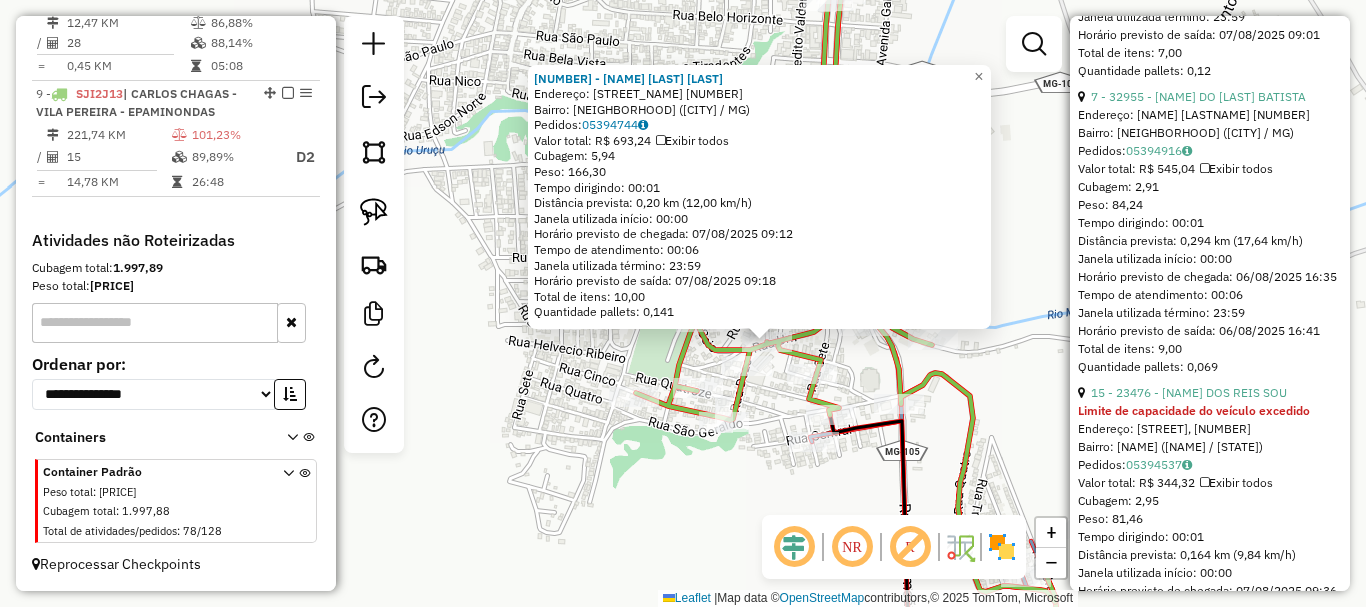 click on "11 - 28245 - MERCADO EUCILANE" at bounding box center [1184, -218] 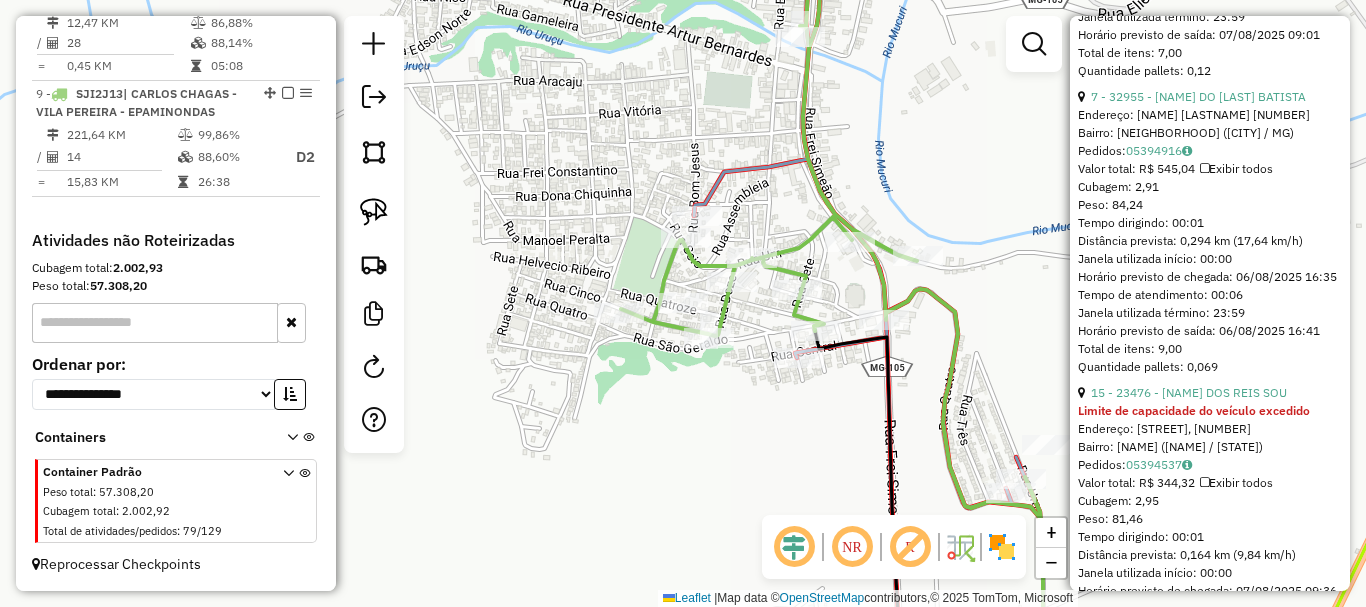 scroll, scrollTop: 924, scrollLeft: 0, axis: vertical 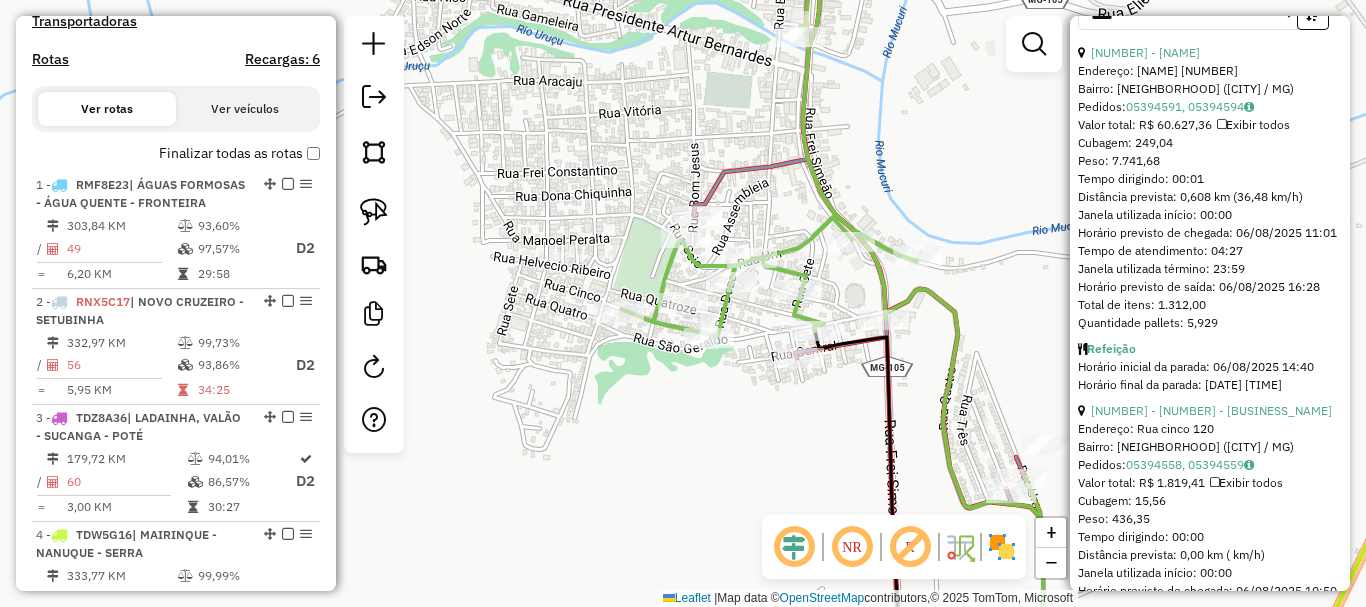 click on "Janela de atendimento Grade de atendimento Capacidade Transportadoras Veículos Cliente Pedidos  Rotas Selecione os dias de semana para filtrar as janelas de atendimento  Seg   Ter   Qua   Qui   Sex   Sáb   Dom  Informe o período da janela de atendimento: De: Até:  Filtrar exatamente a janela do cliente  Considerar janela de atendimento padrão  Selecione os dias de semana para filtrar as grades de atendimento  Seg   Ter   Qua   Qui   Sex   Sáb   Dom   Considerar clientes sem dia de atendimento cadastrado  Clientes fora do dia de atendimento selecionado Filtrar as atividades entre os valores definidos abaixo:  Peso mínimo:   Peso máximo:   Cubagem mínima:   Cubagem máxima:   De:   Até:  Filtrar as atividades entre o tempo de atendimento definido abaixo:  De:   Até:   Considerar capacidade total dos clientes não roteirizados Transportadora: Selecione um ou mais itens Tipo de veículo: Selecione um ou mais itens Veículo: Selecione um ou mais itens Motorista: Selecione um ou mais itens Nome: Rótulo:" 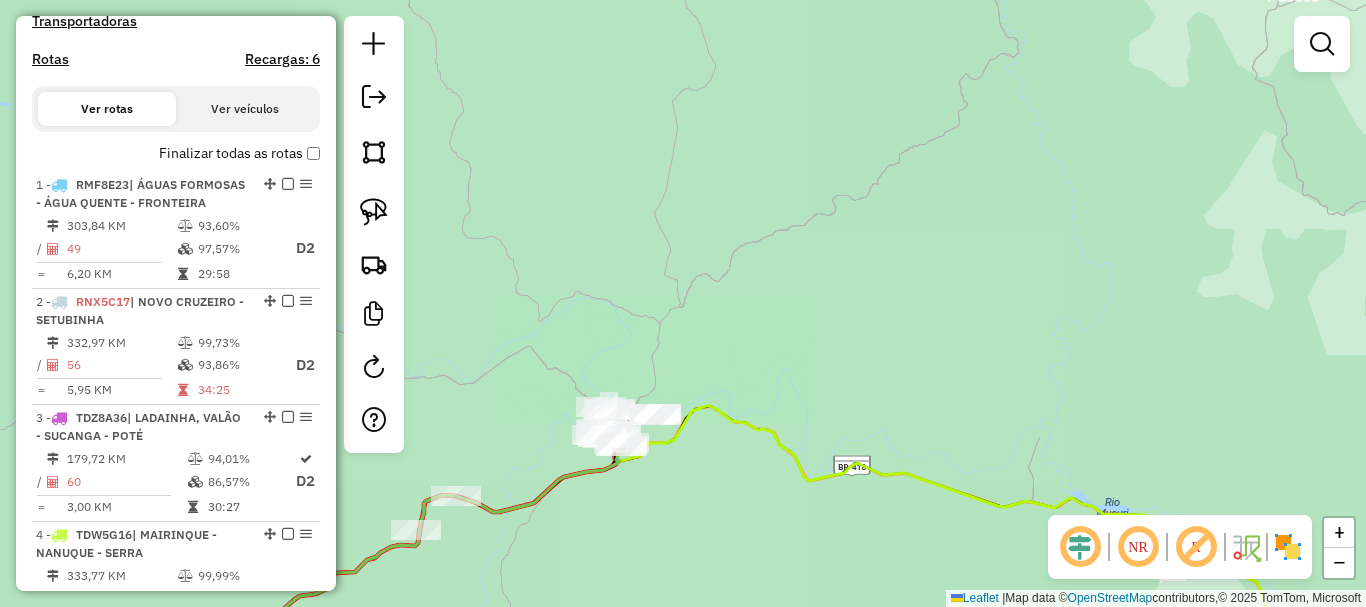 drag, startPoint x: 659, startPoint y: 492, endPoint x: 747, endPoint y: 403, distance: 125.1599 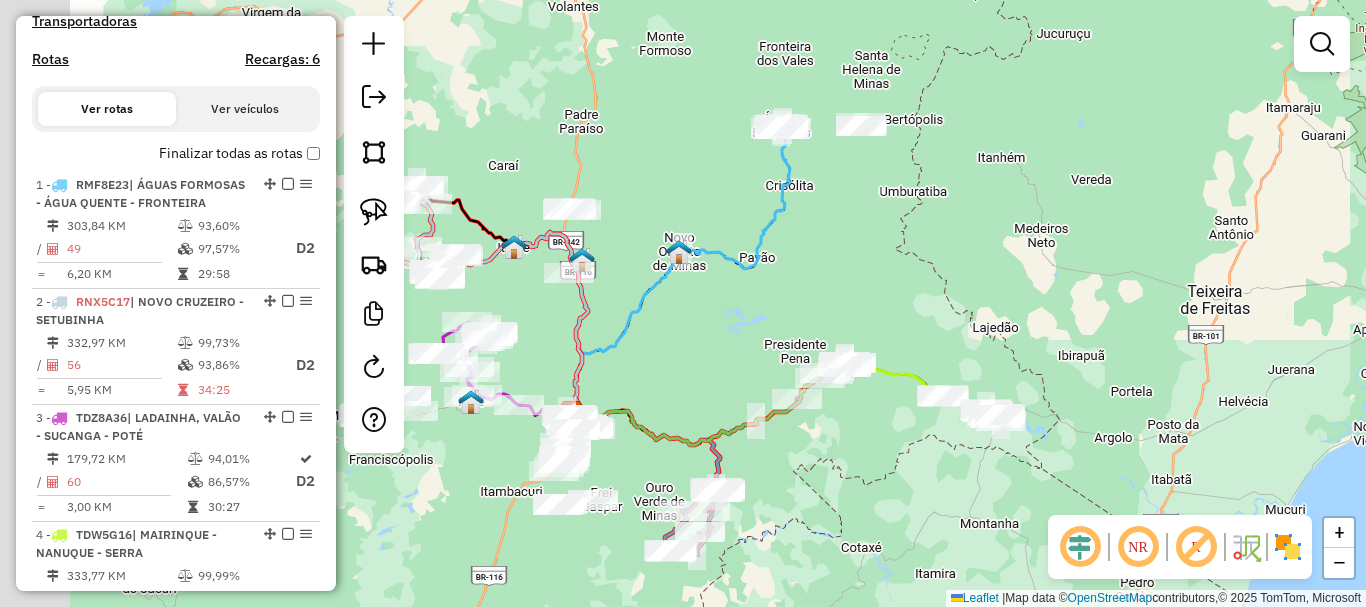 drag, startPoint x: 746, startPoint y: 490, endPoint x: 850, endPoint y: 460, distance: 108.24047 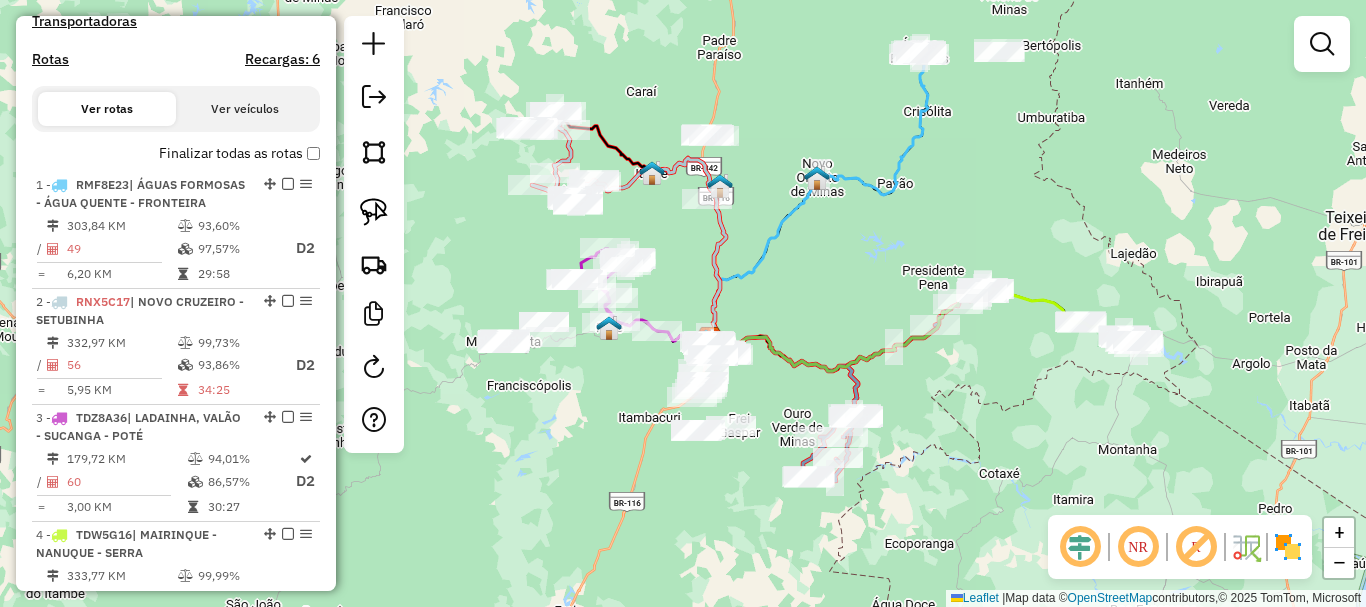 drag, startPoint x: 702, startPoint y: 379, endPoint x: 850, endPoint y: 296, distance: 169.685 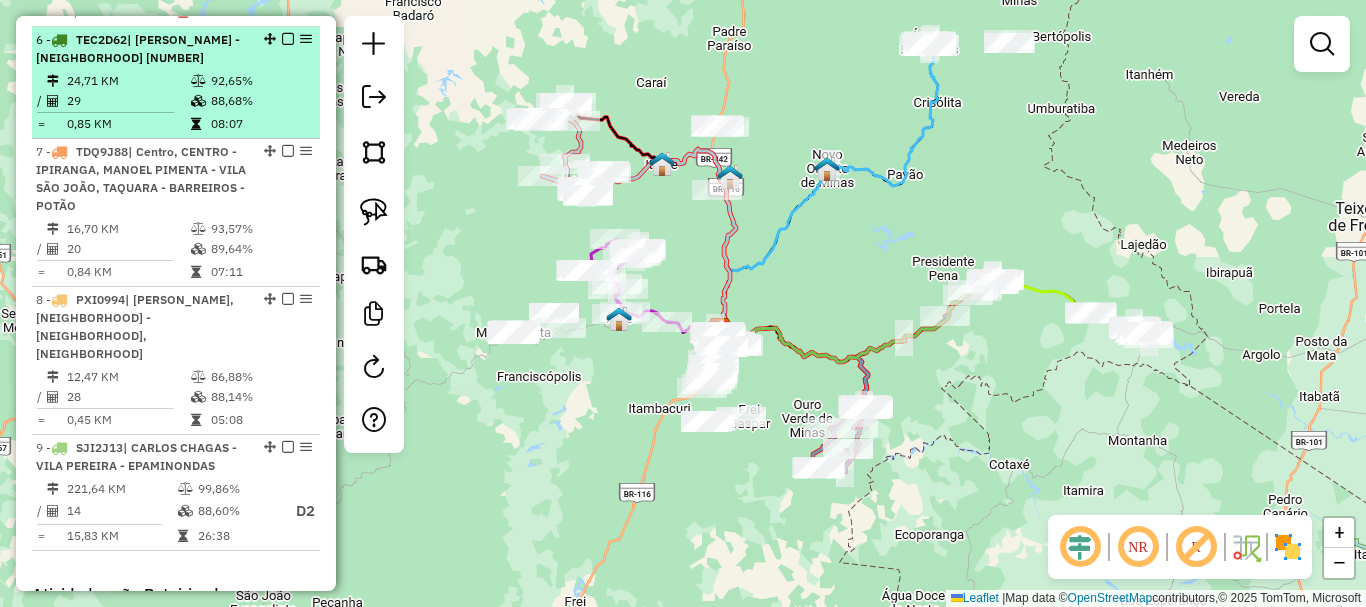 scroll, scrollTop: 1700, scrollLeft: 0, axis: vertical 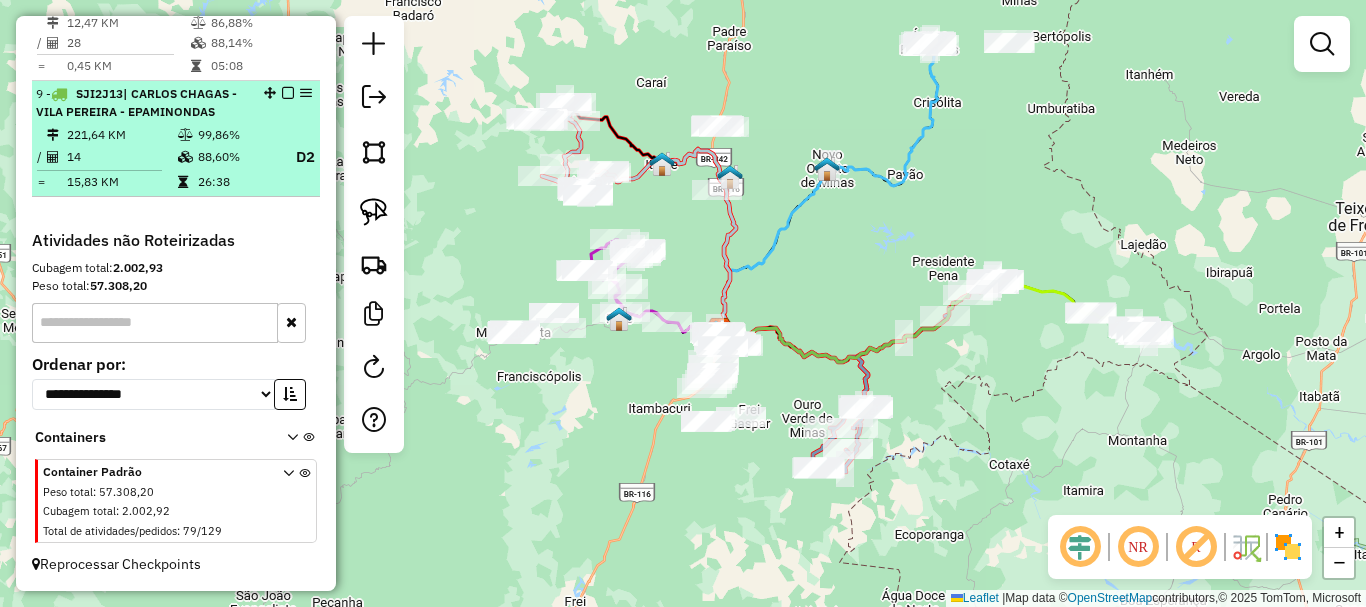 click on "15,83 KM" at bounding box center (121, 182) 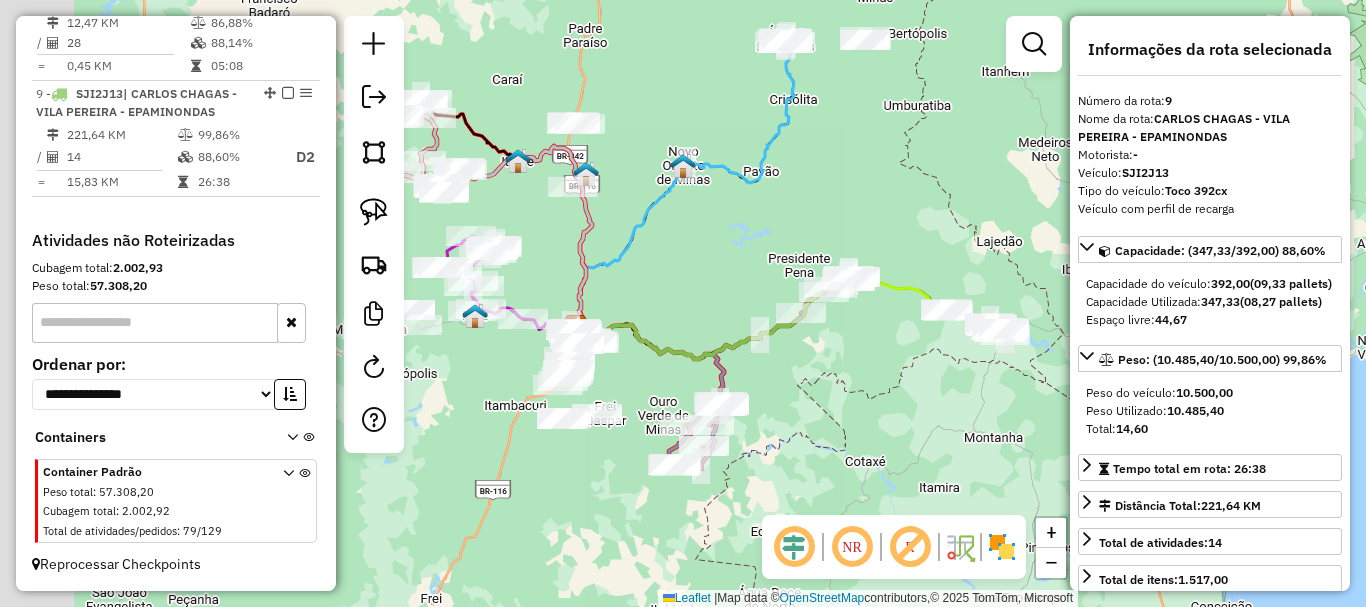 drag, startPoint x: 513, startPoint y: 391, endPoint x: 775, endPoint y: 392, distance: 262.00192 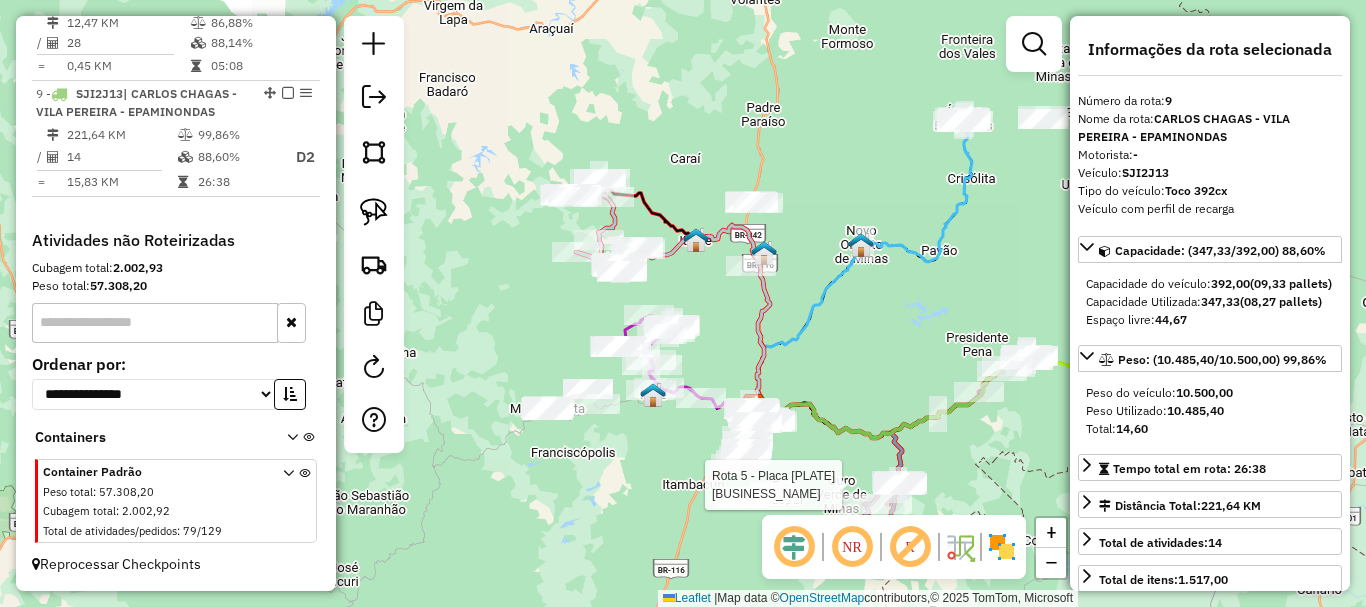 drag, startPoint x: 816, startPoint y: 254, endPoint x: 864, endPoint y: 313, distance: 76.05919 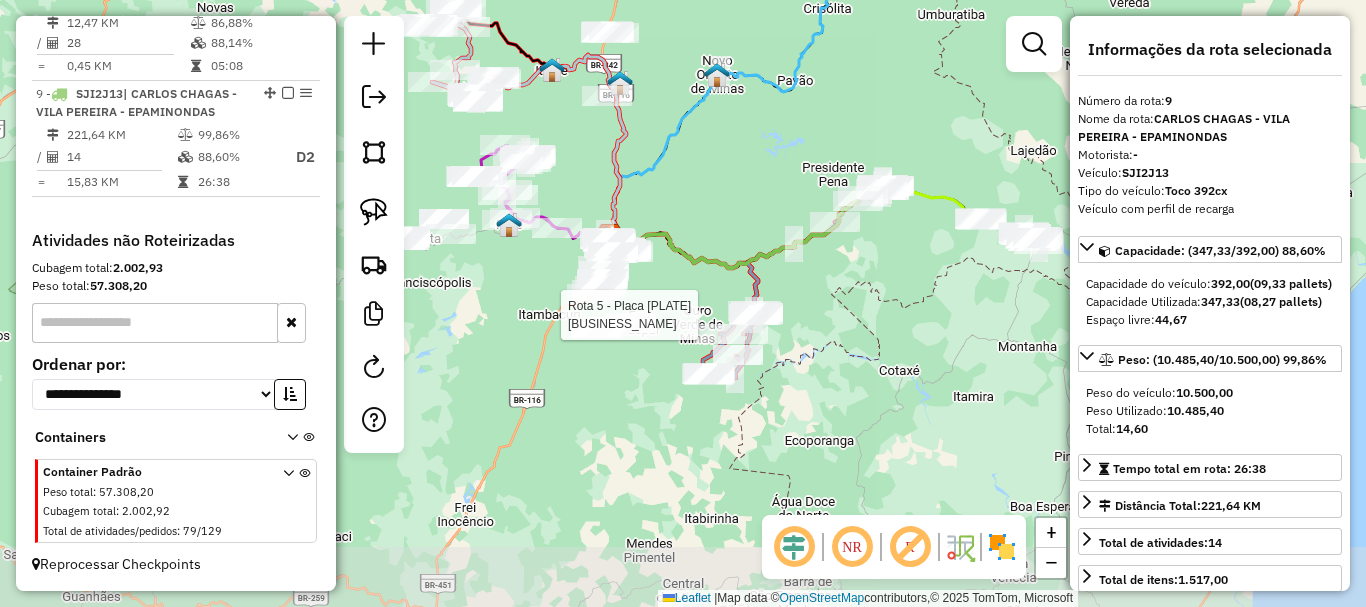 drag, startPoint x: 897, startPoint y: 361, endPoint x: 754, endPoint y: 191, distance: 222.14635 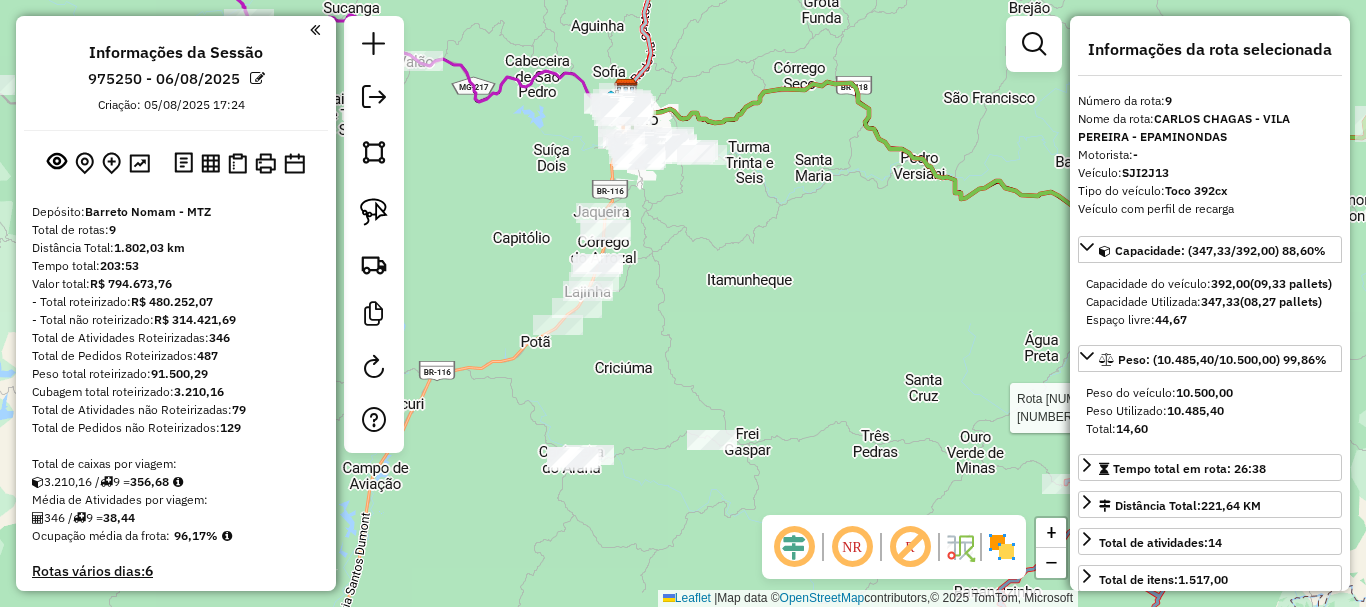 select on "*********" 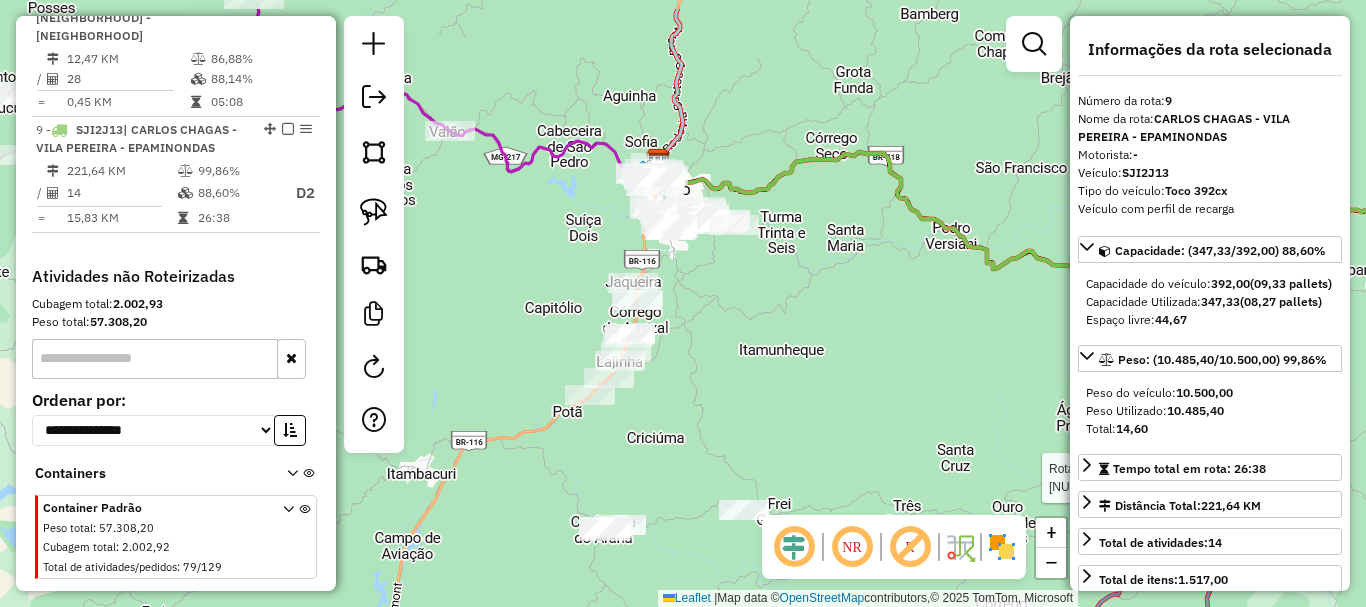 drag, startPoint x: 677, startPoint y: 218, endPoint x: 732, endPoint y: 345, distance: 138.39798 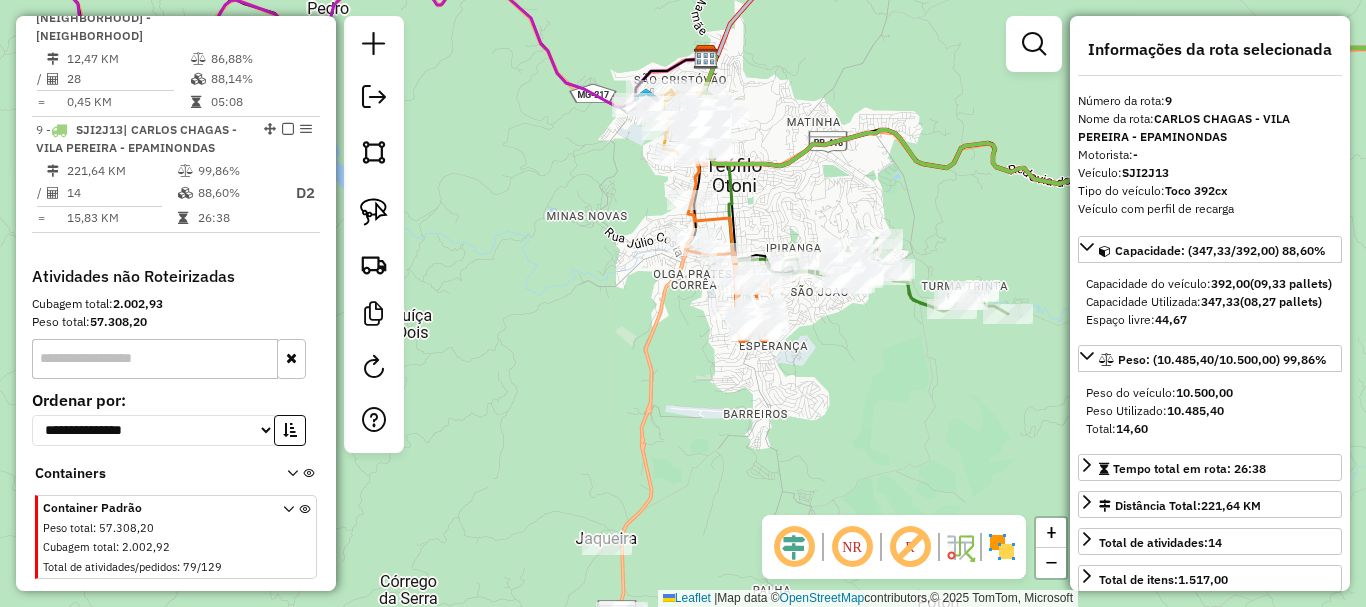 click on "Rota [NUMBER] - Placa [PLATE] [NUMBER] - [NAME] [LAST] [LAST] Rota [NUMBER] - Placa [PLATE] [NUMBER] - [NAME] [LAST] [LAST] Janela de atendimento Grade de atendimento Capacidade Transportadoras Veículos Cliente Pedidos  Rotas Selecione os dias de semana para filtrar as janelas de atendimento  Seg   Ter   Qua   Qui   Sex   Sáb   Dom  Informe o período da janela de atendimento: De: Até:  Filtrar exatamente a janela do cliente  Considerar janela de atendimento padrão  Selecione os dias de semana para filtrar as grades de atendimento  Seg   Ter   Qua   Qui   Sex   Sáb   Dom   Considerar clientes sem dia de atendimento cadastrado  Clientes fora do dia de atendimento selecionado Filtrar as atividades entre os valores definidos abaixo:  Peso mínimo:   Peso máximo:   Cubagem mínima:   Cubagem máxima:   De:   Até:  Filtrar as atividades entre o tempo de atendimento definido abaixo:  De:   Até:   Considerar capacidade total dos clientes não roteirizados Transportadora: Selecione um ou mais itens Tipo de veículo: Selecione um ou mais itens Veículo: Selecione um ou mais itens +" 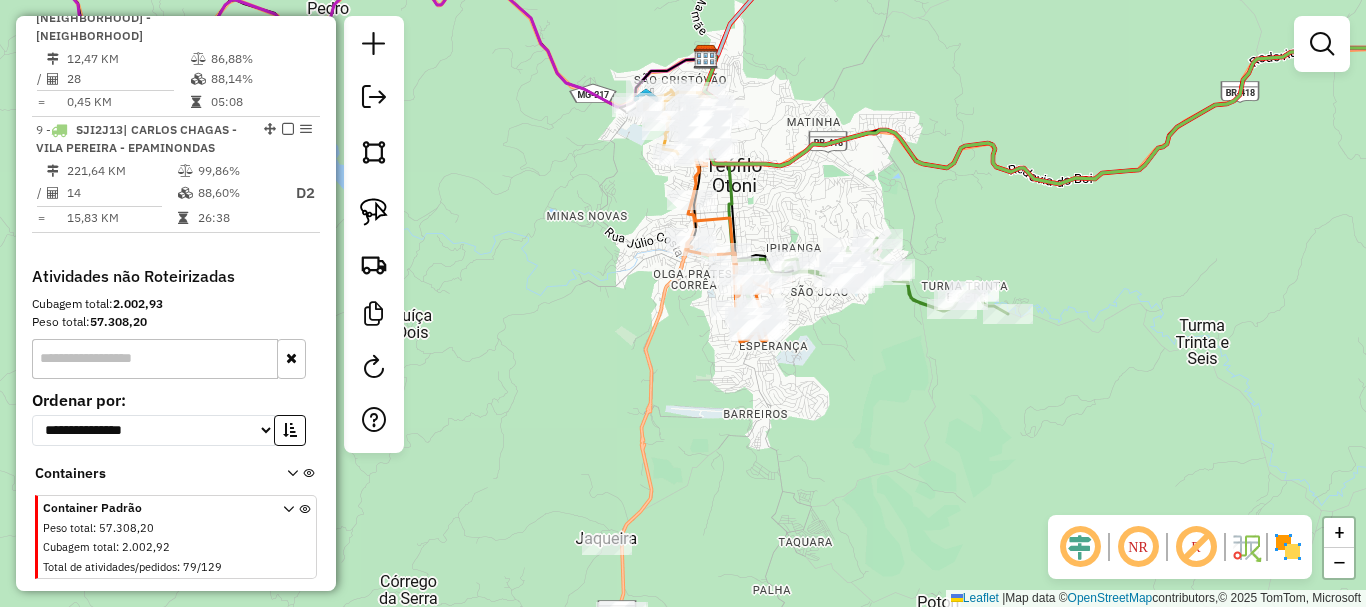click on "Janela de atendimento Grade de atendimento Capacidade Transportadoras Veículos Cliente Pedidos  Rotas Selecione os dias de semana para filtrar as janelas de atendimento  Seg   Ter   Qua   Qui   Sex   Sáb   Dom  Informe o período da janela de atendimento: De: Até:  Filtrar exatamente a janela do cliente  Considerar janela de atendimento padrão  Selecione os dias de semana para filtrar as grades de atendimento  Seg   Ter   Qua   Qui   Sex   Sáb   Dom   Considerar clientes sem dia de atendimento cadastrado  Clientes fora do dia de atendimento selecionado Filtrar as atividades entre os valores definidos abaixo:  Peso mínimo:   Peso máximo:   Cubagem mínima:   Cubagem máxima:   De:   Até:  Filtrar as atividades entre o tempo de atendimento definido abaixo:  De:   Até:   Considerar capacidade total dos clientes não roteirizados Transportadora: Selecione um ou mais itens Tipo de veículo: Selecione um ou mais itens Veículo: Selecione um ou mais itens Motorista: Selecione um ou mais itens Nome: Rótulo:" 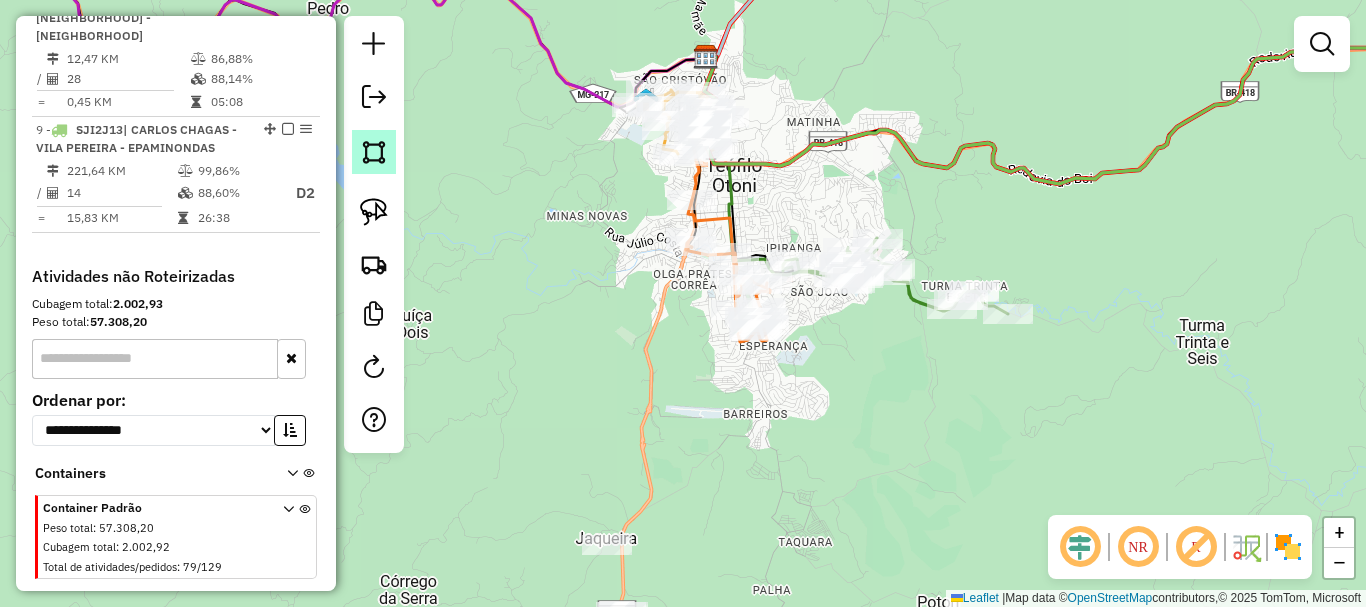 click 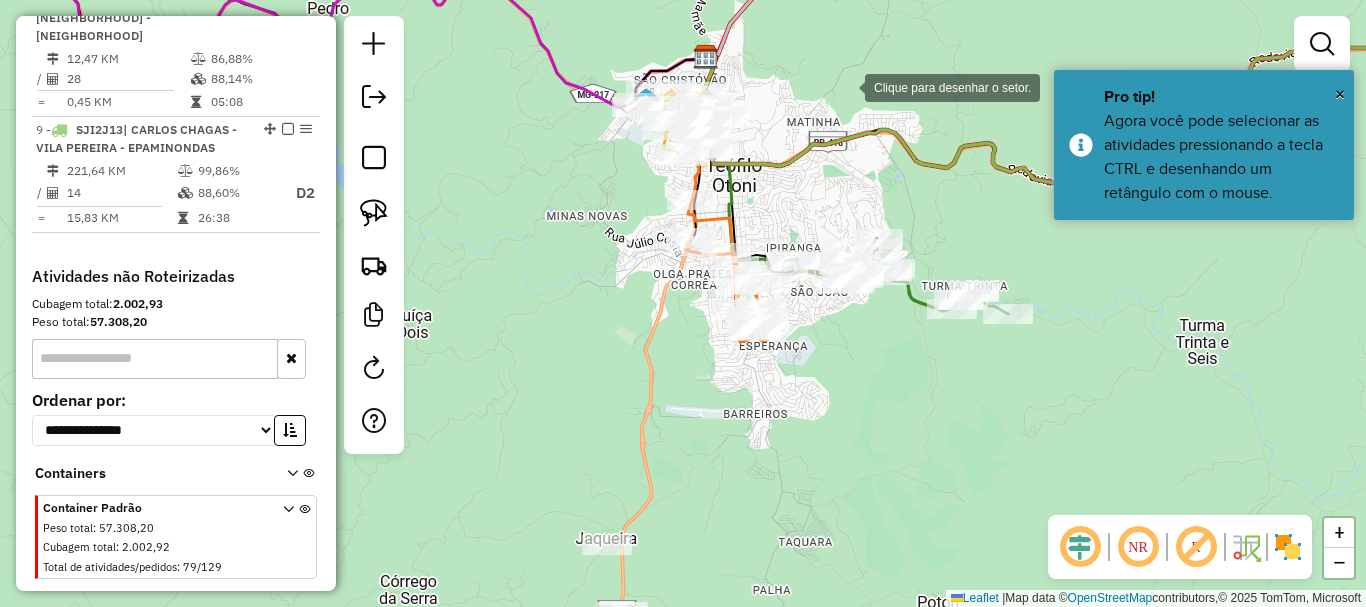 click 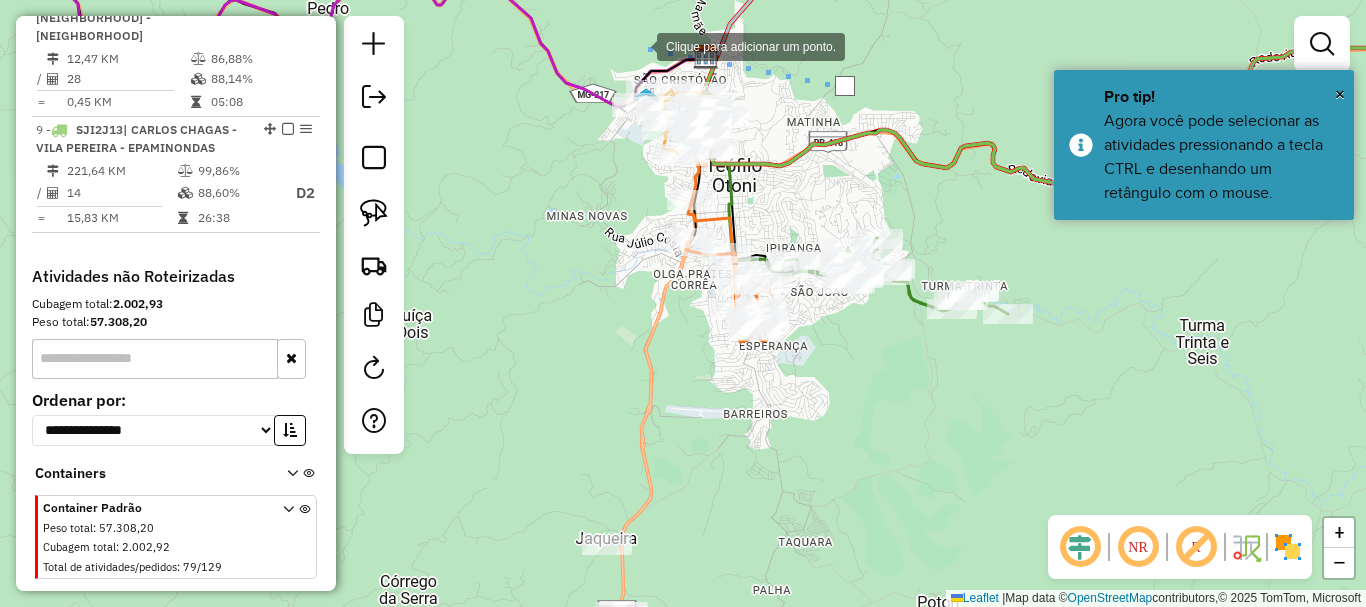 click 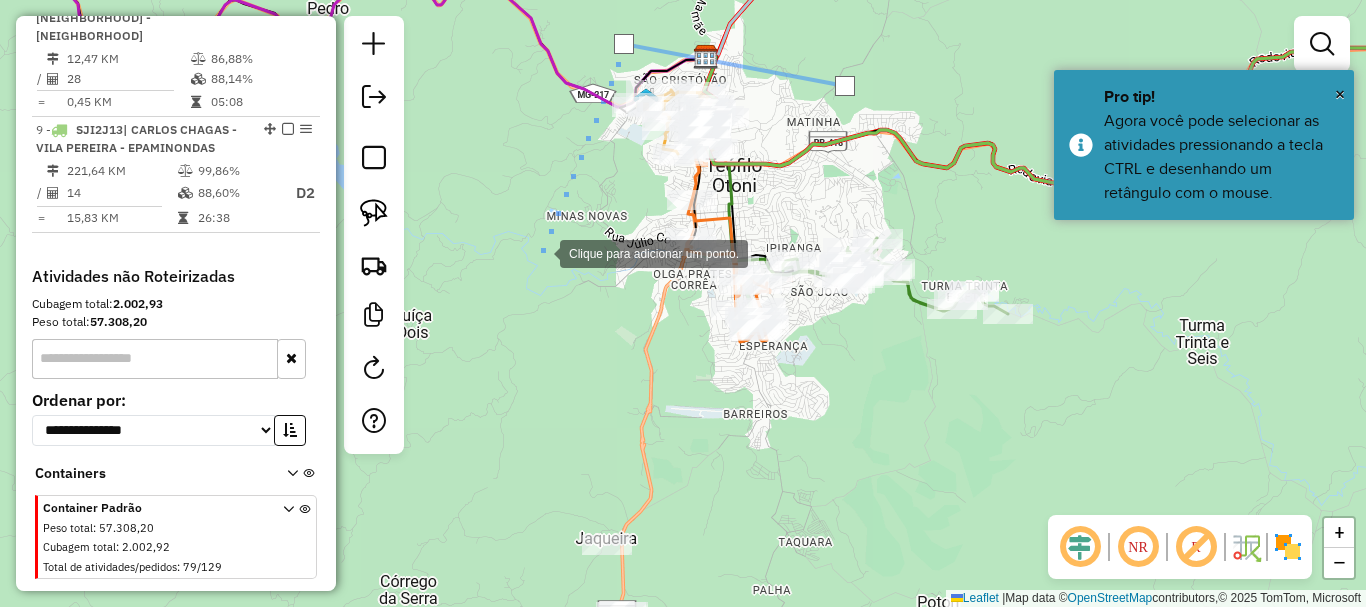 click 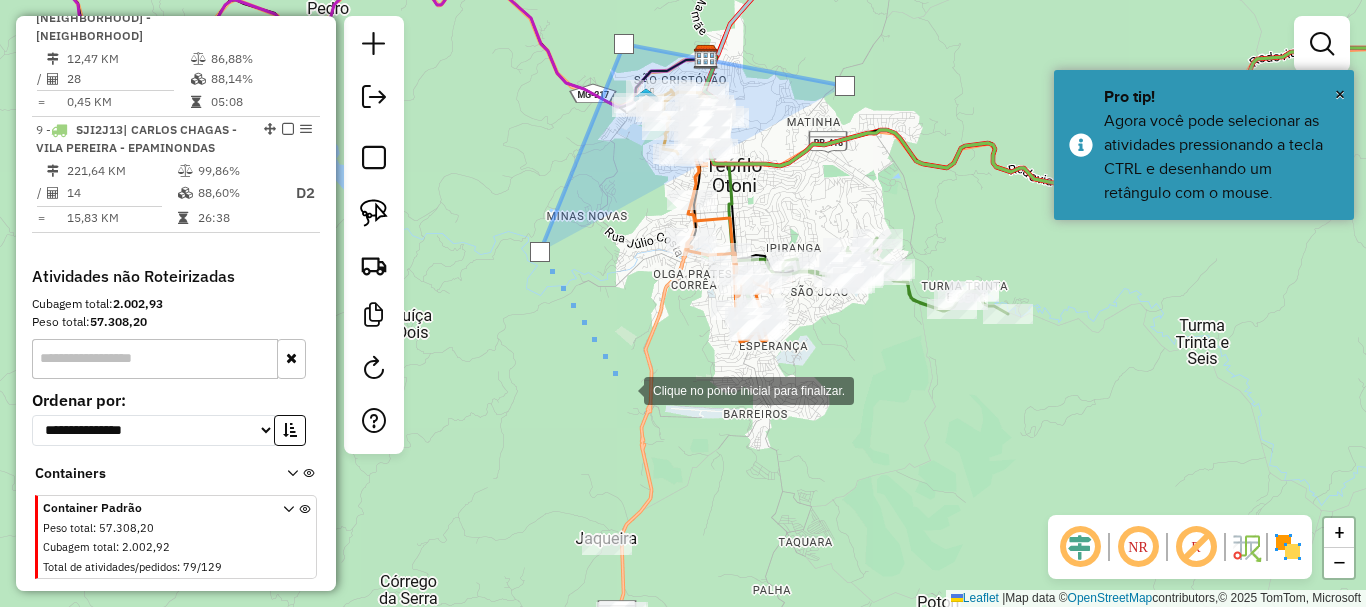 click 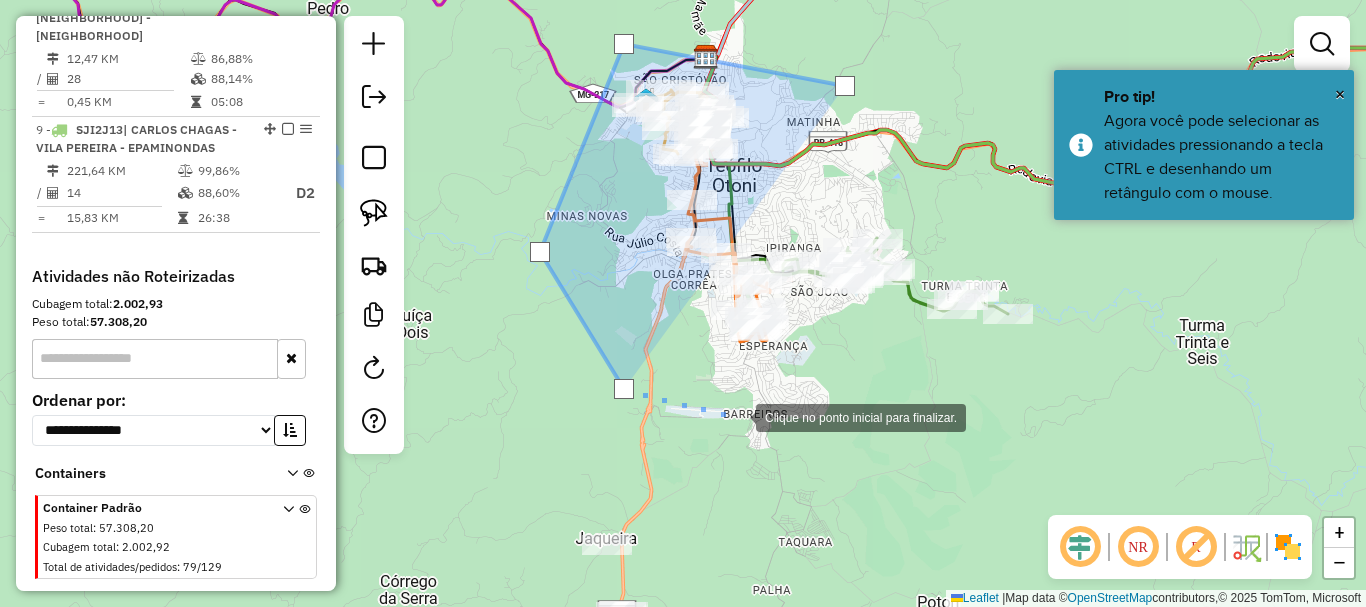 click 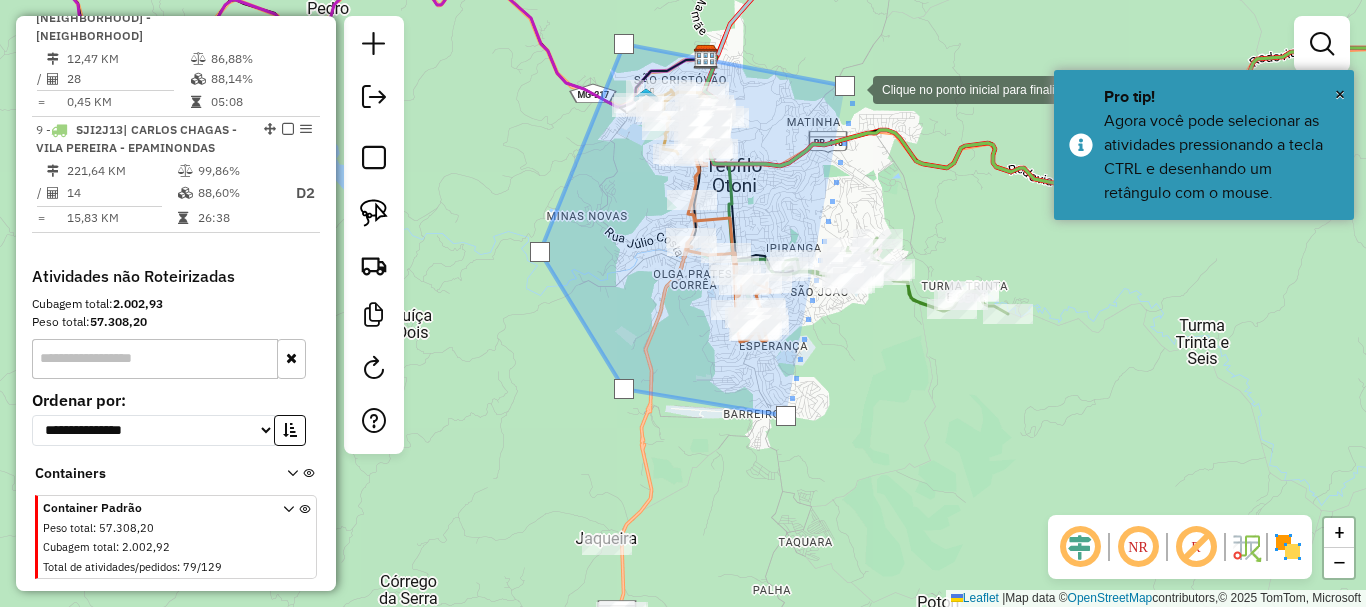 click 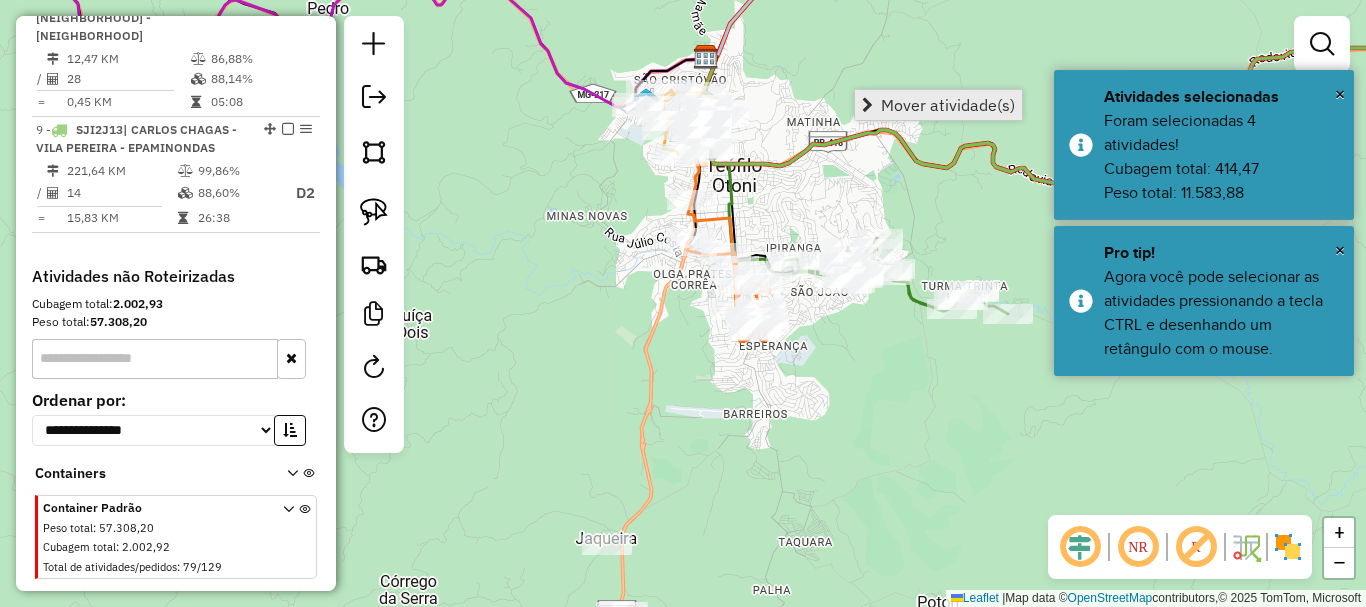 click on "Mover atividade(s)" at bounding box center (948, 105) 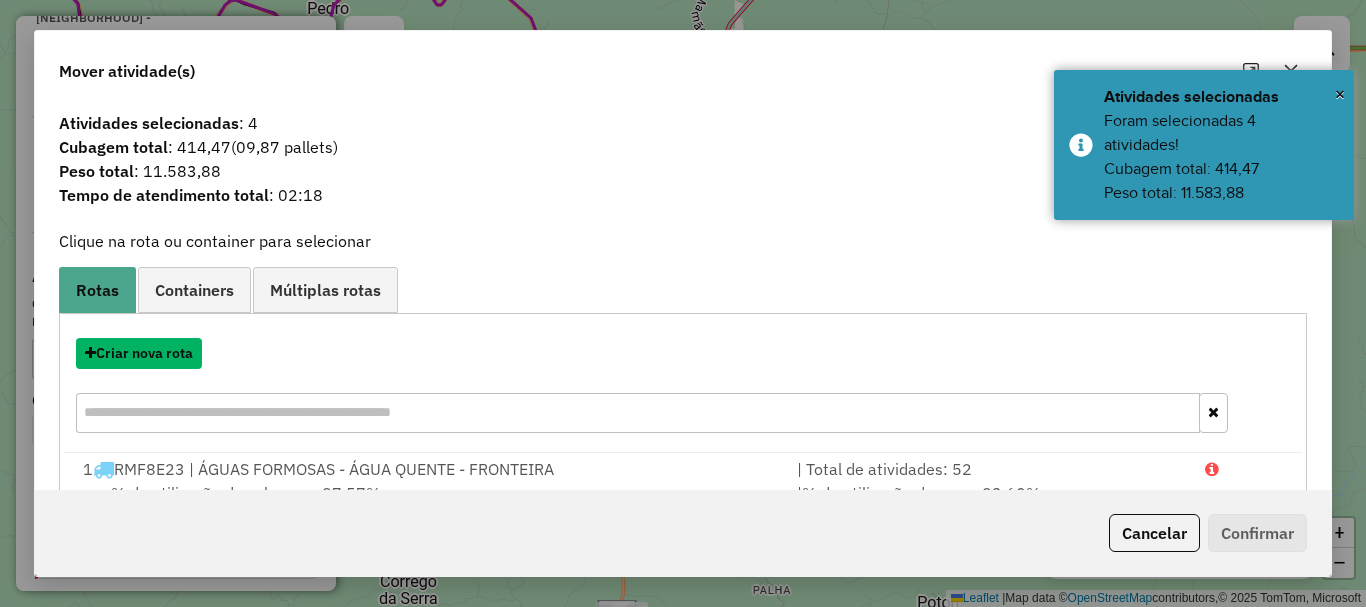click on "Criar nova rota" at bounding box center (139, 353) 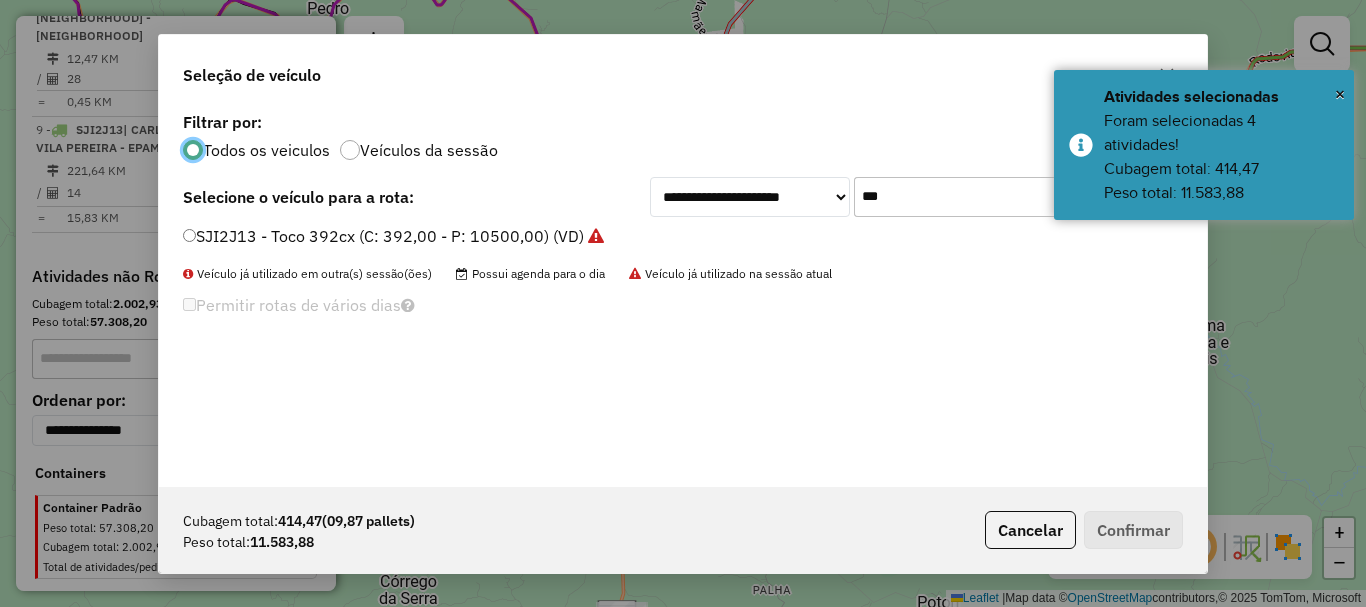 scroll, scrollTop: 11, scrollLeft: 6, axis: both 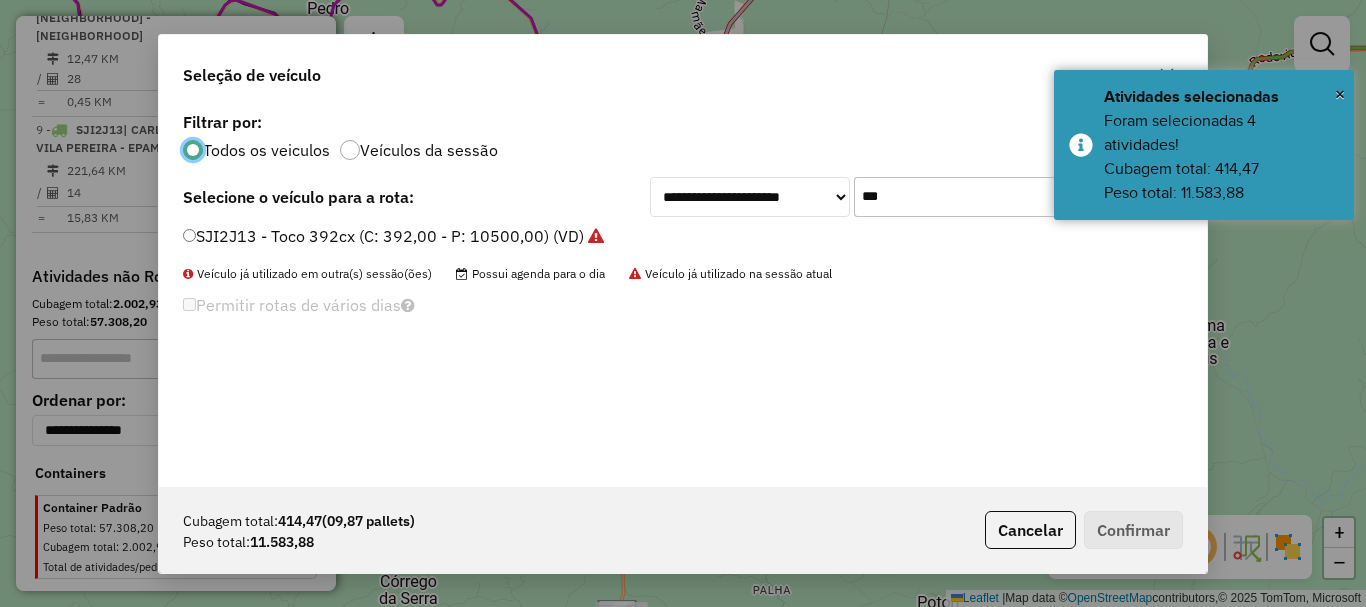 drag, startPoint x: 926, startPoint y: 193, endPoint x: 753, endPoint y: 197, distance: 173.04623 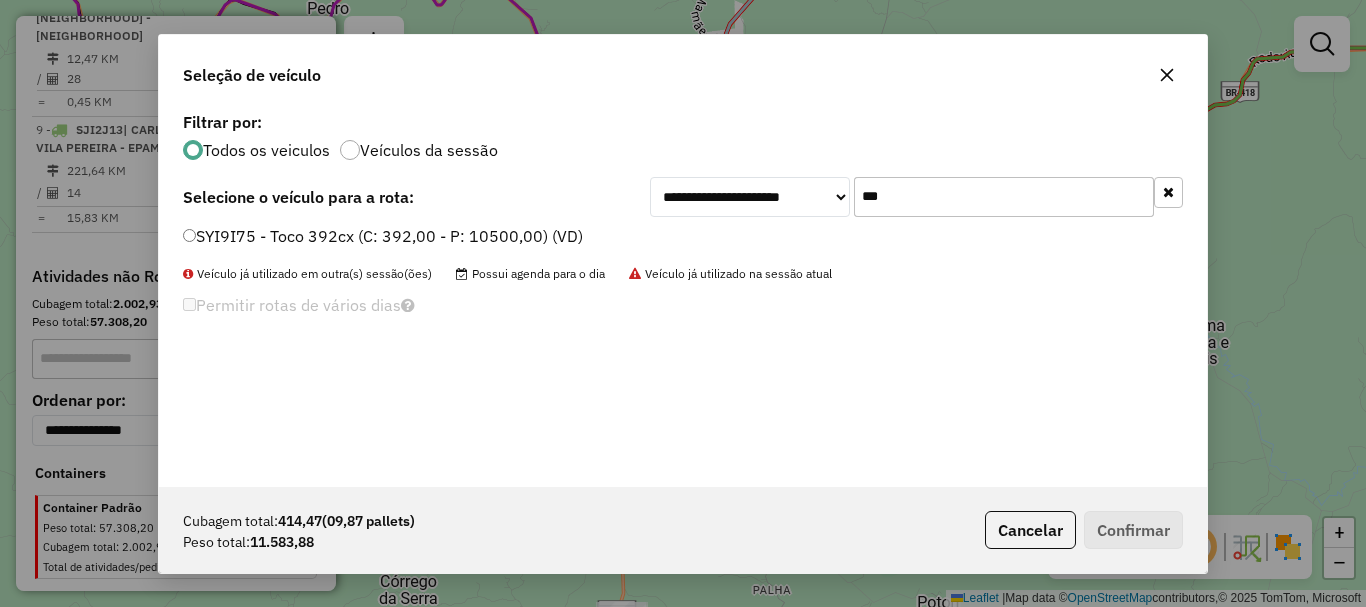 type on "***" 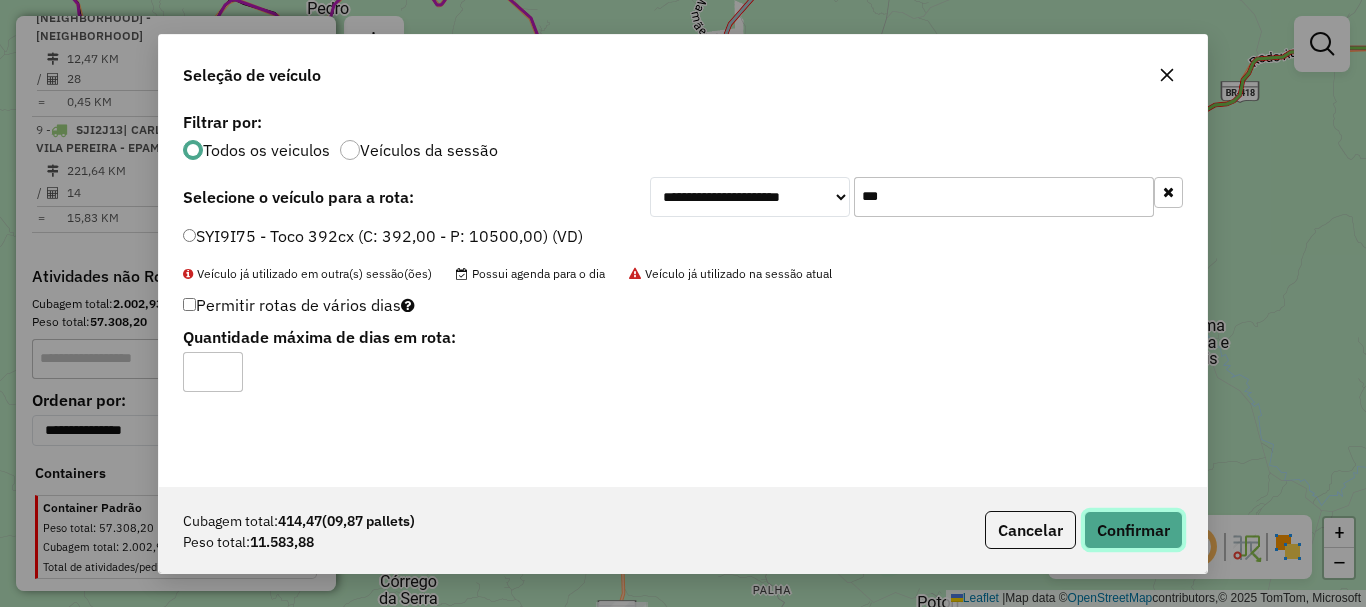 click on "Confirmar" 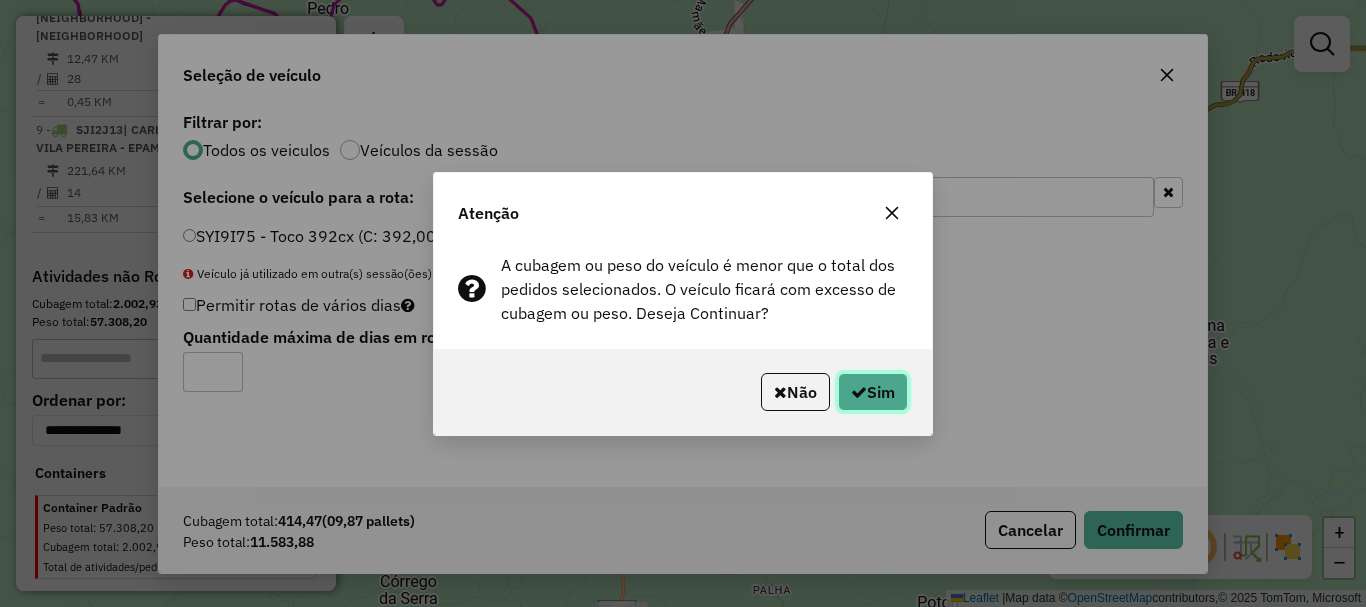click on "Sim" 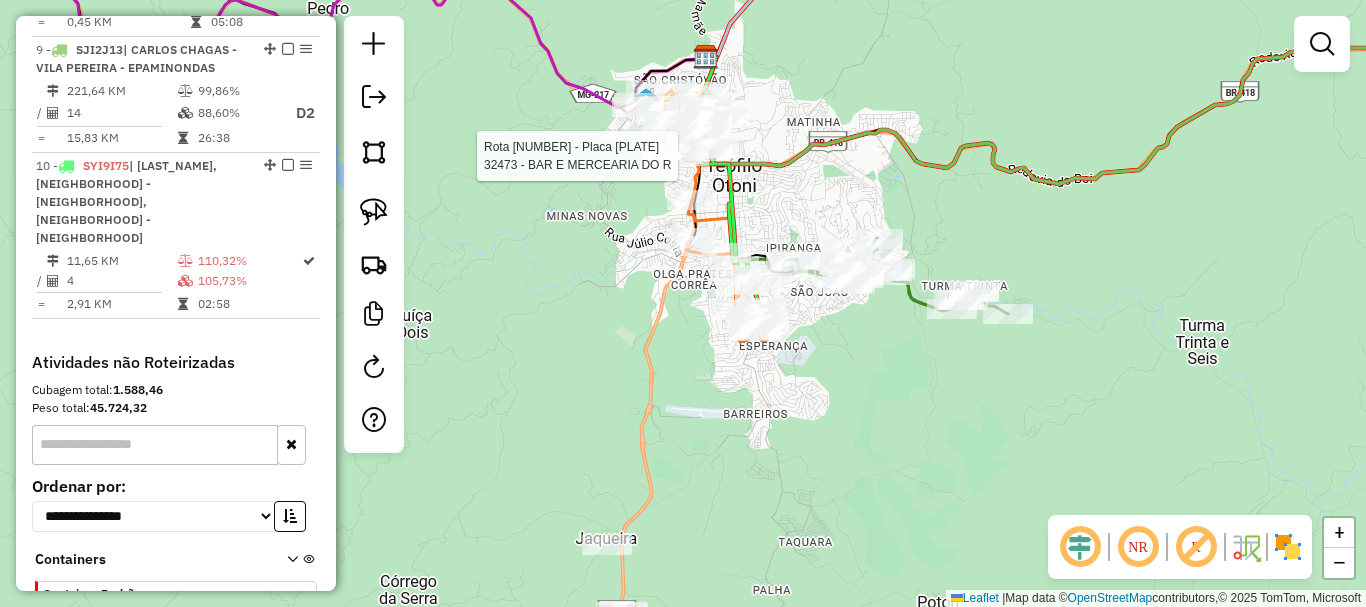 select on "*********" 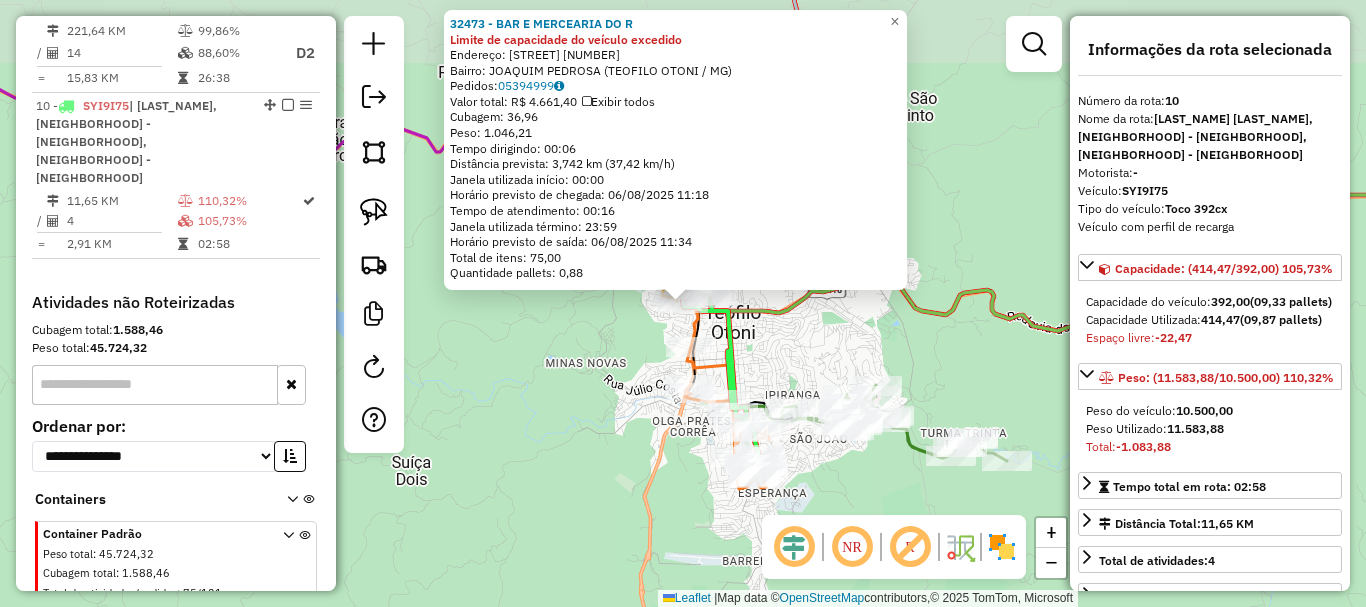 scroll, scrollTop: 1848, scrollLeft: 0, axis: vertical 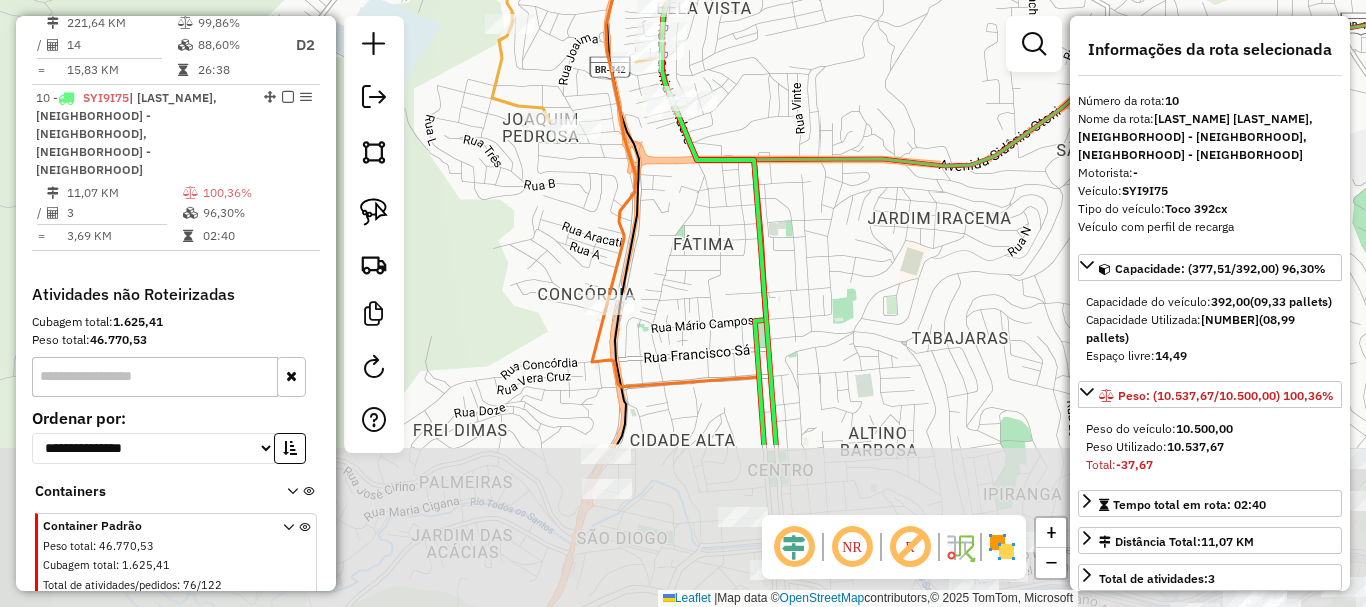 drag, startPoint x: 794, startPoint y: 320, endPoint x: 784, endPoint y: 88, distance: 232.21542 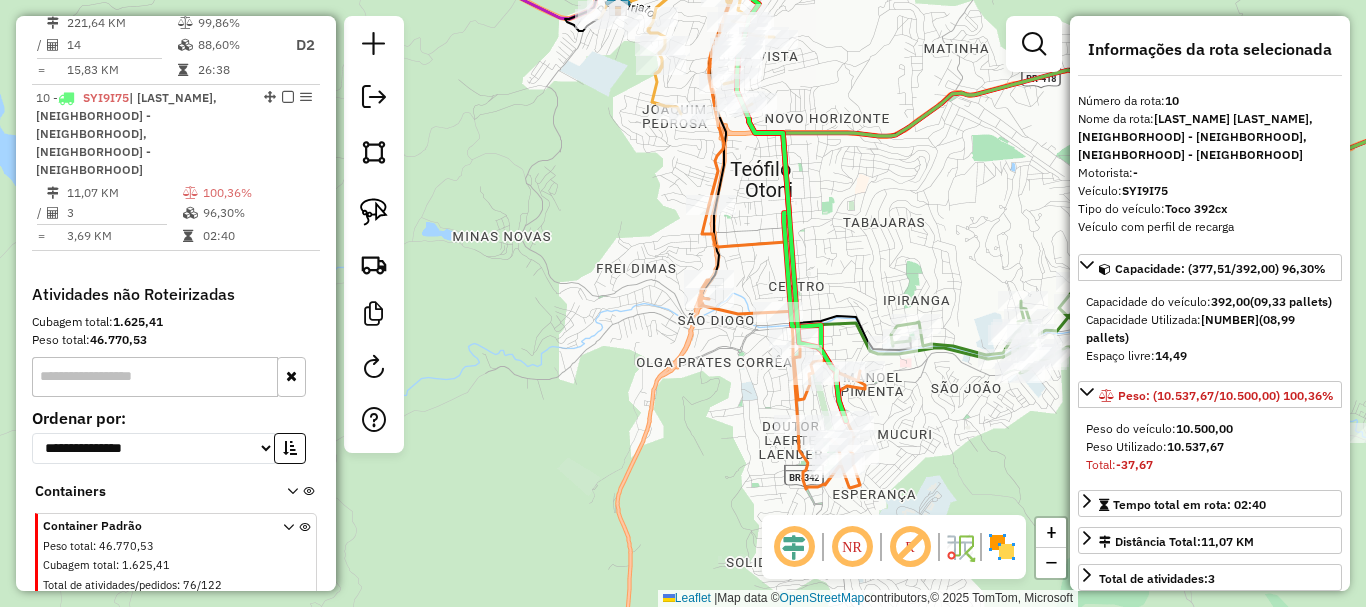 drag, startPoint x: 851, startPoint y: 277, endPoint x: 853, endPoint y: 162, distance: 115.01739 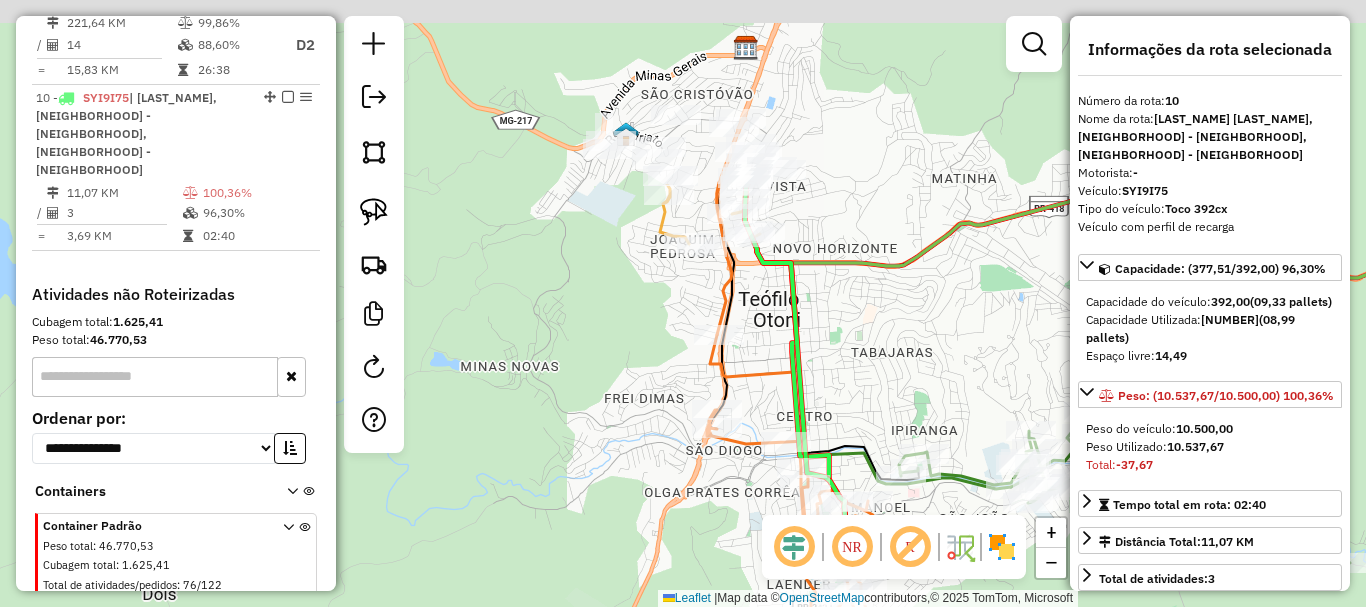 drag, startPoint x: 853, startPoint y: 137, endPoint x: 853, endPoint y: 451, distance: 314 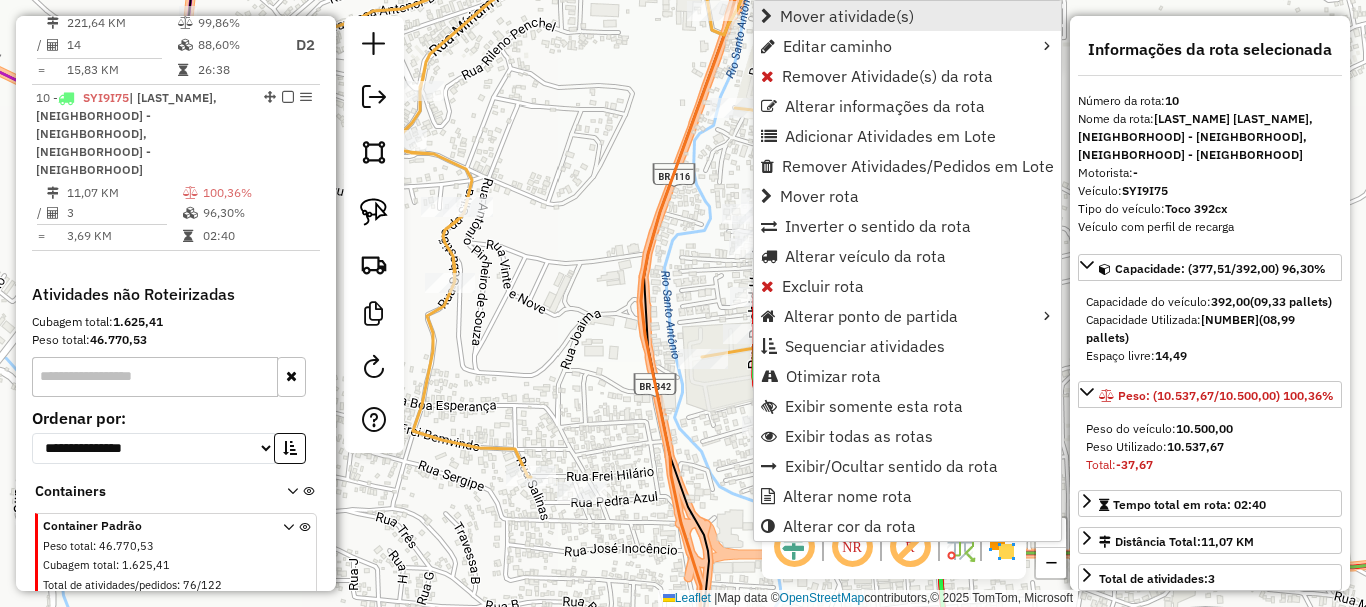 click on "Mover atividade(s)" at bounding box center [847, 16] 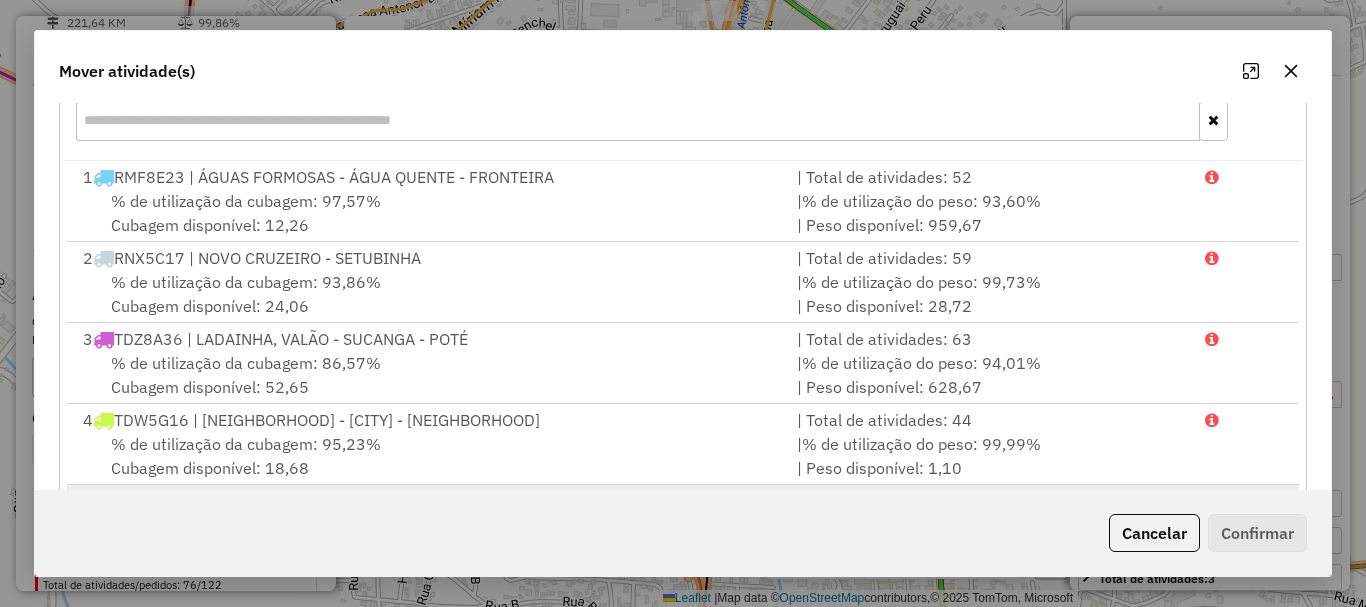 scroll, scrollTop: 397, scrollLeft: 0, axis: vertical 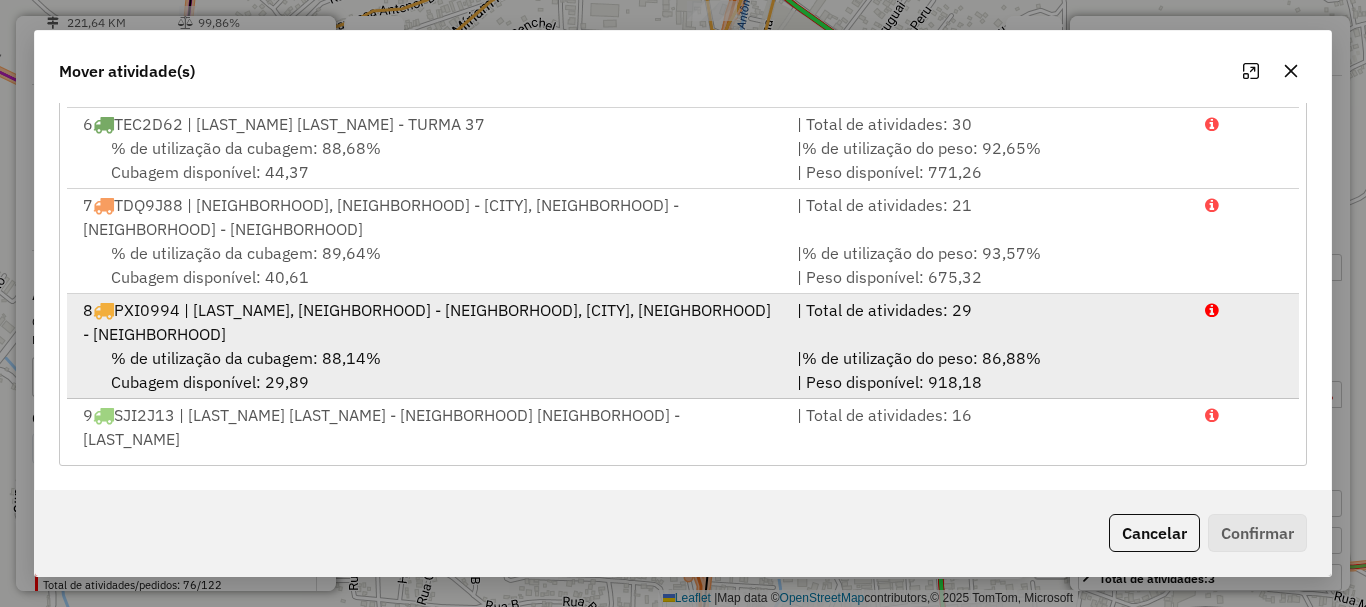 click on "8  PXI0994 | ALFREDO SÁ, BELA VISTA - BETEL, SÃO CRISTOVÃO" at bounding box center (428, 322) 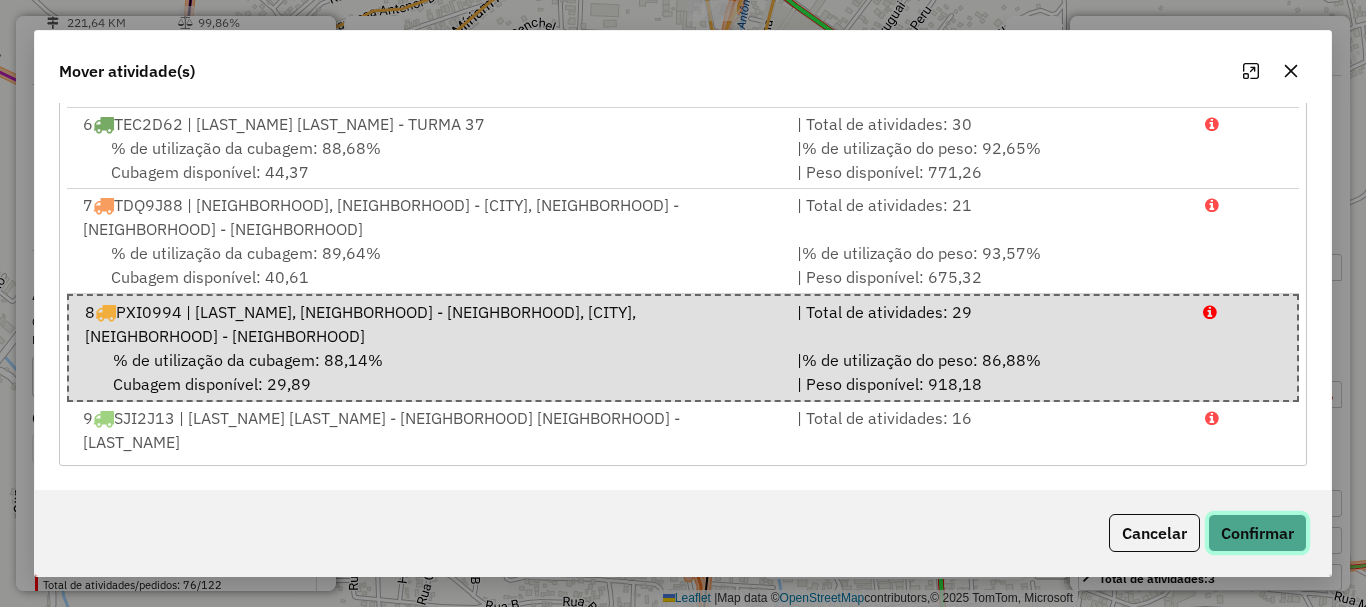 click on "Confirmar" 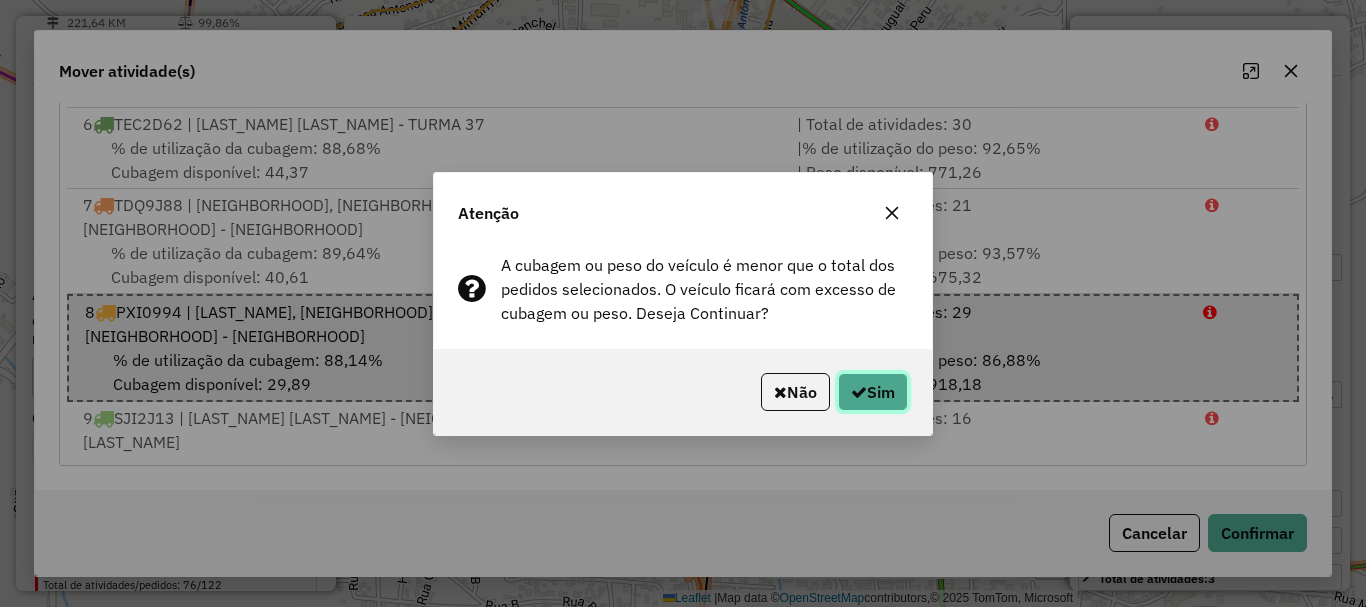 click on "Sim" 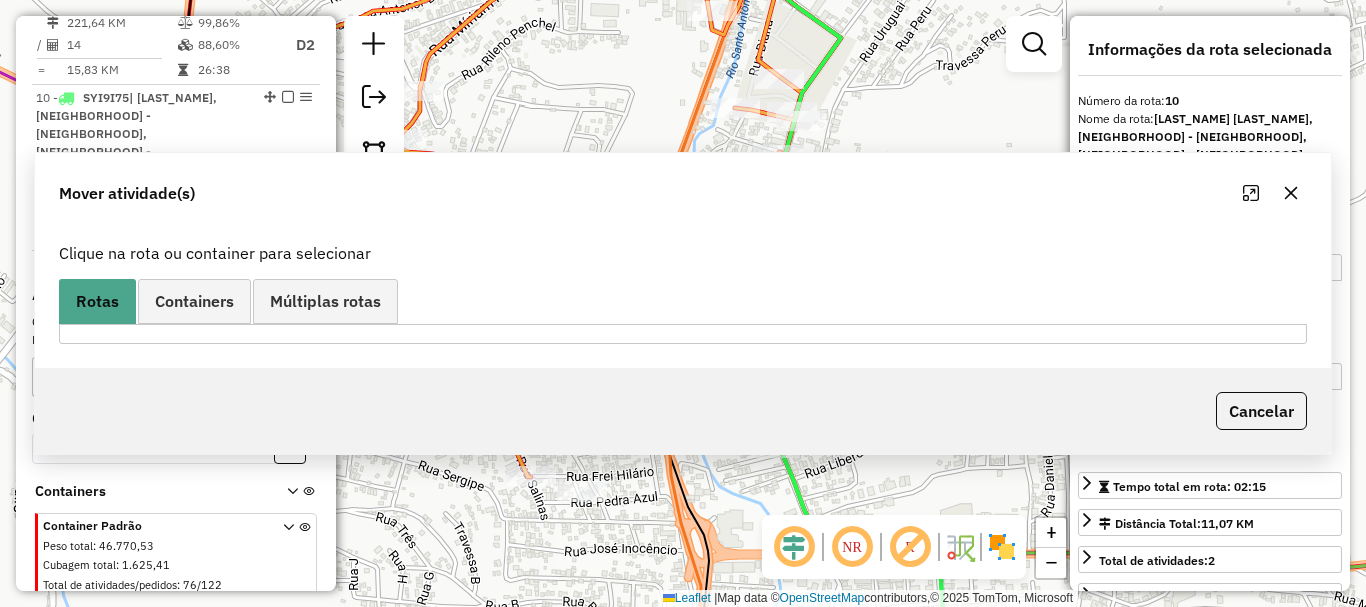 scroll, scrollTop: 0, scrollLeft: 0, axis: both 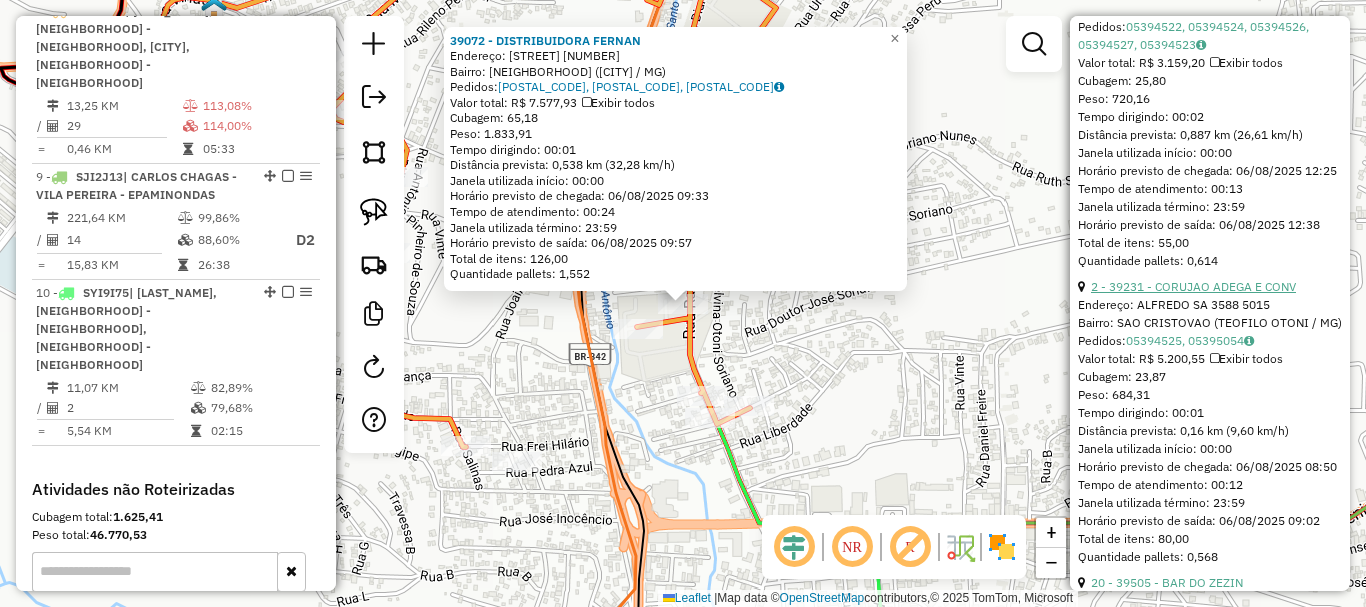 click on "2 - 39231 - CORUJAO ADEGA E CONV" at bounding box center (1193, 286) 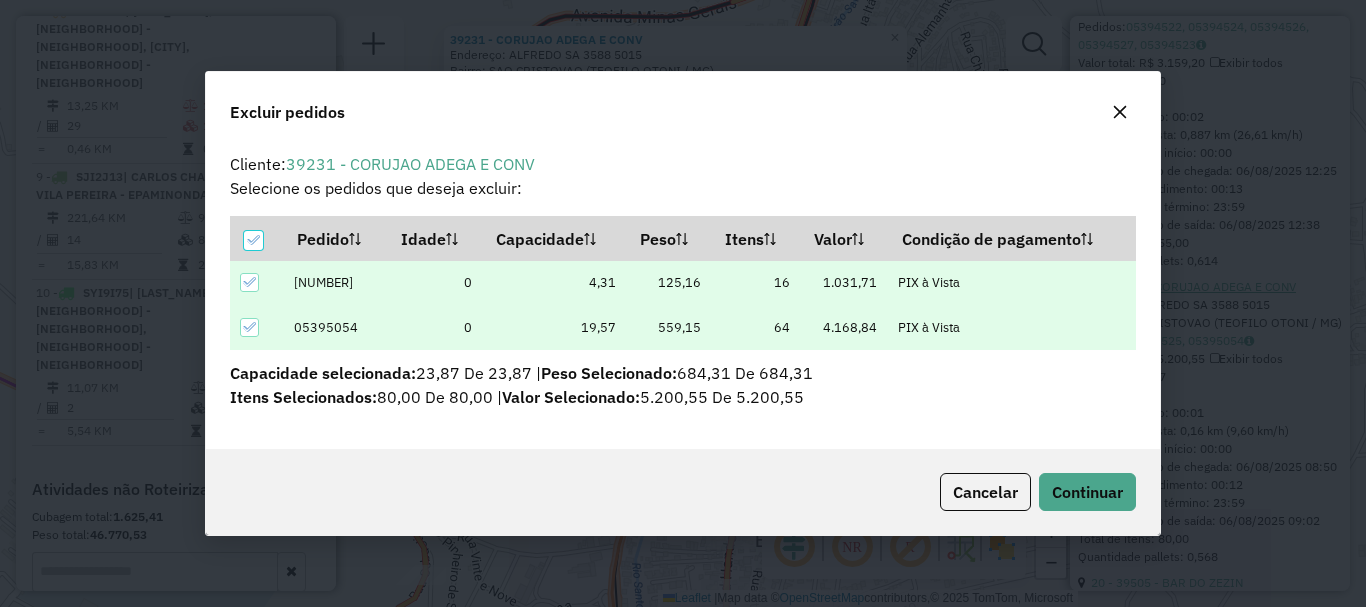 scroll, scrollTop: 0, scrollLeft: 0, axis: both 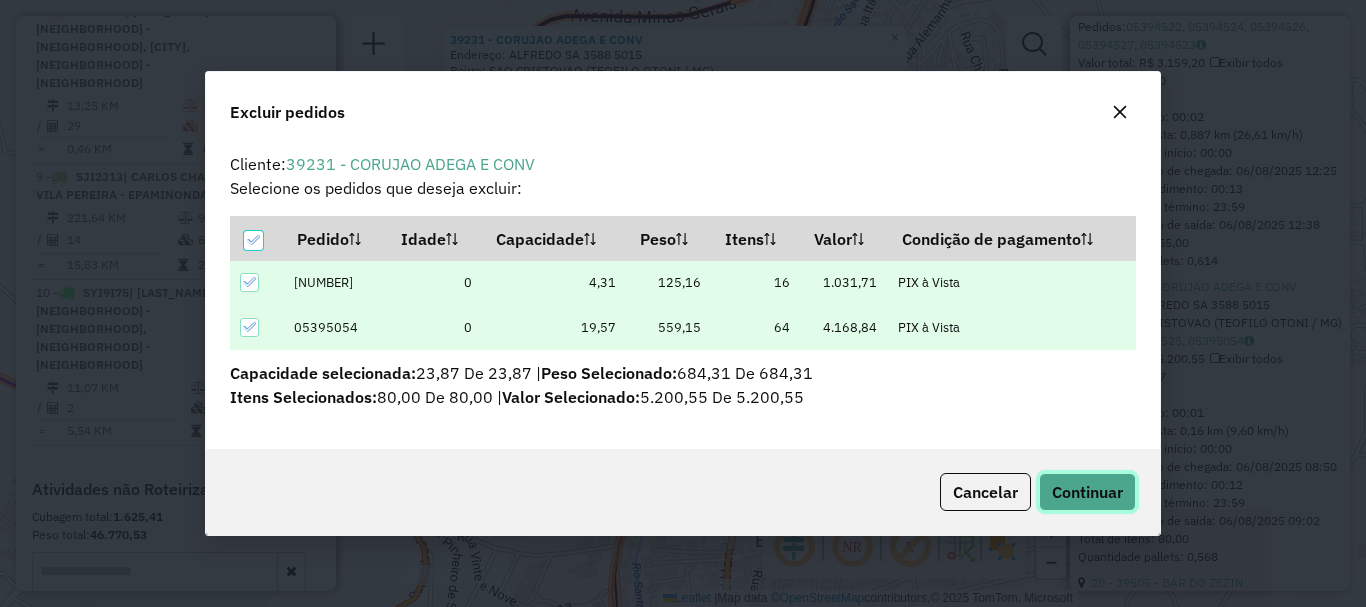 click on "Continuar" 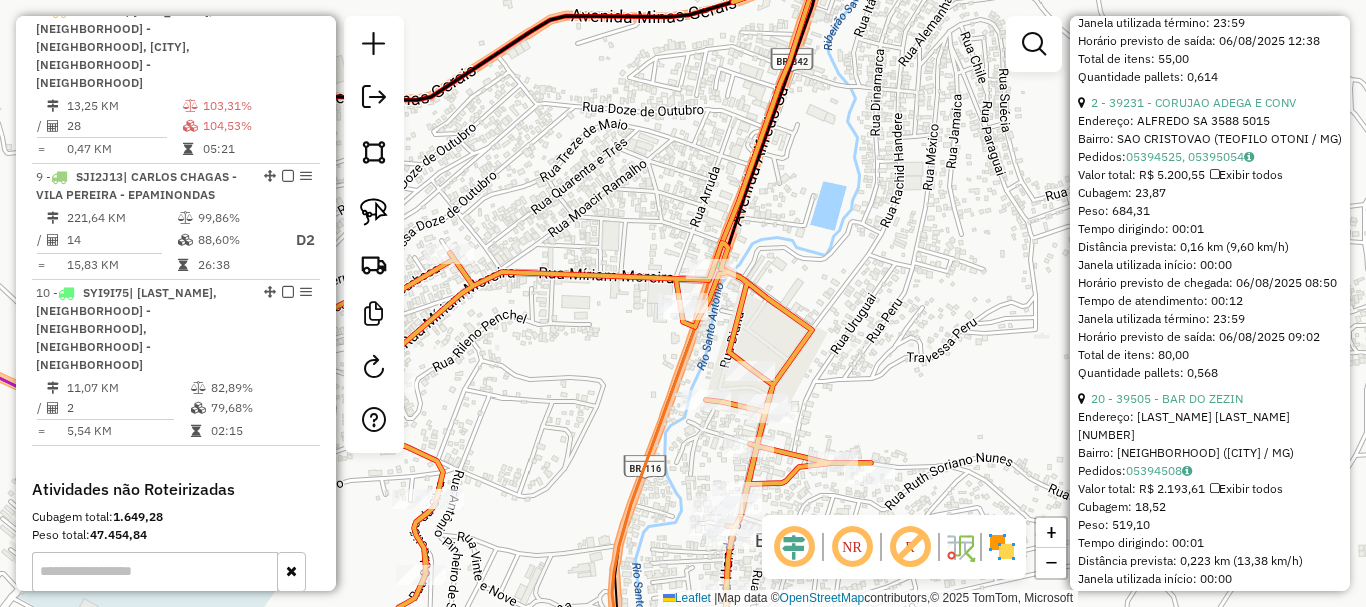 scroll, scrollTop: 1536, scrollLeft: 0, axis: vertical 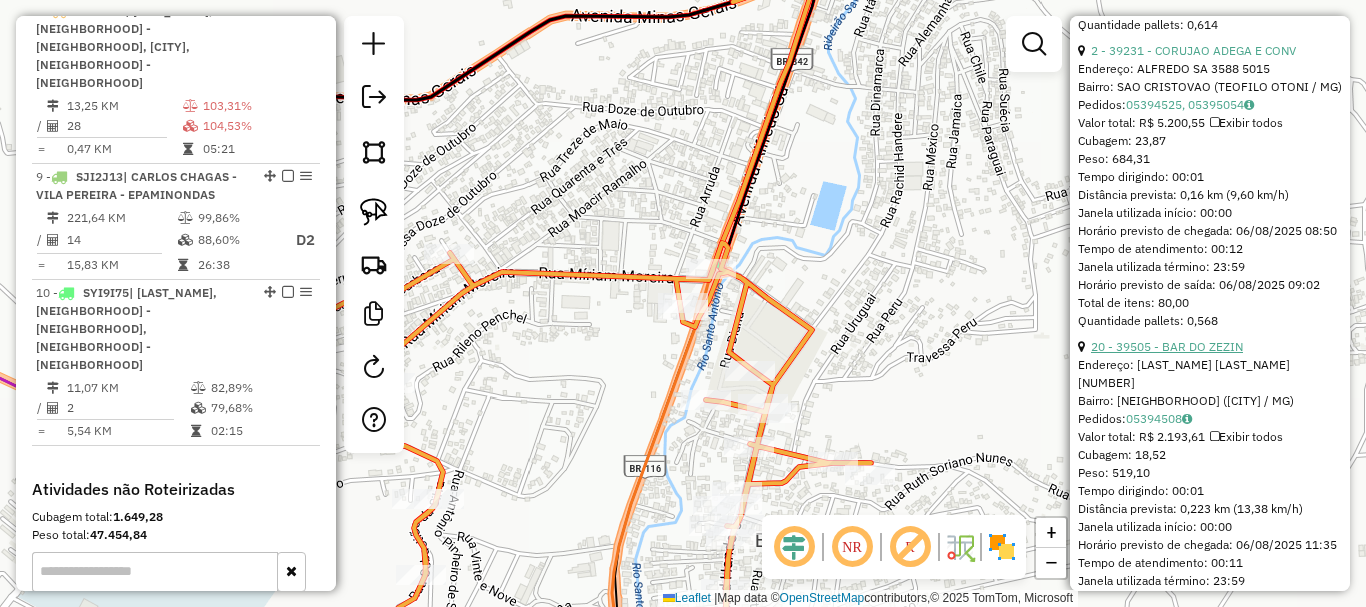 click on "20 - 39505 - BAR DO ZEZIN" at bounding box center [1167, 346] 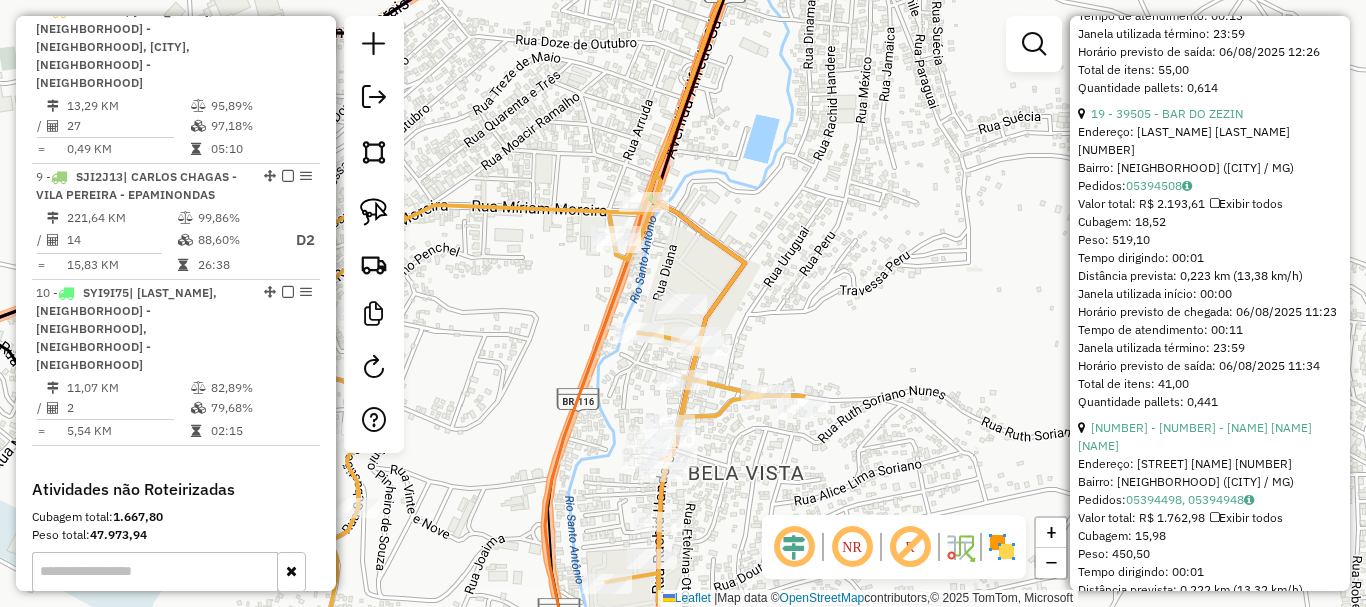 scroll, scrollTop: 1518, scrollLeft: 0, axis: vertical 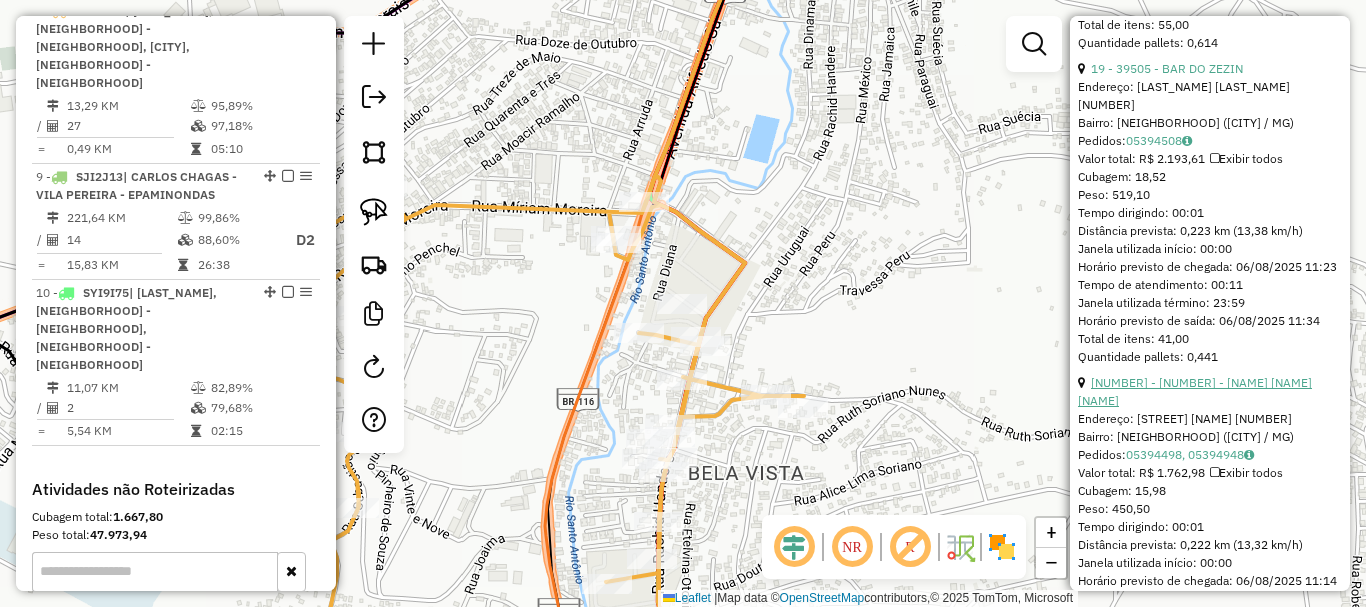 click on "18 - 37950 - FLABIA DARC FERREIRA" at bounding box center [1195, 391] 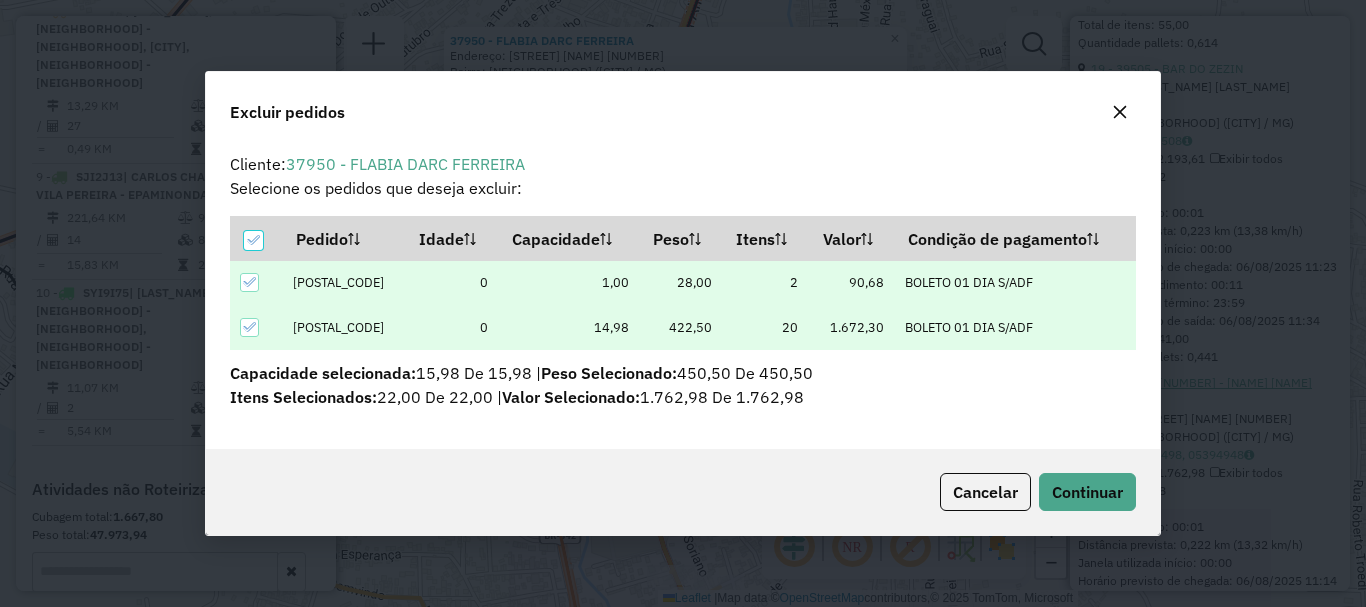 scroll, scrollTop: 82, scrollLeft: 0, axis: vertical 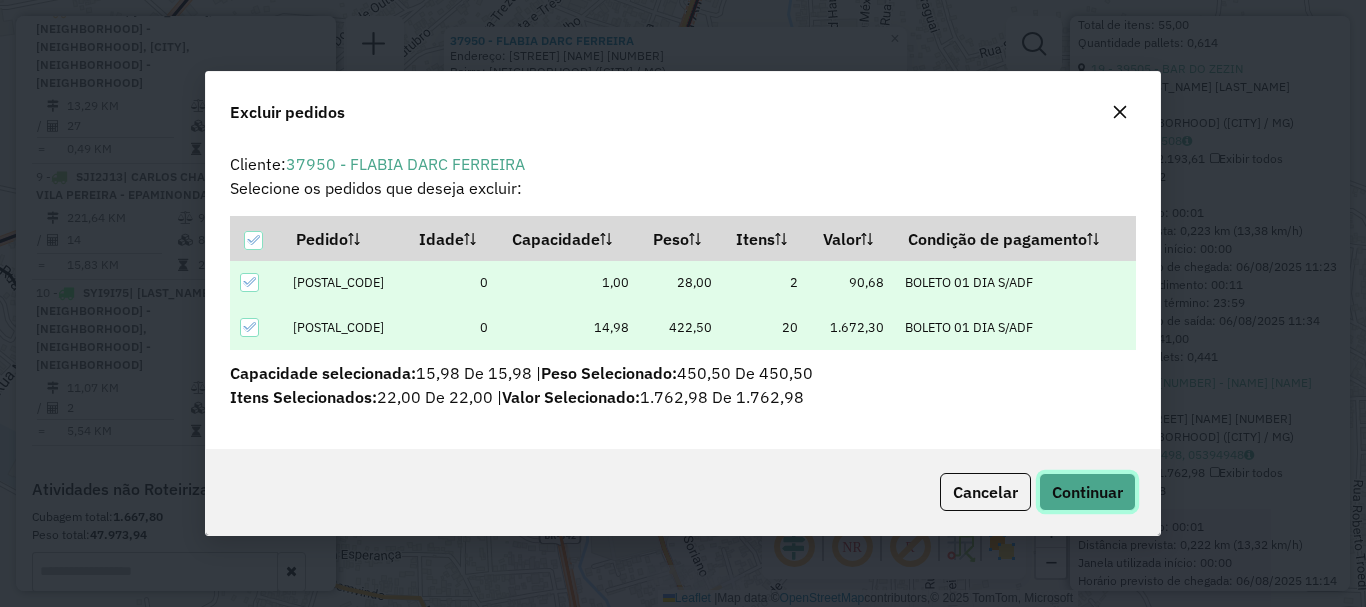 click on "Continuar" 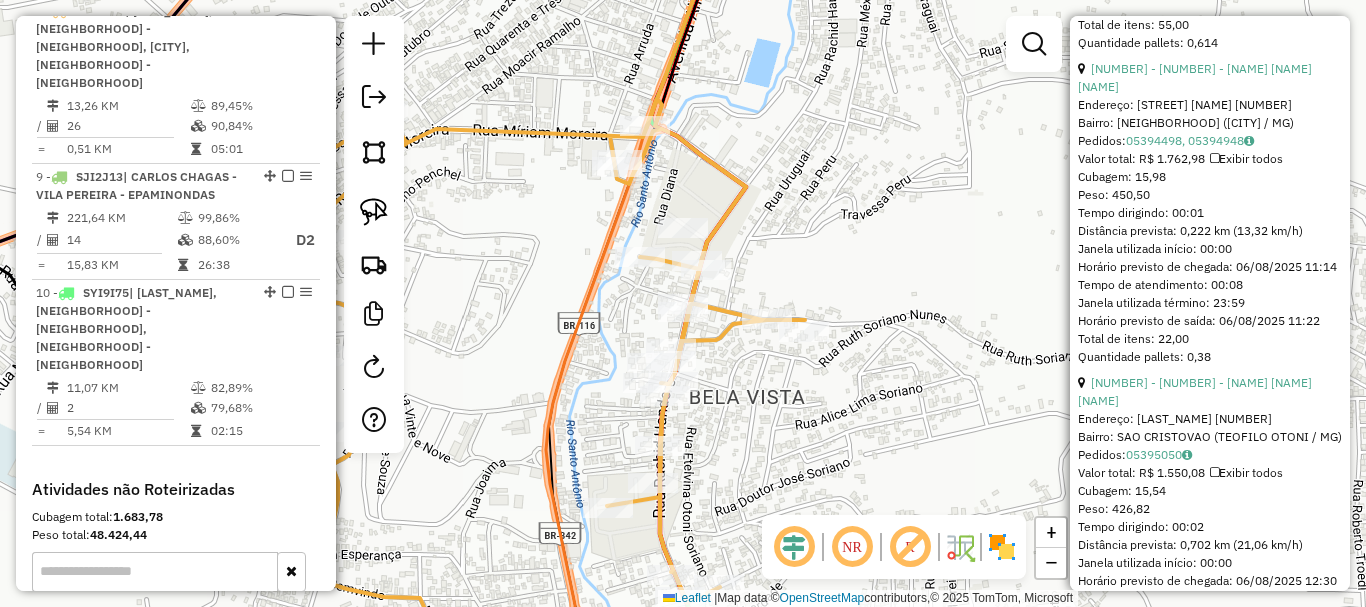 scroll, scrollTop: 558, scrollLeft: 0, axis: vertical 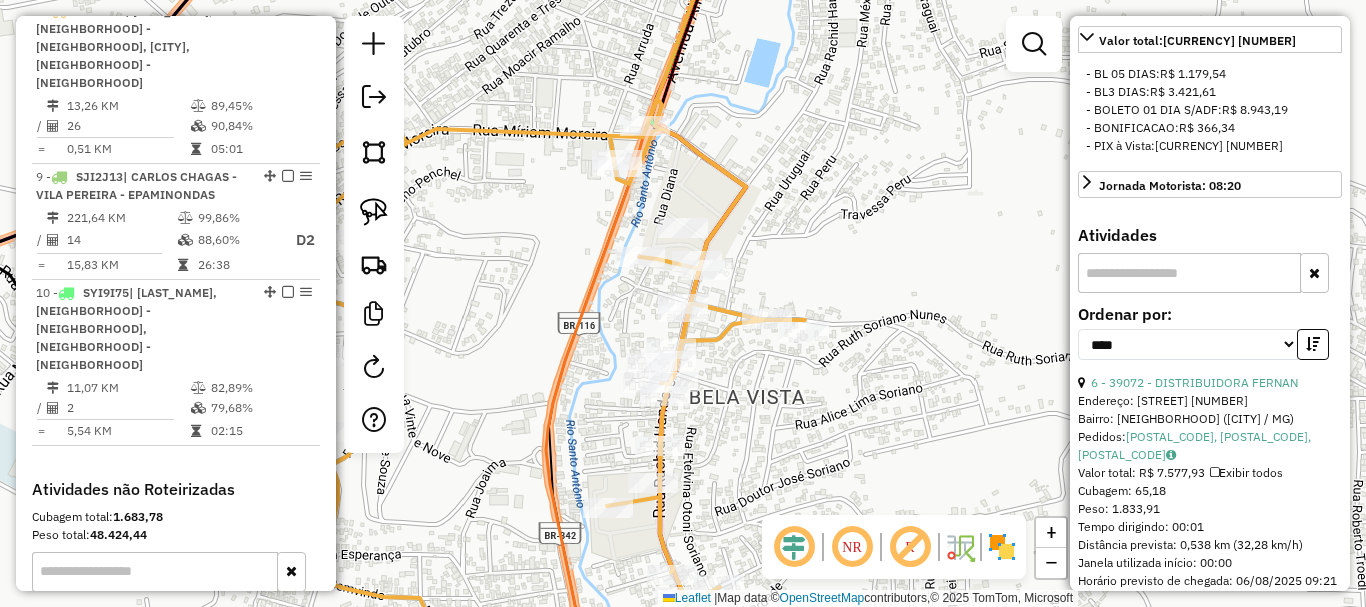 click on "Janela de atendimento Grade de atendimento Capacidade Transportadoras Veículos Cliente Pedidos  Rotas Selecione os dias de semana para filtrar as janelas de atendimento  Seg   Ter   Qua   Qui   Sex   Sáb   Dom  Informe o período da janela de atendimento: De: Até:  Filtrar exatamente a janela do cliente  Considerar janela de atendimento padrão  Selecione os dias de semana para filtrar as grades de atendimento  Seg   Ter   Qua   Qui   Sex   Sáb   Dom   Considerar clientes sem dia de atendimento cadastrado  Clientes fora do dia de atendimento selecionado Filtrar as atividades entre os valores definidos abaixo:  Peso mínimo:   Peso máximo:   Cubagem mínima:   Cubagem máxima:   De:   Até:  Filtrar as atividades entre o tempo de atendimento definido abaixo:  De:   Até:   Considerar capacidade total dos clientes não roteirizados Transportadora: Selecione um ou mais itens Tipo de veículo: Selecione um ou mais itens Veículo: Selecione um ou mais itens Motorista: Selecione um ou mais itens Nome: Rótulo:" 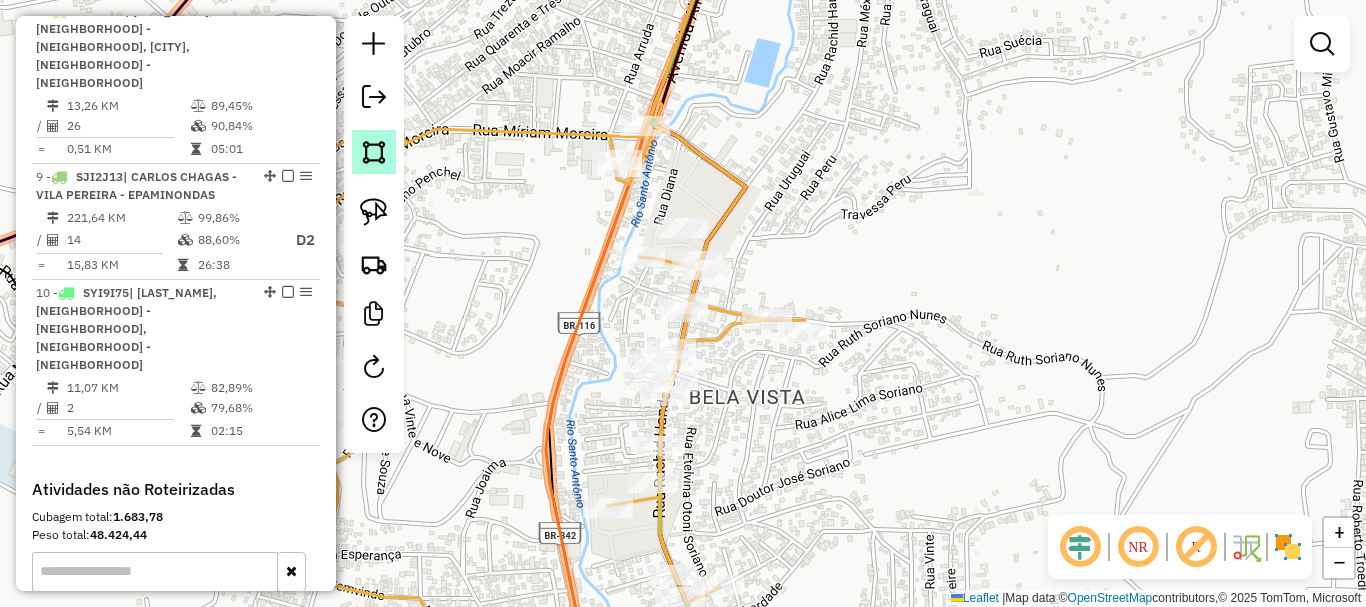 click 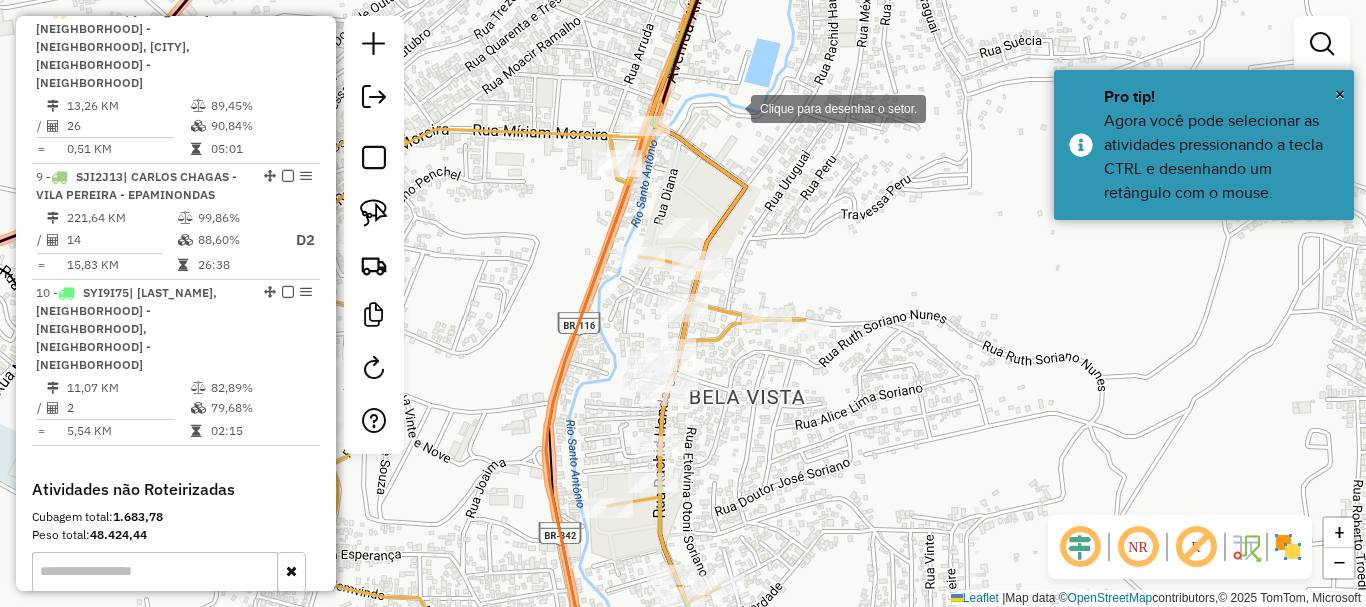 click 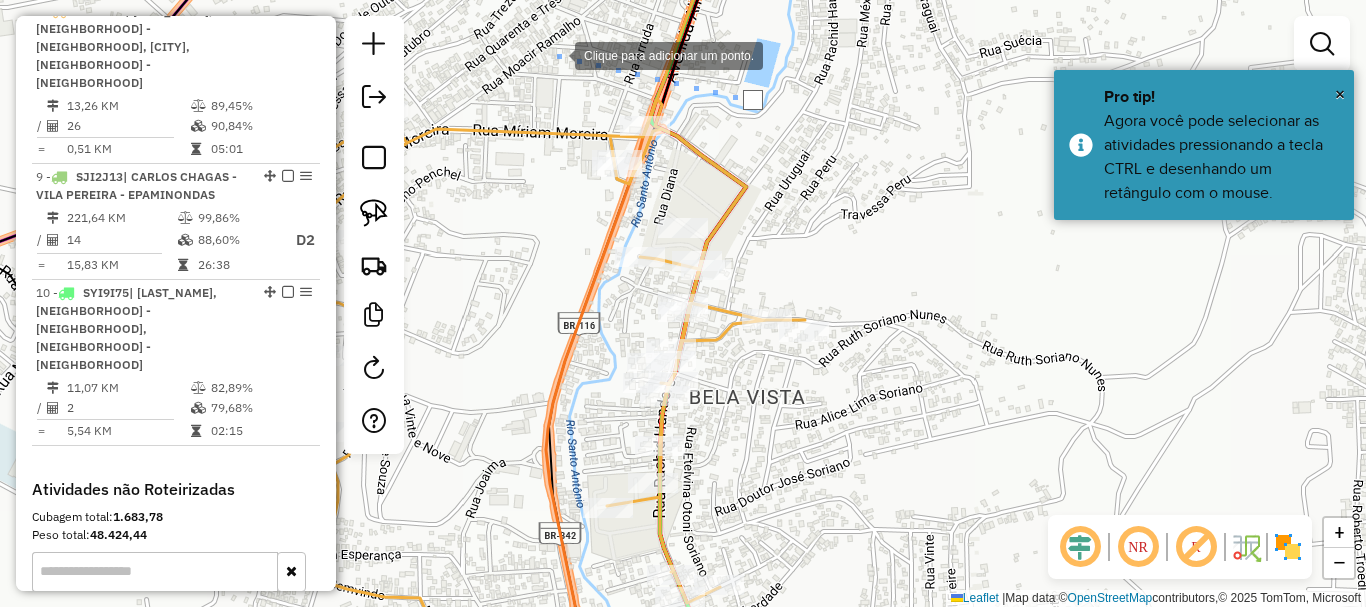 click 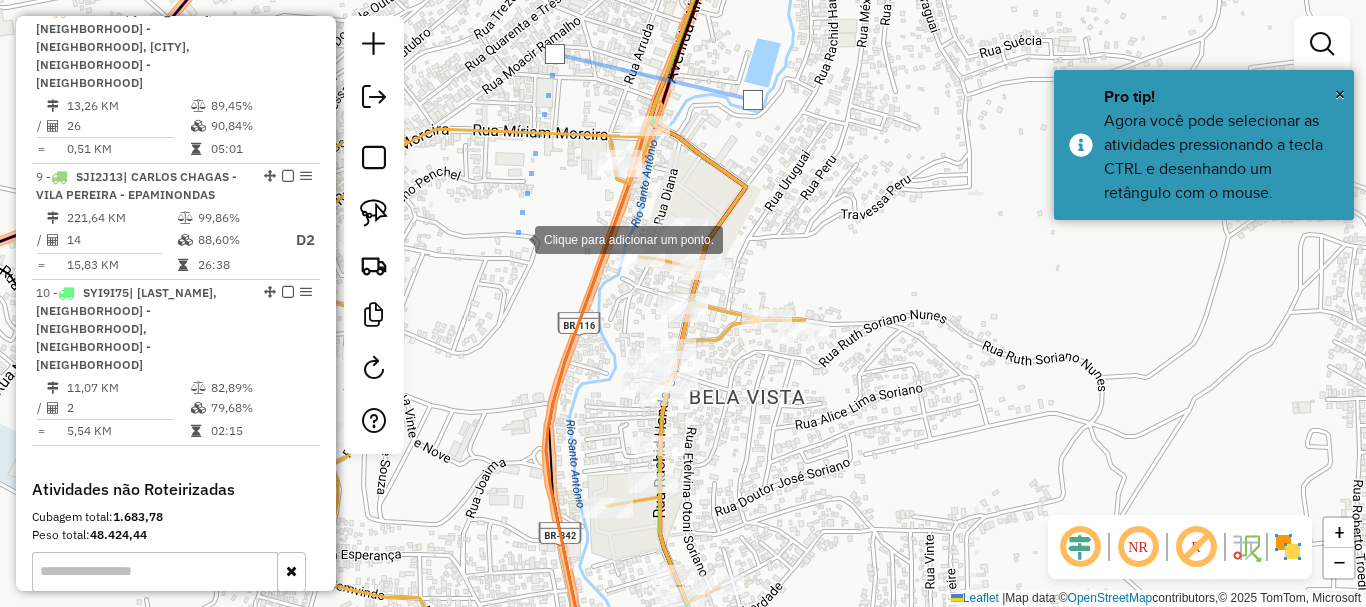 click 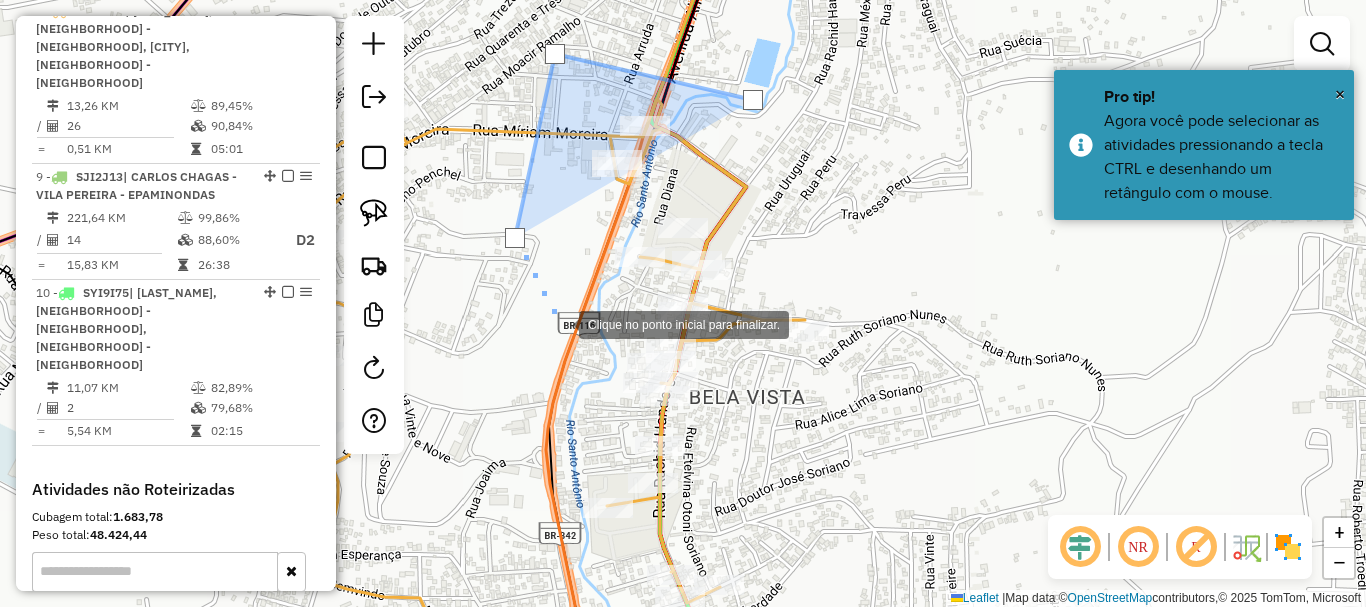 click 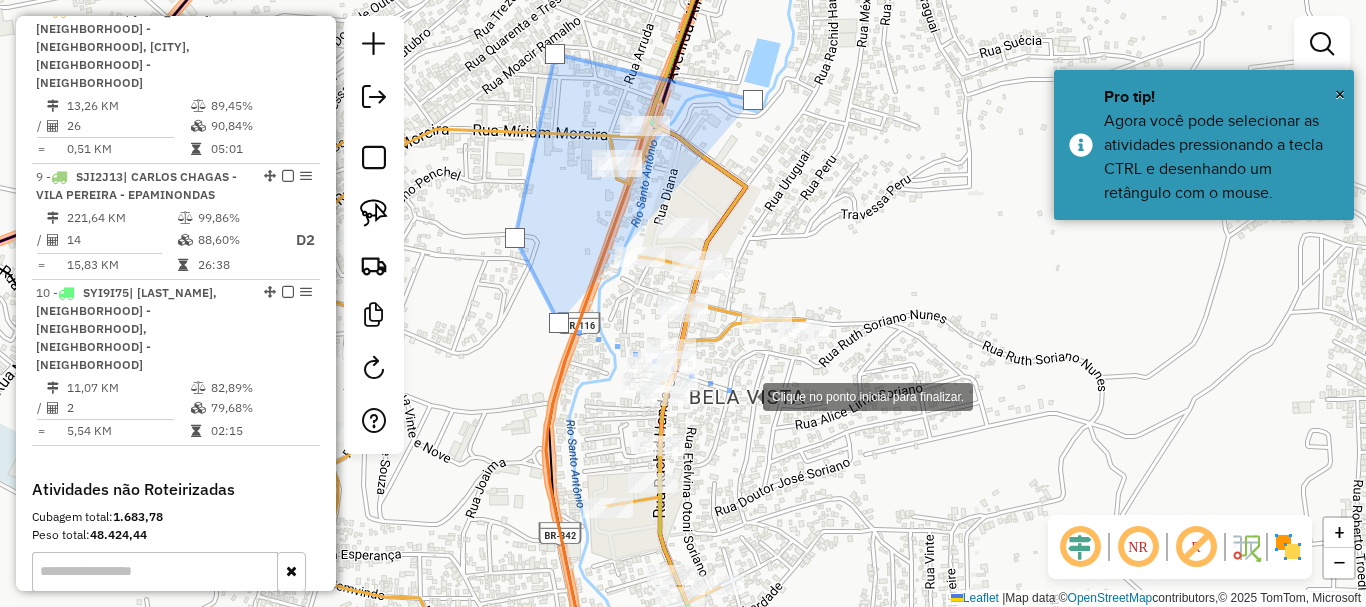 click 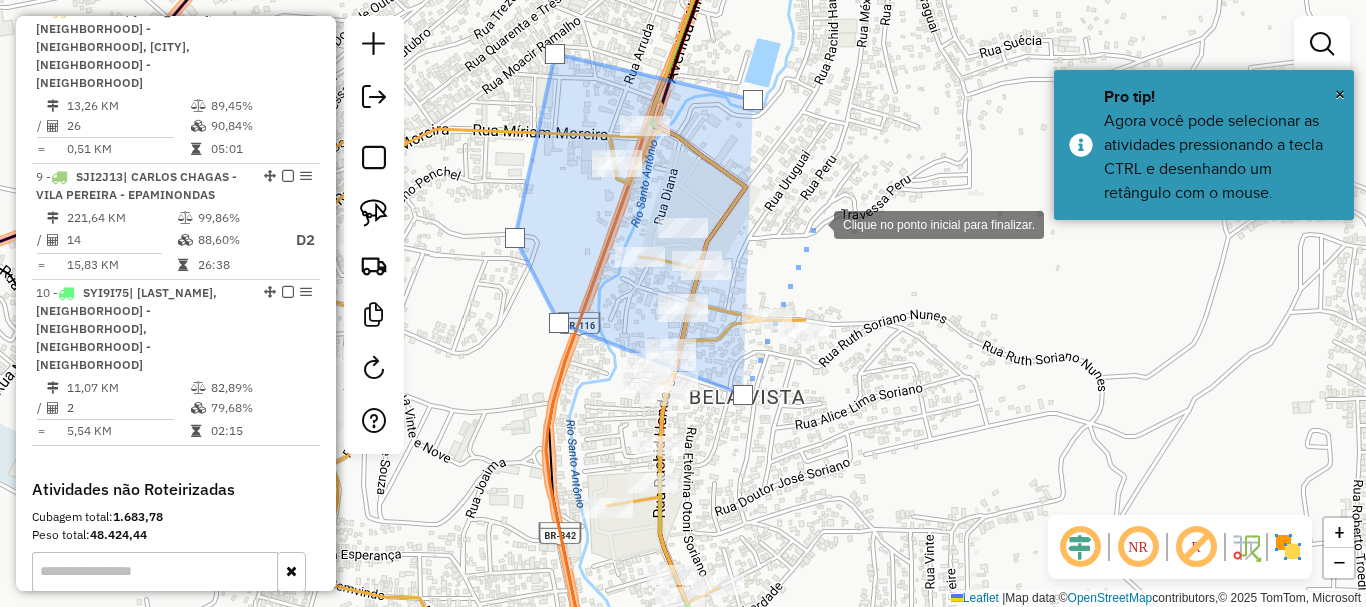 click 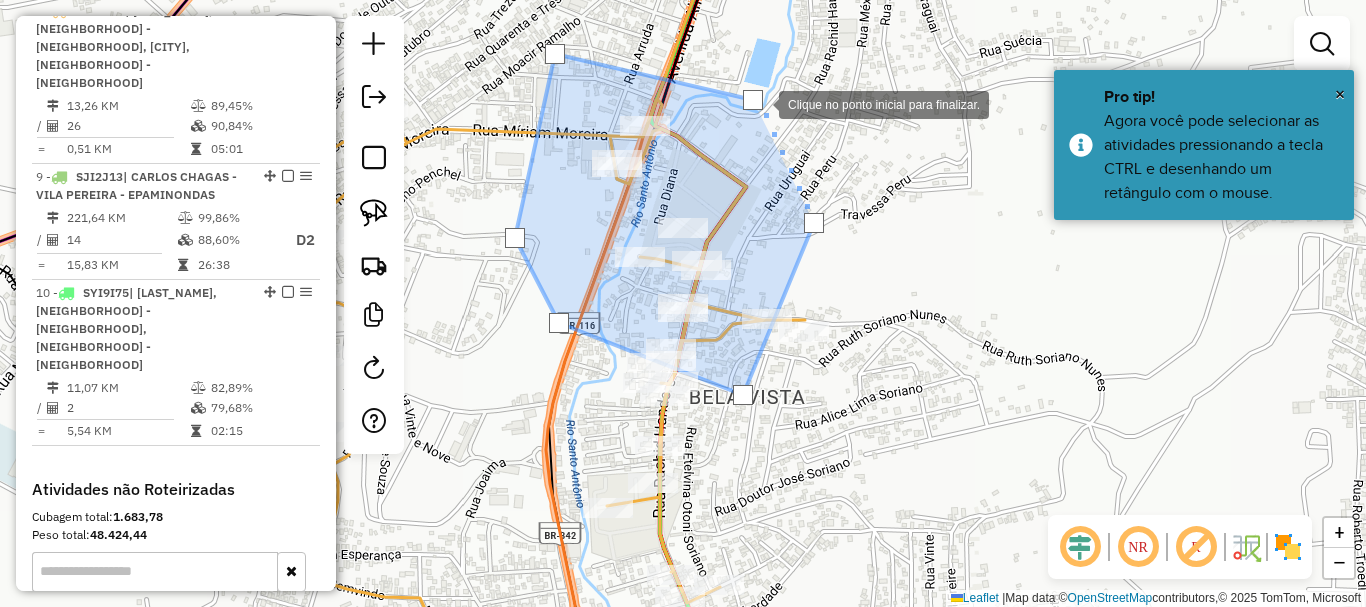 click 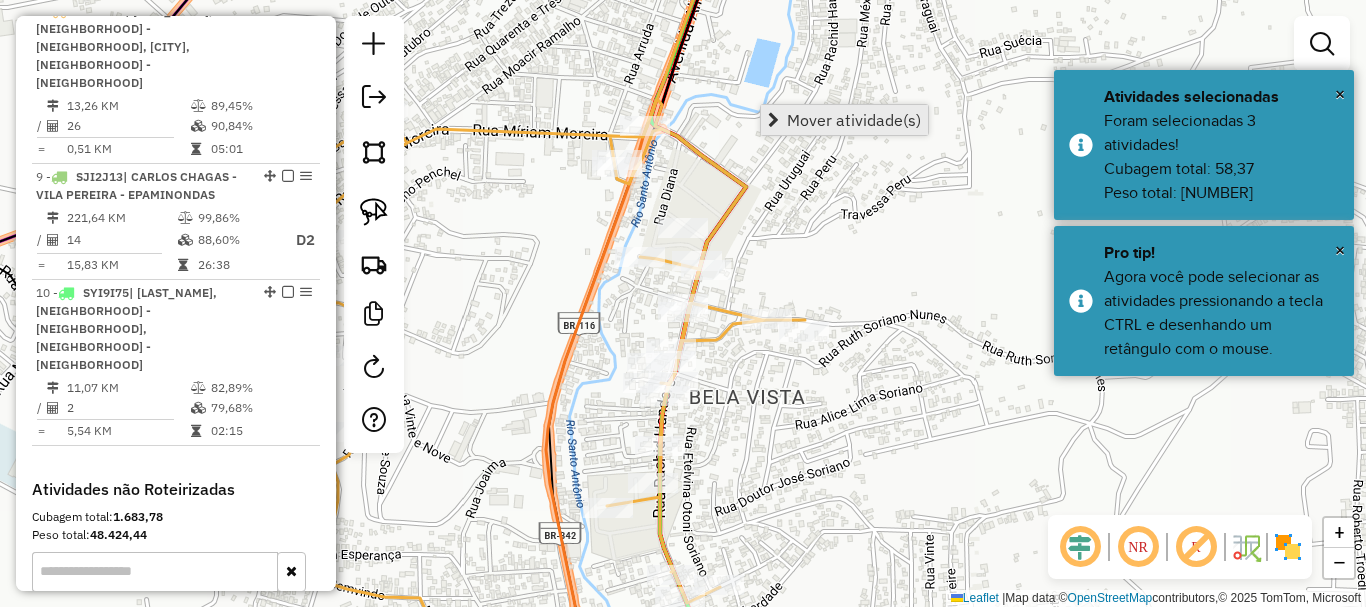 click on "Mover atividade(s)" at bounding box center (854, 120) 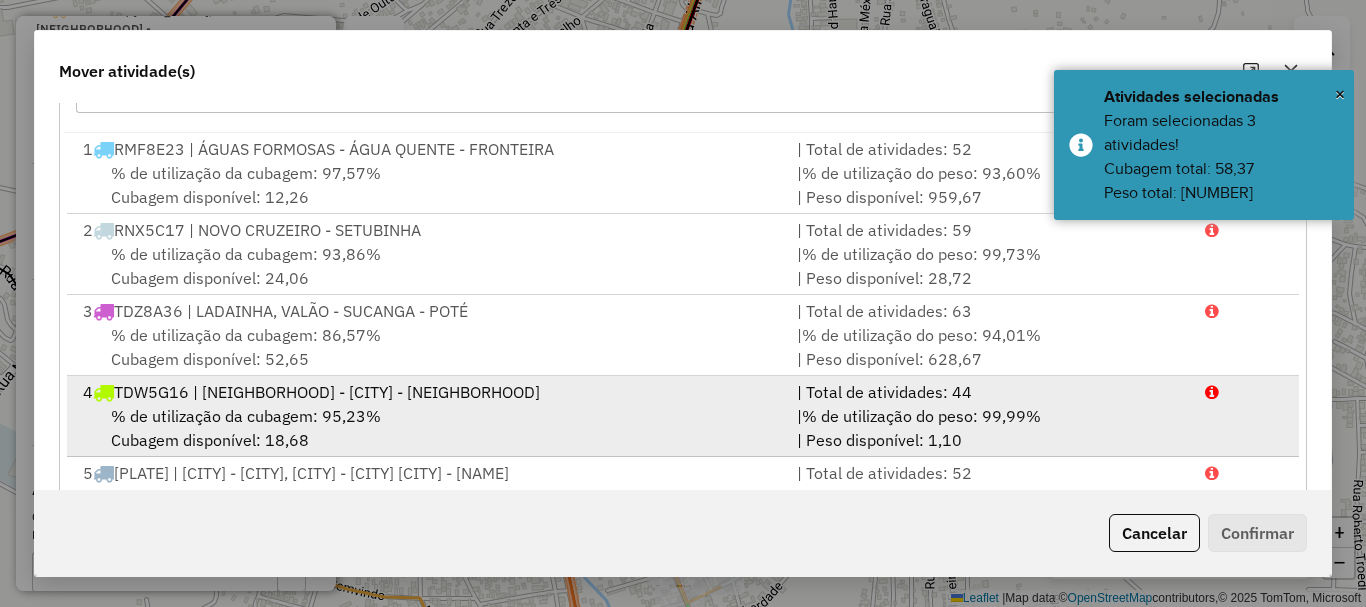 scroll, scrollTop: 397, scrollLeft: 0, axis: vertical 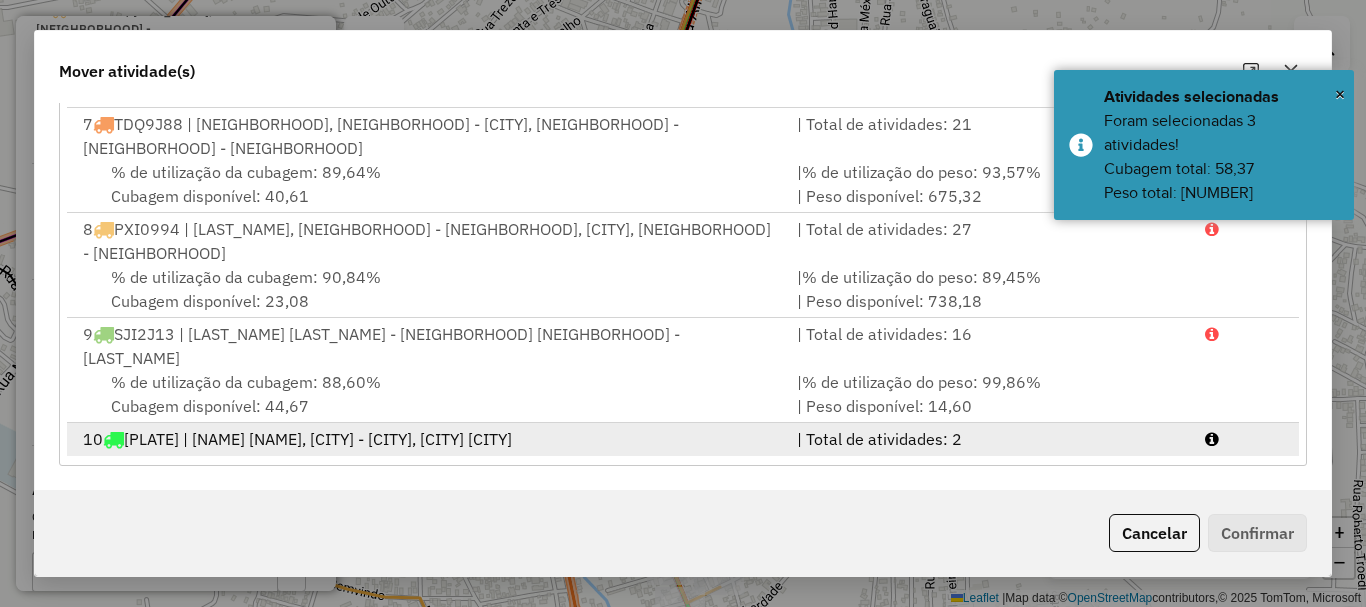 click on "10  SYI9I75 | ALFREDO SÁ, BELA VISTA - BETEL, MANOEL PIMENTA - VILA SÃO JOÃO" at bounding box center (428, 439) 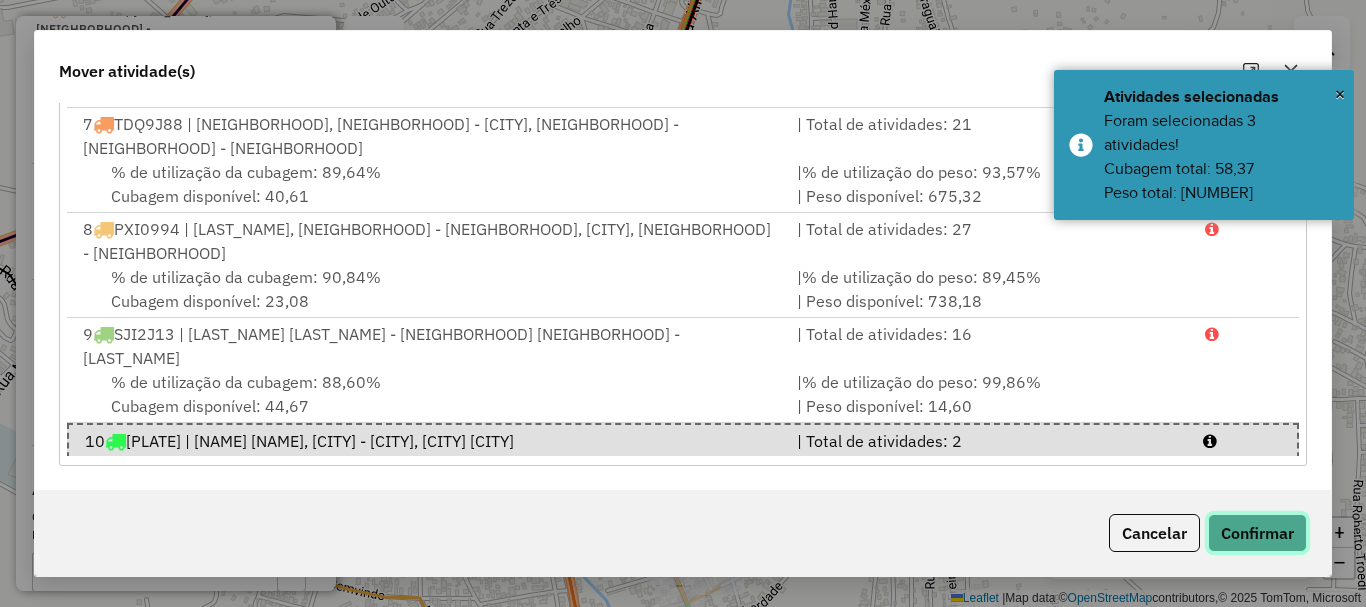 click on "Confirmar" 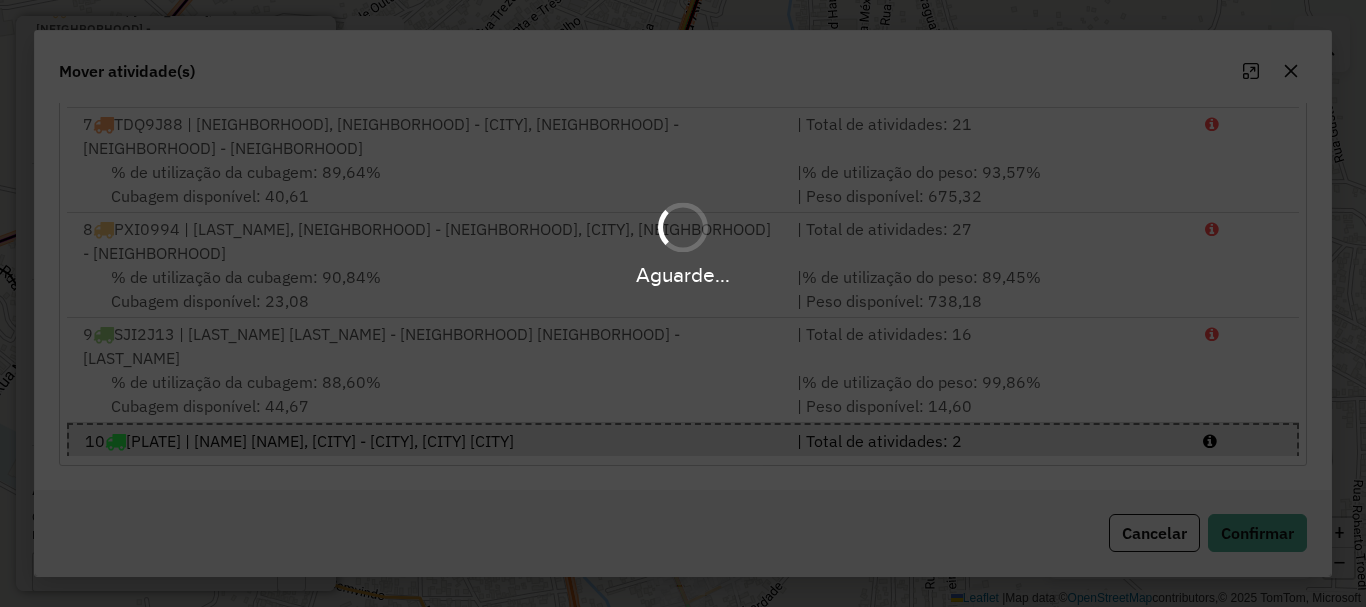 scroll, scrollTop: 0, scrollLeft: 0, axis: both 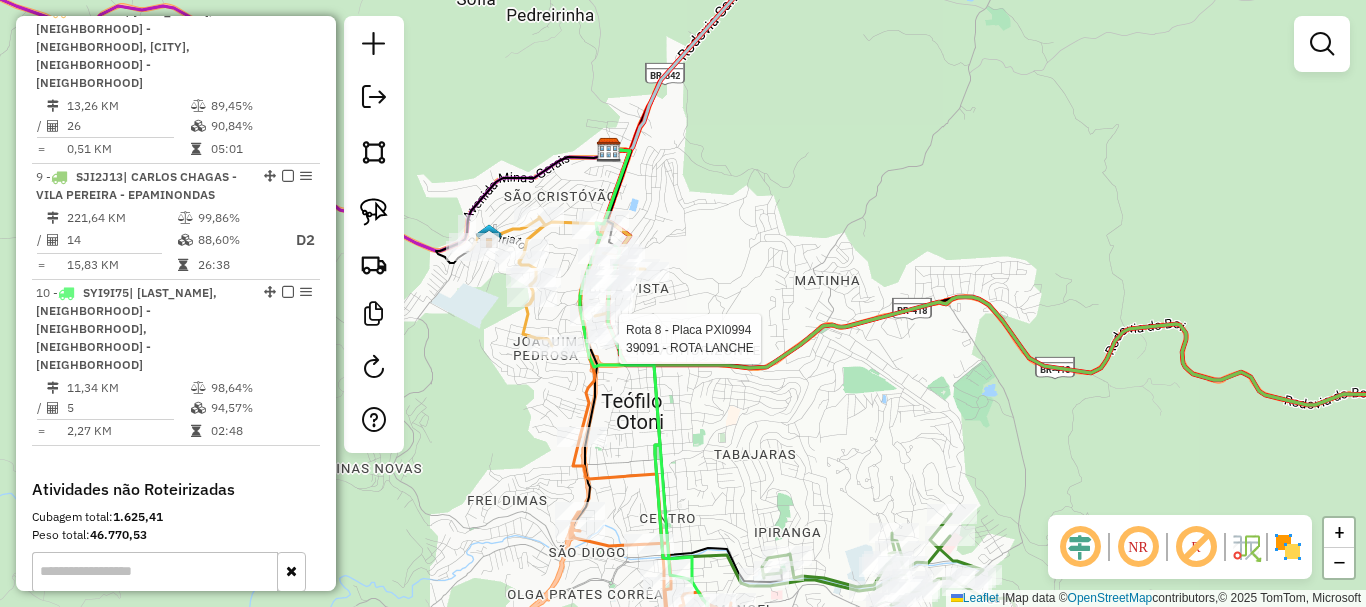 select on "*********" 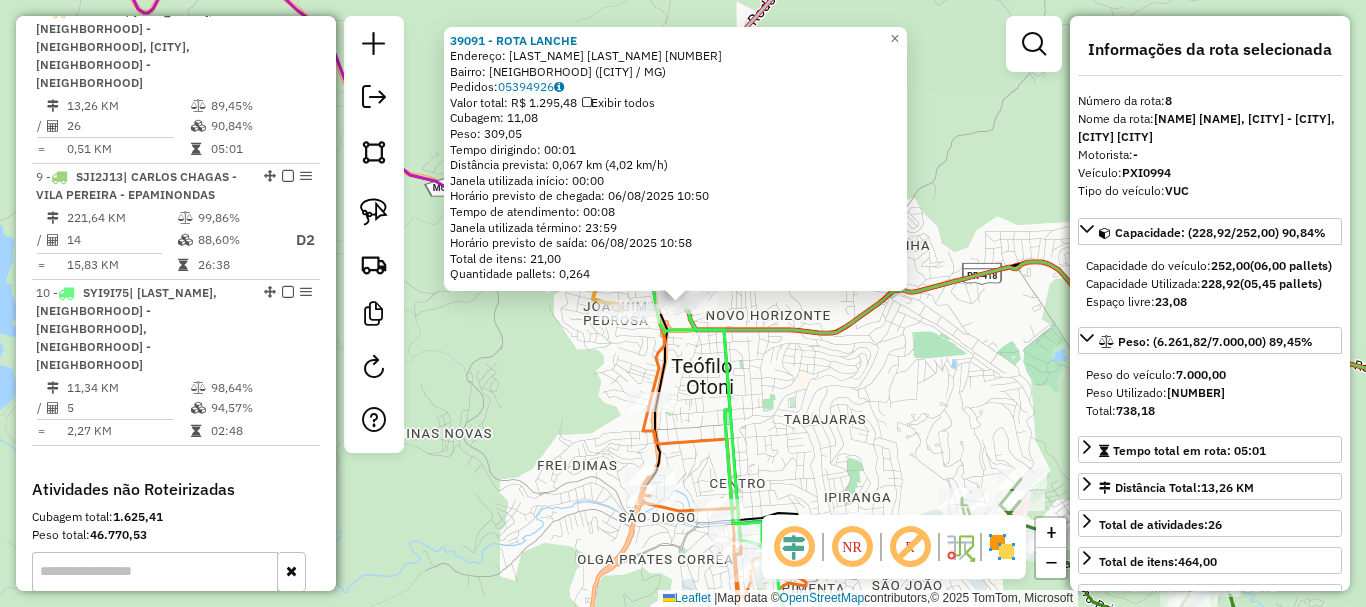 click on "39091 - ROTA LANCHE  Endereço:  RACHID HANDERE 629   Bairro: BELA VISTA (TEOFILO OTONI / MG)   Pedidos:  05394926   Valor total: R$ 1.295,48   Exibir todos   Cubagem: 11,08  Peso: 309,05  Tempo dirigindo: 00:01   Distância prevista: 0,067 km (4,02 km/h)   Janela utilizada início: 00:00   Horário previsto de chegada: 06/08/2025 10:50   Tempo de atendimento: 00:08   Janela utilizada término: 23:59   Horário previsto de saída: 06/08/2025 10:58   Total de itens: 21,00   Quantidade pallets: 0,264  × Janela de atendimento Grade de atendimento Capacidade Transportadoras Veículos Cliente Pedidos  Rotas Selecione os dias de semana para filtrar as janelas de atendimento  Seg   Ter   Qua   Qui   Sex   Sáb   Dom  Informe o período da janela de atendimento: De: Até:  Filtrar exatamente a janela do cliente  Considerar janela de atendimento padrão  Selecione os dias de semana para filtrar as grades de atendimento  Seg   Ter   Qua   Qui   Sex   Sáb   Dom   Considerar clientes sem dia de atendimento cadastrado +" 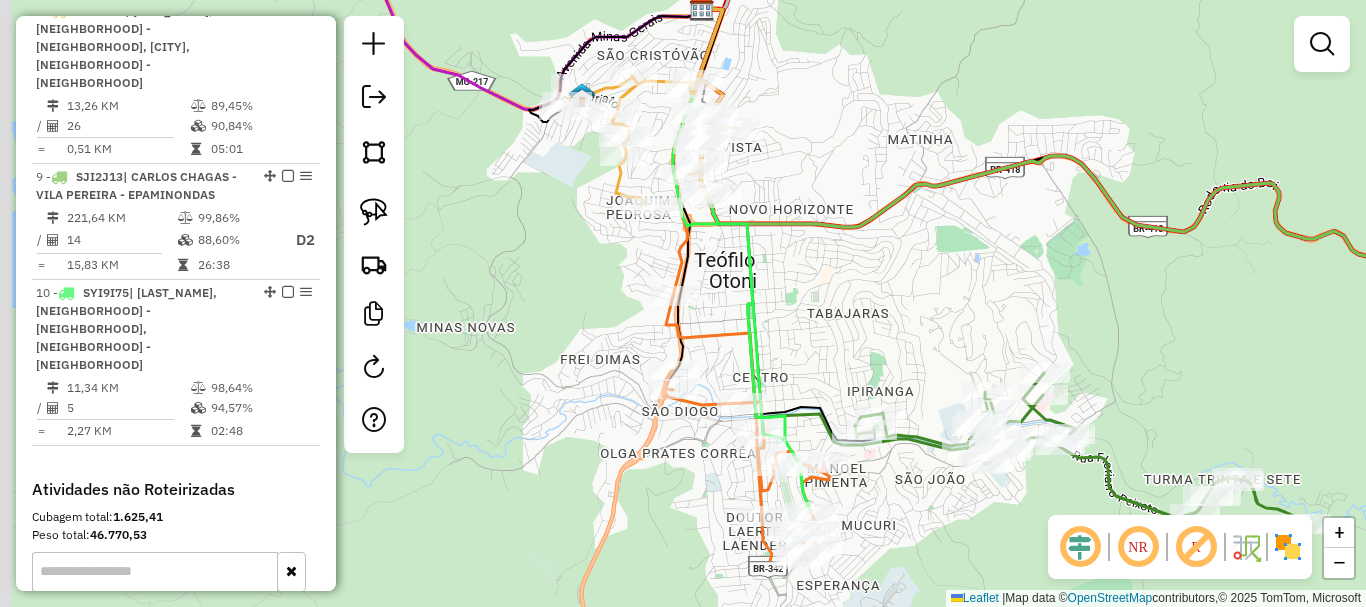 drag, startPoint x: 808, startPoint y: 456, endPoint x: 851, endPoint y: 222, distance: 237.91806 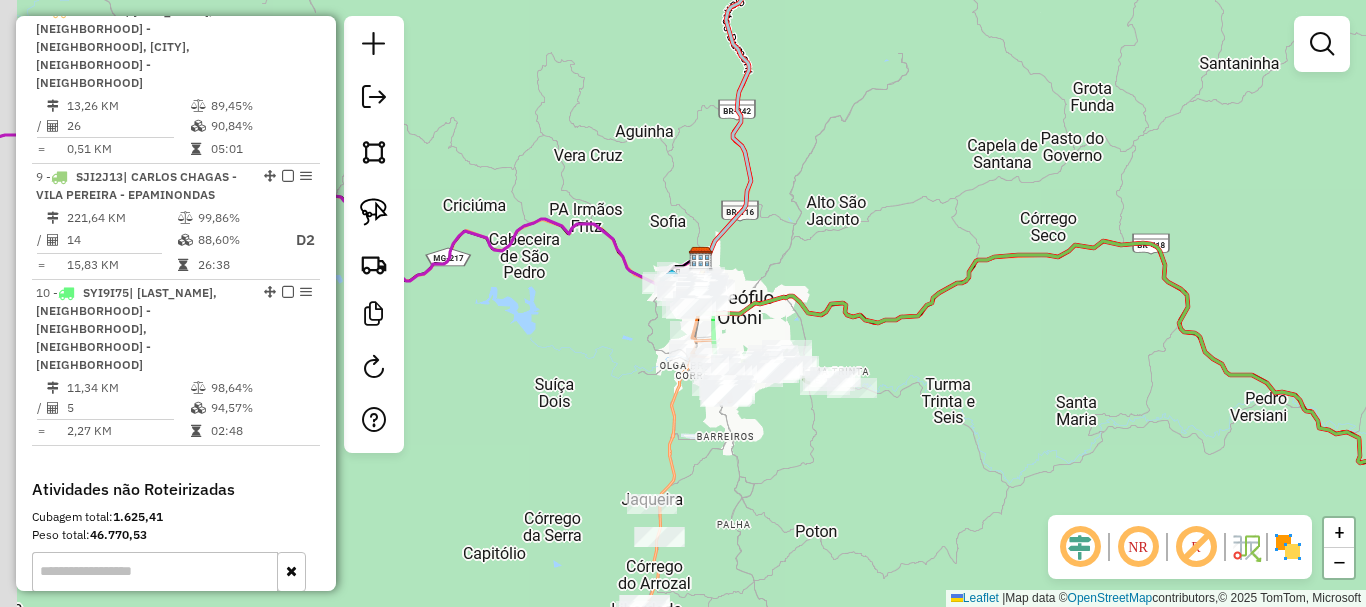 drag, startPoint x: 723, startPoint y: 483, endPoint x: 856, endPoint y: 118, distance: 388.4765 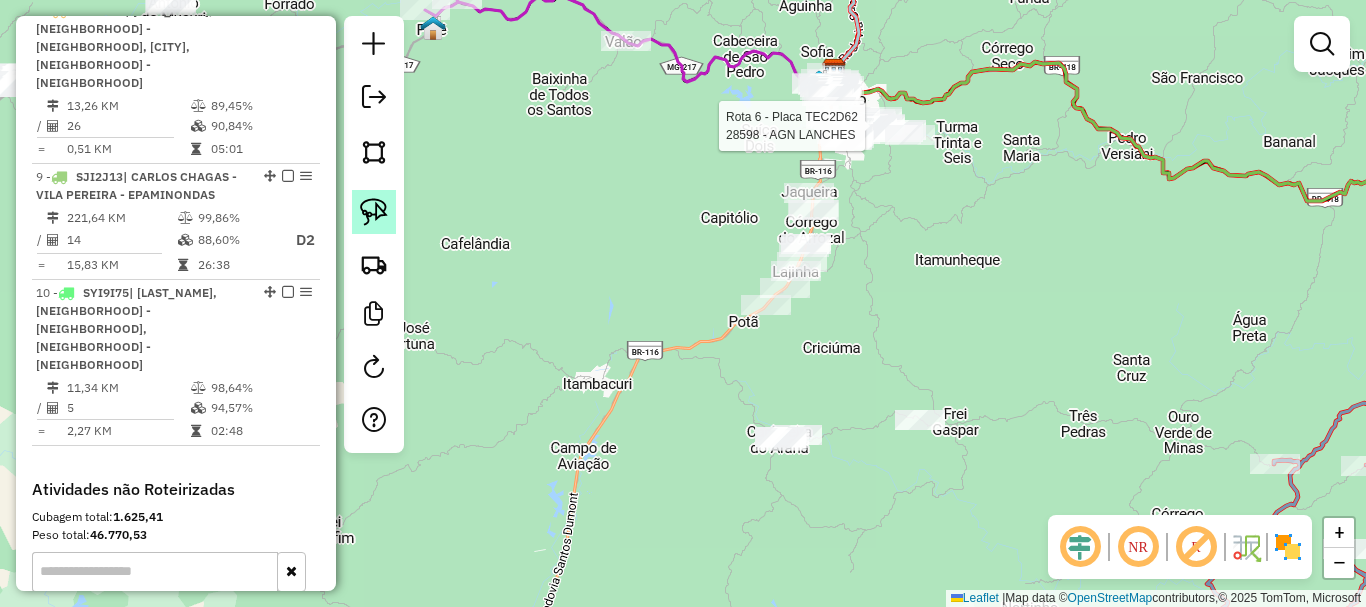 click 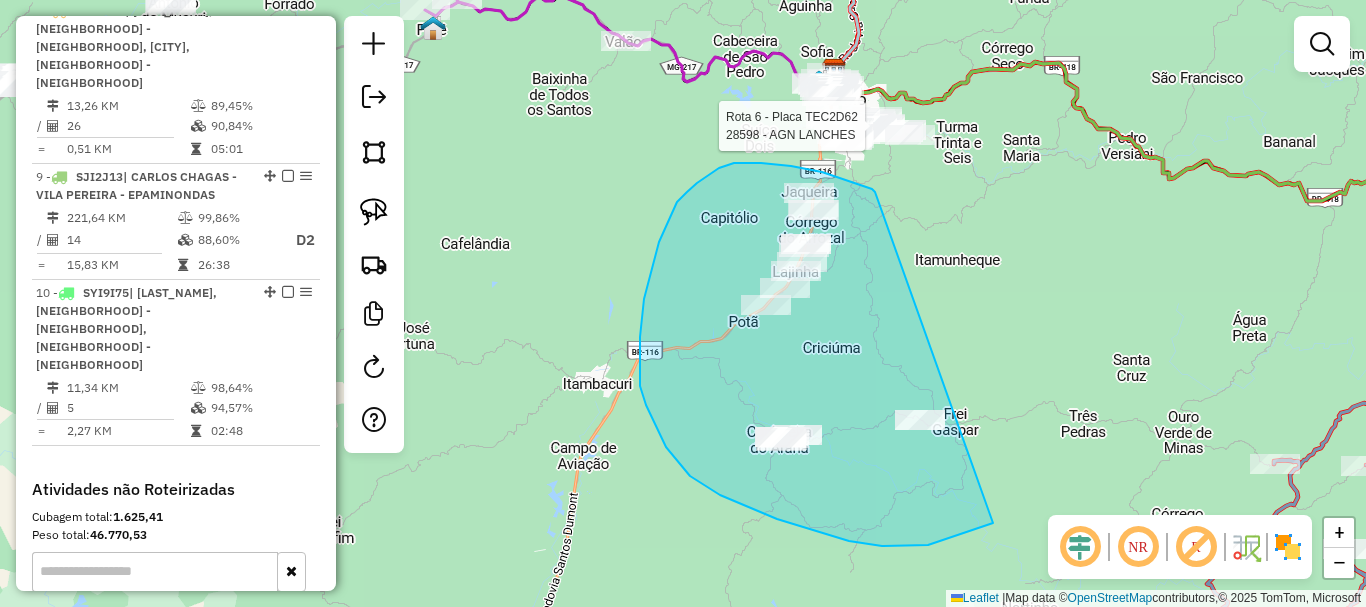 drag, startPoint x: 875, startPoint y: 192, endPoint x: 1065, endPoint y: 438, distance: 310.83115 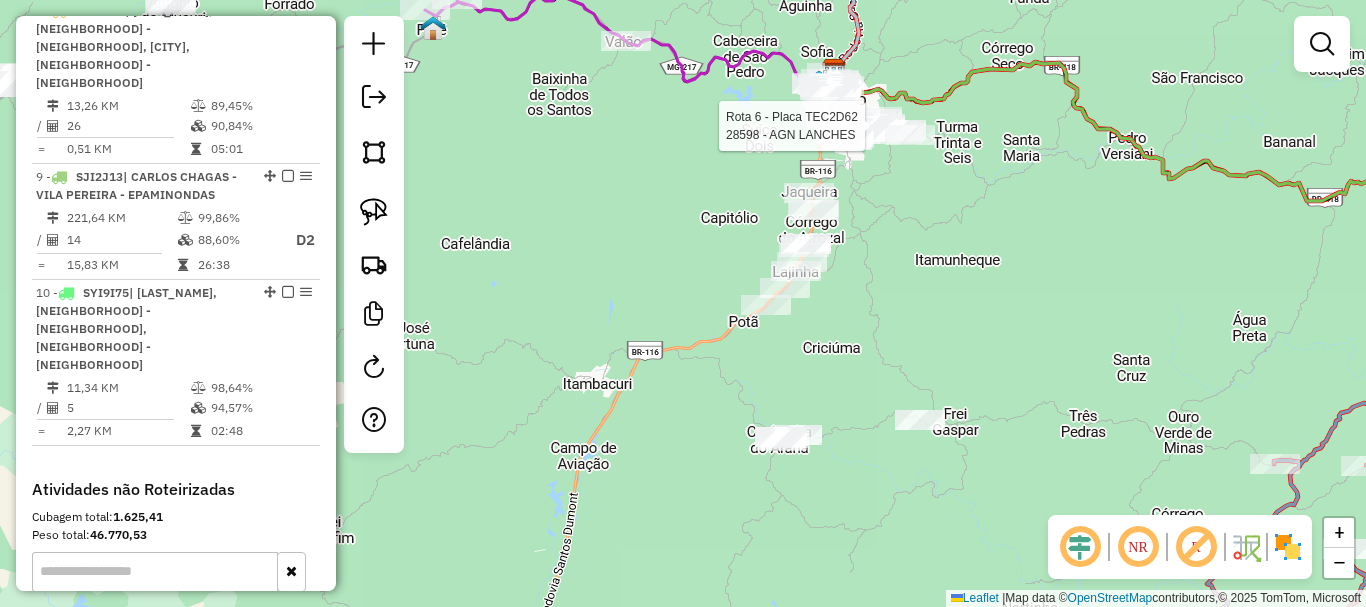 click on "Rota 6 - Placa TEC2D62  28598 - AGN LANCHES Janela de atendimento Grade de atendimento Capacidade Transportadoras Veículos Cliente Pedidos  Rotas Selecione os dias de semana para filtrar as janelas de atendimento  Seg   Ter   Qua   Qui   Sex   Sáb   Dom  Informe o período da janela de atendimento: De: Até:  Filtrar exatamente a janela do cliente  Considerar janela de atendimento padrão  Selecione os dias de semana para filtrar as grades de atendimento  Seg   Ter   Qua   Qui   Sex   Sáb   Dom   Considerar clientes sem dia de atendimento cadastrado  Clientes fora do dia de atendimento selecionado Filtrar as atividades entre os valores definidos abaixo:  Peso mínimo:   Peso máximo:   Cubagem mínima:   Cubagem máxima:   De:   Até:  Filtrar as atividades entre o tempo de atendimento definido abaixo:  De:   Até:   Considerar capacidade total dos clientes não roteirizados Transportadora: Selecione um ou mais itens Tipo de veículo: Selecione um ou mais itens Veículo: Selecione um ou mais itens Nome: +" 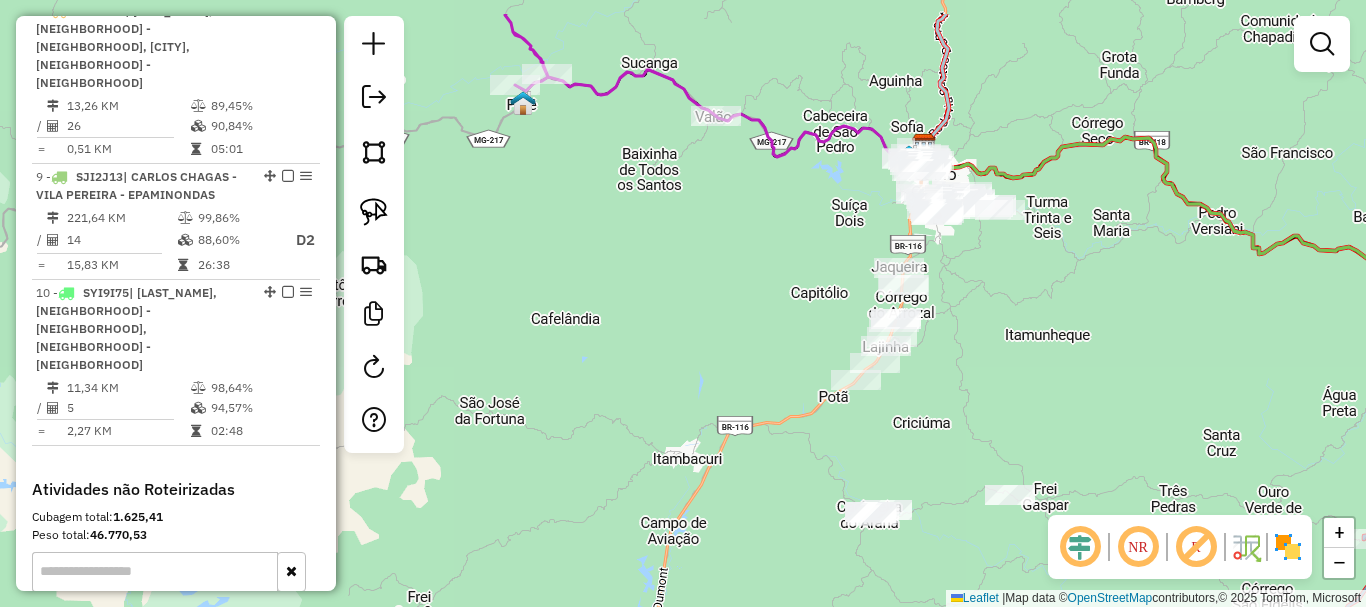 drag, startPoint x: 665, startPoint y: 249, endPoint x: 810, endPoint y: 375, distance: 192.09633 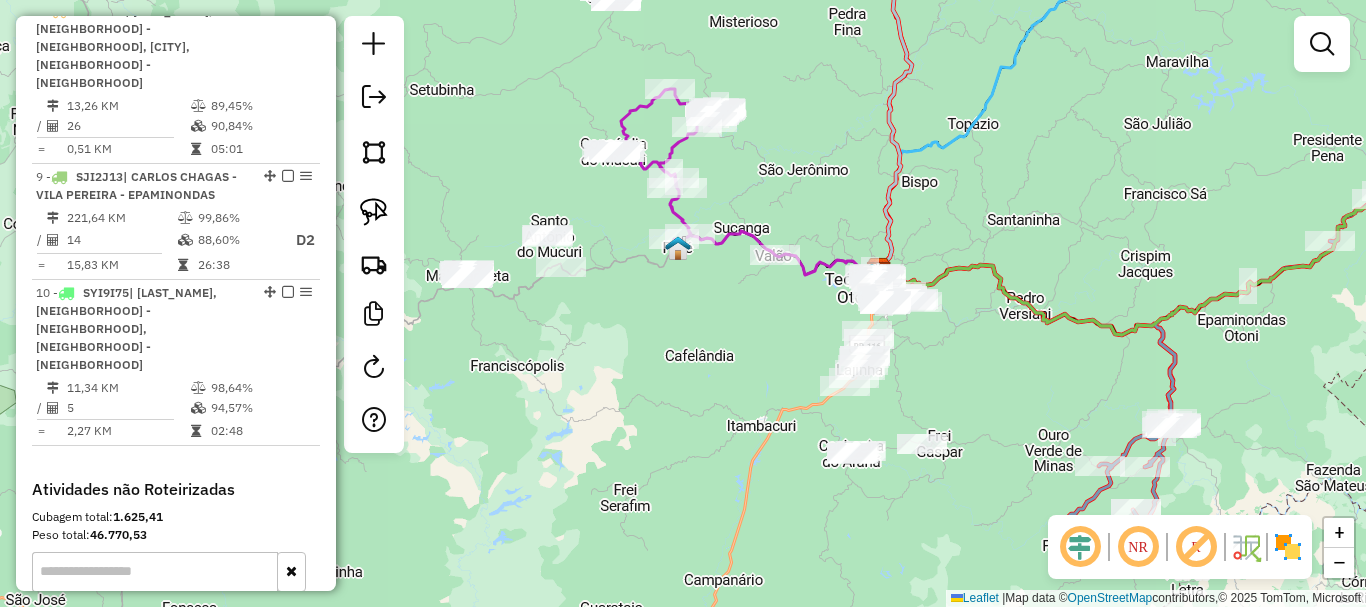 drag, startPoint x: 658, startPoint y: 308, endPoint x: 684, endPoint y: 436, distance: 130.61394 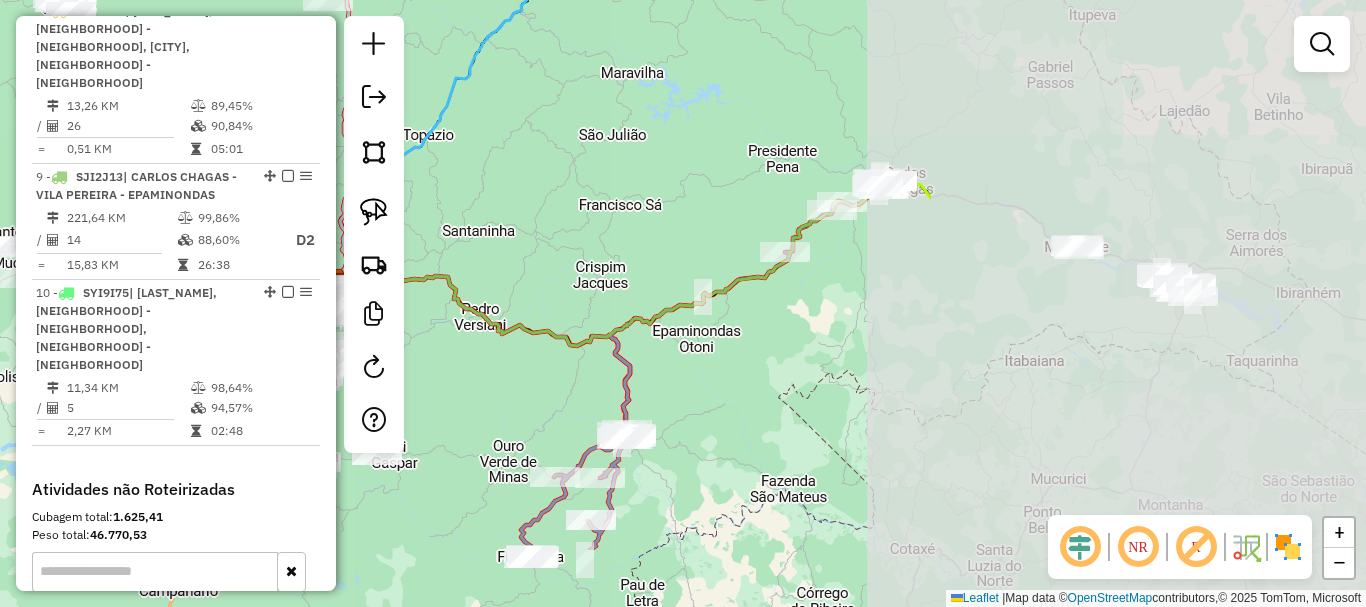 drag, startPoint x: 1226, startPoint y: 305, endPoint x: 655, endPoint y: 188, distance: 582.86365 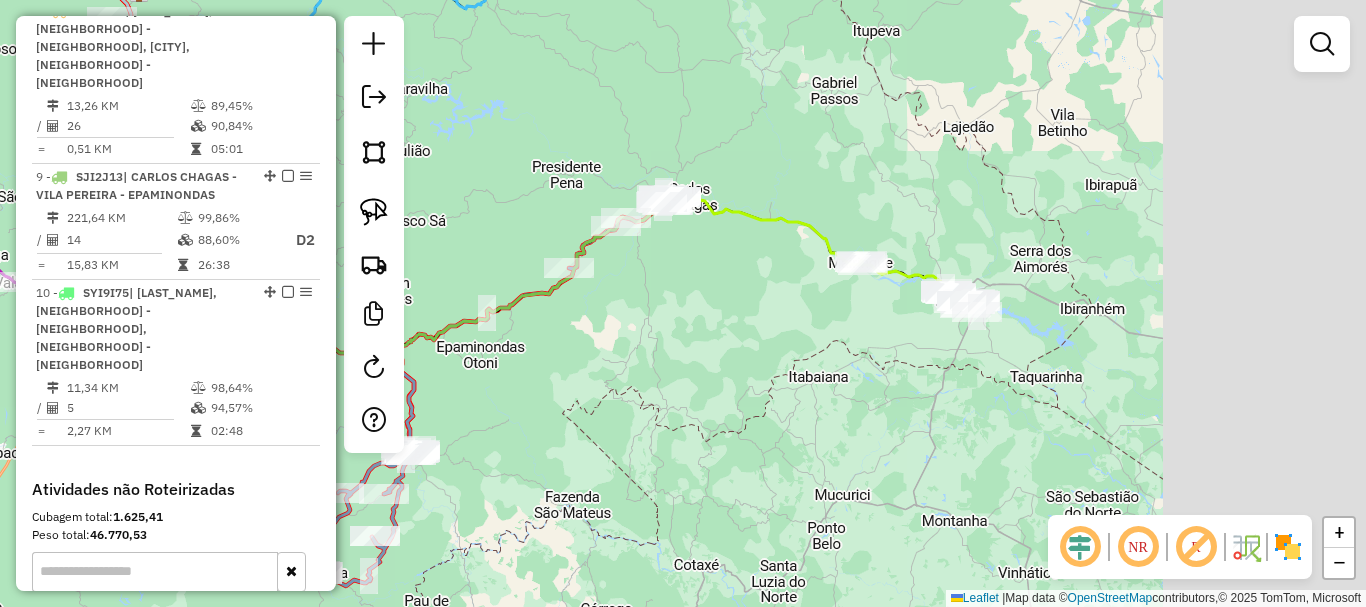 drag, startPoint x: 1191, startPoint y: 340, endPoint x: 975, endPoint y: 356, distance: 216.59178 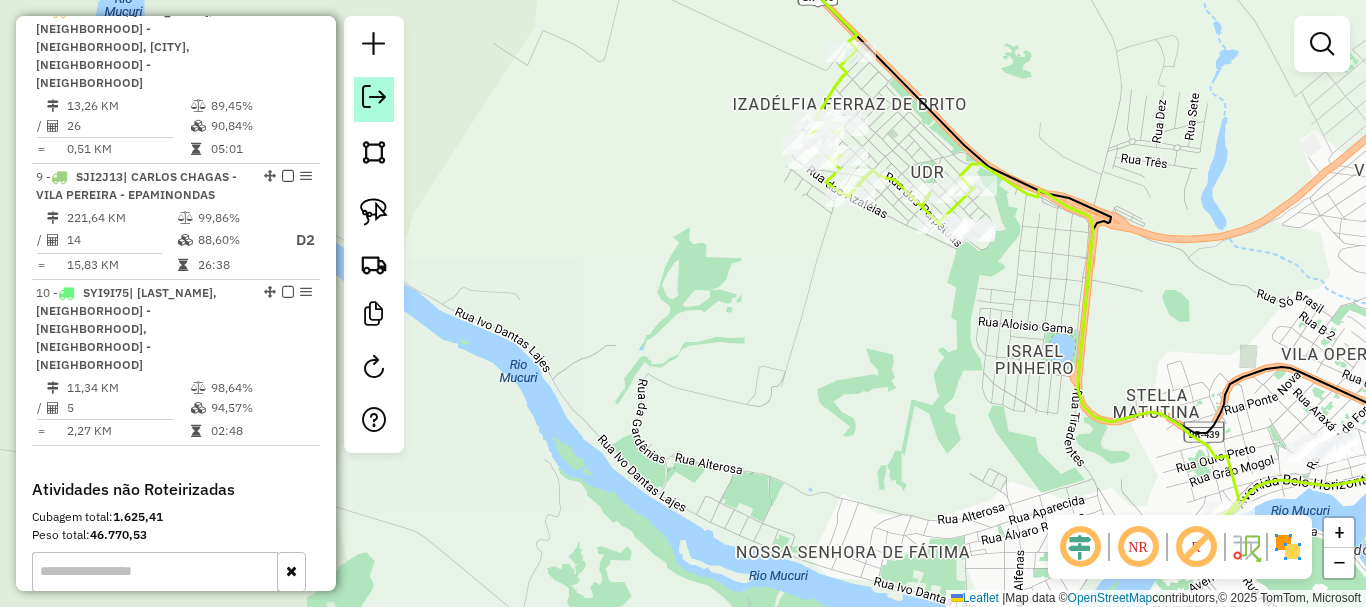 click 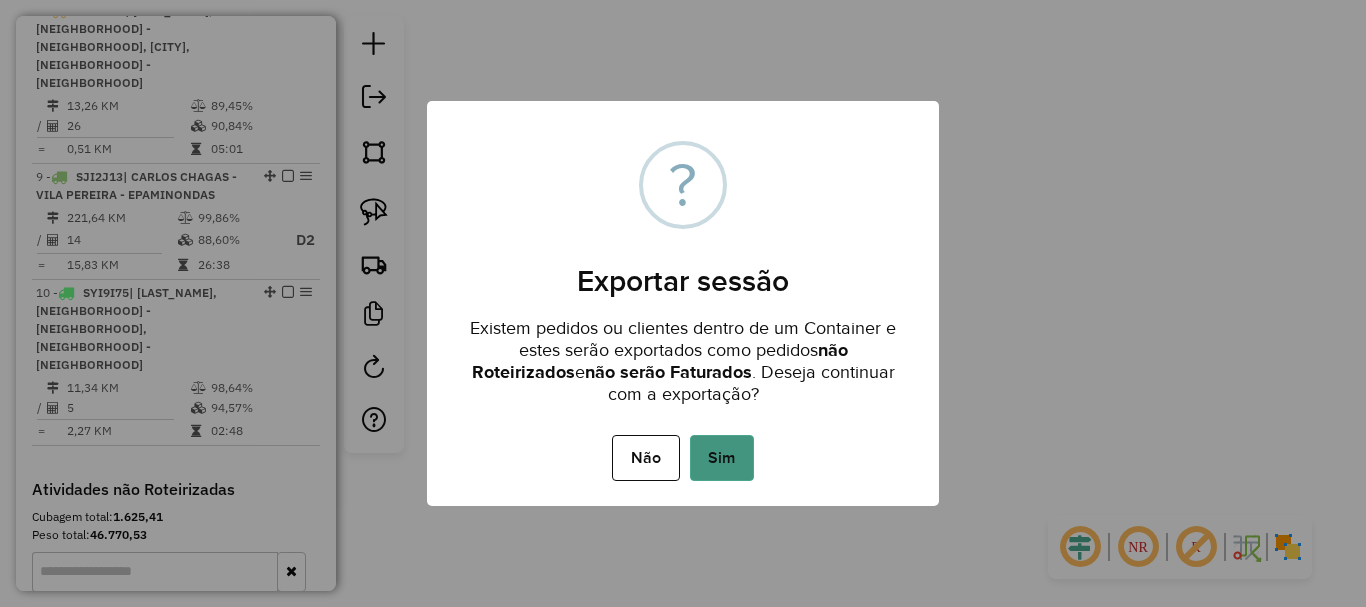 click on "Sim" at bounding box center (722, 458) 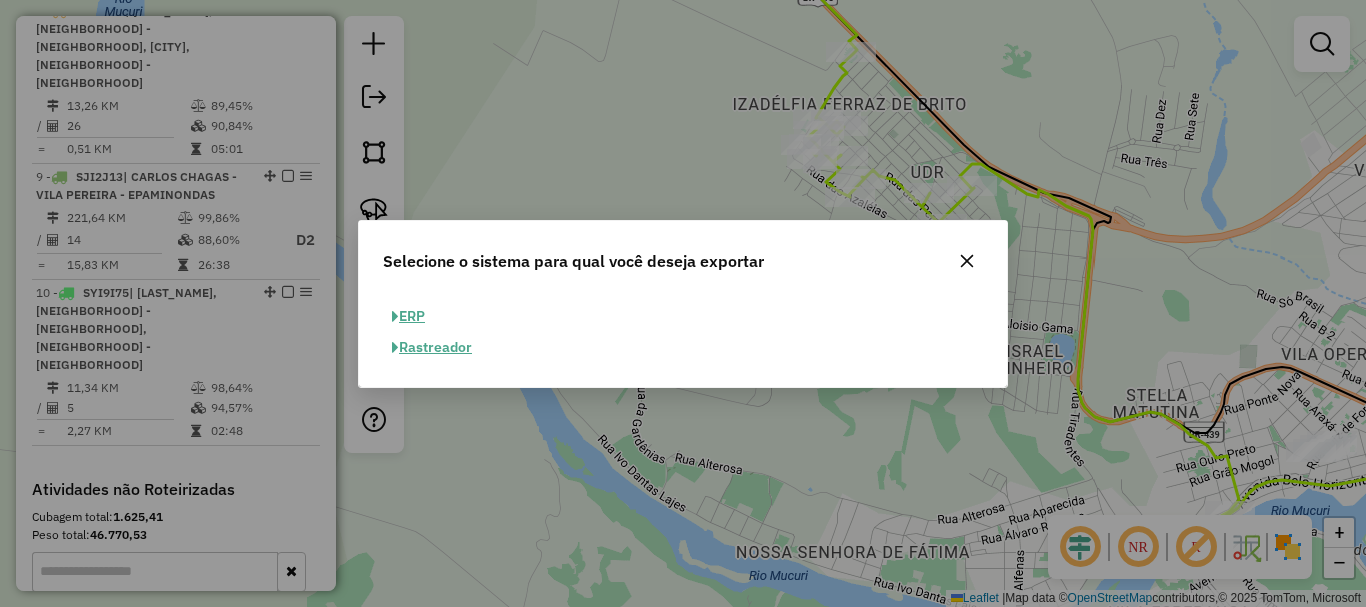 click on "ERP" 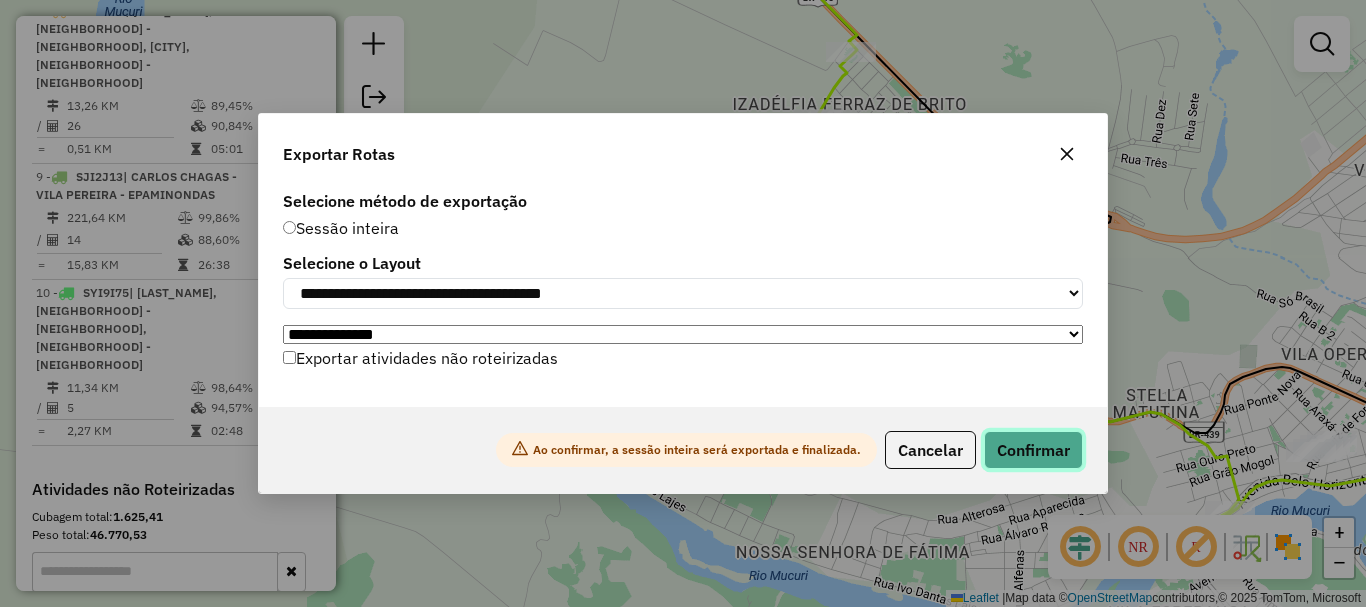 click on "Confirmar" 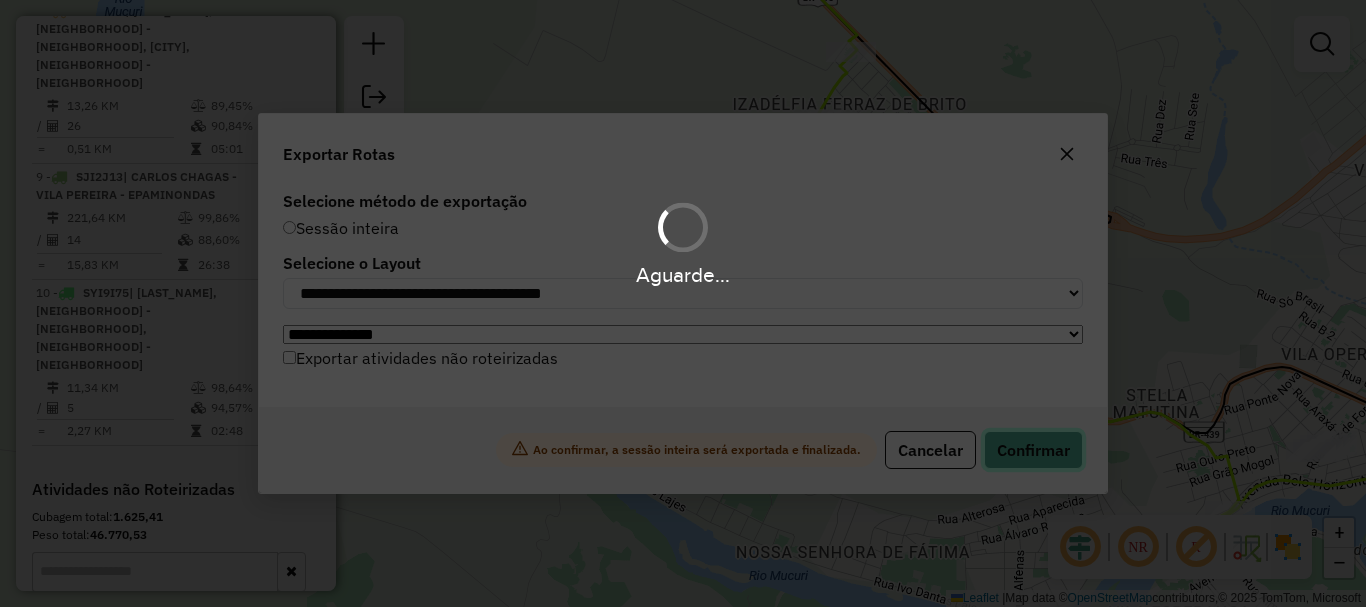 scroll, scrollTop: 1667, scrollLeft: 0, axis: vertical 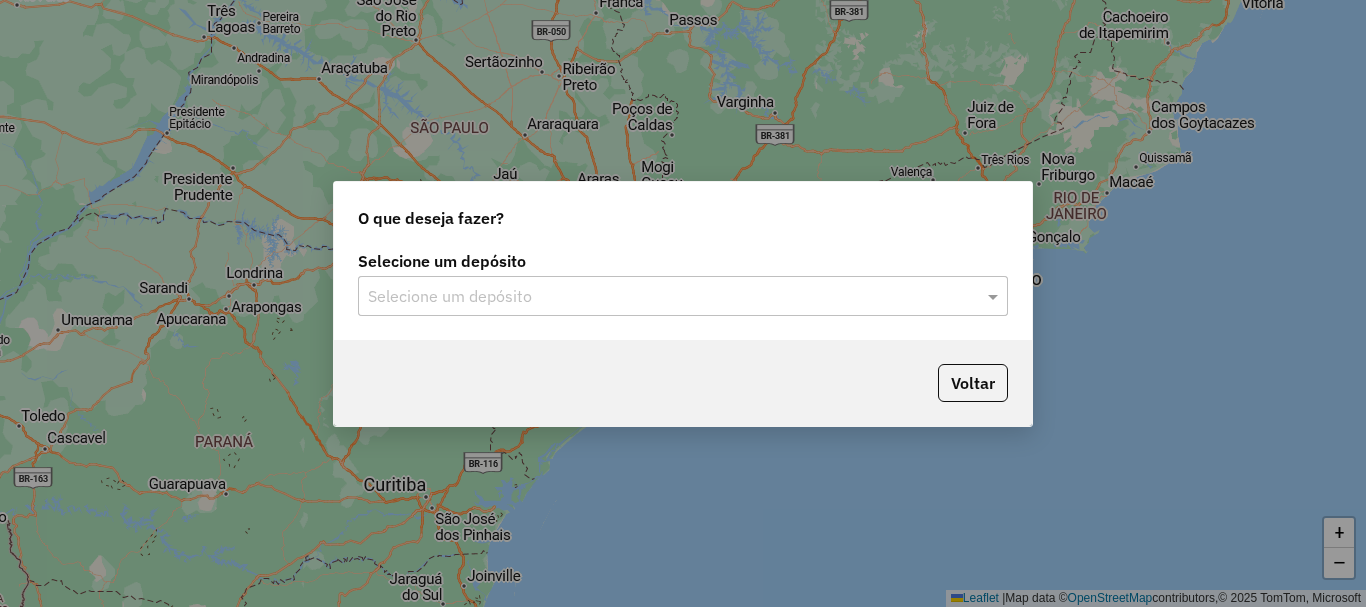 click 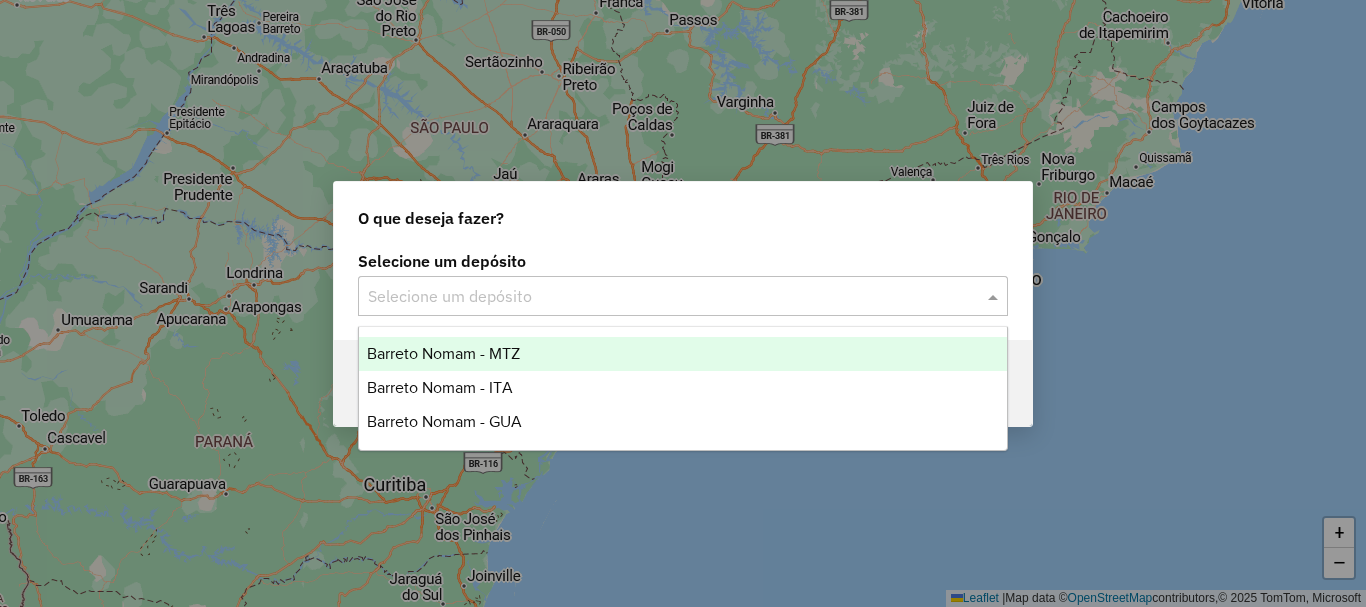 click on "Barreto Nomam  -  MTZ" at bounding box center [683, 354] 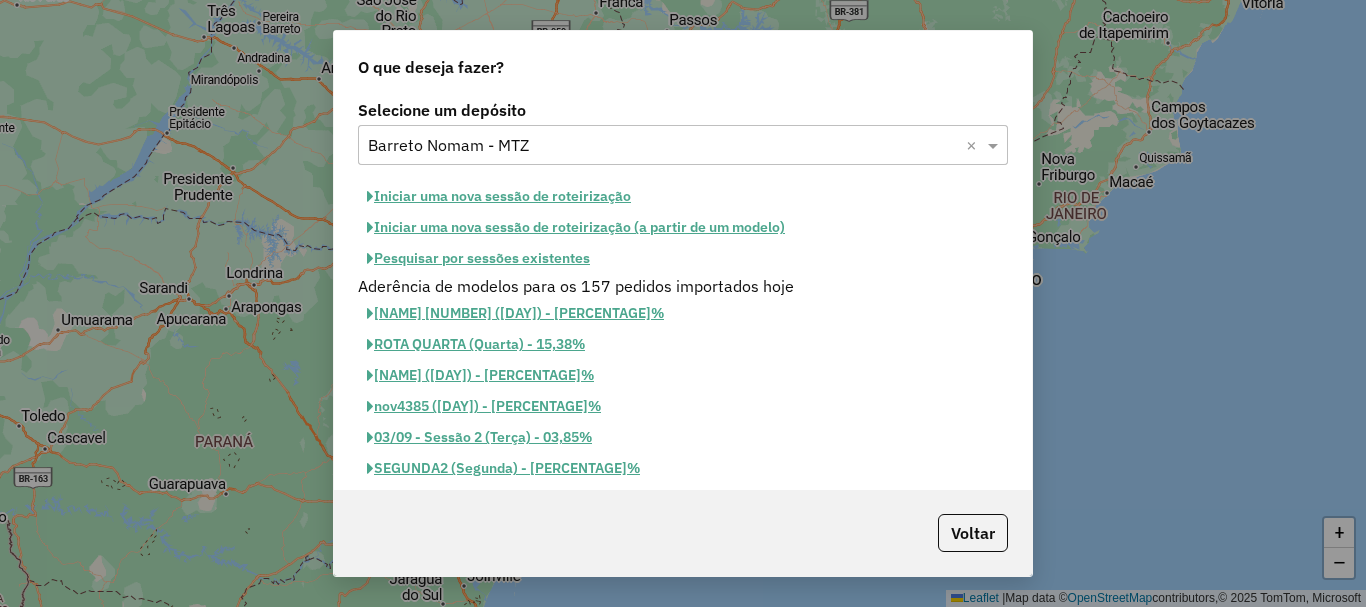 click on "Iniciar uma nova sessão de roteirização" 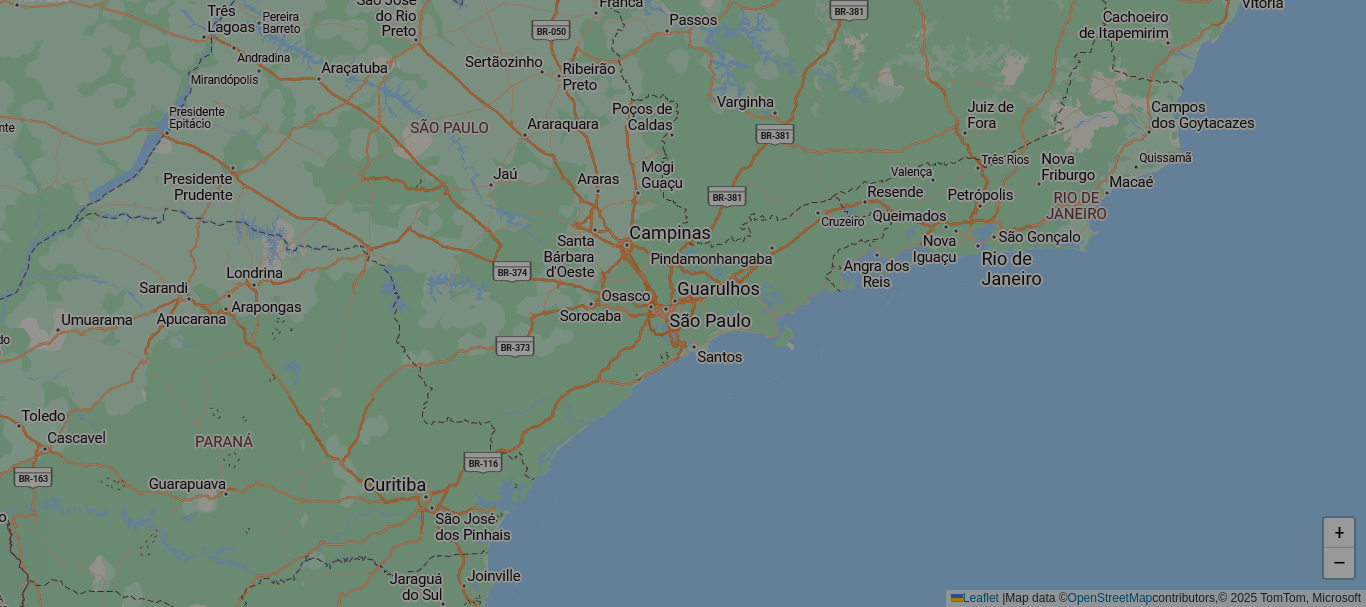 select on "*" 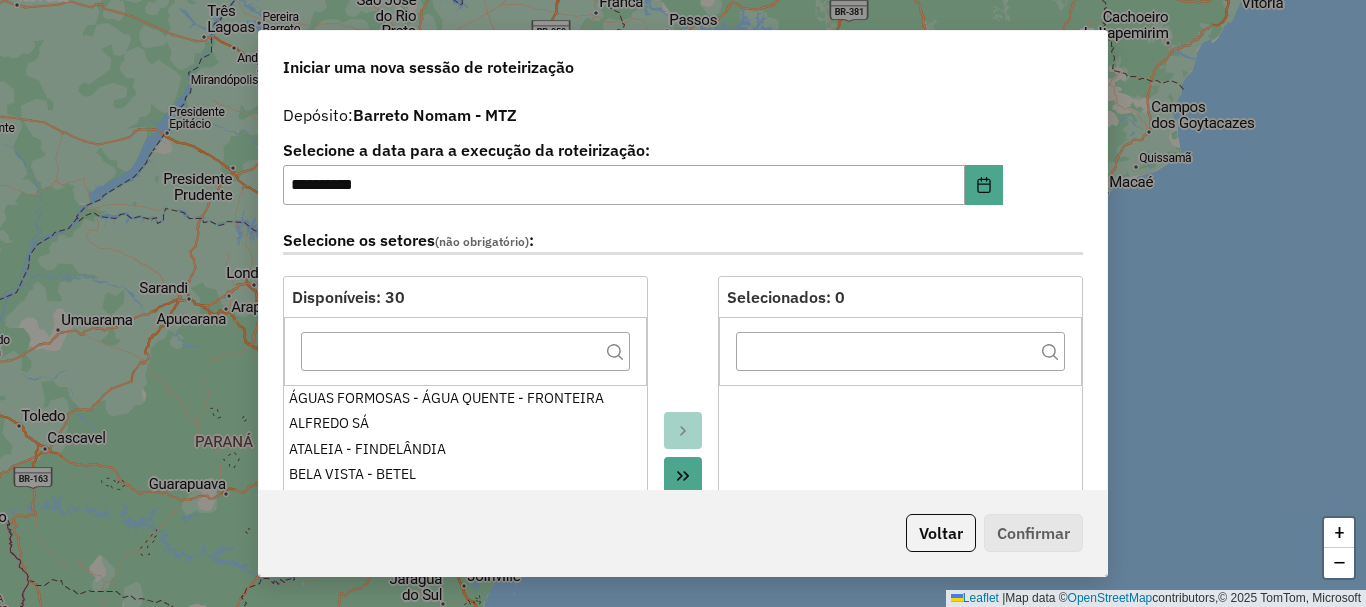 click 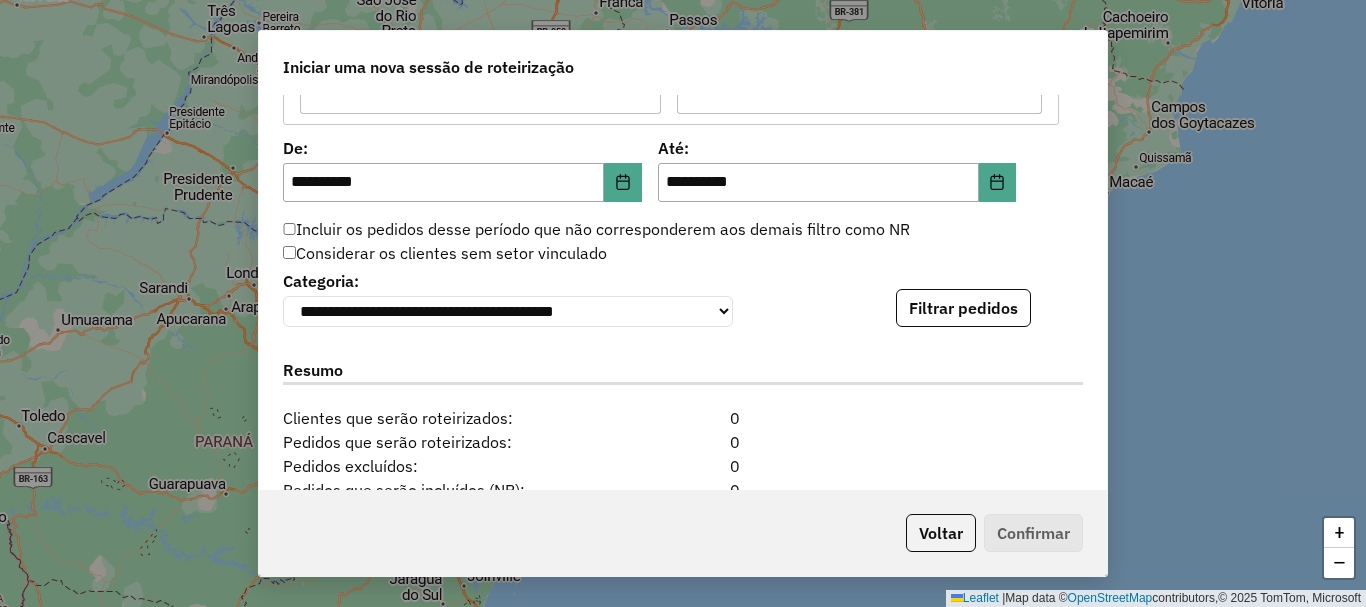 scroll, scrollTop: 1900, scrollLeft: 0, axis: vertical 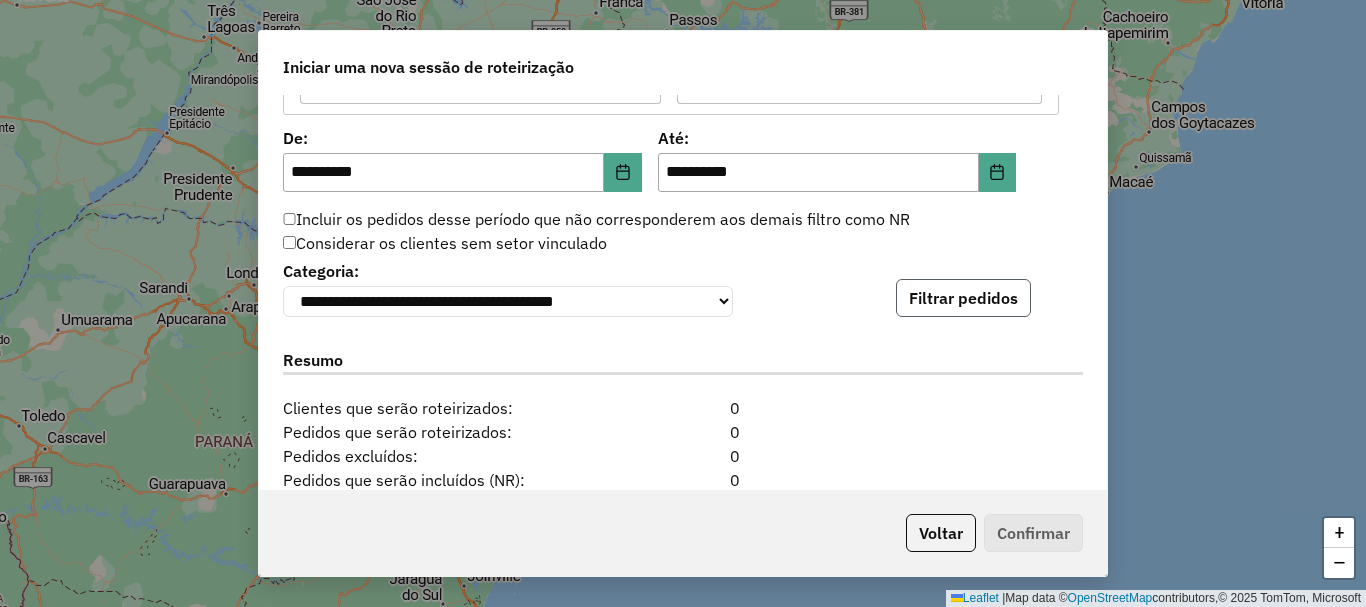click on "Filtrar pedidos" 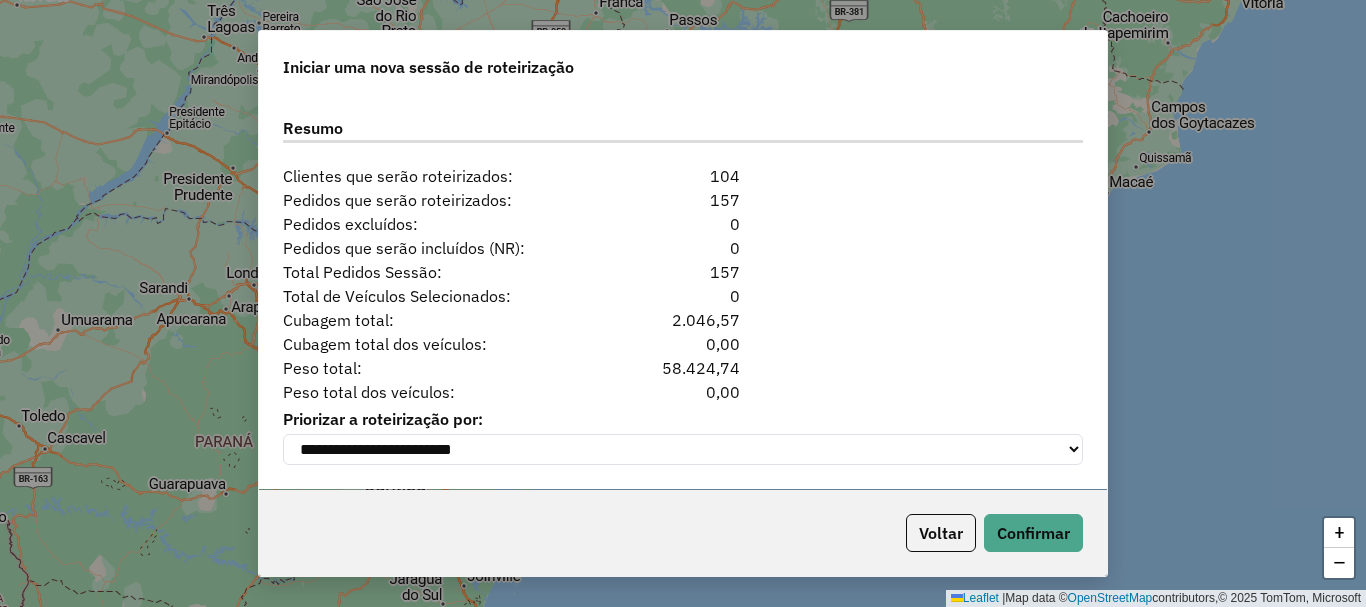 scroll, scrollTop: 2554, scrollLeft: 0, axis: vertical 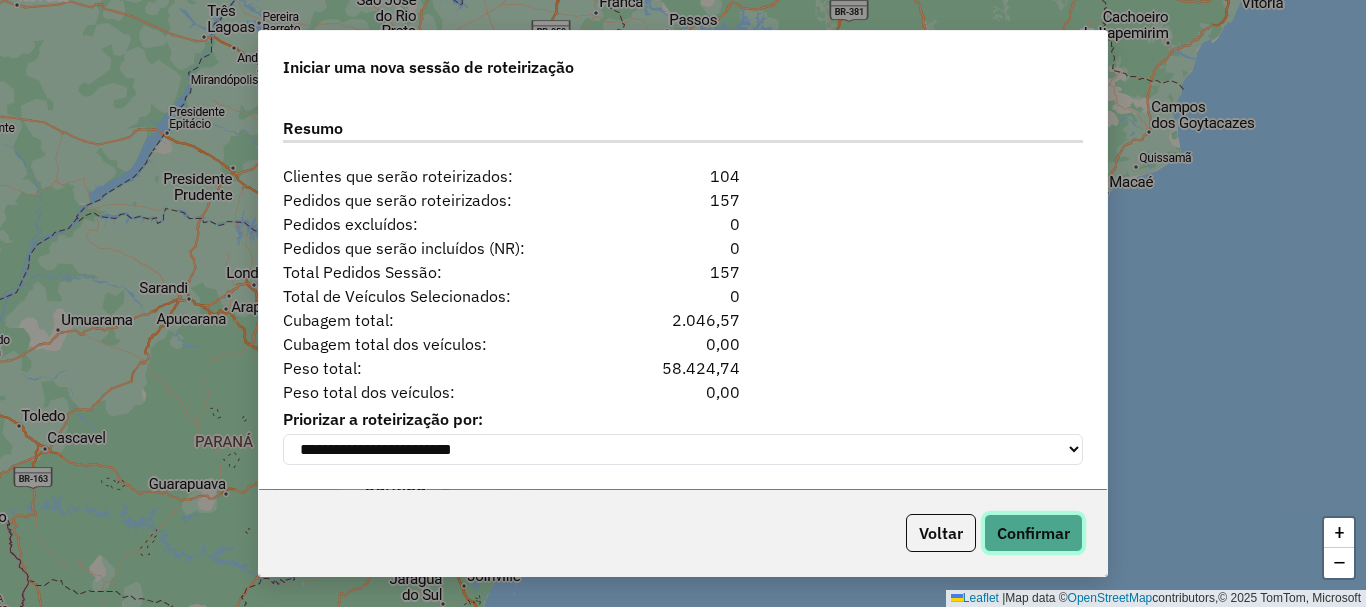click on "Confirmar" 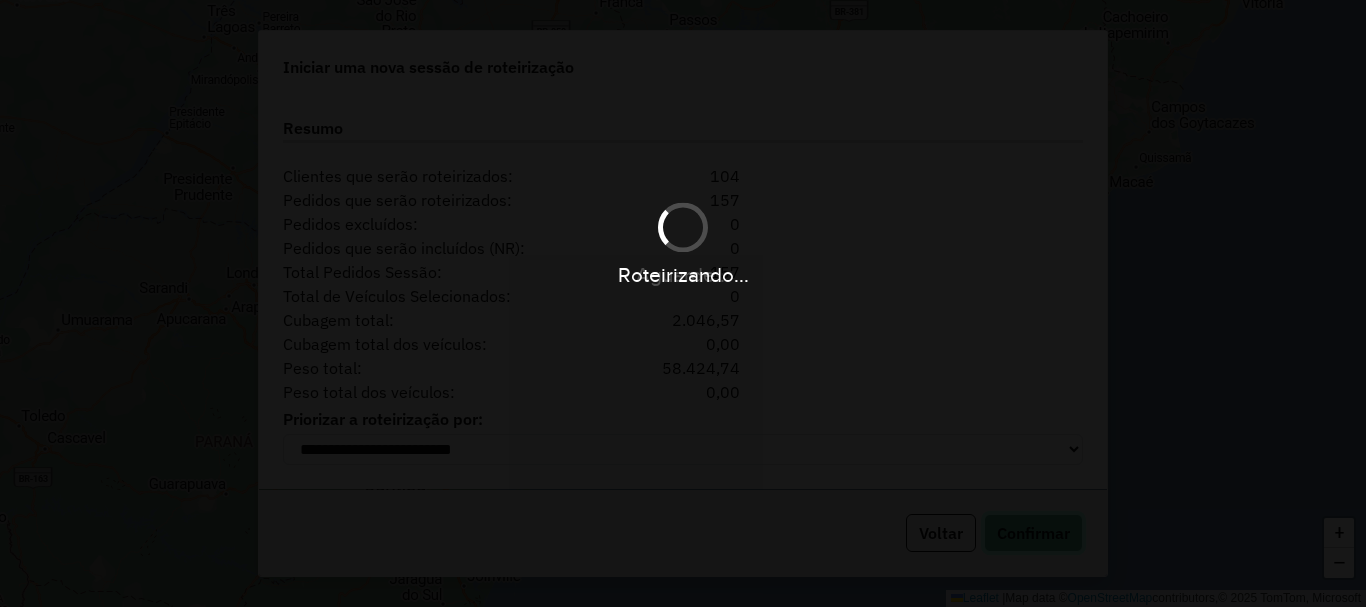 type 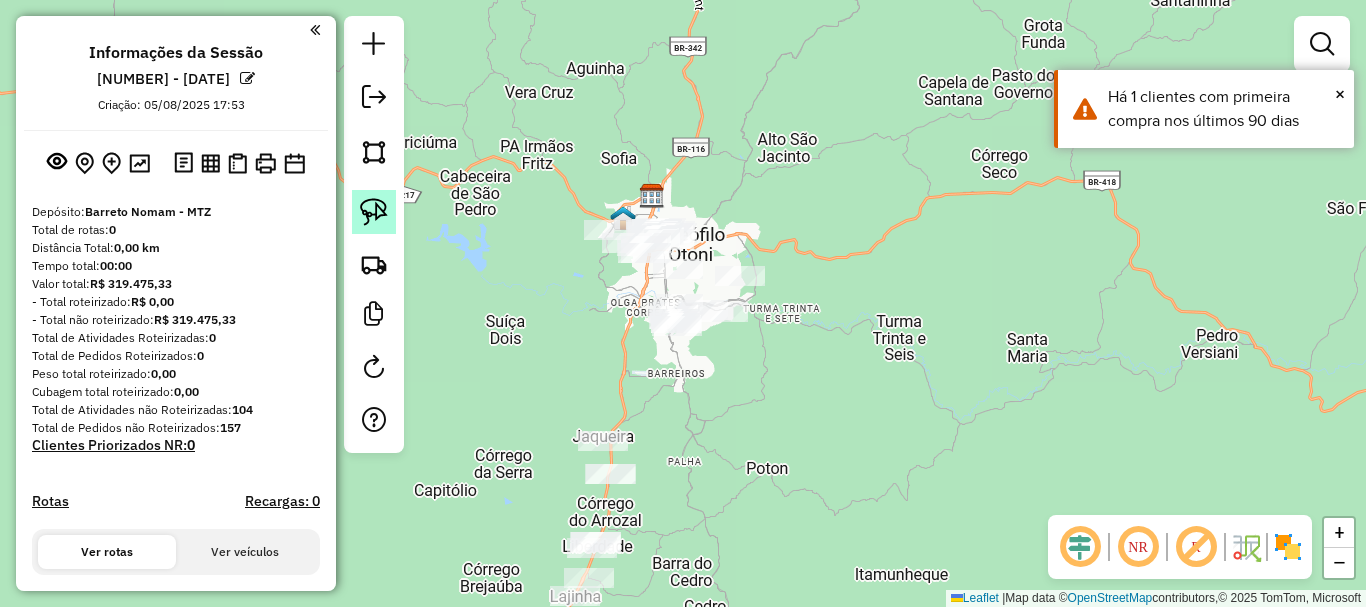 click 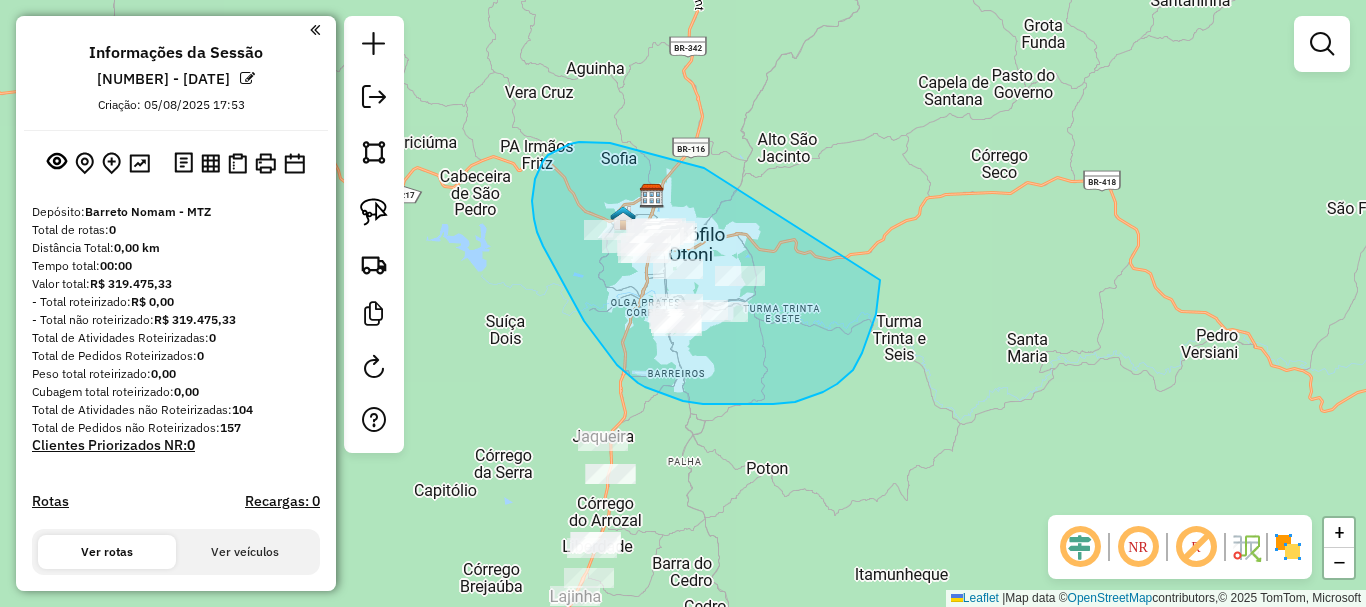 drag, startPoint x: 673, startPoint y: 160, endPoint x: 880, endPoint y: 280, distance: 239.26764 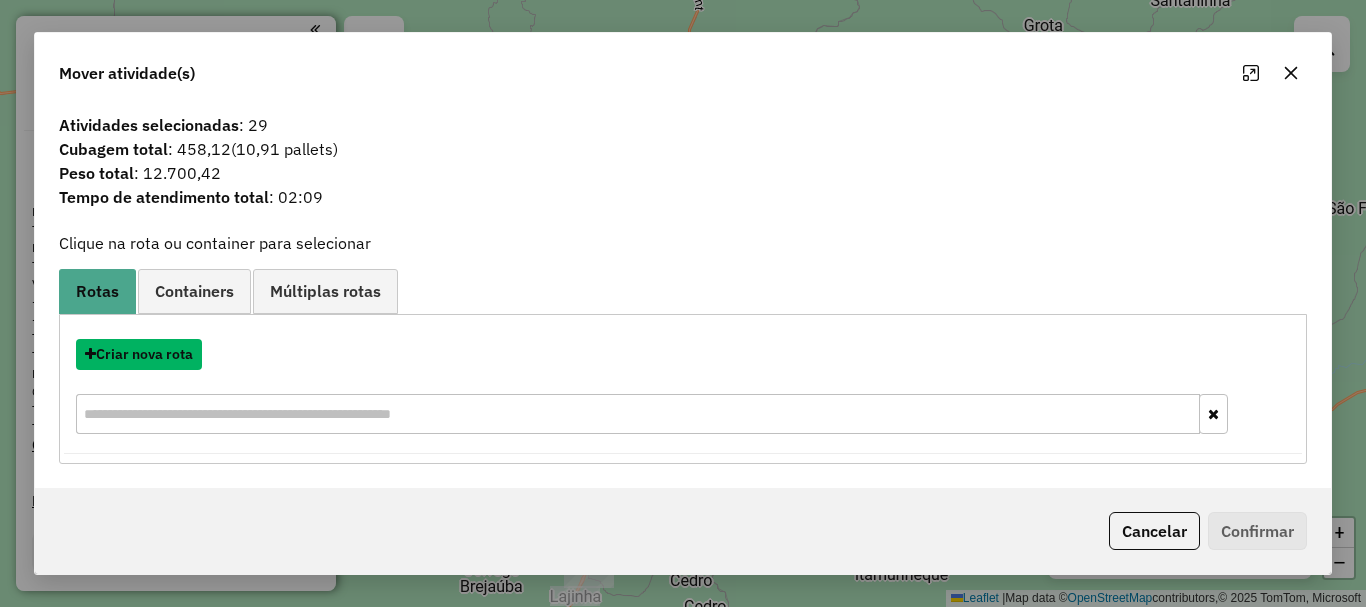 click on "Criar nova rota" at bounding box center [139, 354] 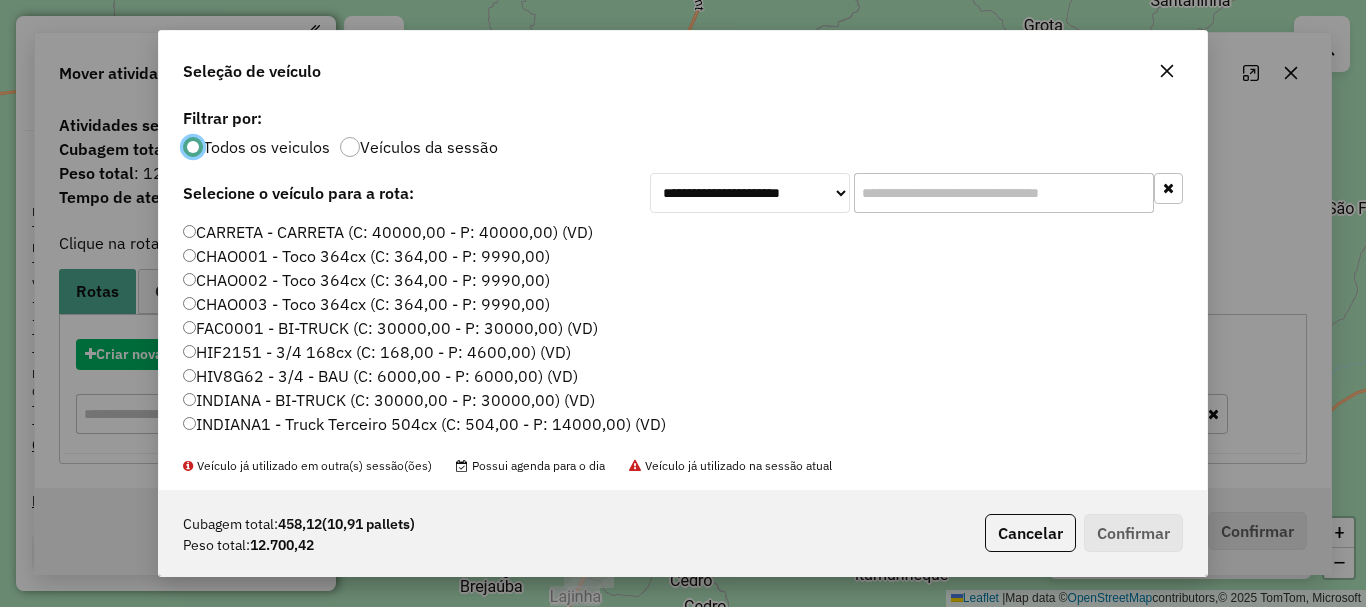 scroll, scrollTop: 11, scrollLeft: 6, axis: both 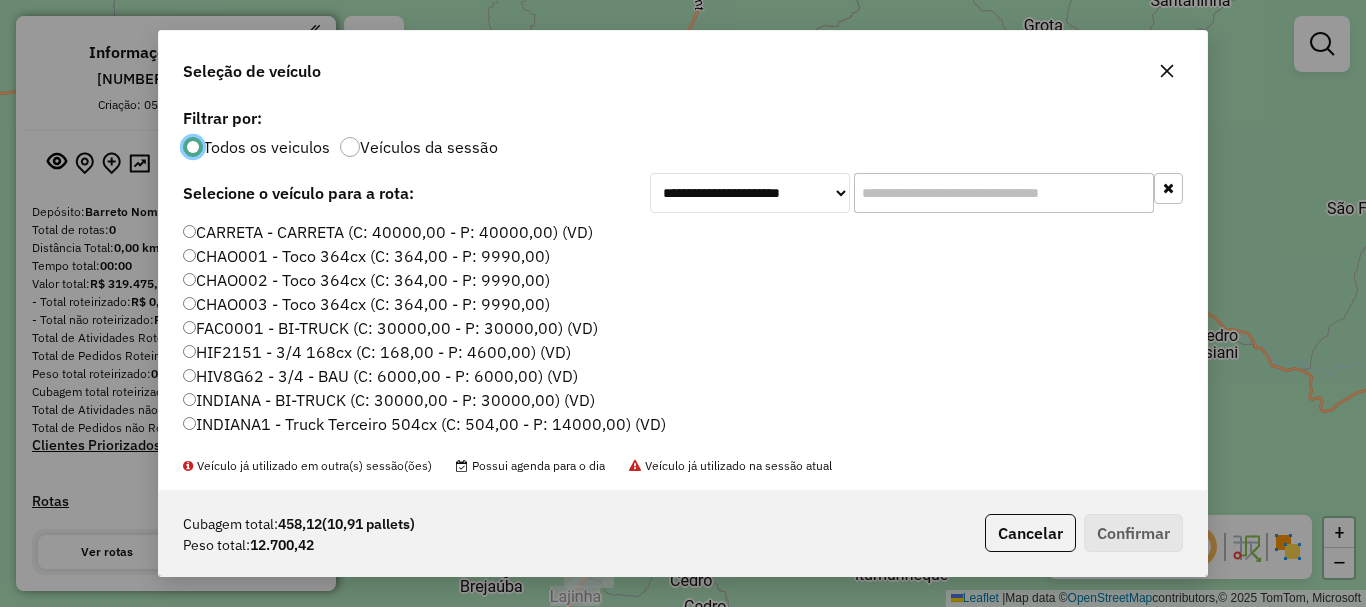 click 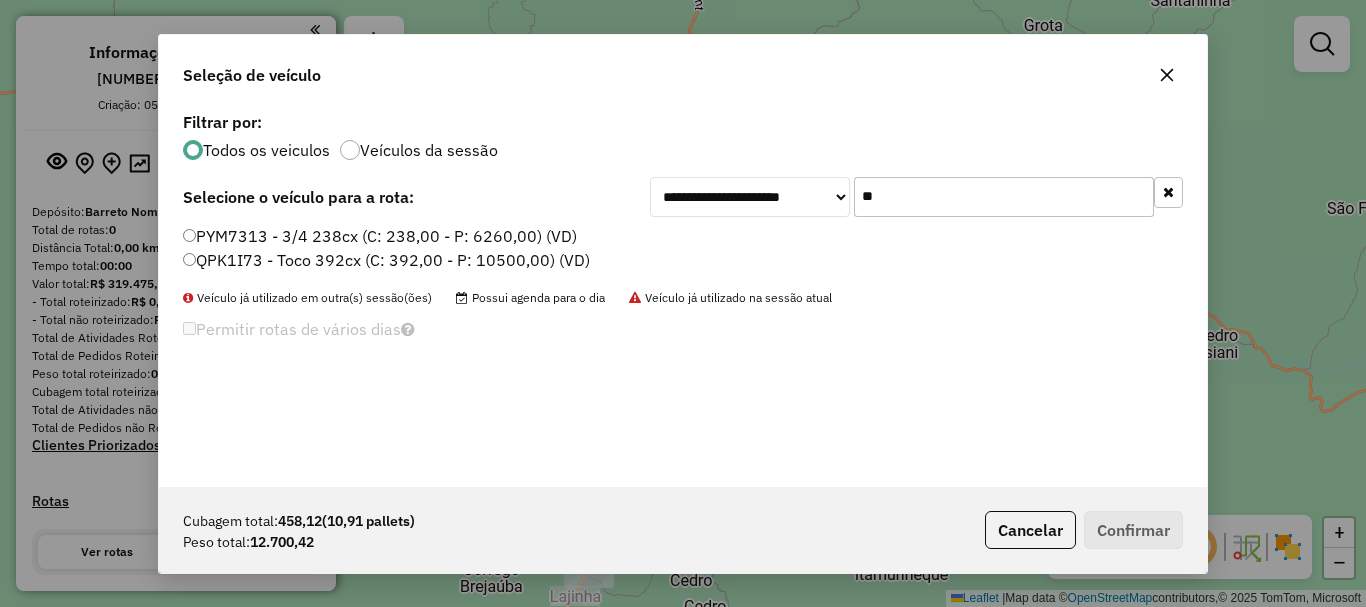 type on "**" 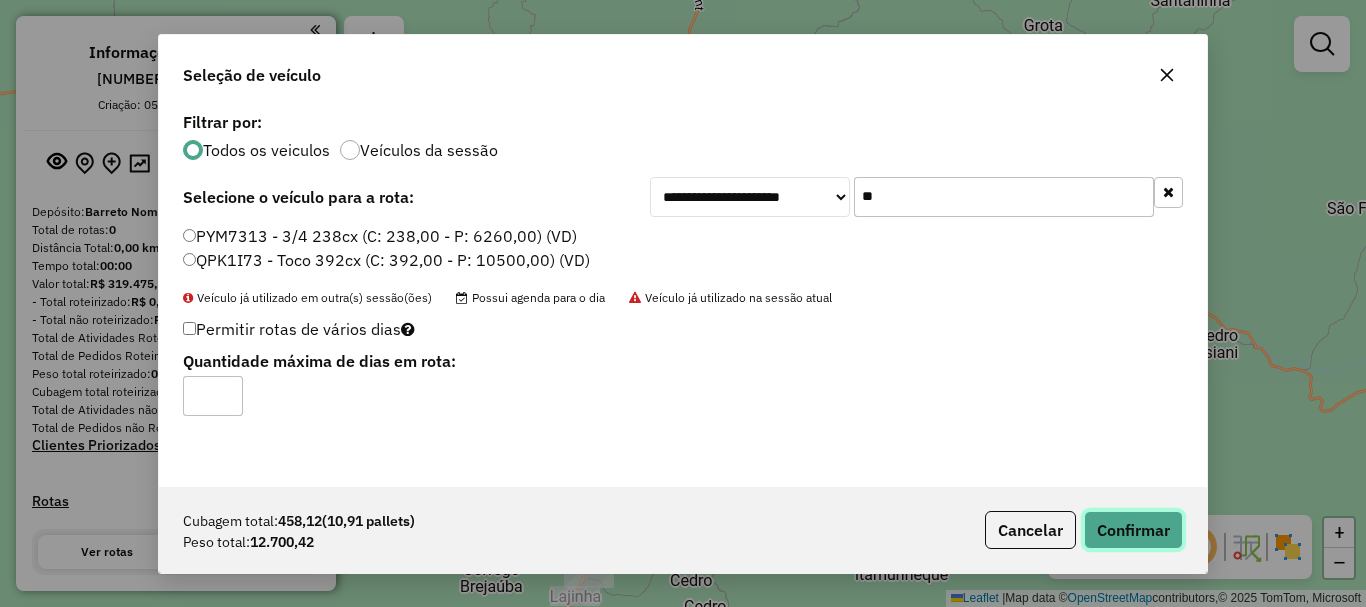 click on "Confirmar" 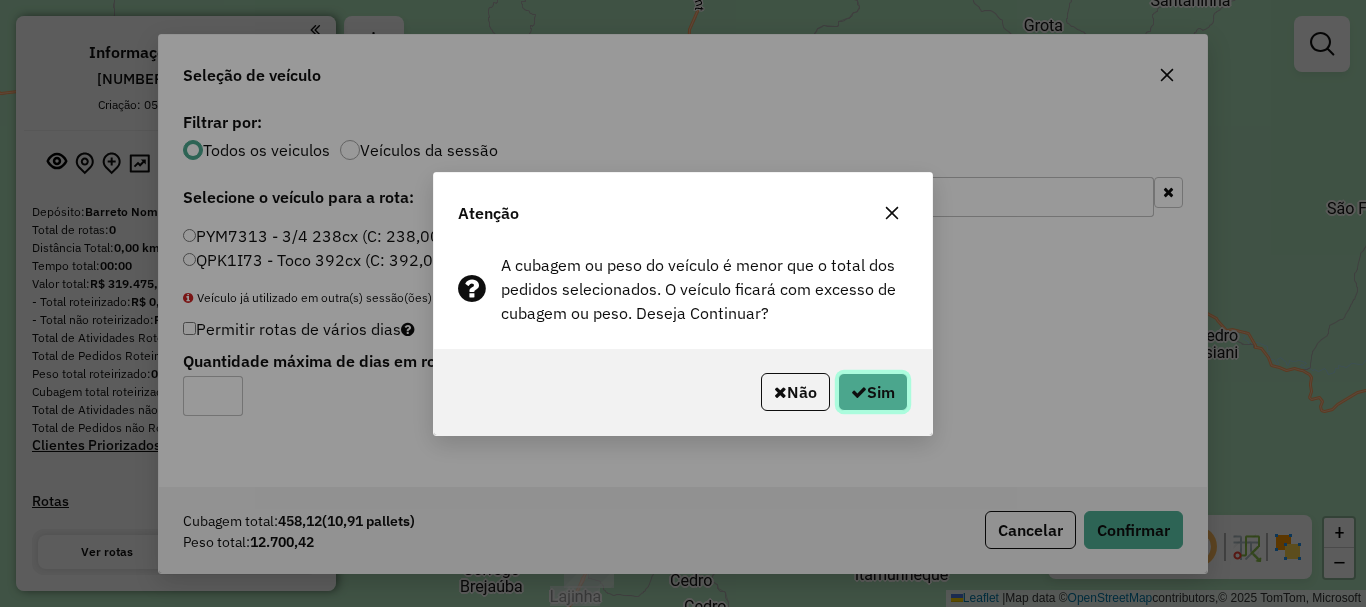 click on "Sim" 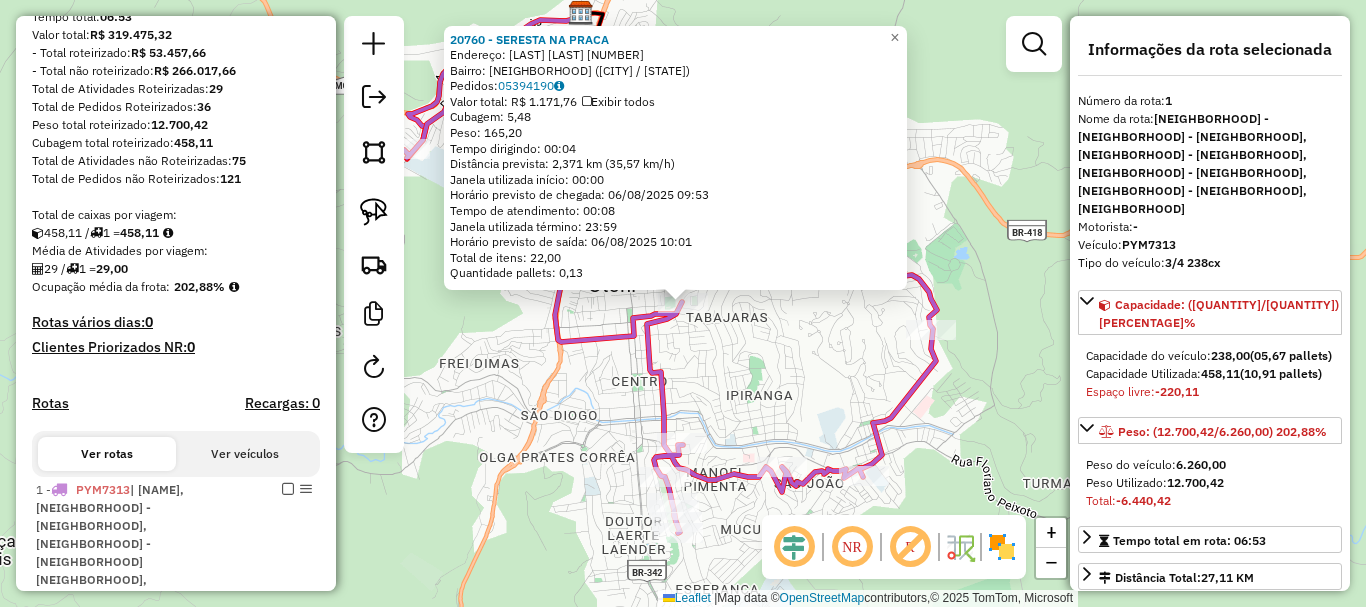scroll, scrollTop: 694, scrollLeft: 0, axis: vertical 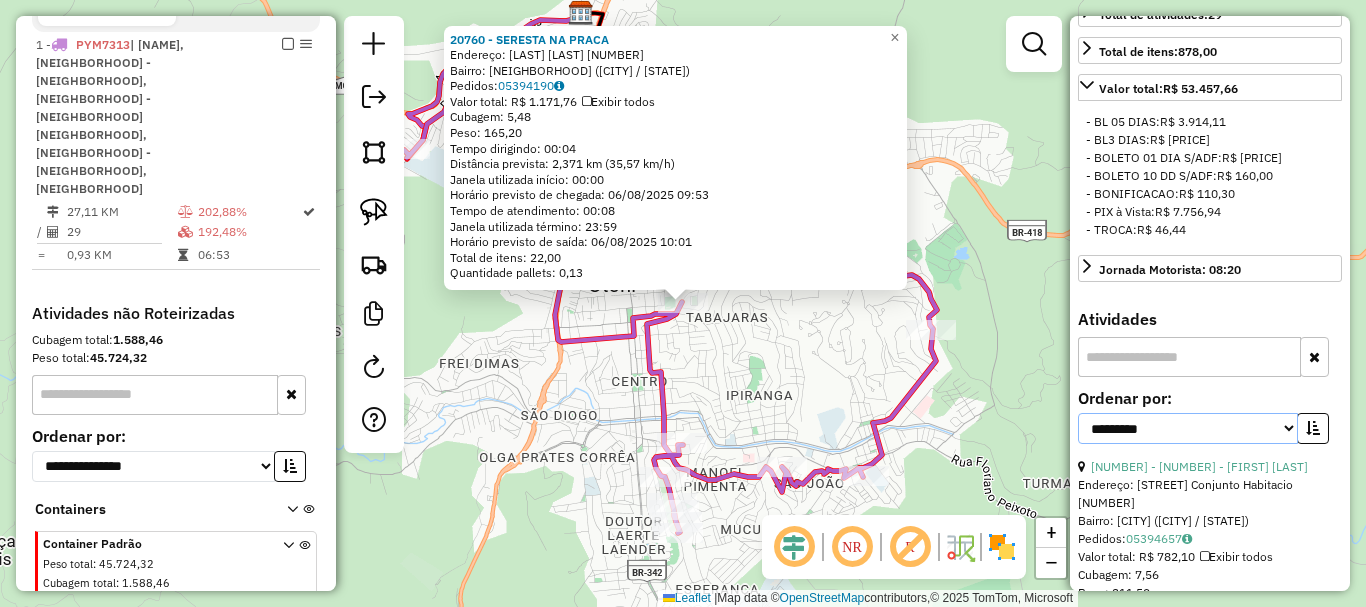click on "**********" at bounding box center (1188, 428) 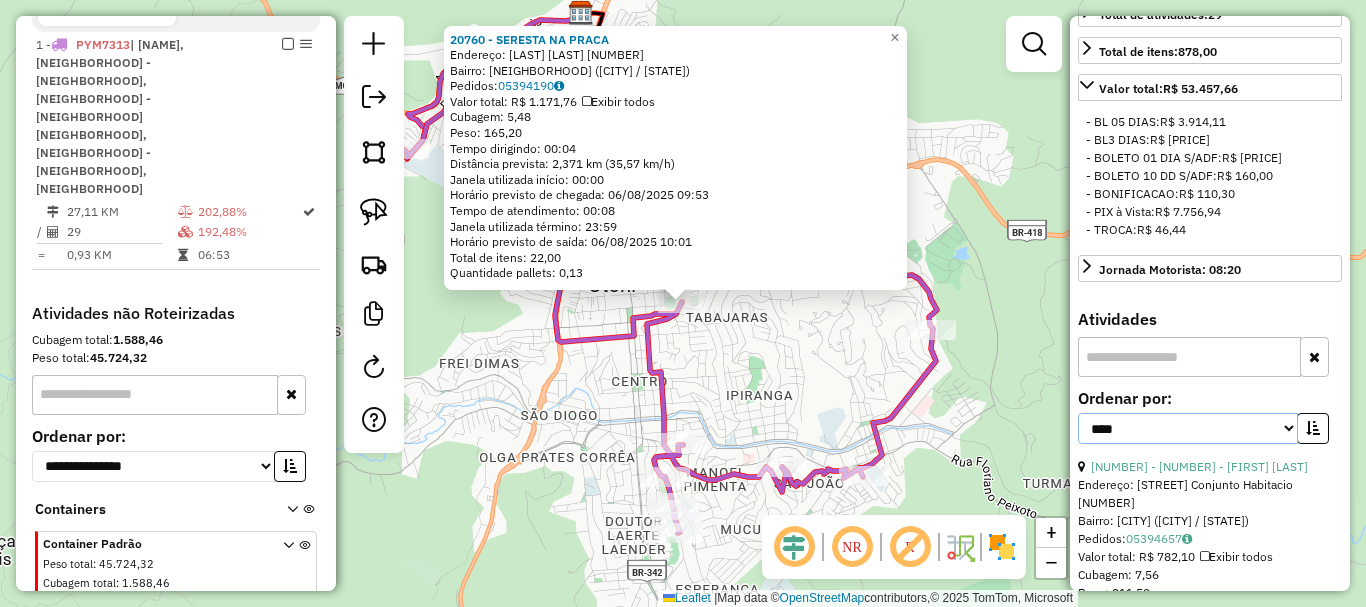 click on "**********" at bounding box center [1188, 428] 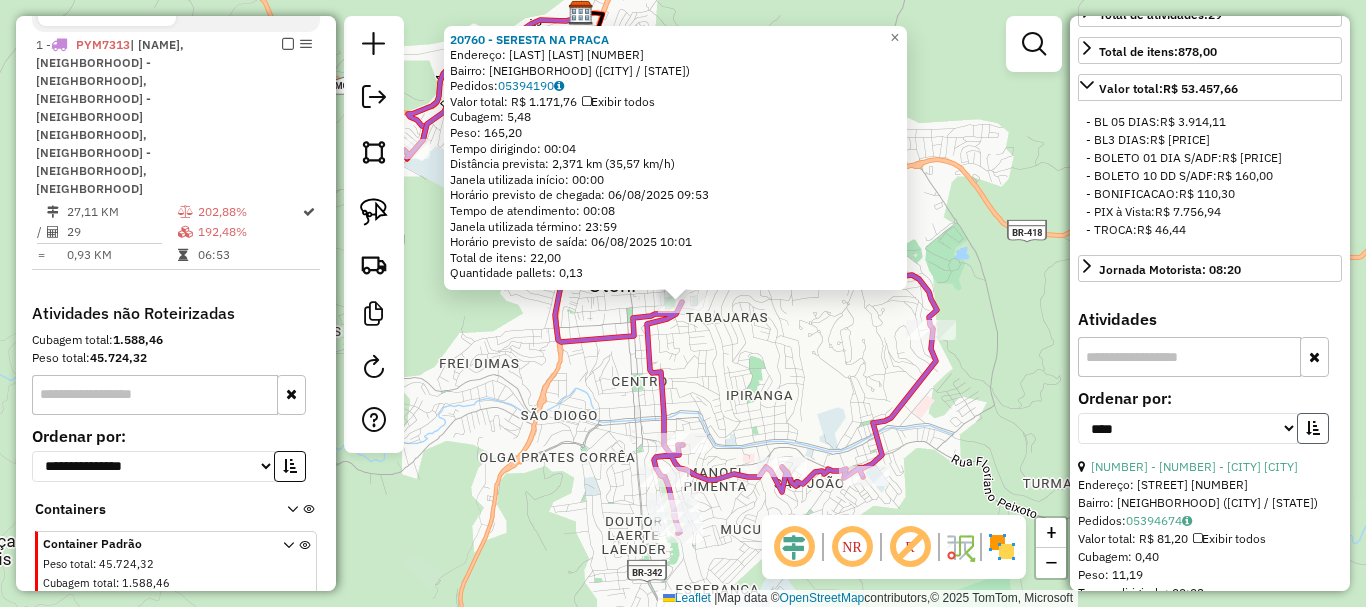 click at bounding box center [1313, 428] 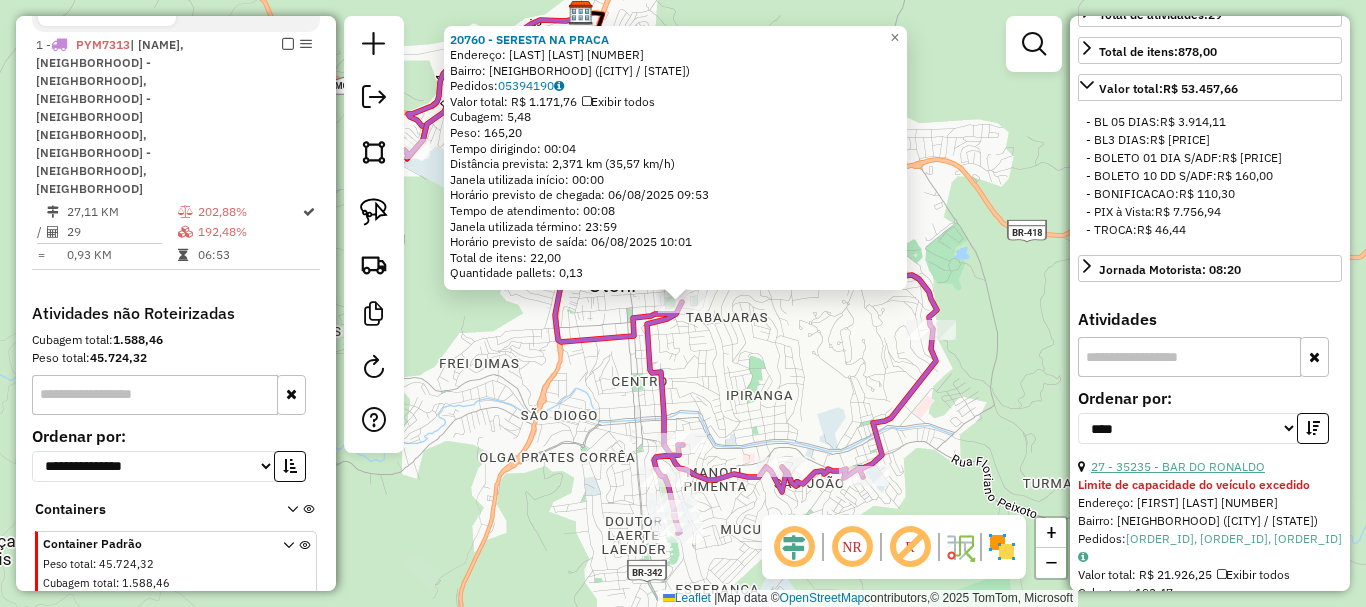 click on "27 - 35235 - BAR DO RONALDO" at bounding box center (1178, 466) 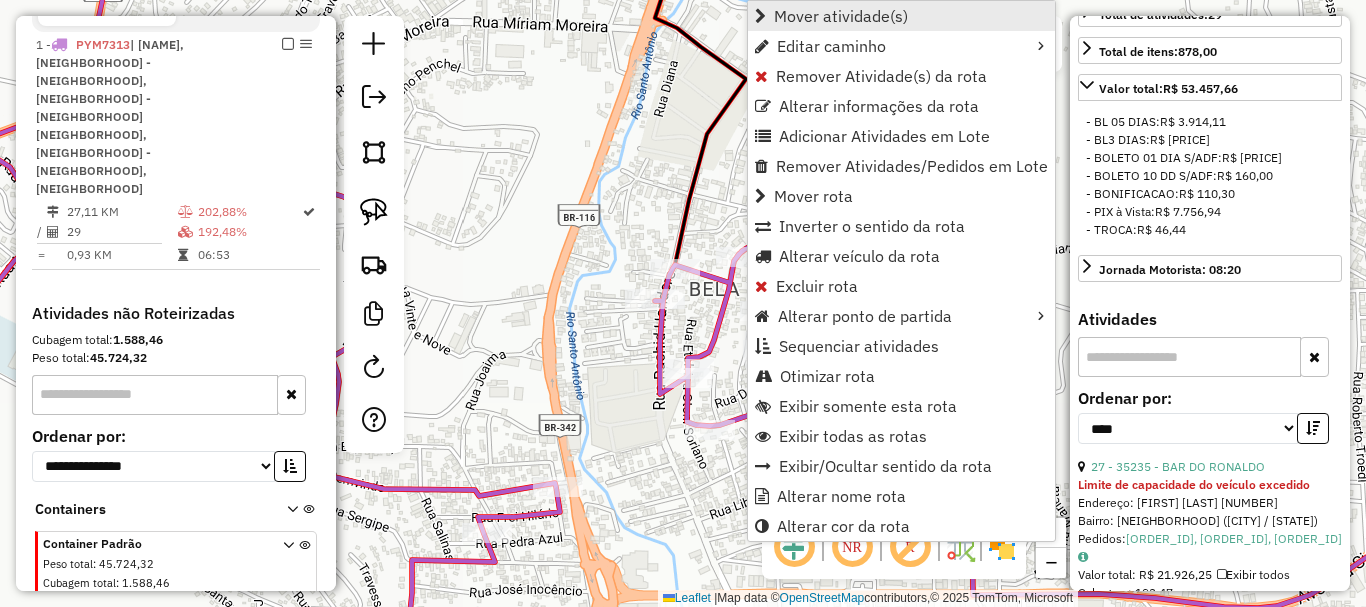 click on "Mover atividade(s)" at bounding box center (841, 16) 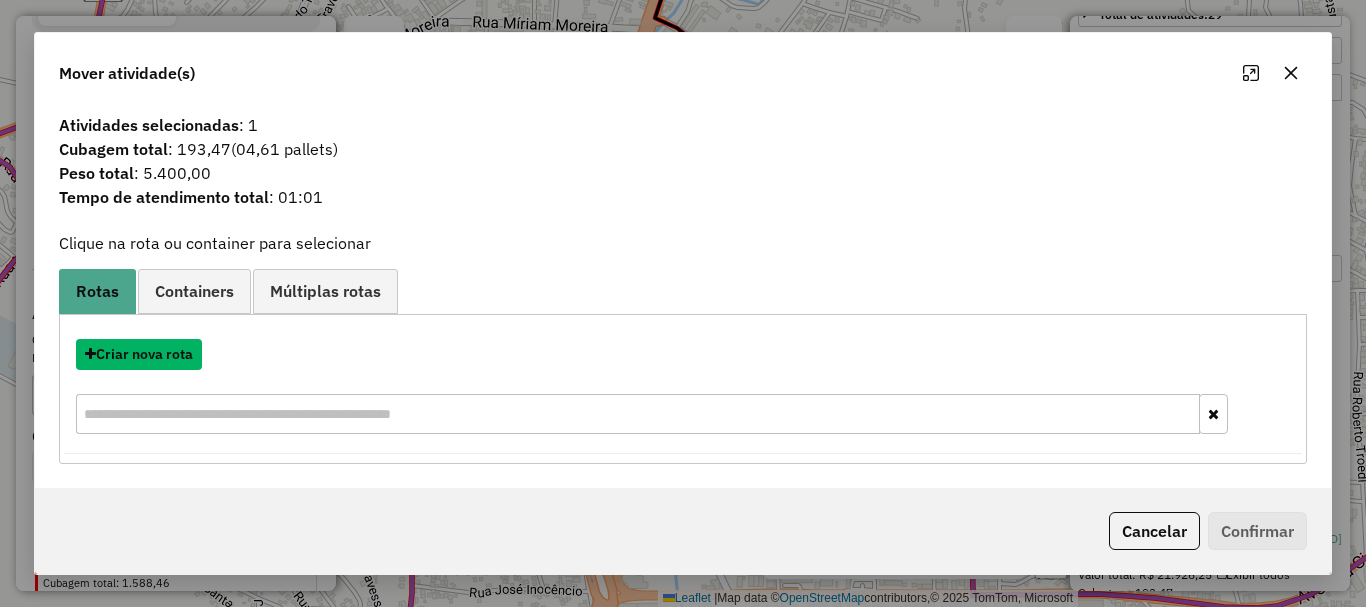 click on "Criar nova rota" at bounding box center [139, 354] 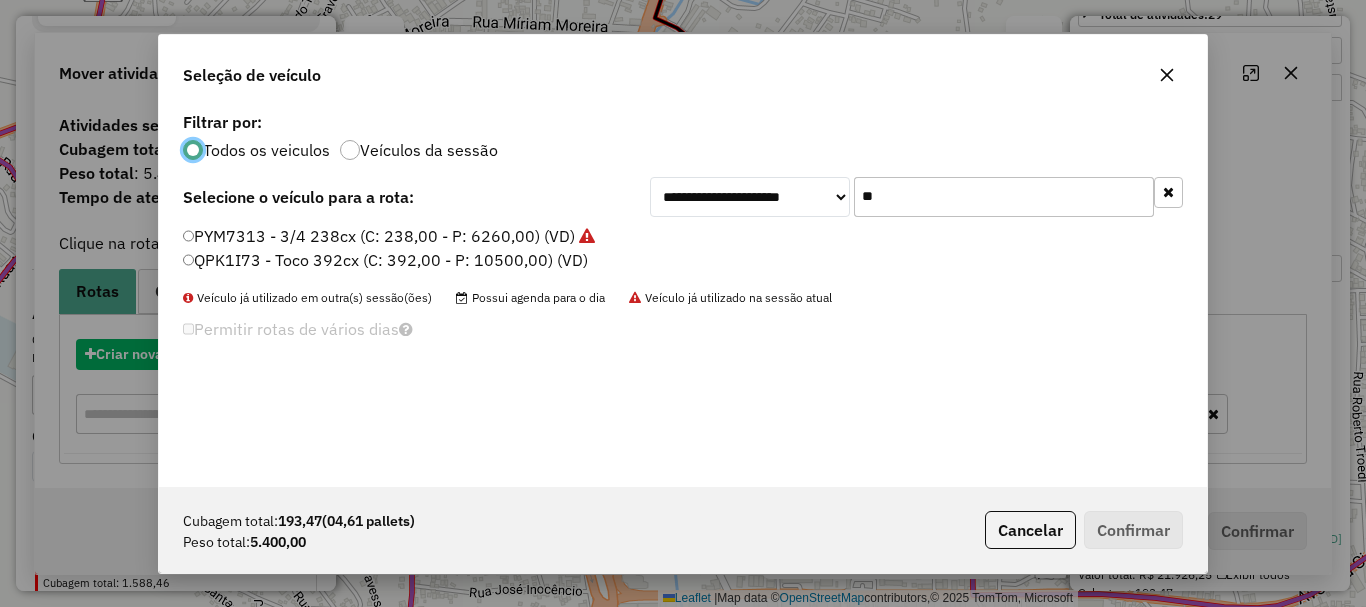 scroll, scrollTop: 11, scrollLeft: 6, axis: both 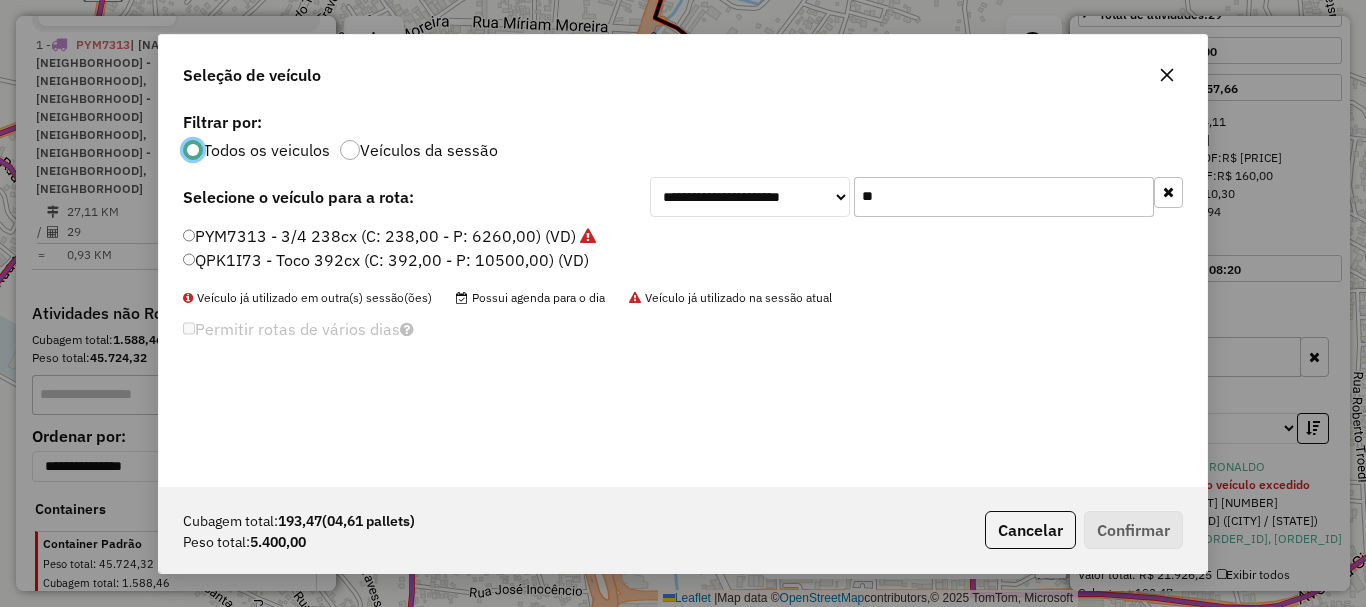 drag, startPoint x: 675, startPoint y: 196, endPoint x: 648, endPoint y: 192, distance: 27.294687 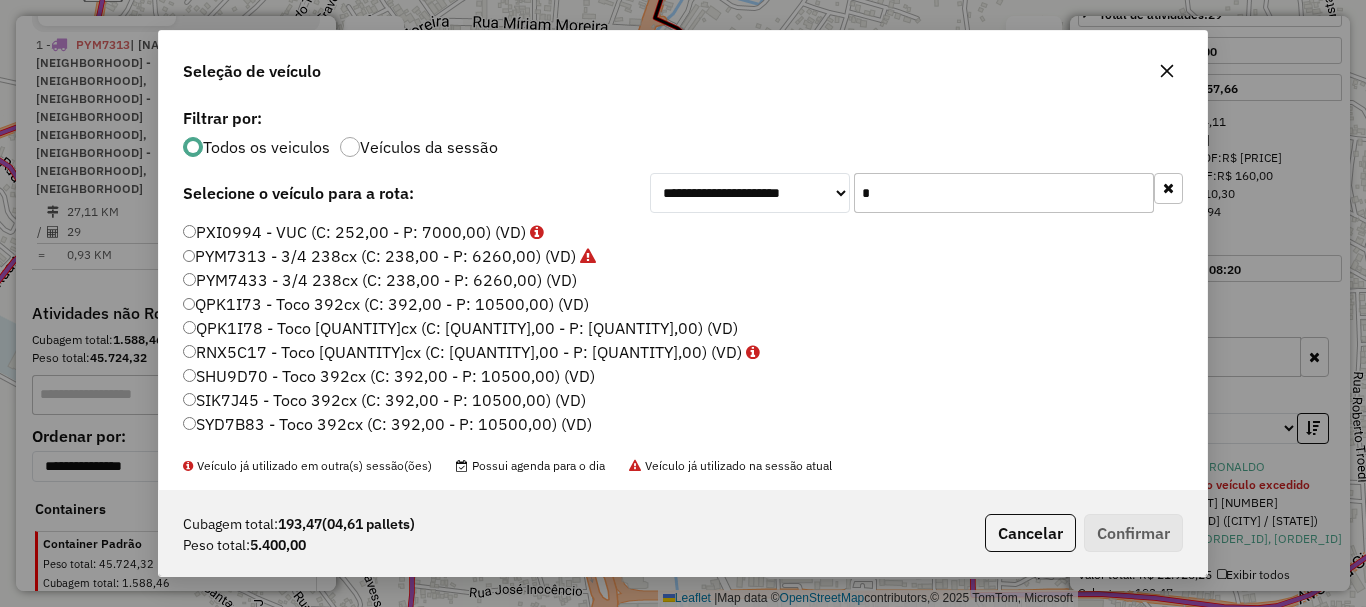 type on "**" 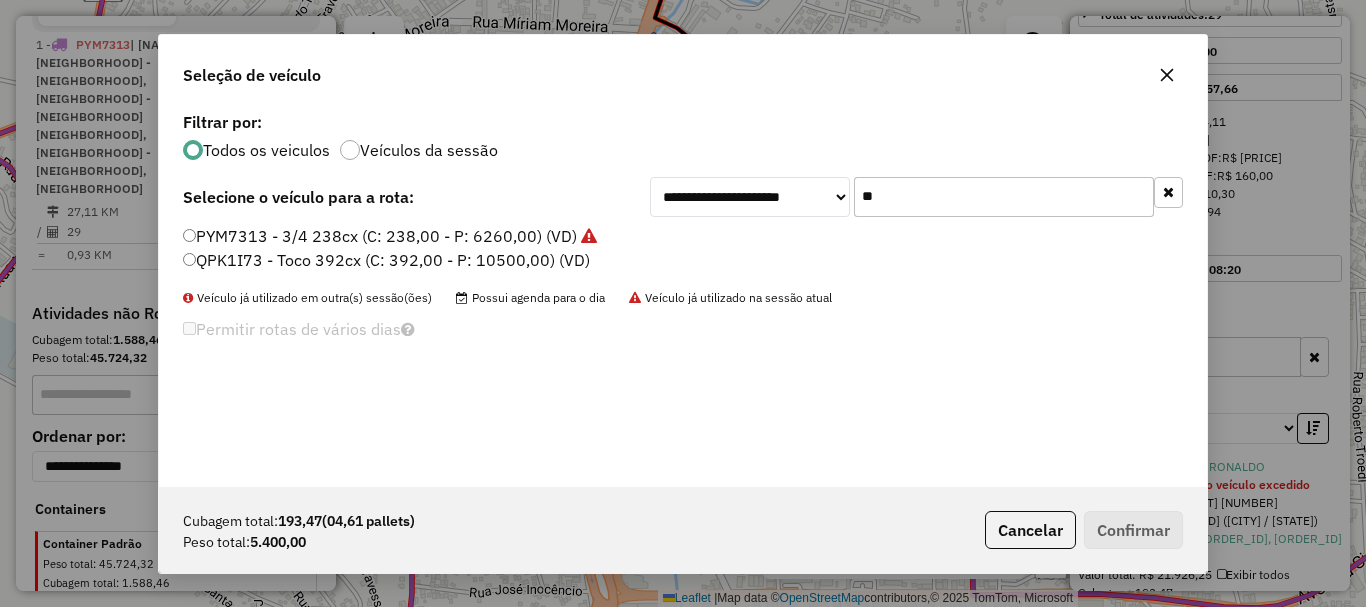 click on "QPK1I73 - Toco 392cx (C: 392,00 - P: 10500,00) (VD)" 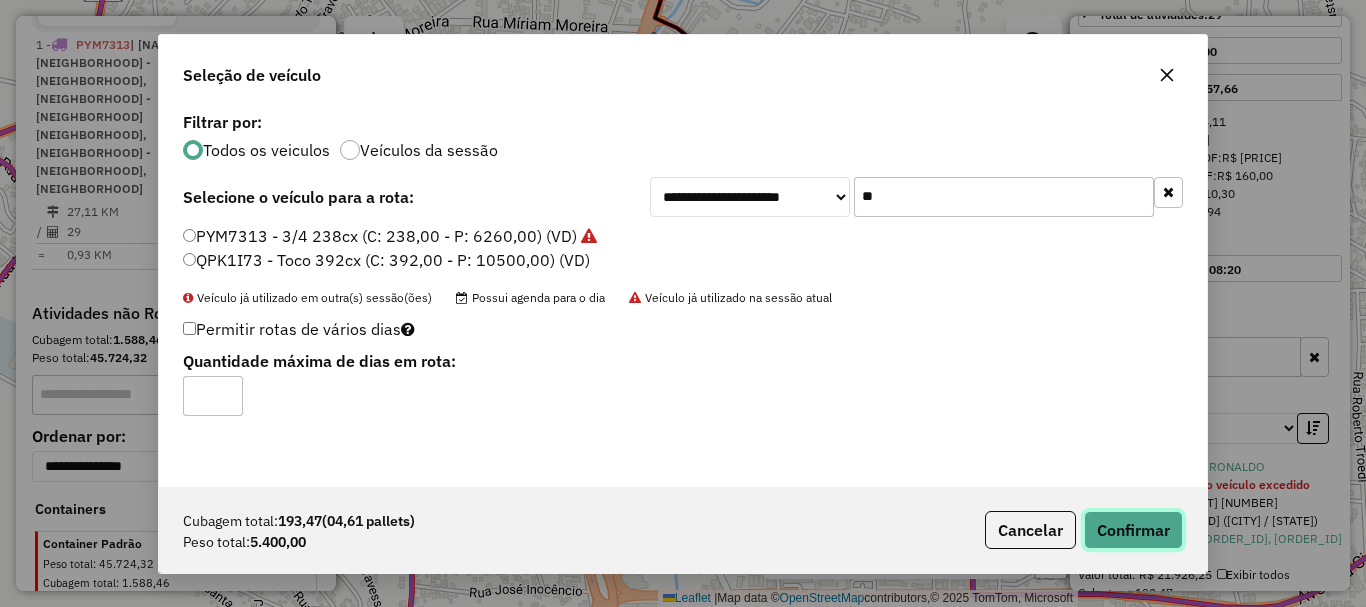 click on "Confirmar" 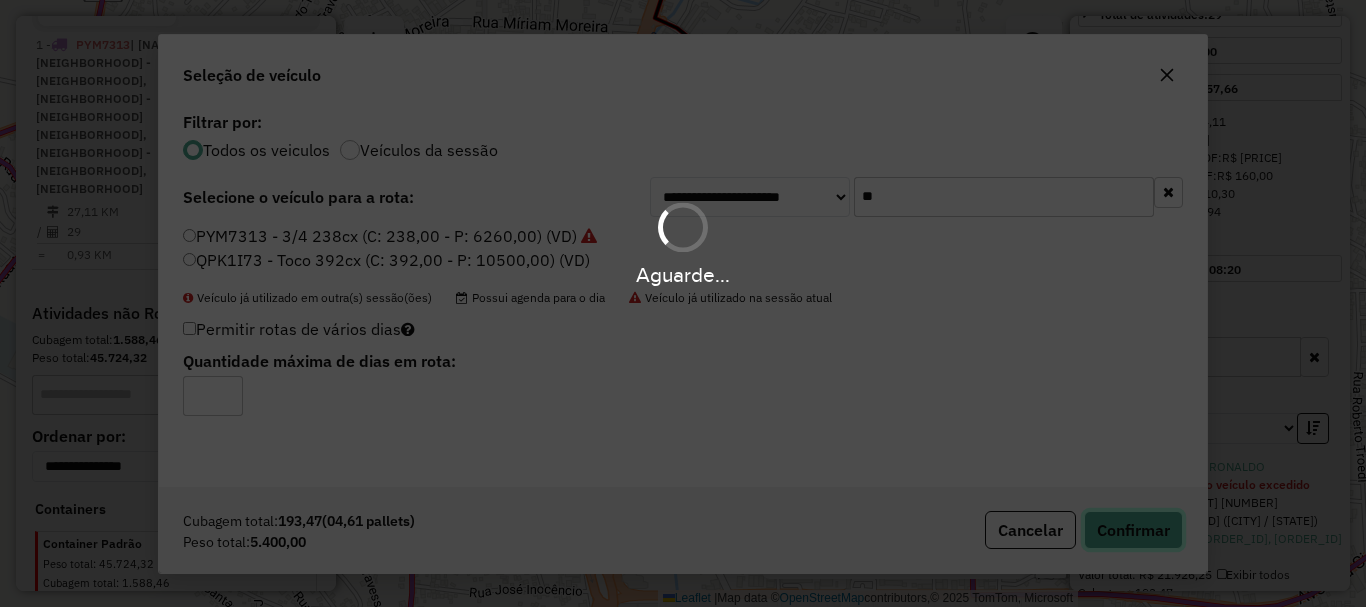 type 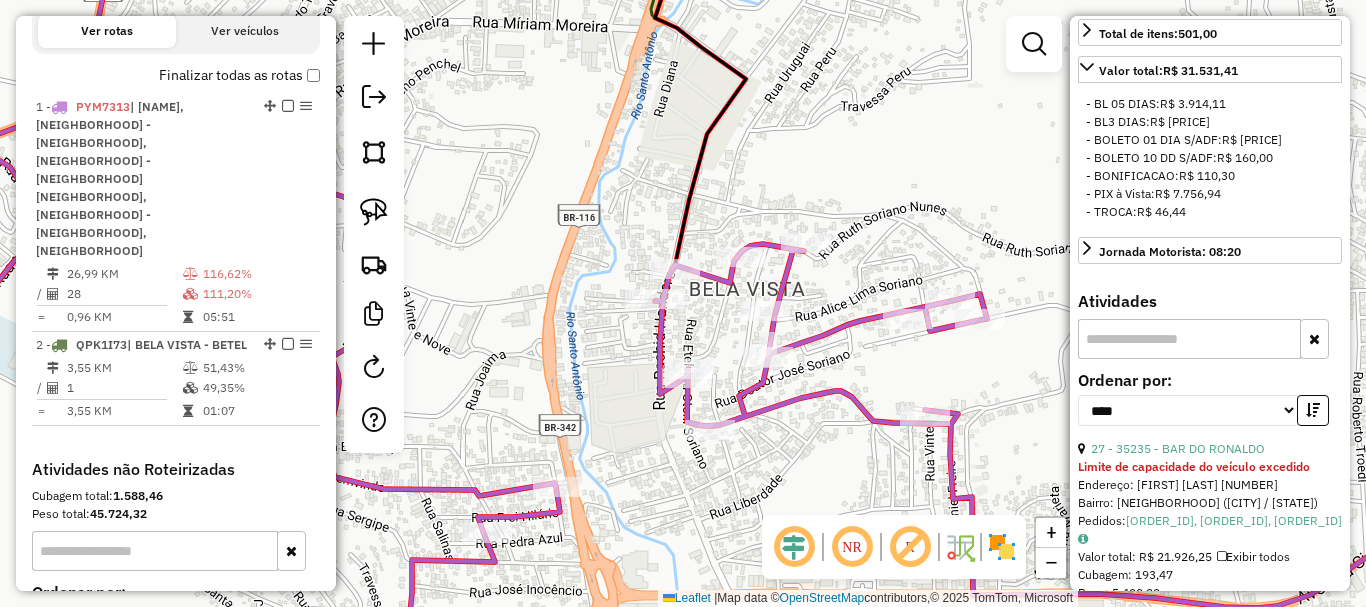 scroll, scrollTop: 710, scrollLeft: 0, axis: vertical 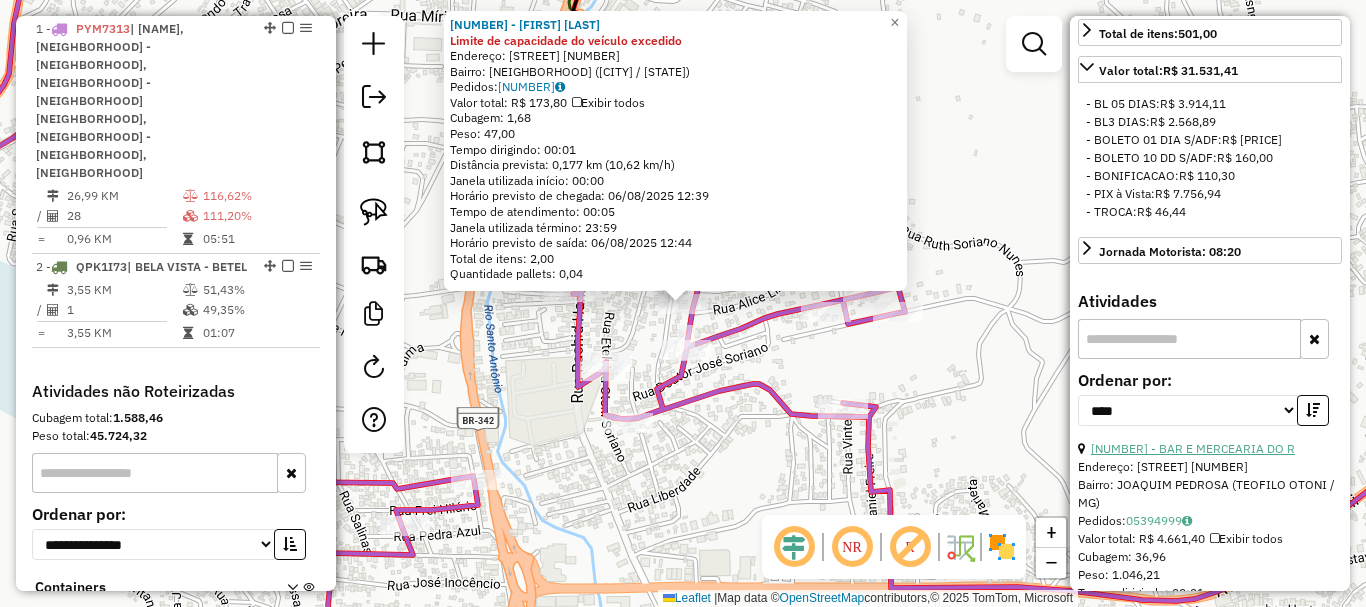 click on "4 - 32473 - BAR E MERCEARIA DO R" at bounding box center (1193, 448) 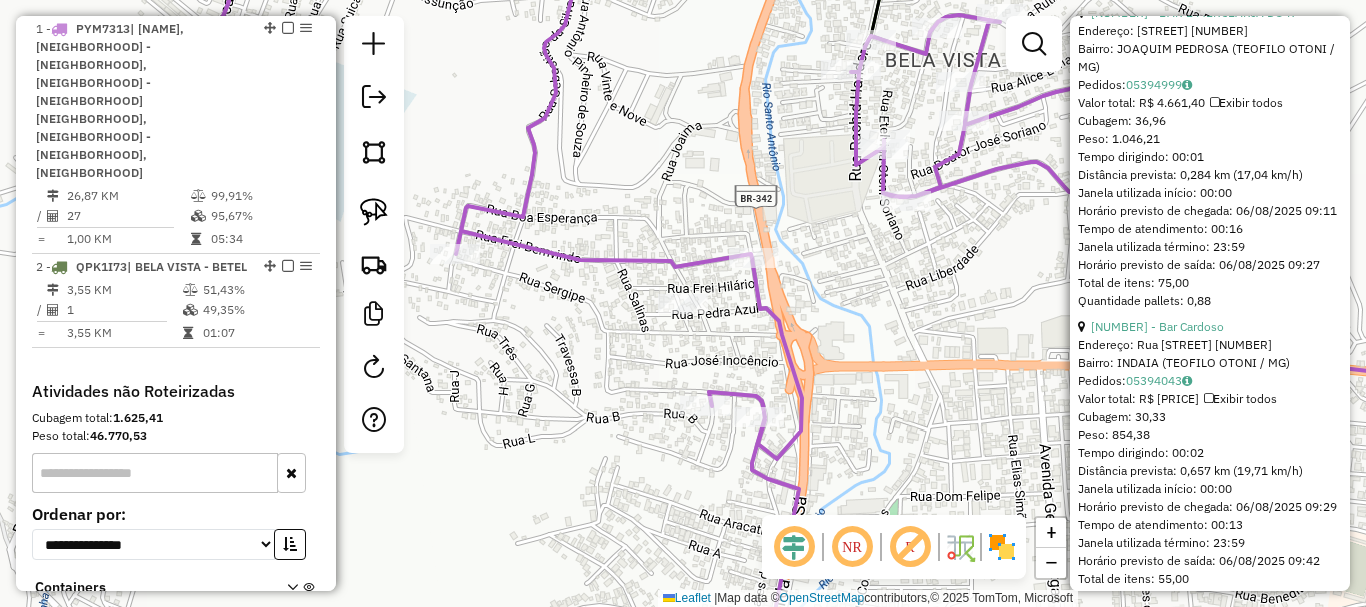 scroll, scrollTop: 1082, scrollLeft: 0, axis: vertical 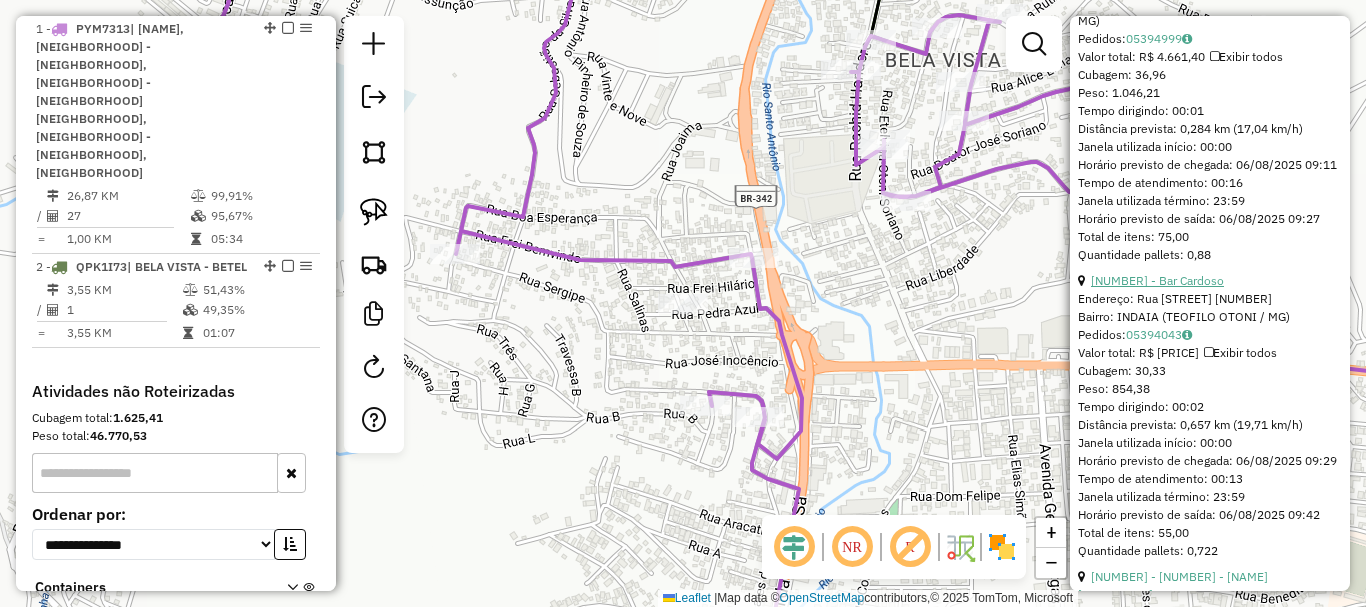 click on "5 - 34077 - Bar Cardoso" at bounding box center [1157, 280] 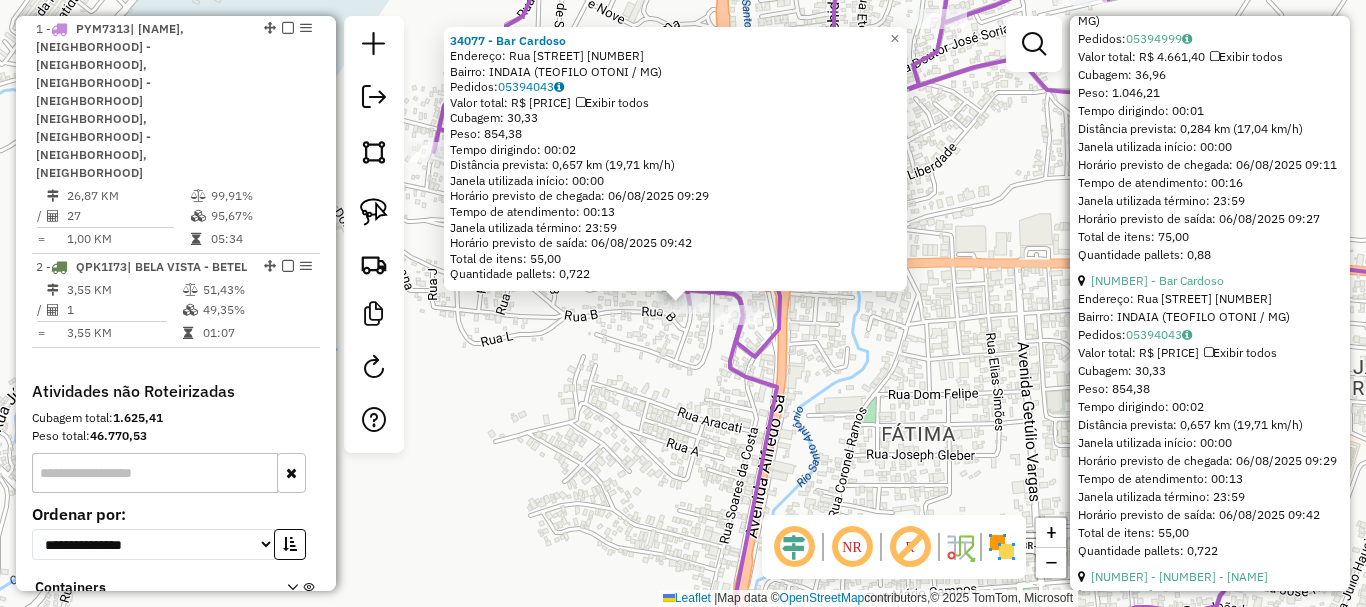 click on "34077 - Bar Cardoso  Endereço:  Rua B 12   Bairro: INDAIA (TEOFILO OTONI / MG)   Pedidos:  05394043   Valor total: R$ 3.987,59   Exibir todos   Cubagem: 30,33  Peso: 854,38  Tempo dirigindo: 00:02   Distância prevista: 0,657 km (19,71 km/h)   Janela utilizada início: 00:00   Horário previsto de chegada: 06/08/2025 09:29   Tempo de atendimento: 00:13   Janela utilizada término: 23:59   Horário previsto de saída: 06/08/2025 09:42   Total de itens: 55,00   Quantidade pallets: 0,722  × Janela de atendimento Grade de atendimento Capacidade Transportadoras Veículos Cliente Pedidos  Rotas Selecione os dias de semana para filtrar as janelas de atendimento  Seg   Ter   Qua   Qui   Sex   Sáb   Dom  Informe o período da janela de atendimento: De: Até:  Filtrar exatamente a janela do cliente  Considerar janela de atendimento padrão  Selecione os dias de semana para filtrar as grades de atendimento  Seg   Ter   Qua   Qui   Sex   Sáb   Dom   Considerar clientes sem dia de atendimento cadastrado  De:   Até:" 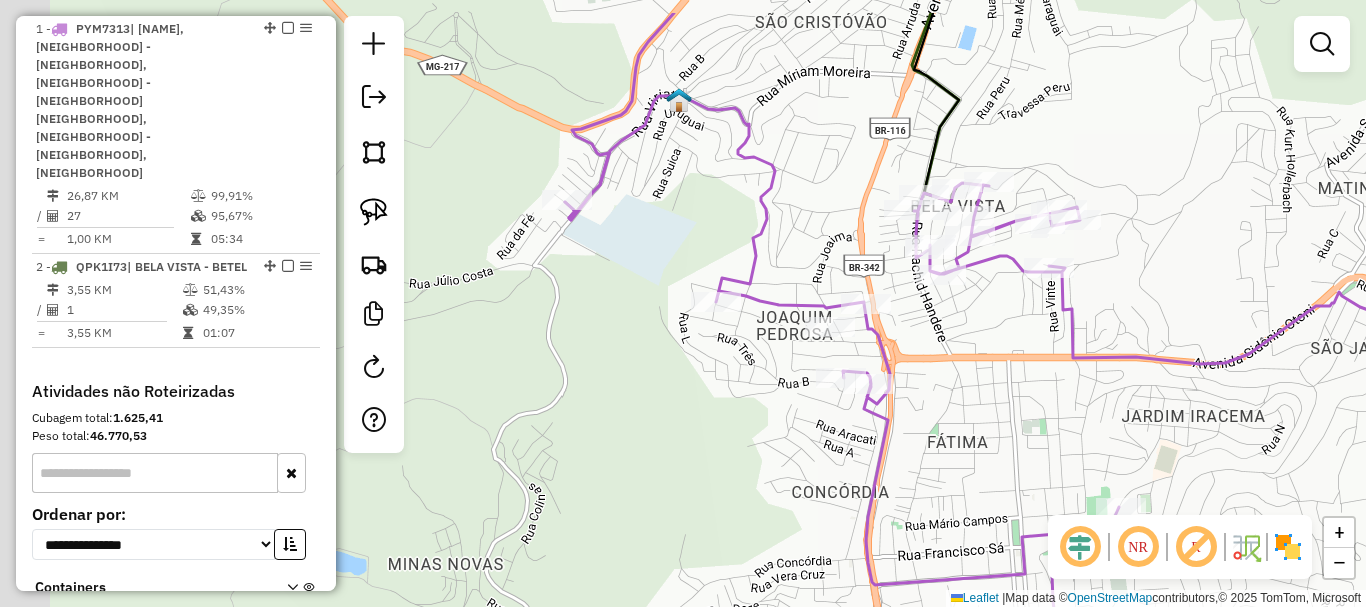 drag, startPoint x: 560, startPoint y: 345, endPoint x: 719, endPoint y: 425, distance: 177.99158 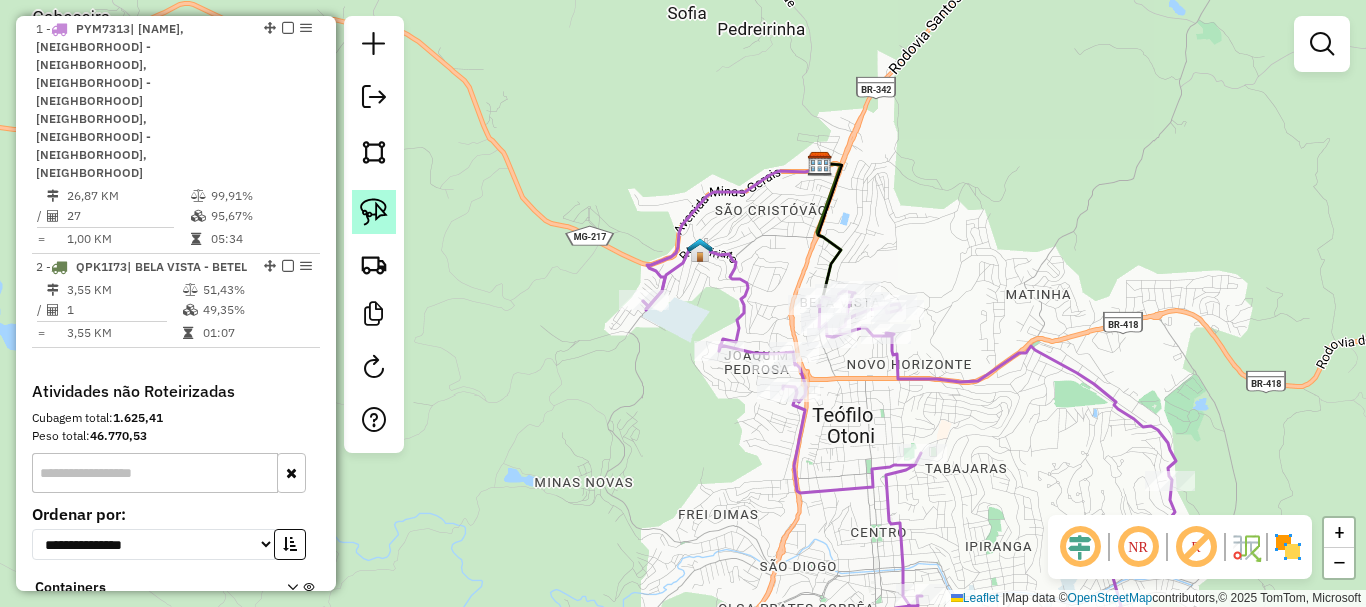 click 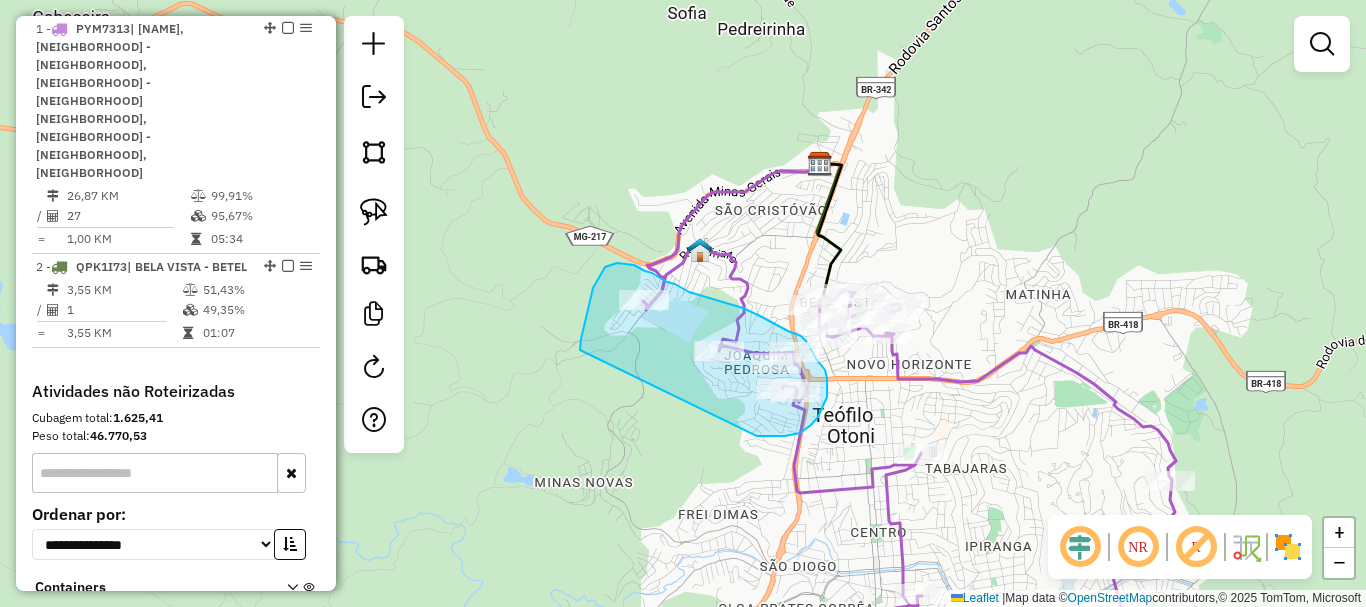 drag, startPoint x: 757, startPoint y: 436, endPoint x: 578, endPoint y: 363, distance: 193.31322 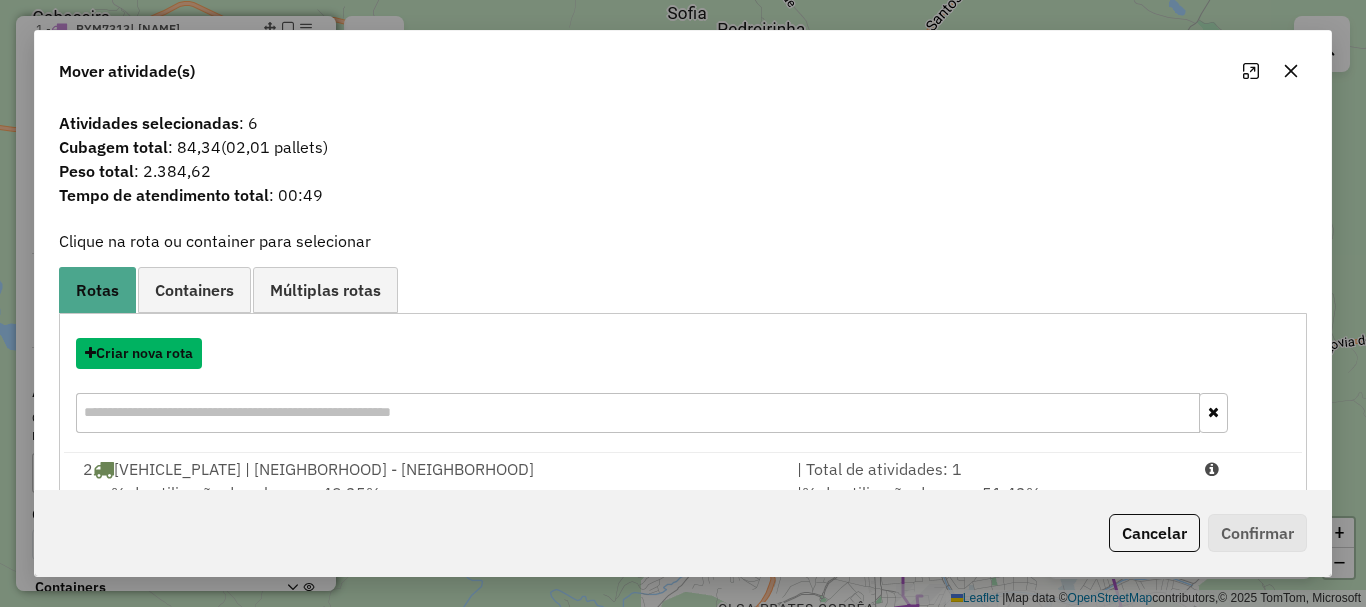 click on "Criar nova rota" at bounding box center [139, 353] 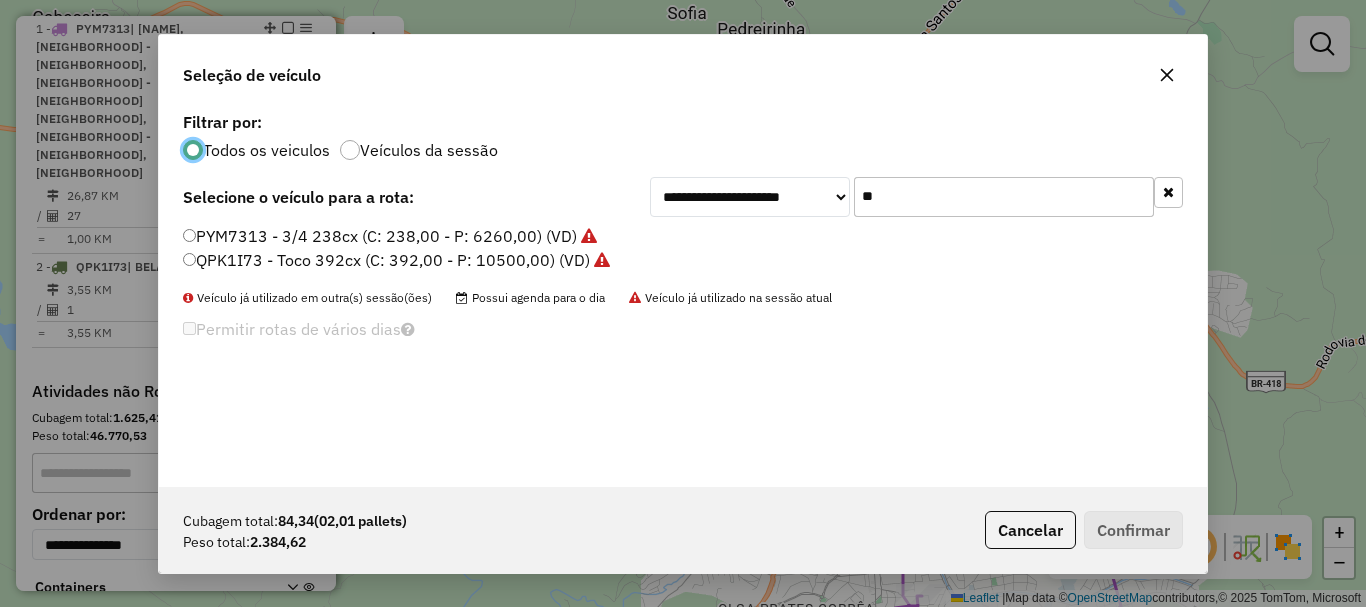 scroll, scrollTop: 11, scrollLeft: 6, axis: both 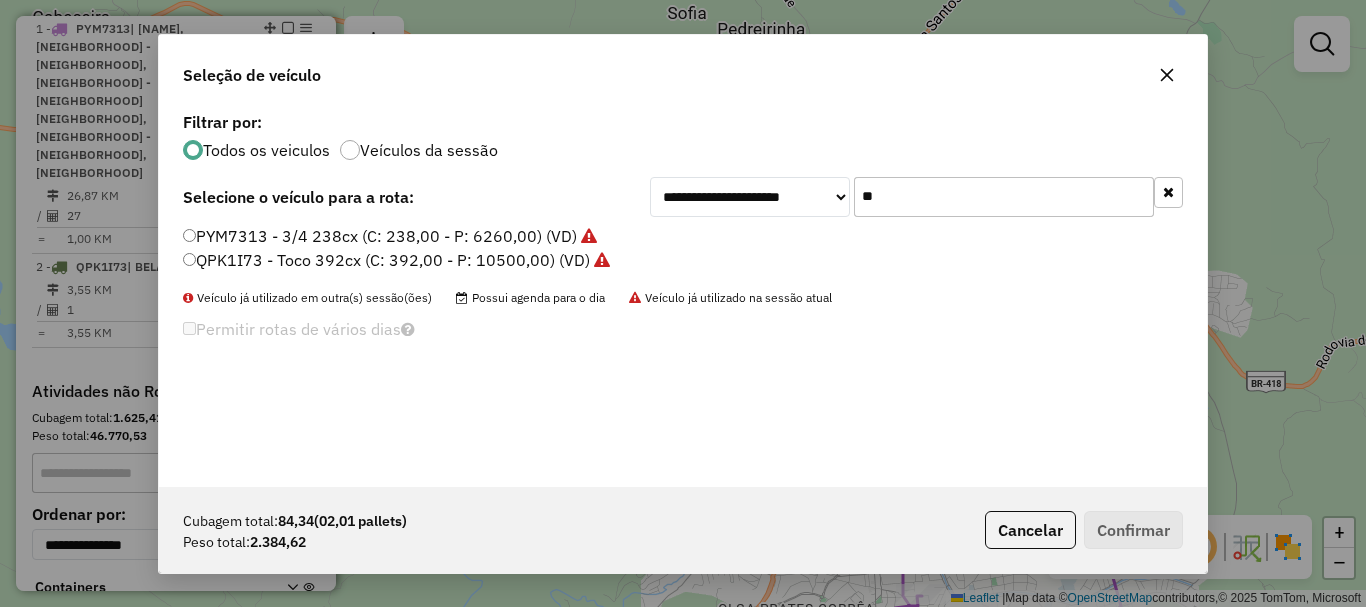 drag, startPoint x: 898, startPoint y: 198, endPoint x: 802, endPoint y: 205, distance: 96.25487 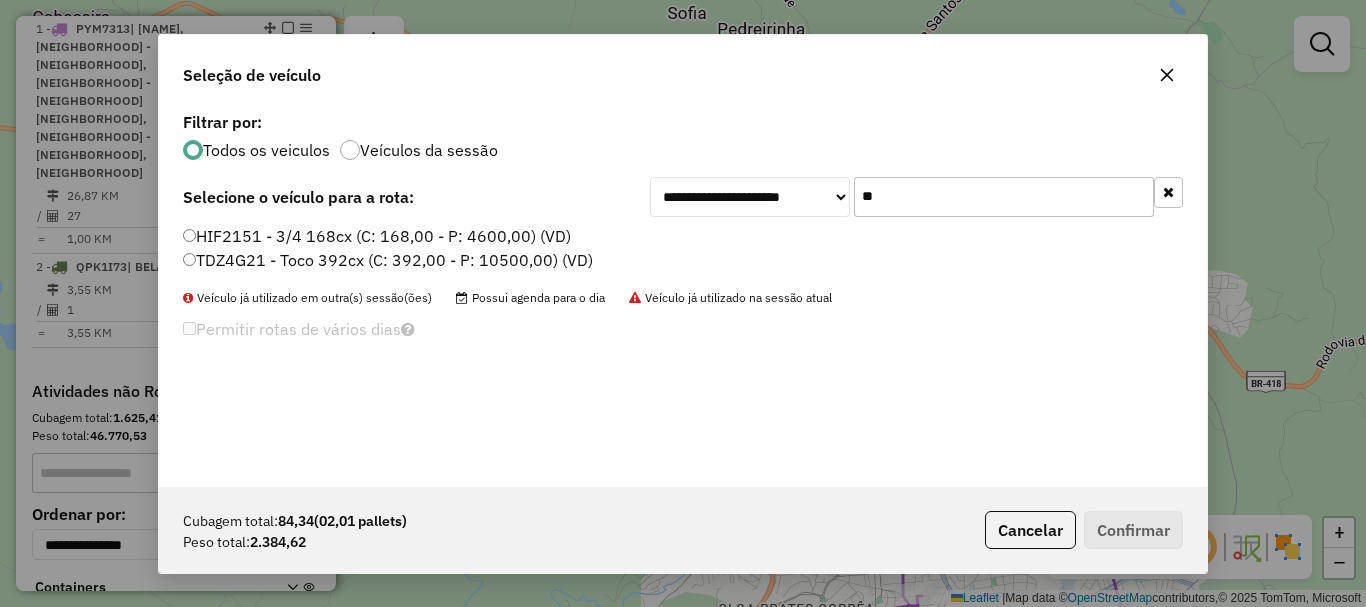 type on "**" 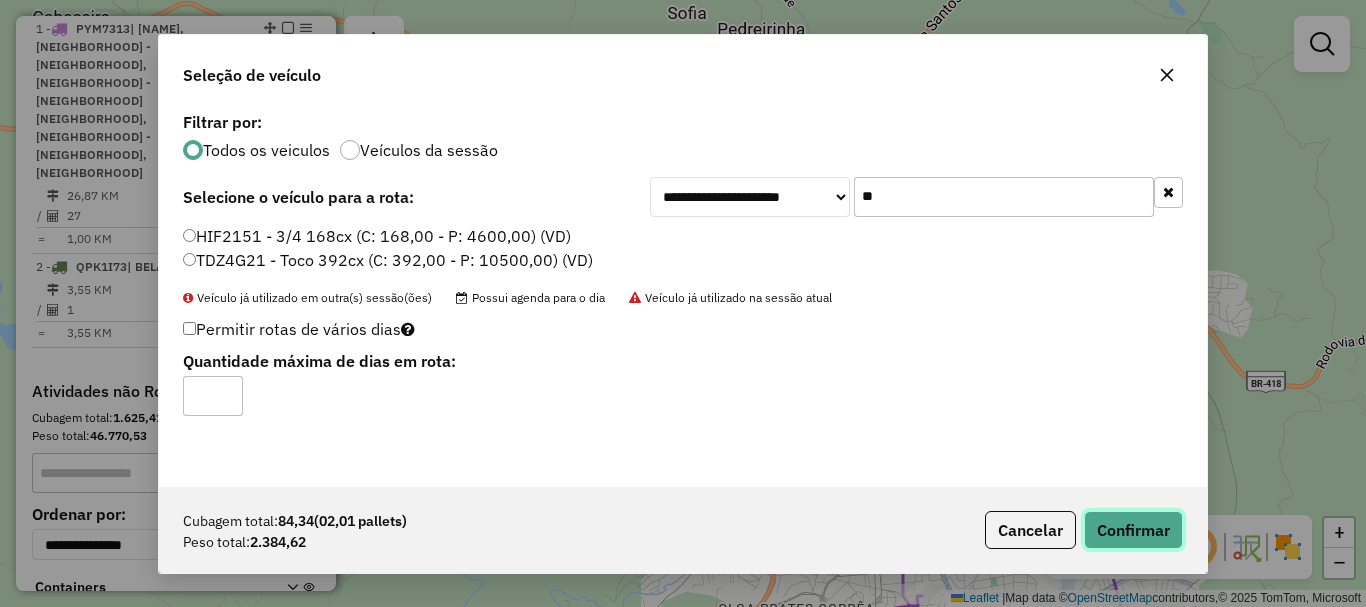 click on "Confirmar" 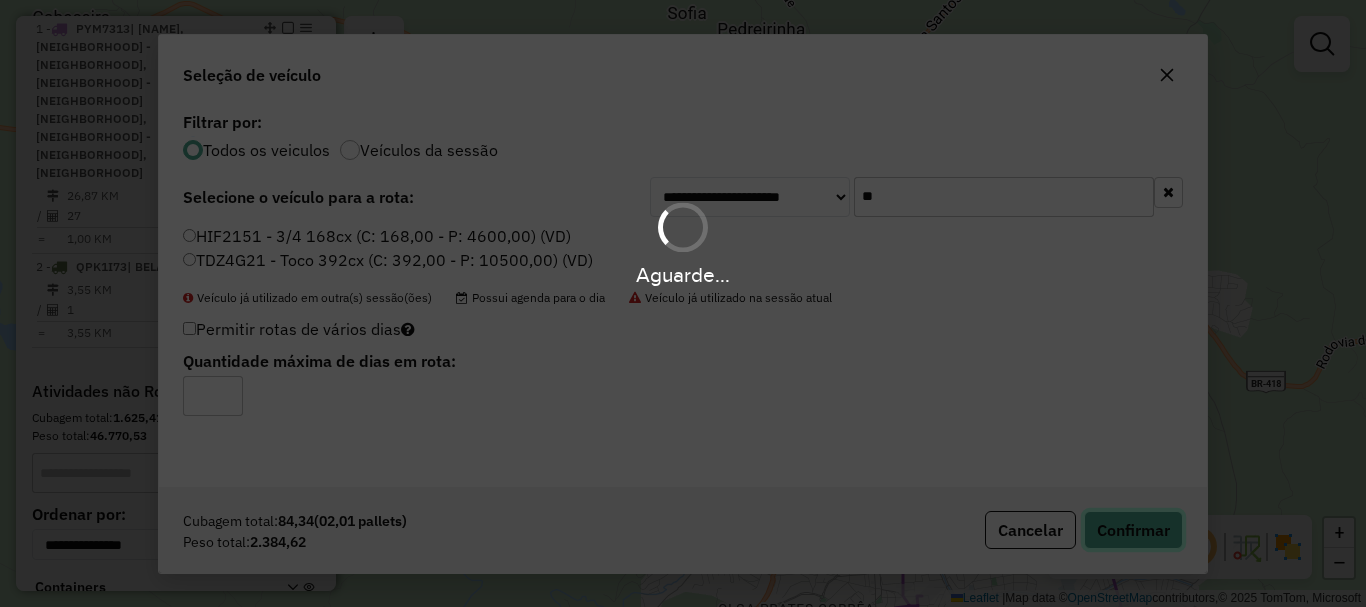 type 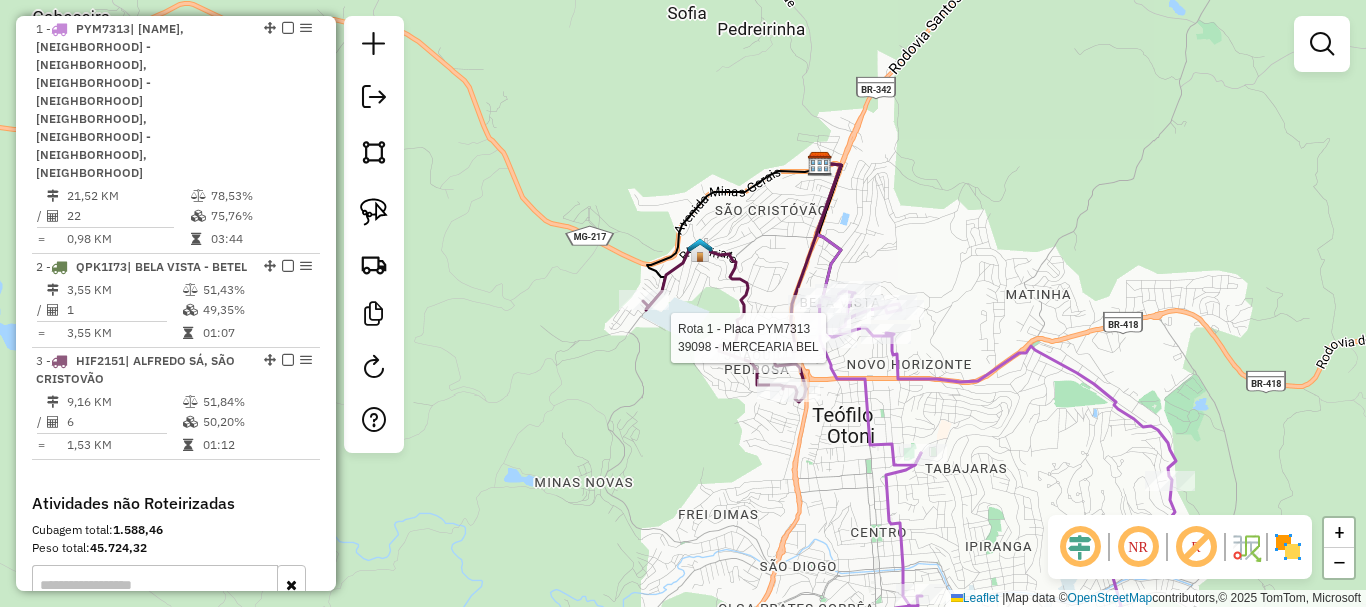 select on "*********" 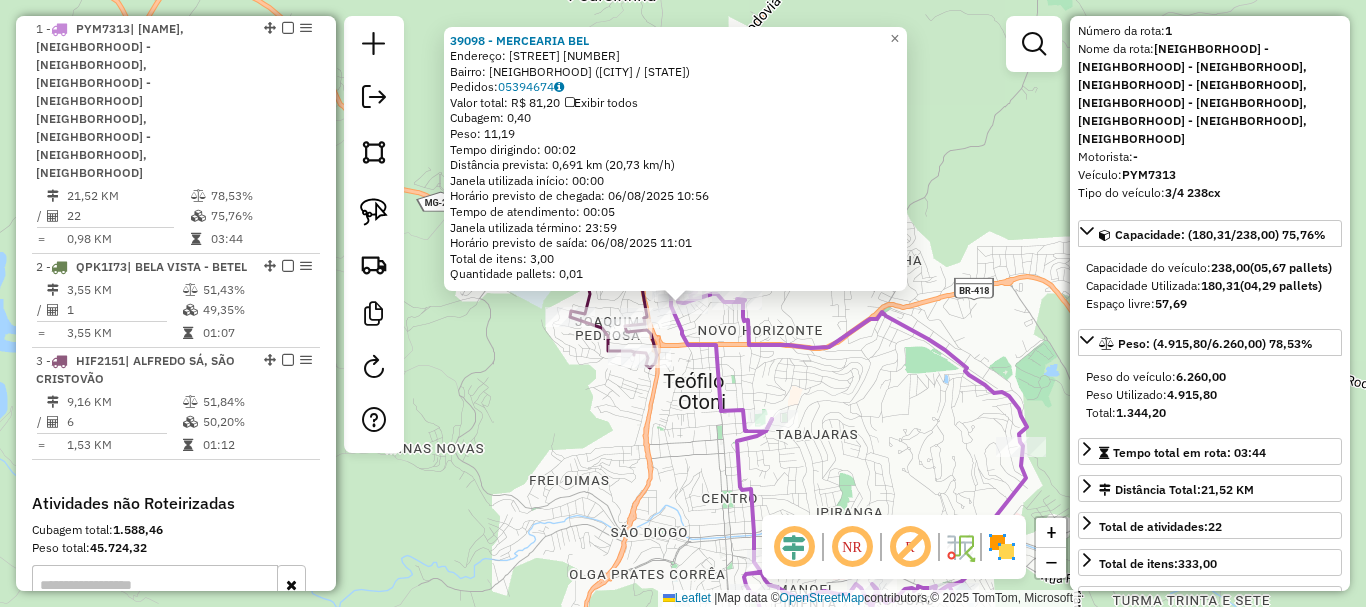 scroll, scrollTop: 100, scrollLeft: 0, axis: vertical 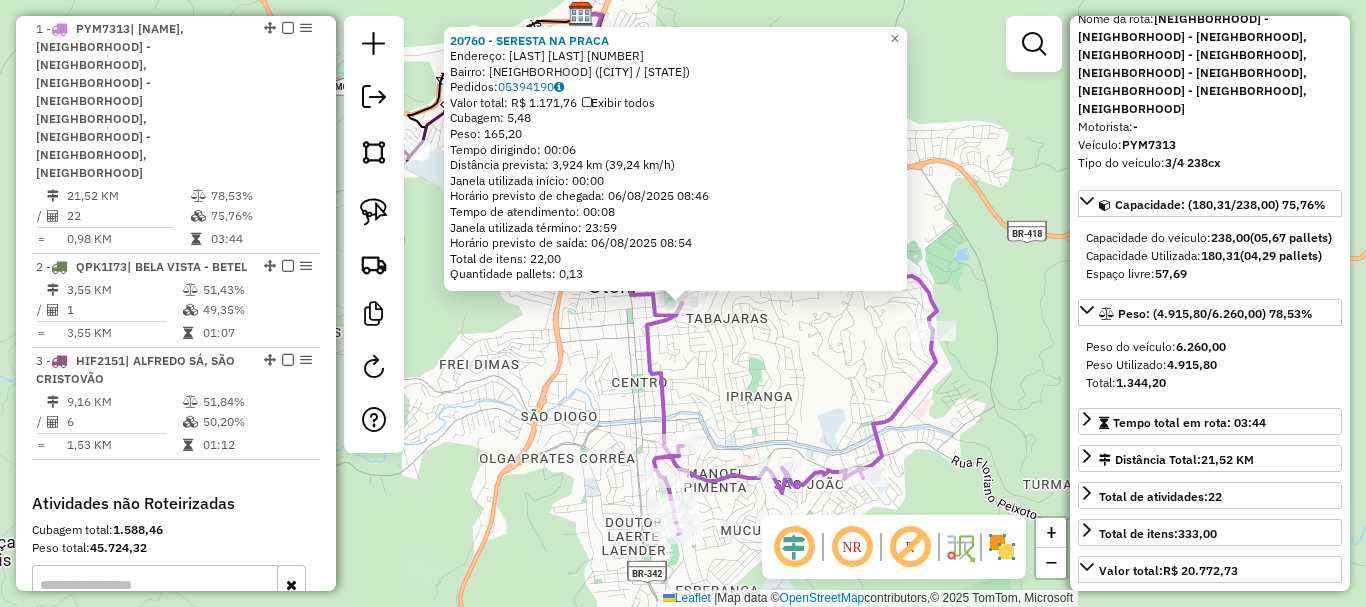click on "20760 - SERESTA NA PRACA  Endereço:  SESSENTA E OITO 715 A   Bairro: FREI DIMAS (TEOFILO OTONI / MG)   Pedidos:  05394190   Valor total: R$ 1.171,76   Exibir todos   Cubagem: 5,48  Peso: 165,20  Tempo dirigindo: 00:06   Distância prevista: 3,924 km (39,24 km/h)   Janela utilizada início: 00:00   Horário previsto de chegada: 06/08/2025 08:46   Tempo de atendimento: 00:08   Janela utilizada término: 23:59   Horário previsto de saída: 06/08/2025 08:54   Total de itens: 22,00   Quantidade pallets: 0,13  × Janela de atendimento Grade de atendimento Capacidade Transportadoras Veículos Cliente Pedidos  Rotas Selecione os dias de semana para filtrar as janelas de atendimento  Seg   Ter   Qua   Qui   Sex   Sáb   Dom  Informe o período da janela de atendimento: De: Até:  Filtrar exatamente a janela do cliente  Considerar janela de atendimento padrão  Selecione os dias de semana para filtrar as grades de atendimento  Seg   Ter   Qua   Qui   Sex   Sáb   Dom   Clientes fora do dia de atendimento selecionado" 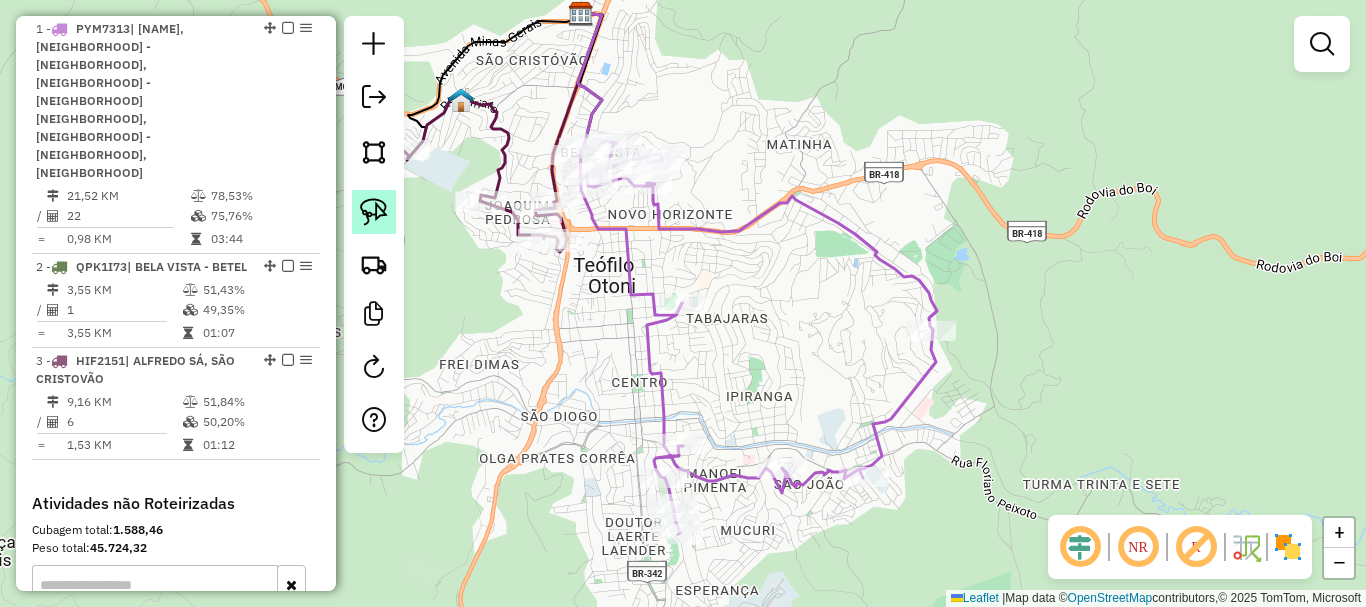 click 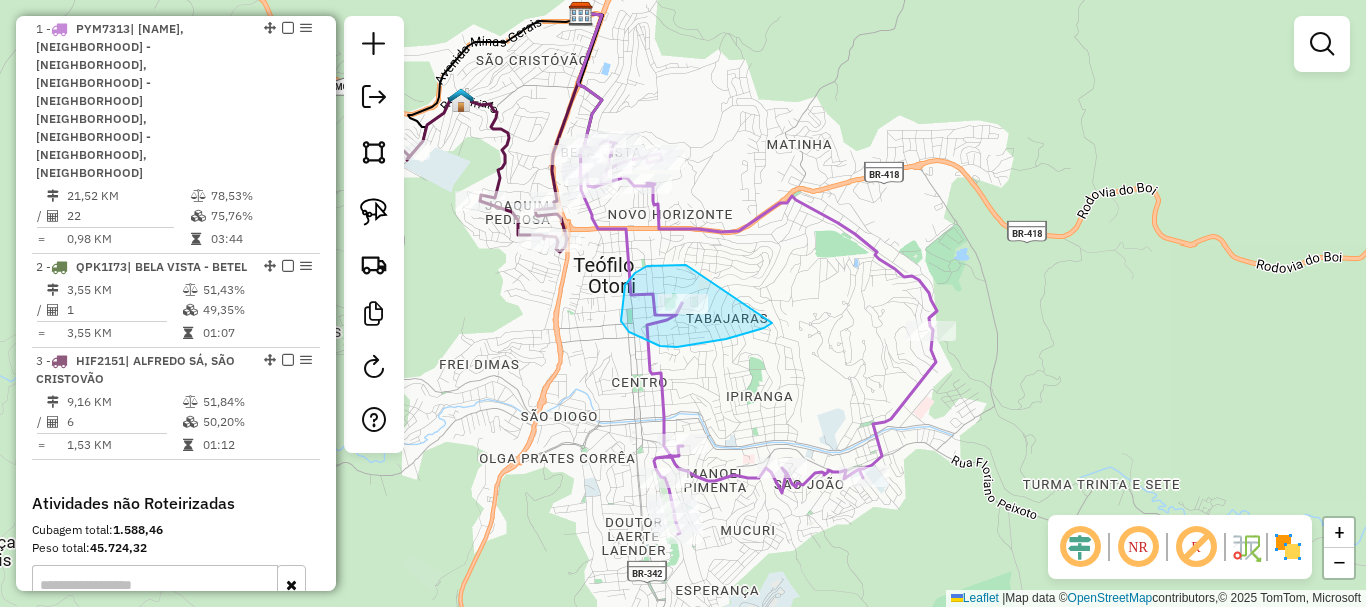 drag, startPoint x: 647, startPoint y: 266, endPoint x: 772, endPoint y: 323, distance: 137.38268 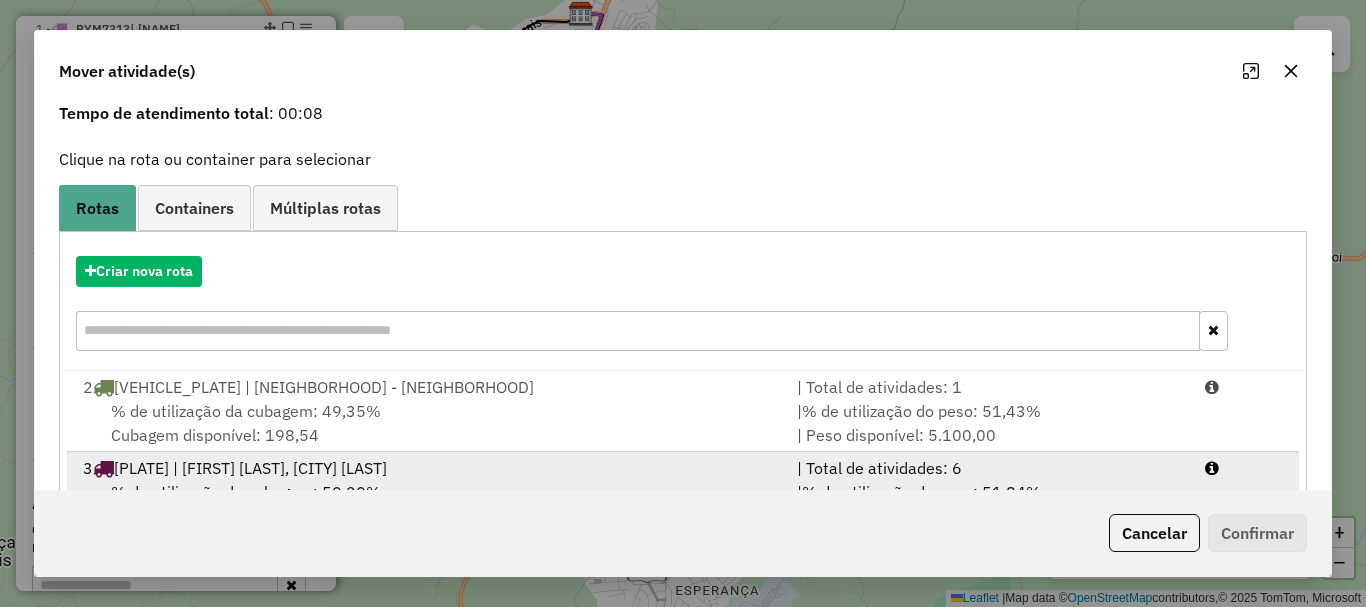 scroll, scrollTop: 159, scrollLeft: 0, axis: vertical 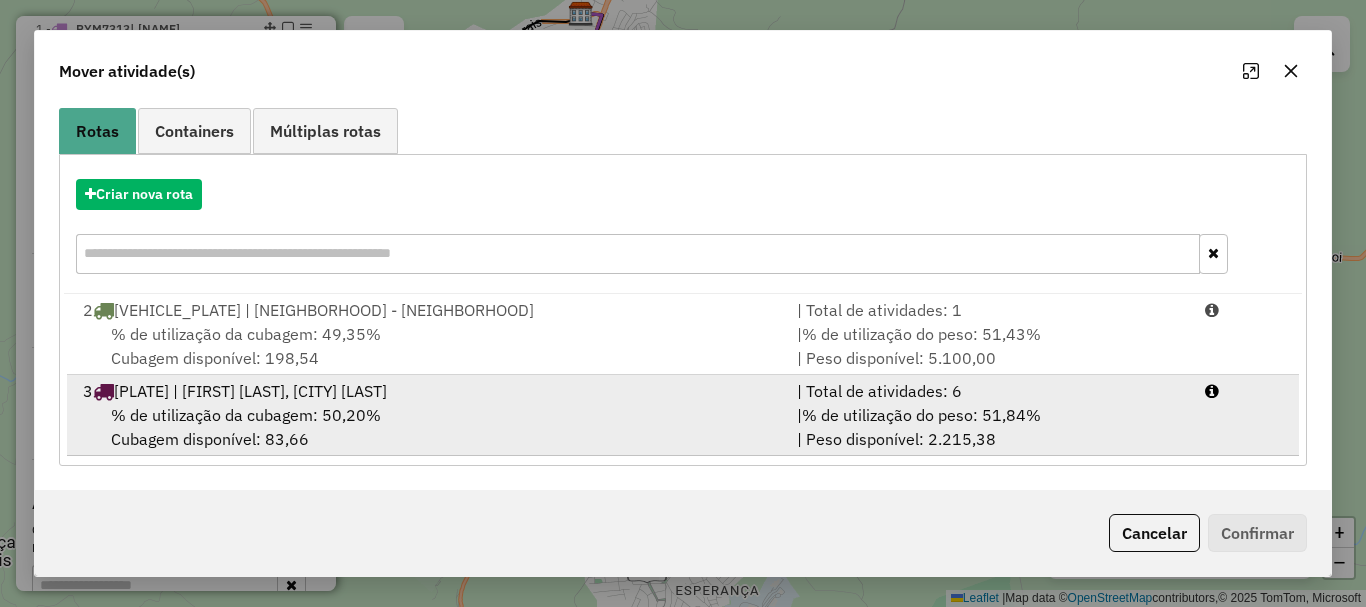 click on "% de utilização da cubagem: 50,20%" at bounding box center (246, 415) 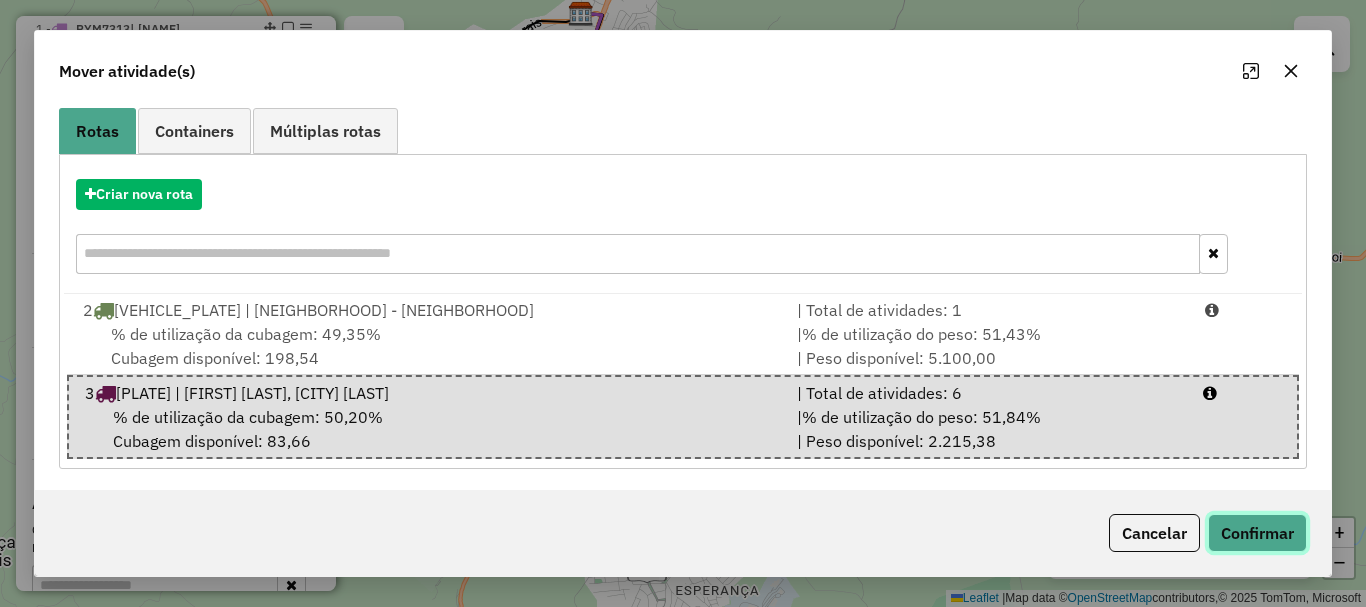 click on "Confirmar" 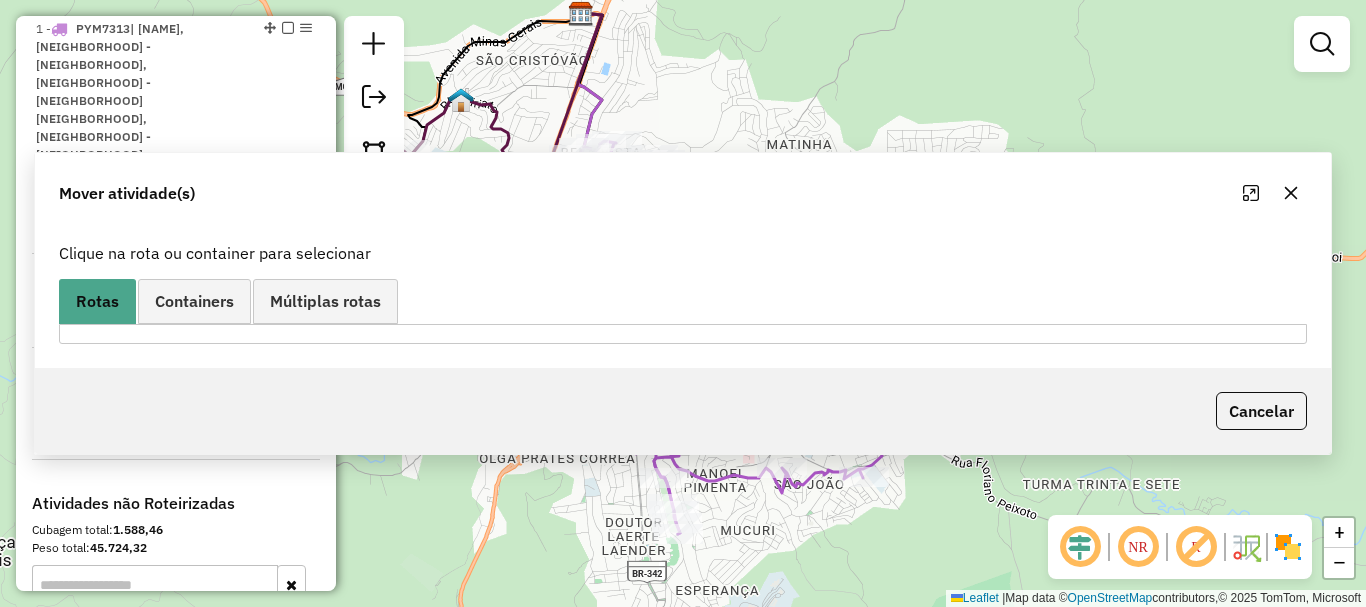 scroll, scrollTop: 0, scrollLeft: 0, axis: both 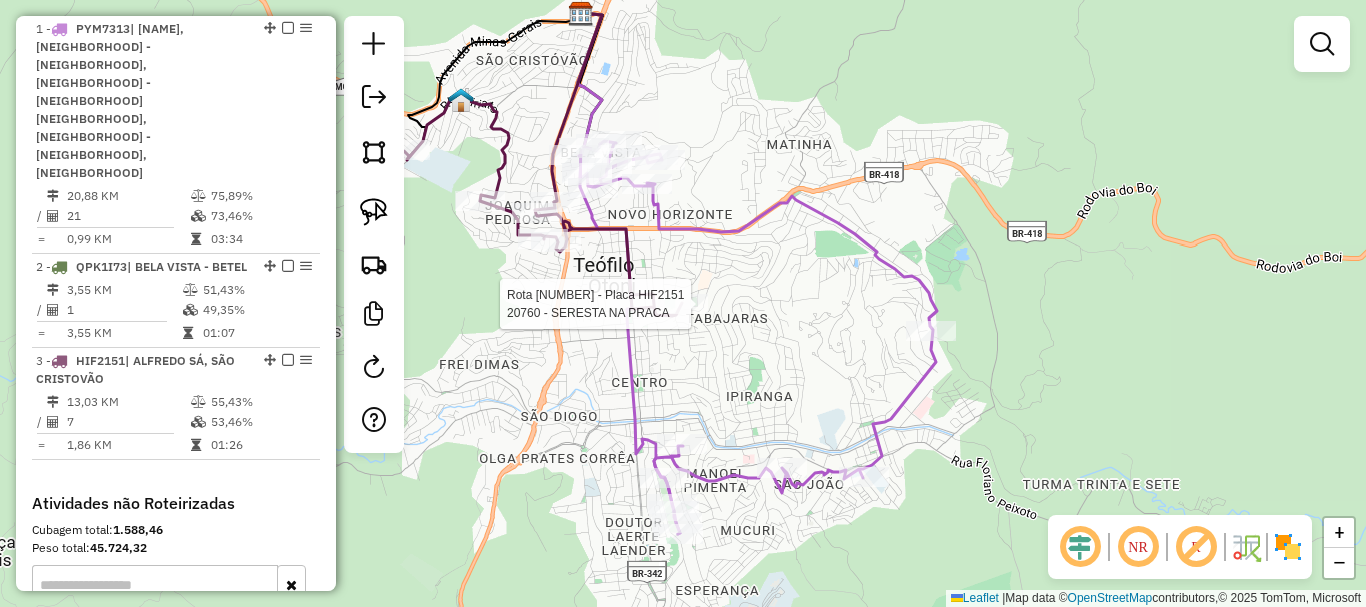 select on "*********" 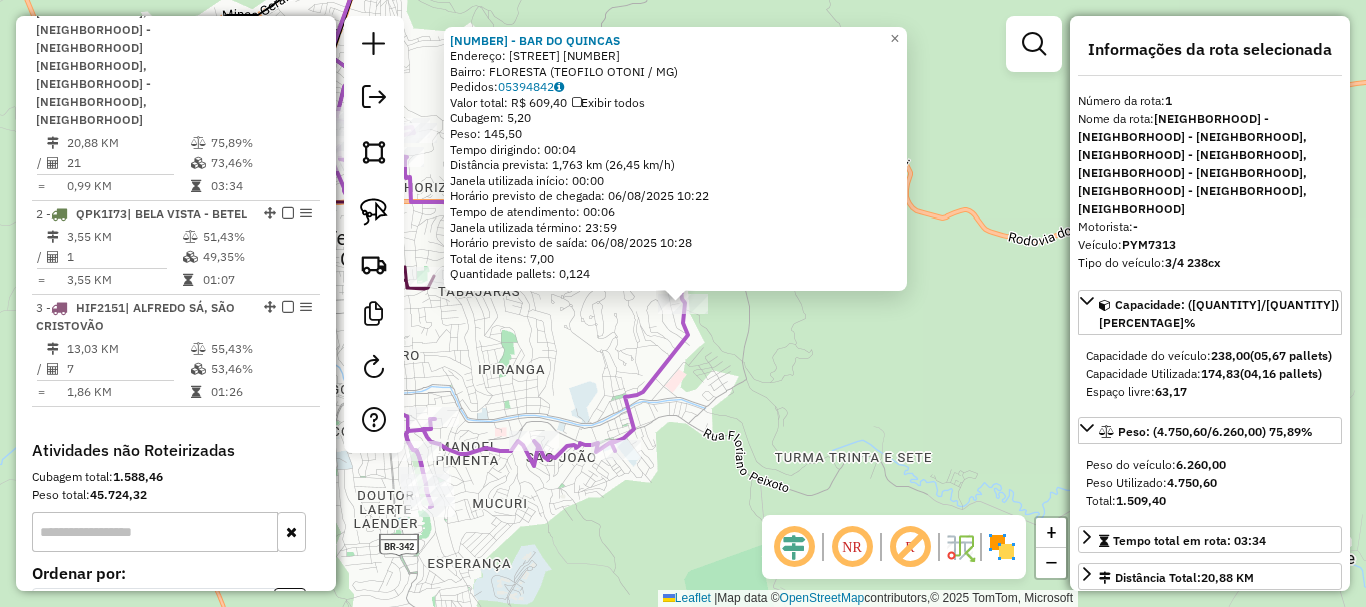 scroll, scrollTop: 799, scrollLeft: 0, axis: vertical 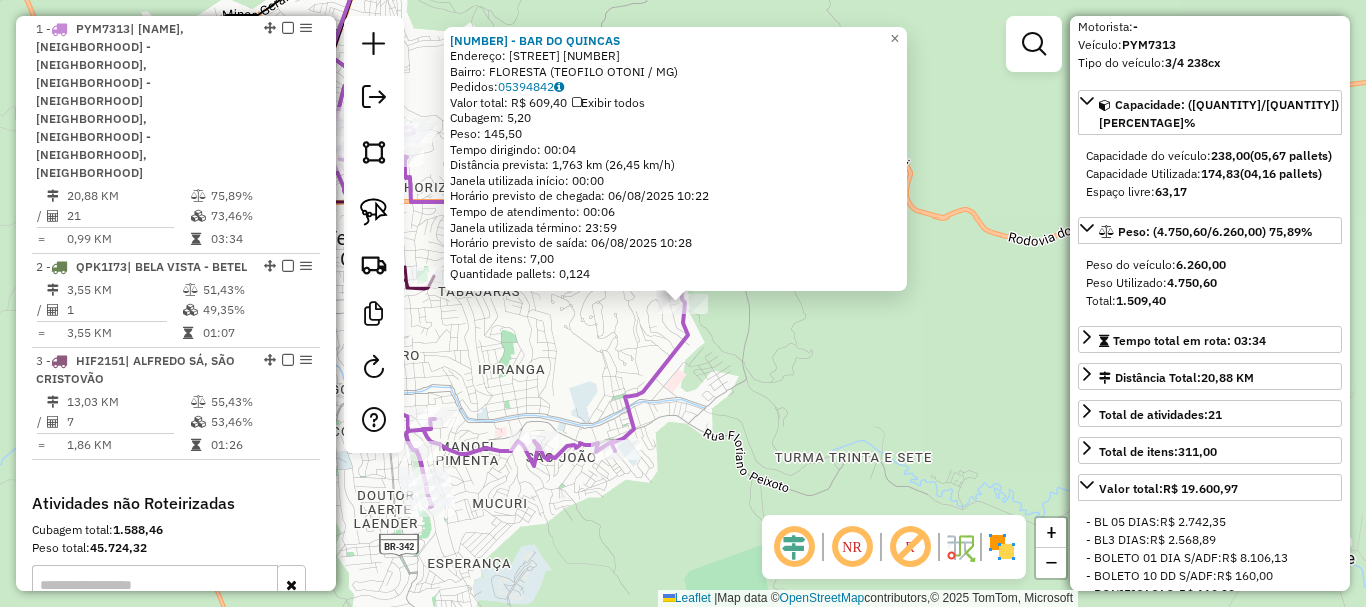 click on "36761 - BAR DO QUINCAS  Endereço:  ALVORADA 517   Bairro: FLORESTA (TEOFILO OTONI / MG)   Pedidos:  05394842   Valor total: R$ 609,40   Exibir todos   Cubagem: 5,20  Peso: 145,50  Tempo dirigindo: 00:04   Distância prevista: 1,763 km (26,45 km/h)   Janela utilizada início: 00:00   Horário previsto de chegada: 06/08/2025 10:22   Tempo de atendimento: 00:06   Janela utilizada término: 23:59   Horário previsto de saída: 06/08/2025 10:28   Total de itens: 7,00   Quantidade pallets: 0,124  × Janela de atendimento Grade de atendimento Capacidade Transportadoras Veículos Cliente Pedidos  Rotas Selecione os dias de semana para filtrar as janelas de atendimento  Seg   Ter   Qua   Qui   Sex   Sáb   Dom  Informe o período da janela de atendimento: De: Até:  Filtrar exatamente a janela do cliente  Considerar janela de atendimento padrão  Selecione os dias de semana para filtrar as grades de atendimento  Seg   Ter   Qua   Qui   Sex   Sáb   Dom   Considerar clientes sem dia de atendimento cadastrado  De:  De:" 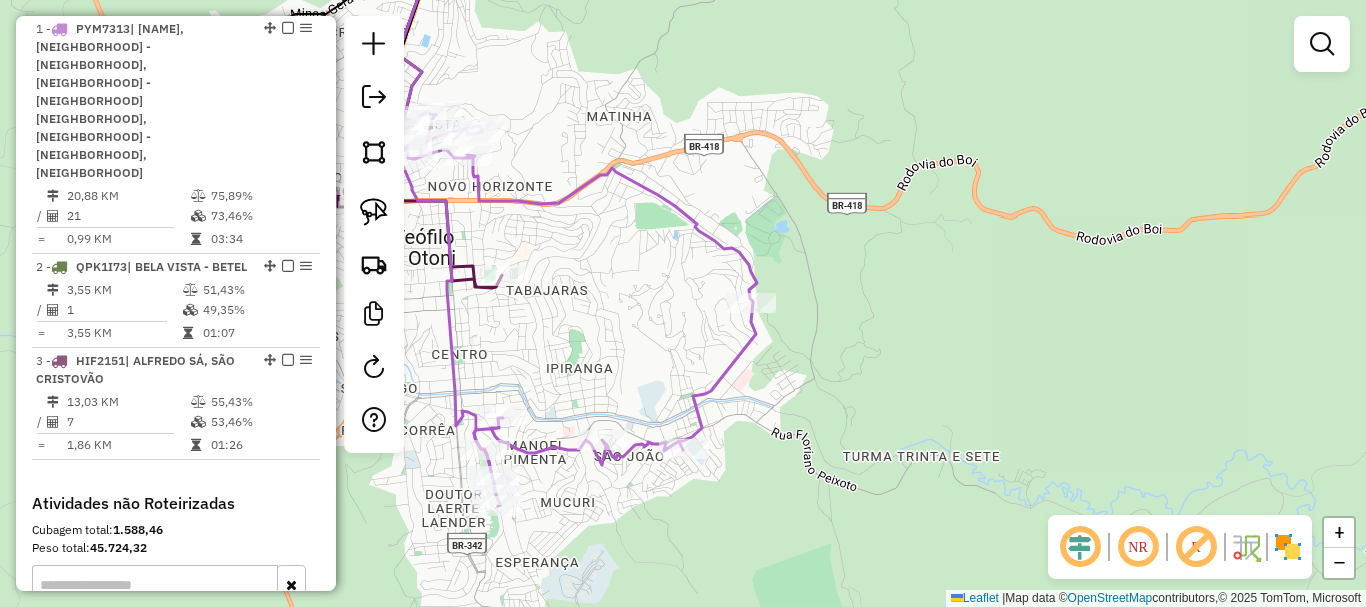 drag, startPoint x: 505, startPoint y: 342, endPoint x: 855, endPoint y: 328, distance: 350.27988 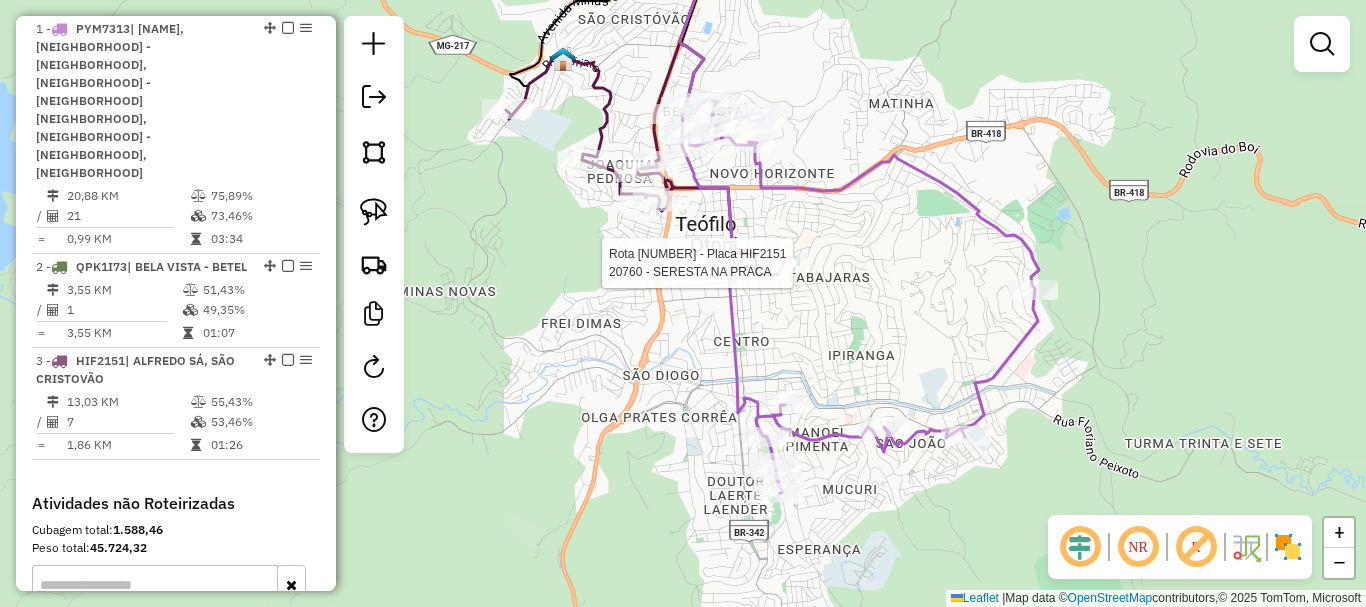 select on "*********" 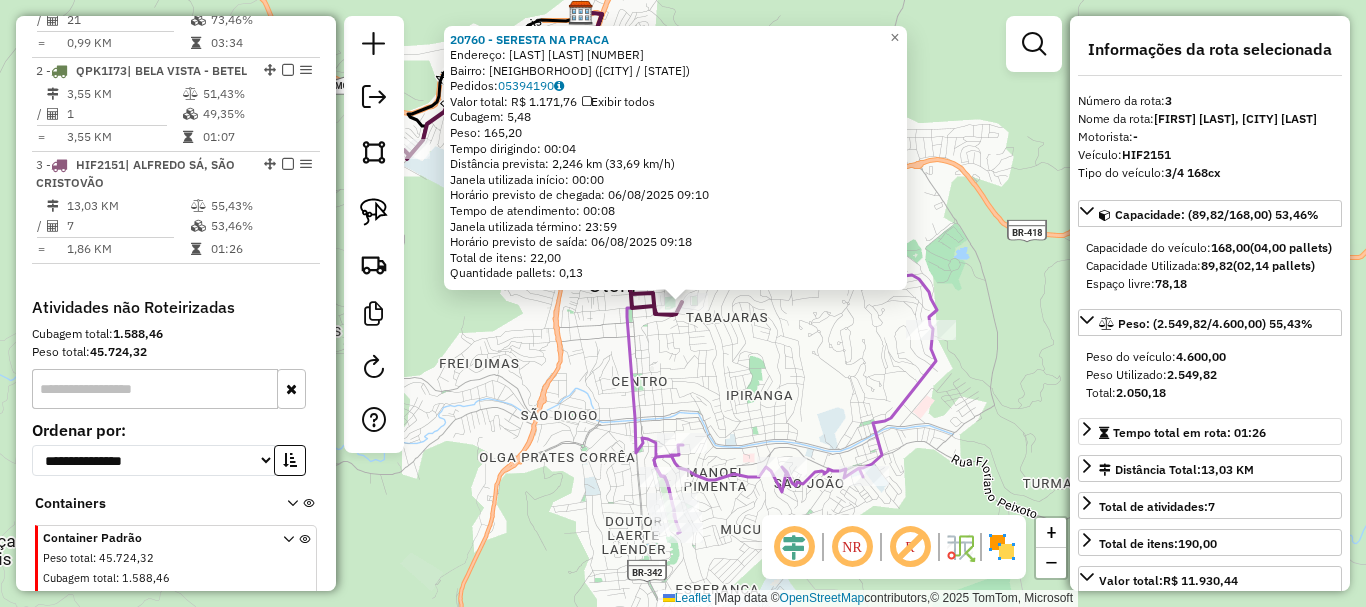 scroll, scrollTop: 1008, scrollLeft: 0, axis: vertical 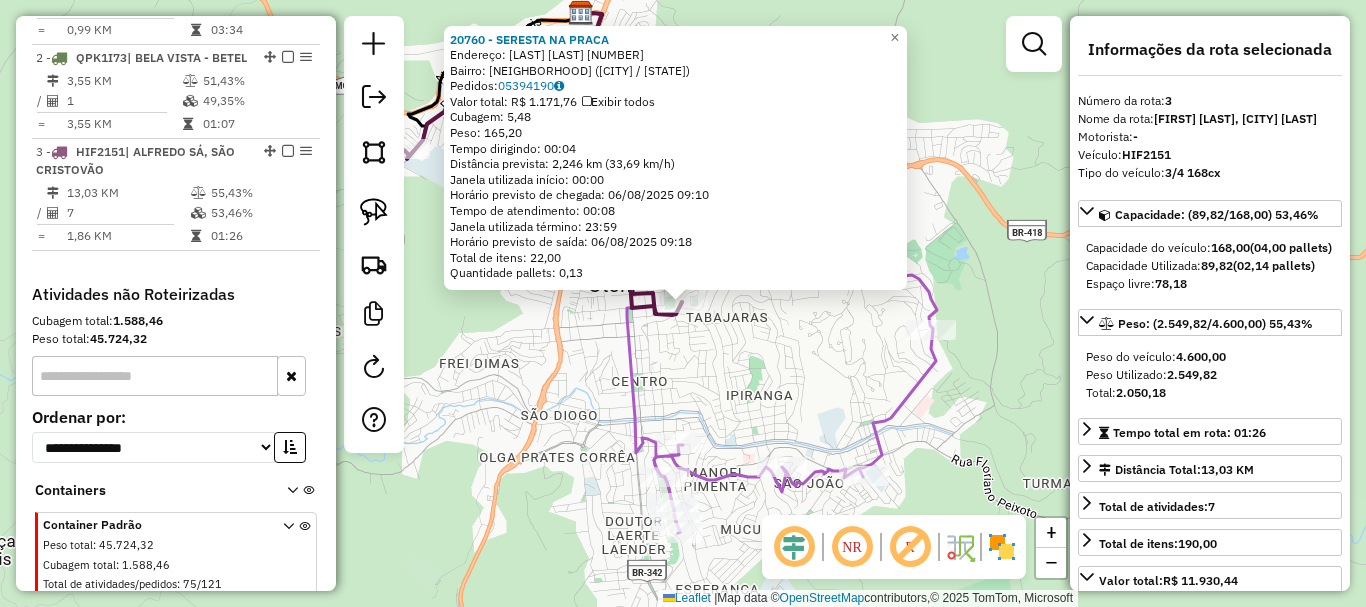 click on "20760 - SERESTA NA PRACA  Endereço:  SESSENTA E OITO 715 A   Bairro: FREI DIMAS (TEOFILO OTONI / MG)   Pedidos:  05394190   Valor total: R$ 1.171,76   Exibir todos   Cubagem: 5,48  Peso: 165,20  Tempo dirigindo: 00:04   Distância prevista: 2,246 km (33,69 km/h)   Janela utilizada início: 00:00   Horário previsto de chegada: 06/08/2025 09:10   Tempo de atendimento: 00:08   Janela utilizada término: 23:59   Horário previsto de saída: 06/08/2025 09:18   Total de itens: 22,00   Quantidade pallets: 0,13  × Janela de atendimento Grade de atendimento Capacidade Transportadoras Veículos Cliente Pedidos  Rotas Selecione os dias de semana para filtrar as janelas de atendimento  Seg   Ter   Qua   Qui   Sex   Sáb   Dom  Informe o período da janela de atendimento: De: Até:  Filtrar exatamente a janela do cliente  Considerar janela de atendimento padrão  Selecione os dias de semana para filtrar as grades de atendimento  Seg   Ter   Qua   Qui   Sex   Sáb   Dom   Clientes fora do dia de atendimento selecionado" 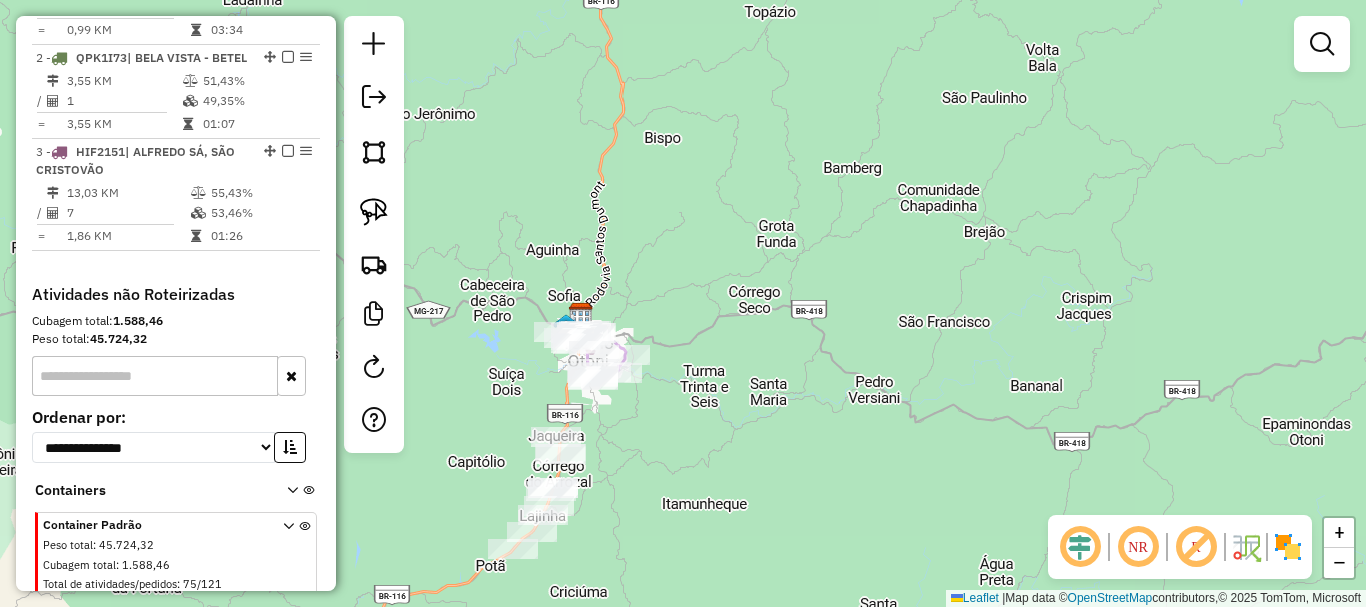 drag, startPoint x: 1164, startPoint y: 407, endPoint x: 578, endPoint y: 332, distance: 590.77997 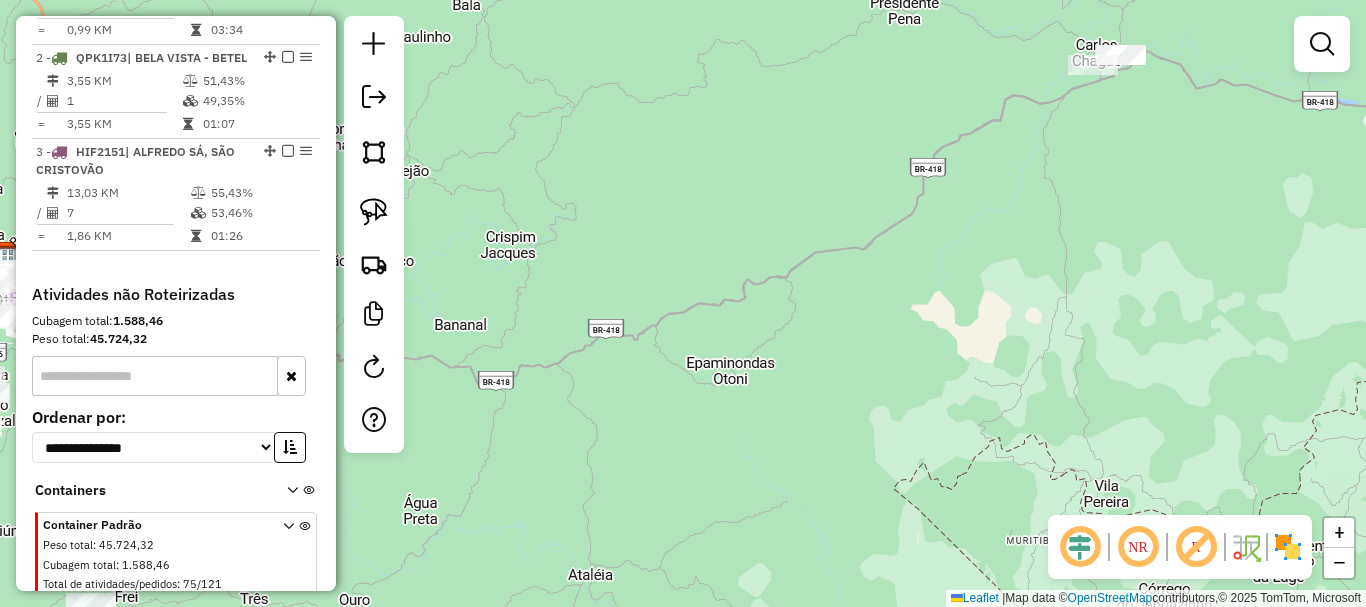 drag, startPoint x: 1185, startPoint y: 325, endPoint x: 628, endPoint y: 491, distance: 581.20996 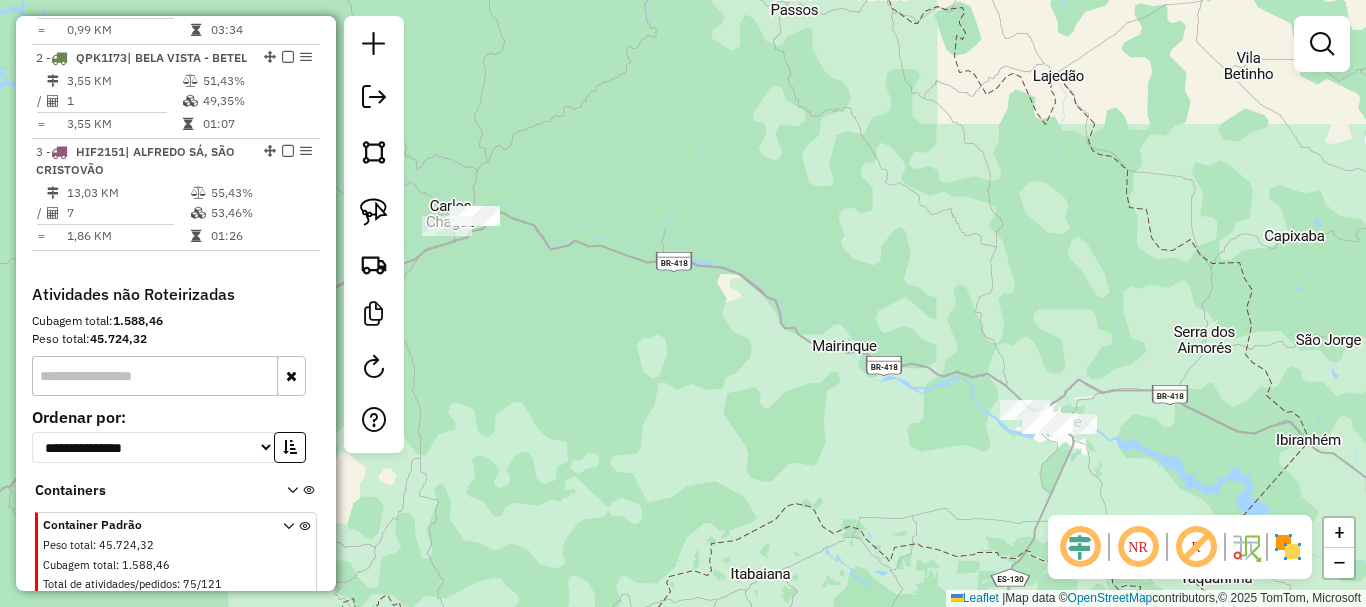 drag, startPoint x: 1116, startPoint y: 488, endPoint x: 875, endPoint y: 446, distance: 244.63237 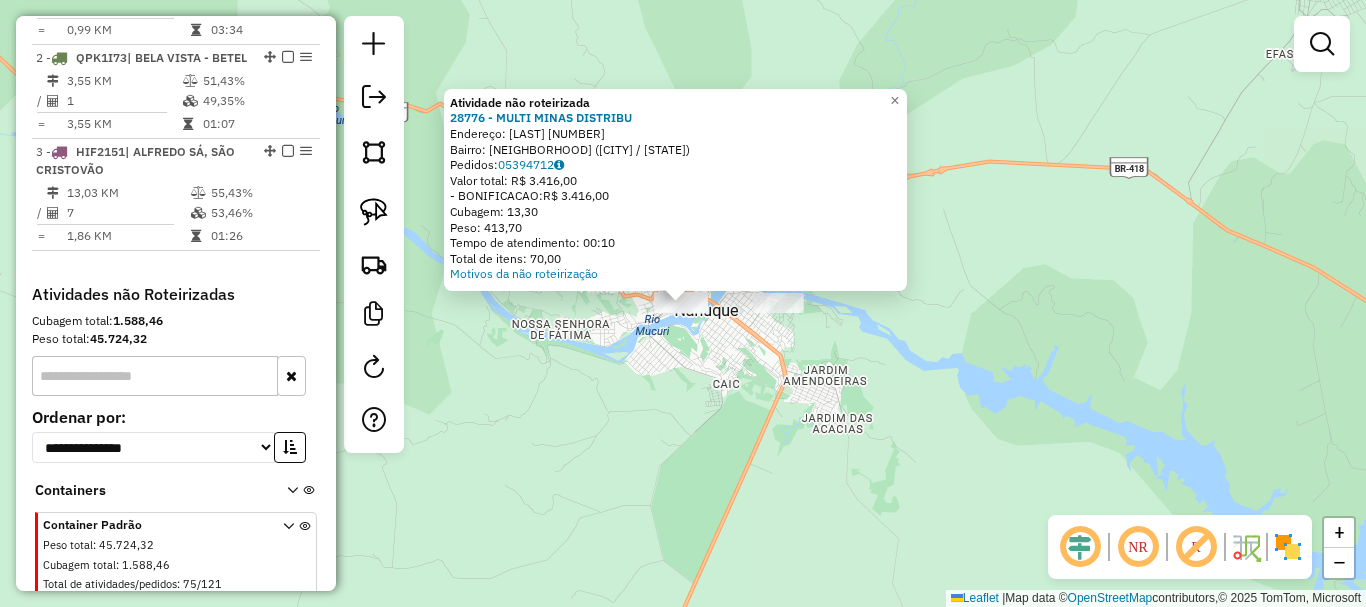 click on "Atividade não roteirizada 28776 - MULTI MINAS DISTRIBU  Endereço:  ARAGUARI 155   Bairro: CENTRO (NANUQUE / MG)   Pedidos:  05394712   Valor total: R$ 3.416,00   - BONIFICACAO:  R$ 3.416,00   Cubagem: 13,30   Peso: 413,70   Tempo de atendimento: 00:10   Total de itens: 70,00  Motivos da não roteirização × Janela de atendimento Grade de atendimento Capacidade Transportadoras Veículos Cliente Pedidos  Rotas Selecione os dias de semana para filtrar as janelas de atendimento  Seg   Ter   Qua   Qui   Sex   Sáb   Dom  Informe o período da janela de atendimento: De: Até:  Filtrar exatamente a janela do cliente  Considerar janela de atendimento padrão  Selecione os dias de semana para filtrar as grades de atendimento  Seg   Ter   Qua   Qui   Sex   Sáb   Dom   Considerar clientes sem dia de atendimento cadastrado  Clientes fora do dia de atendimento selecionado Filtrar as atividades entre os valores definidos abaixo:  Peso mínimo:   Peso máximo:   Cubagem mínima:   Cubagem máxima:   De:   Até:   De:" 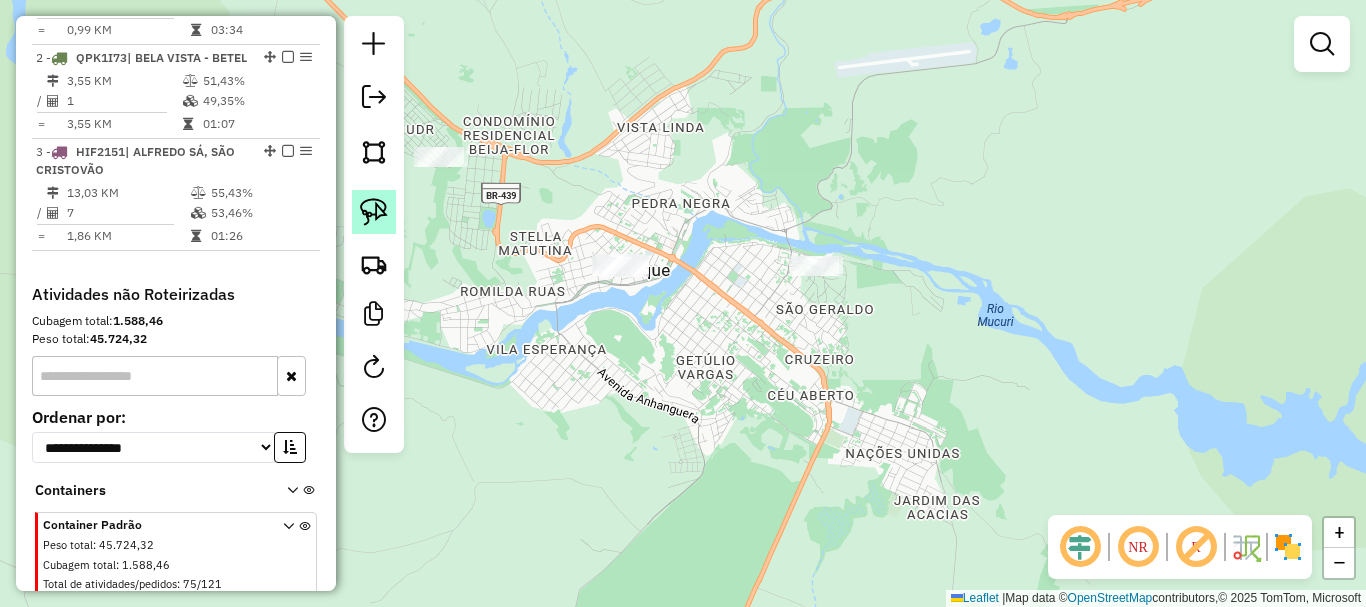 click 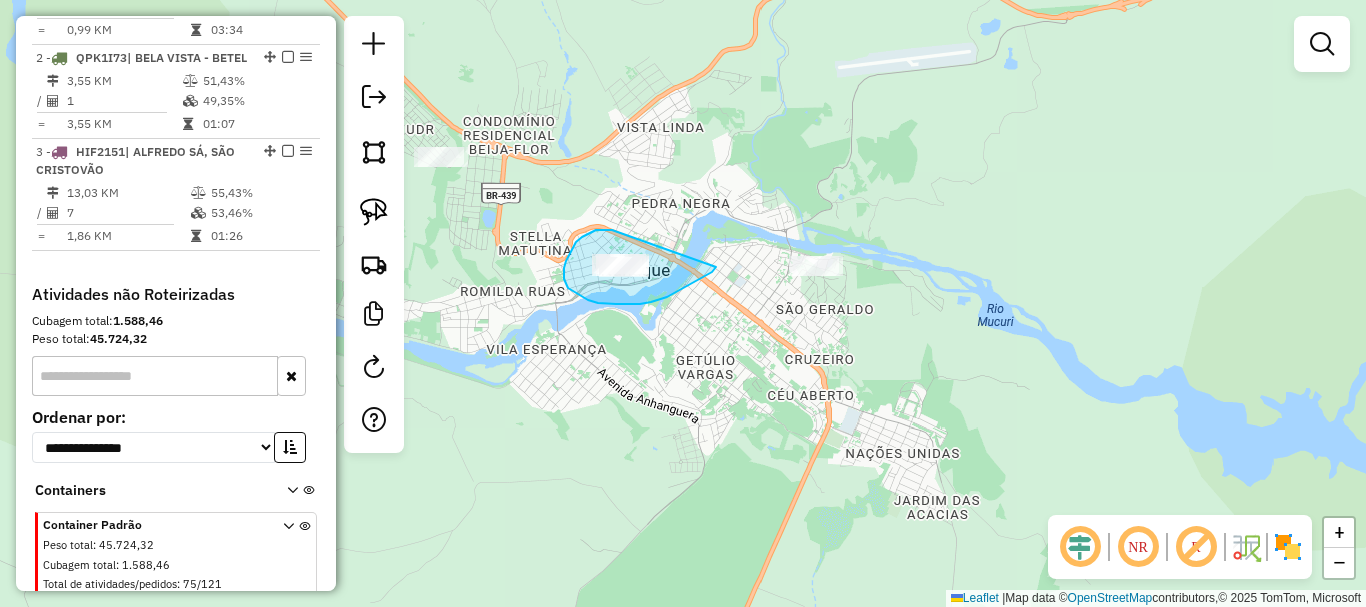 drag, startPoint x: 608, startPoint y: 230, endPoint x: 716, endPoint y: 267, distance: 114.16216 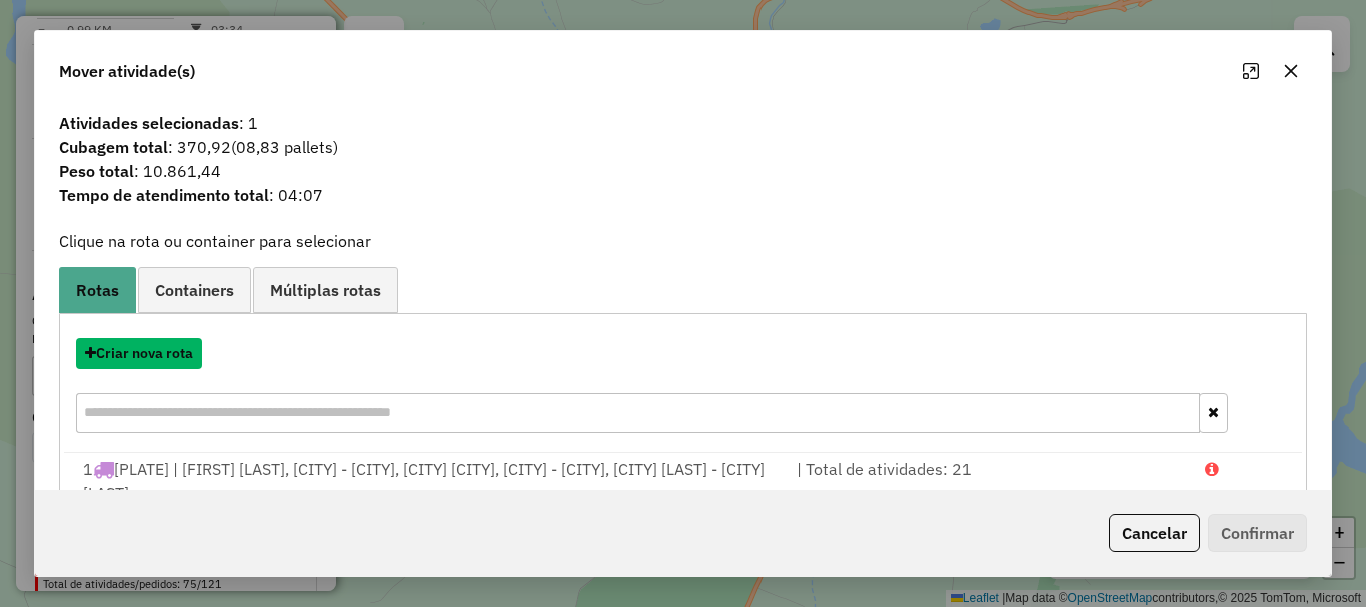 click on "Criar nova rota" at bounding box center [139, 353] 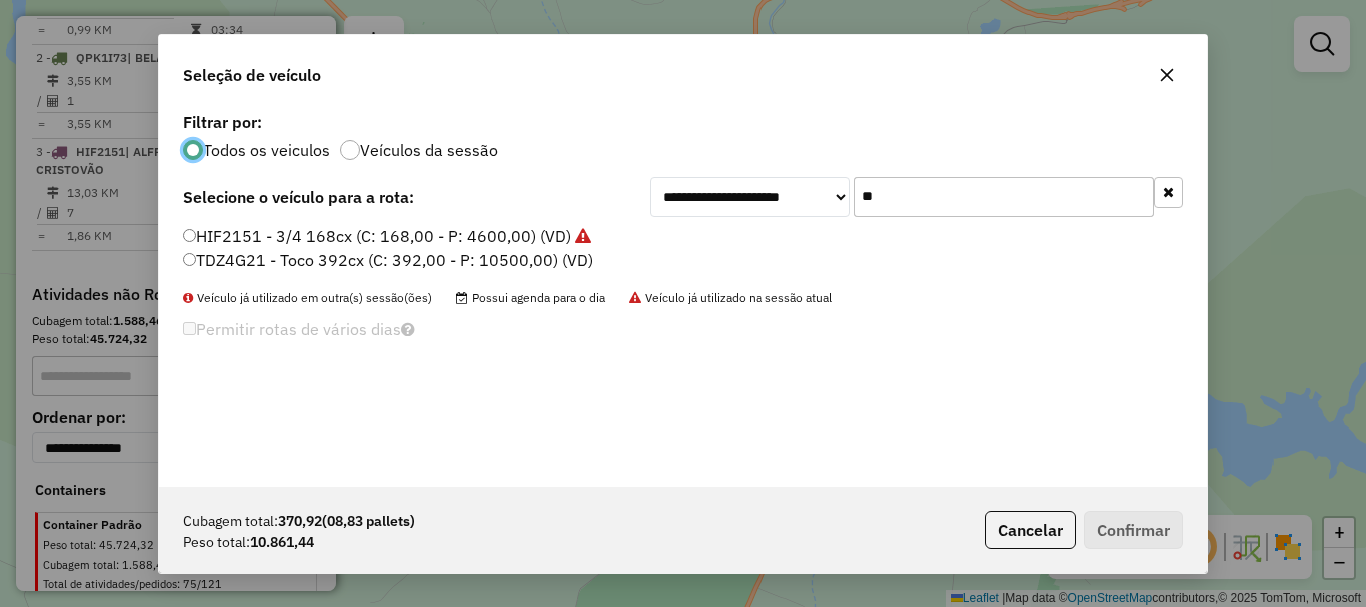 scroll, scrollTop: 11, scrollLeft: 6, axis: both 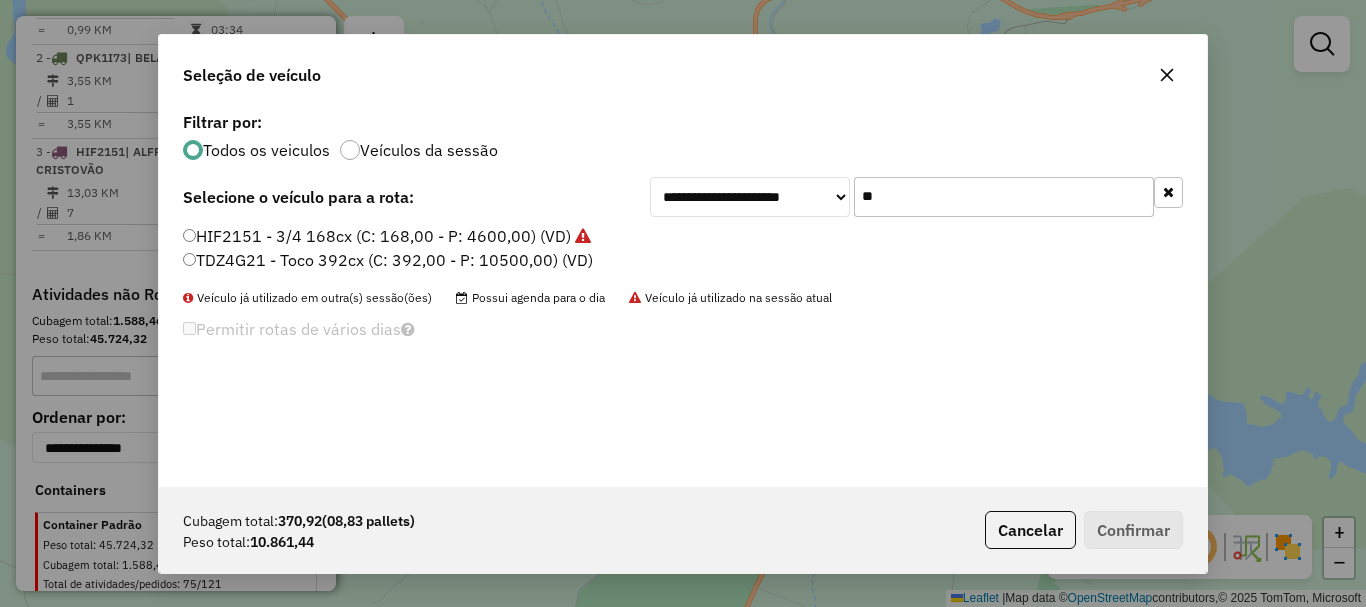 drag, startPoint x: 900, startPoint y: 208, endPoint x: 703, endPoint y: 214, distance: 197.09135 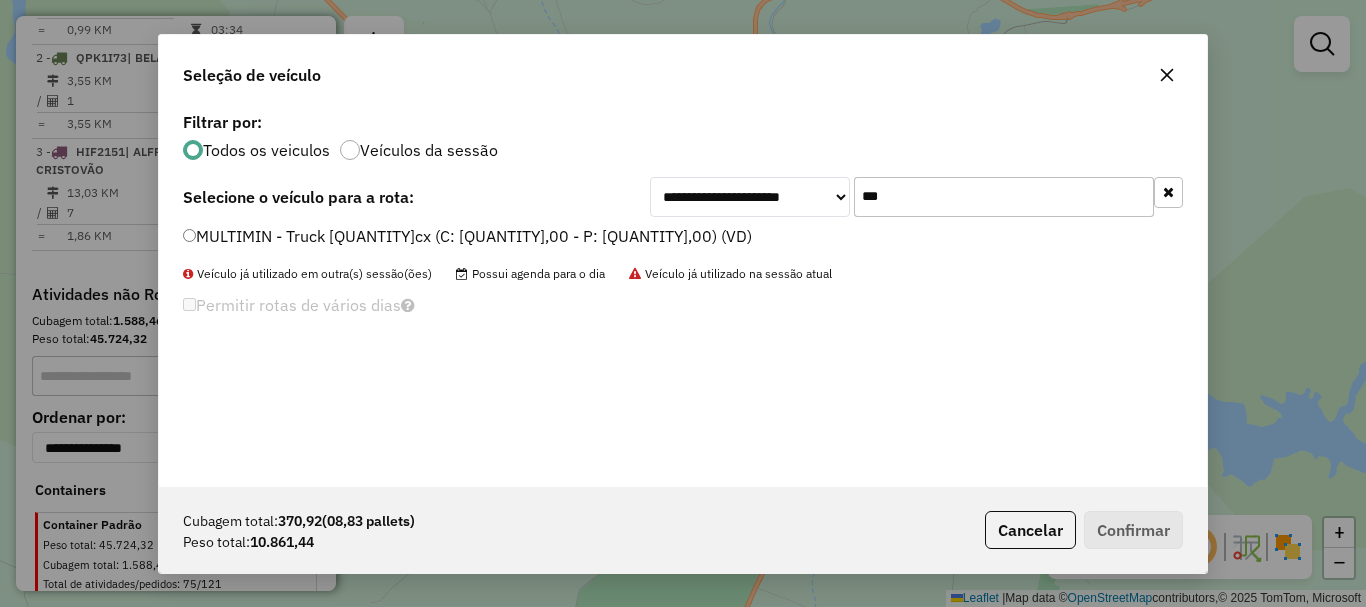 type on "***" 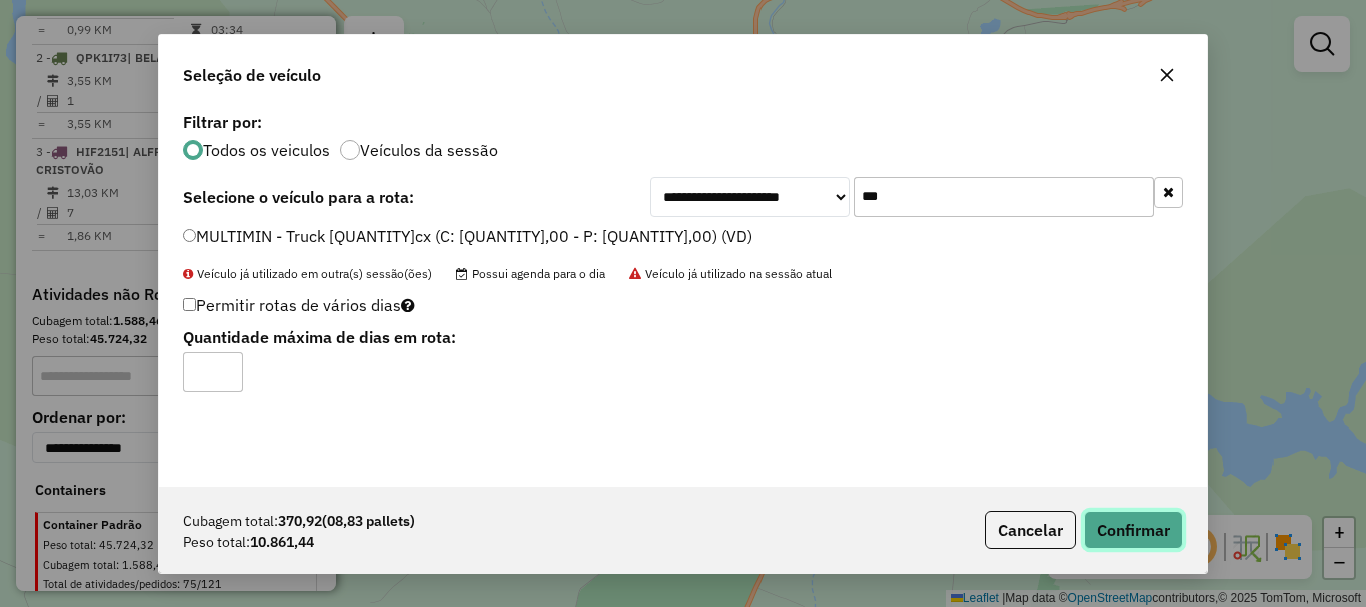 click on "Confirmar" 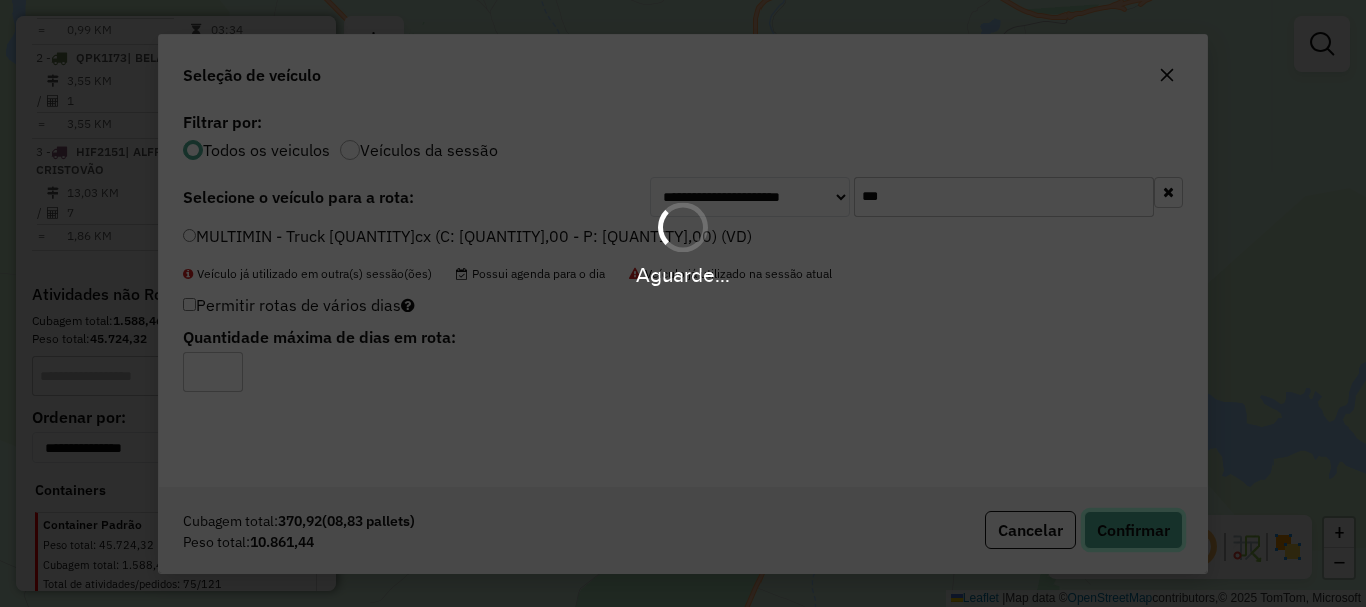 type 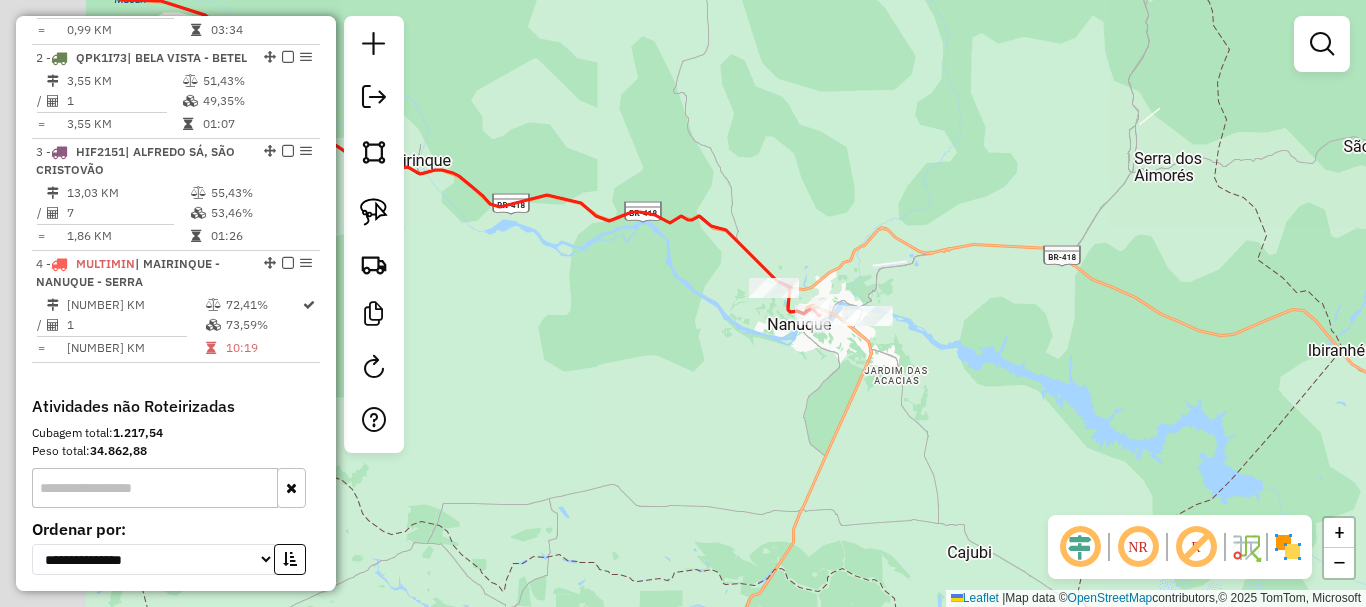 drag, startPoint x: 592, startPoint y: 389, endPoint x: 829, endPoint y: 391, distance: 237.00844 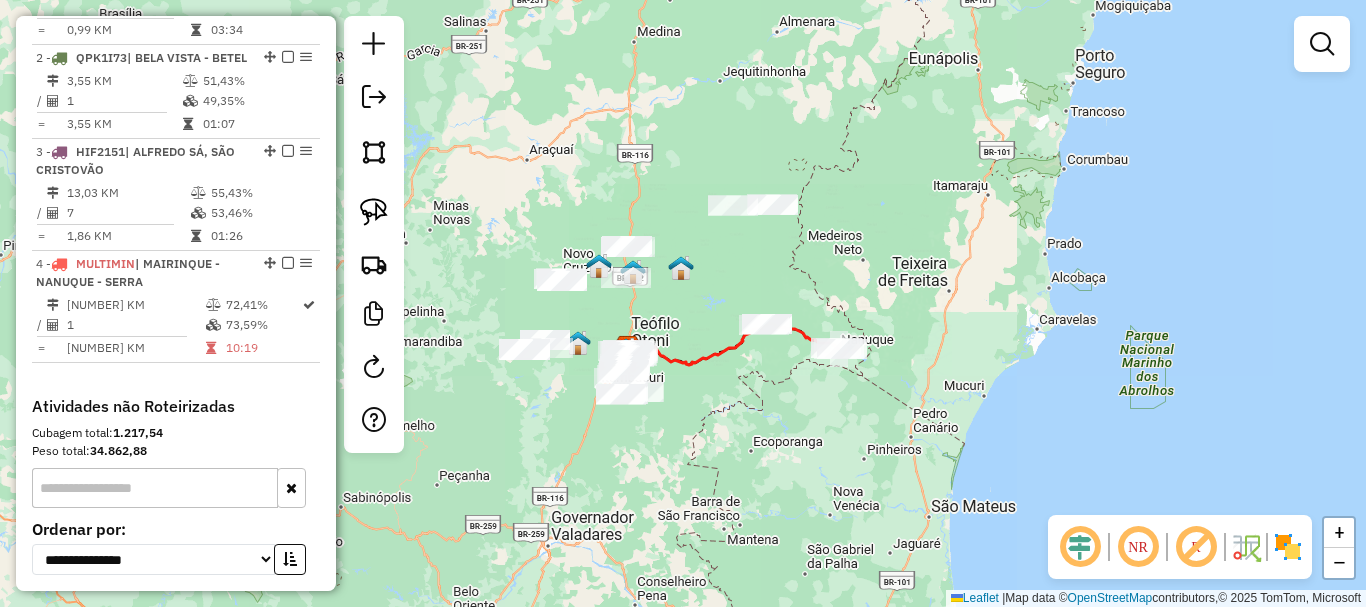 drag, startPoint x: 694, startPoint y: 433, endPoint x: 886, endPoint y: 376, distance: 200.2823 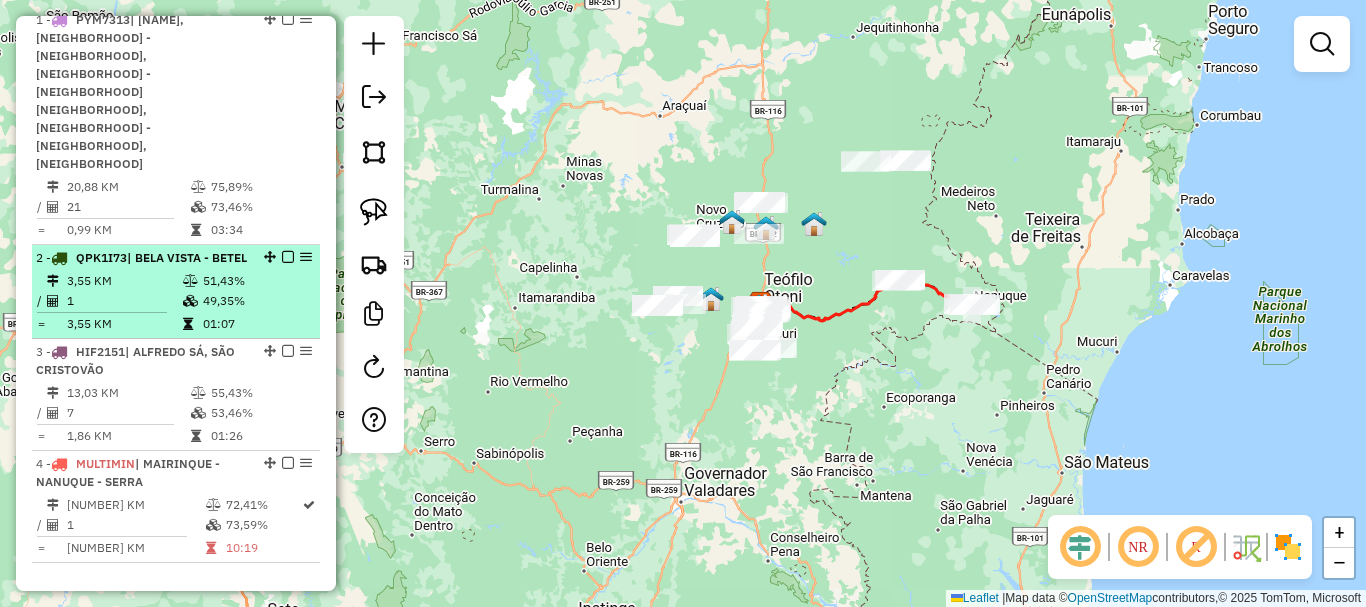 scroll, scrollTop: 708, scrollLeft: 0, axis: vertical 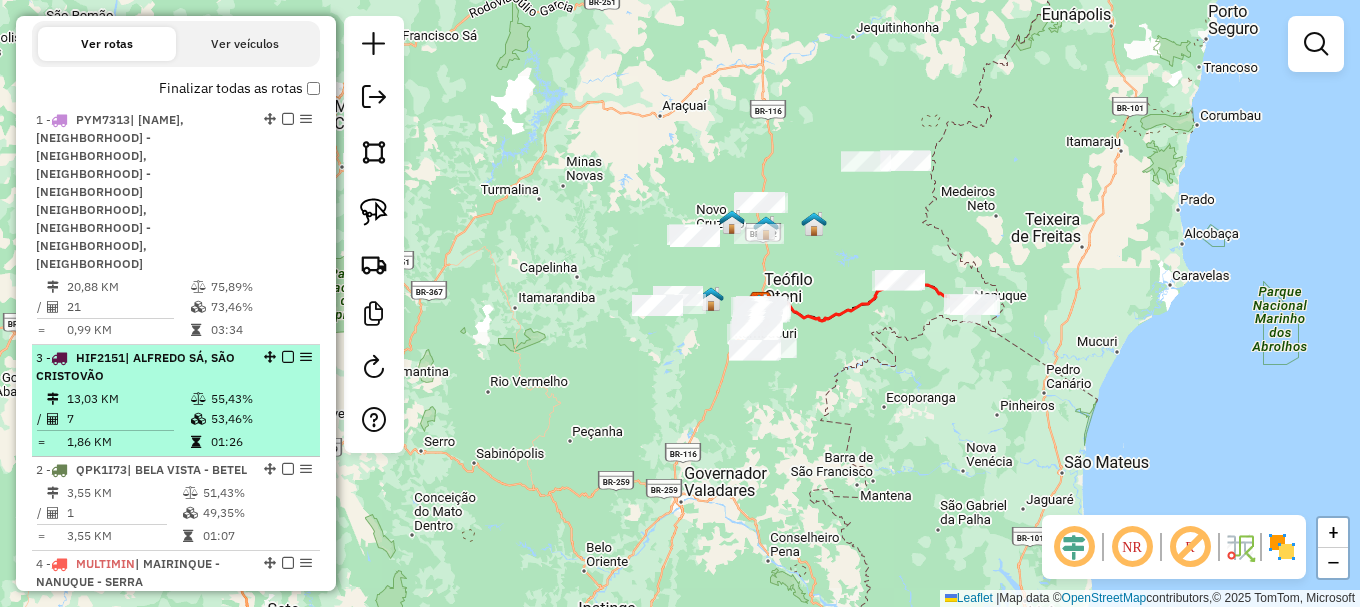 drag, startPoint x: 261, startPoint y: 397, endPoint x: 241, endPoint y: 290, distance: 108.85311 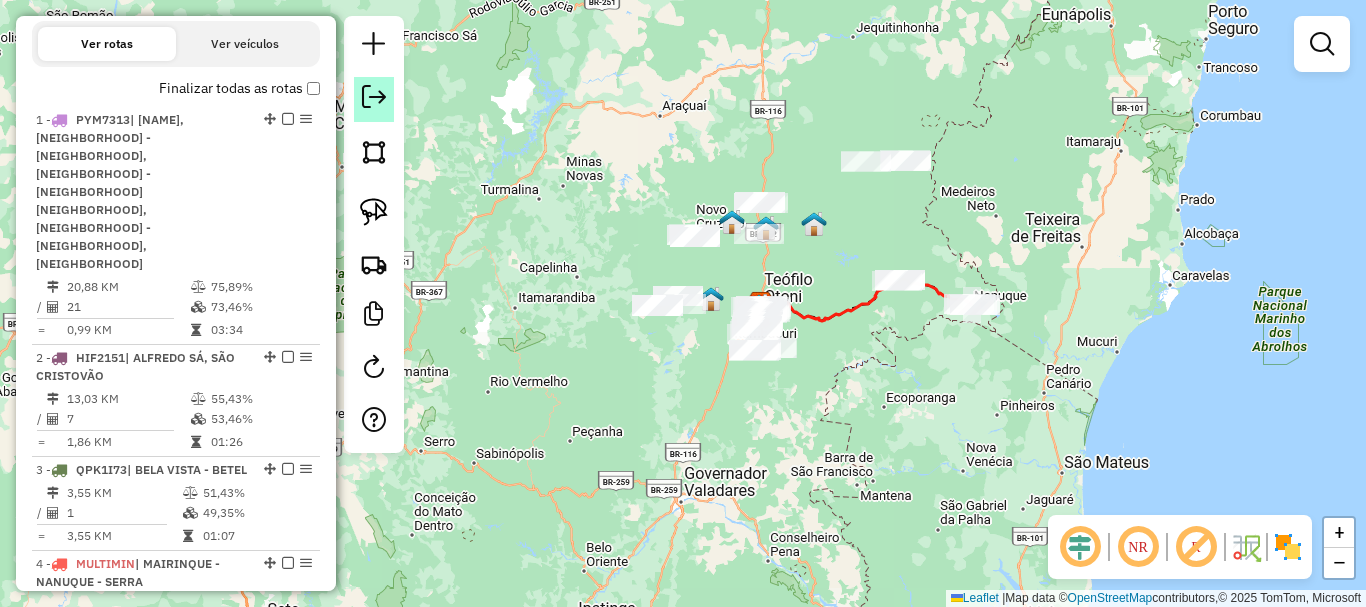 click 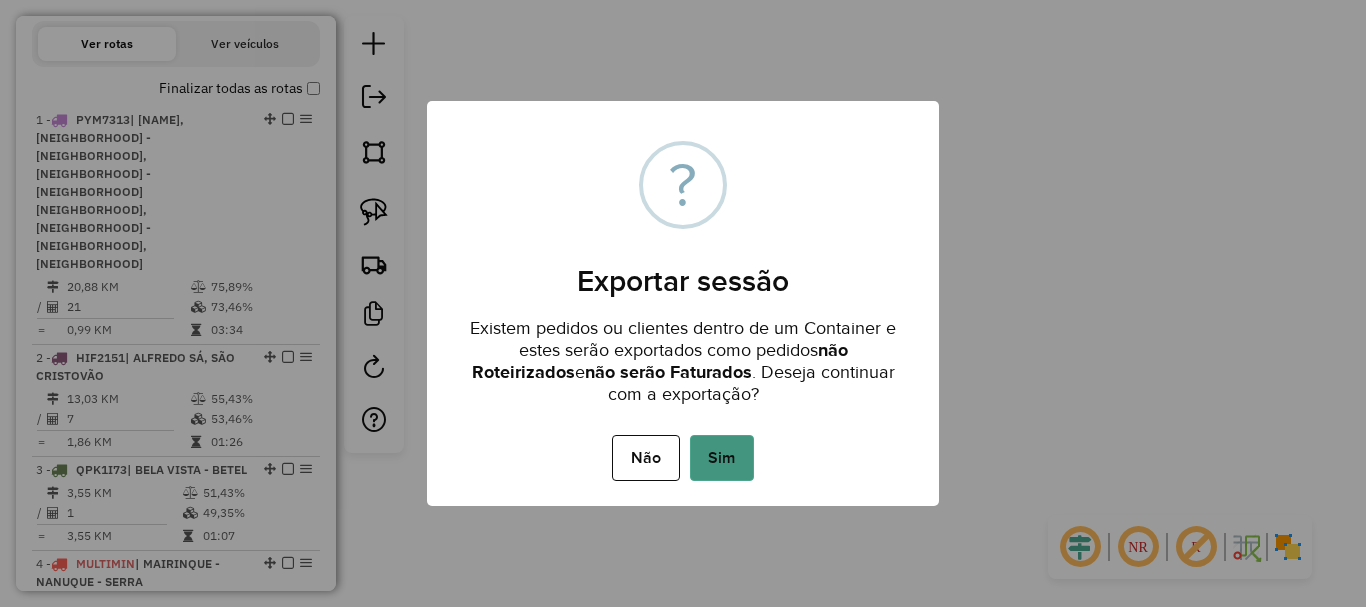 click on "Sim" at bounding box center (722, 458) 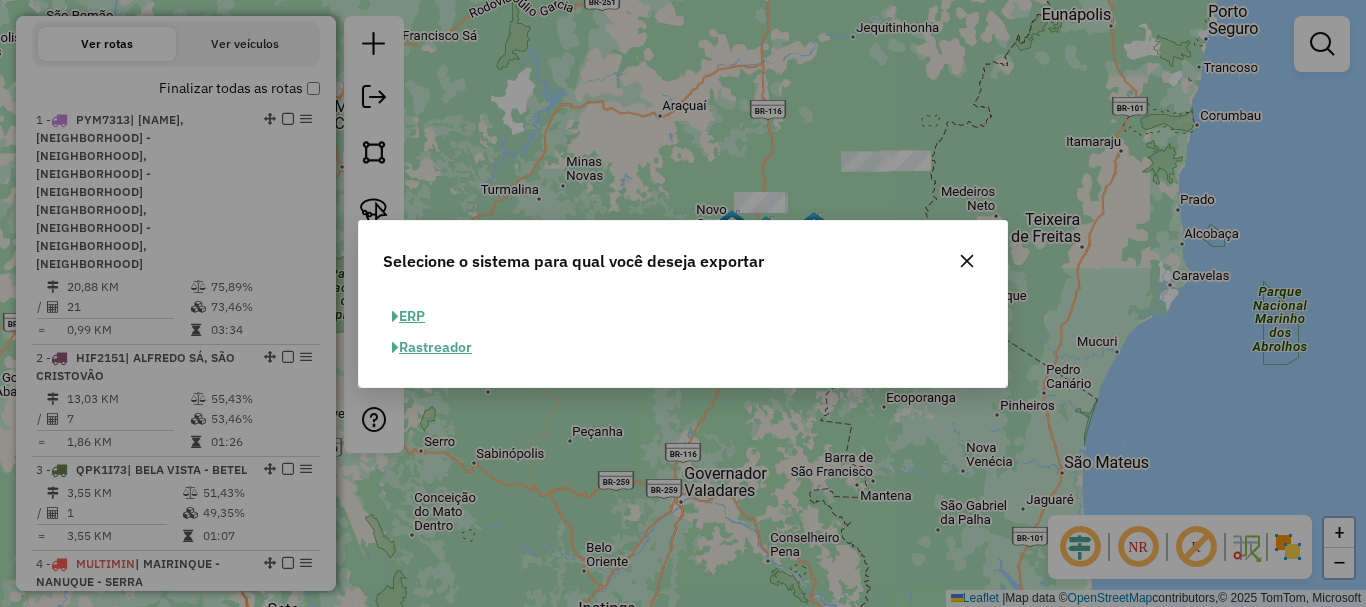 click on "ERP" 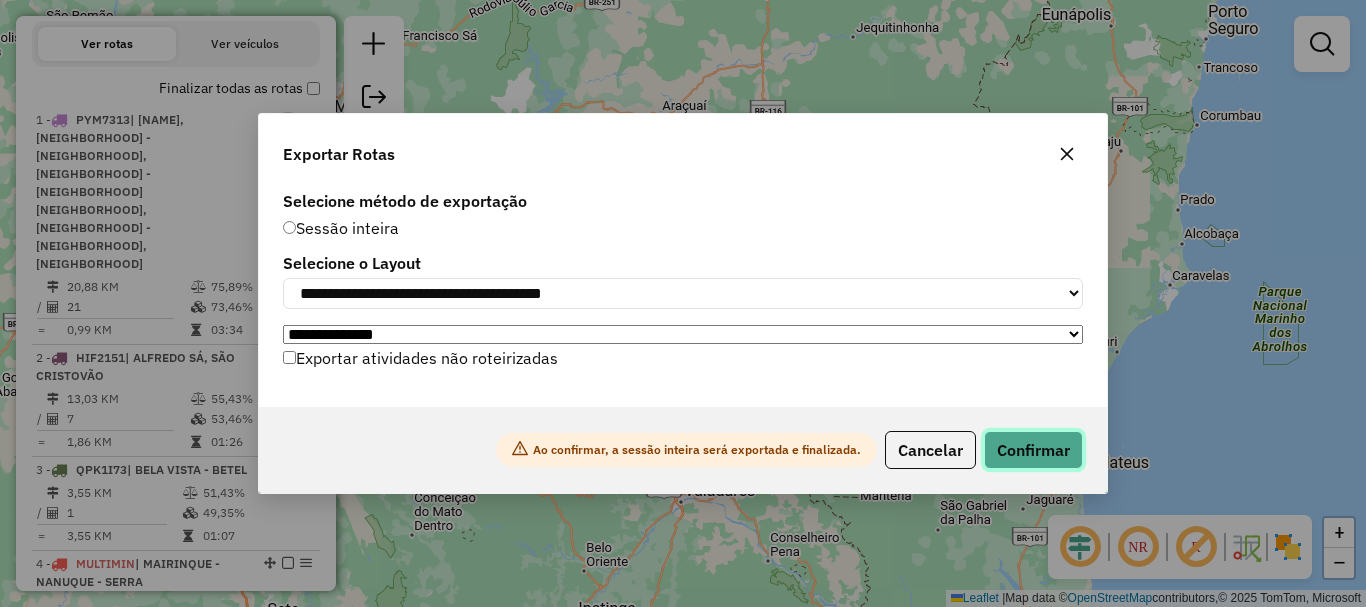 click on "Confirmar" 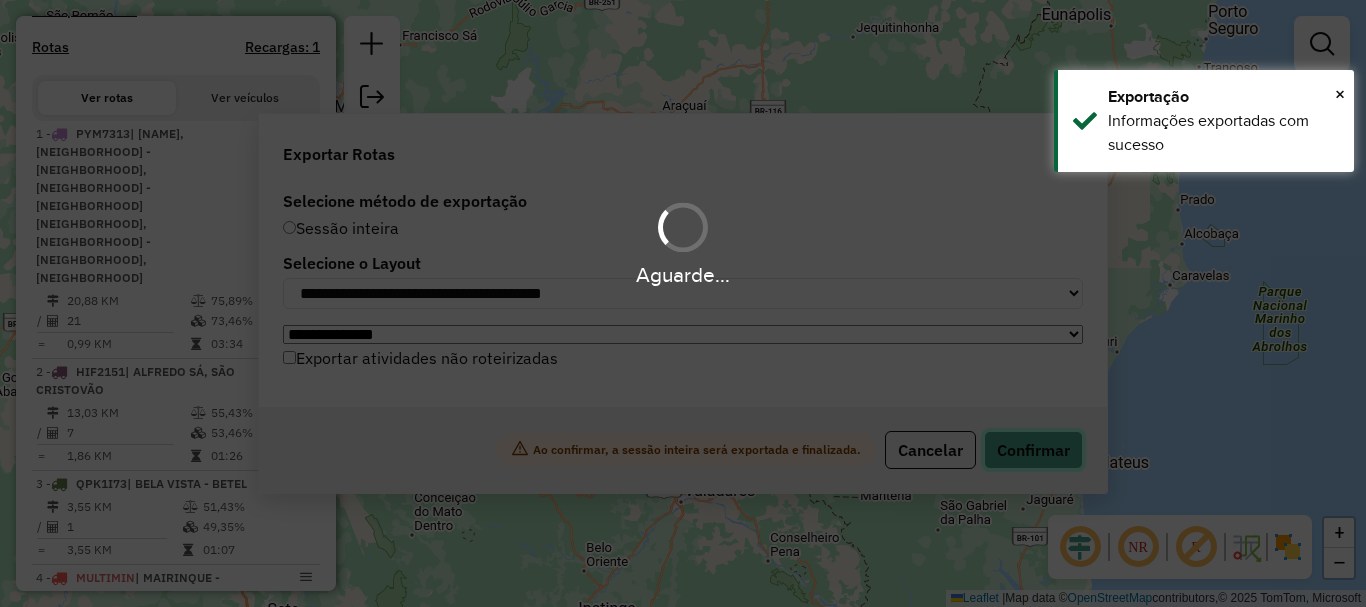 scroll, scrollTop: 762, scrollLeft: 0, axis: vertical 